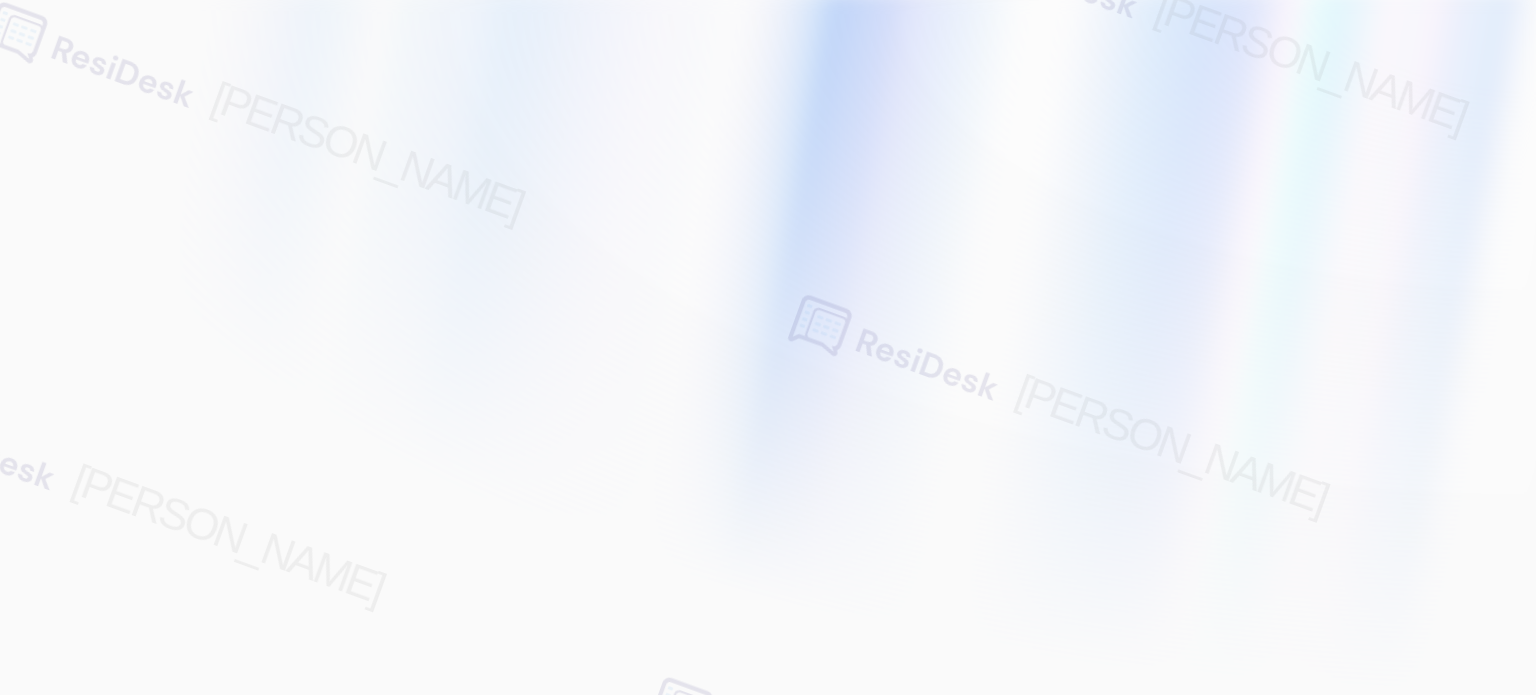 scroll, scrollTop: 0, scrollLeft: 0, axis: both 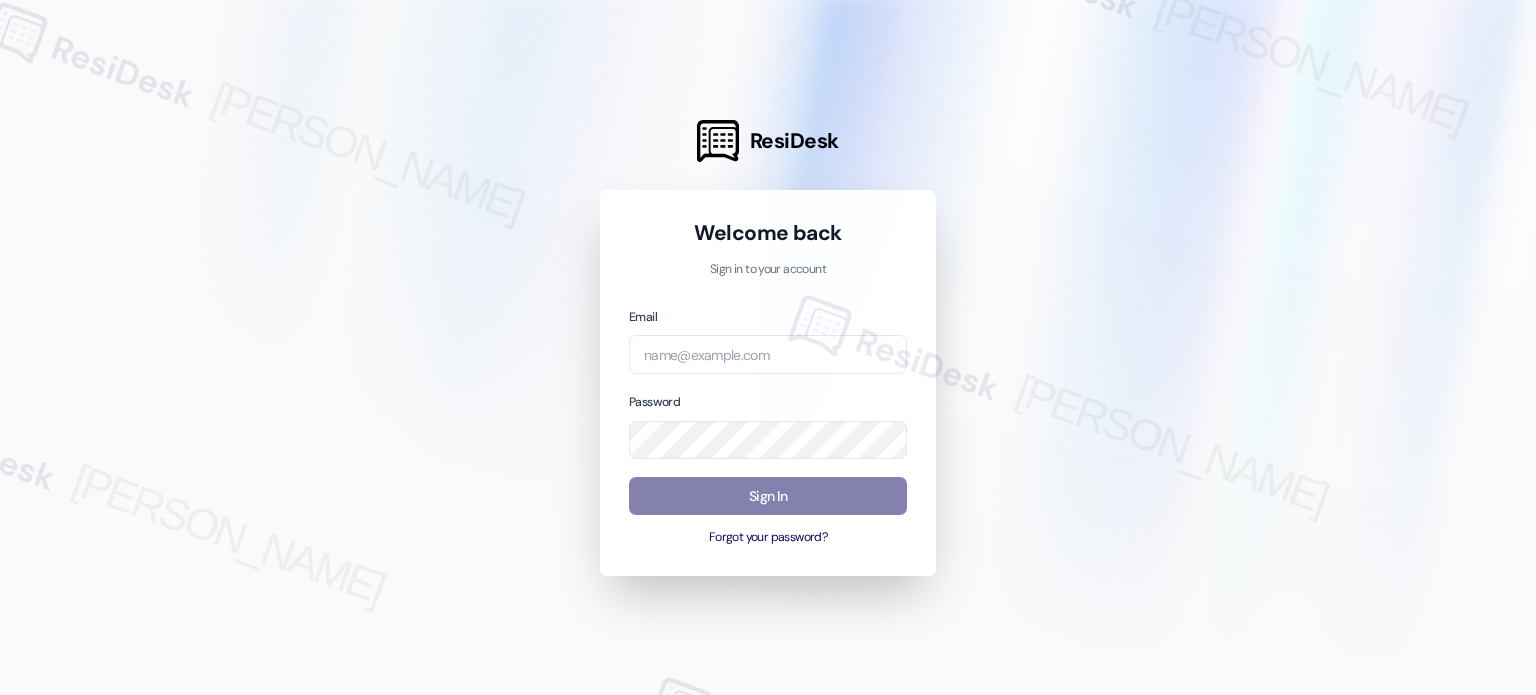 click at bounding box center (768, 347) 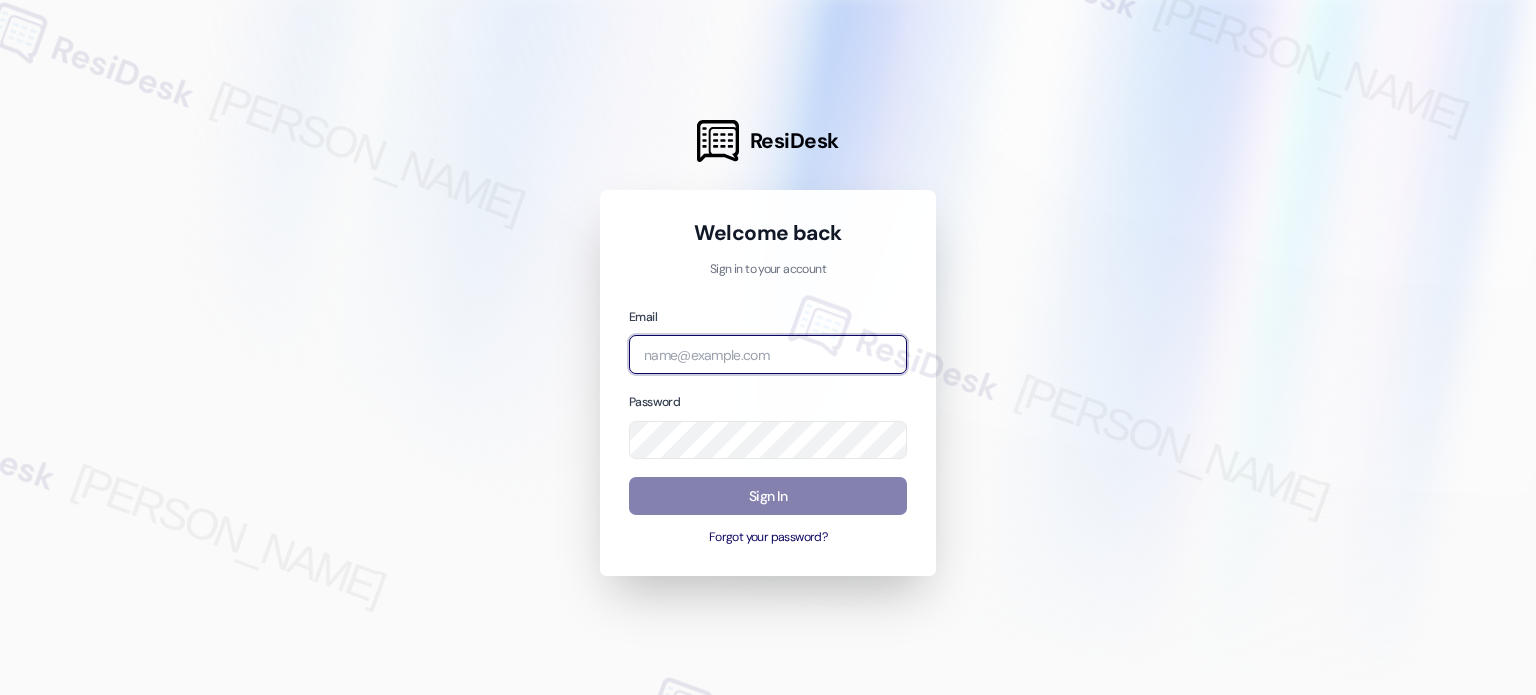 click at bounding box center (768, 354) 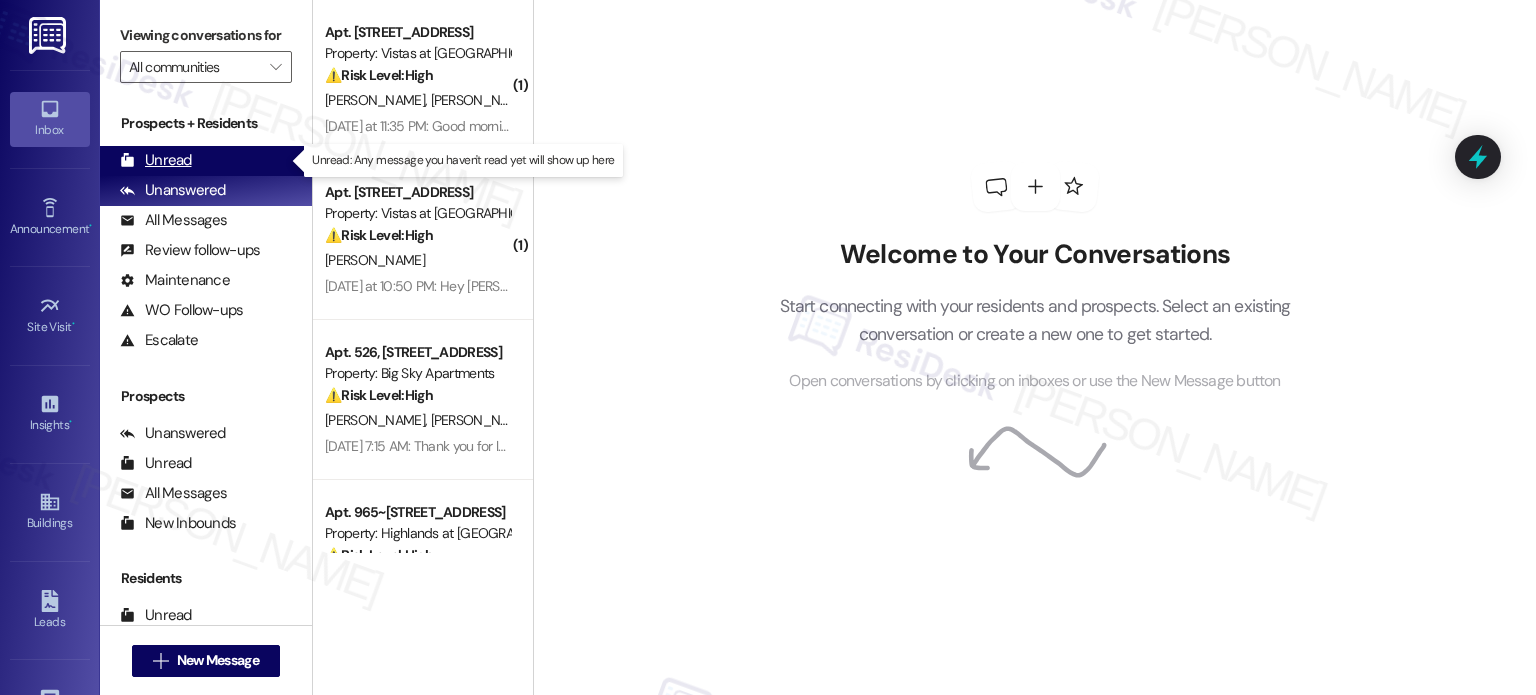click on "Unread" at bounding box center [156, 160] 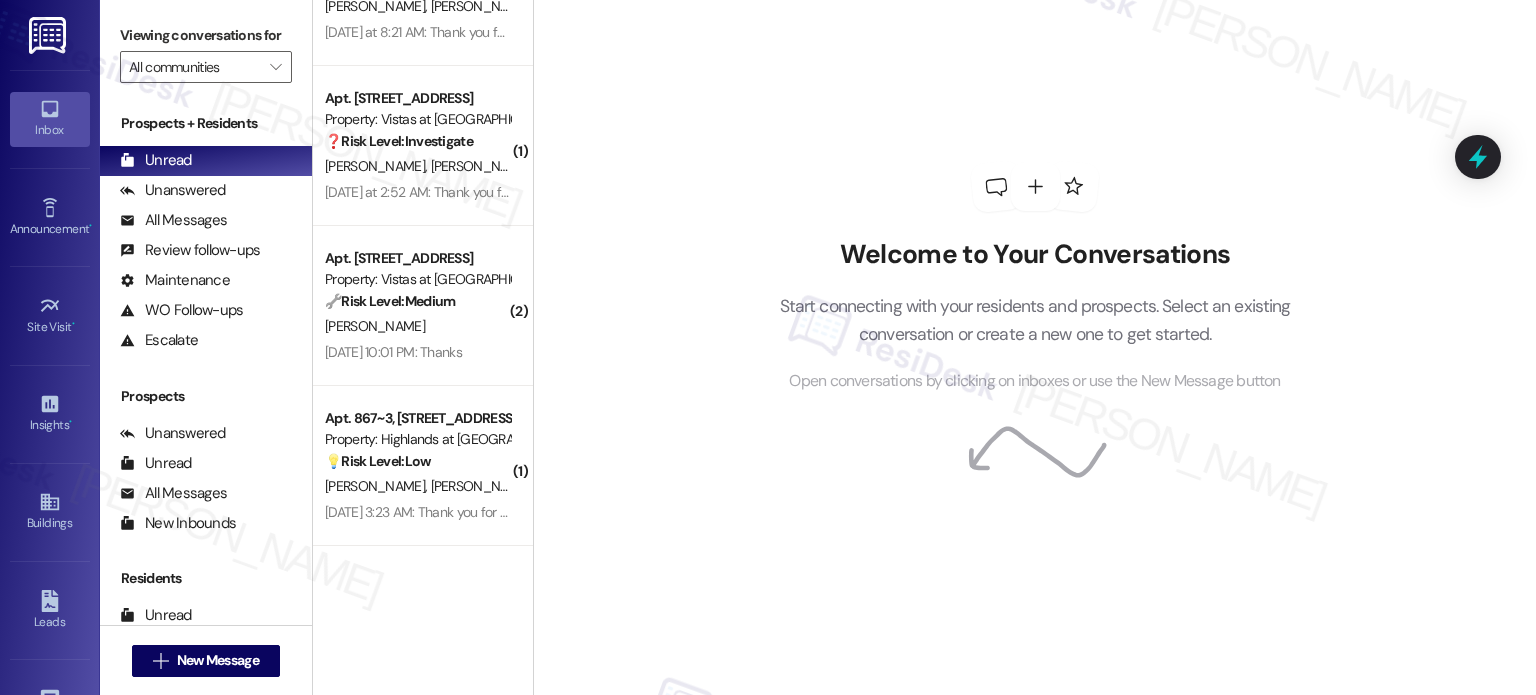 scroll, scrollTop: 2607, scrollLeft: 0, axis: vertical 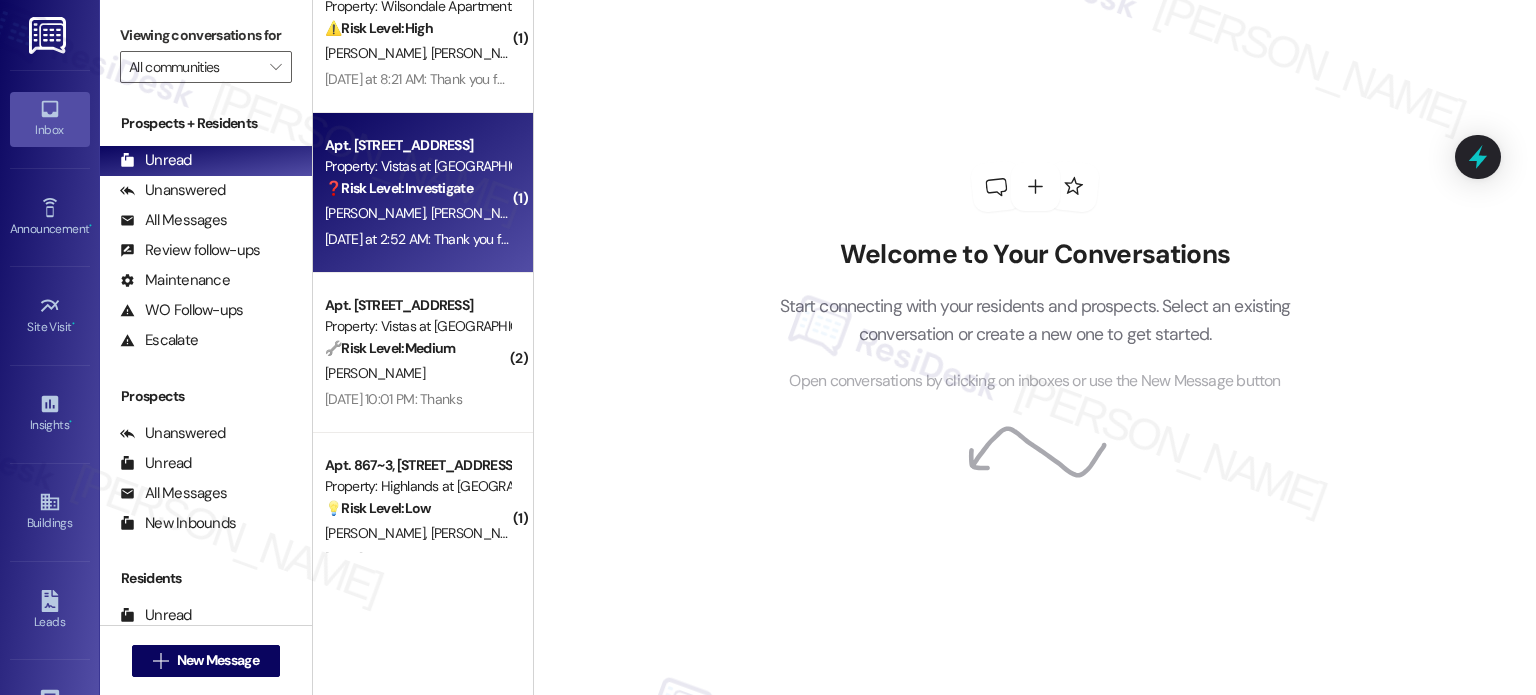 click on "Yesterday at 2:52 AM: Thank you for your message. Our offices are currently closed, but we will contact you when we resume operations. For emergencies, please contact your emergency number (434) 331-3702. Yesterday at 2:52 AM: Thank you for your message. Our offices are currently closed, but we will contact you when we resume operations. For emergencies, please contact your emergency number (434) 331-3702." at bounding box center (938, 239) 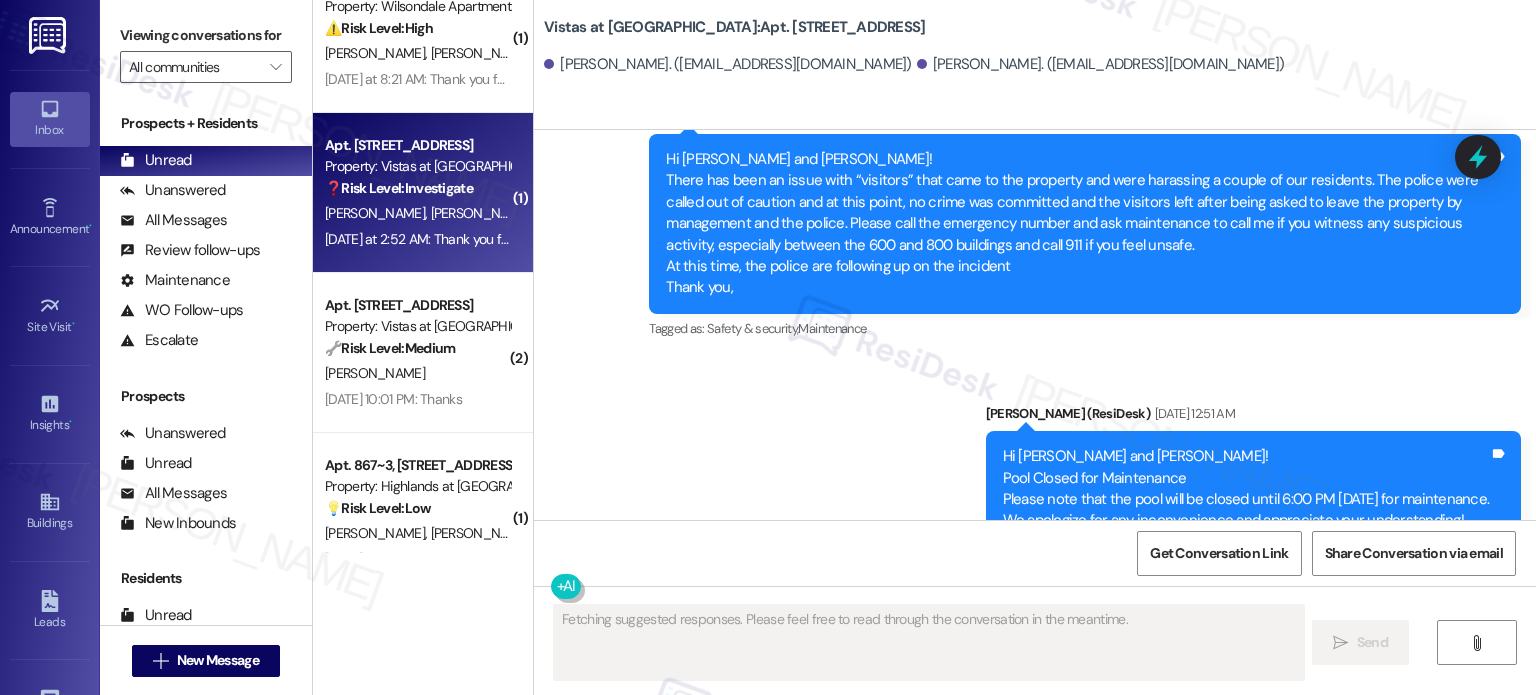 scroll, scrollTop: 680, scrollLeft: 0, axis: vertical 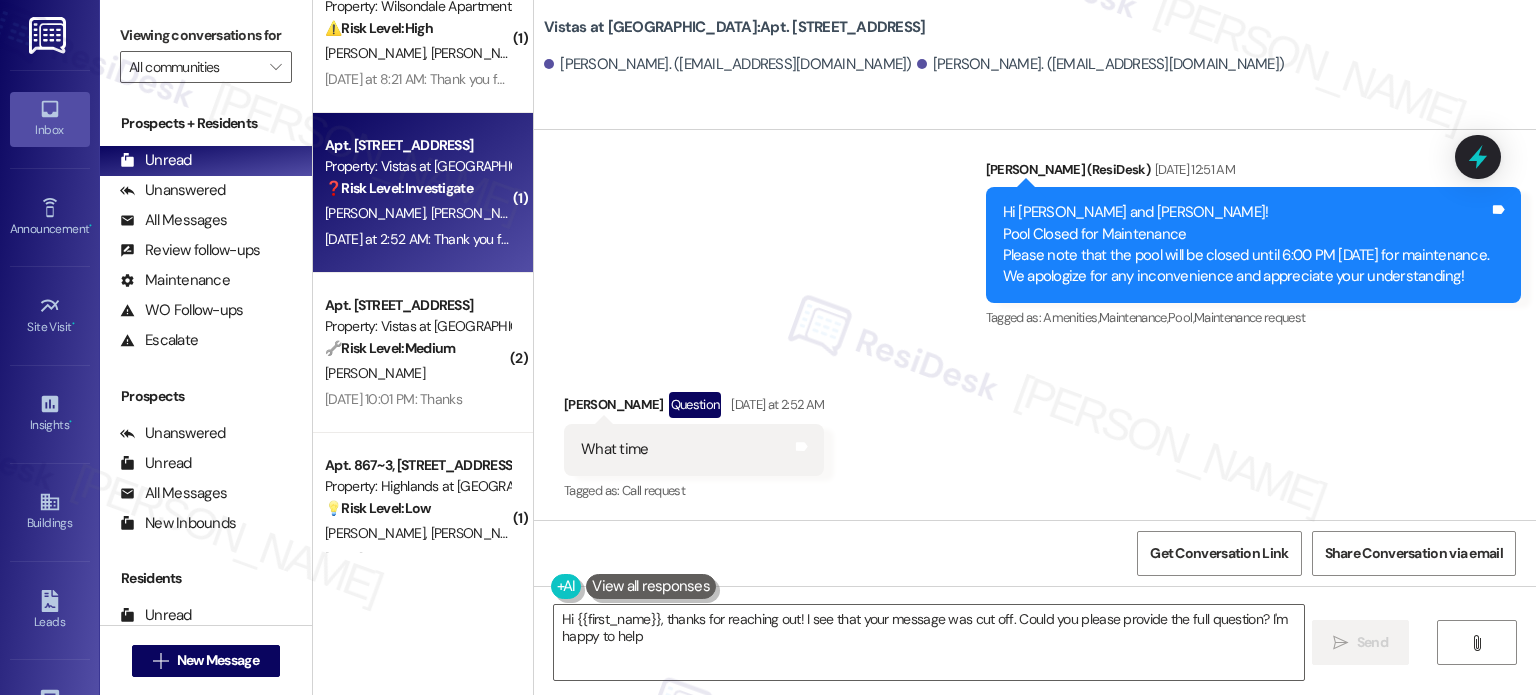 type on "Hi {{first_name}}, thanks for reaching out! I see that your message was cut off. Could you please provide the full question? I'm happy to help!" 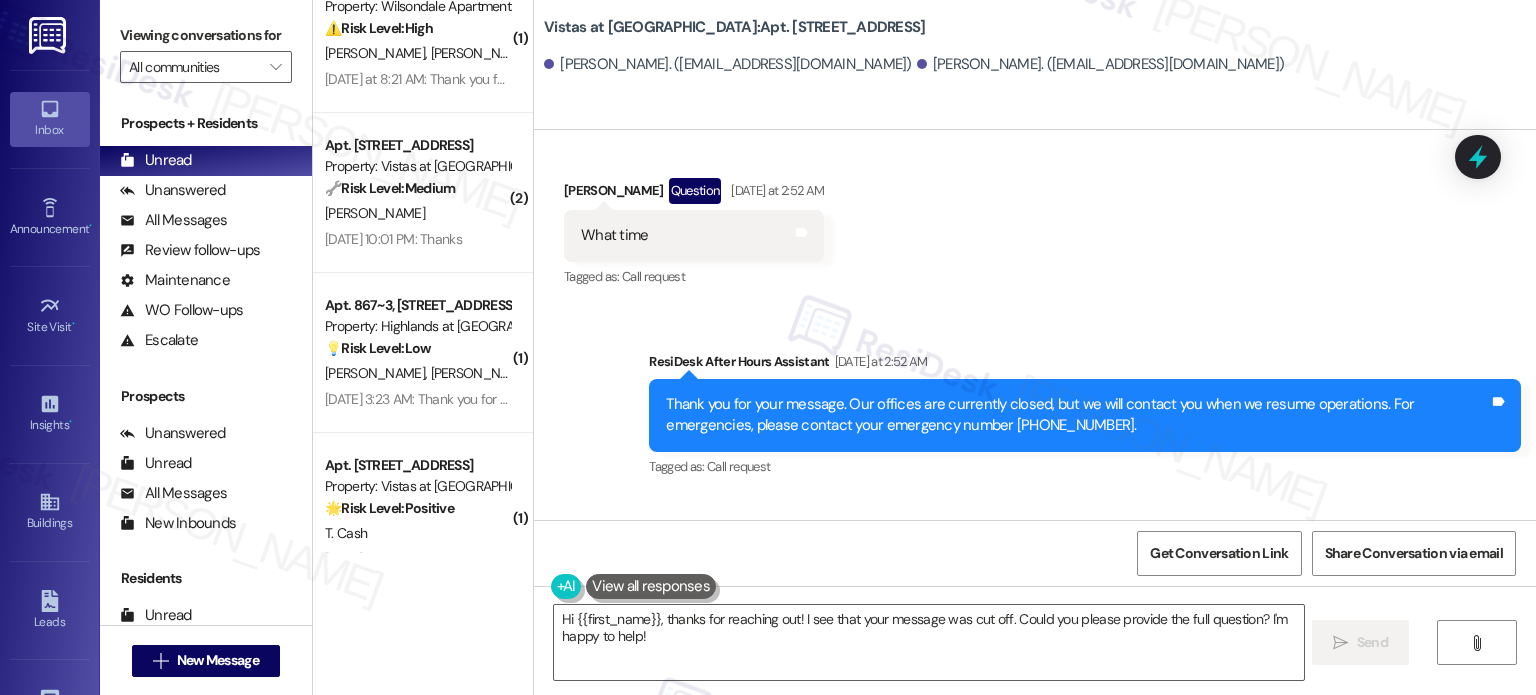 scroll, scrollTop: 854, scrollLeft: 0, axis: vertical 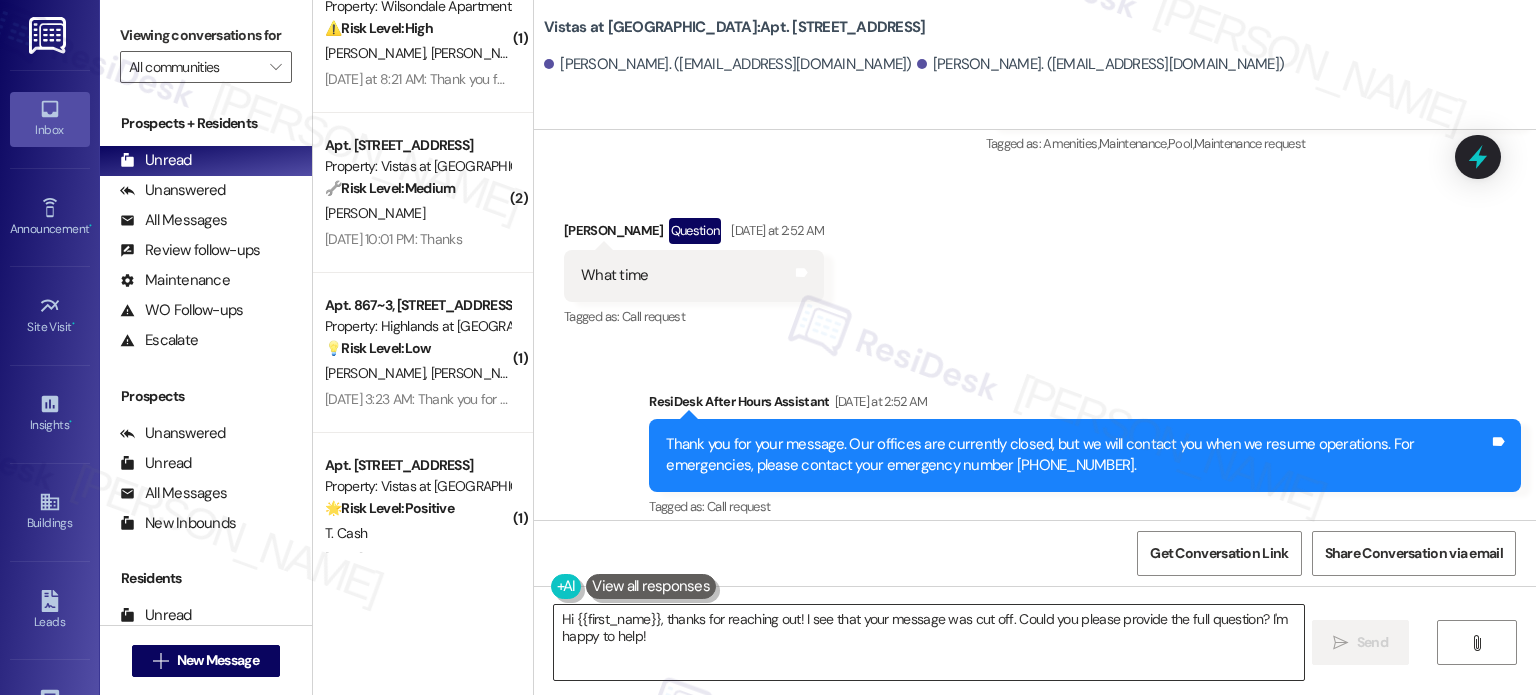 click on "Hi {{first_name}}, thanks for reaching out! I see that your message was cut off. Could you please provide the full question? I'm happy to help!" at bounding box center (928, 642) 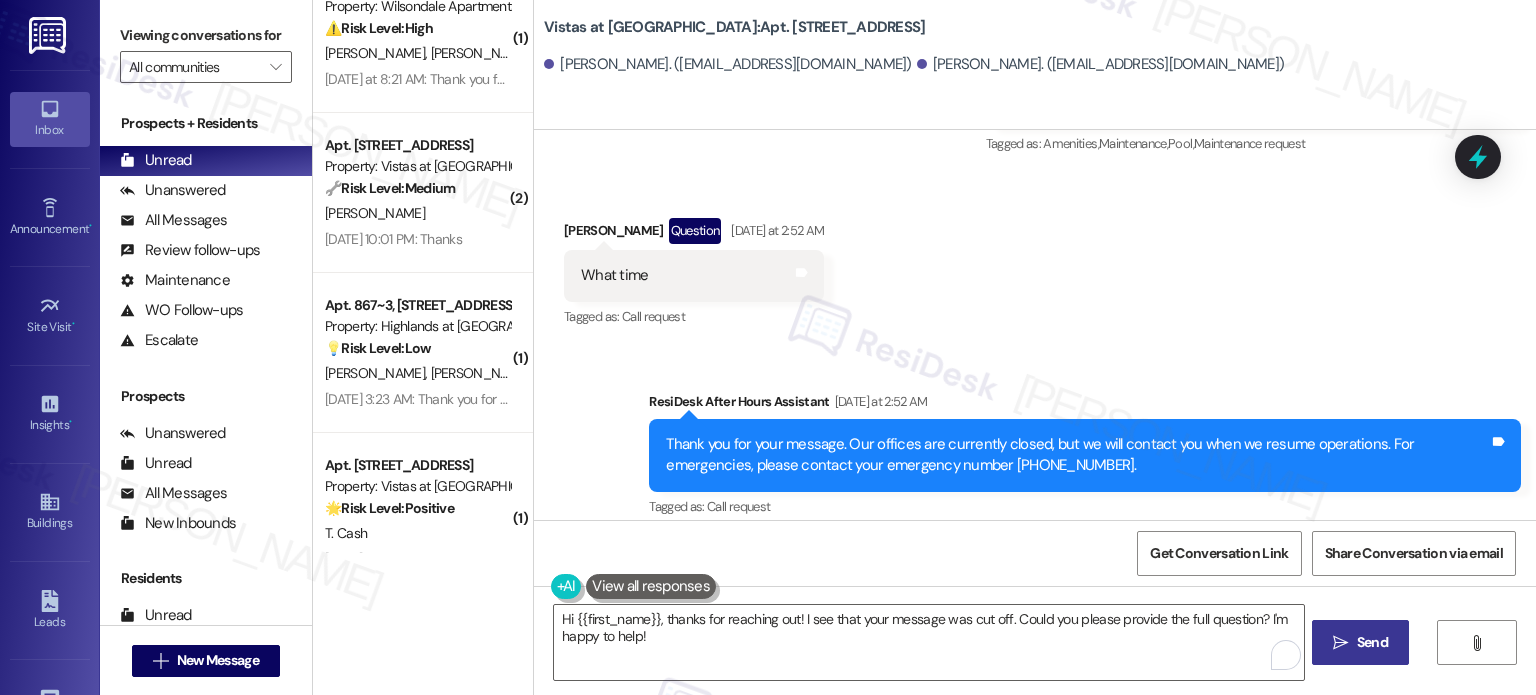 click on "Send" at bounding box center [1372, 642] 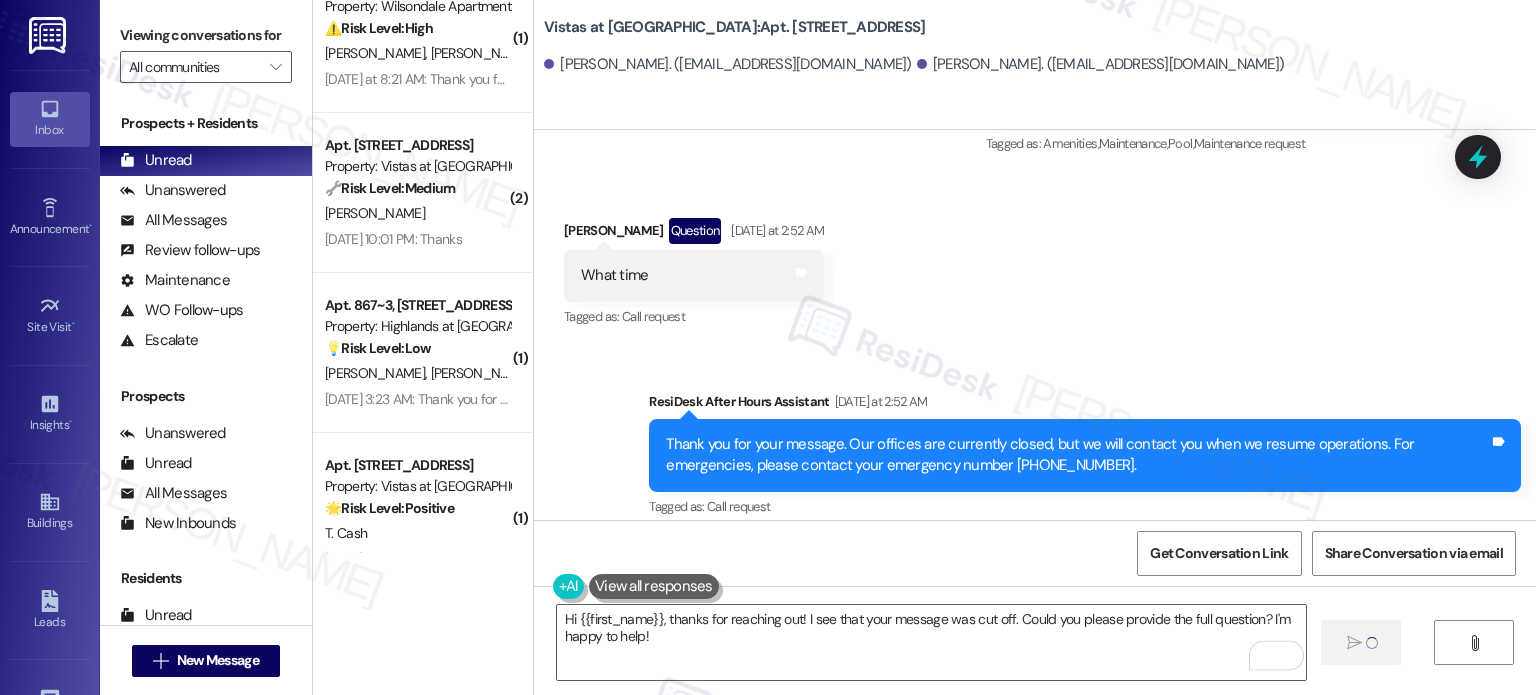 type 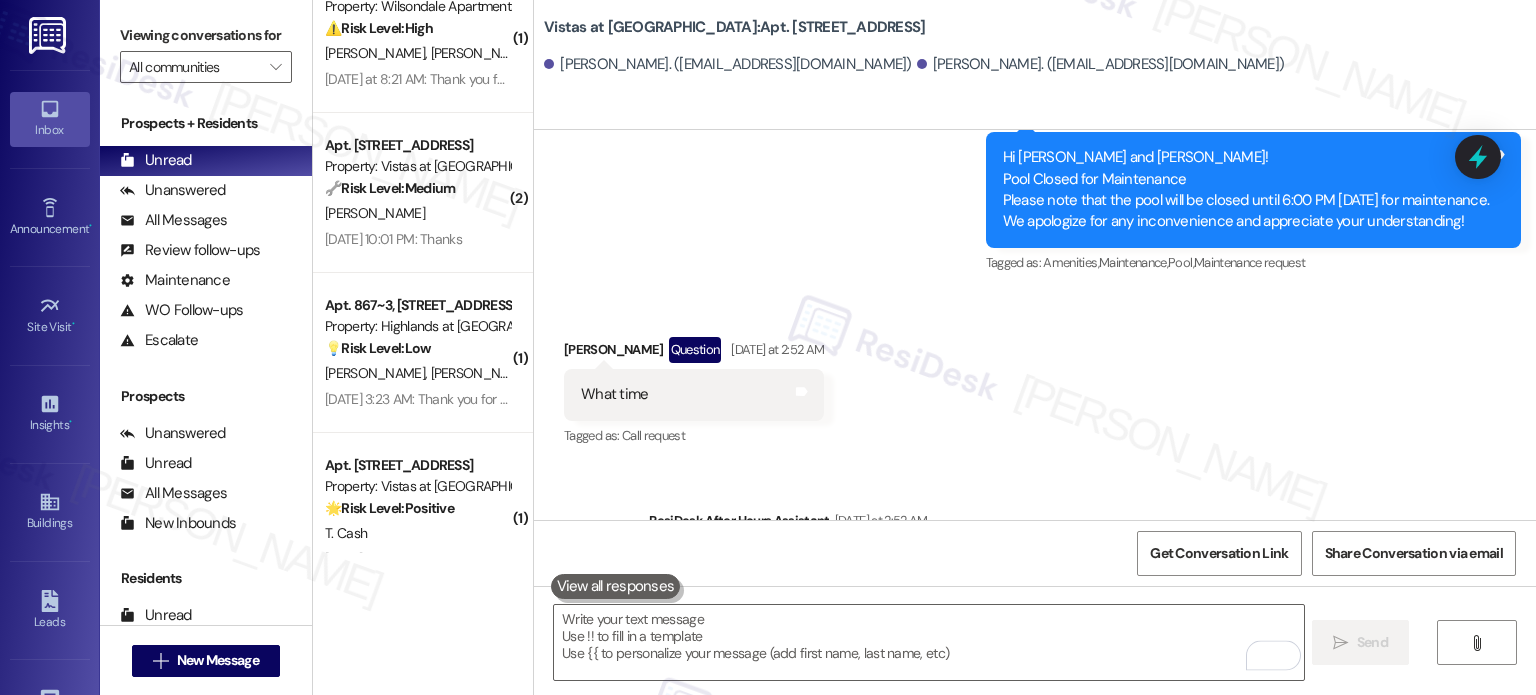scroll, scrollTop: 680, scrollLeft: 0, axis: vertical 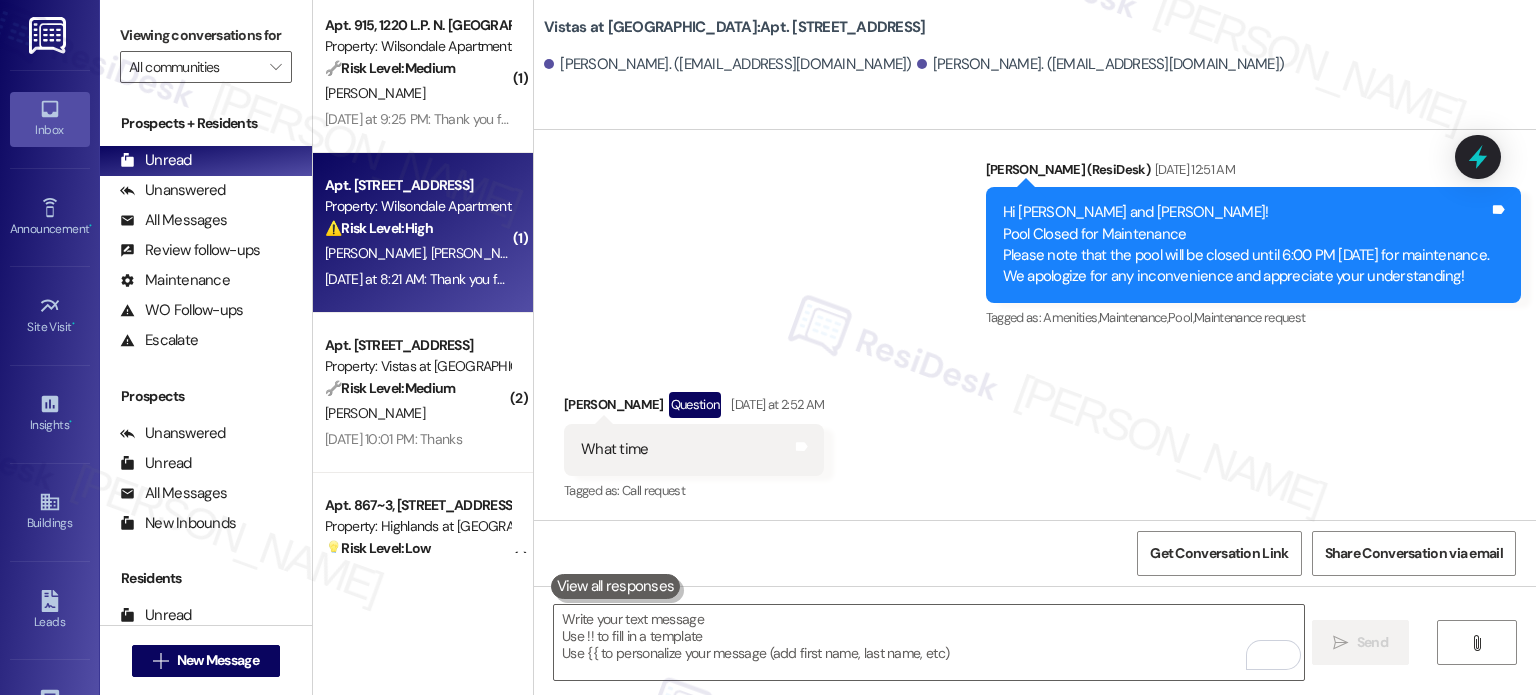 click on "⚠️  Risk Level:  High The resident is locked out of their personal room, requiring assistance to regain access. While not an apartment lockout, it still requires timely maintenance intervention." at bounding box center (417, 228) 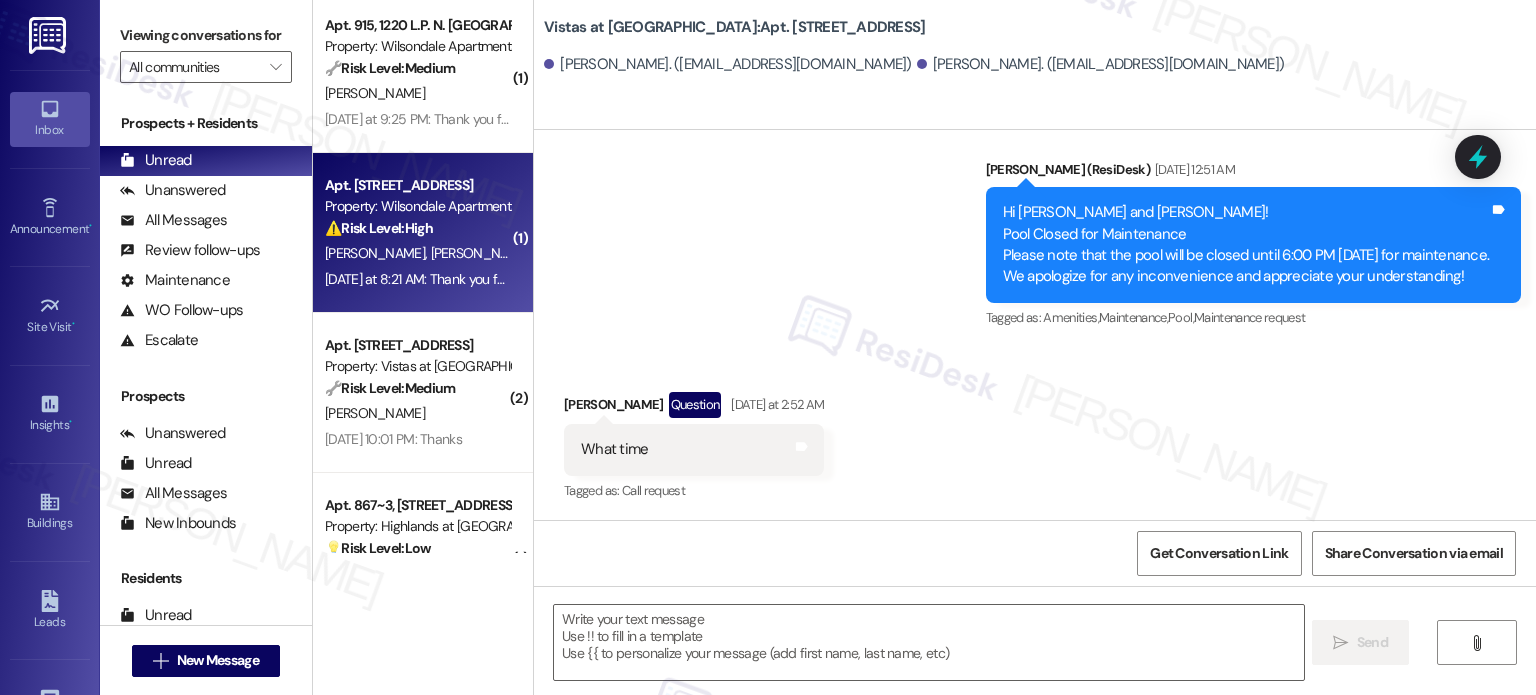 type on "Fetching suggested responses. Please feel free to read through the conversation in the meantime." 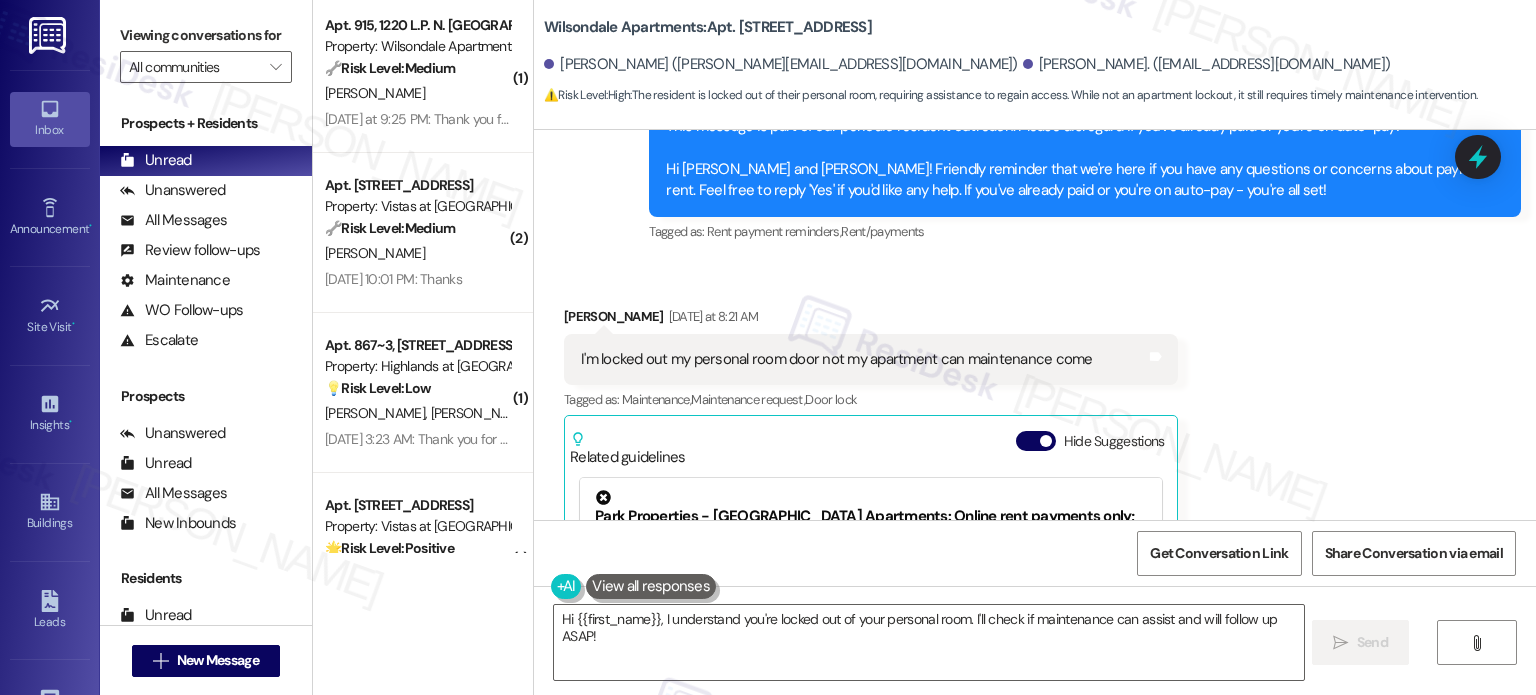 scroll, scrollTop: 2916, scrollLeft: 0, axis: vertical 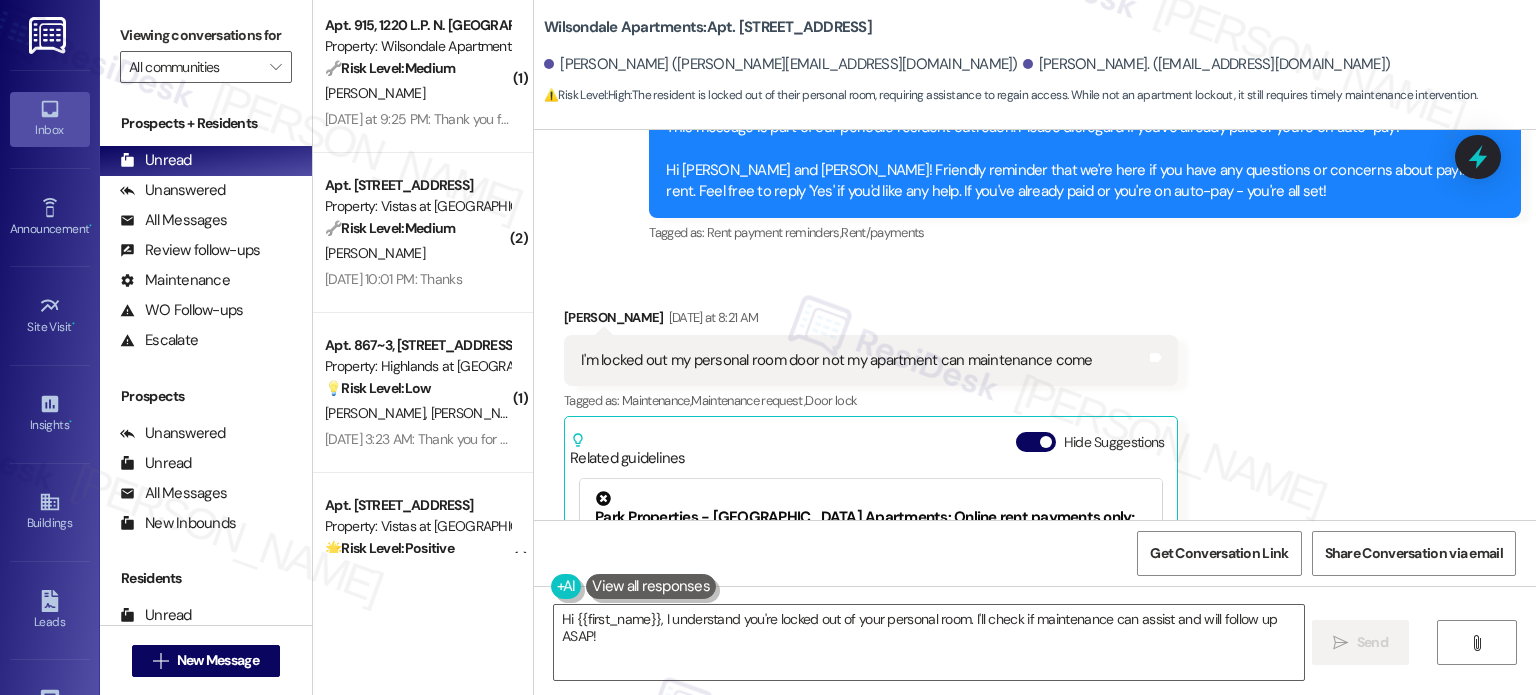 click on "I'm locked out my personal room door not my apartment can maintenance come" at bounding box center [837, 360] 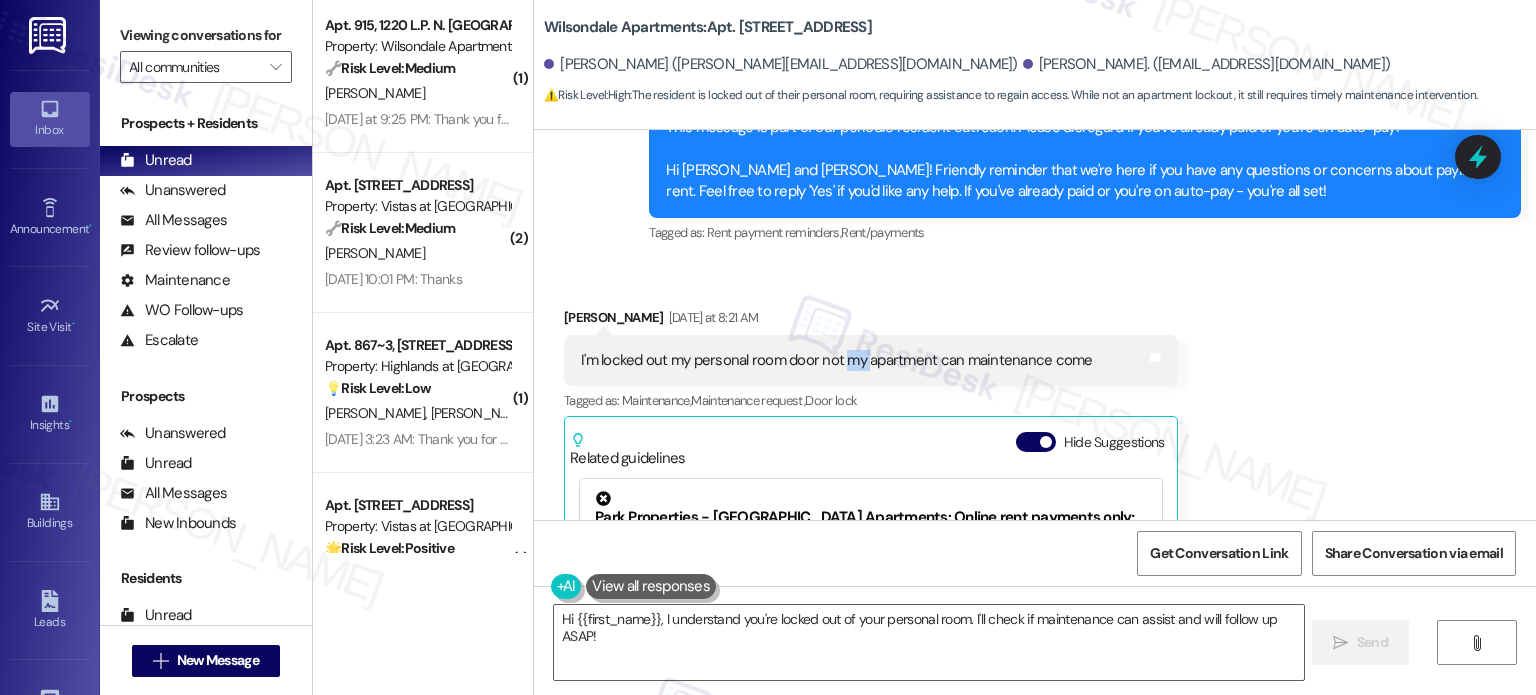 click on "I'm locked out my personal room door not my apartment can maintenance come" at bounding box center (837, 360) 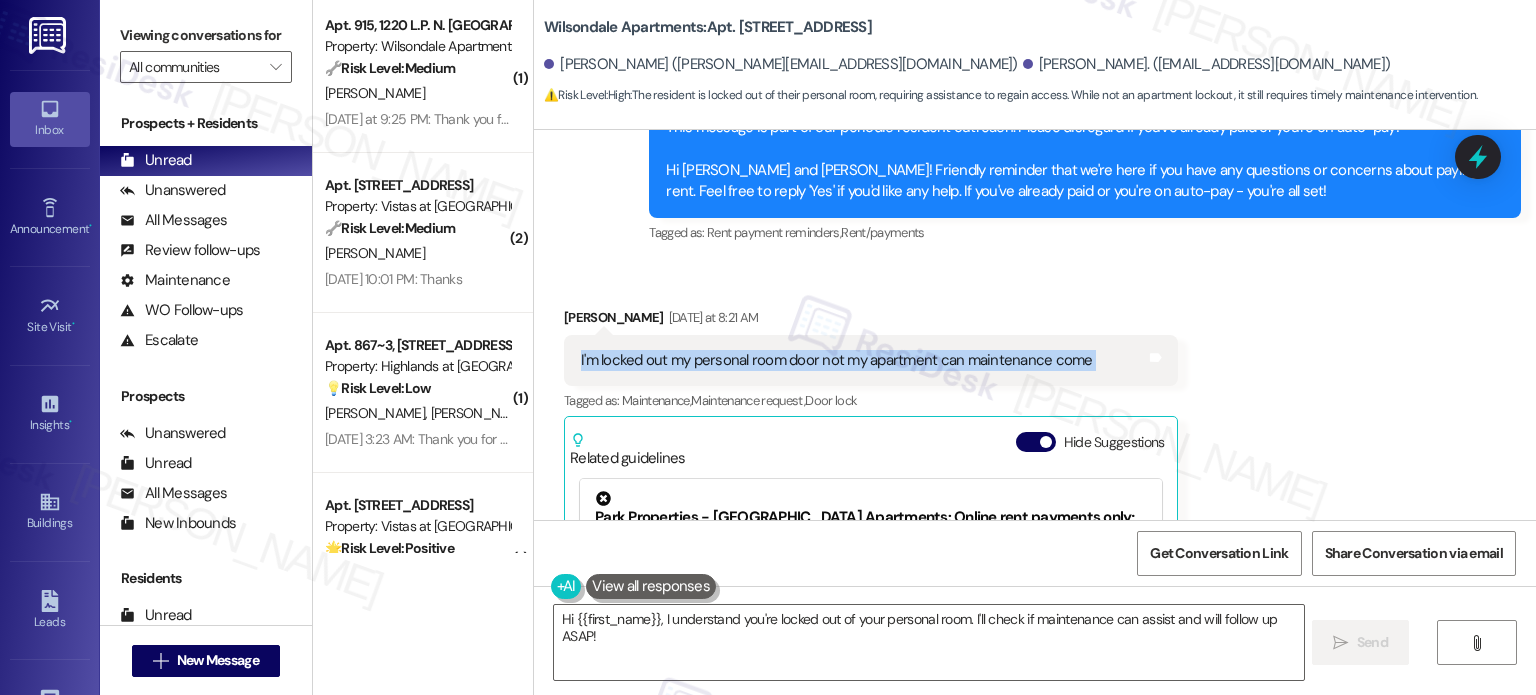 click on "I'm locked out my personal room door not my apartment can maintenance come" at bounding box center [837, 360] 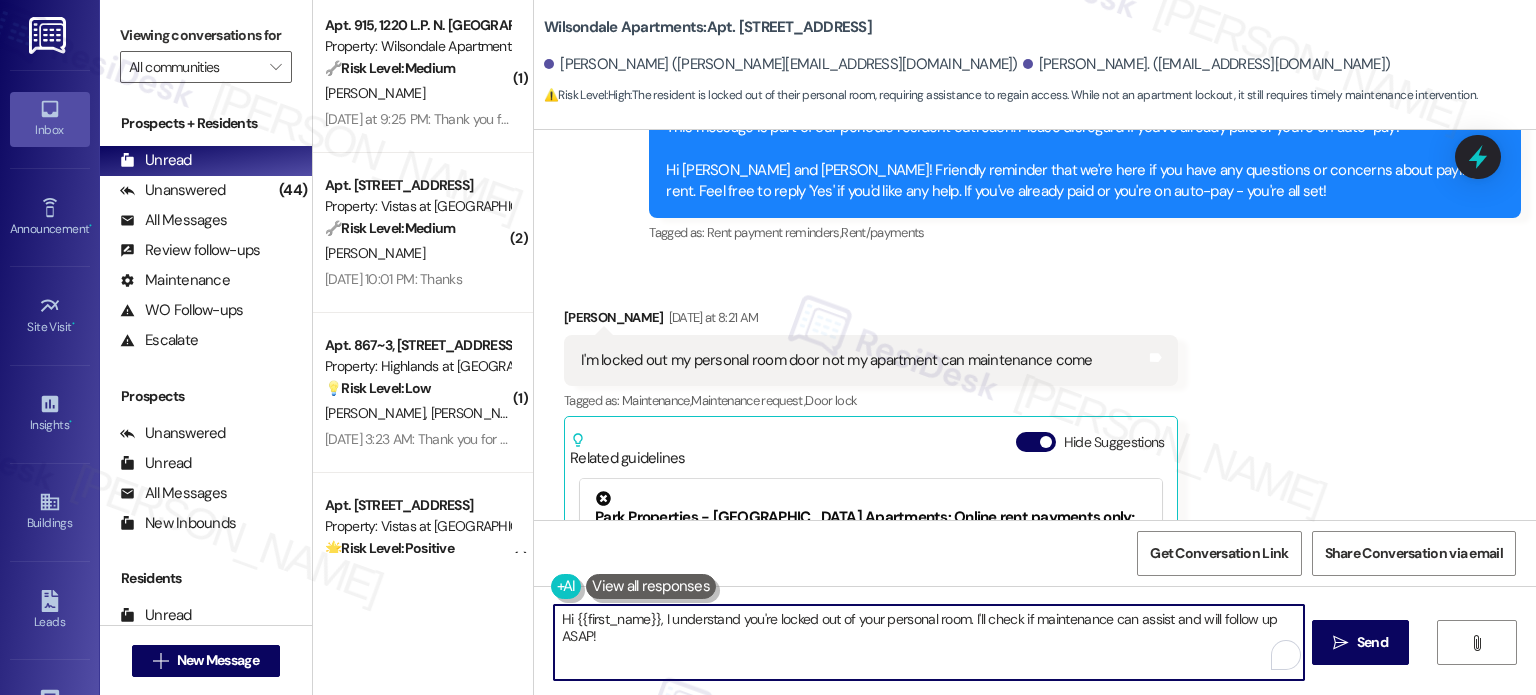 drag, startPoint x: 962, startPoint y: 620, endPoint x: 978, endPoint y: 663, distance: 45.88028 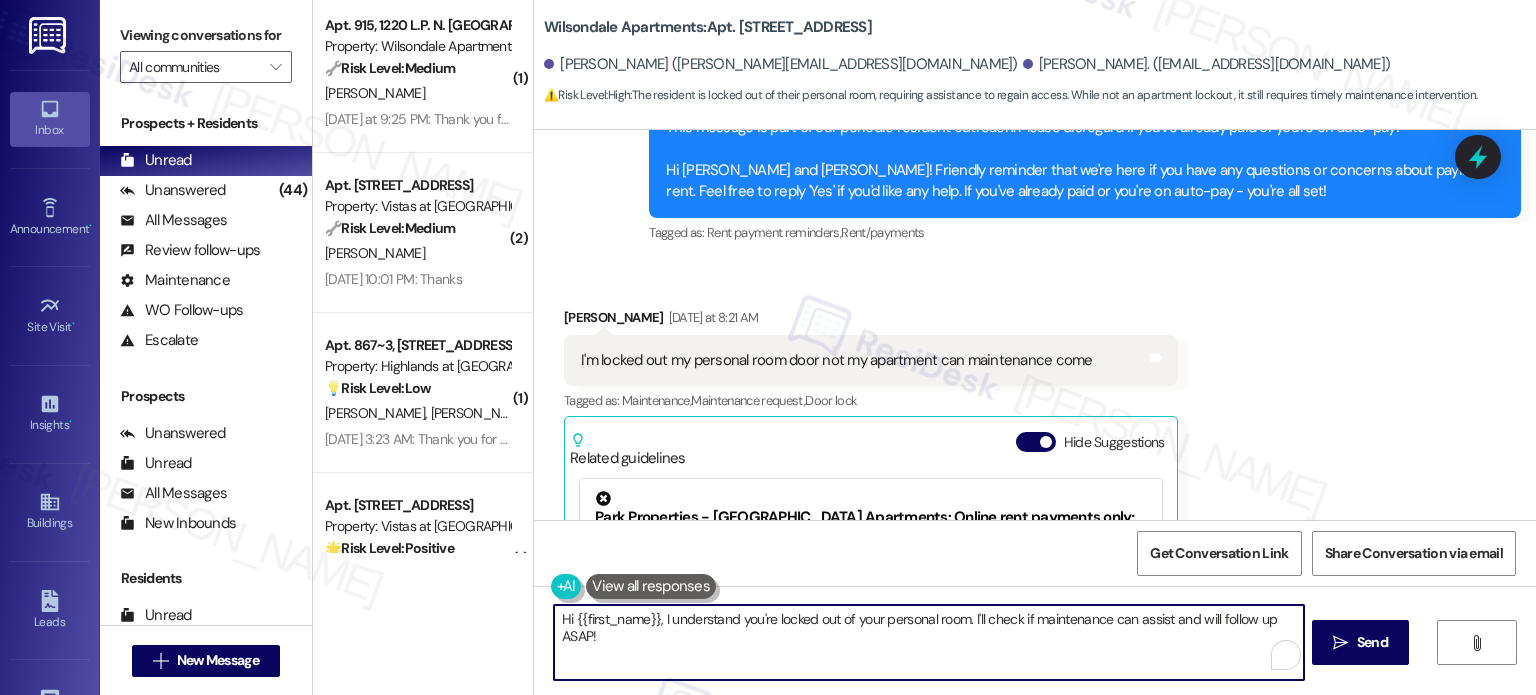 click on "Hi {{first_name}}, I understand you're locked out of your personal room. I'll check if maintenance can assist and will follow up ASAP!" at bounding box center [928, 642] 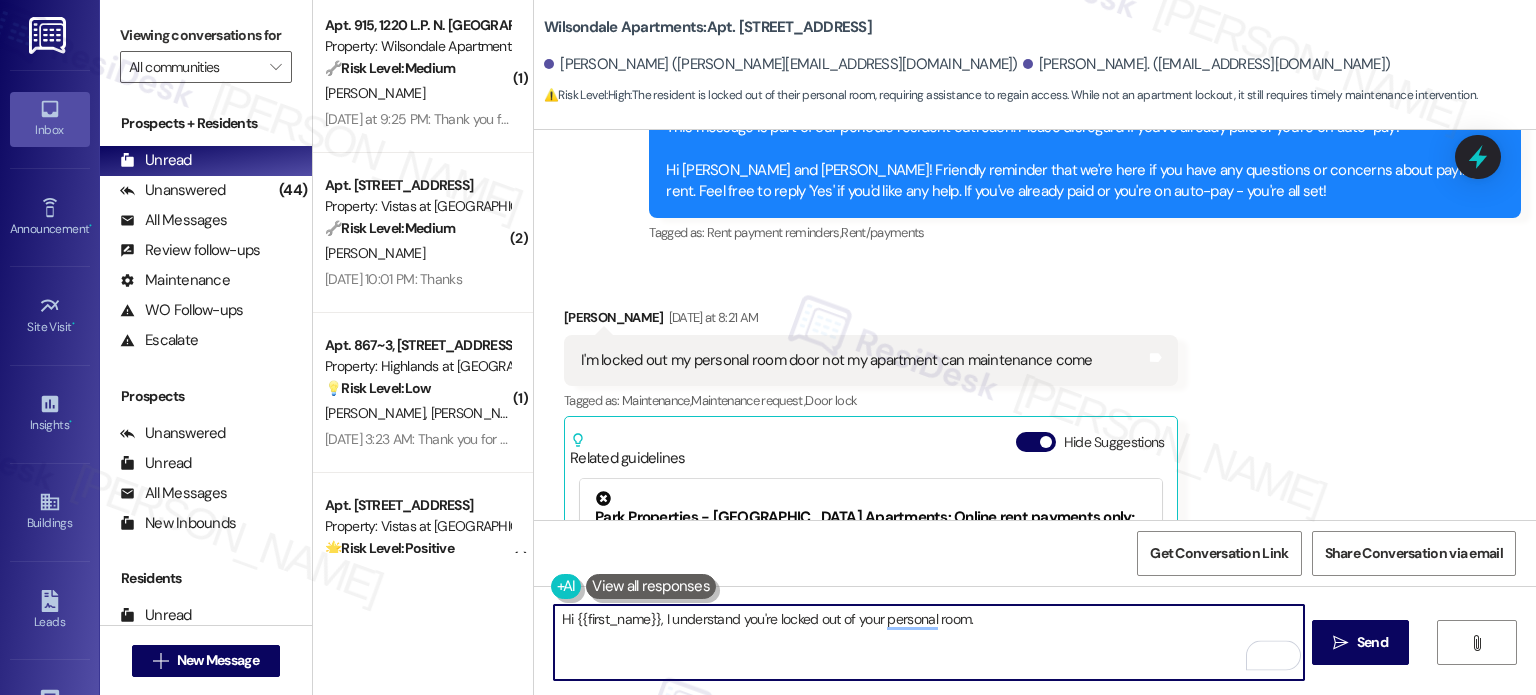 paste on "Has this lock or door given you trouble before, or is this the first time this has happened?" 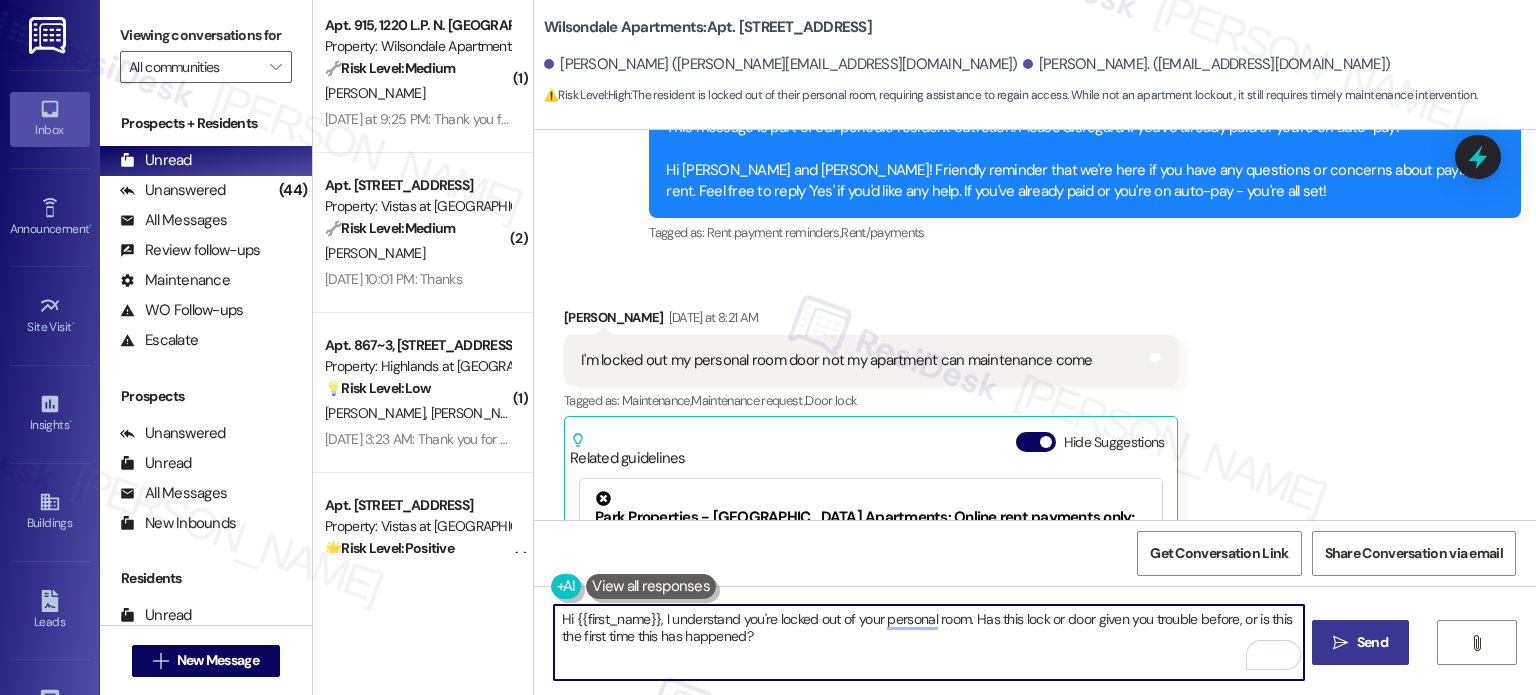 type on "Hi {{first_name}}, I understand you're locked out of your personal room. Has this lock or door given you trouble before, or is this the first time this has happened?" 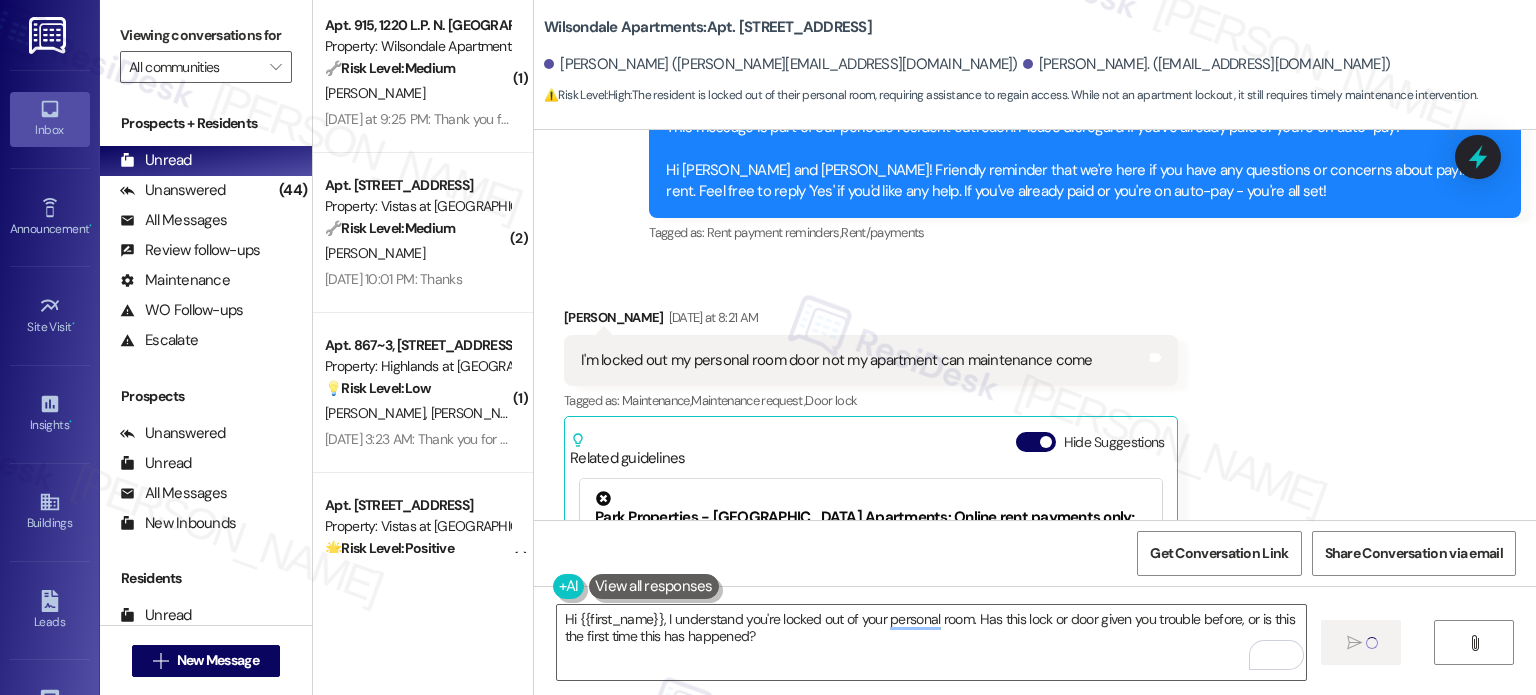 type 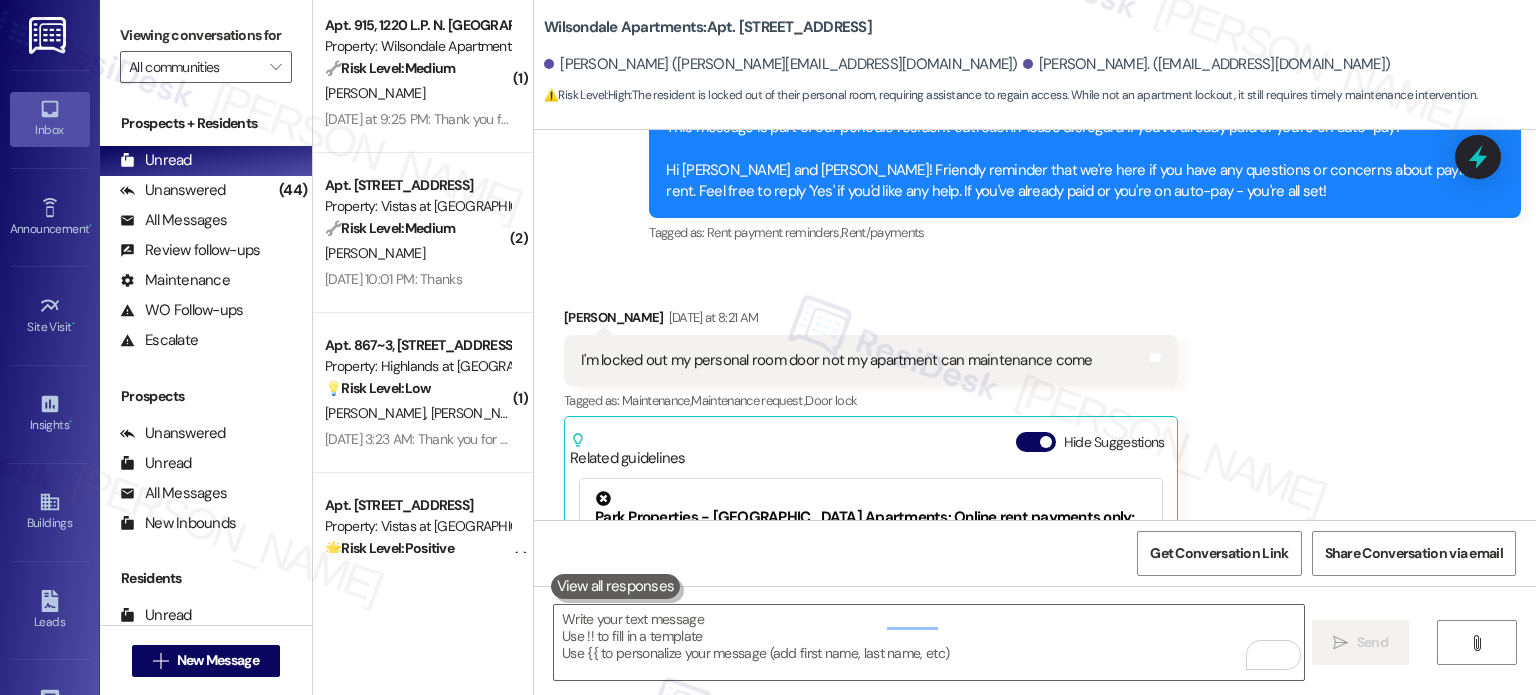 scroll, scrollTop: 3141, scrollLeft: 0, axis: vertical 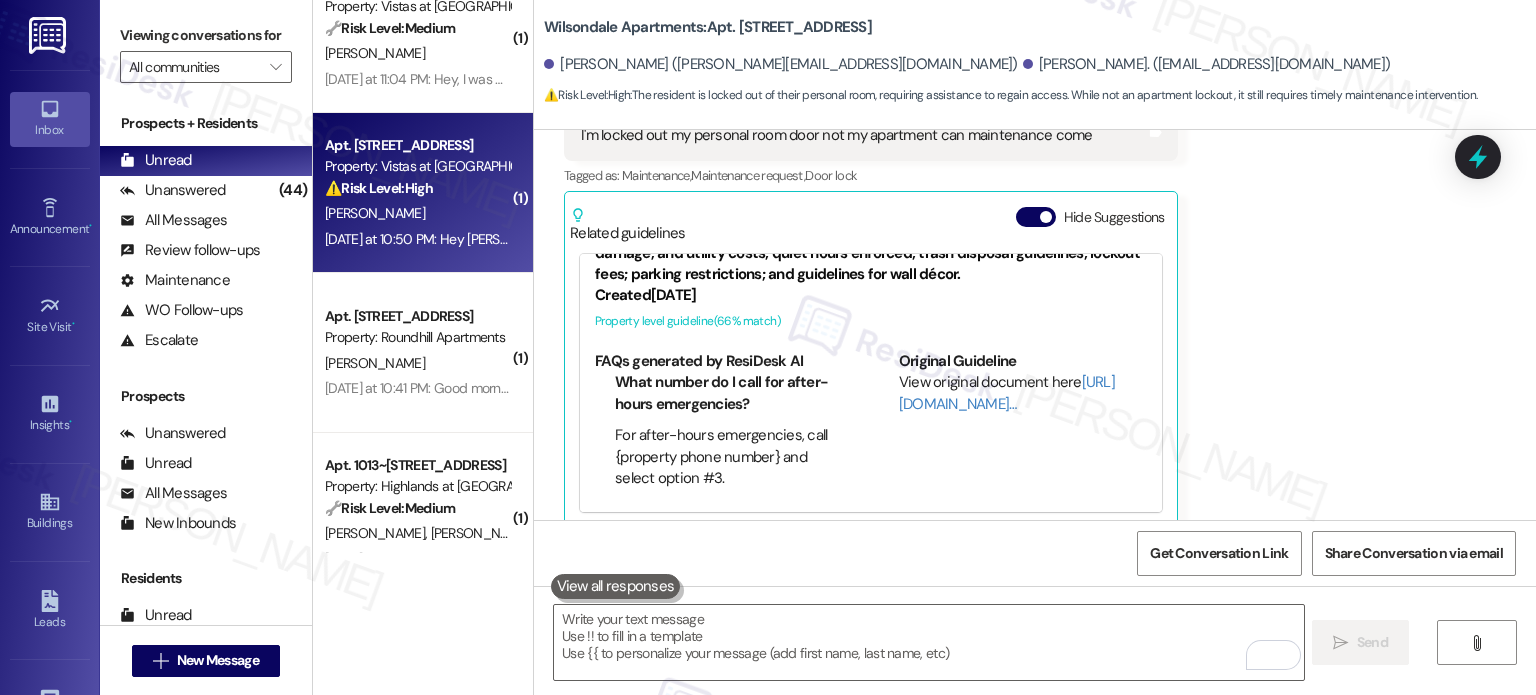 click on "Yesterday at 10:50 PM: Hey Sarah!
I've been having problems with my AC for like two years now and the office and the maintenance that's come to my apartment (except for the nice ginger guy) has been gaslighting me that everything's fine and it's perfectly normal for my electric bill to be $400+ a month when I live alone and for my apartment to be 80+ degrees no matter what I set the AC to. Is this something you can help me with or do I need to continue going to the office and putting in work orders even though that hasn't done anything for years now?" at bounding box center (2003, 239) 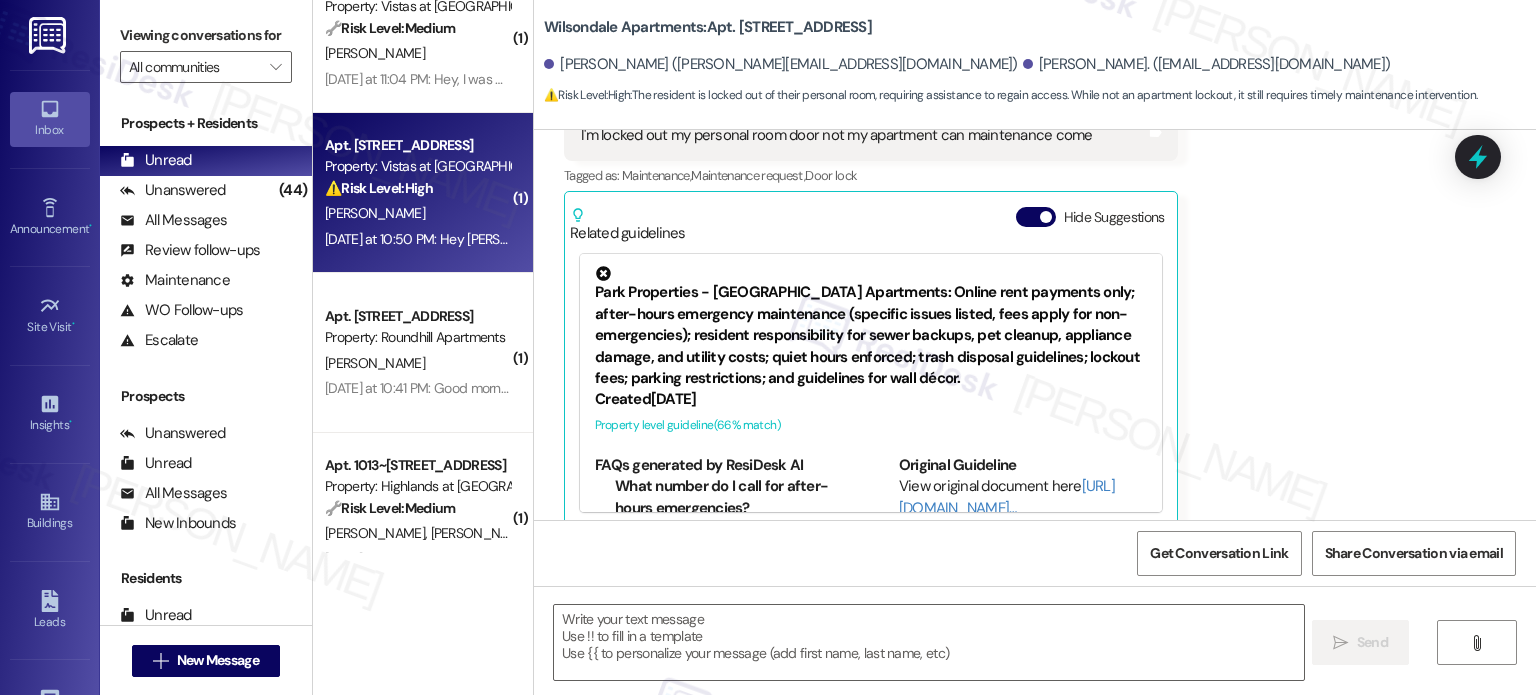 type on "Fetching suggested responses. Please feel free to read through the conversation in the meantime." 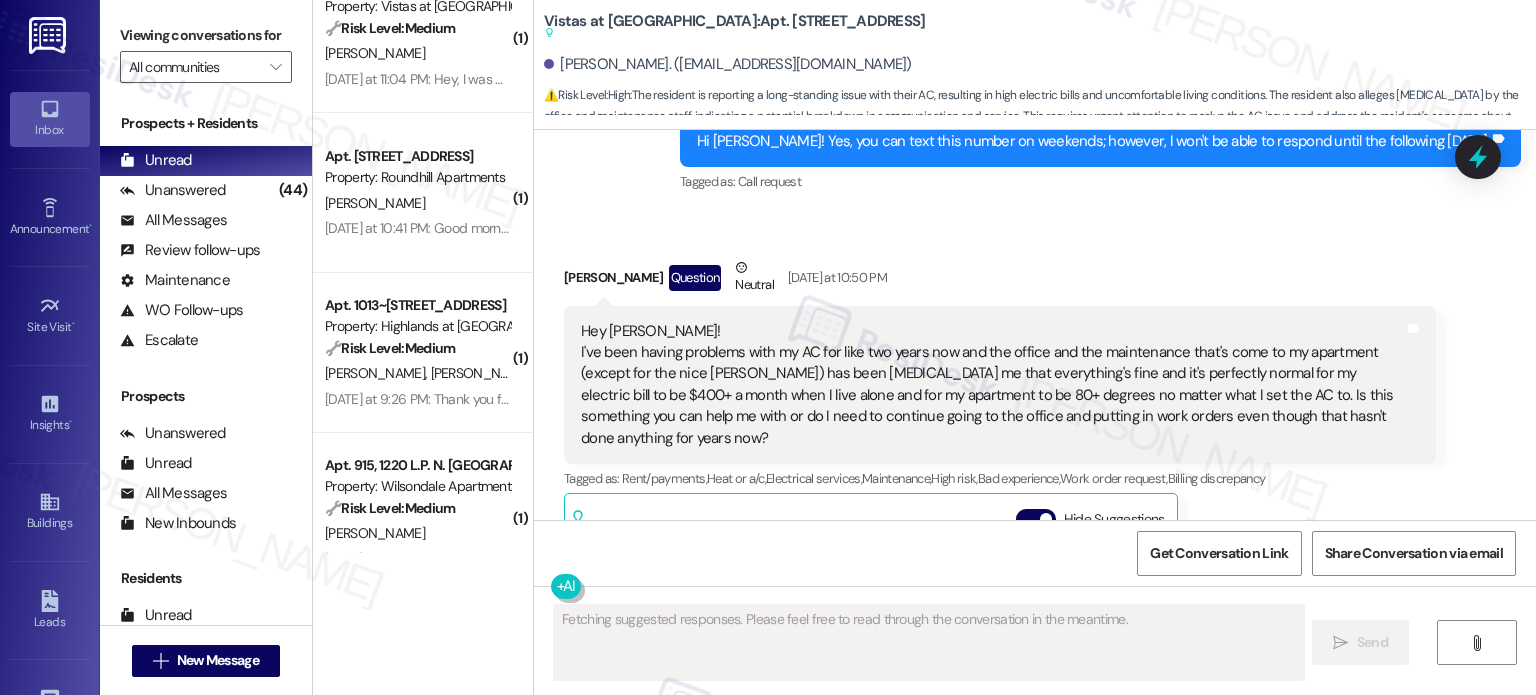scroll, scrollTop: 1654, scrollLeft: 0, axis: vertical 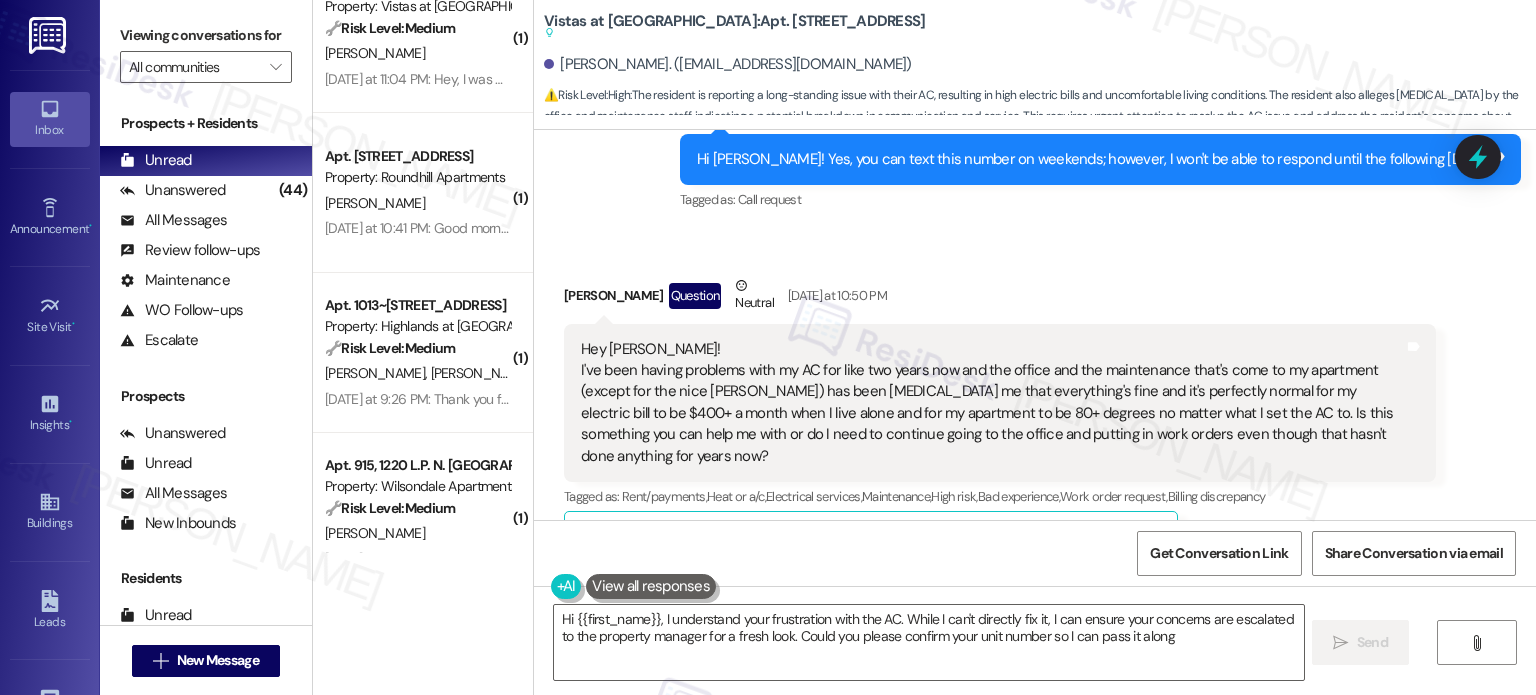 type on "Hi {{first_name}}, I understand your frustration with the AC. While I can't directly fix it, I can ensure your concerns are escalated to the property manager for a fresh look. Could you please confirm your unit number so I can pass it along?" 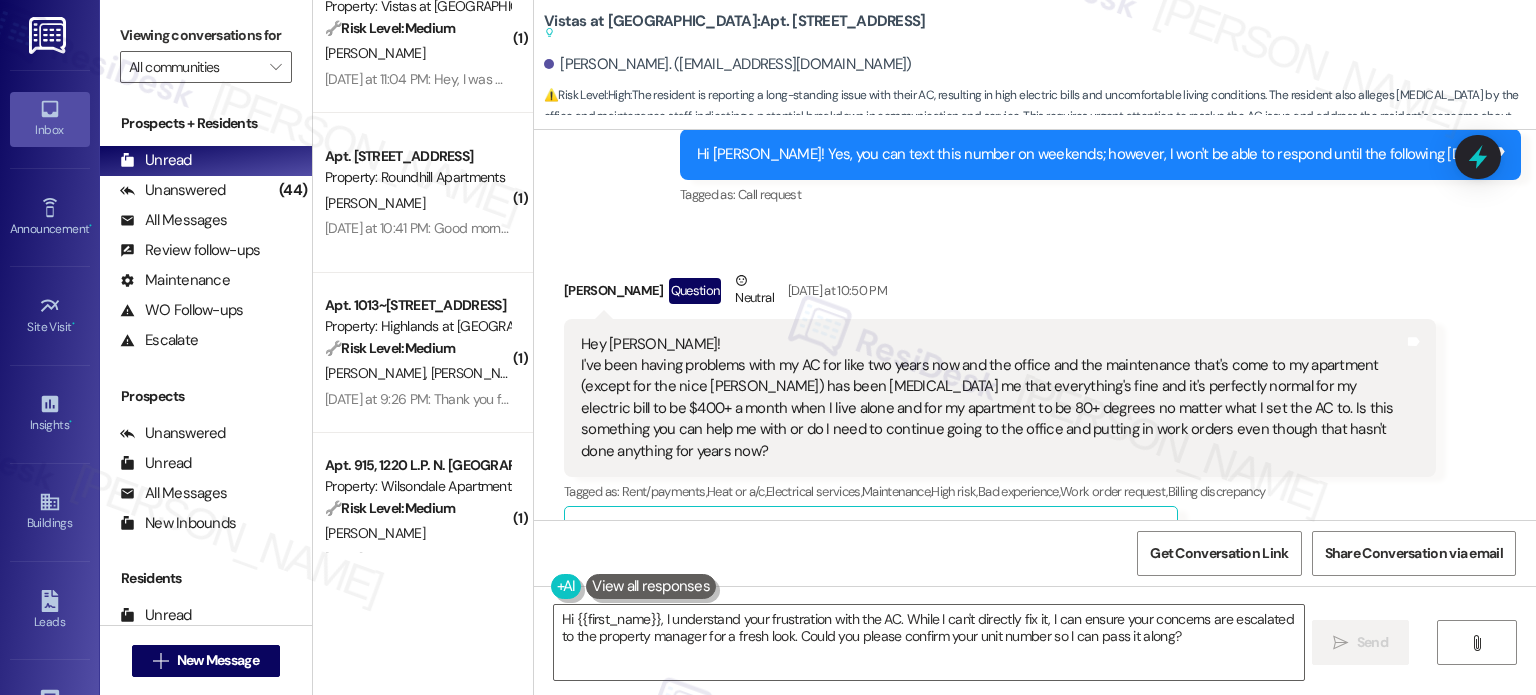 scroll, scrollTop: 1655, scrollLeft: 0, axis: vertical 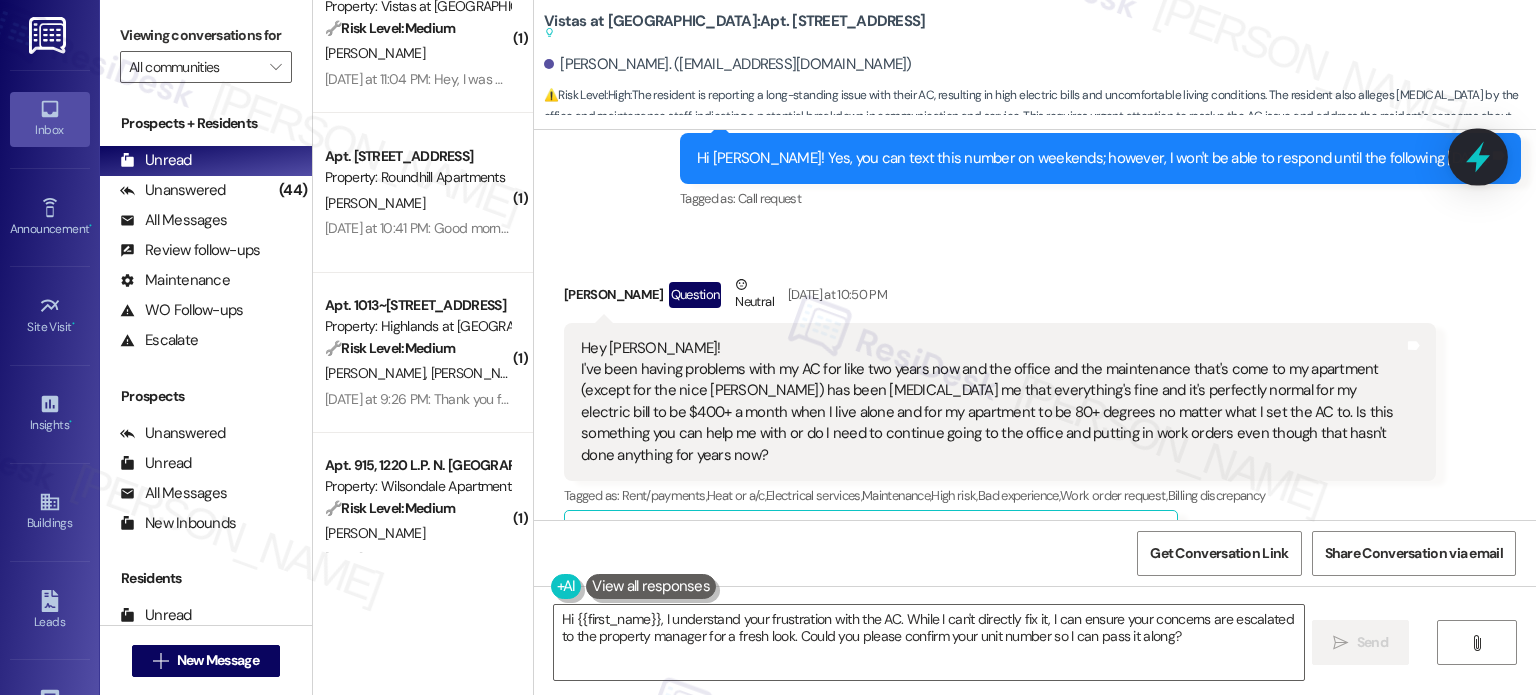 click 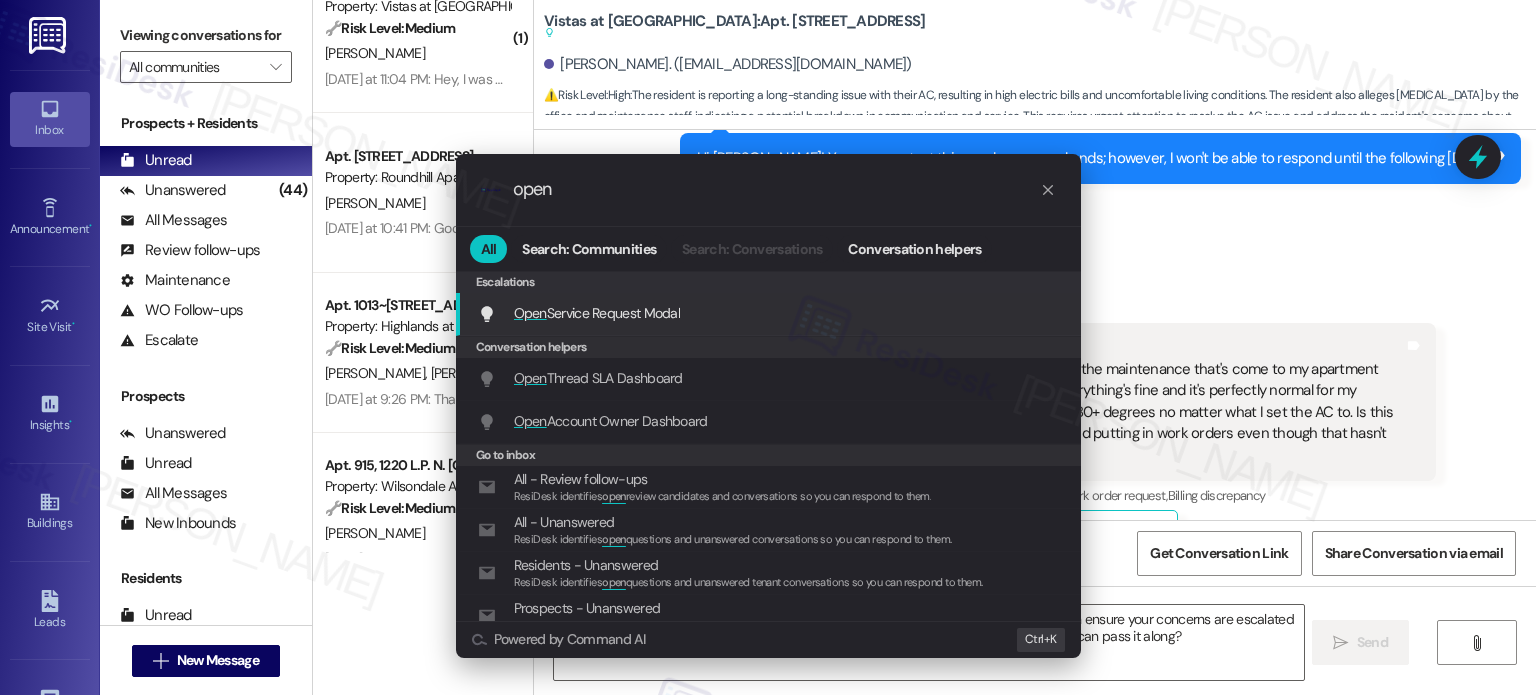 type on "open" 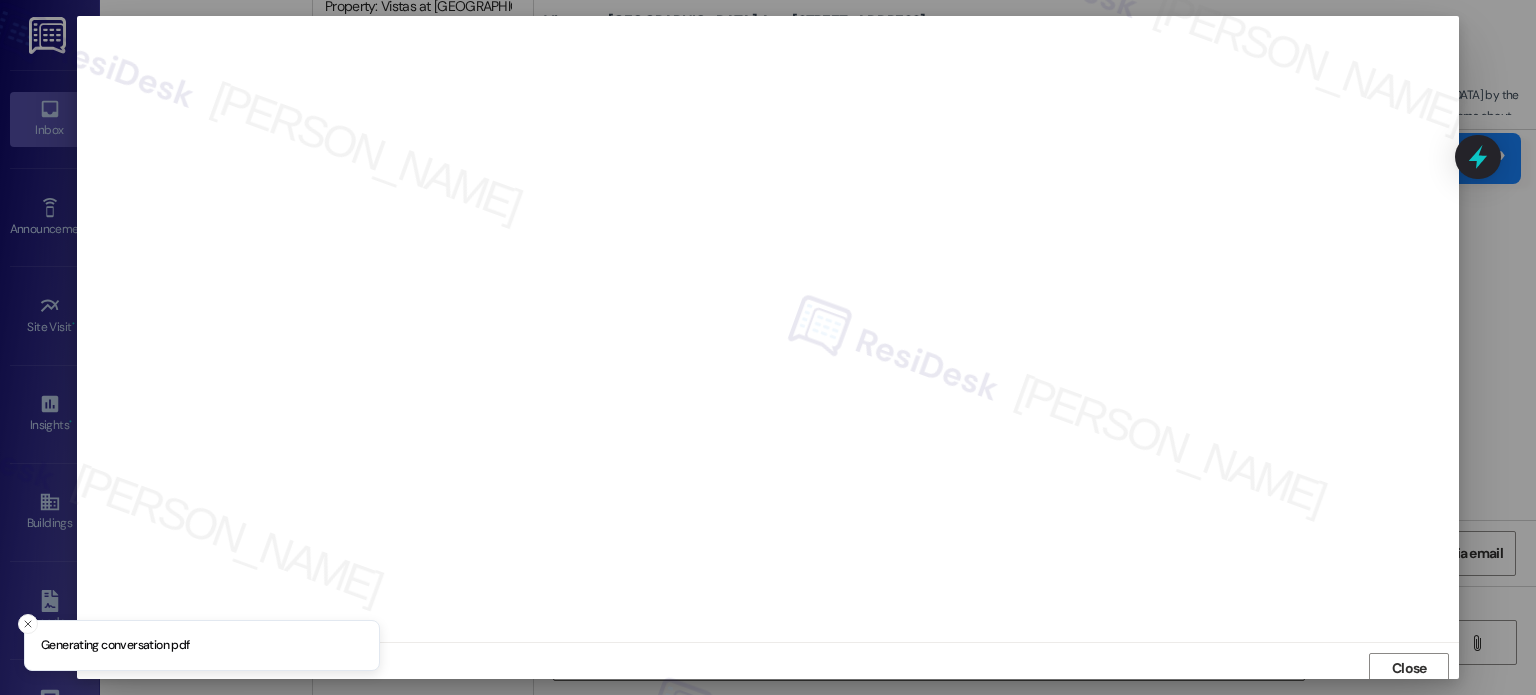 scroll, scrollTop: 5, scrollLeft: 0, axis: vertical 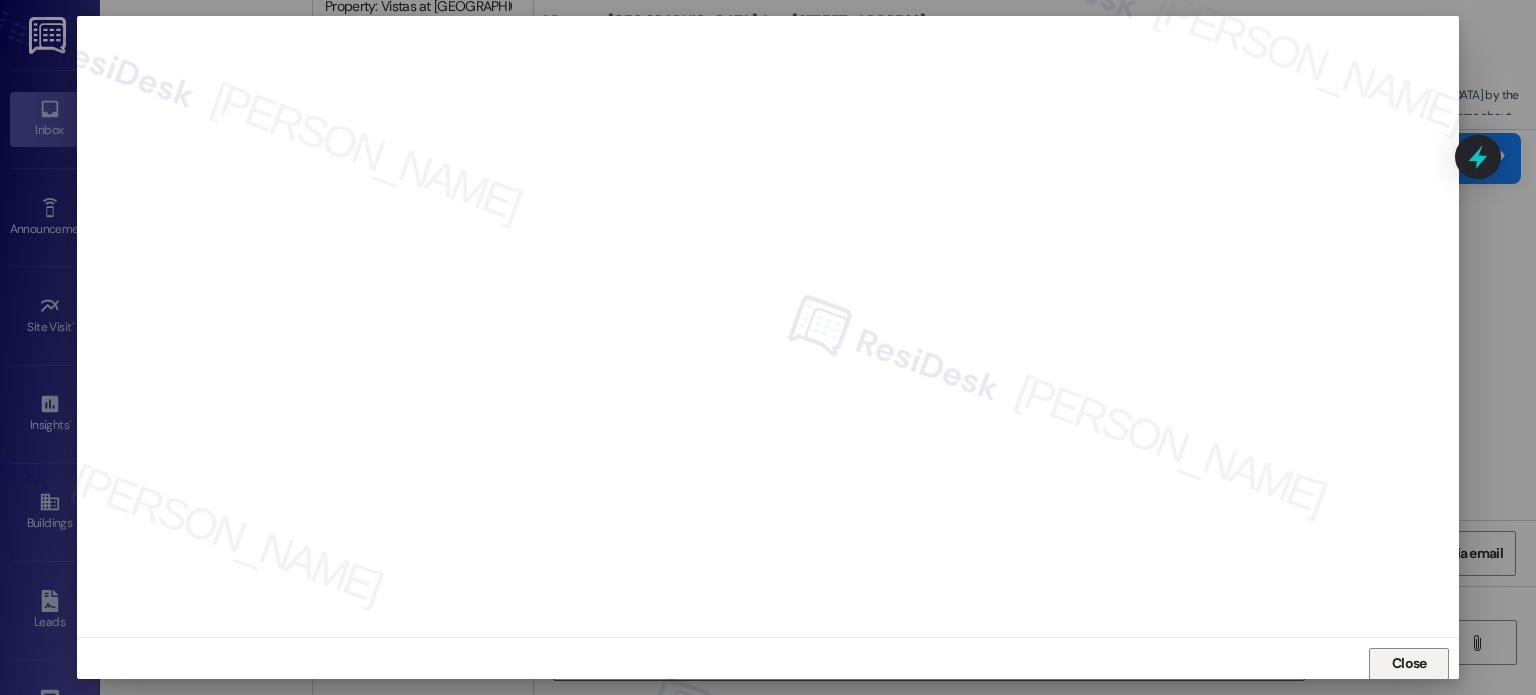 click on "Close" at bounding box center (1409, 663) 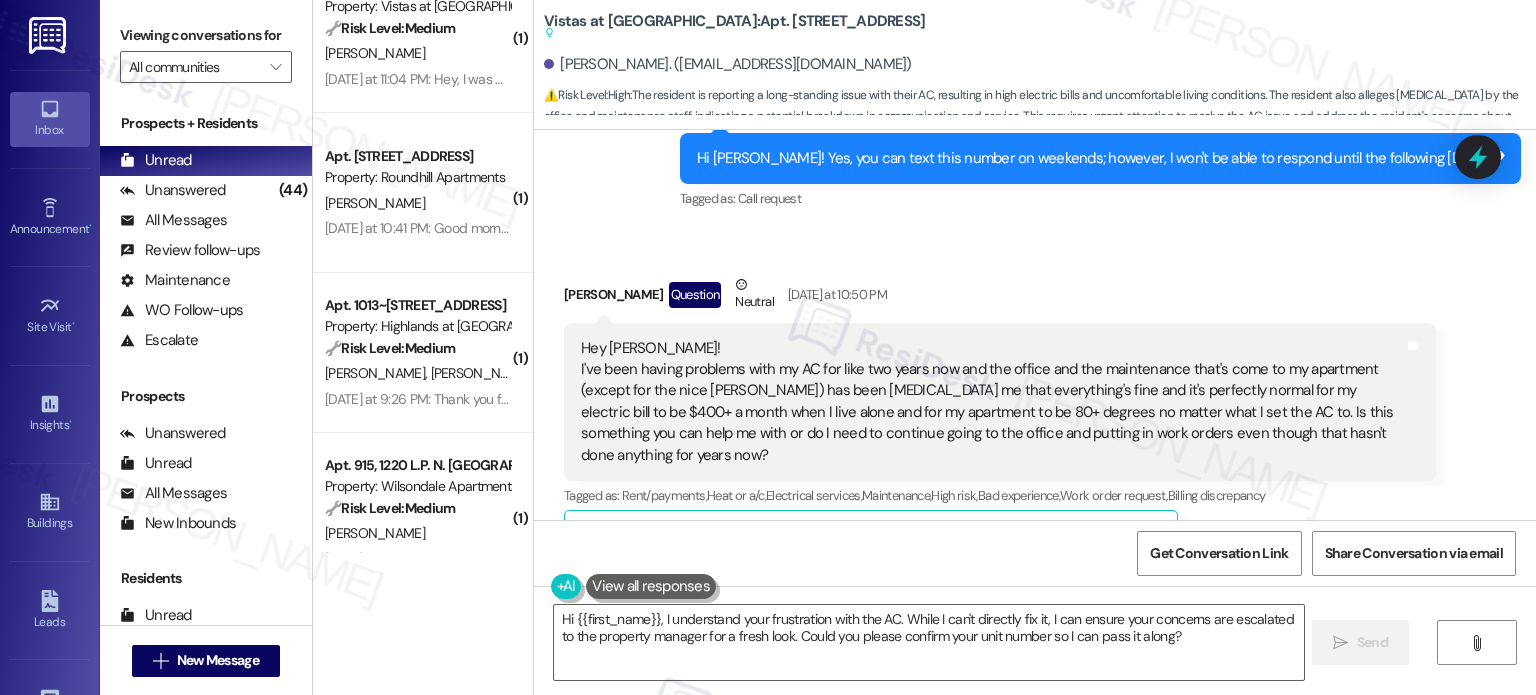 click on "Hey Sarah!
I've been having problems with my AC for like two years now and the office and the maintenance that's come to my apartment (except for the nice ginger guy) has been gaslighting me that everything's fine and it's perfectly normal for my electric bill to be $400+ a month when I live alone and for my apartment to be 80+ degrees no matter what I set the AC to. Is this something you can help me with or do I need to continue going to the office and putting in work orders even though that hasn't done anything for years now?" at bounding box center (992, 402) 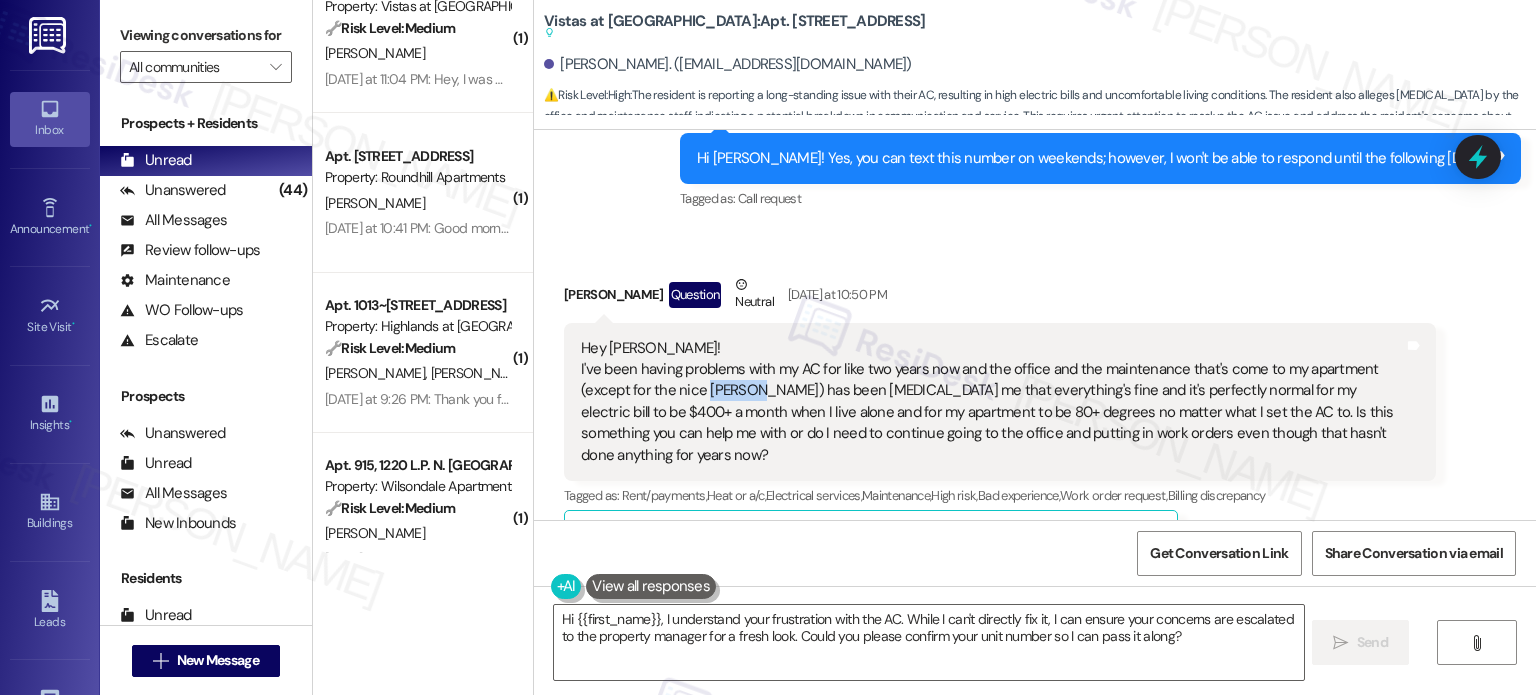 click on "Hey Sarah!
I've been having problems with my AC for like two years now and the office and the maintenance that's come to my apartment (except for the nice ginger guy) has been gaslighting me that everything's fine and it's perfectly normal for my electric bill to be $400+ a month when I live alone and for my apartment to be 80+ degrees no matter what I set the AC to. Is this something you can help me with or do I need to continue going to the office and putting in work orders even though that hasn't done anything for years now?" at bounding box center [992, 402] 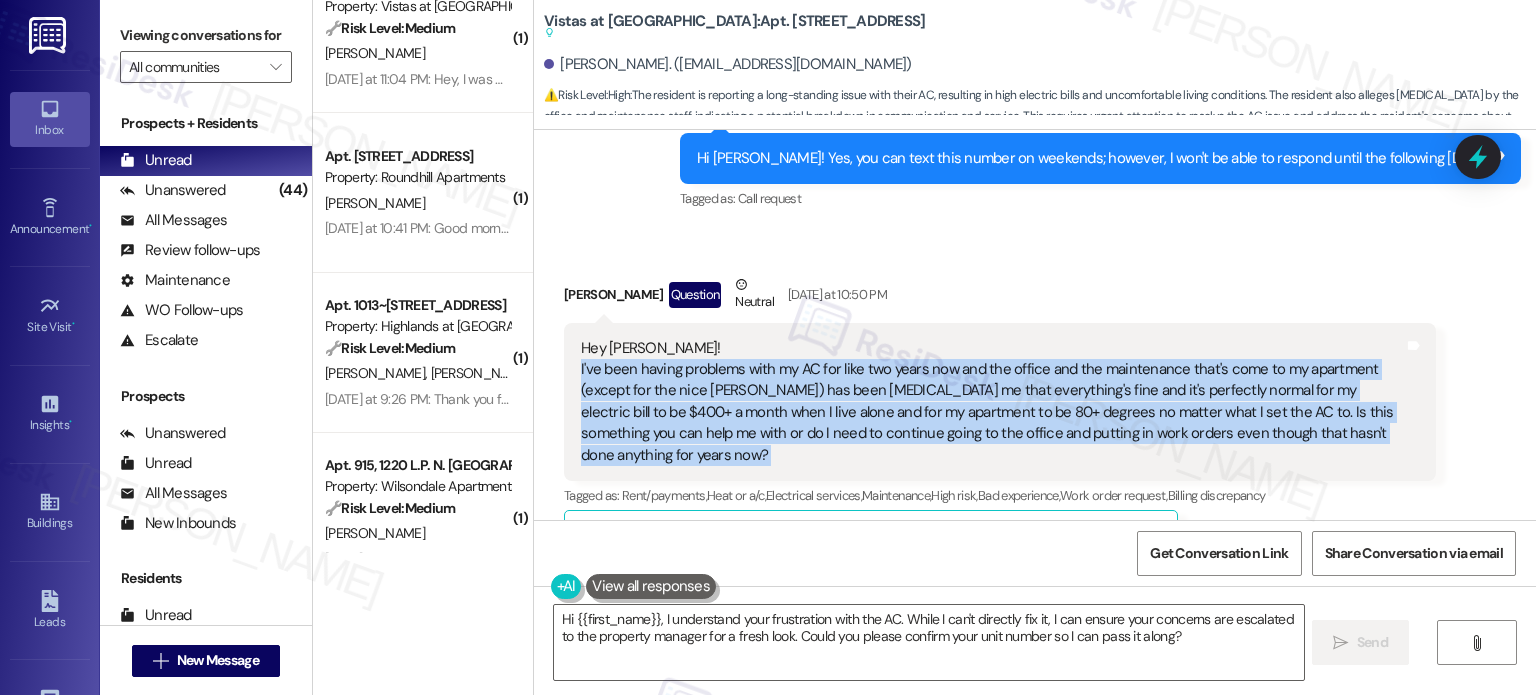 click on "Hey Sarah!
I've been having problems with my AC for like two years now and the office and the maintenance that's come to my apartment (except for the nice ginger guy) has been gaslighting me that everything's fine and it's perfectly normal for my electric bill to be $400+ a month when I live alone and for my apartment to be 80+ degrees no matter what I set the AC to. Is this something you can help me with or do I need to continue going to the office and putting in work orders even though that hasn't done anything for years now?" at bounding box center [992, 402] 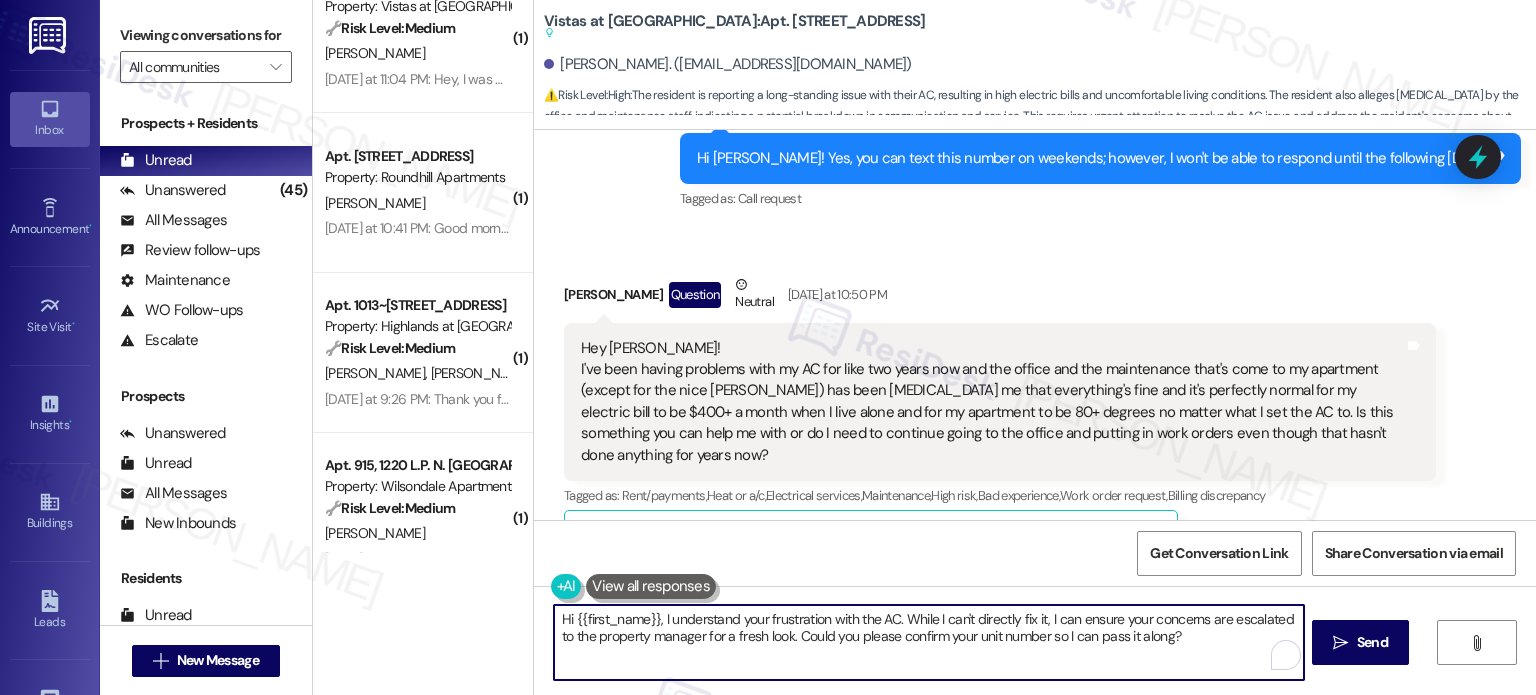 drag, startPoint x: 897, startPoint y: 615, endPoint x: 1265, endPoint y: 642, distance: 368.98917 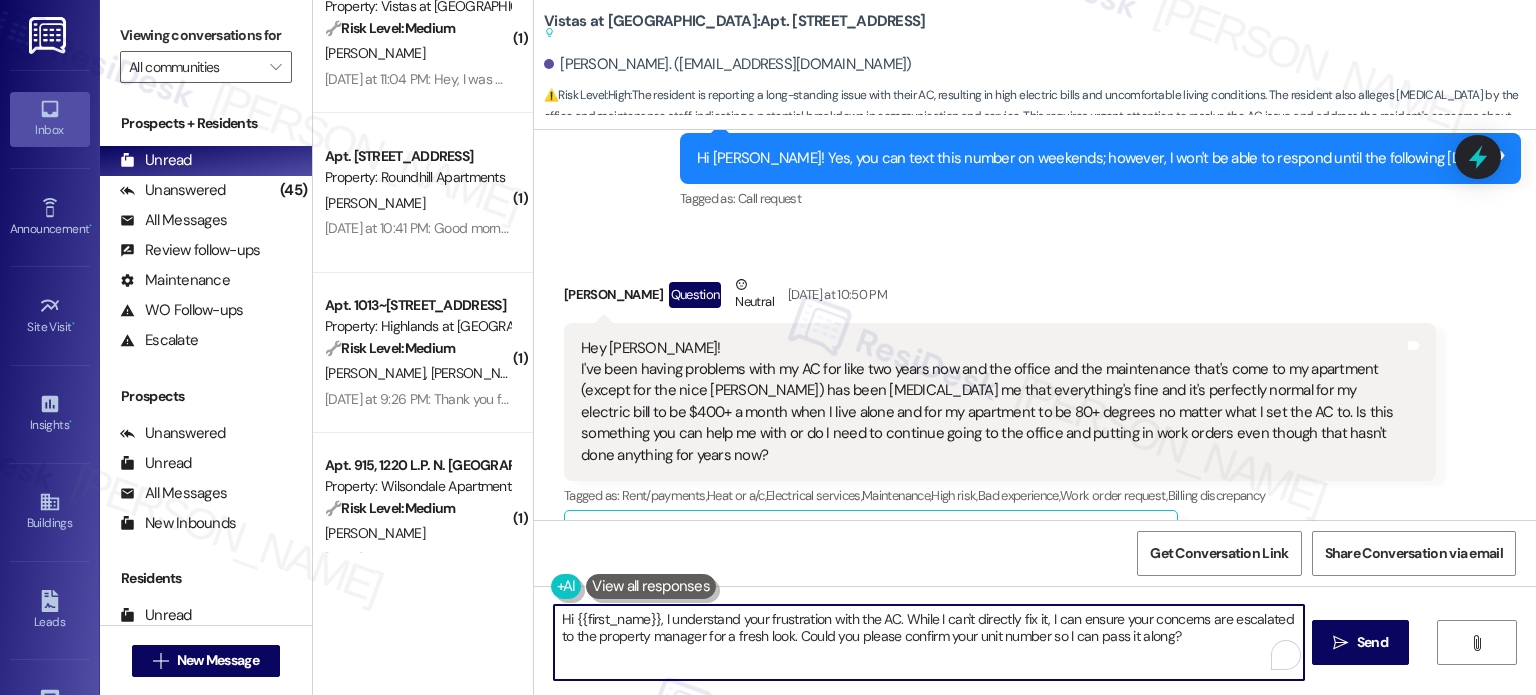 click on "Hi {{first_name}}, I understand your frustration with the AC. While I can't directly fix it, I can ensure your concerns are escalated to the property manager for a fresh look. Could you please confirm your unit number so I can pass it along?" at bounding box center (928, 642) 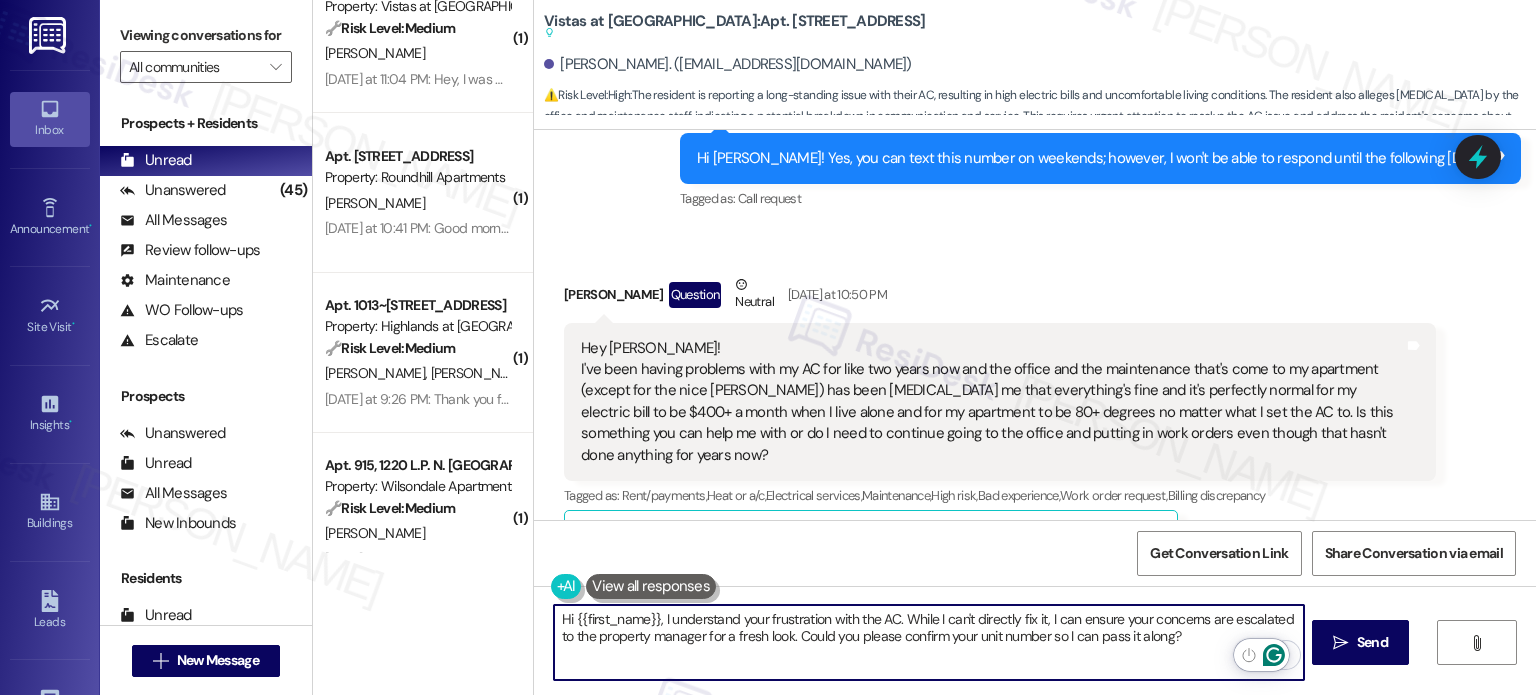 paste on "Have there been any recent repairs or diagnostics done on your AC unit, and if so, when" 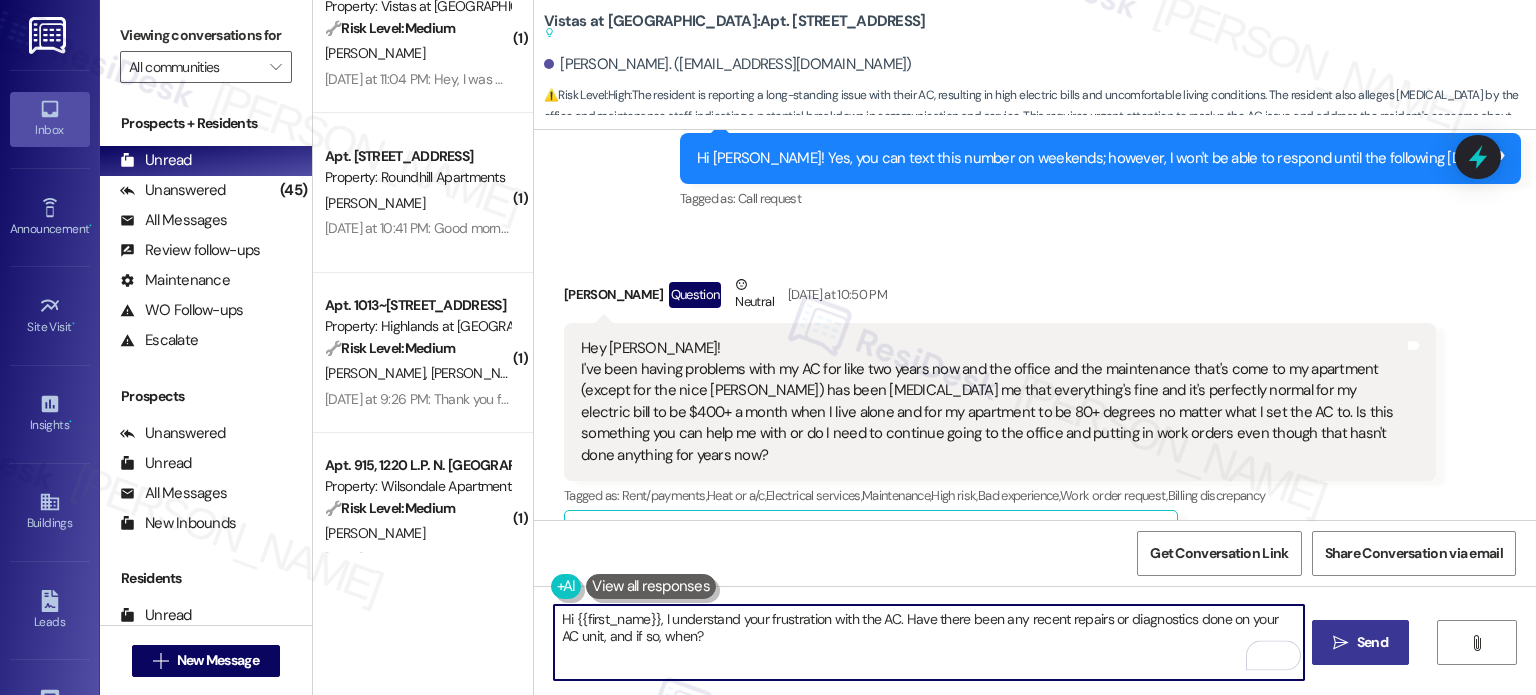 type on "Hi {{first_name}}, I understand your frustration with the AC. Have there been any recent repairs or diagnostics done on your AC unit, and if so, when?" 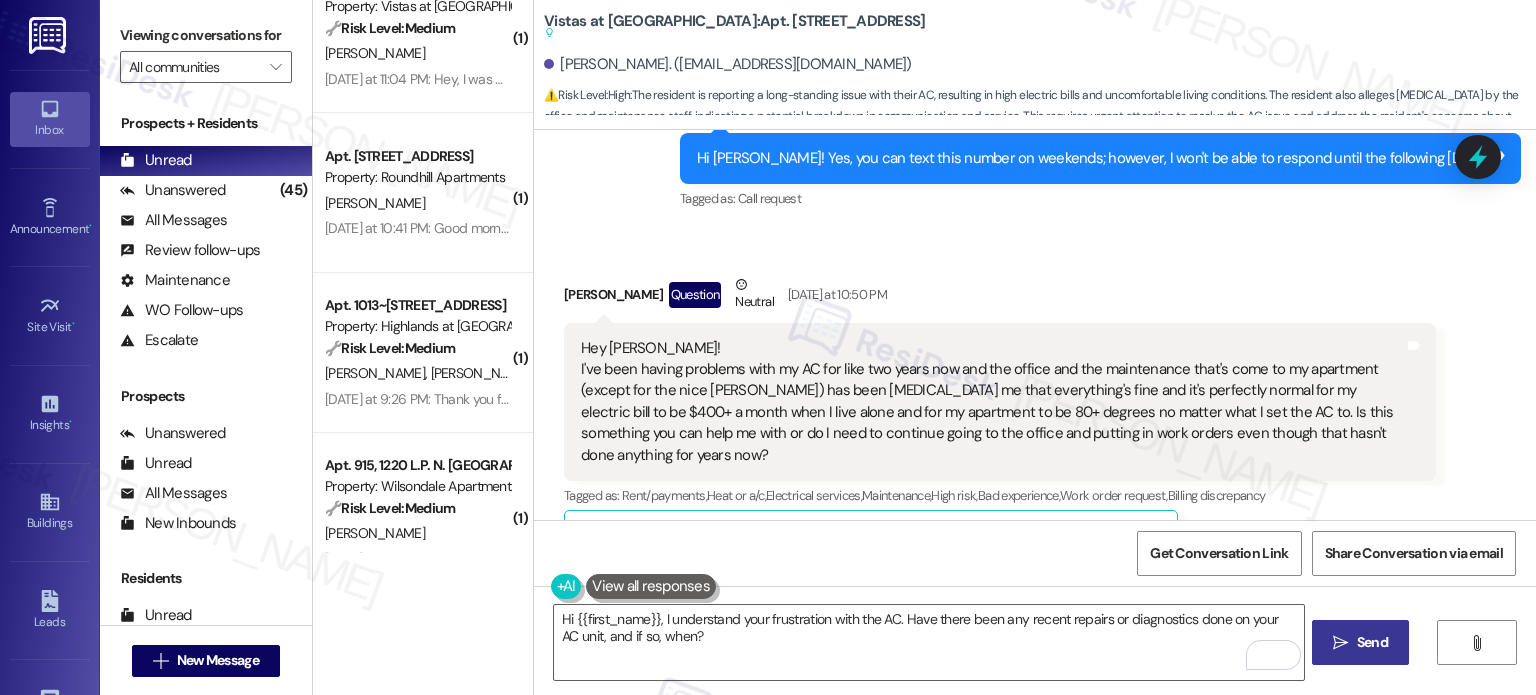 click on "Send" at bounding box center (1372, 642) 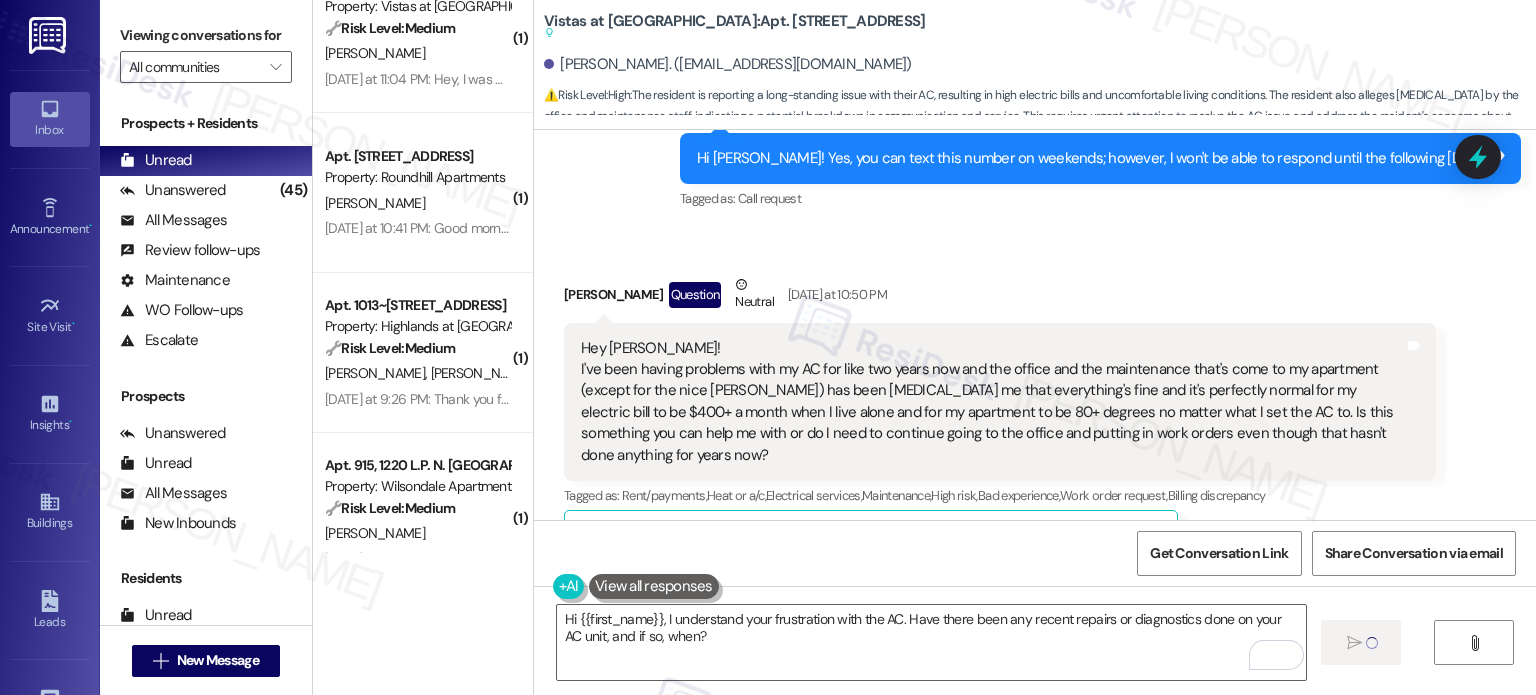 type 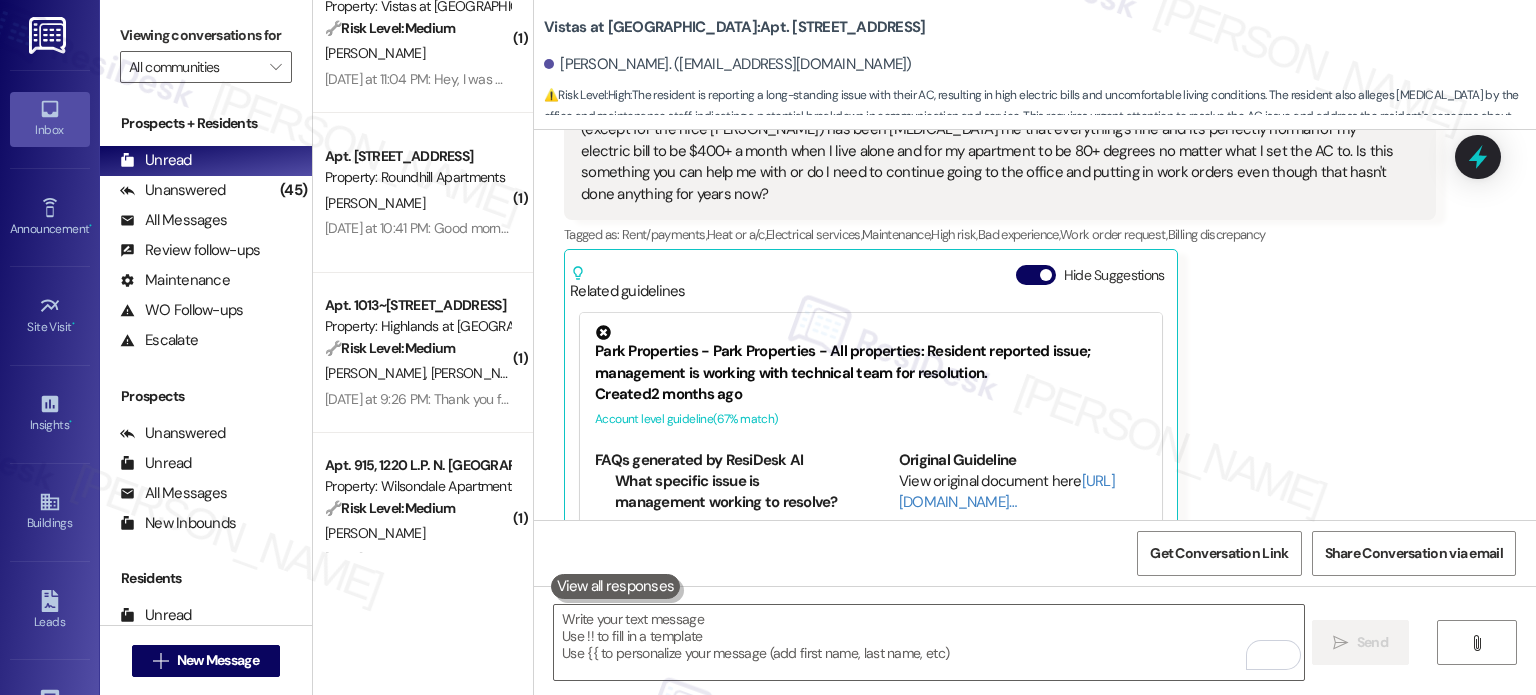 scroll, scrollTop: 1976, scrollLeft: 0, axis: vertical 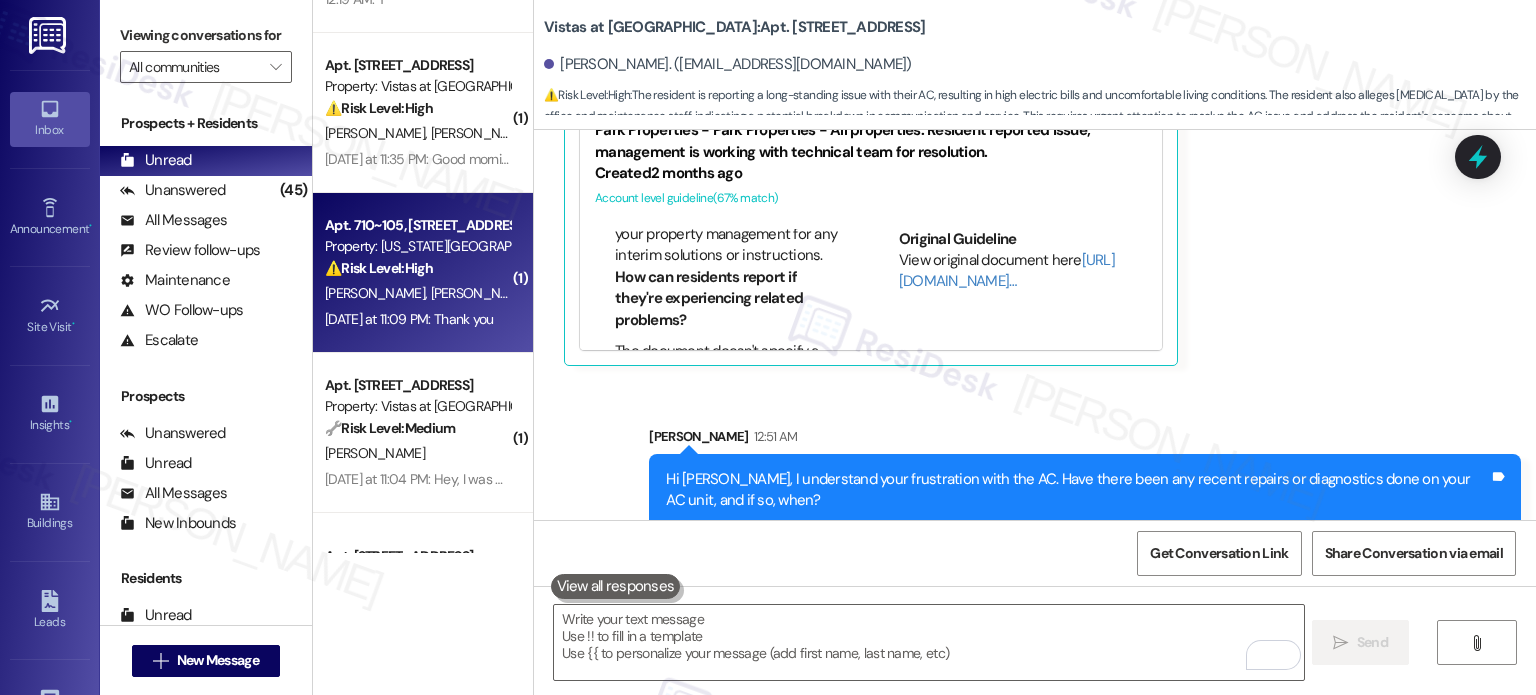 click on "Yesterday at 11:09 PM: Thank you Yesterday at 11:09 PM: Thank you" at bounding box center (409, 319) 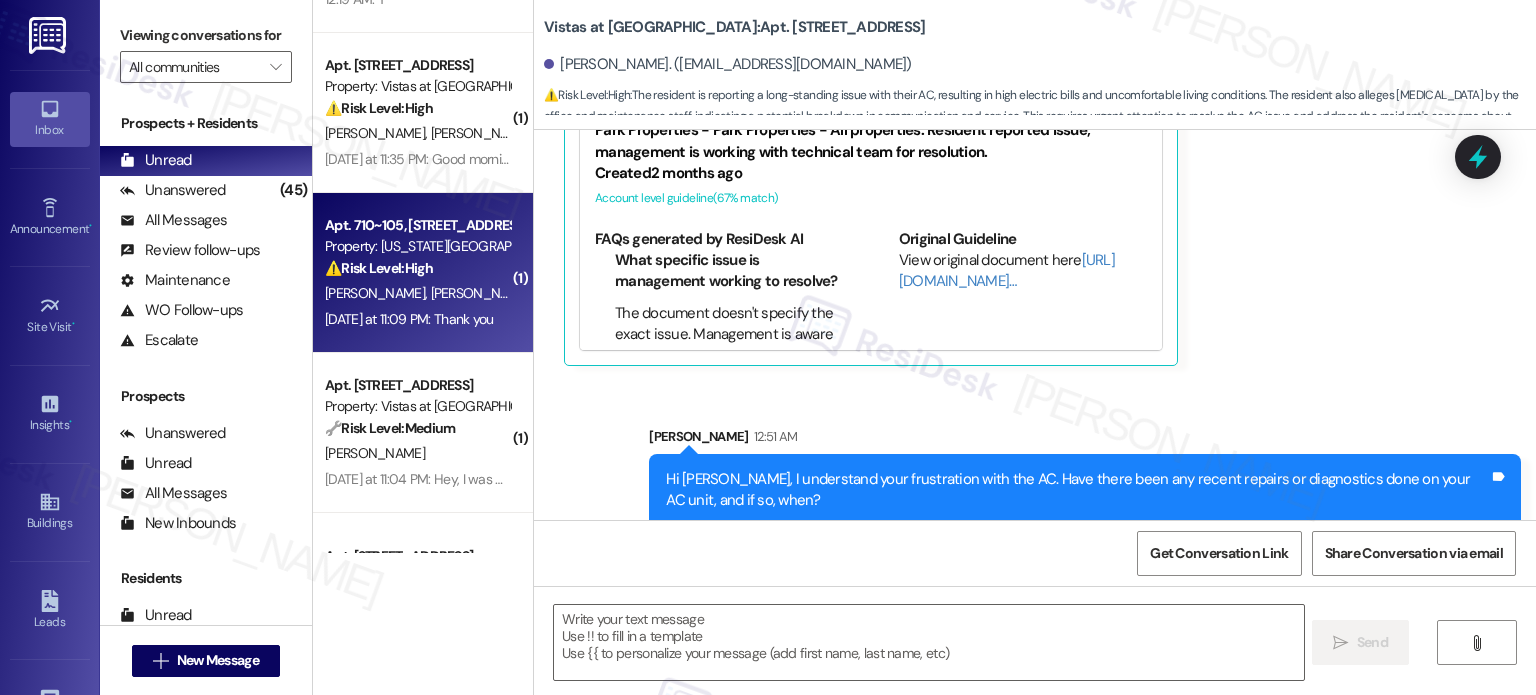 type on "Fetching suggested responses. Please feel free to read through the conversation in the meantime." 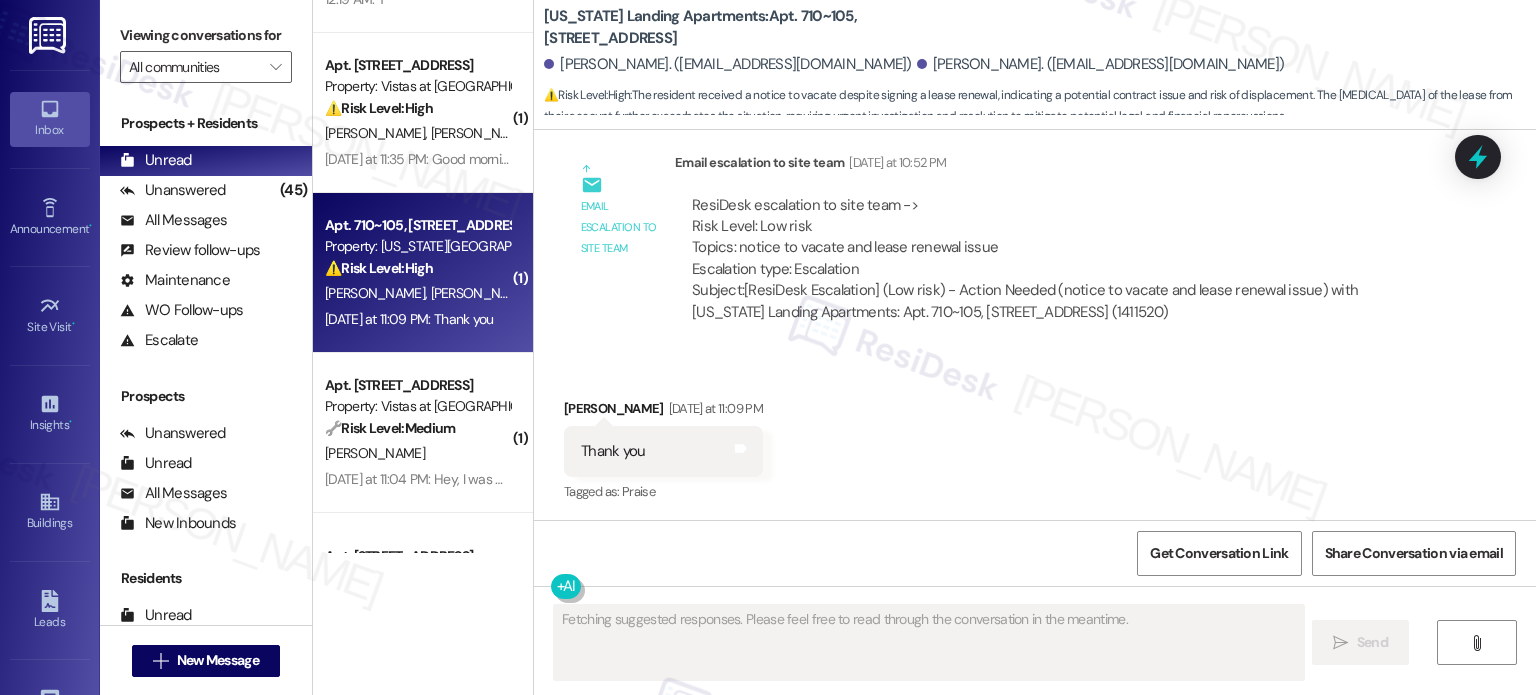 scroll, scrollTop: 2545, scrollLeft: 0, axis: vertical 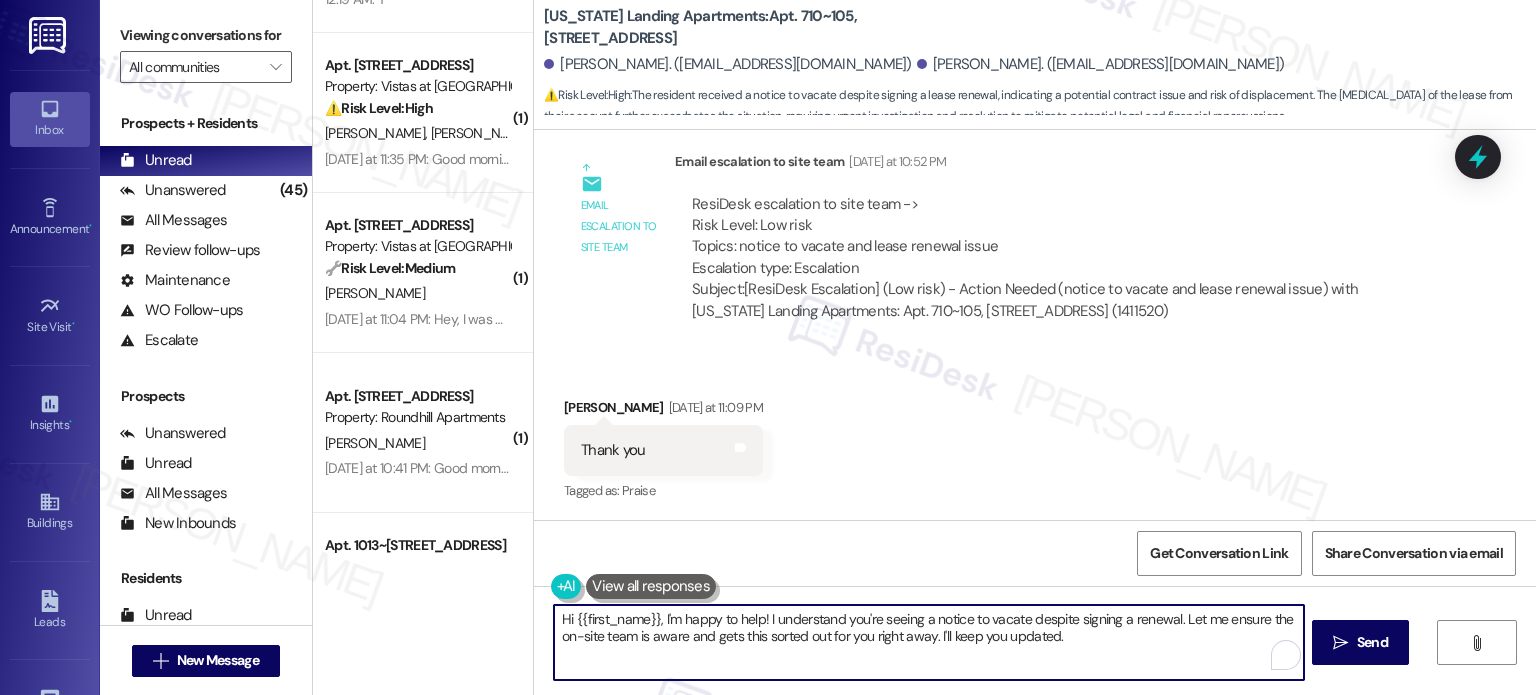 click on "Hi {{first_name}}, I'm happy to help! I understand you're seeing a notice to vacate despite signing a renewal. Let me ensure the on-site team is aware and gets this sorted out for you right away. I'll keep you updated." at bounding box center (928, 642) 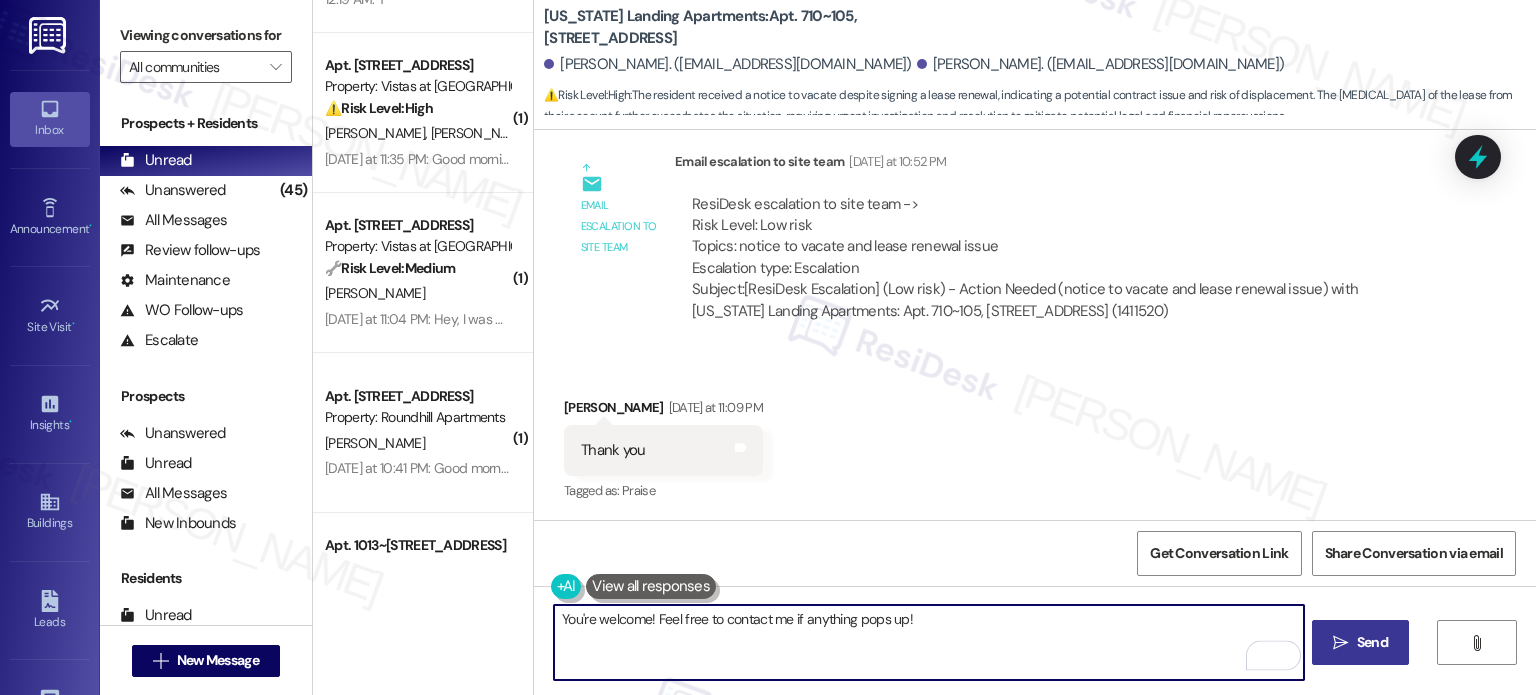 type on "You're welcome! Feel free to contact me if anything pops up!" 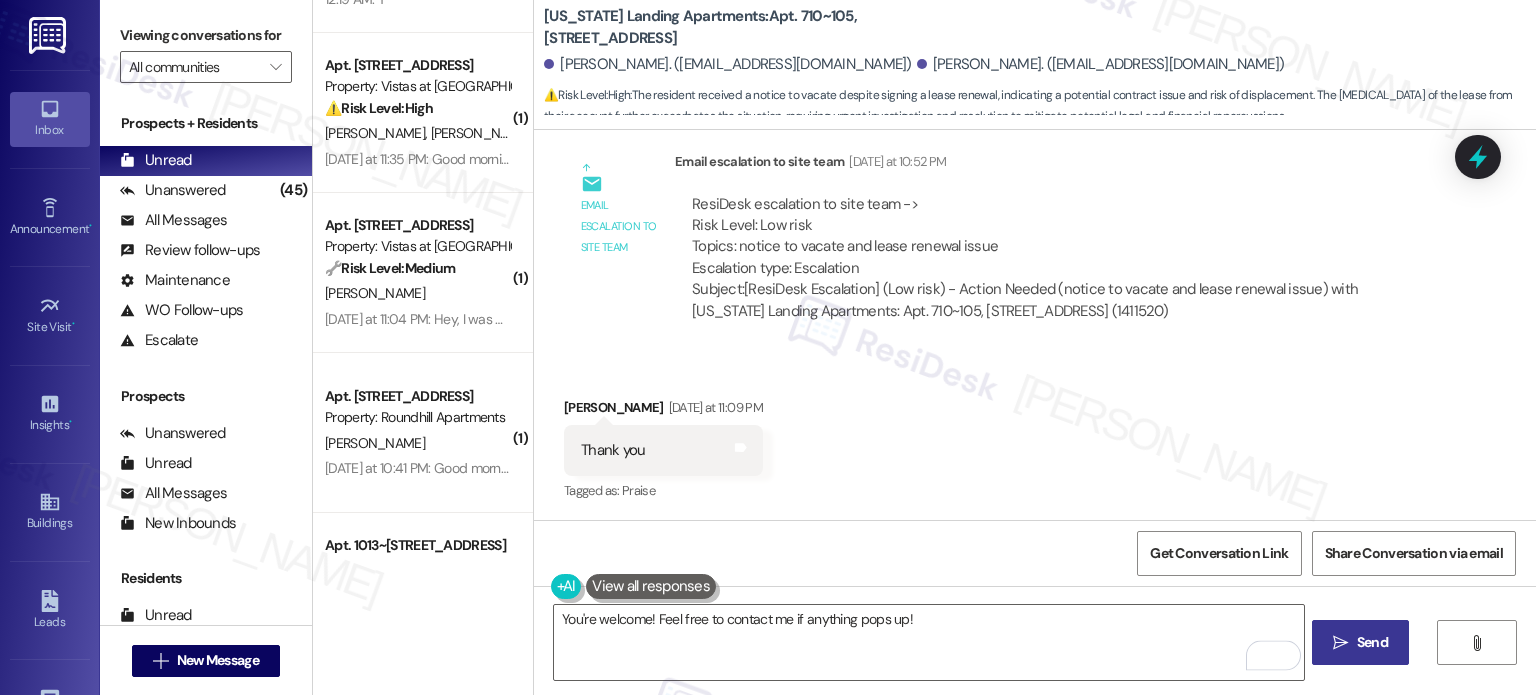 drag, startPoint x: 1328, startPoint y: 647, endPoint x: 1324, endPoint y: 619, distance: 28.284271 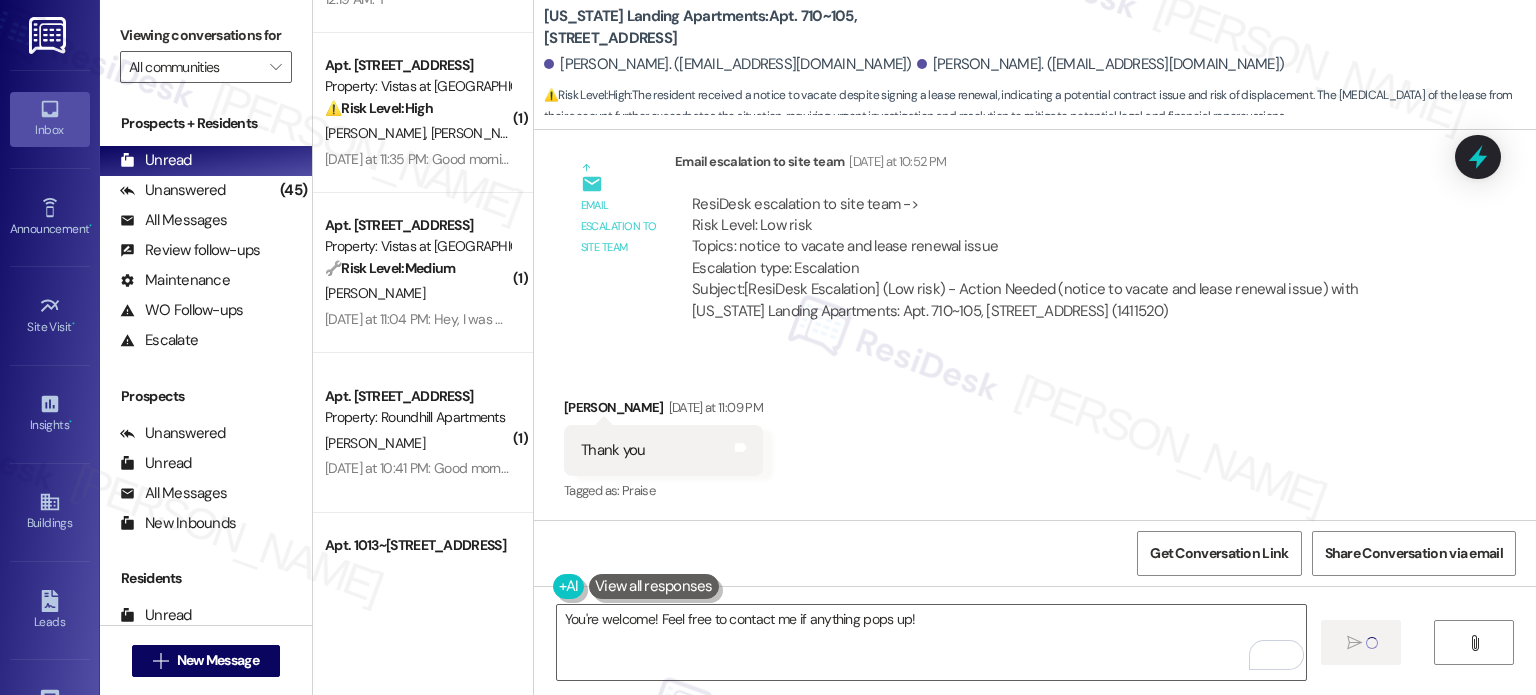 type 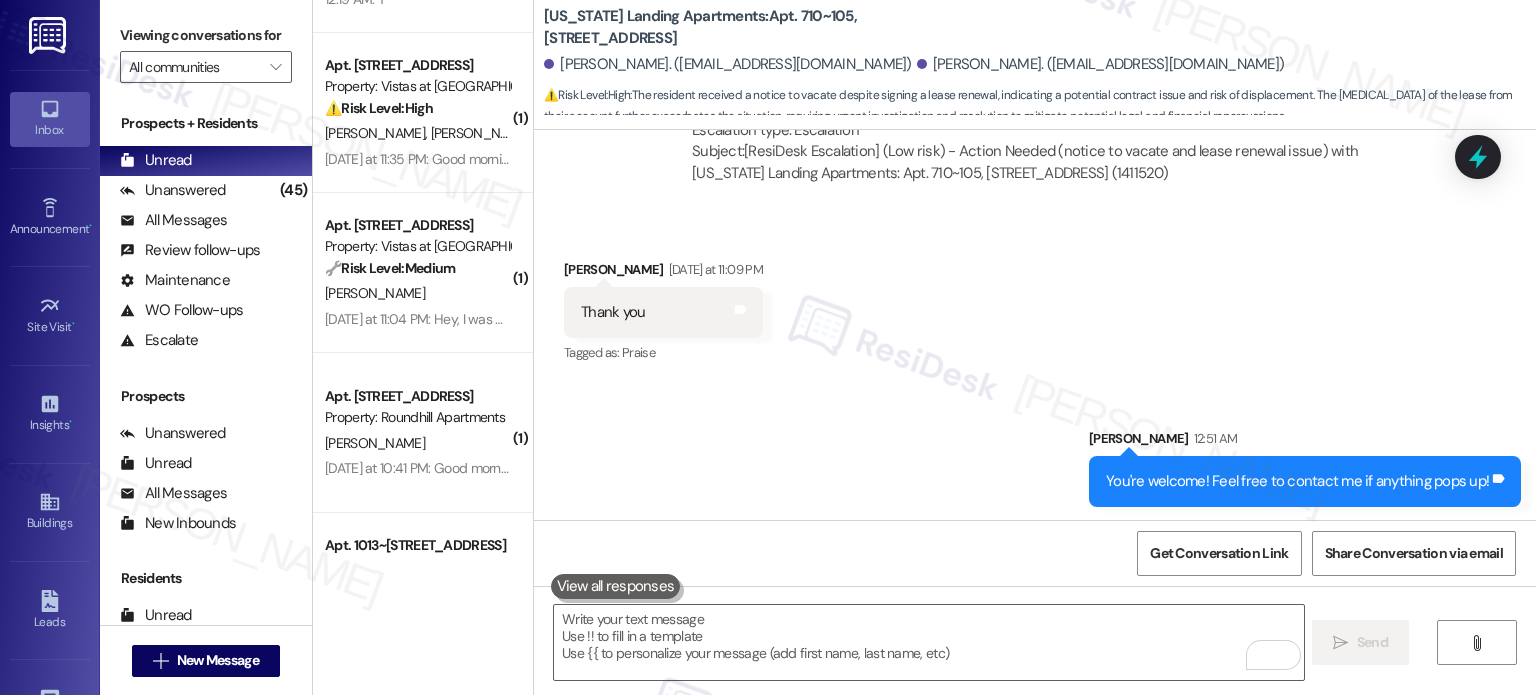 scroll, scrollTop: 2684, scrollLeft: 0, axis: vertical 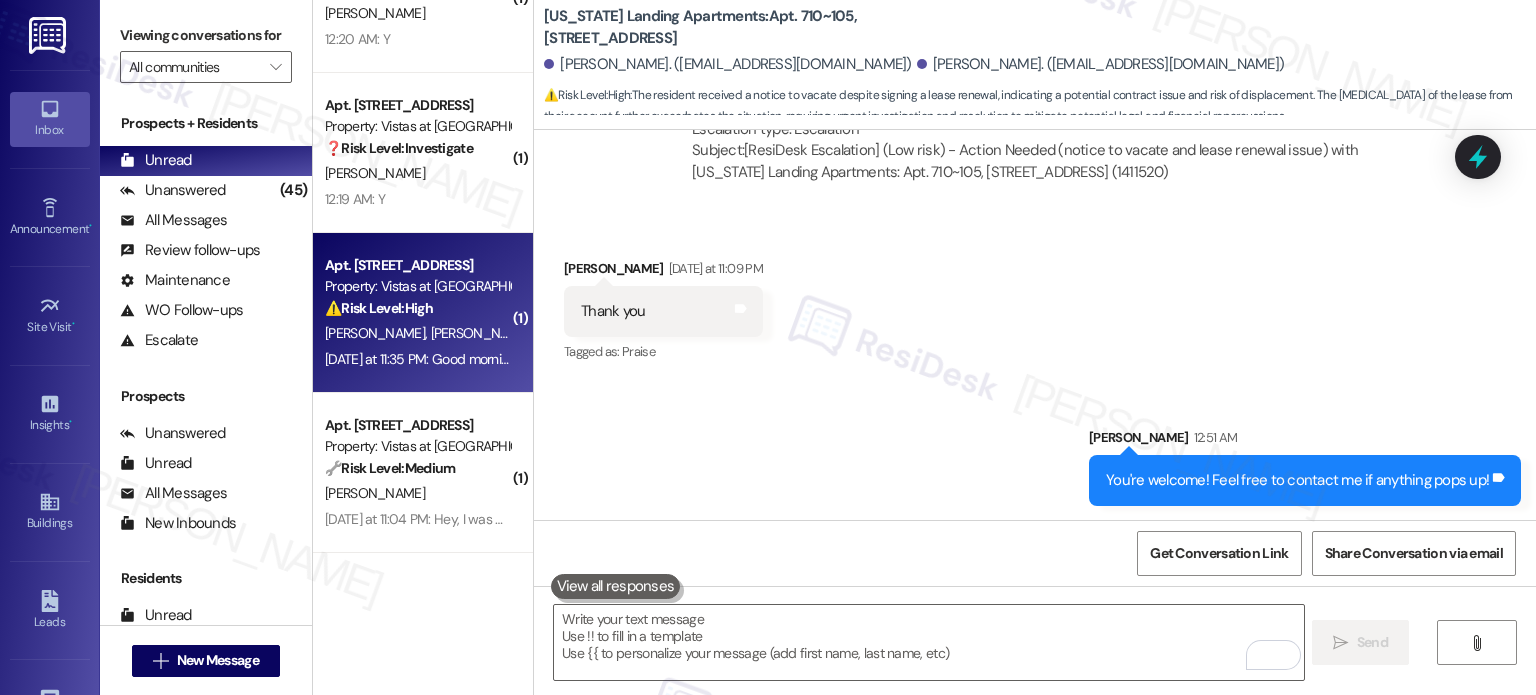 click on "Yesterday at 11:35 PM: Good morning Sarah.
For the toilet it's: 373116
And for the fridge it's: 373022
Thank you for reaching out  Yesterday at 11:35 PM: Good morning Sarah.
For the toilet it's: 373116
And for the fridge it's: 373022
Thank you for reaching out" at bounding box center (417, 359) 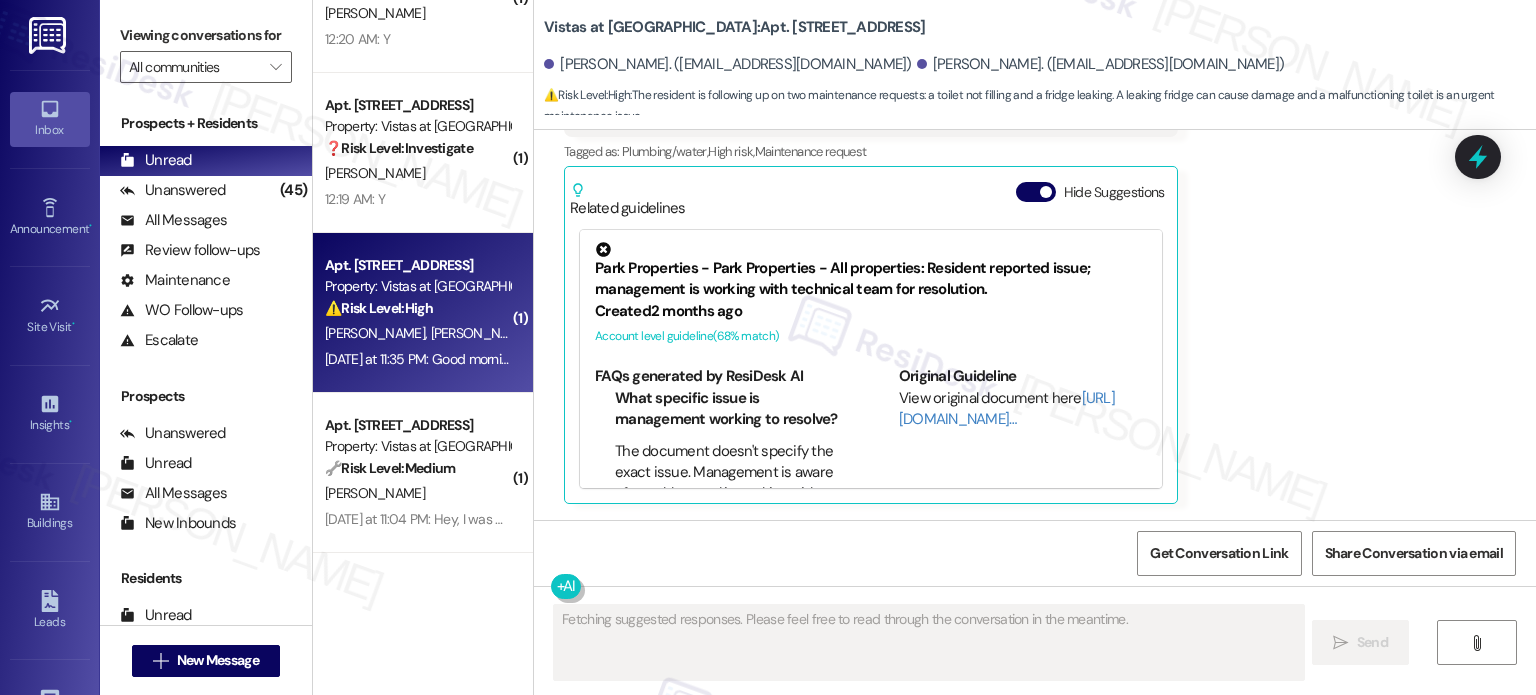 scroll, scrollTop: 2373, scrollLeft: 0, axis: vertical 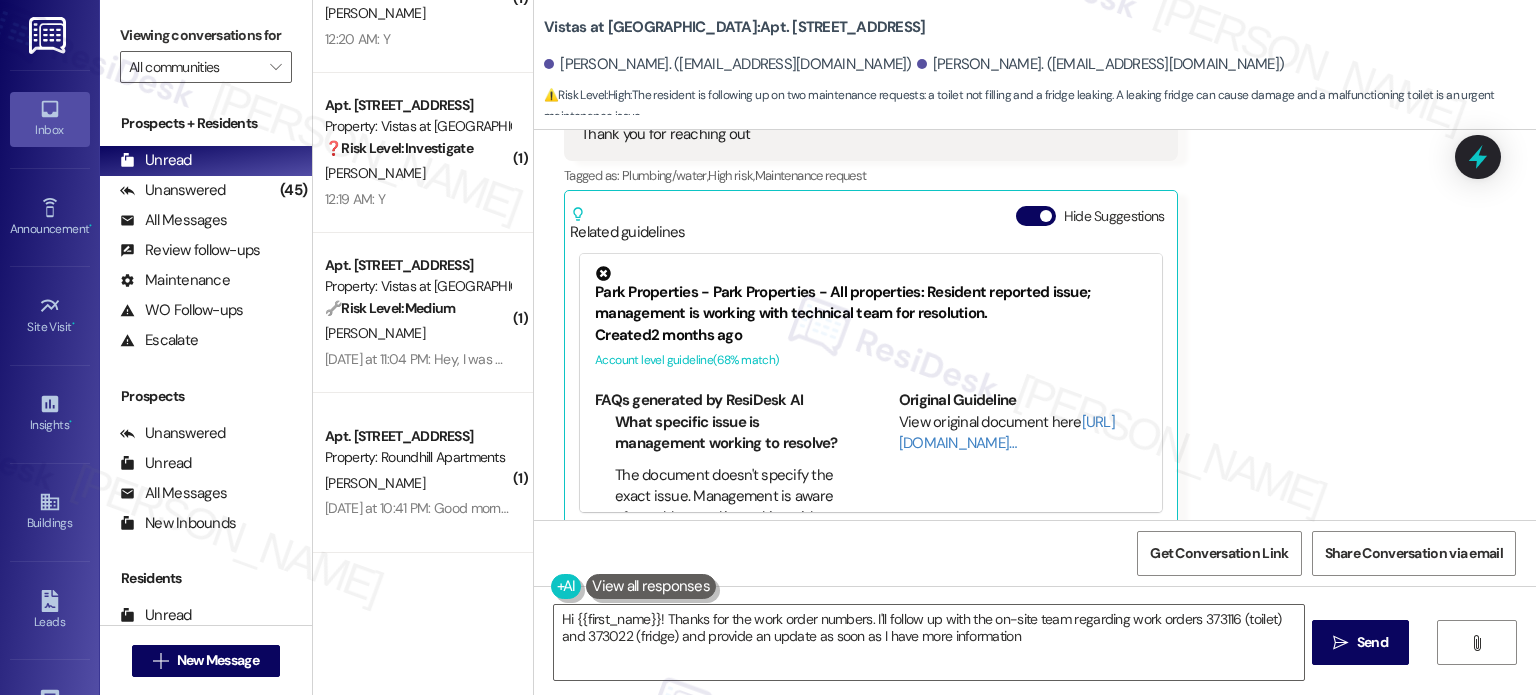 type on "Hi {{first_name}}! Thanks for the work order numbers. I'll follow up with the on-site team regarding work orders 373116 (toilet) and 373022 (fridge) and provide an update as soon as I have more information." 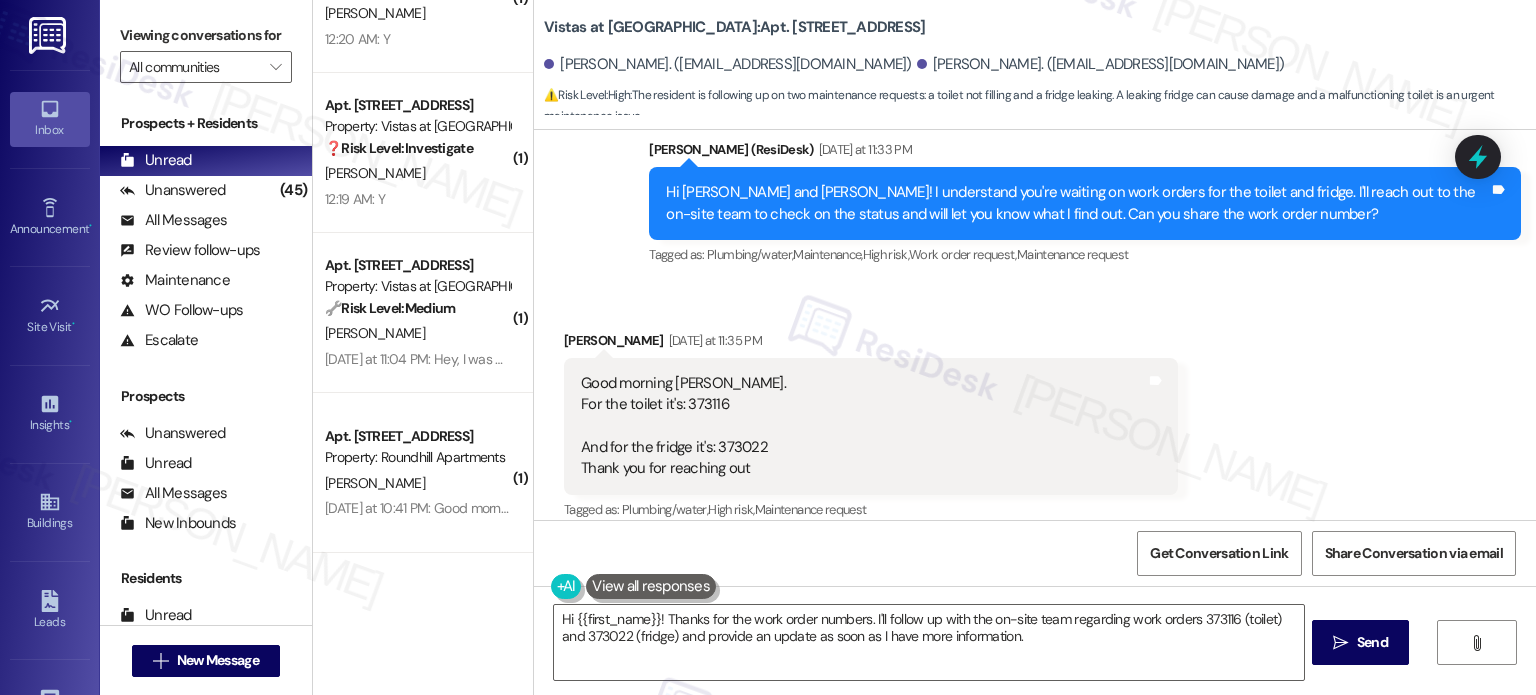scroll, scrollTop: 2073, scrollLeft: 0, axis: vertical 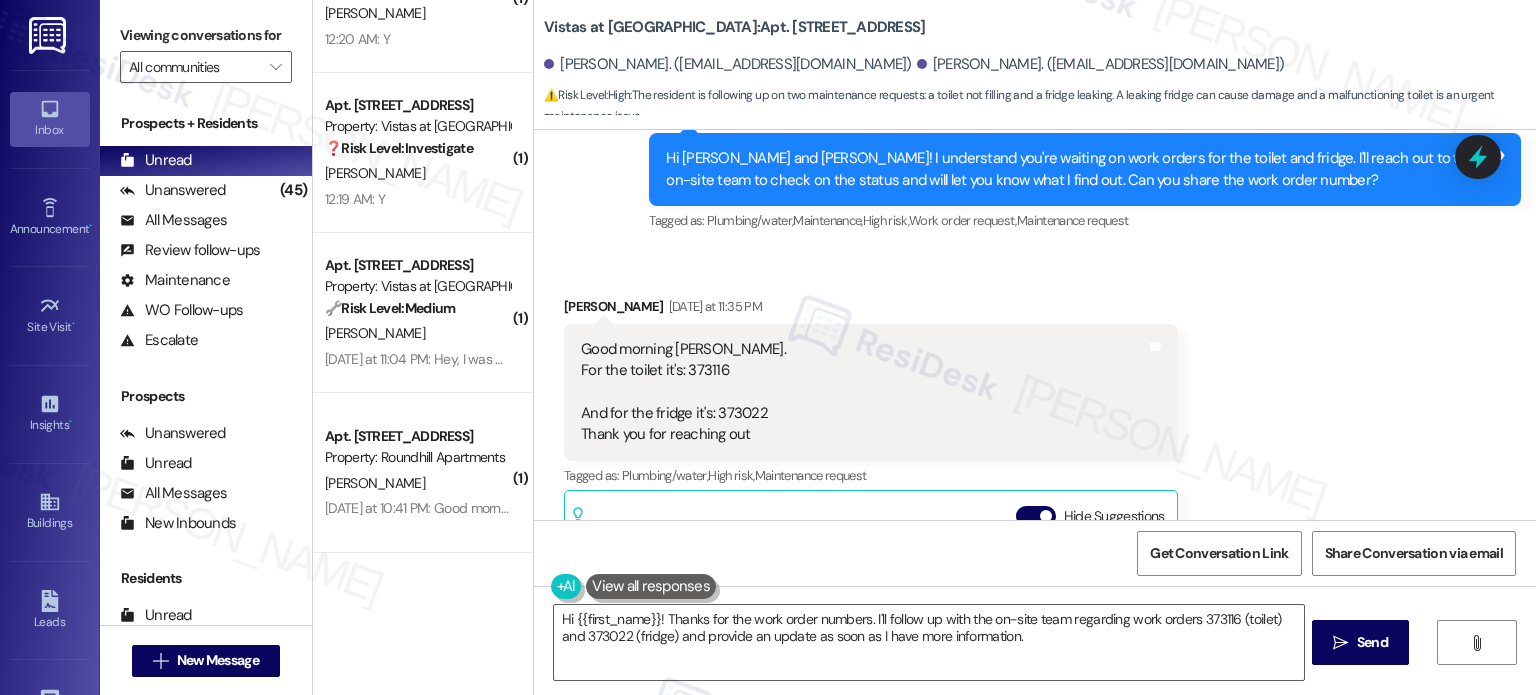 click on "Good morning Sarah.
For the toilet it's: 373116
And for the fridge it's: 373022
Thank you for reaching out" at bounding box center (683, 392) 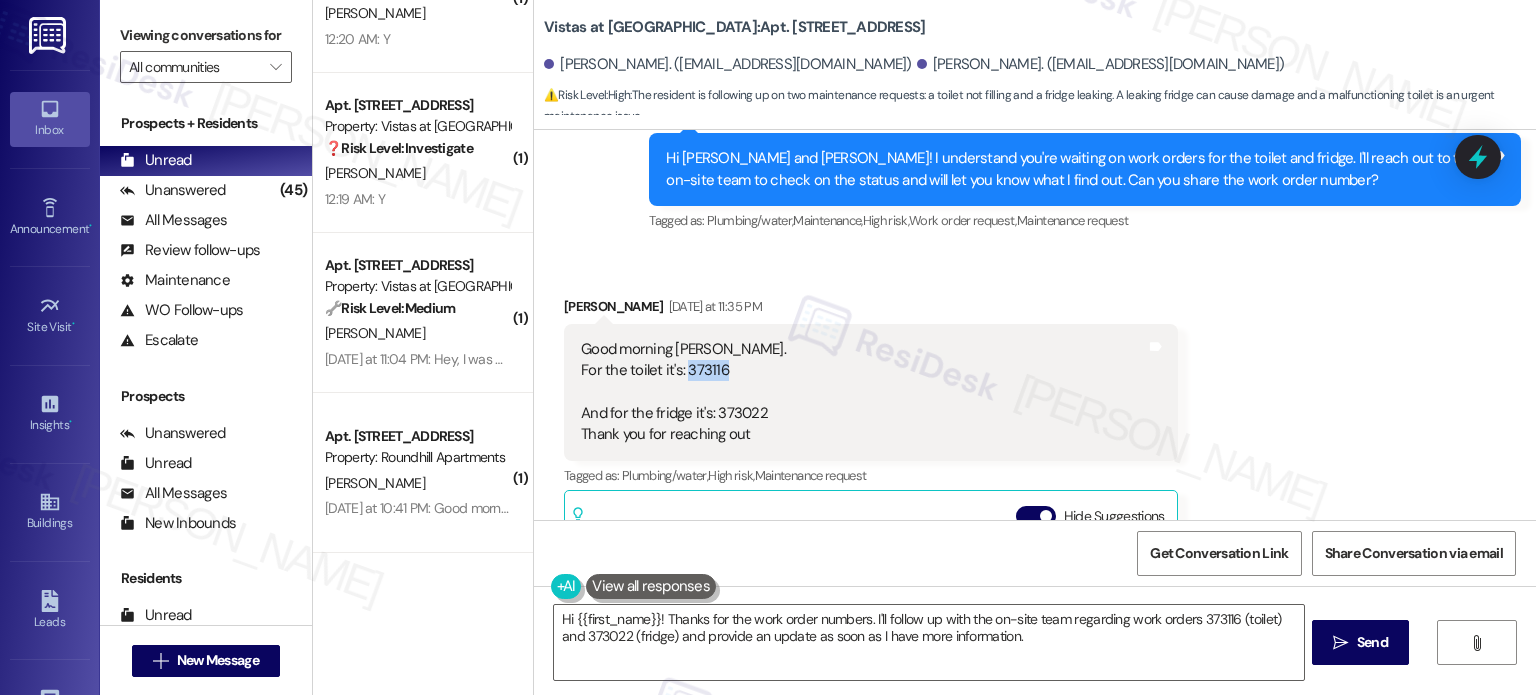click on "Good morning Sarah.
For the toilet it's: 373116
And for the fridge it's: 373022
Thank you for reaching out" at bounding box center [683, 392] 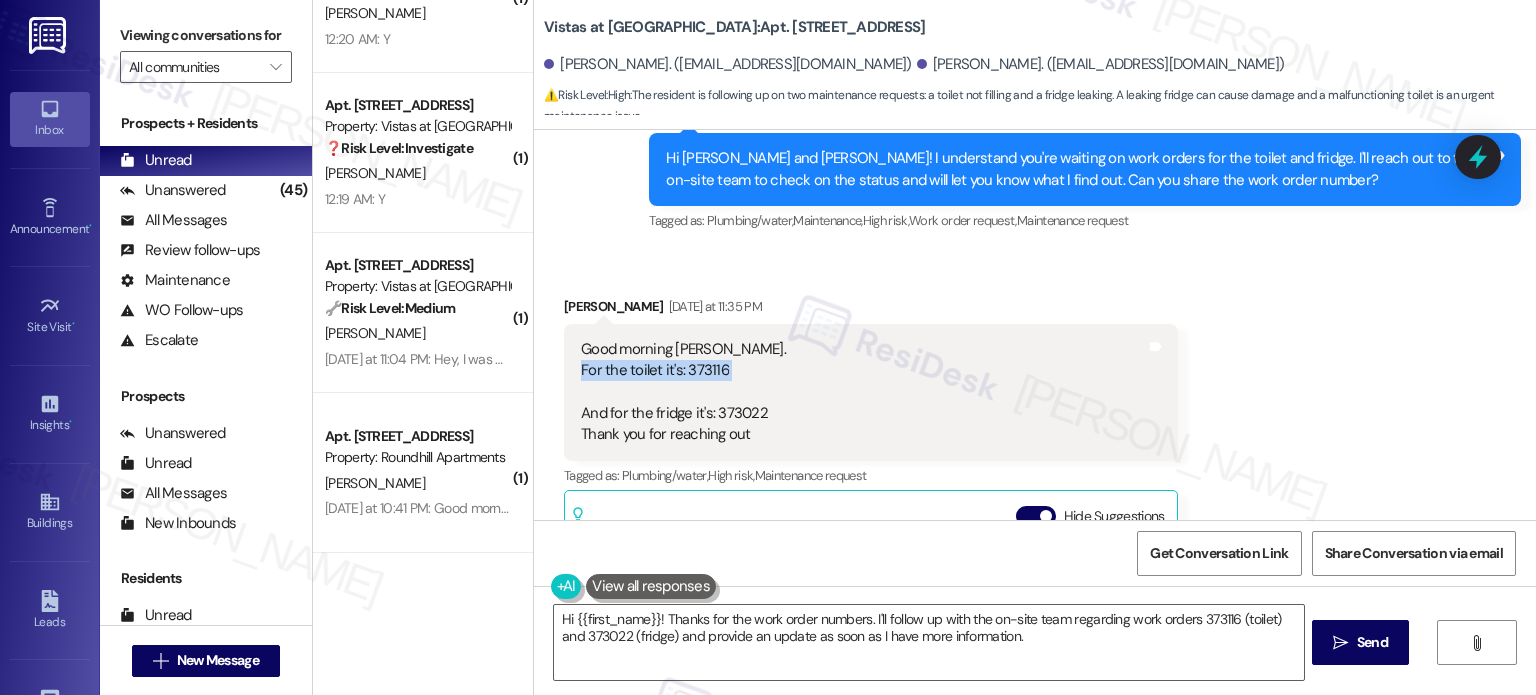 click on "Good morning Sarah.
For the toilet it's: 373116
And for the fridge it's: 373022
Thank you for reaching out" at bounding box center [683, 392] 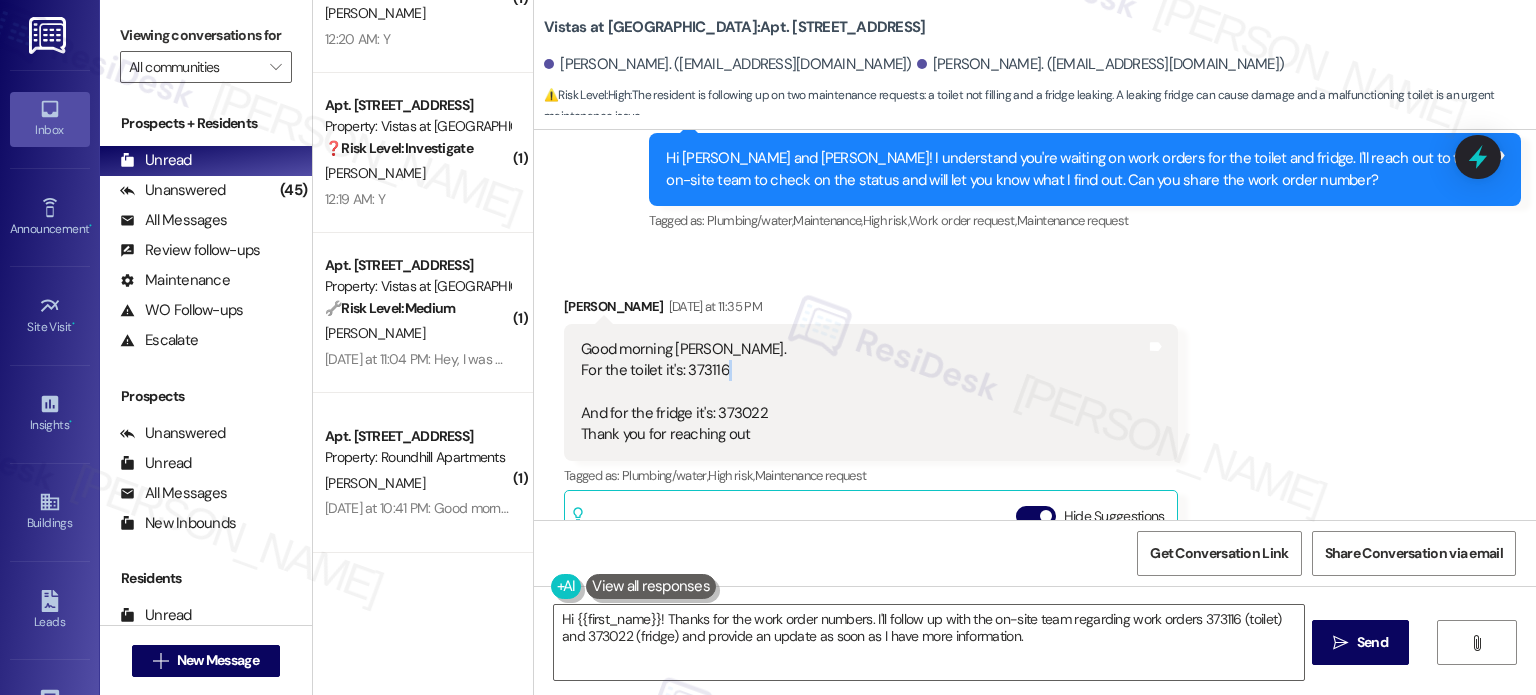 click on "Good morning Sarah.
For the toilet it's: 373116
And for the fridge it's: 373022
Thank you for reaching out" at bounding box center [683, 392] 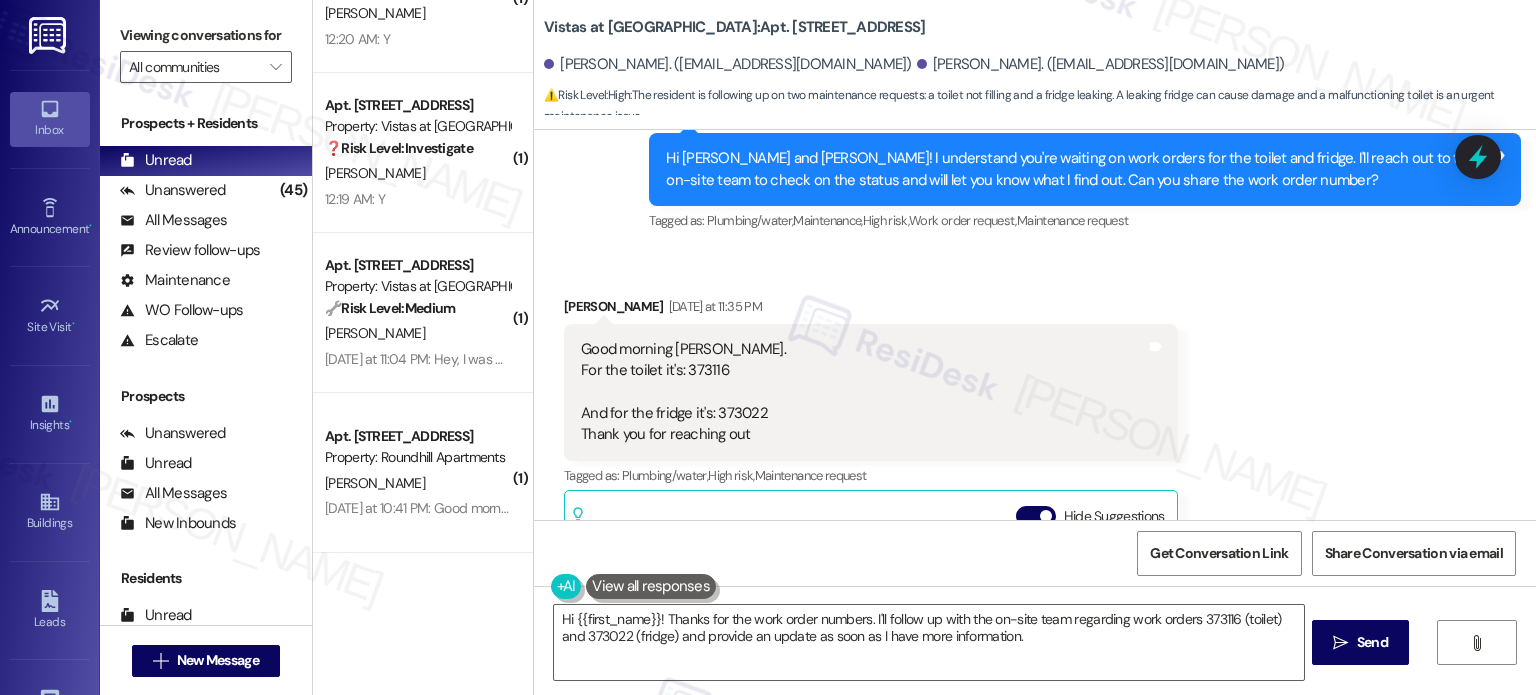 click on "Good morning Sarah.
For the toilet it's: 373116
And for the fridge it's: 373022
Thank you for reaching out" at bounding box center [683, 392] 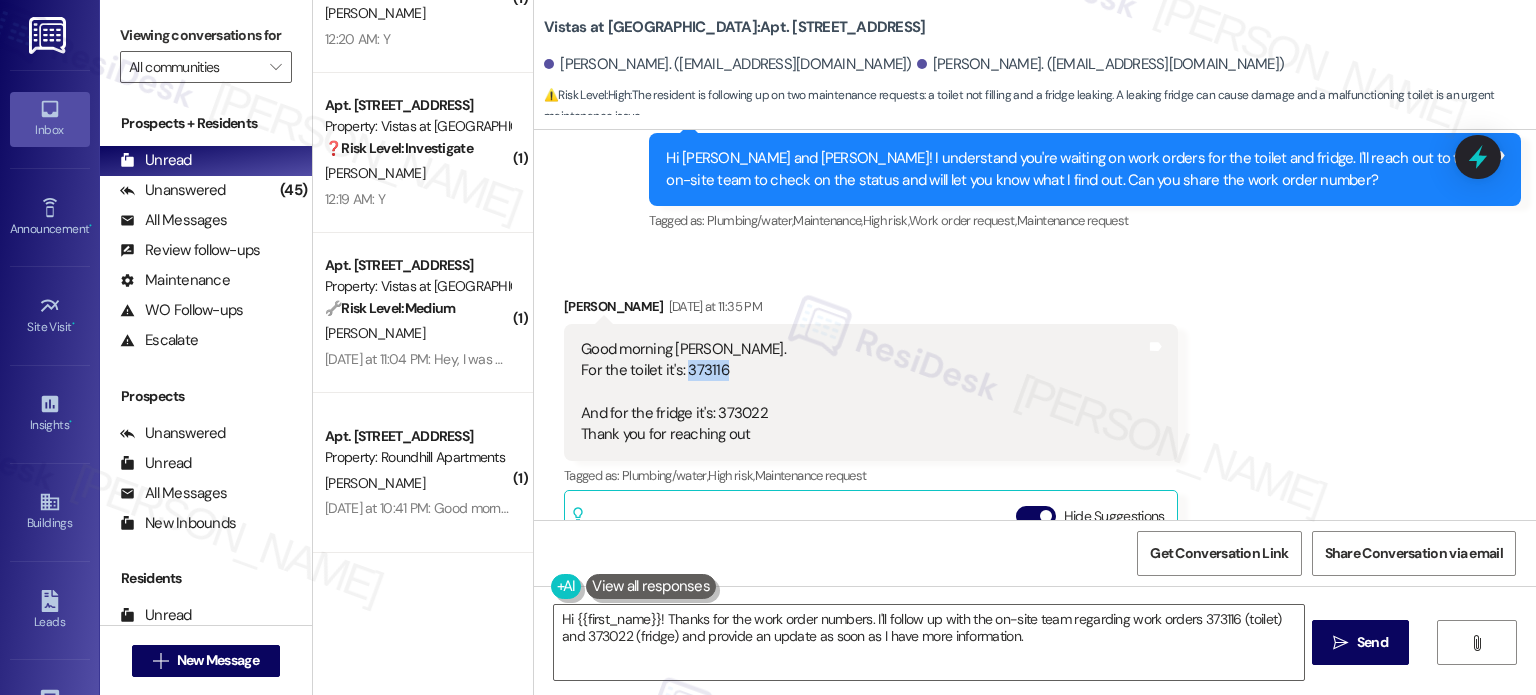 click on "Good morning Sarah.
For the toilet it's: 373116
And for the fridge it's: 373022
Thank you for reaching out" at bounding box center [683, 392] 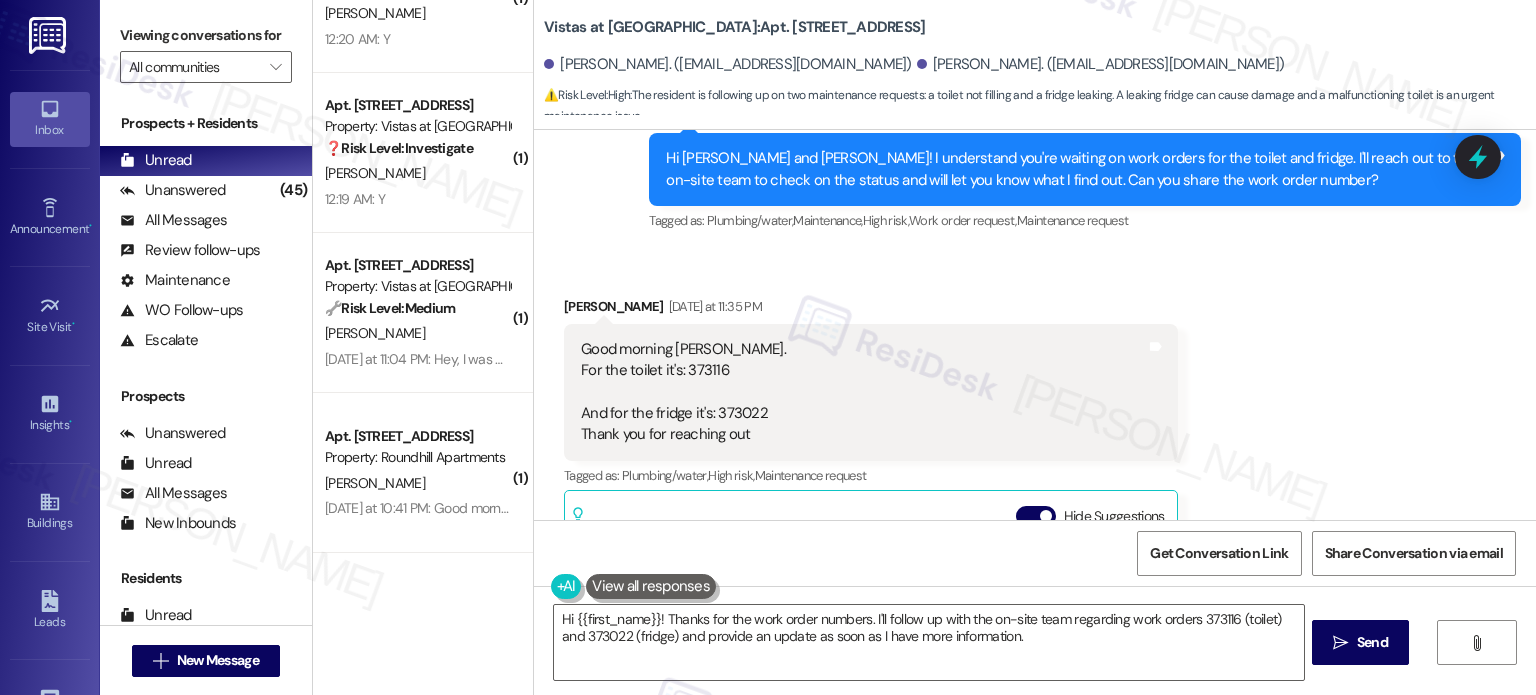 click on "Good morning Sarah.
For the toilet it's: 373116
And for the fridge it's: 373022
Thank you for reaching out" at bounding box center (683, 392) 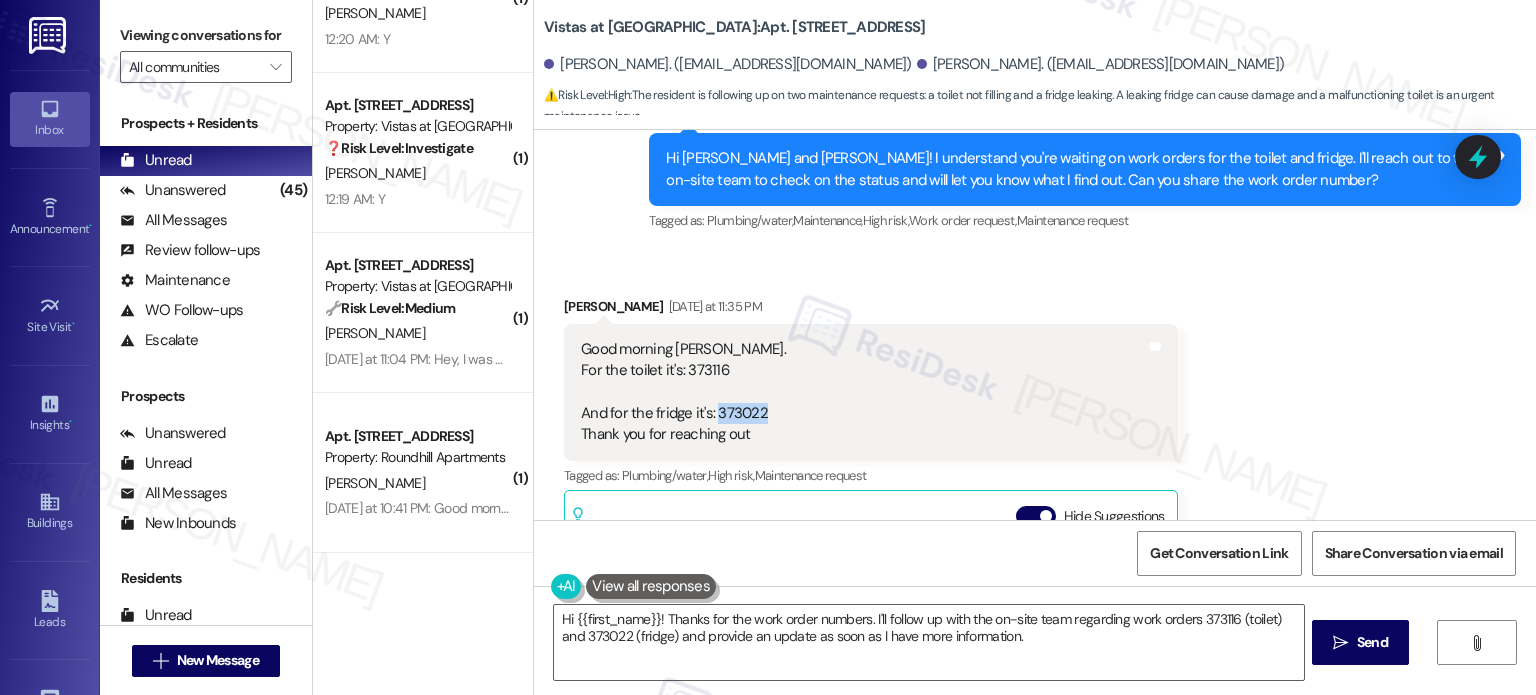 click on "Good morning Sarah.
For the toilet it's: 373116
And for the fridge it's: 373022
Thank you for reaching out" at bounding box center (683, 392) 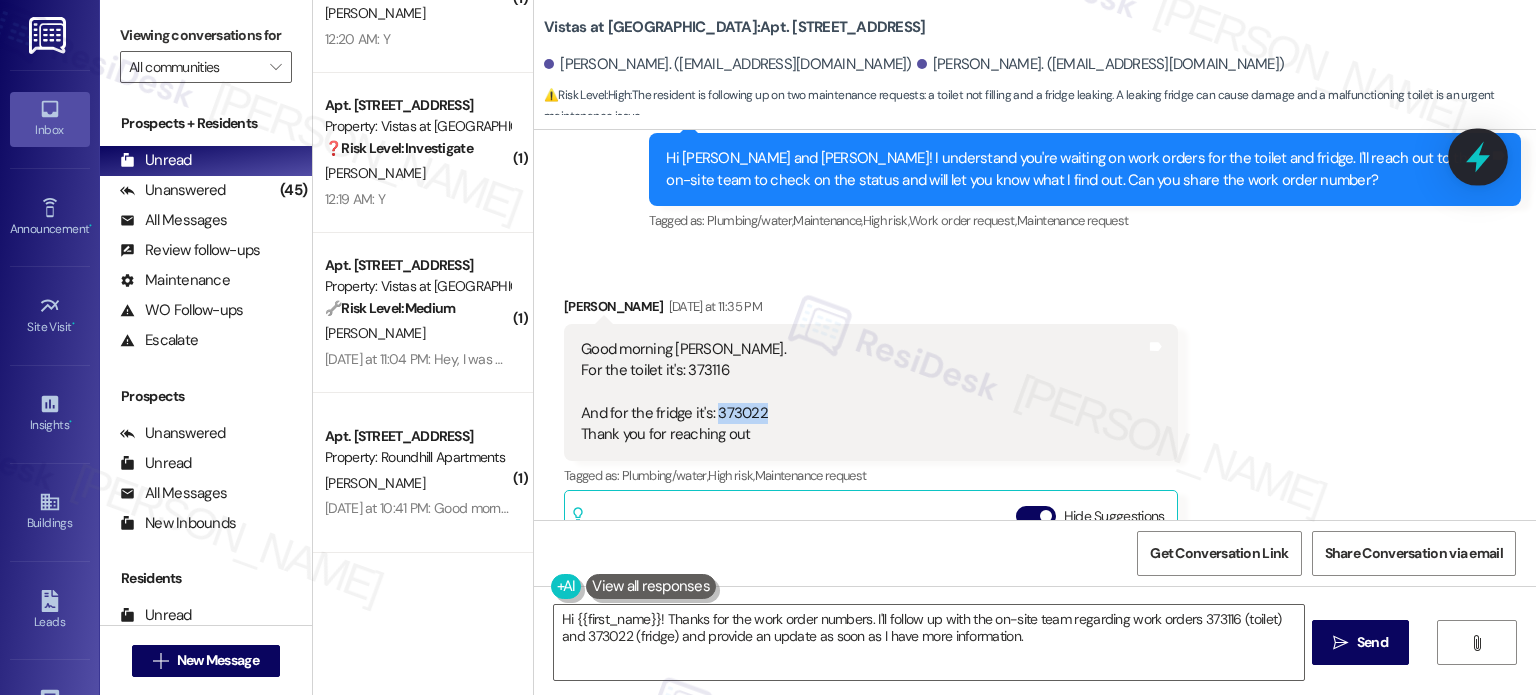 click 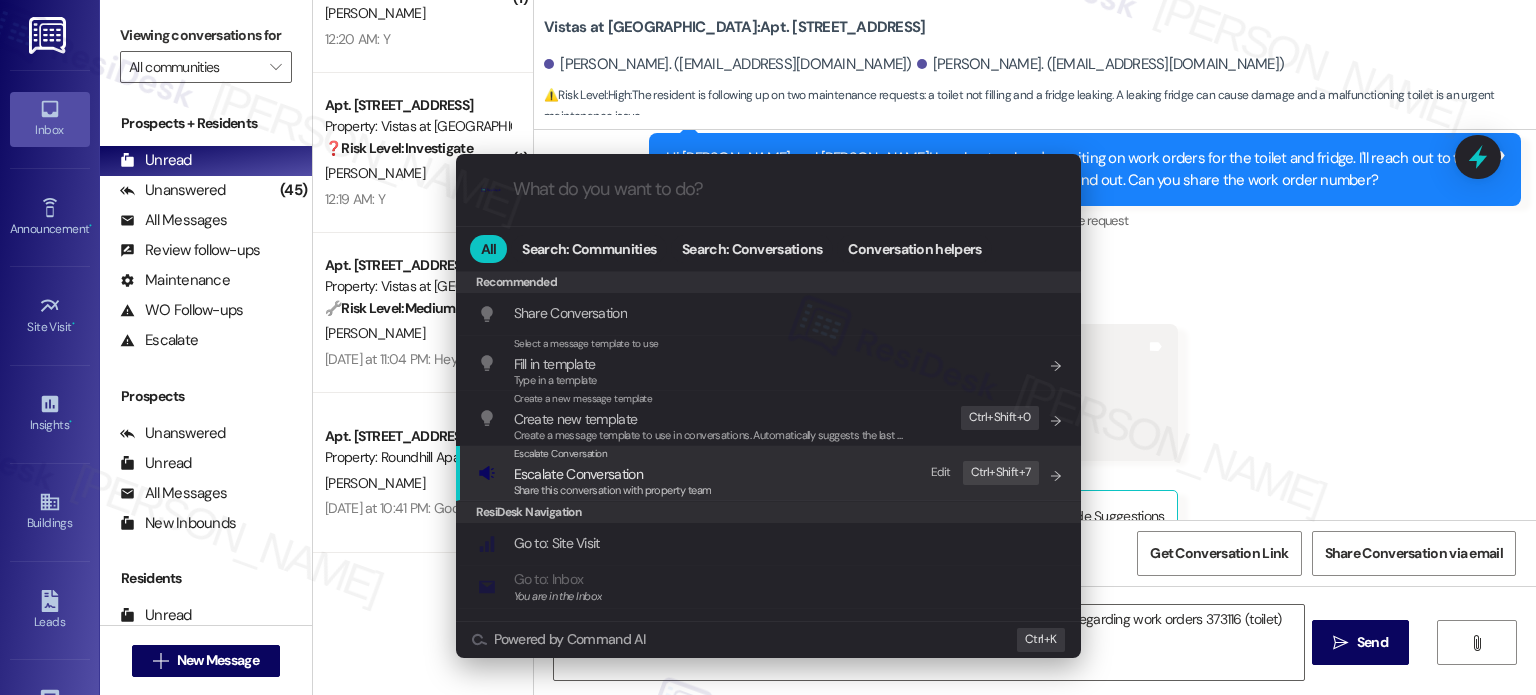click on "Escalate Conversation" at bounding box center [578, 474] 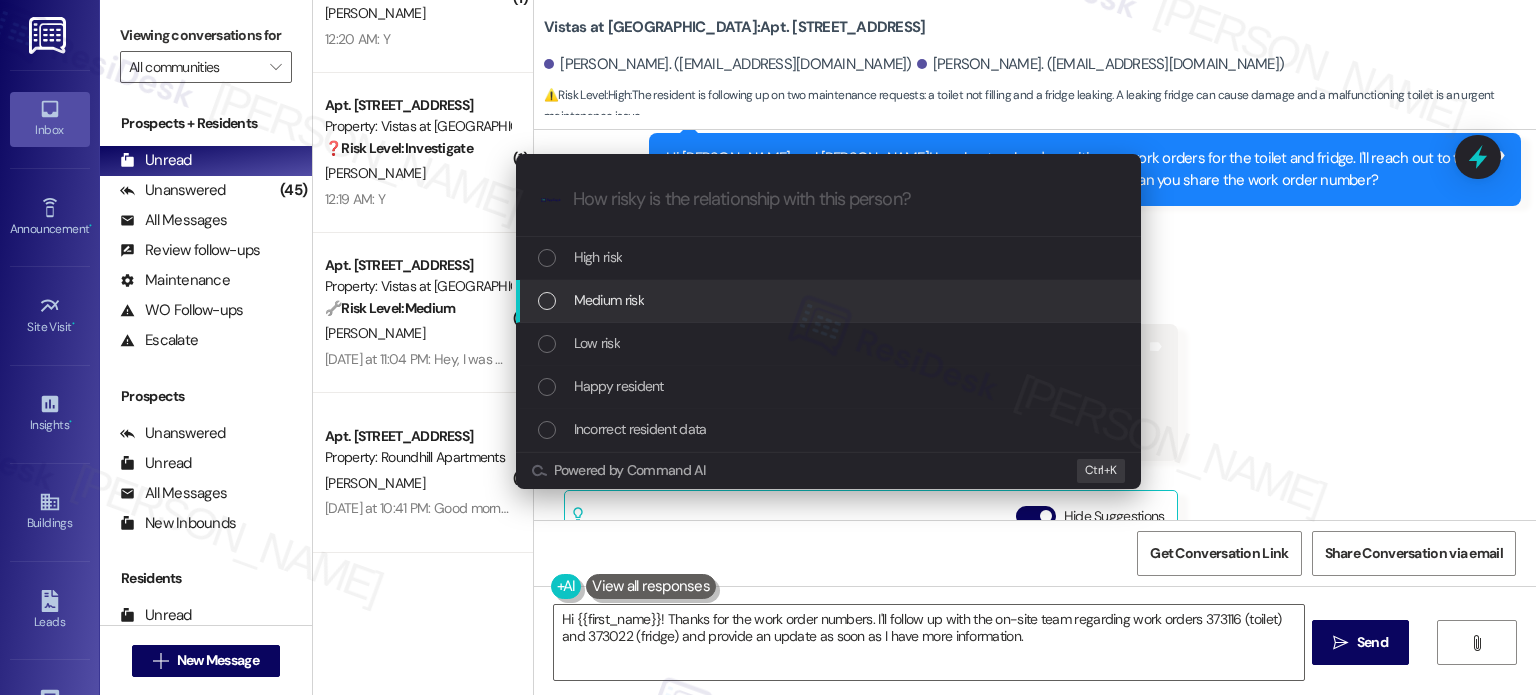 click on "Medium risk" at bounding box center (609, 300) 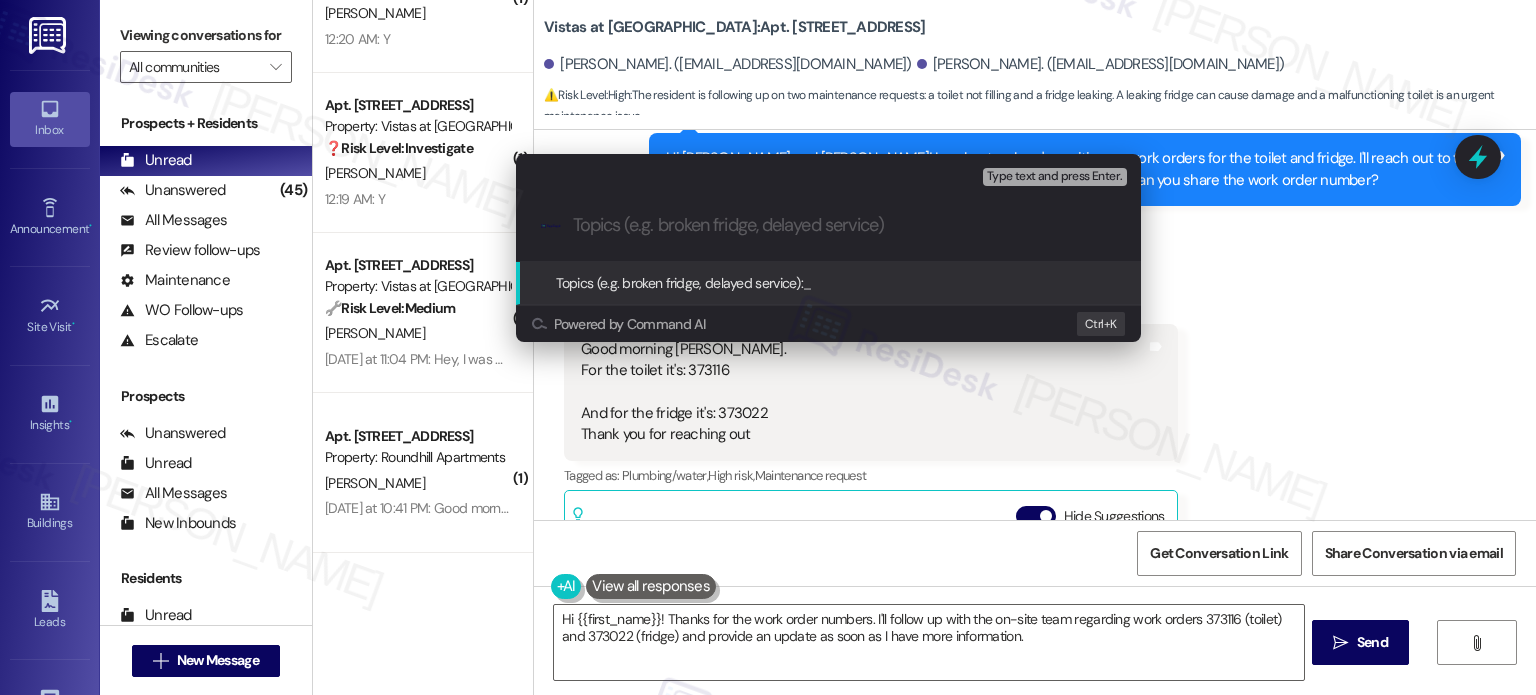 paste on "Follow-up on WO 373116 and 373022 toilet and fridge issues" 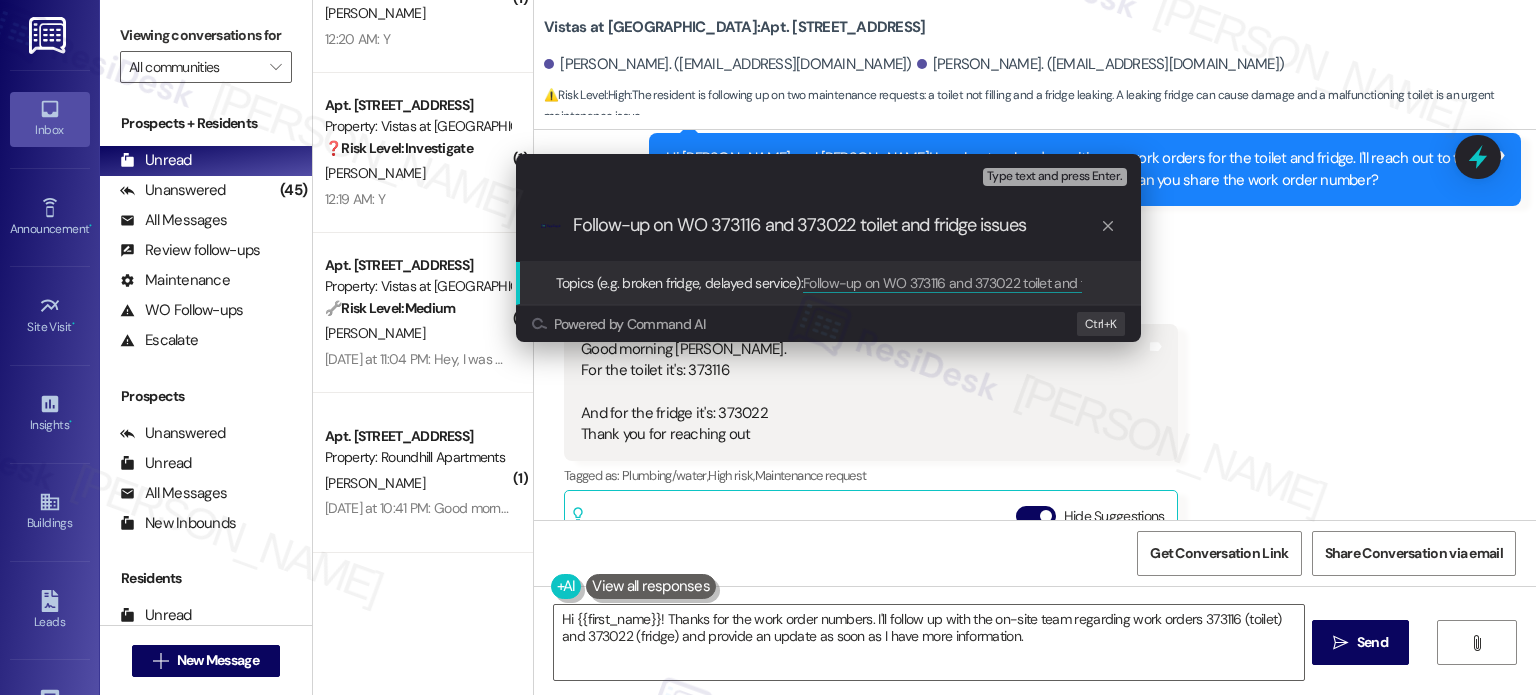 type 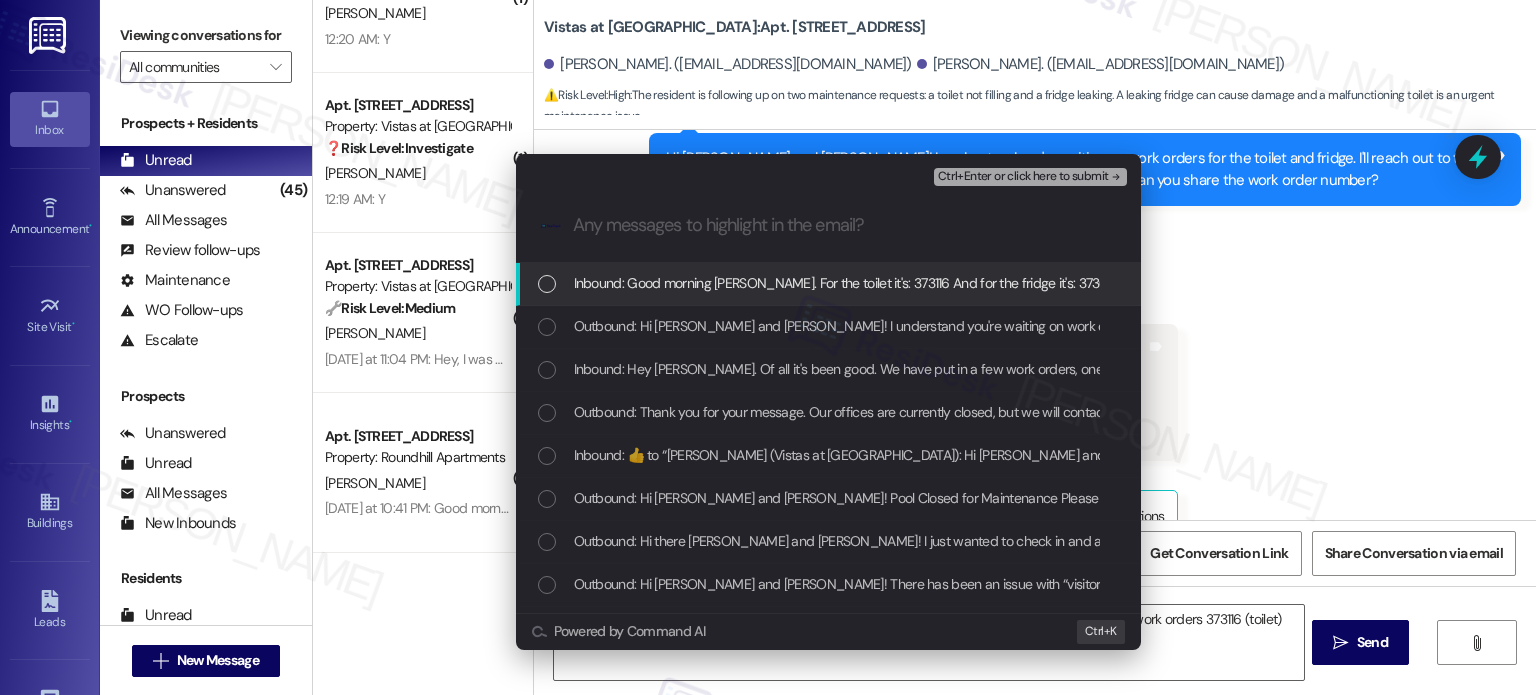 click on "Inbound: Good morning Sarah.
For the toilet it's: 373116
And for the fridge it's: 373022
Thank you for reaching out" at bounding box center (828, 284) 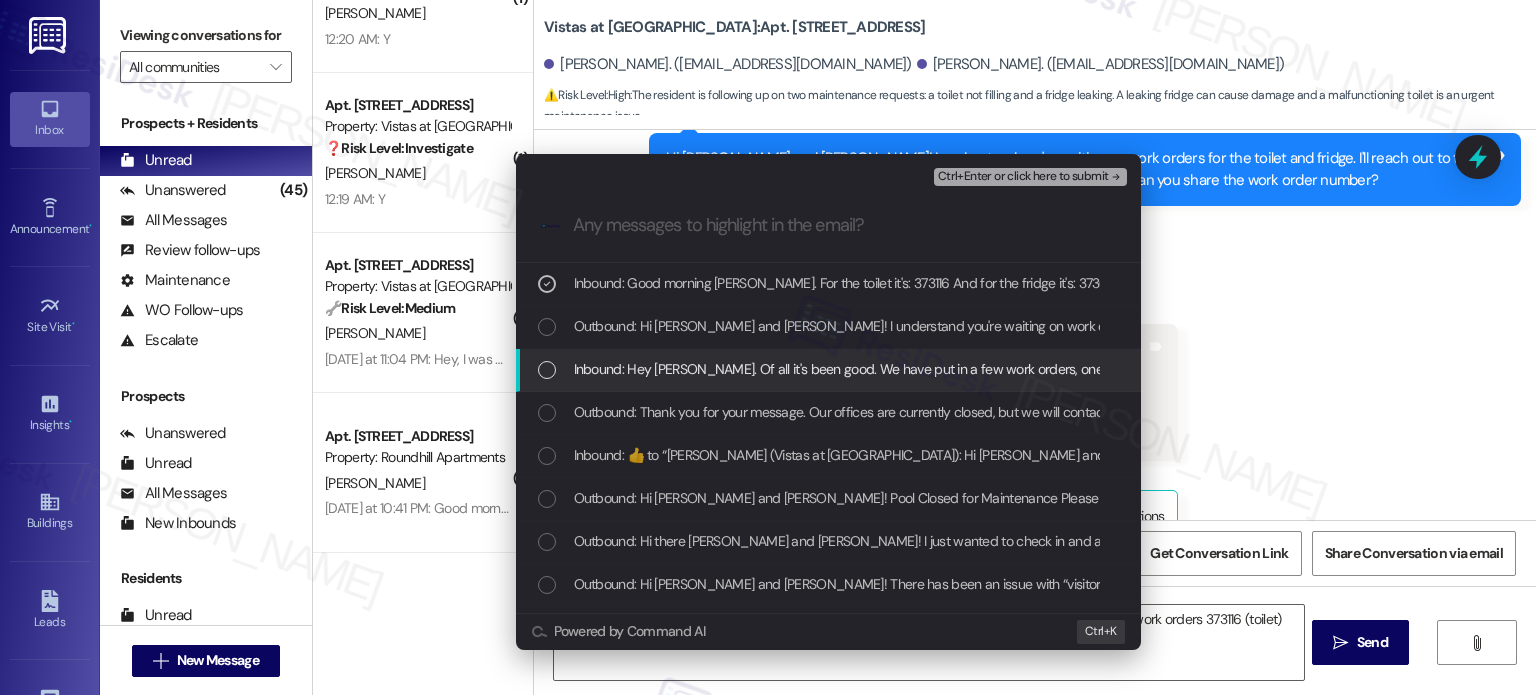 click on "Inbound: Hey Sarah. Of all it's been good. We have put in a few work orders, one for the toilet not filling and one for the fridge leaking. If we could get some one out soon, that would help us out a lot" at bounding box center (1172, 369) 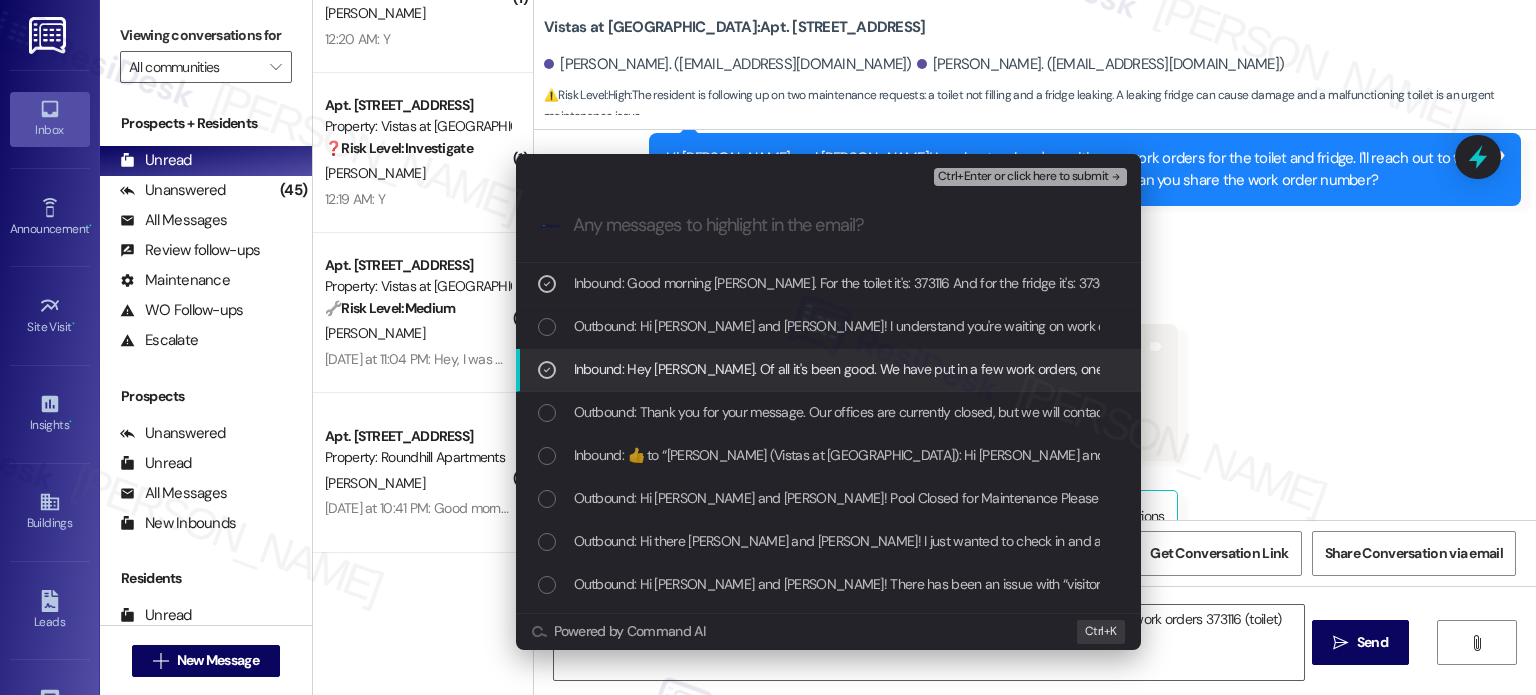 click on "Inbound: Hey Sarah. Of all it's been good. We have put in a few work orders, one for the toilet not filling and one for the fridge leaking. If we could get some one out soon, that would help us out a lot" at bounding box center [1172, 369] 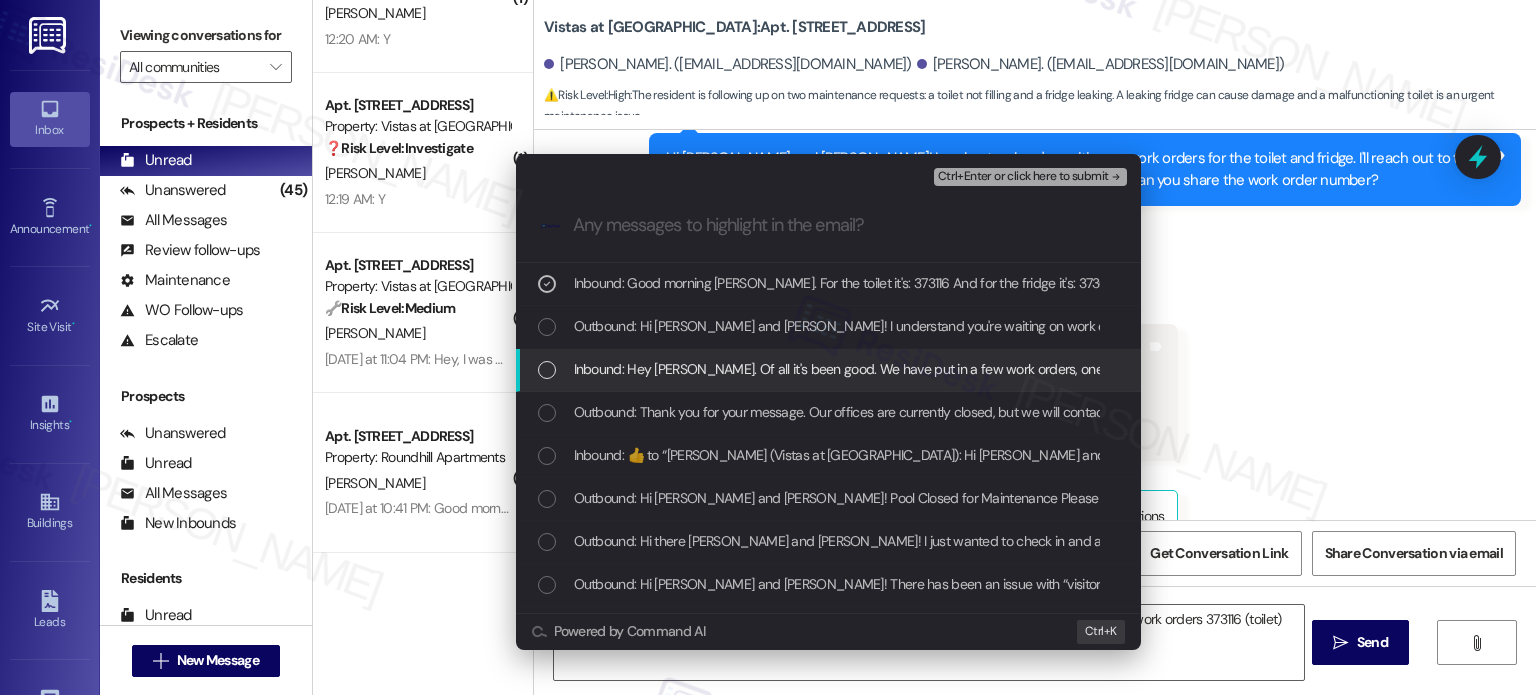 click on "Inbound: Hey Sarah. Of all it's been good. We have put in a few work orders, one for the toilet not filling and one for the fridge leaking. If we could get some one out soon, that would help us out a lot" at bounding box center [1172, 369] 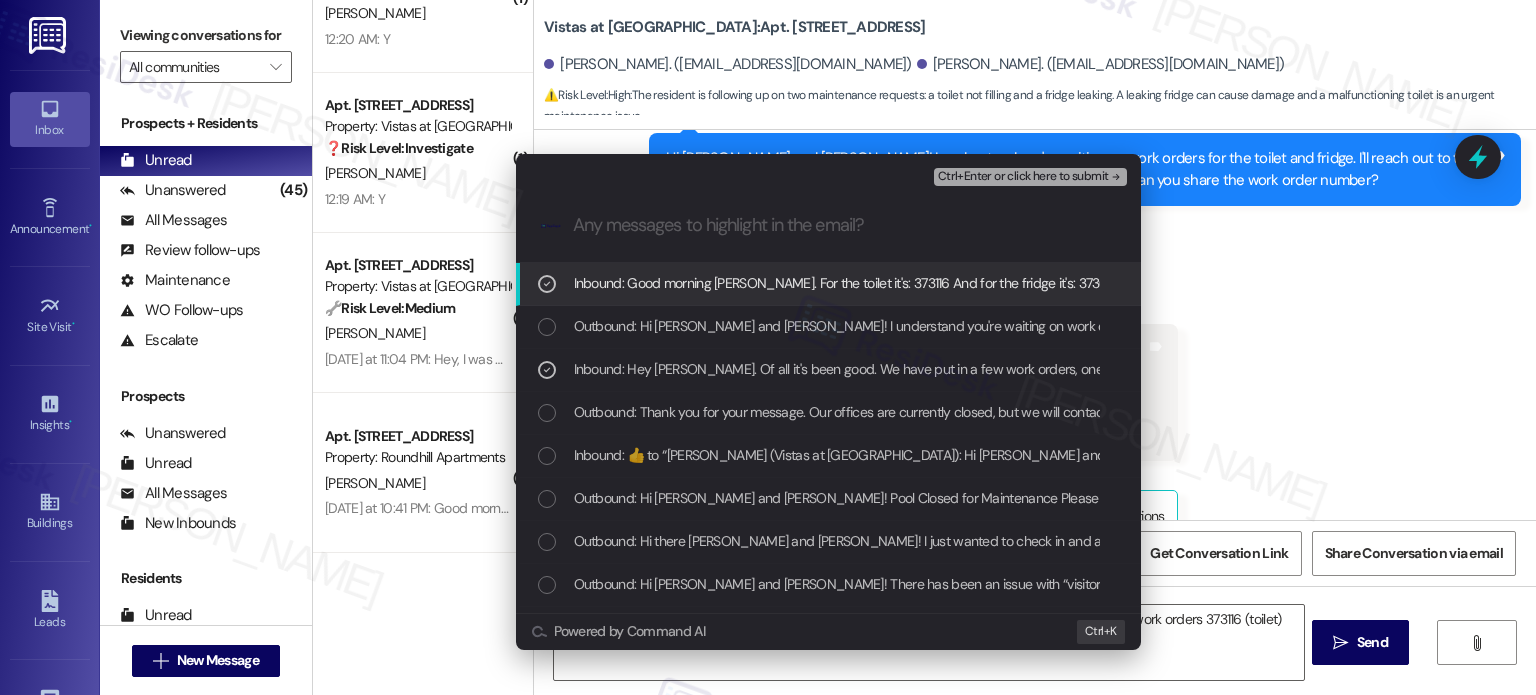 click on "Ctrl+Enter or click here to submit" at bounding box center (1023, 177) 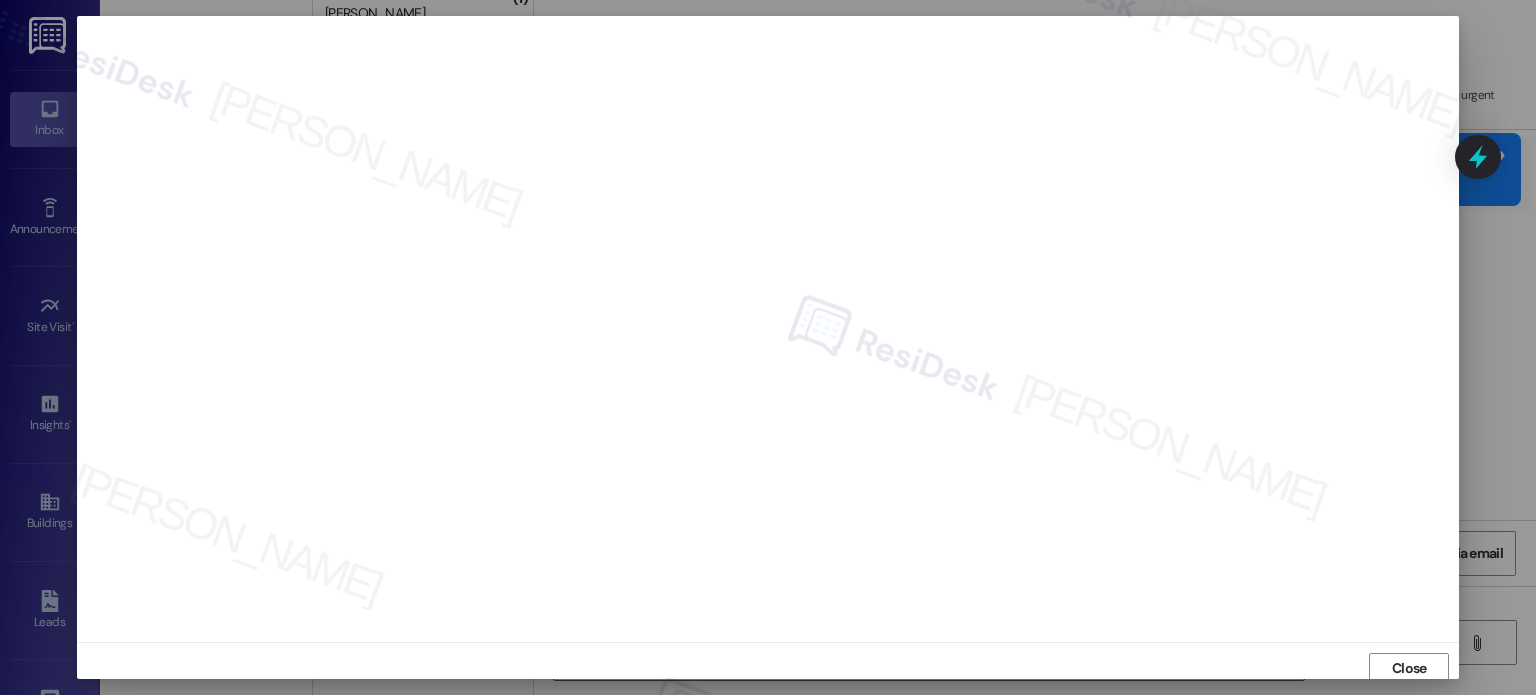 scroll, scrollTop: 5, scrollLeft: 0, axis: vertical 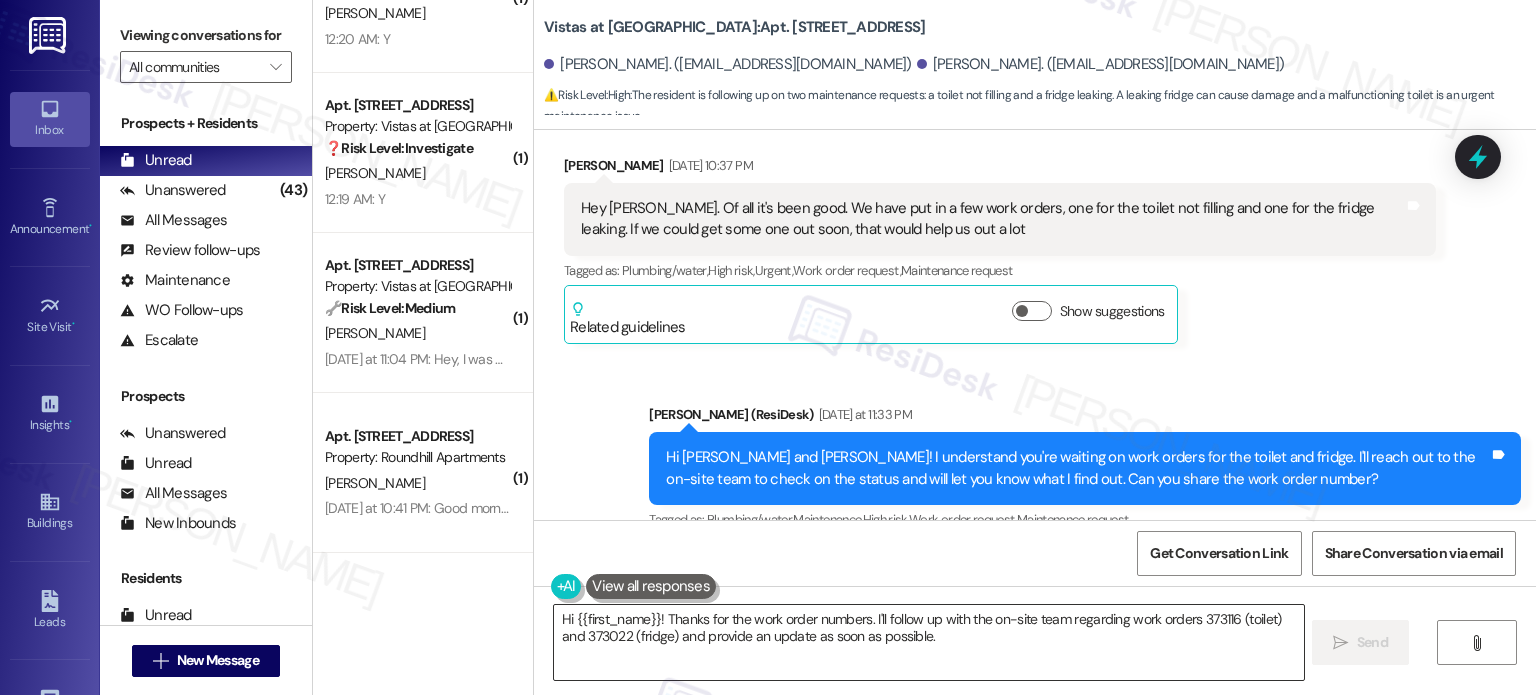 click on "Hi {{first_name}}! Thanks for the work order numbers. I'll follow up with the on-site team regarding work orders 373116 (toilet) and 373022 (fridge) and provide an update as soon as possible." at bounding box center (928, 642) 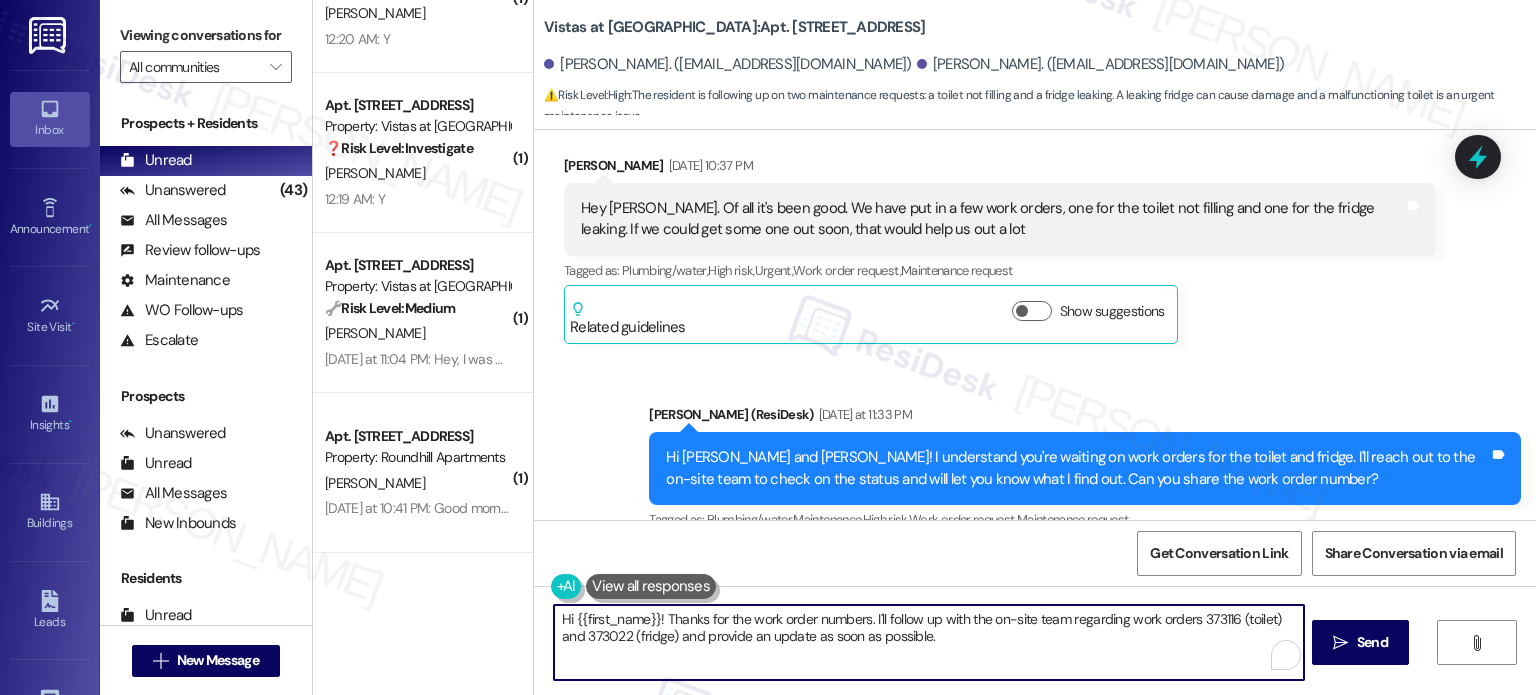 click on "Hi {{first_name}}! Thanks for the work order numbers. I'll follow up with the on-site team regarding work orders 373116 (toilet) and 373022 (fridge) and provide an update as soon as possible." at bounding box center [928, 642] 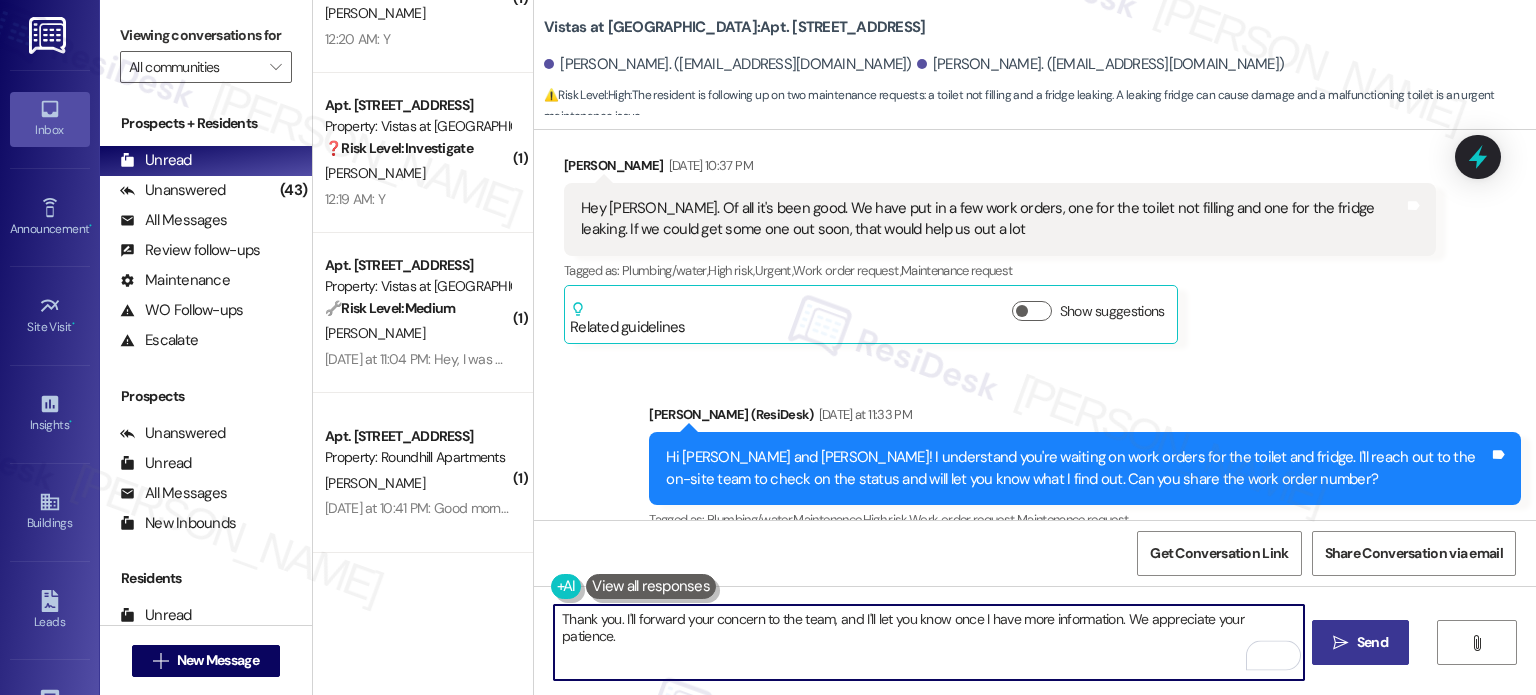 type on "Thank you. I'll forward your concern to the team, and I'll let you know once I have more information. We appreciate your patience." 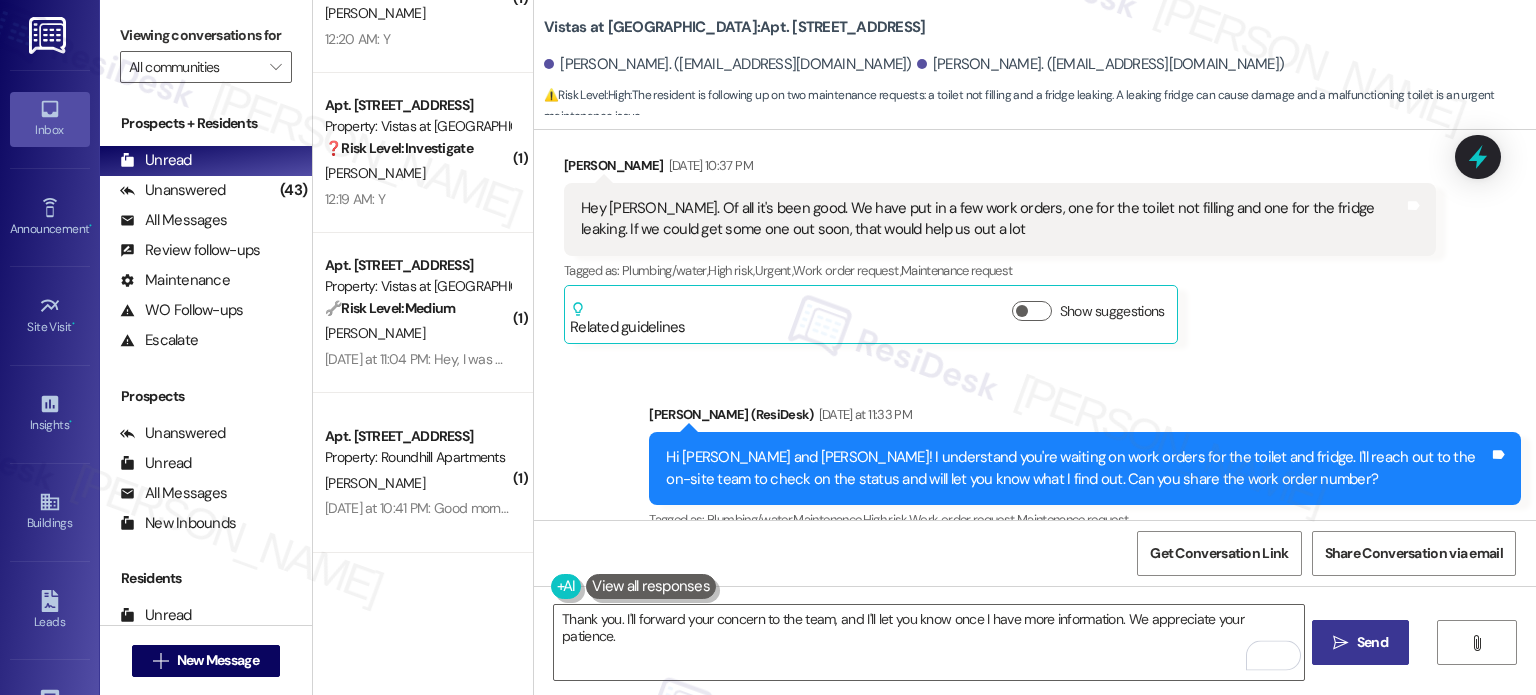 click on " Send" at bounding box center (1360, 642) 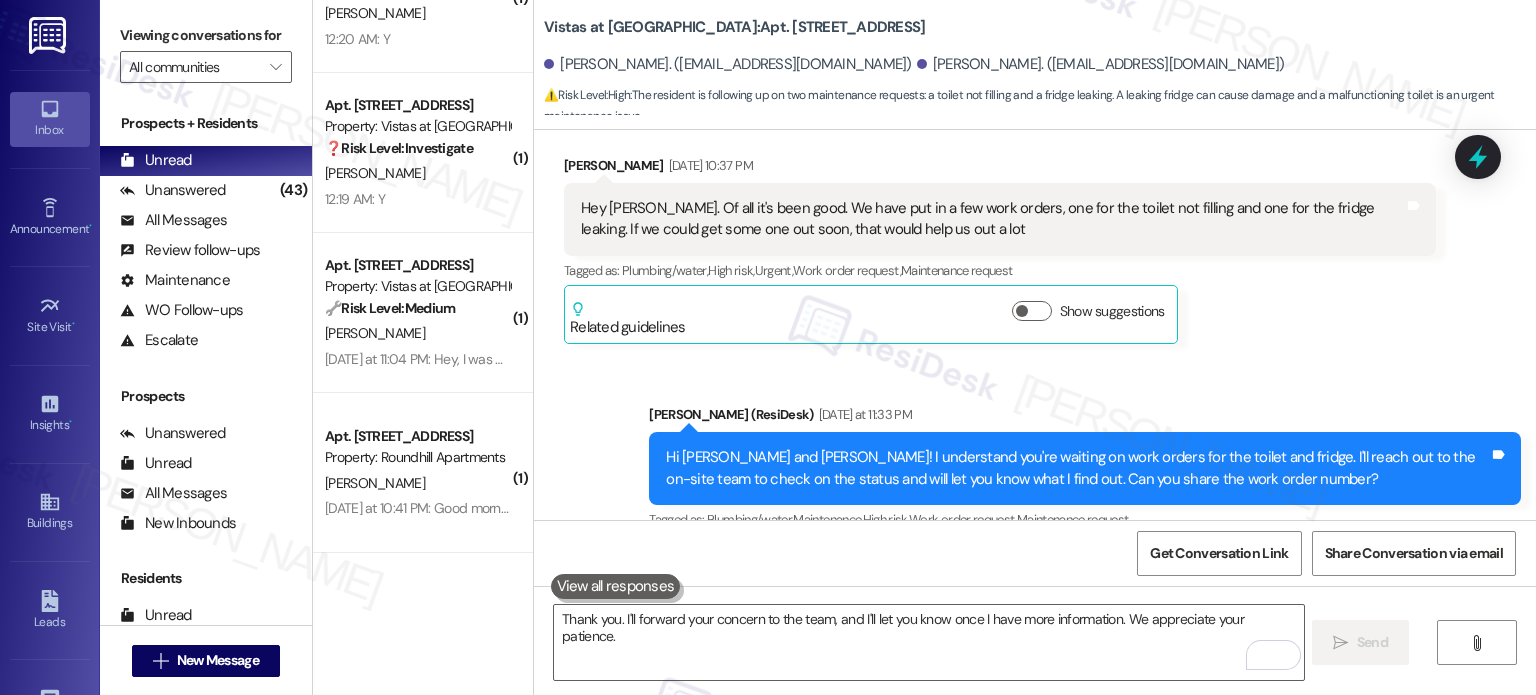 type 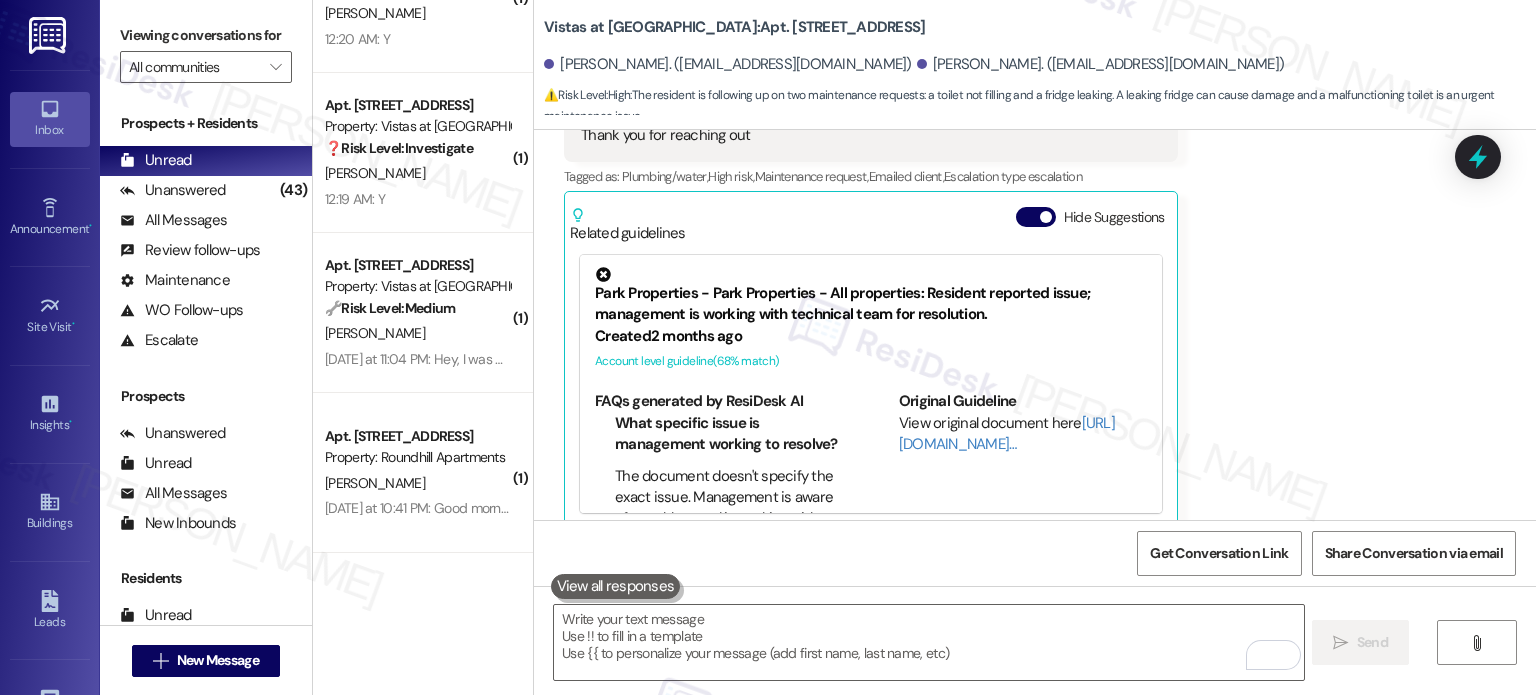scroll, scrollTop: 2512, scrollLeft: 0, axis: vertical 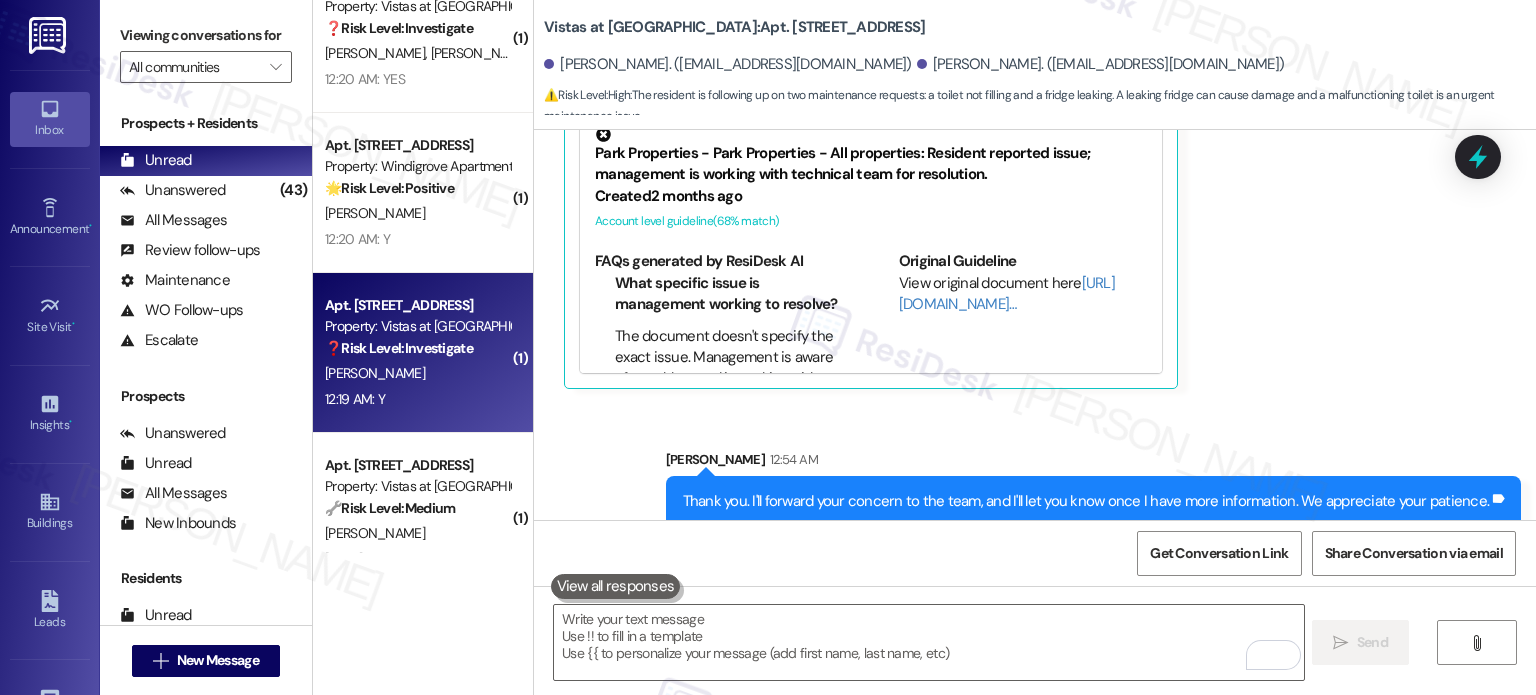 click on "Property: Vistas at [GEOGRAPHIC_DATA]" at bounding box center (417, 326) 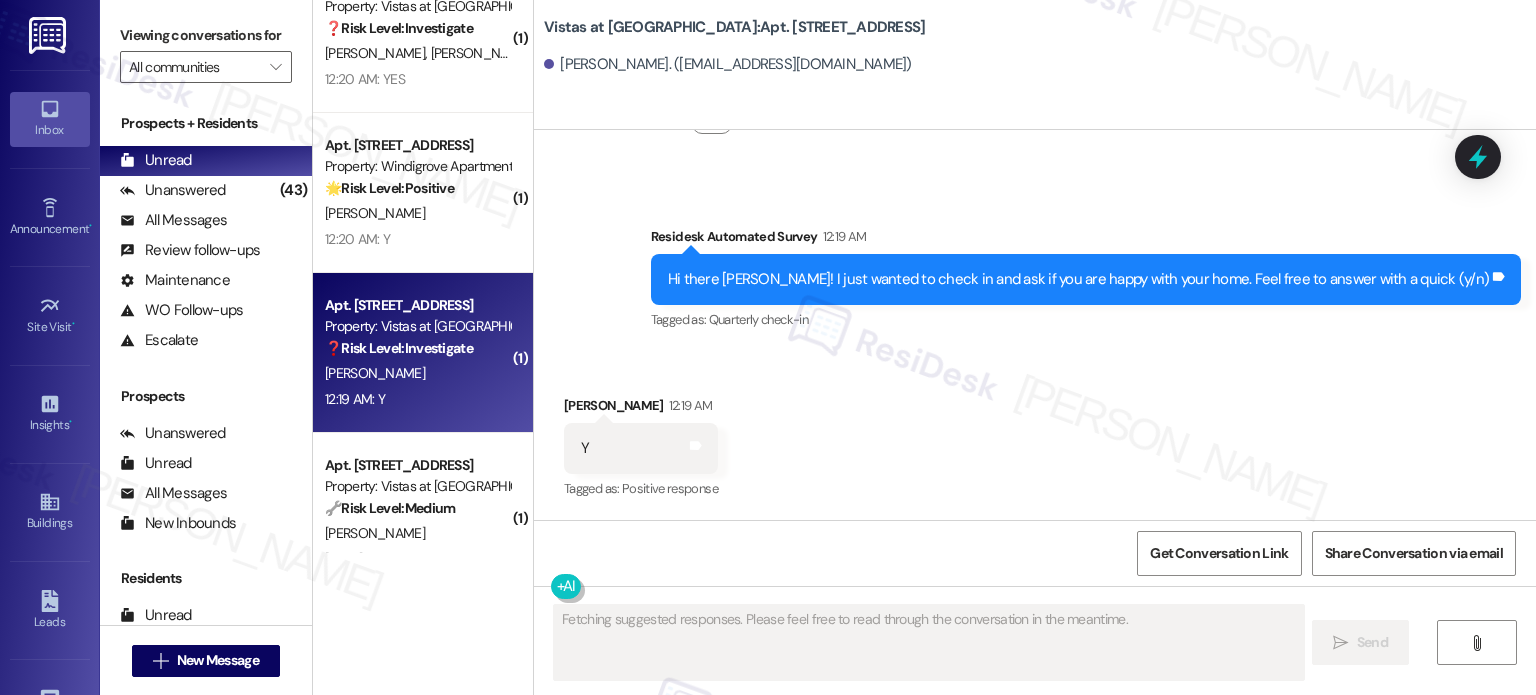 scroll, scrollTop: 1008, scrollLeft: 0, axis: vertical 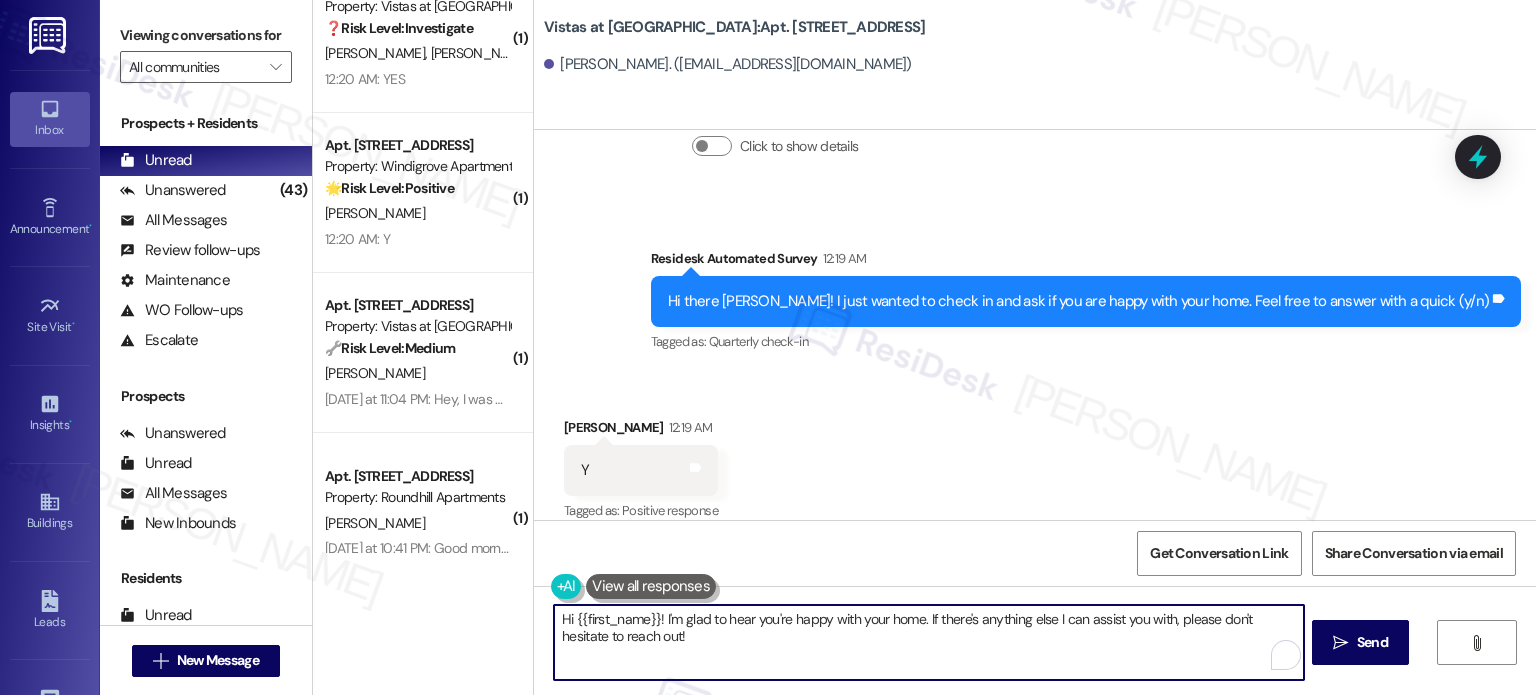 drag, startPoint x: 920, startPoint y: 619, endPoint x: 936, endPoint y: 667, distance: 50.596443 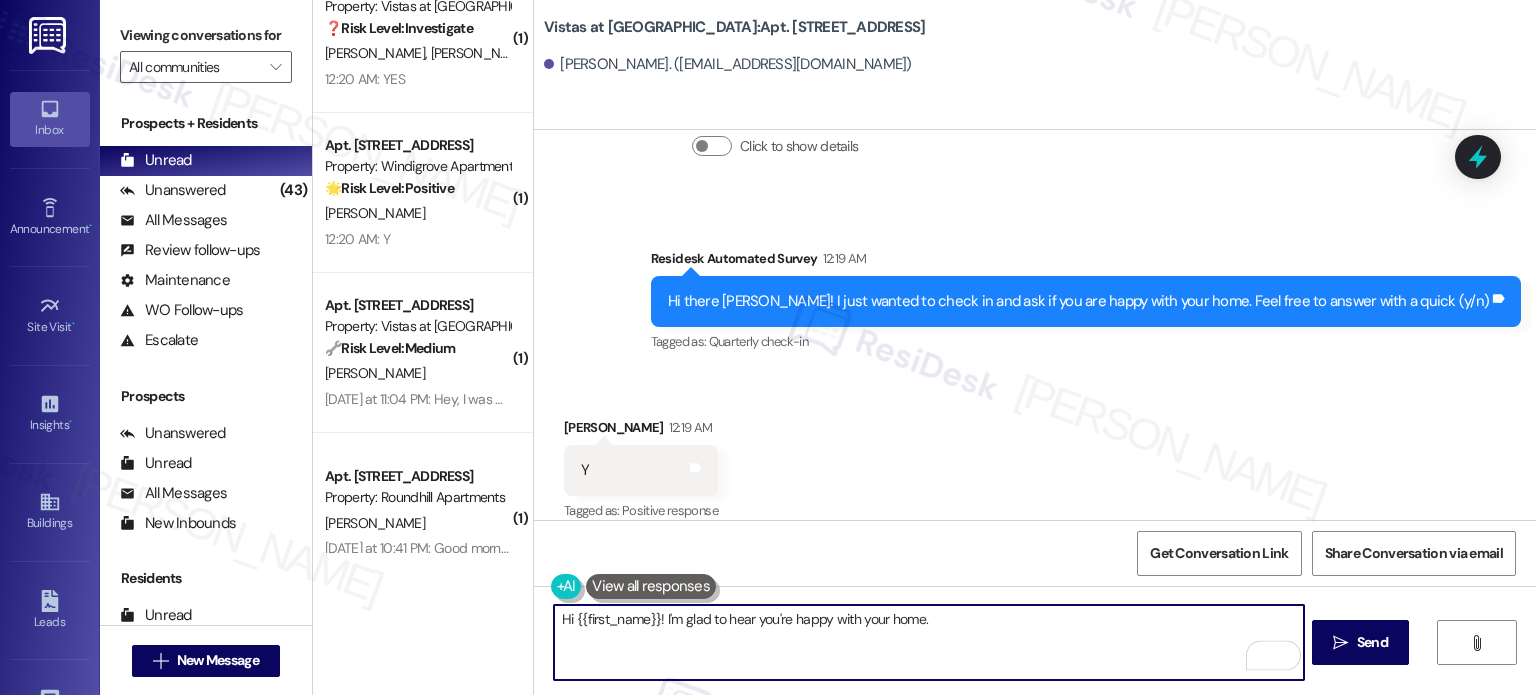 paste on "Can I ask a quick favor...would you mind writing us a Google review? No worries at all if not. Here's a quick link {{google_review_link}}" 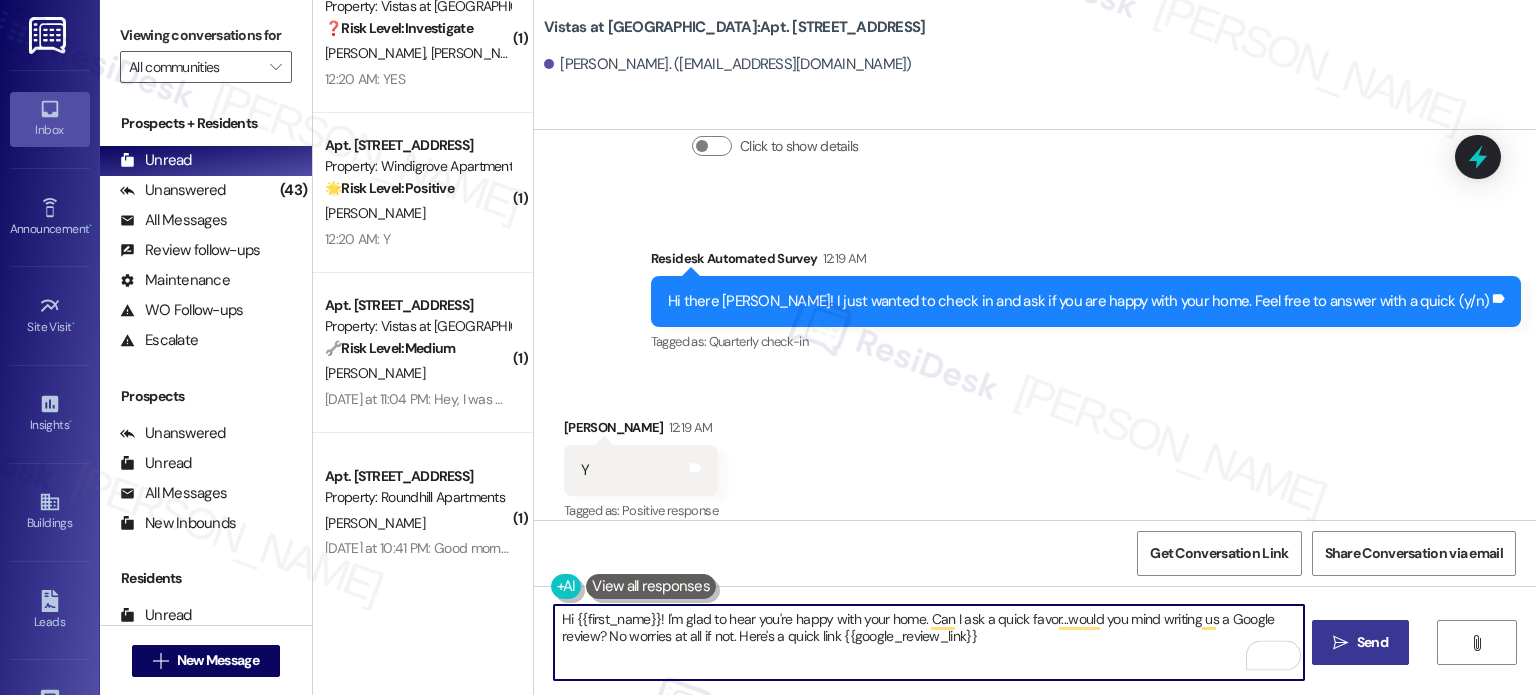 type on "Hi {{first_name}}! I'm glad to hear you're happy with your home. Can I ask a quick favor...would you mind writing us a Google review? No worries at all if not. Here's a quick link {{google_review_link}}" 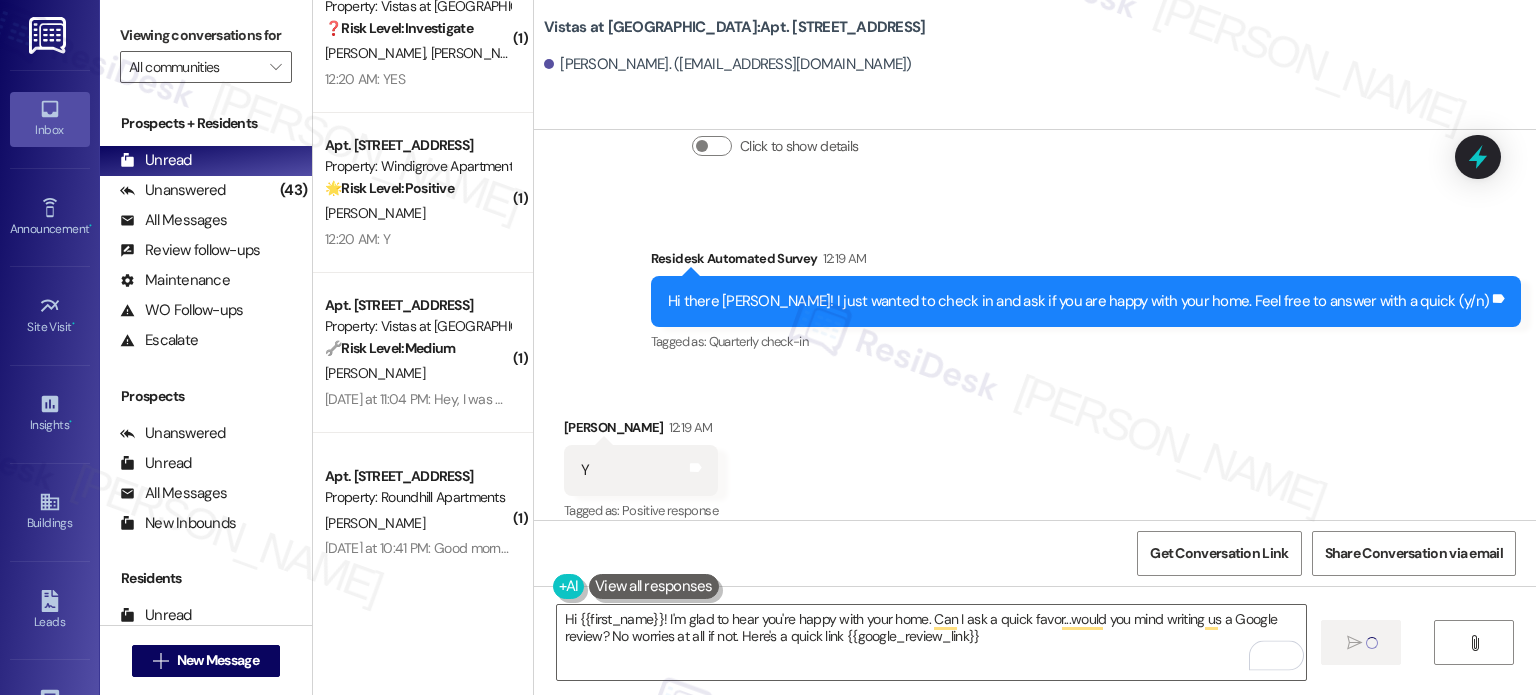 type 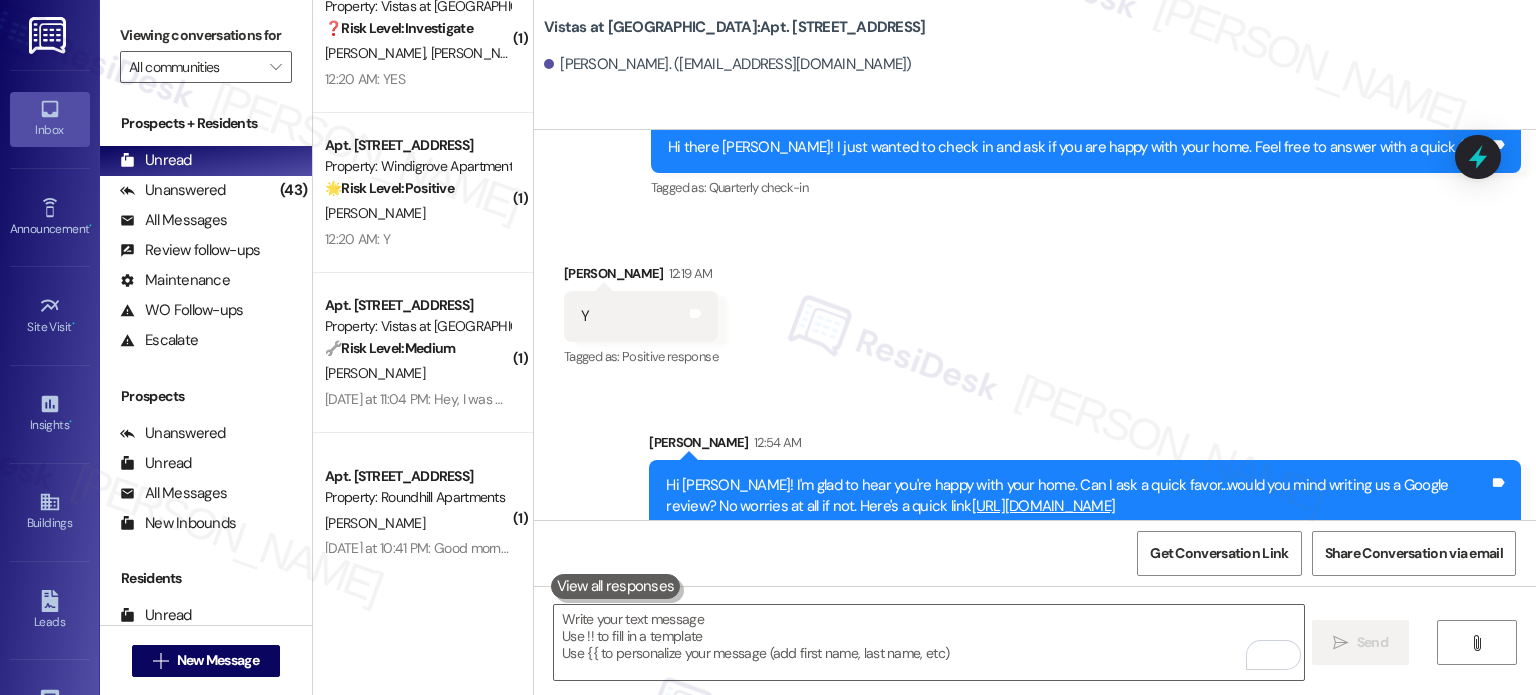 scroll, scrollTop: 1168, scrollLeft: 0, axis: vertical 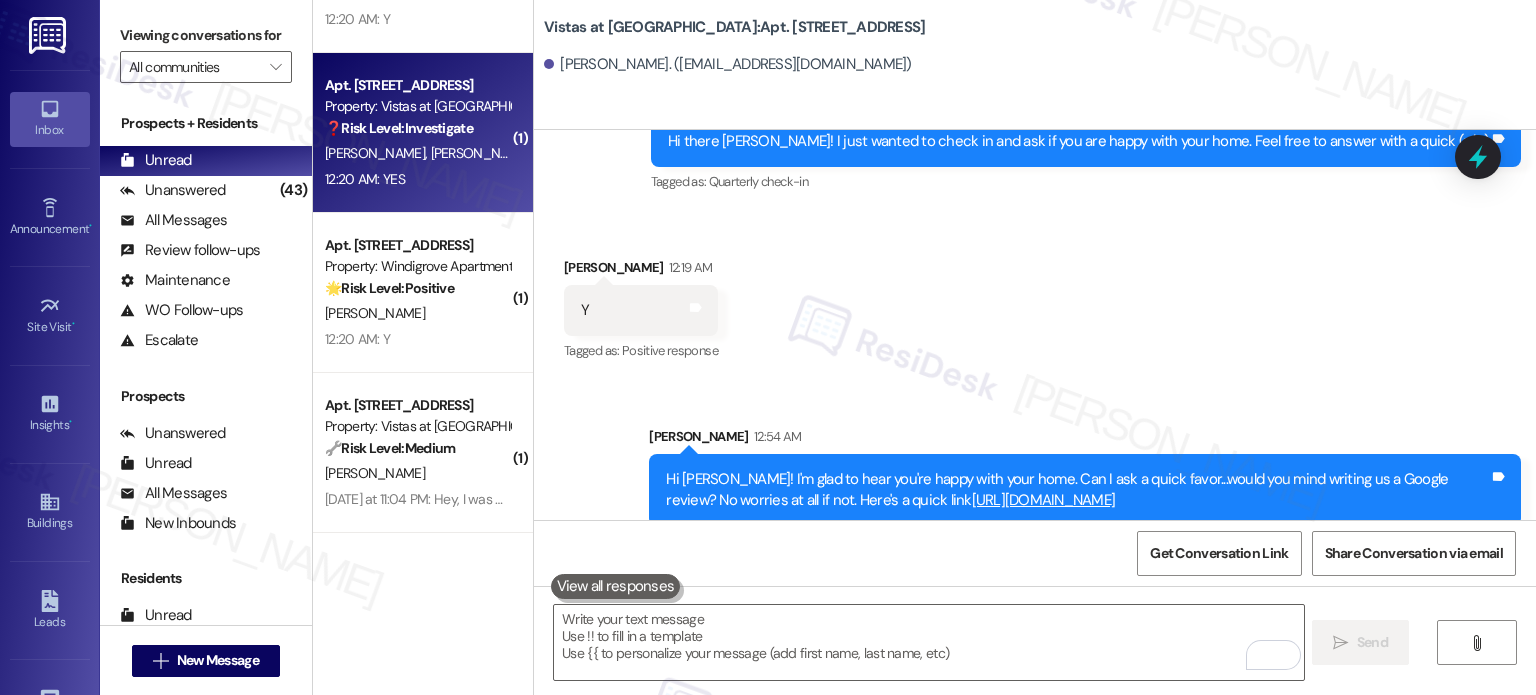 click on "12:20 AM: YES  12:20 AM: YES" at bounding box center [417, 179] 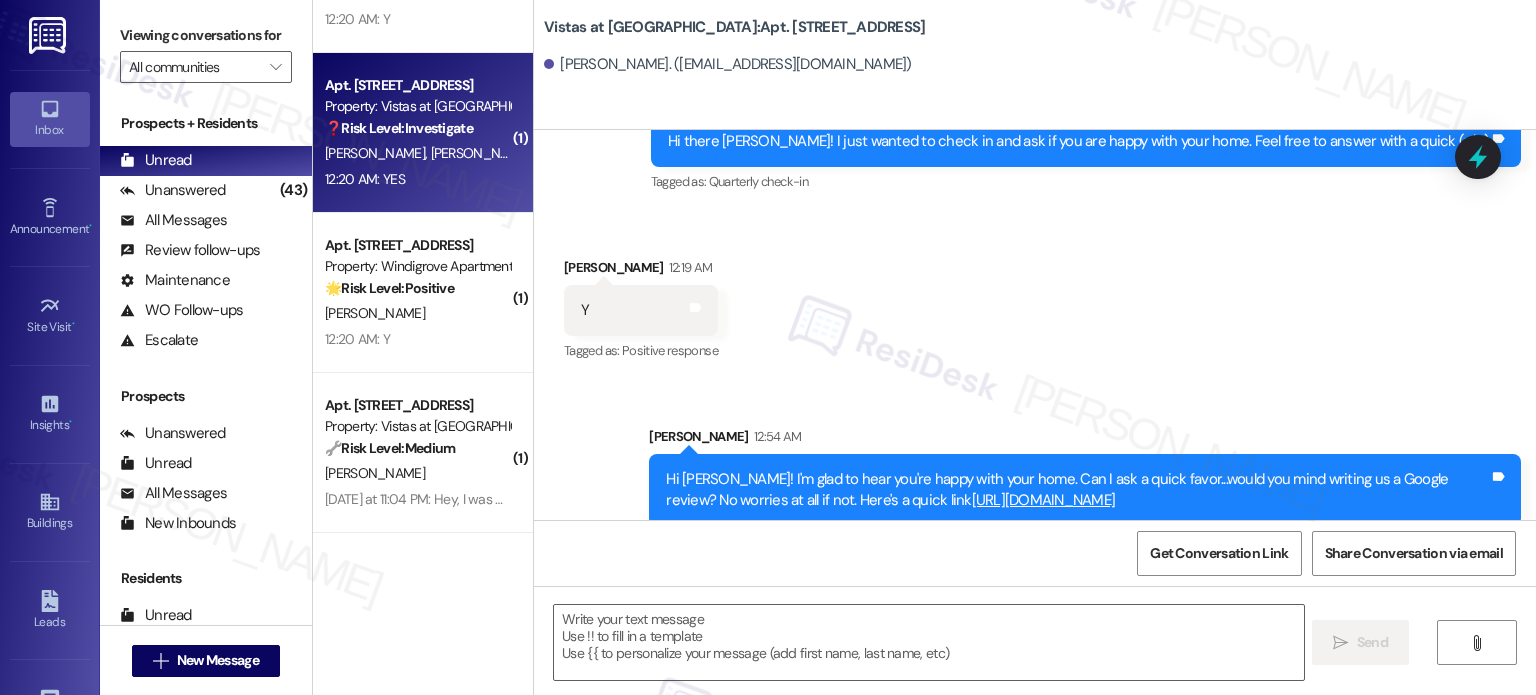 type on "Fetching suggested responses. Please feel free to read through the conversation in the meantime." 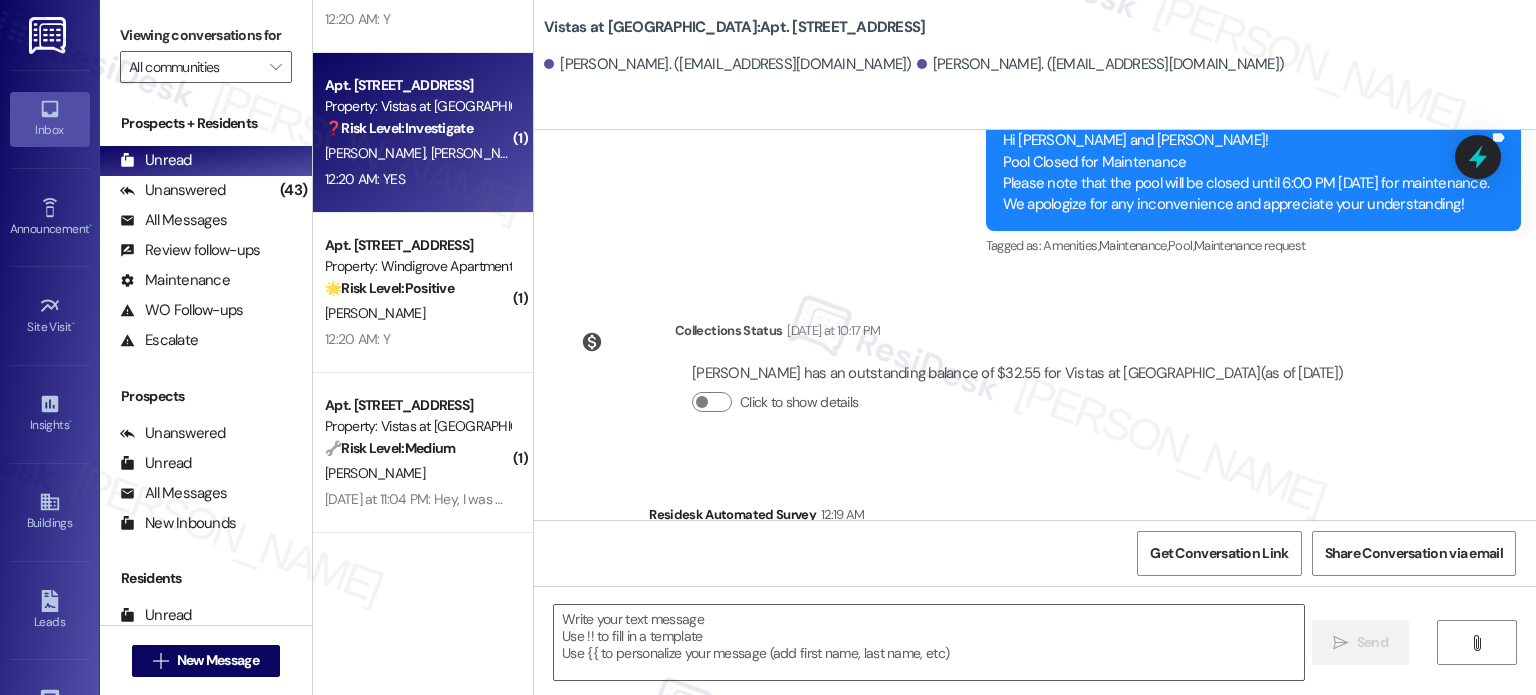 scroll, scrollTop: 1028, scrollLeft: 0, axis: vertical 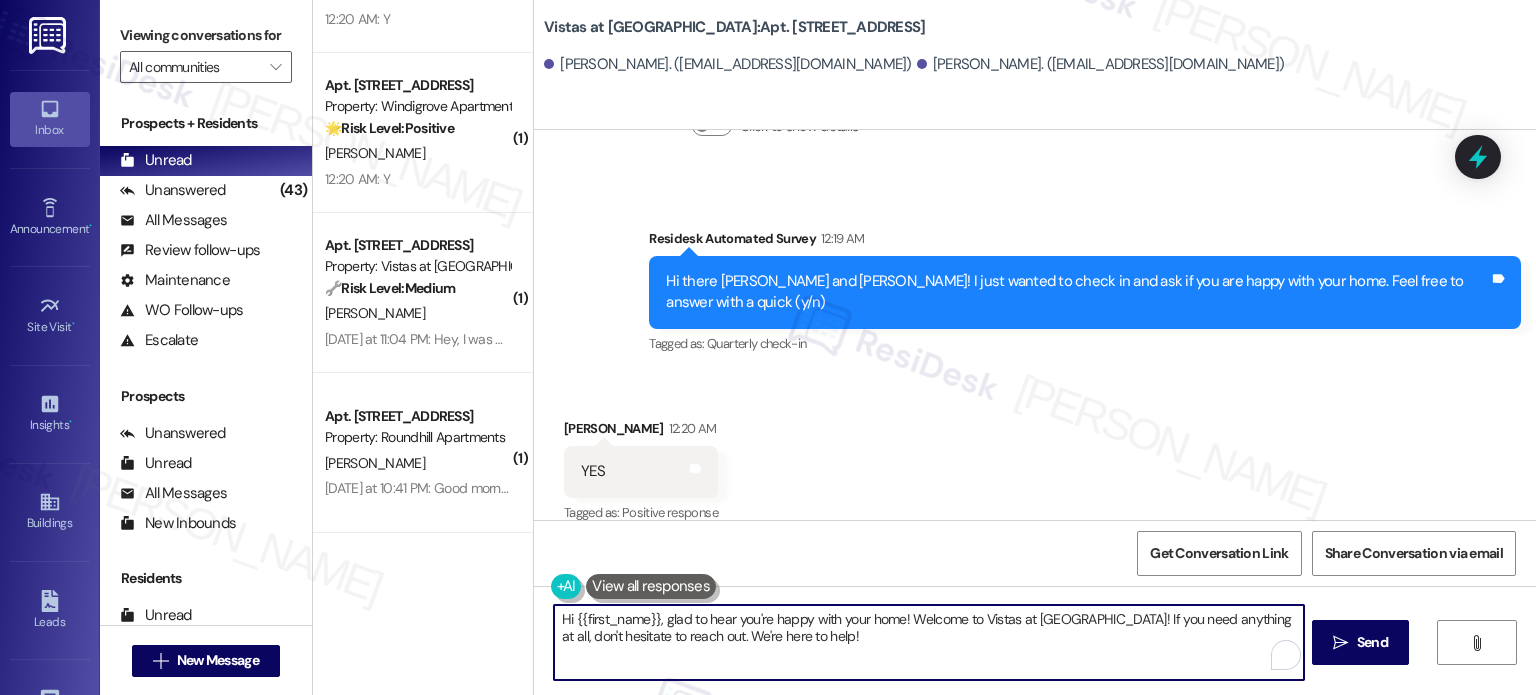 drag, startPoint x: 902, startPoint y: 612, endPoint x: 916, endPoint y: 644, distance: 34.928497 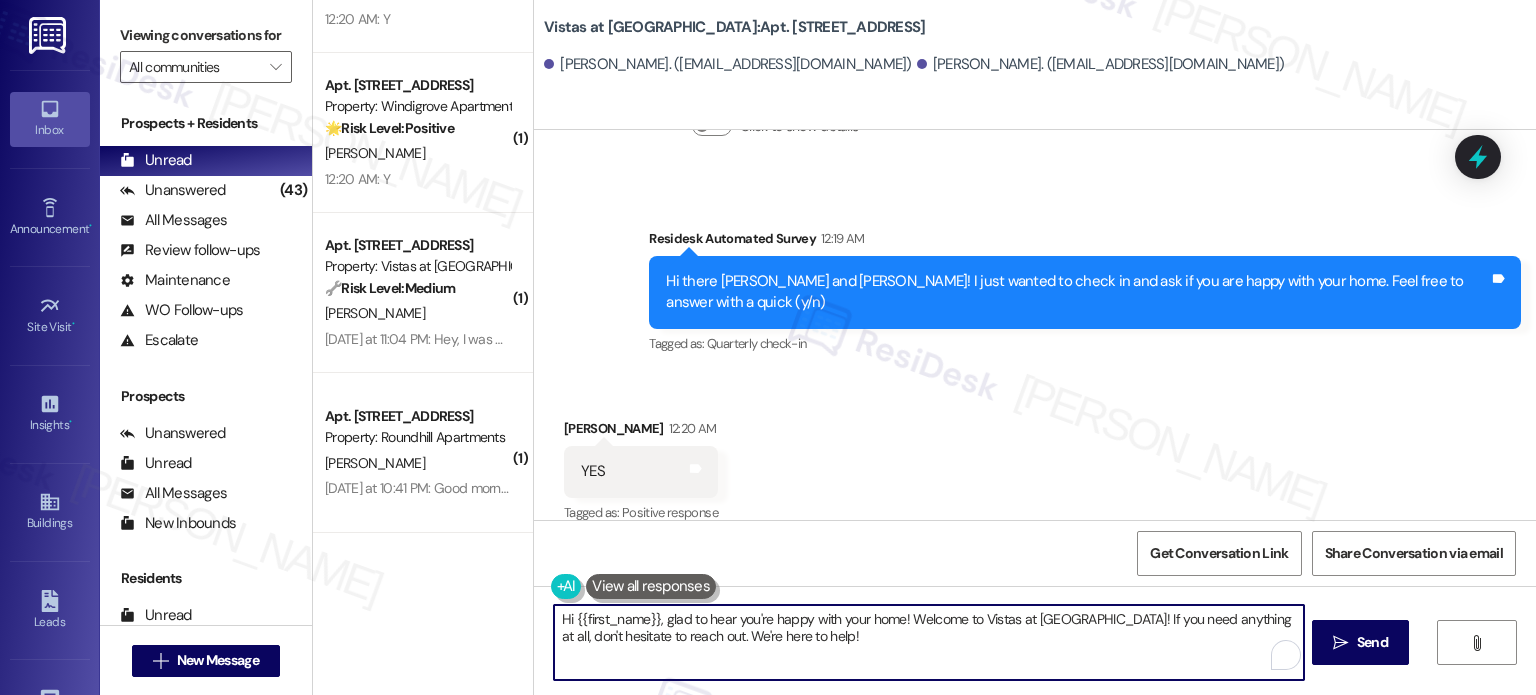 click on "Hi {{first_name}}, glad to hear you're happy with your home! Welcome to Vistas at Dreaming Creek! If you need anything at all, don't hesitate to reach out. We're here to help!" at bounding box center [928, 642] 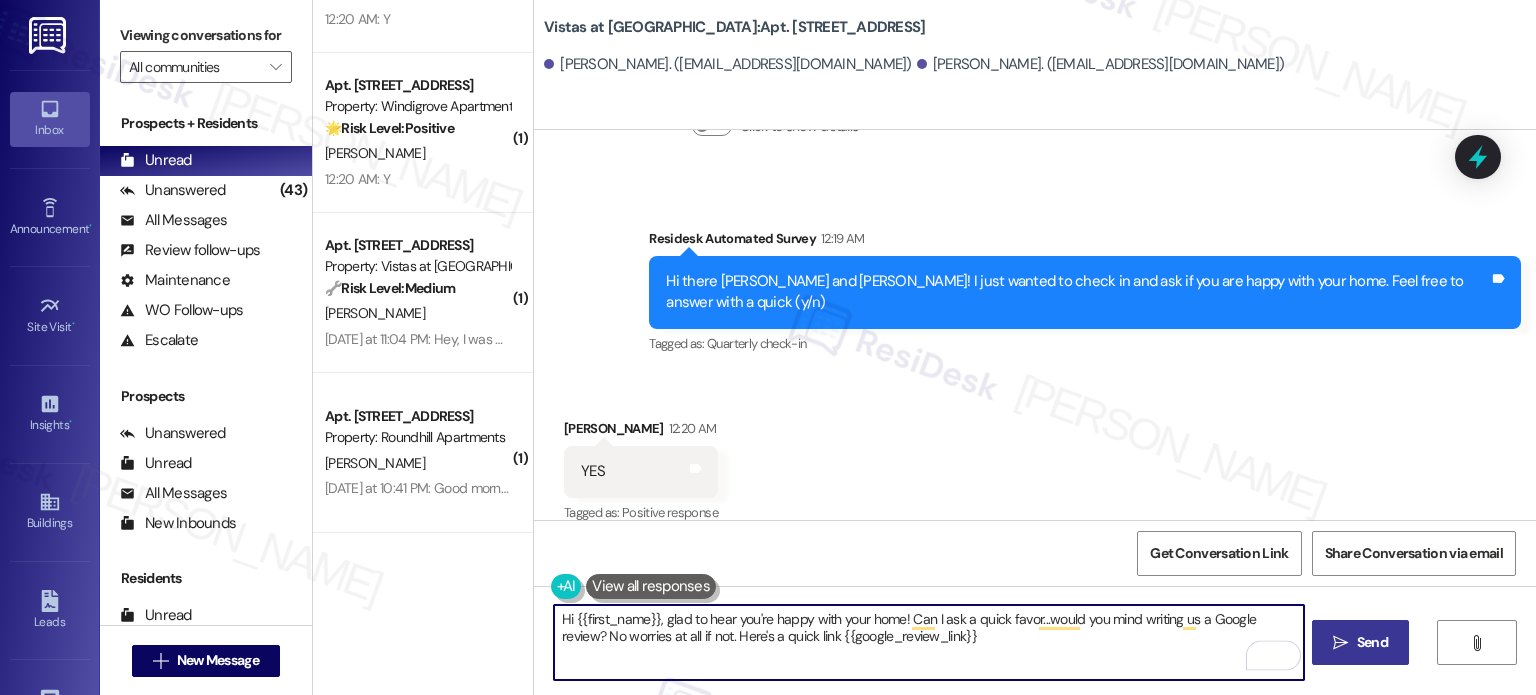 type on "Hi {{first_name}}, glad to hear you're happy with your home! Can I ask a quick favor...would you mind writing us a Google review? No worries at all if not. Here's a quick link {{google_review_link}}" 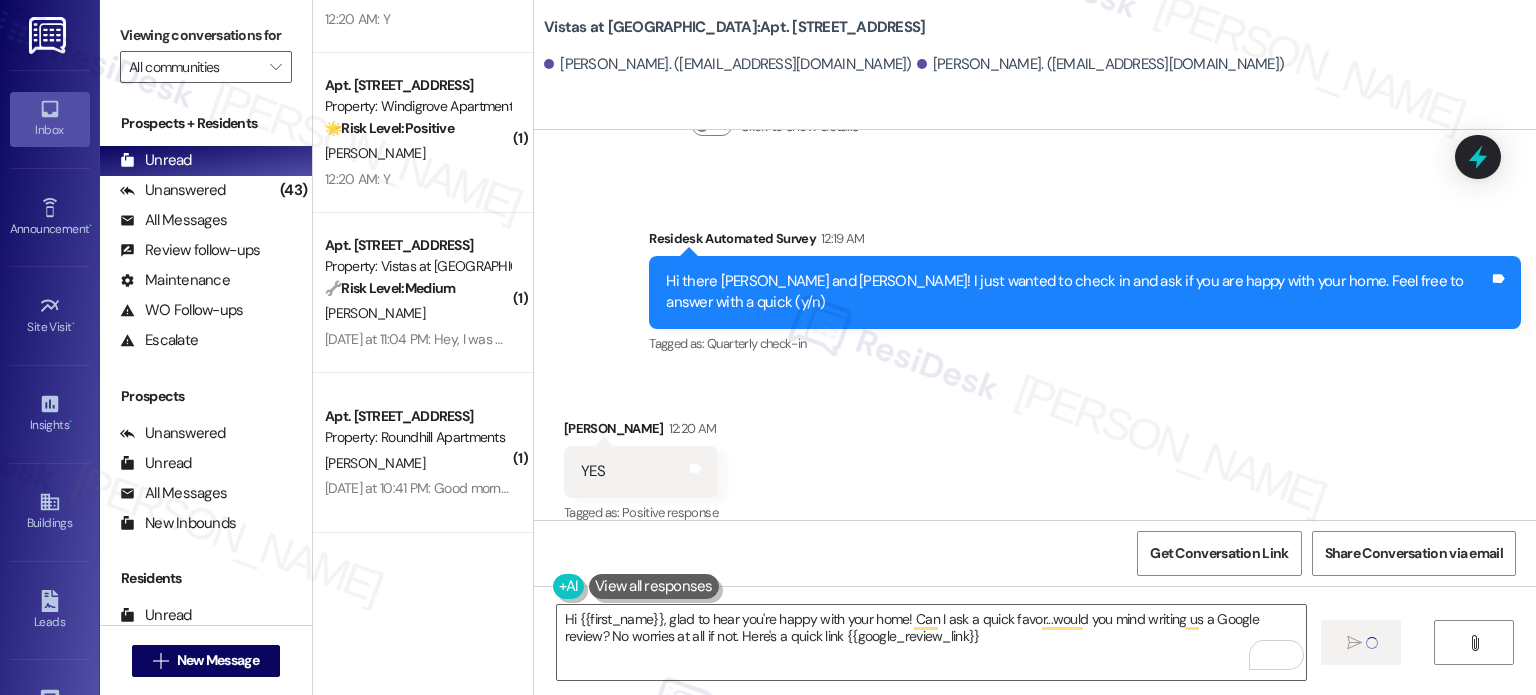 type 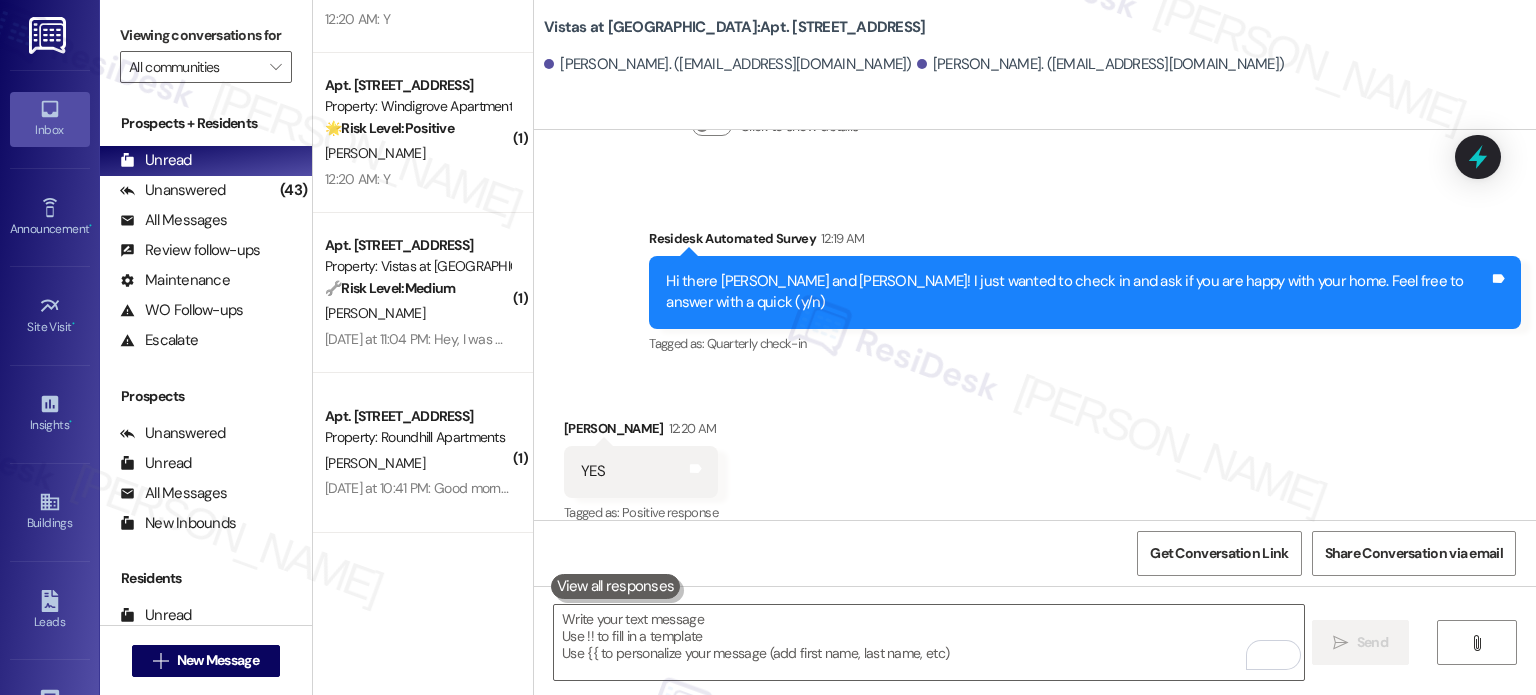 scroll, scrollTop: 1190, scrollLeft: 0, axis: vertical 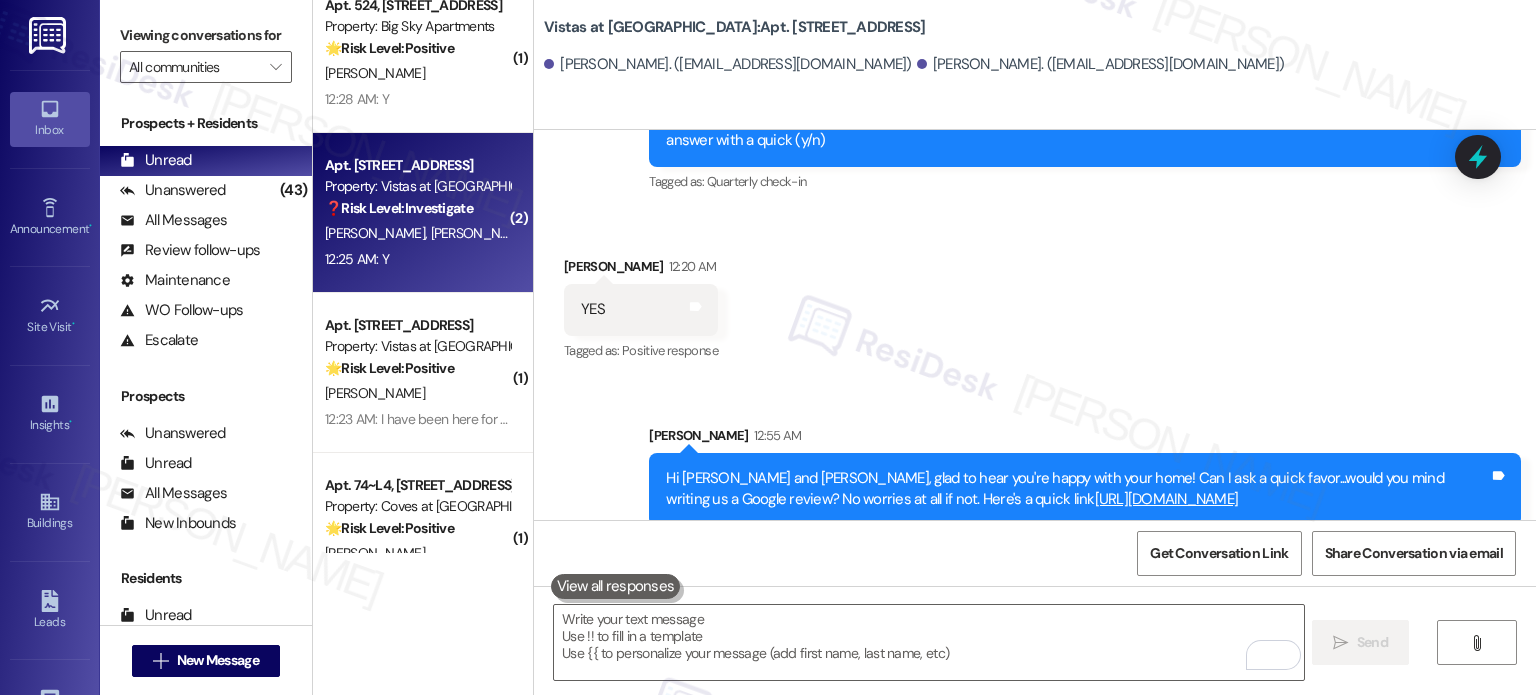 click on "12:25 AM: Y 12:25 AM: Y" at bounding box center (417, 259) 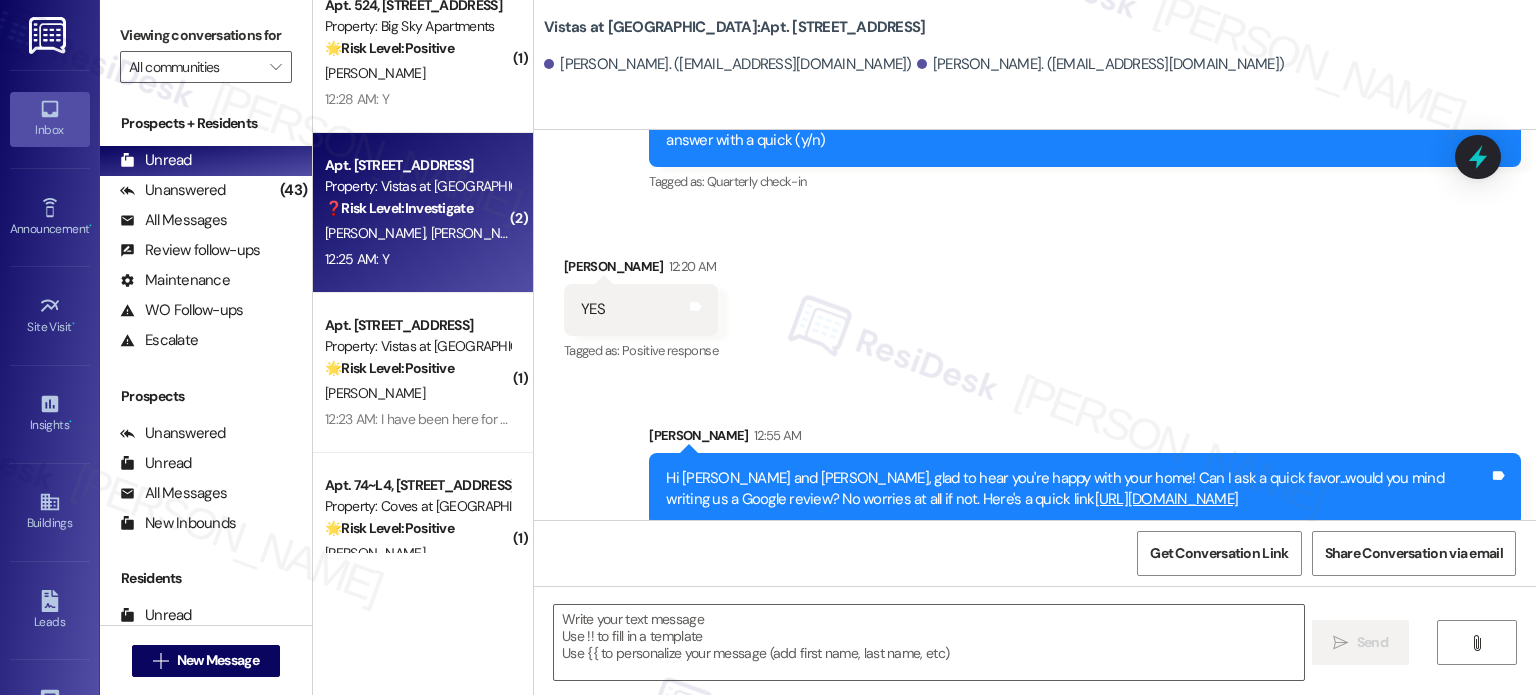 type on "Fetching suggested responses. Please feel free to read through the conversation in the meantime." 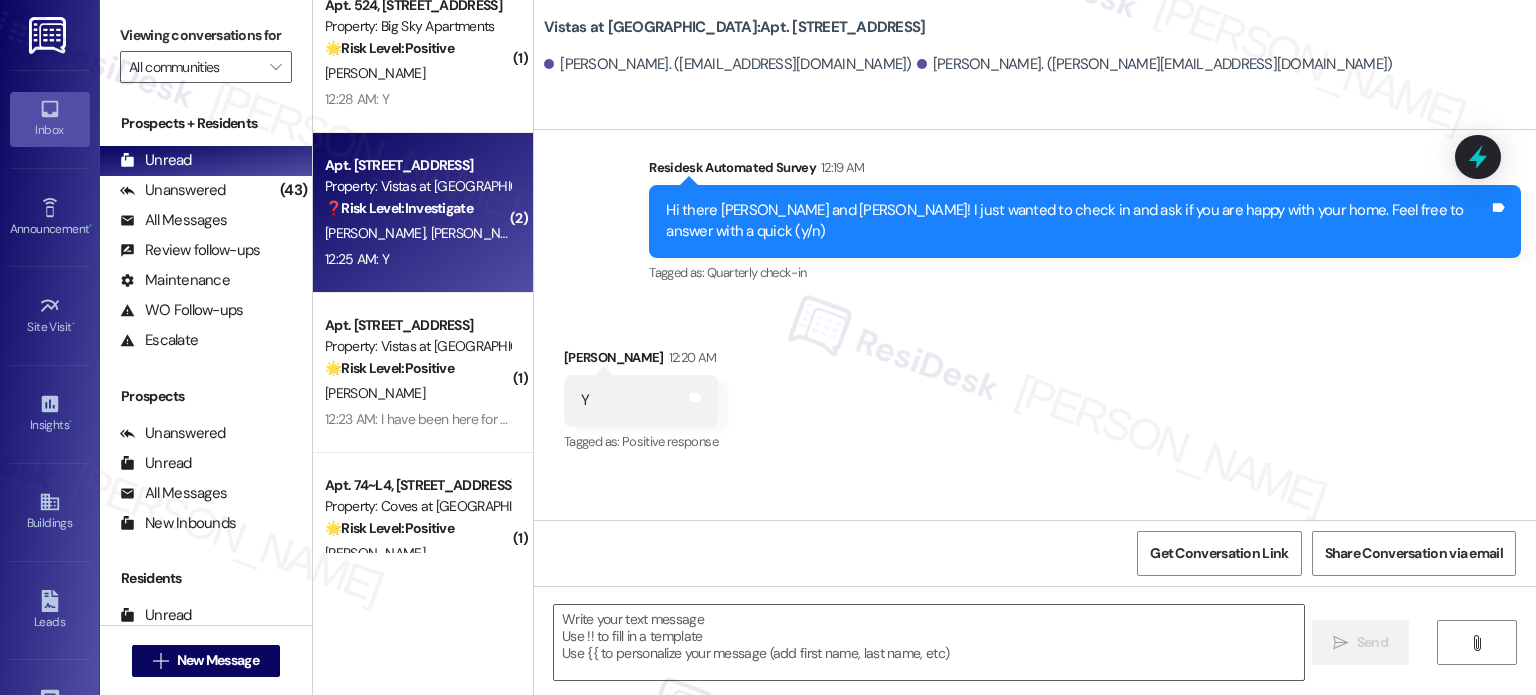 type on "Fetching suggested responses. Please feel free to read through the conversation in the meantime." 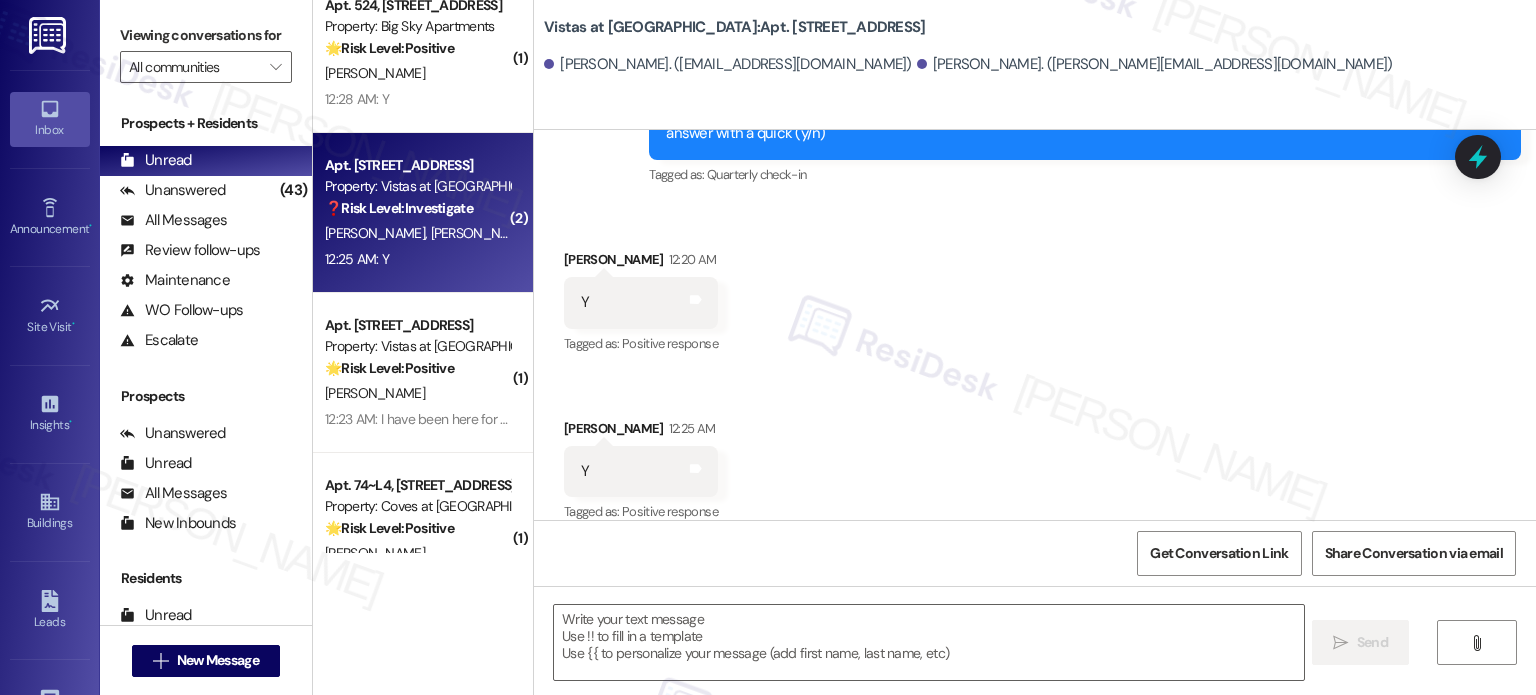 scroll, scrollTop: 964, scrollLeft: 0, axis: vertical 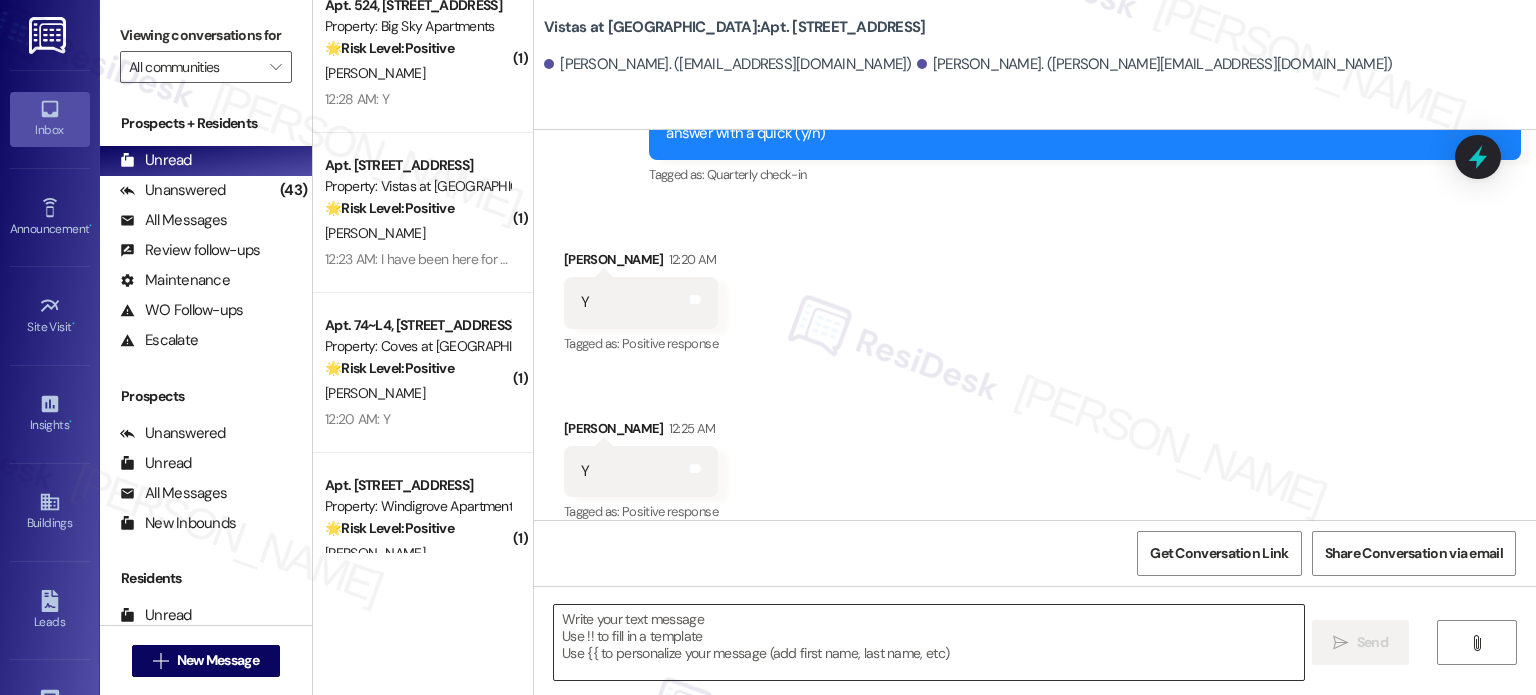 click at bounding box center [928, 642] 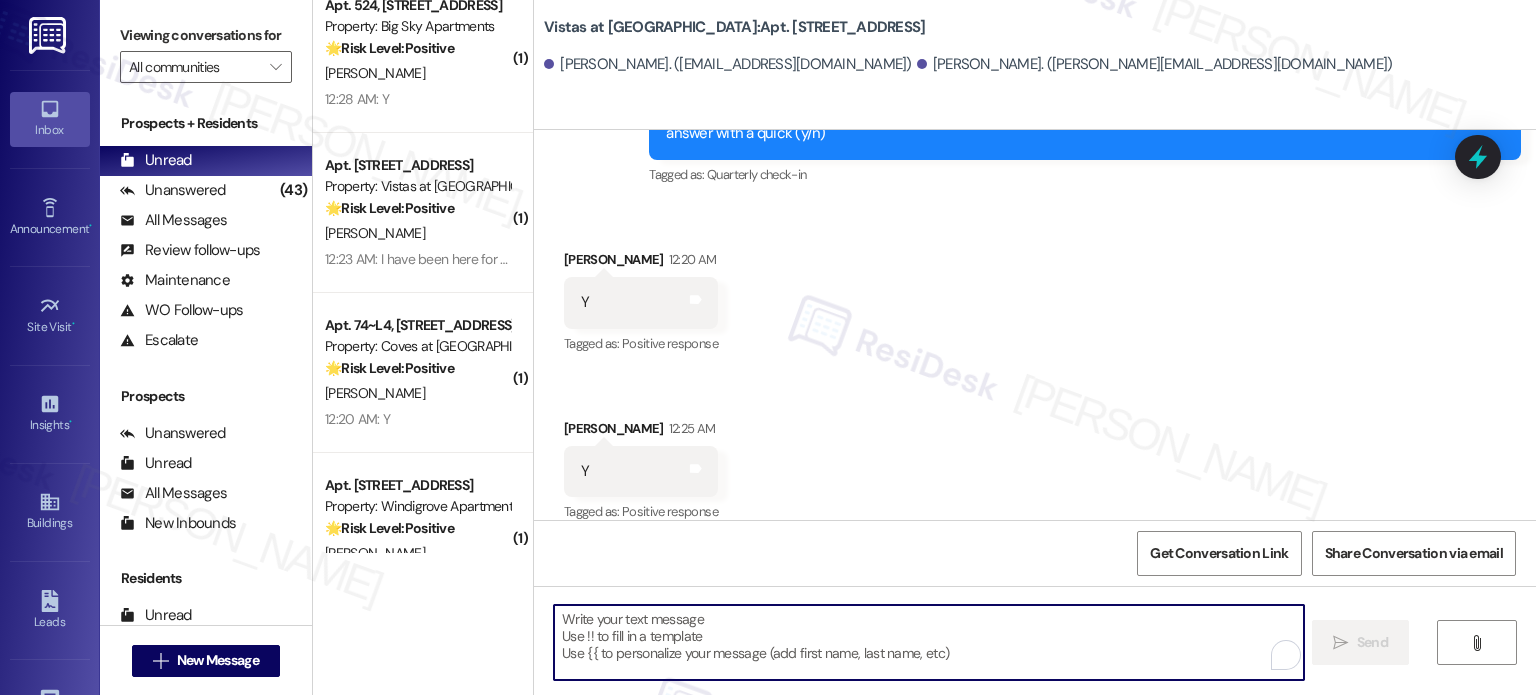 paste on "Can I ask a quick favor...would you mind writing us a Google review? No worries at all if not. Here's a quick link {{google_review_link}}" 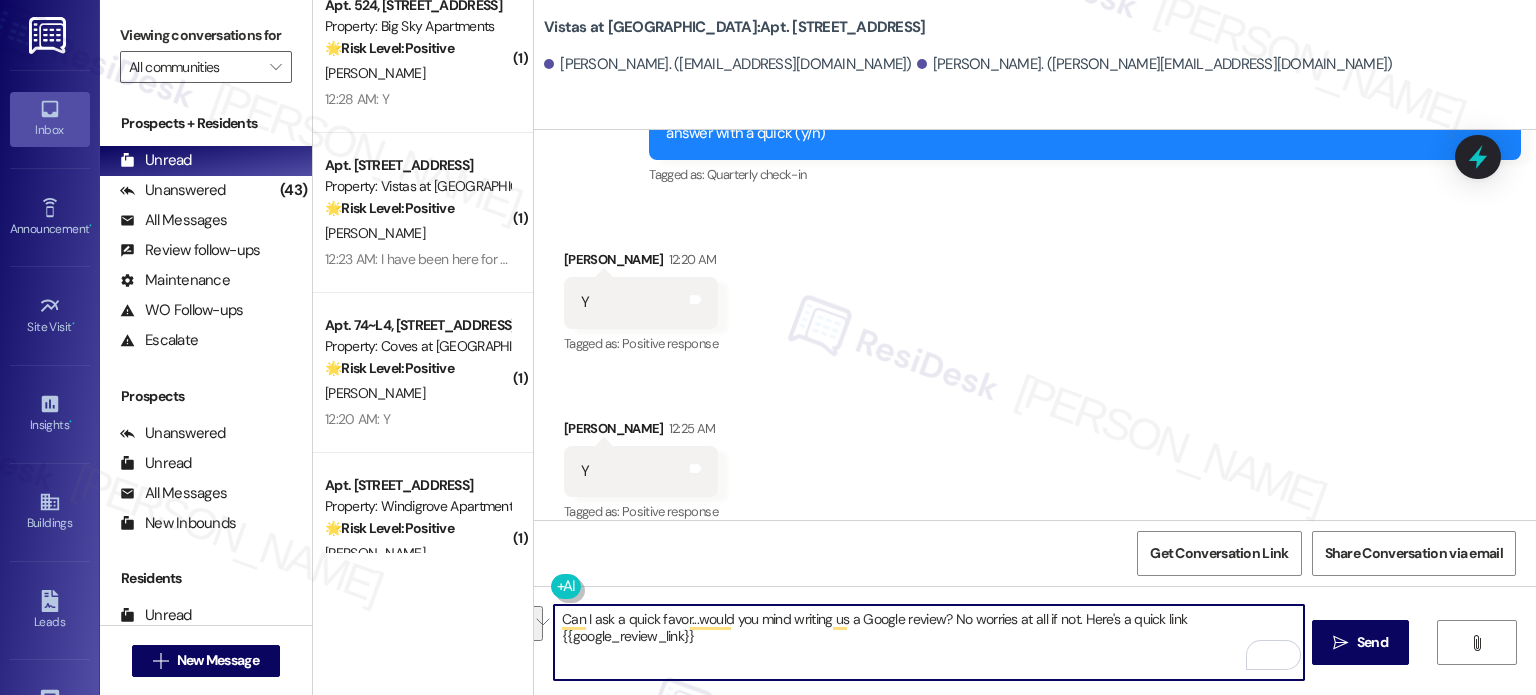 drag, startPoint x: 732, startPoint y: 635, endPoint x: 500, endPoint y: 603, distance: 234.1965 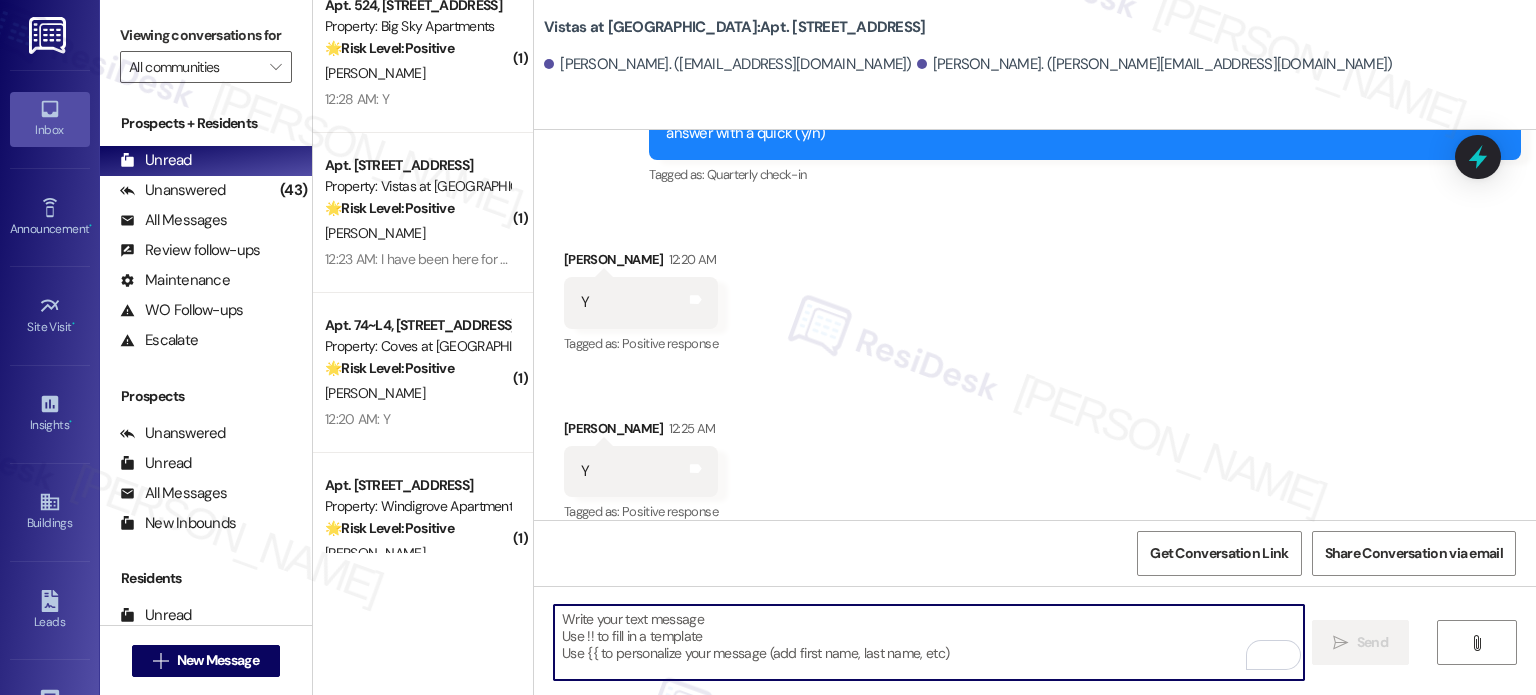 click at bounding box center (928, 642) 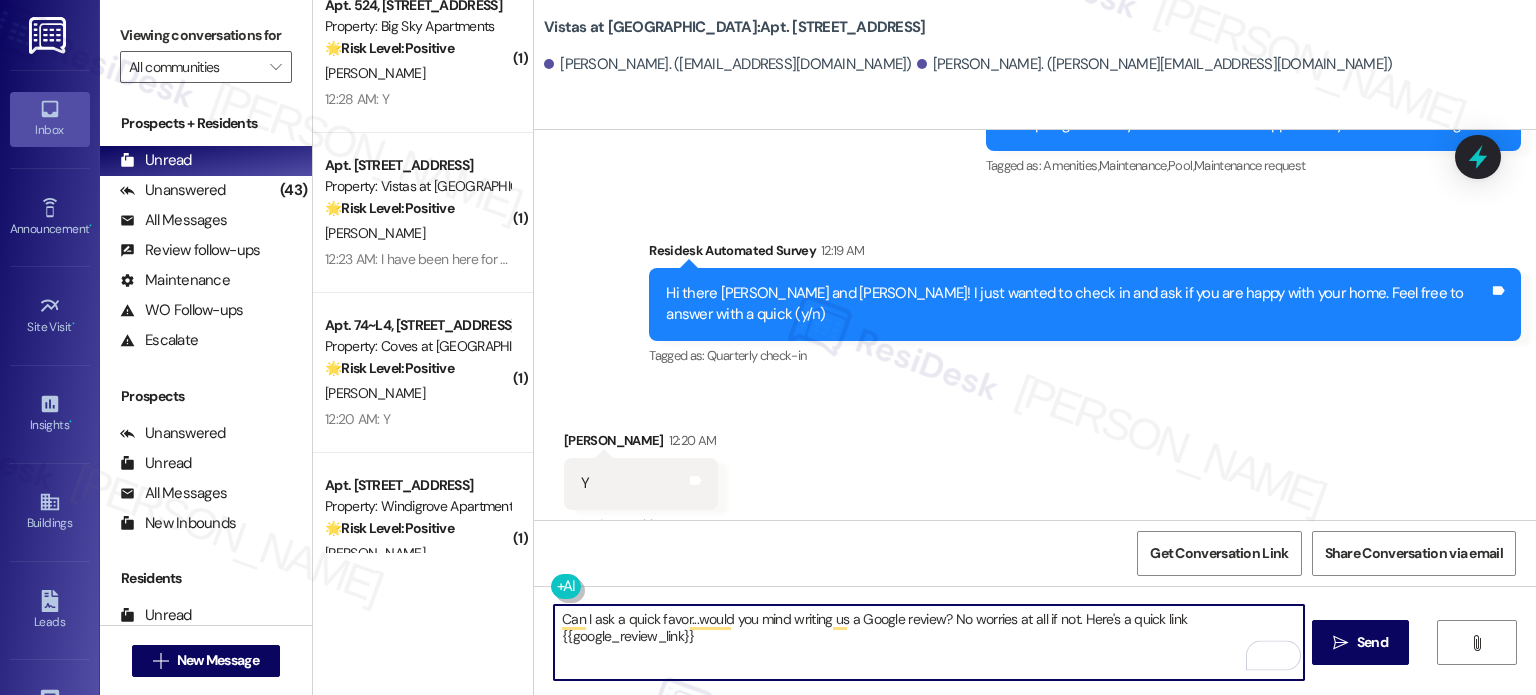 scroll, scrollTop: 764, scrollLeft: 0, axis: vertical 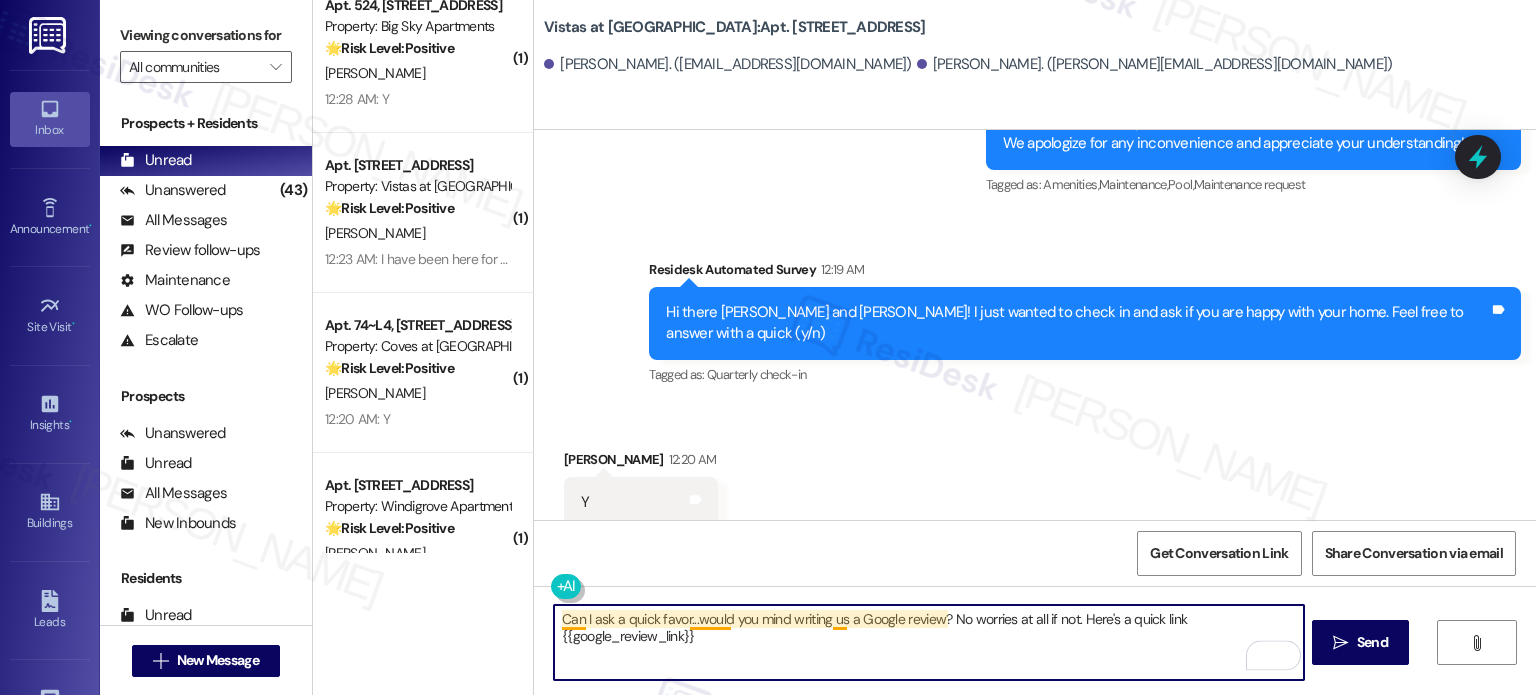 drag, startPoint x: 551, startPoint y: 618, endPoint x: 576, endPoint y: 674, distance: 61.326992 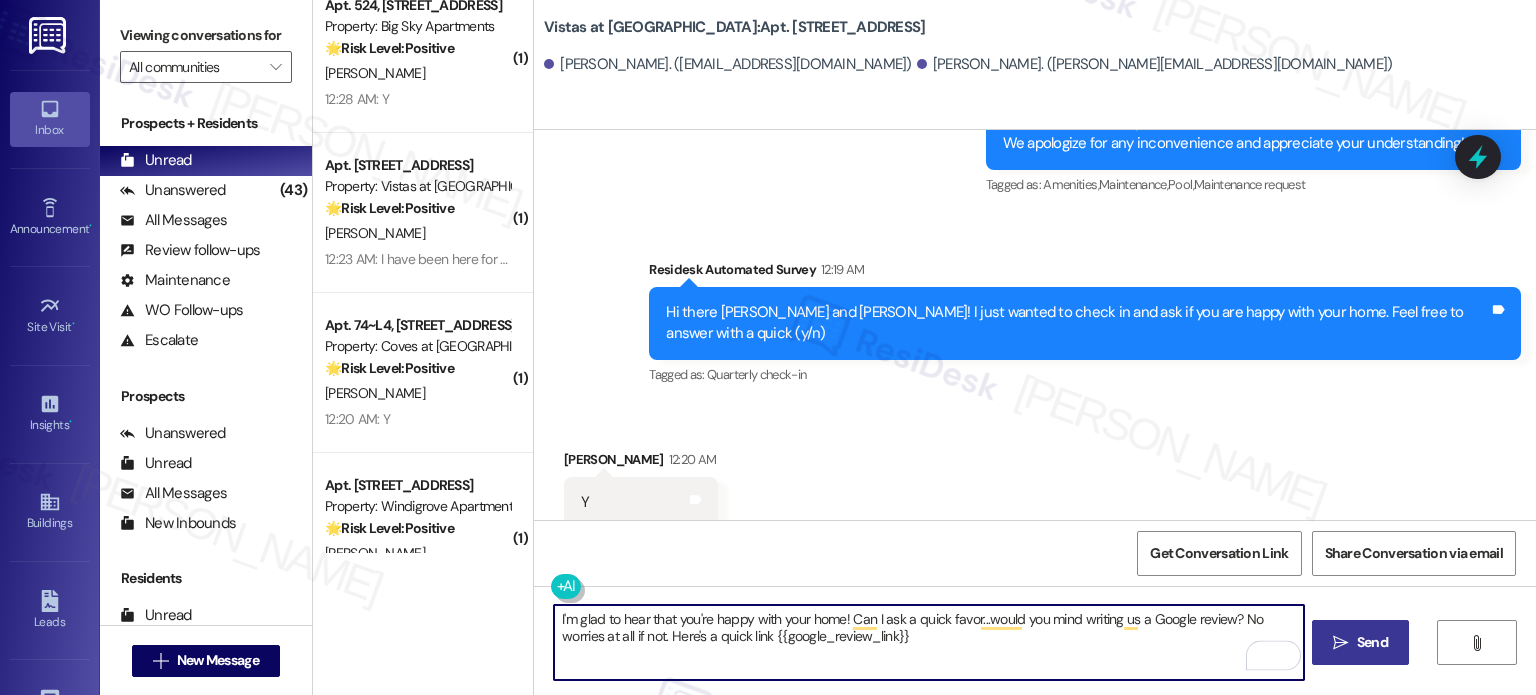 type on "I'm glad to hear that you're happy with your home! Can I ask a quick favor...would you mind writing us a Google review? No worries at all if not. Here's a quick link {{google_review_link}}" 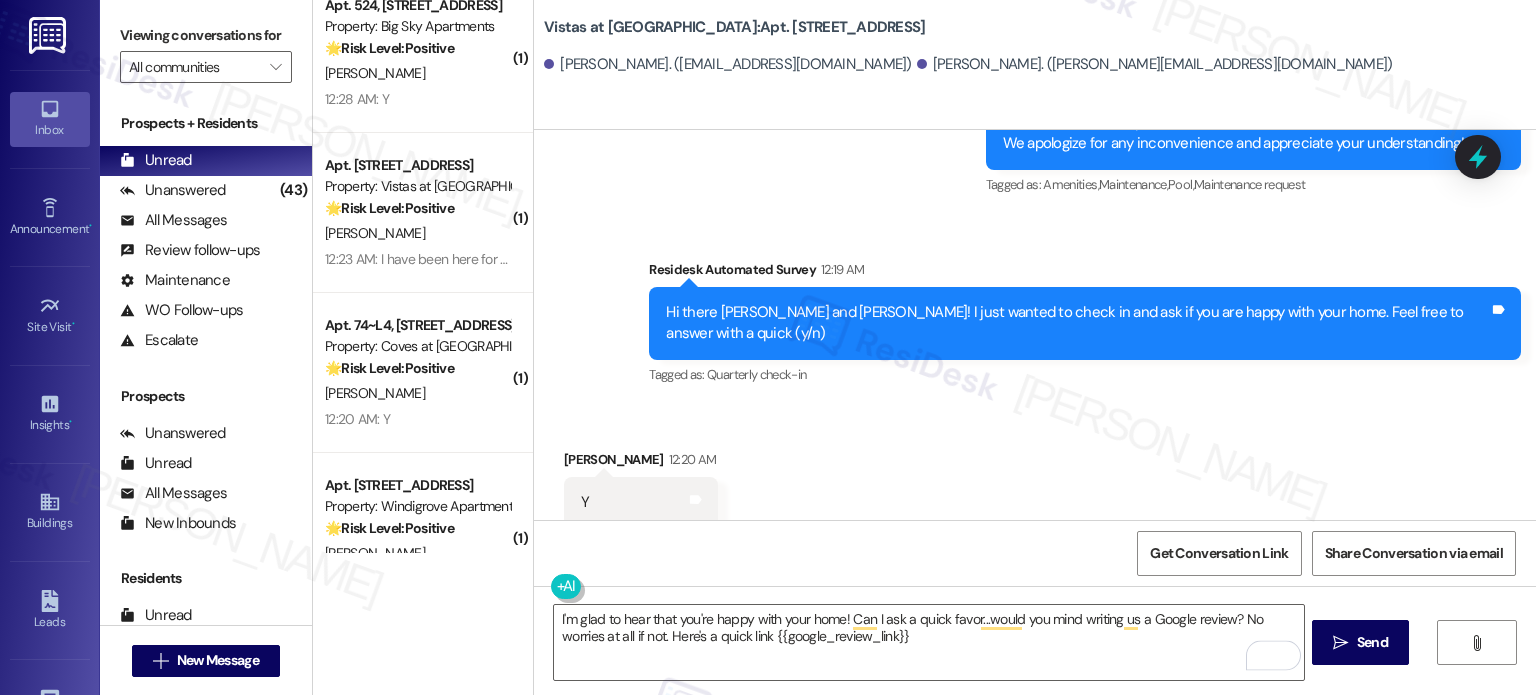 drag, startPoint x: 1338, startPoint y: 646, endPoint x: 1338, endPoint y: 609, distance: 37 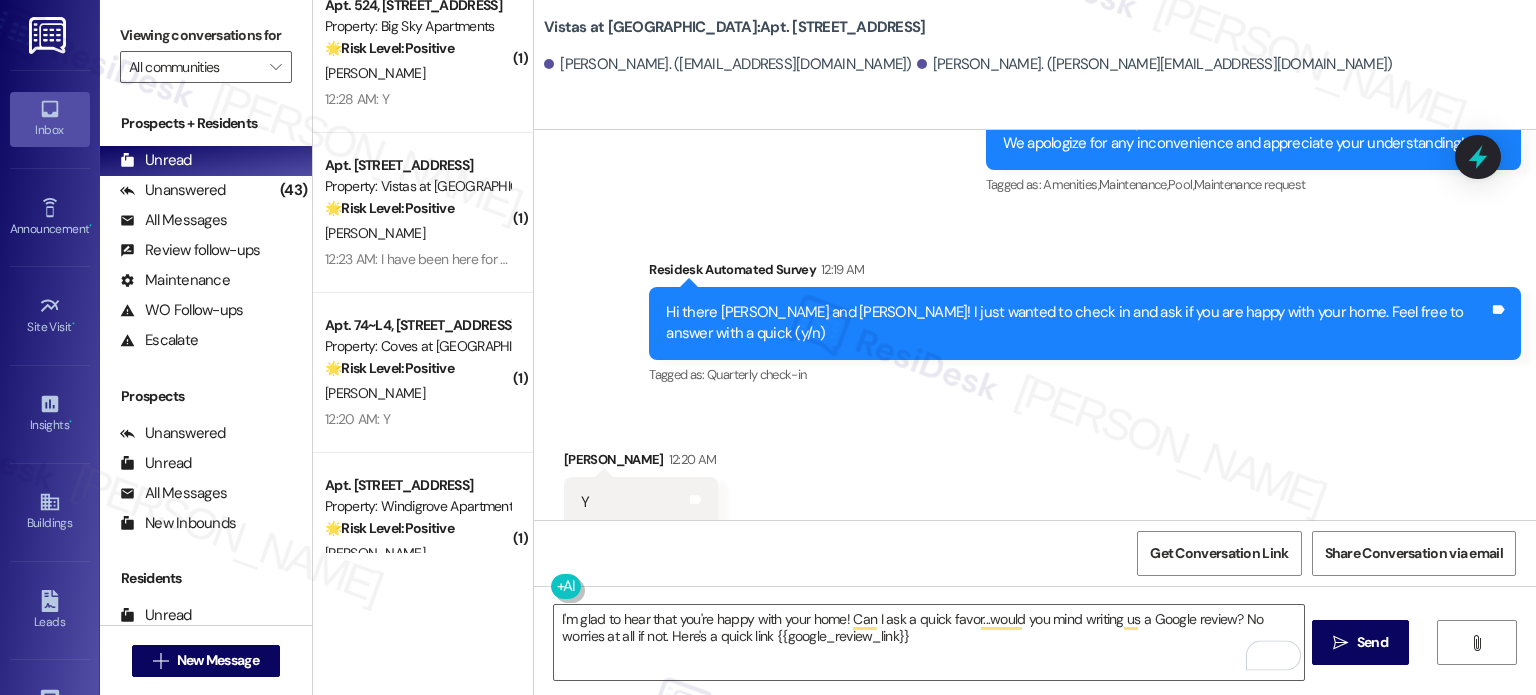 click on "" at bounding box center (1340, 643) 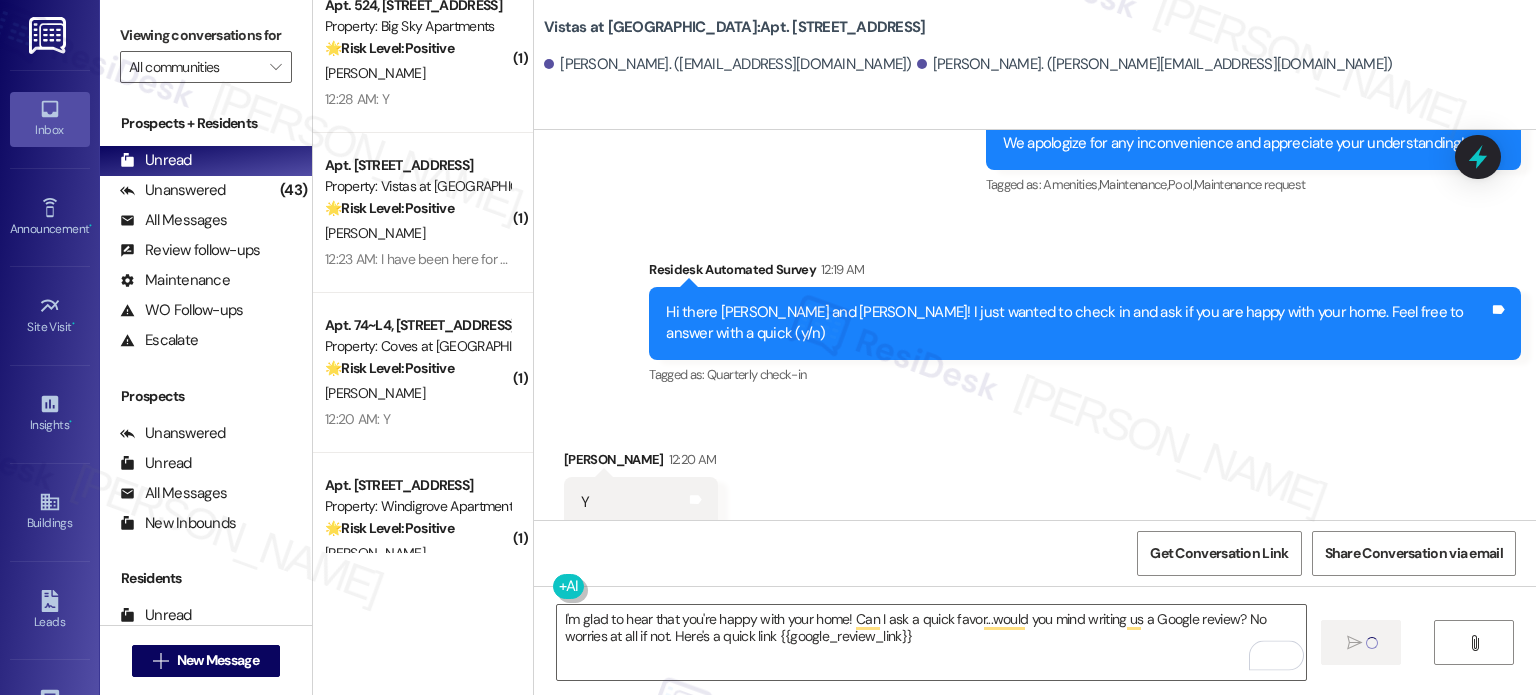 type 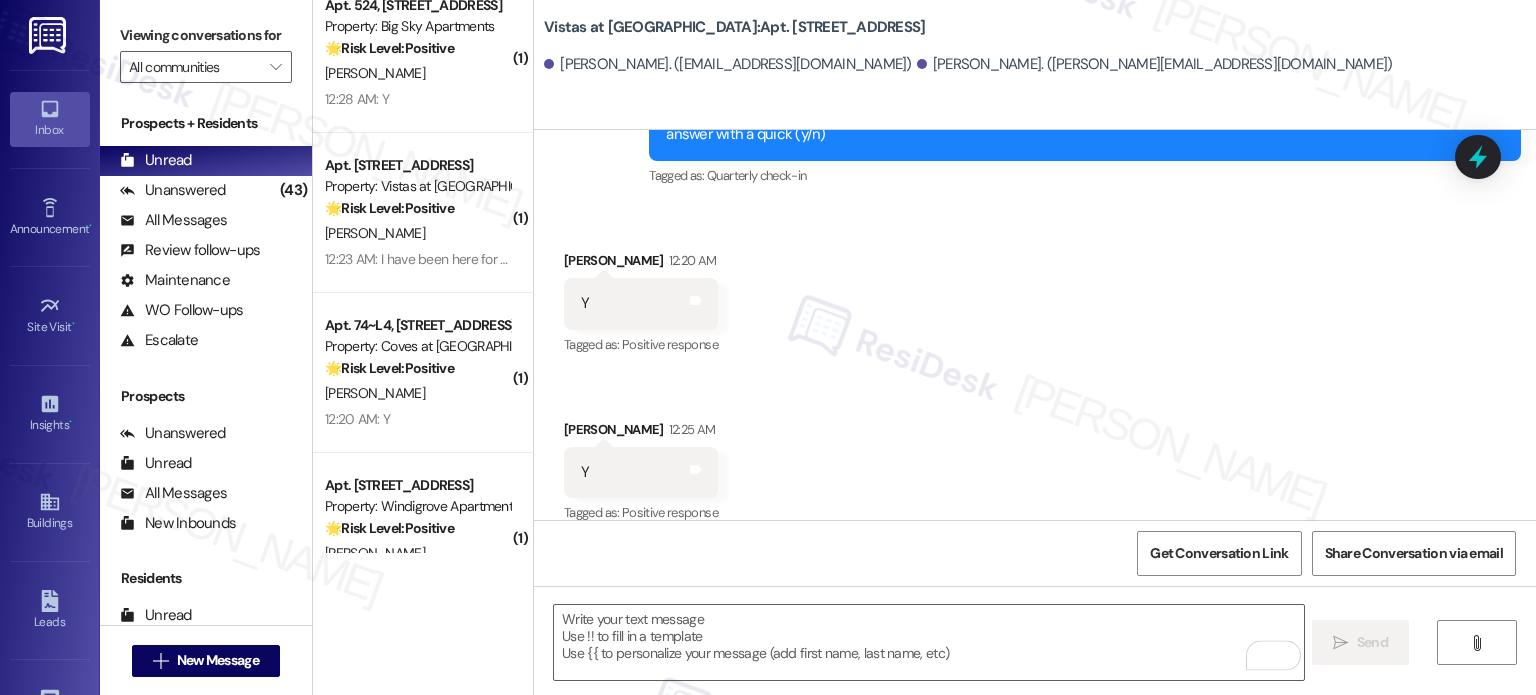 scroll, scrollTop: 964, scrollLeft: 0, axis: vertical 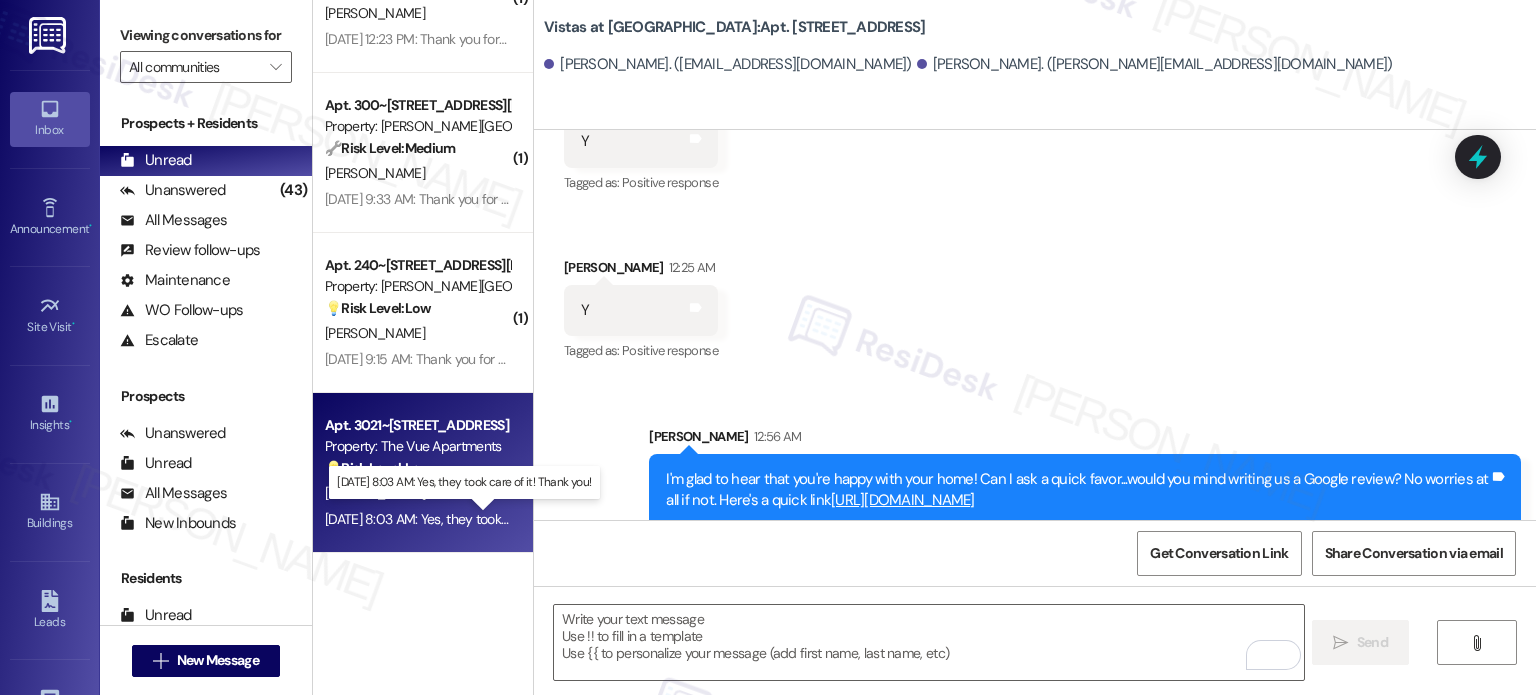 click on "Jul 12, 2025 at 8:03 AM: Yes, they took care of it! Thank you! Jul 12, 2025 at 8:03 AM: Yes, they took care of it! Thank you!" at bounding box center [475, 519] 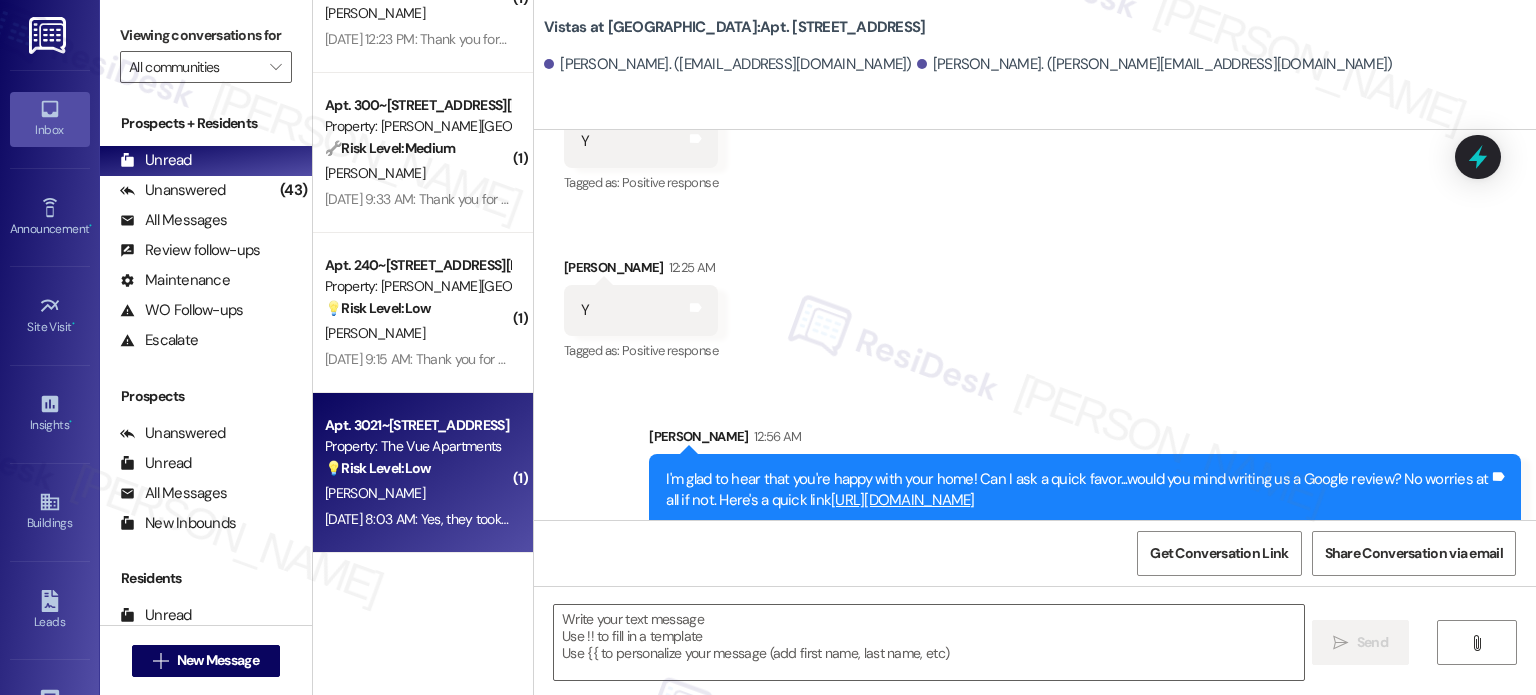 type on "Fetching suggested responses. Please feel free to read through the conversation in the meantime." 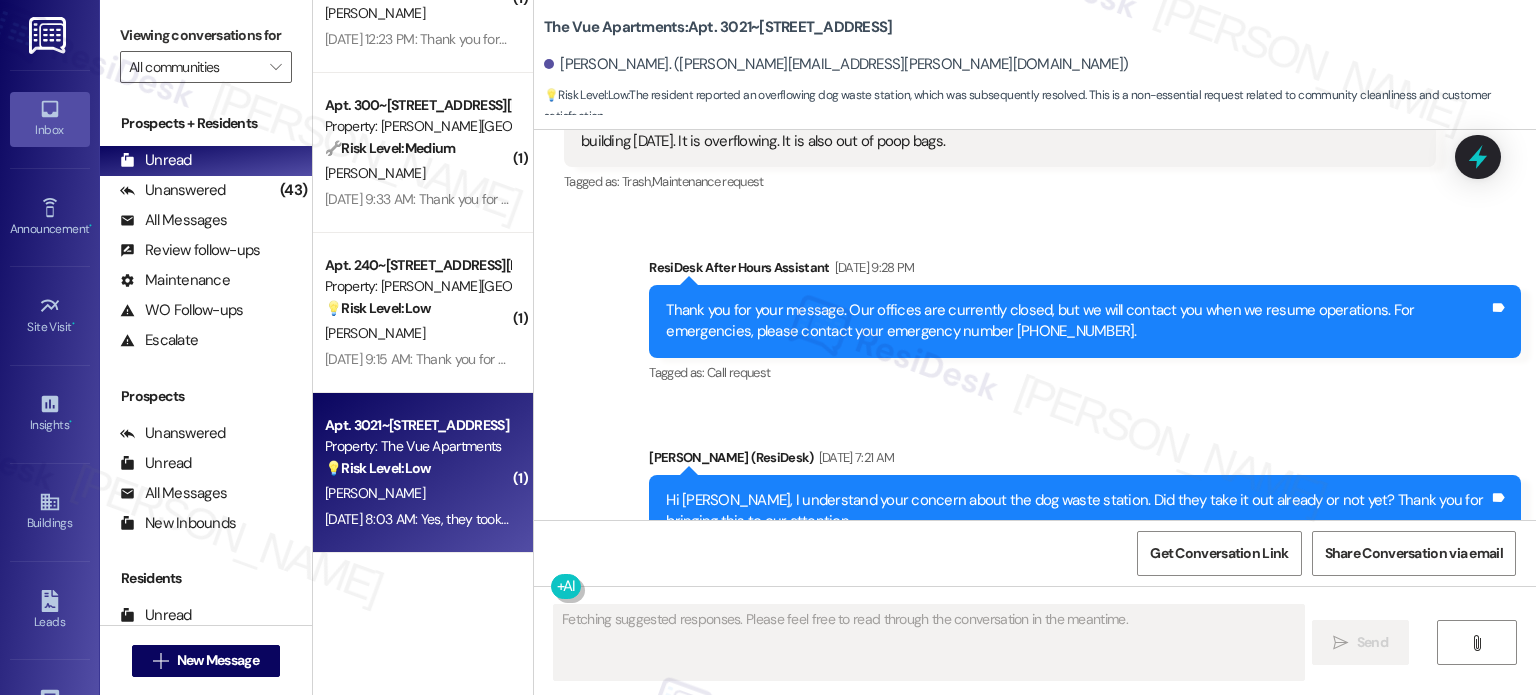 scroll, scrollTop: 882, scrollLeft: 0, axis: vertical 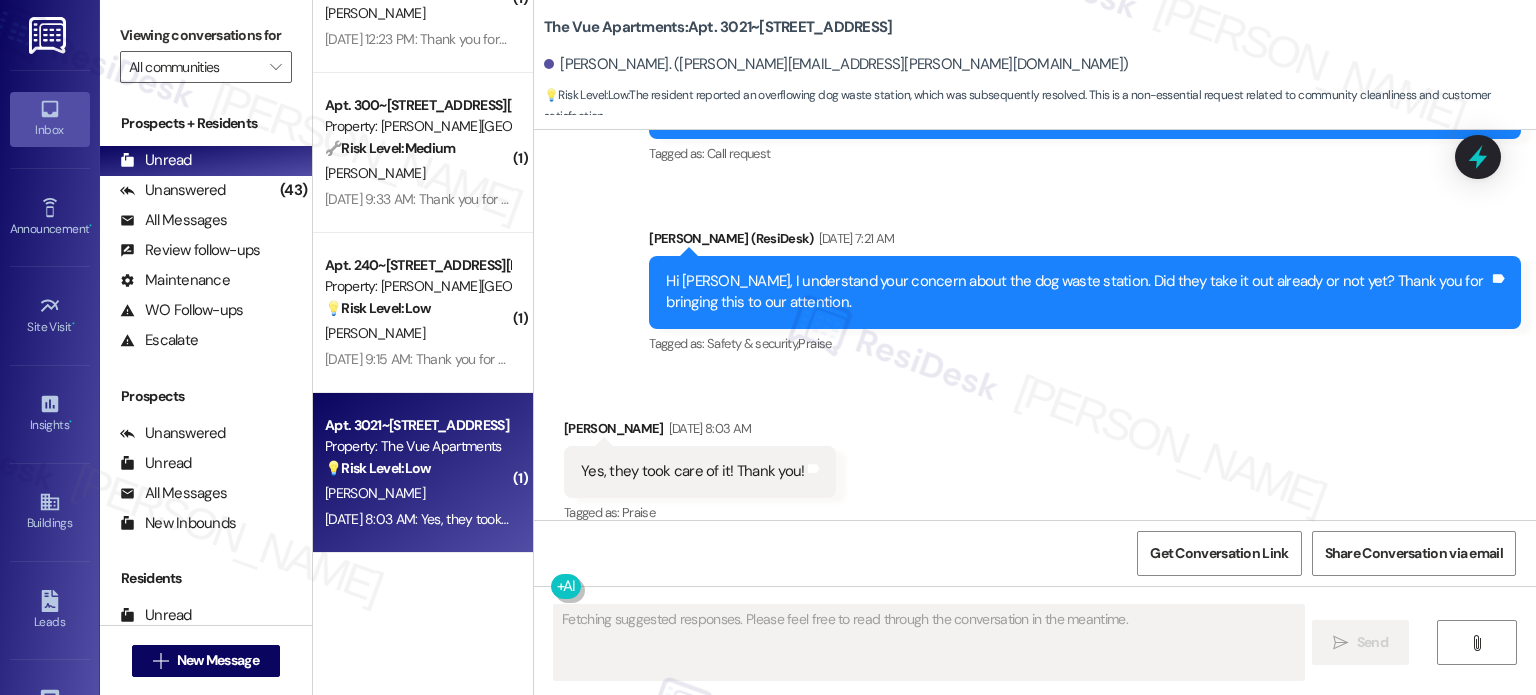 type 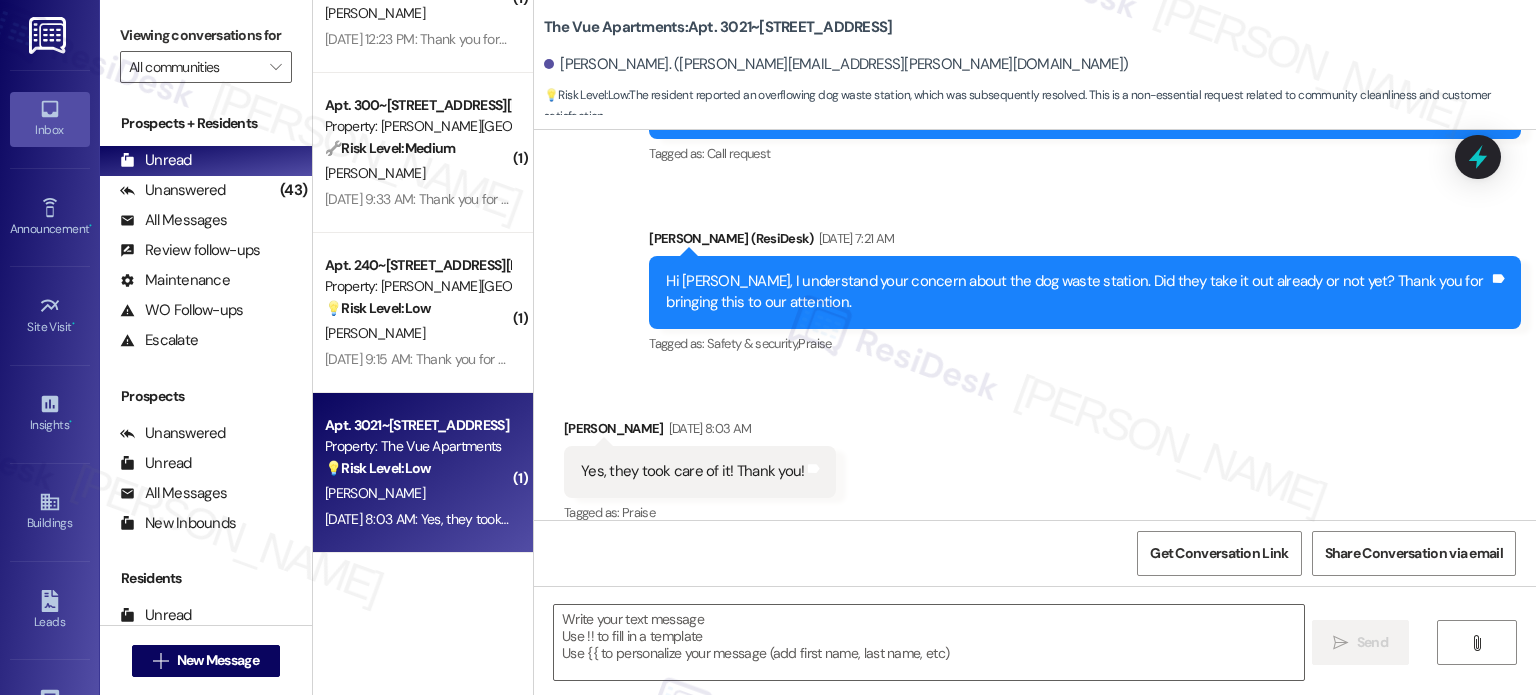 scroll, scrollTop: 883, scrollLeft: 0, axis: vertical 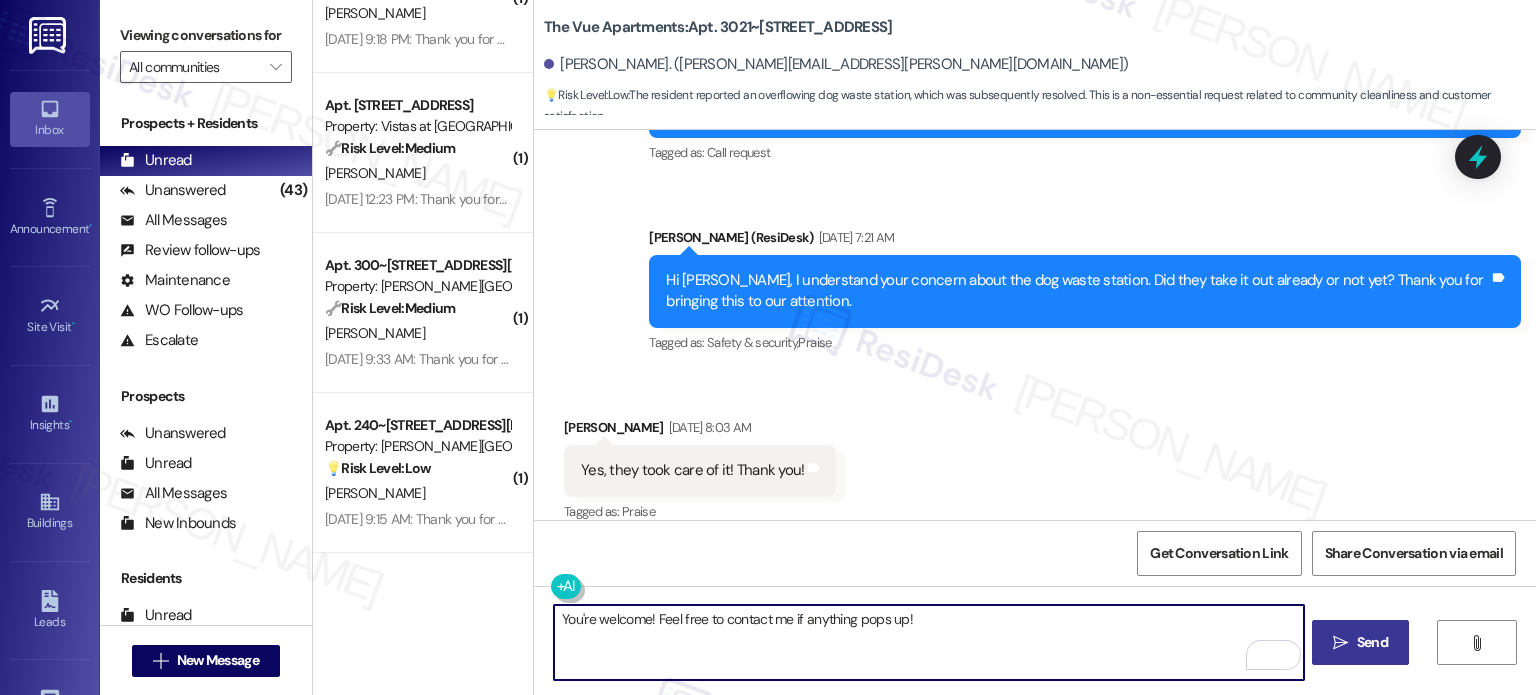 type on "You're welcome! Feel free to contact me if anything pops up!" 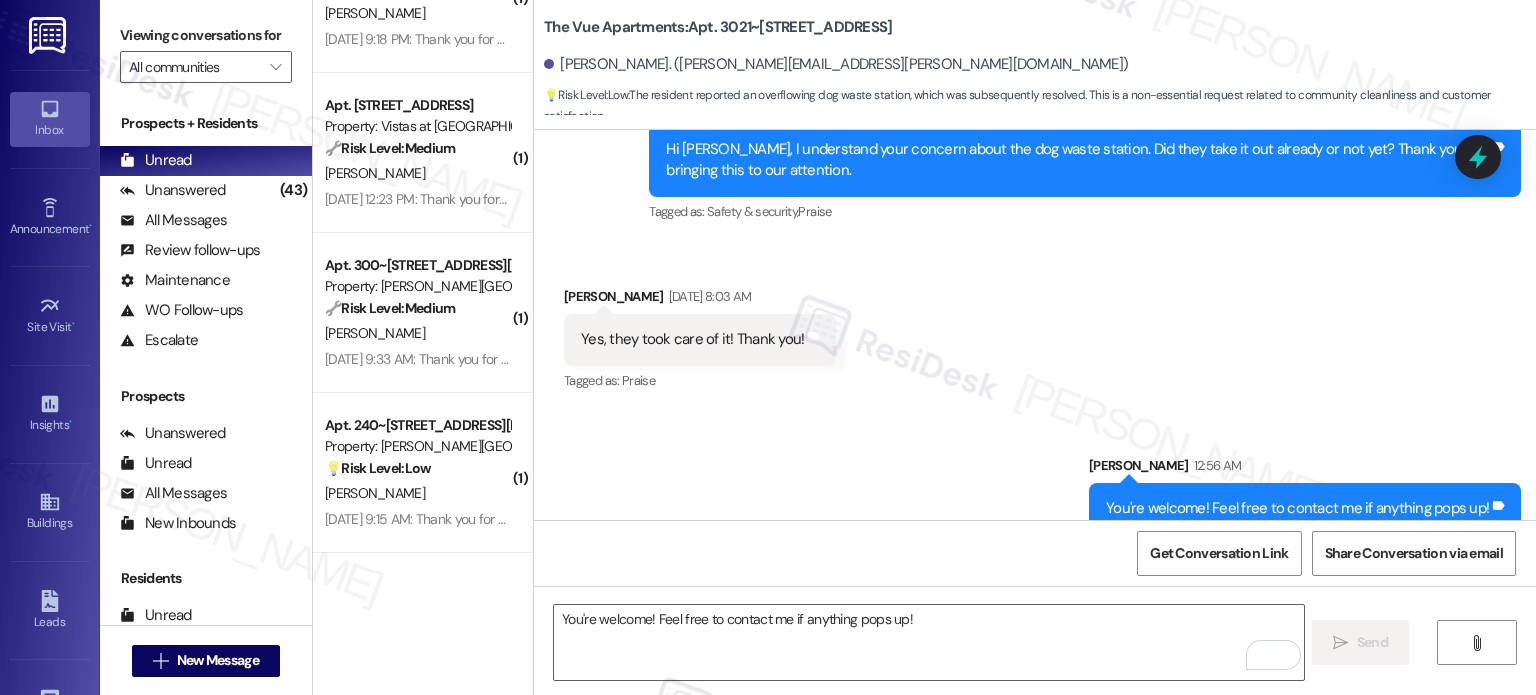 scroll, scrollTop: 1022, scrollLeft: 0, axis: vertical 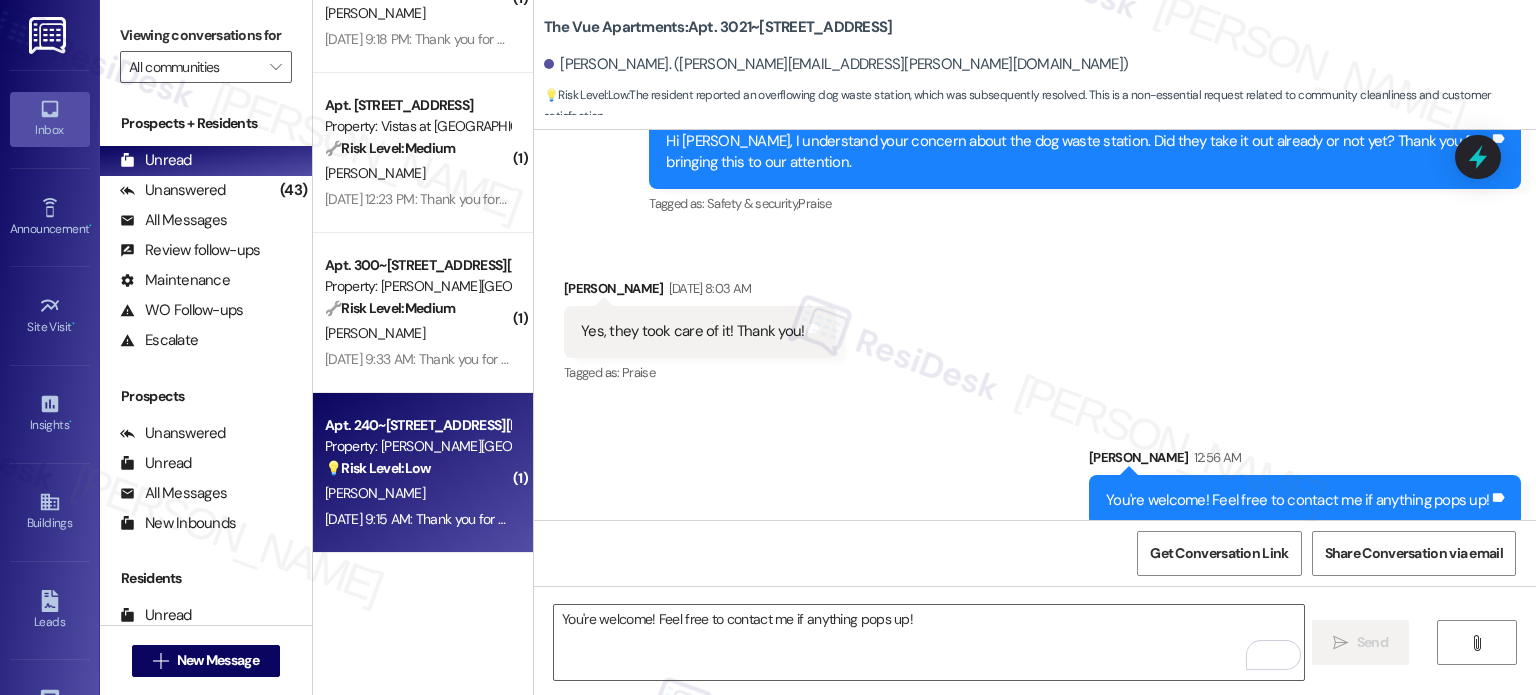 click on "S. Dubois" at bounding box center (417, 493) 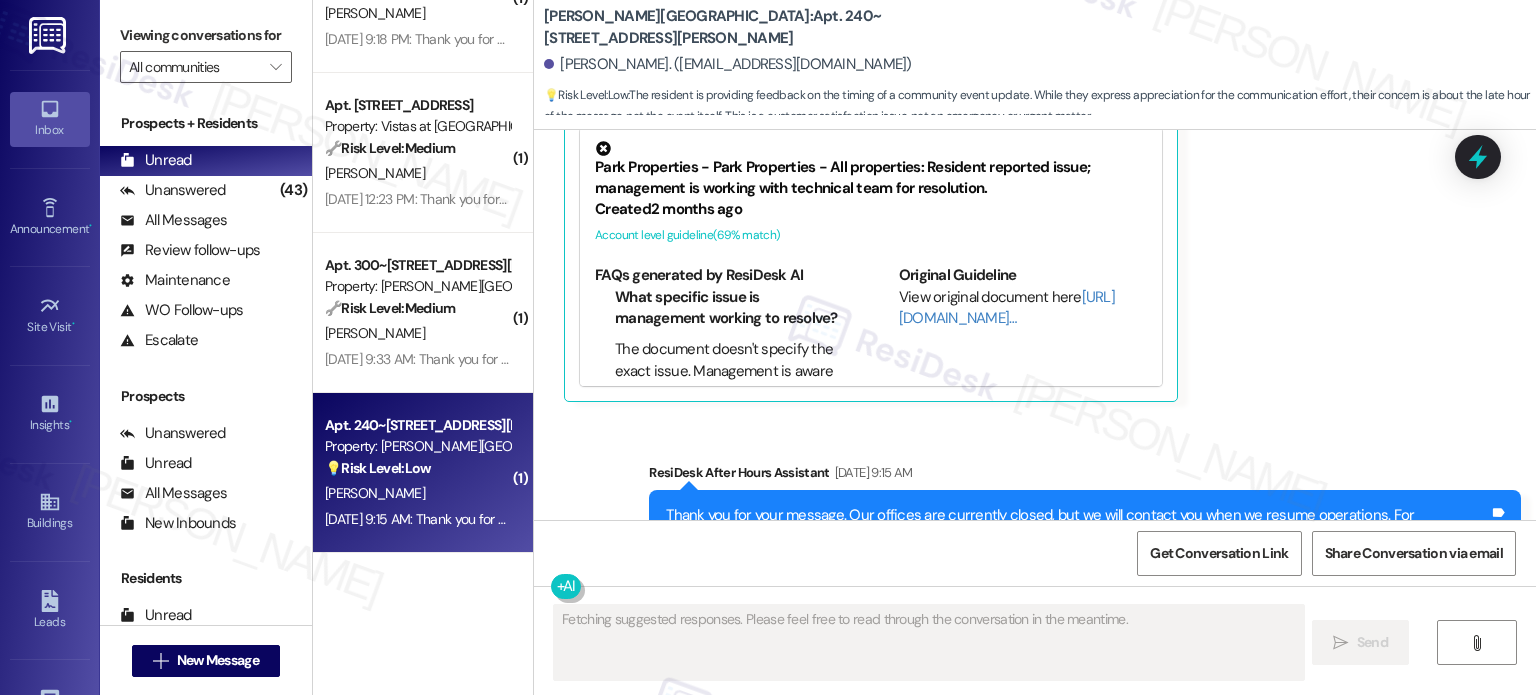scroll, scrollTop: 1513, scrollLeft: 0, axis: vertical 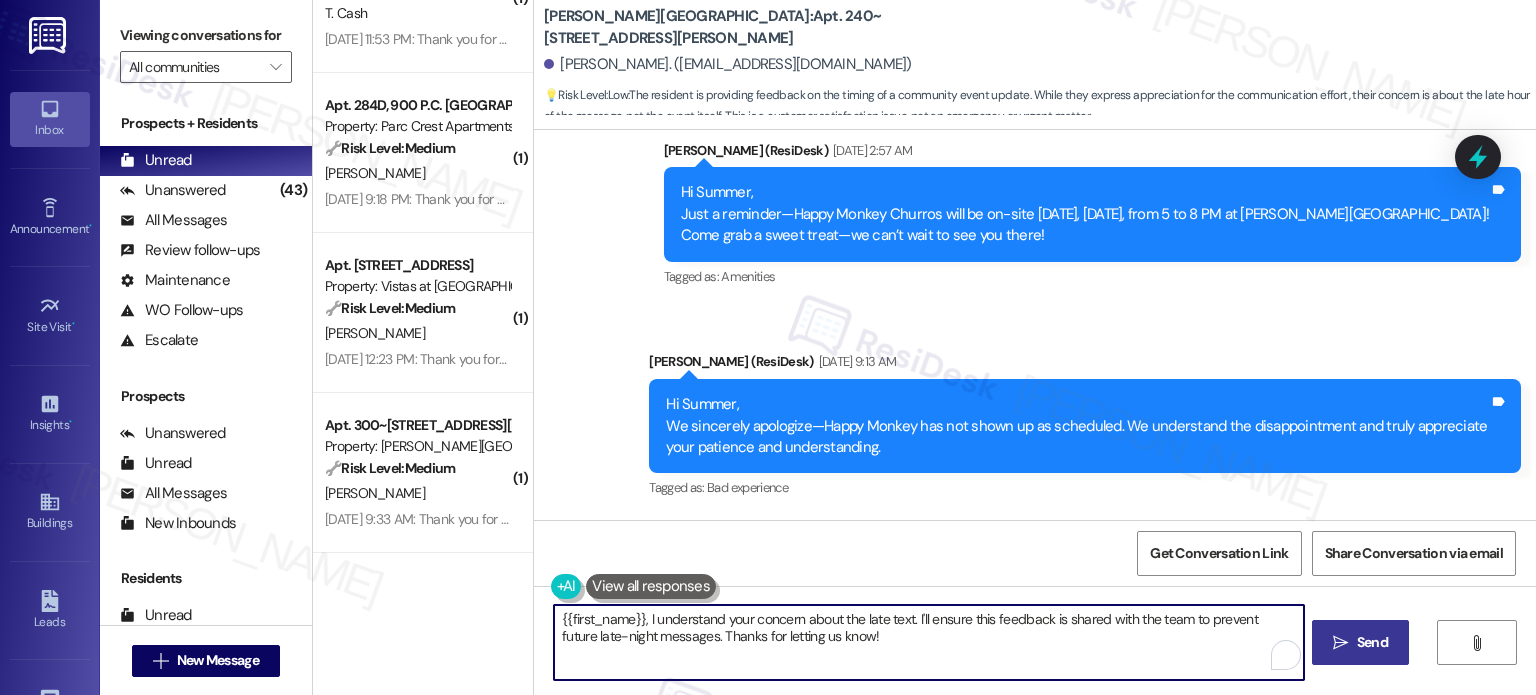 drag, startPoint x: 908, startPoint y: 618, endPoint x: 1322, endPoint y: 618, distance: 414 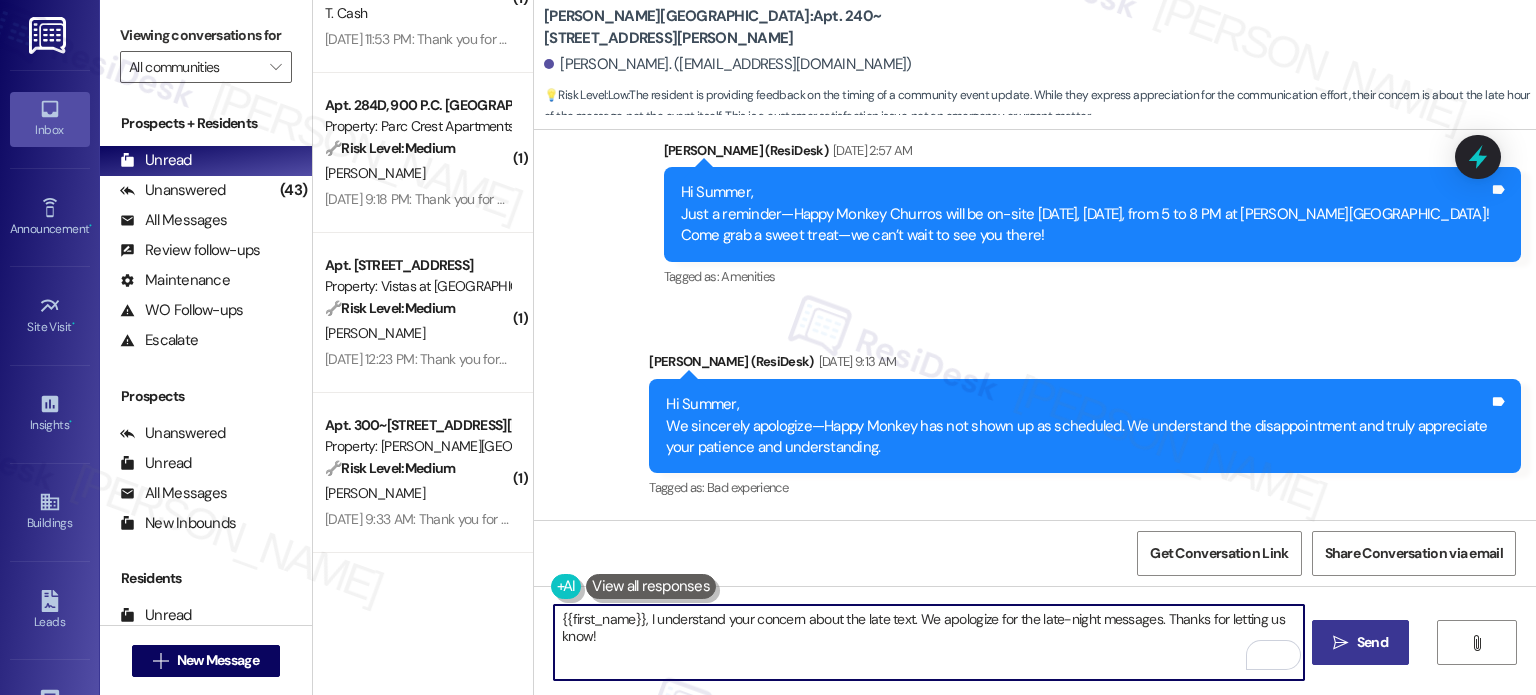 click on "{{first_name}}, I understand your concern about the late text. We apologize for the late-night messages. Thanks for letting us know!" at bounding box center [928, 642] 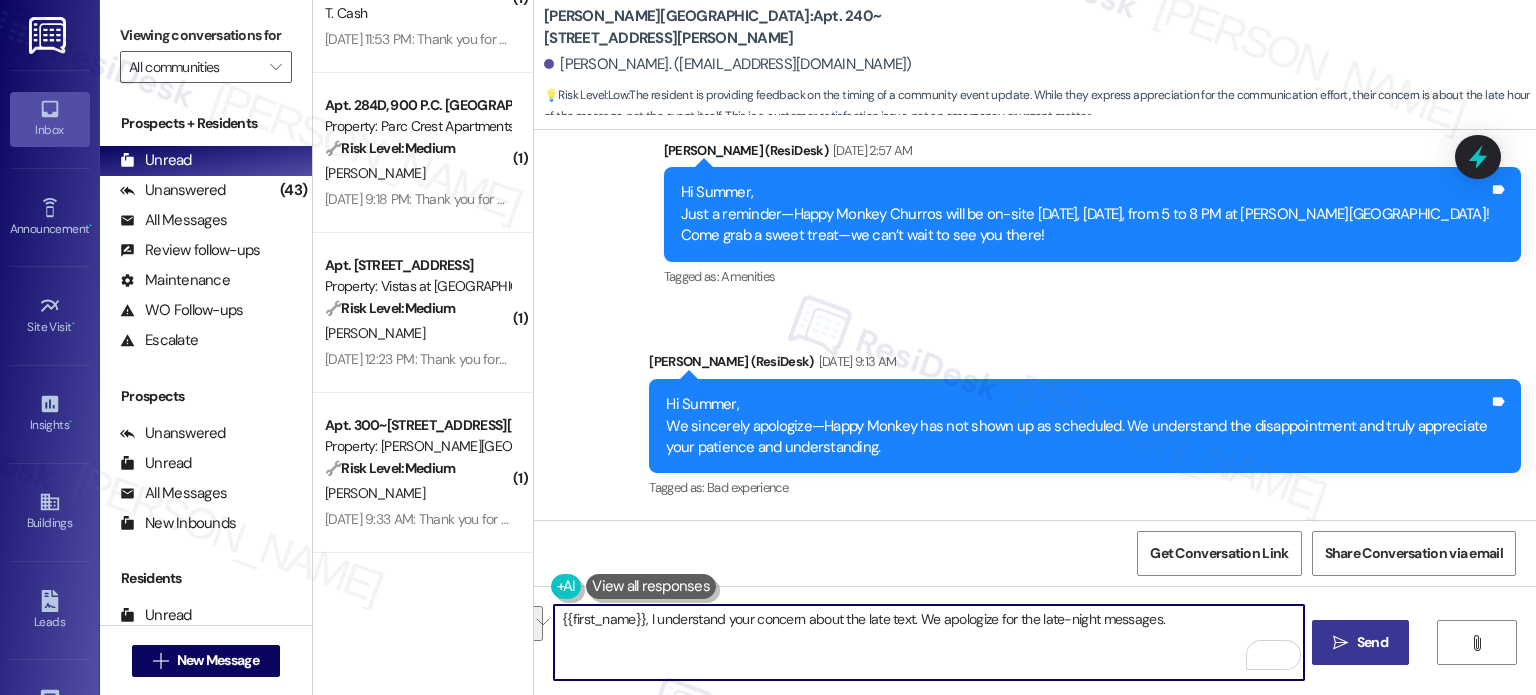 drag, startPoint x: 1156, startPoint y: 619, endPoint x: 1175, endPoint y: 651, distance: 37.215588 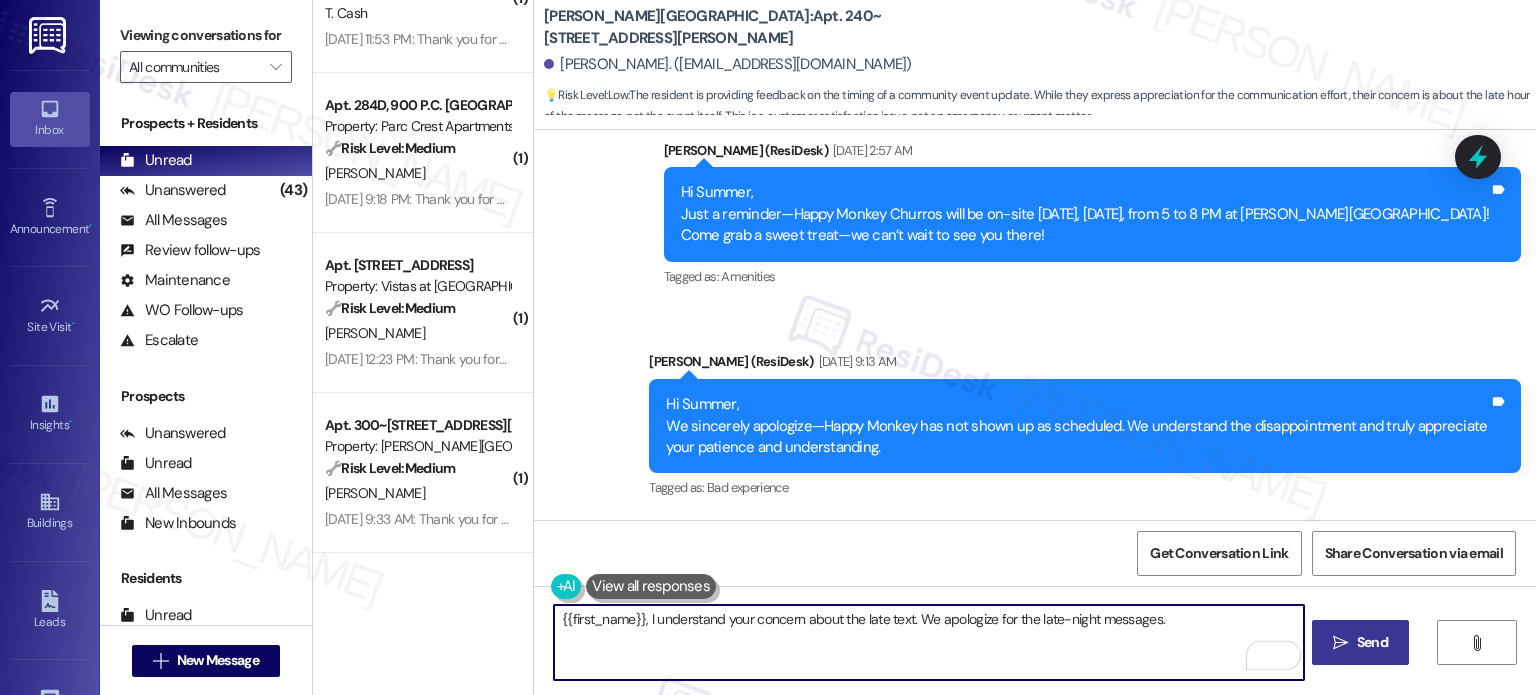 type on "{{first_name}}, I understand your concern about the late text. We apologize for the late-night messages." 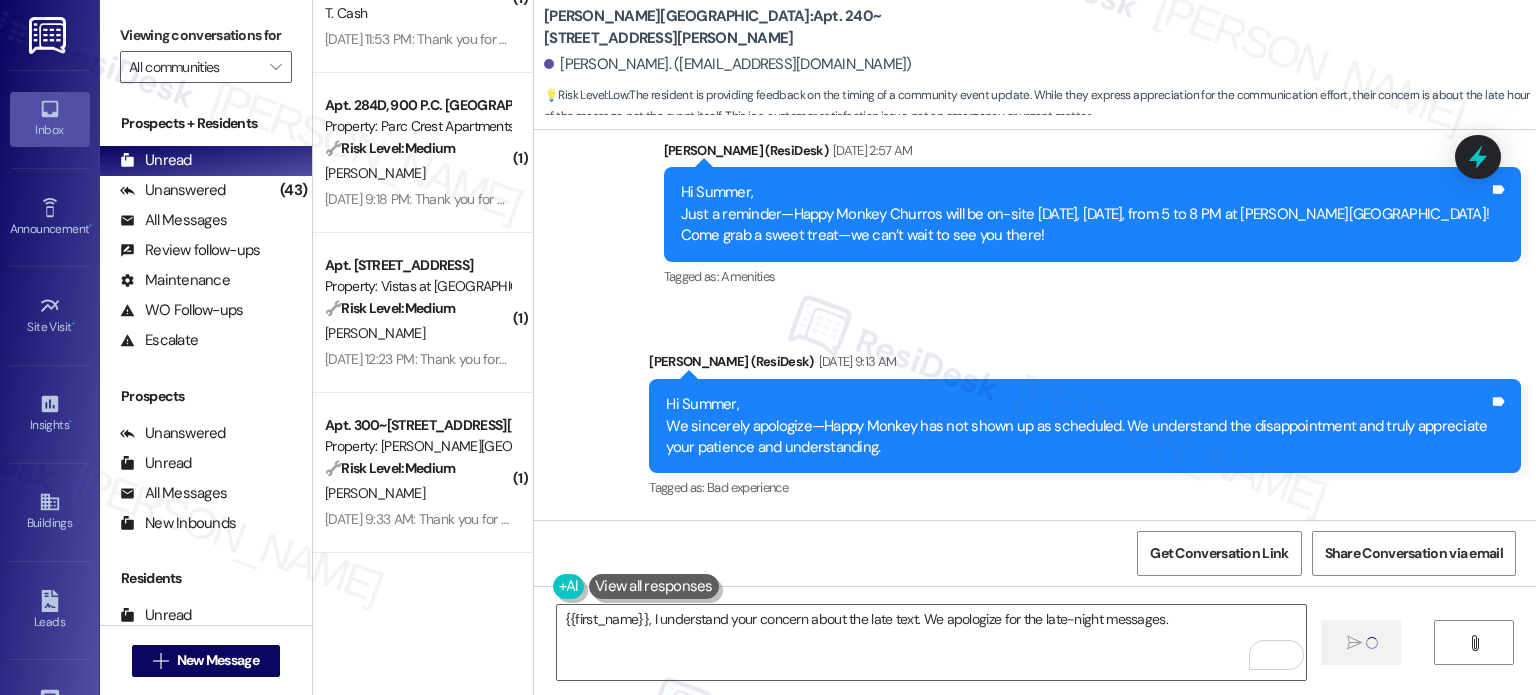 type 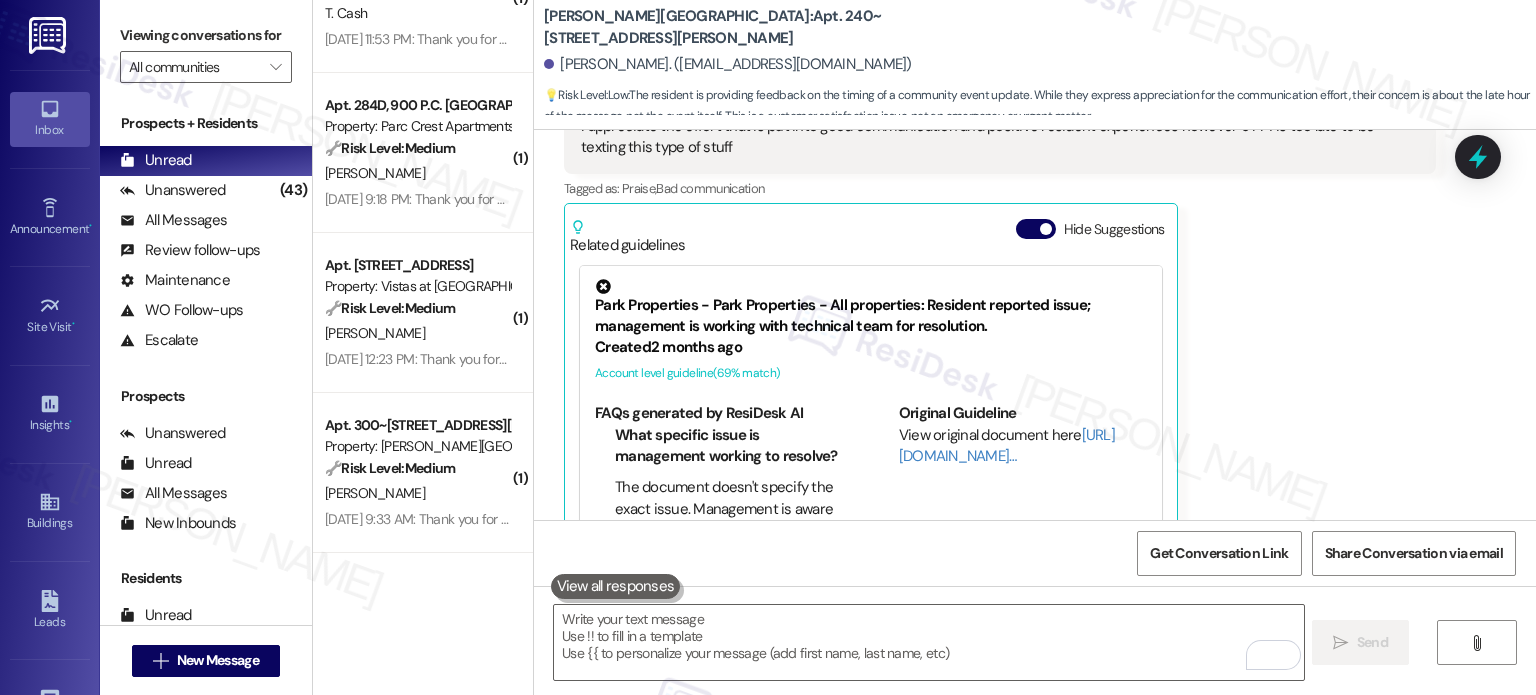 scroll, scrollTop: 1139, scrollLeft: 0, axis: vertical 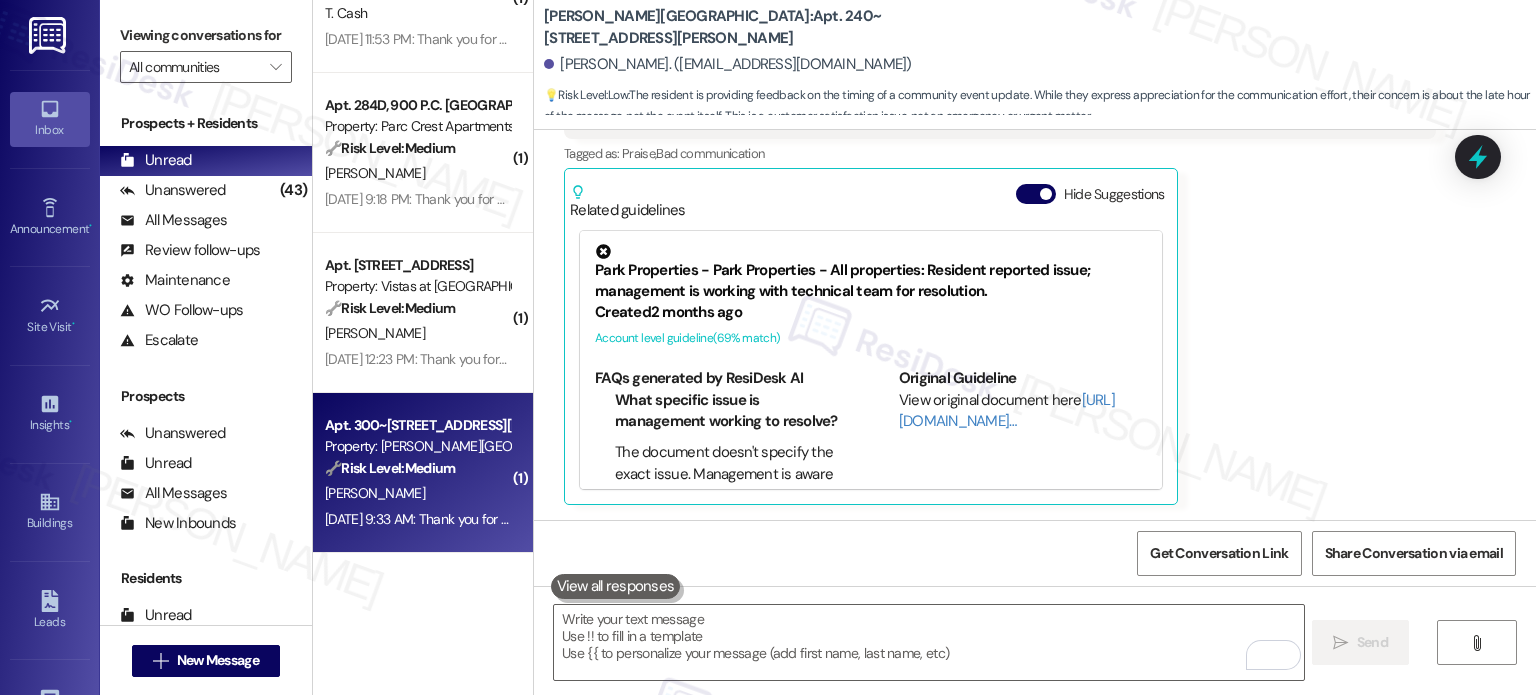 click on "D. Fischer" at bounding box center (417, 493) 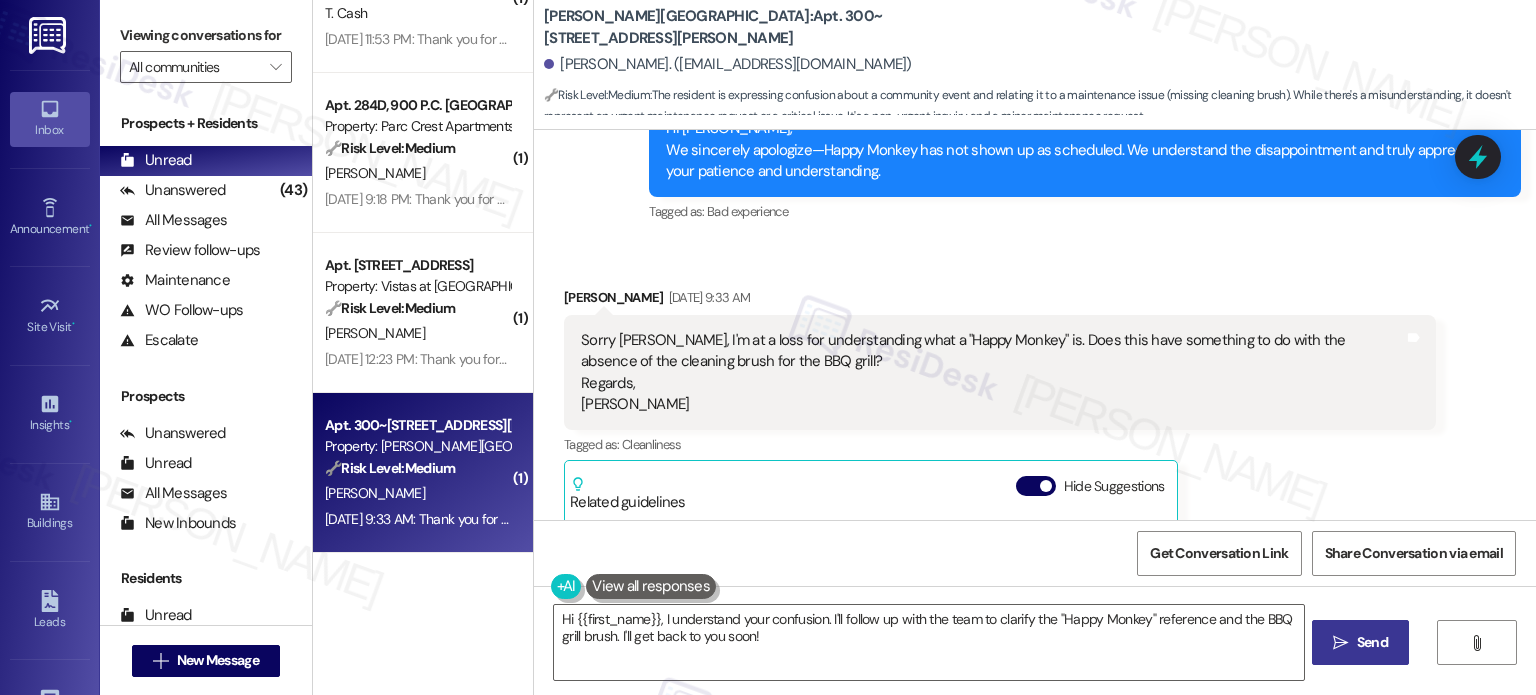 scroll, scrollTop: 856, scrollLeft: 0, axis: vertical 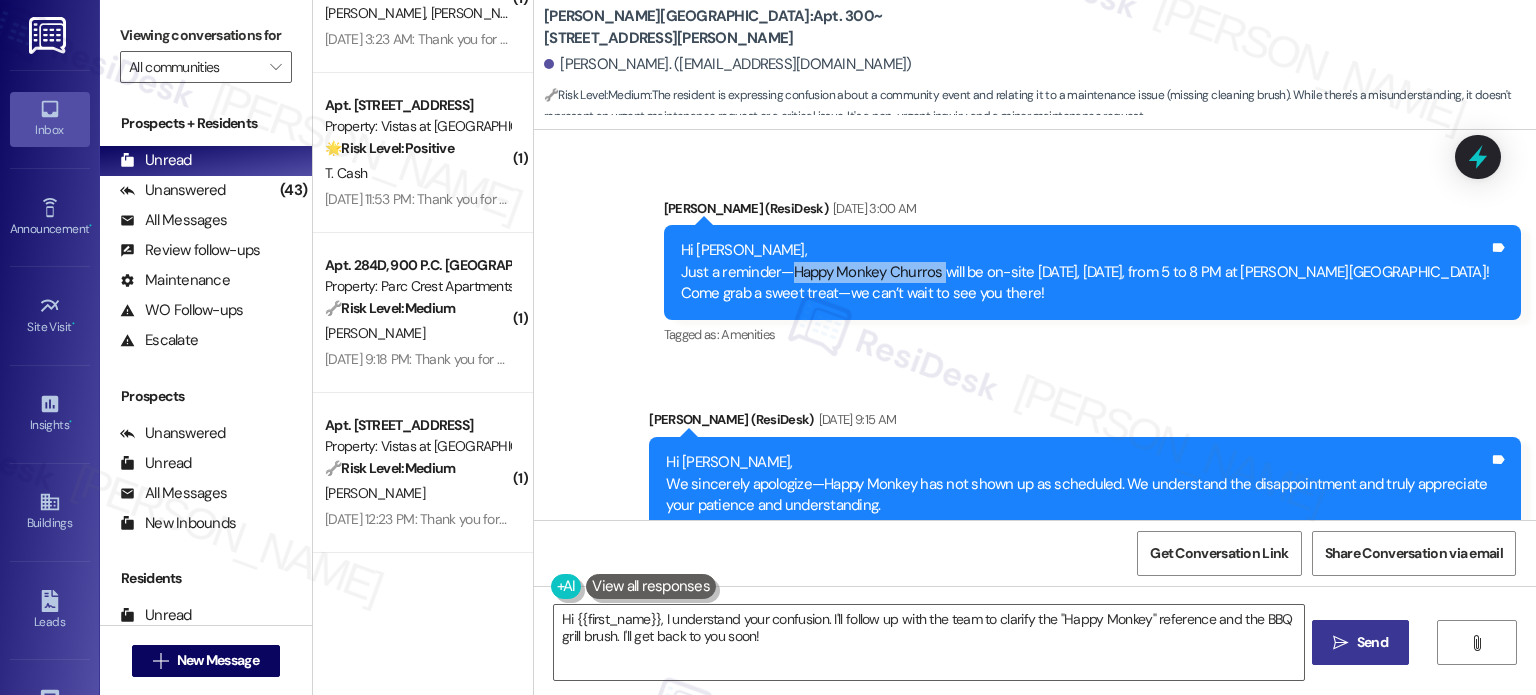 drag, startPoint x: 860, startPoint y: 267, endPoint x: 1014, endPoint y: 275, distance: 154.20766 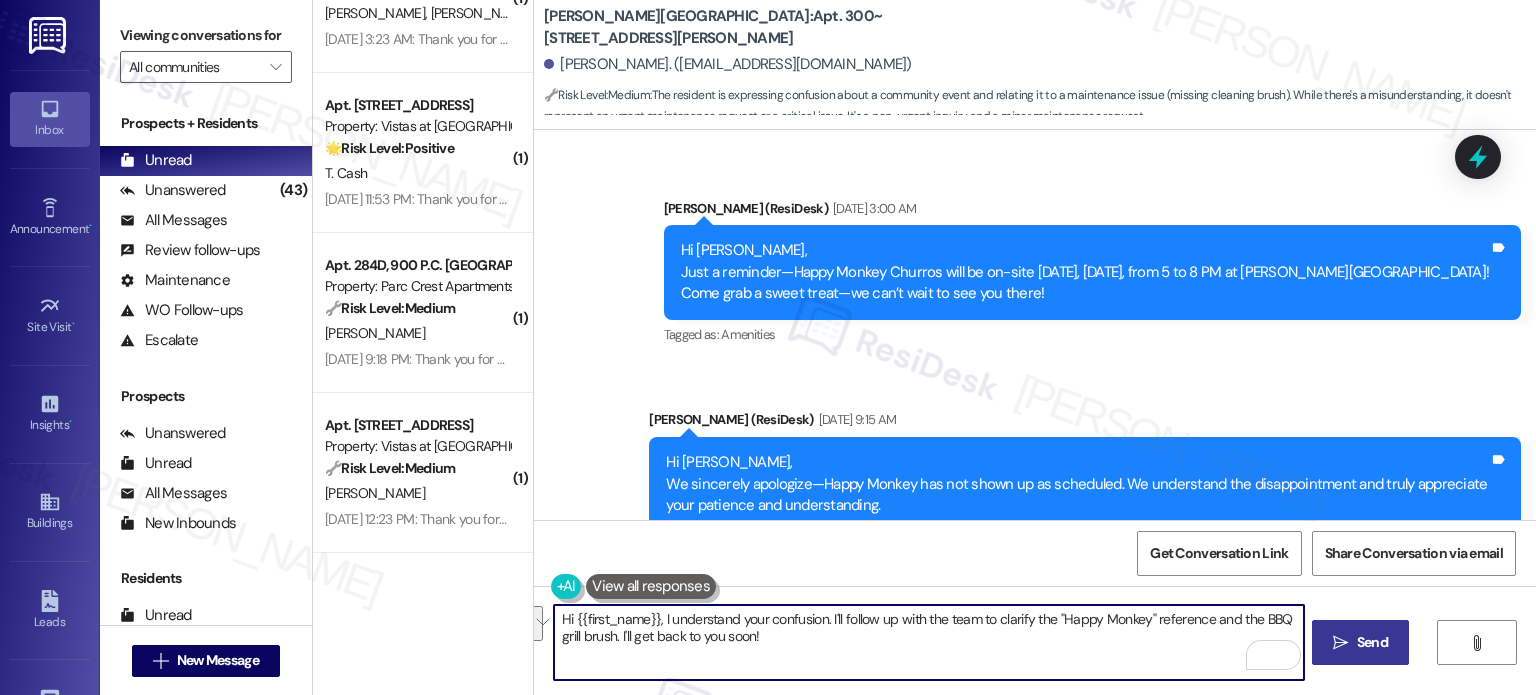 drag, startPoint x: 822, startPoint y: 612, endPoint x: 1109, endPoint y: 705, distance: 301.6919 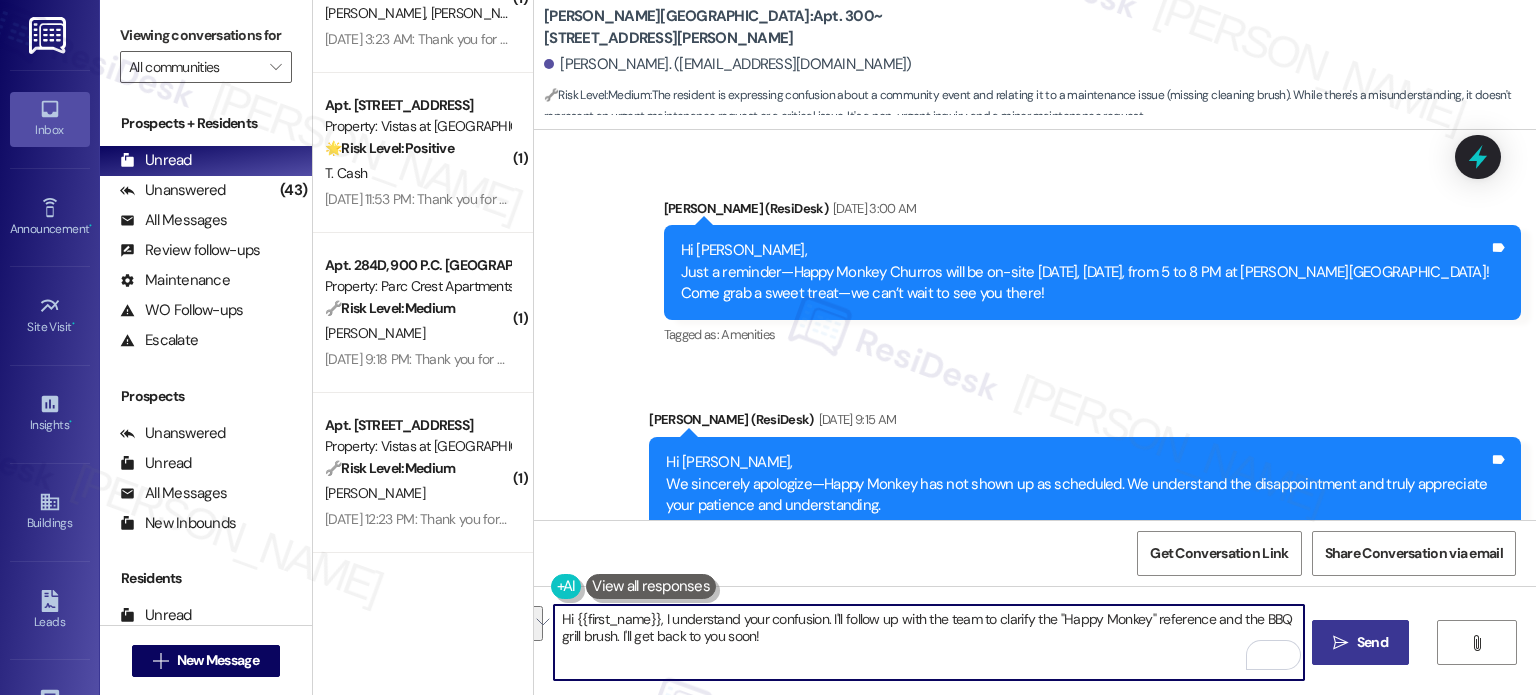 click on "Inbox   Go to Inbox Announcement   • Send A Text Announcement Site Visit   • Go to Site Visit Insights   • Go to Insights Buildings   Go to Buildings Leads   Go to Leads Templates   • Go to Templates Account   Go to Account Support   Go to Support Viewing conversations for All communities  Prospects + Residents Unread (0) Unread: Any message you haven't read yet will show up here Unanswered (43) Unanswered: ResiDesk identifies open questions and unanswered conversations so you can respond to them. All Messages (undefined) All Messages: This is your inbox. All of your tenant messages will show up here. Review follow-ups (undefined) Review follow-ups: ResiDesk identifies open review candidates and conversations so you can respond to them. Maintenance (undefined) Maintenance: ResiDesk identifies conversations around maintenance or work orders from the last 14 days so you can respond to them. WO Follow-ups (undefined) Escalate (undefined) Prospects Unanswered (0) Unread (0) All Messages (undefined) (0)" at bounding box center (768, 347) 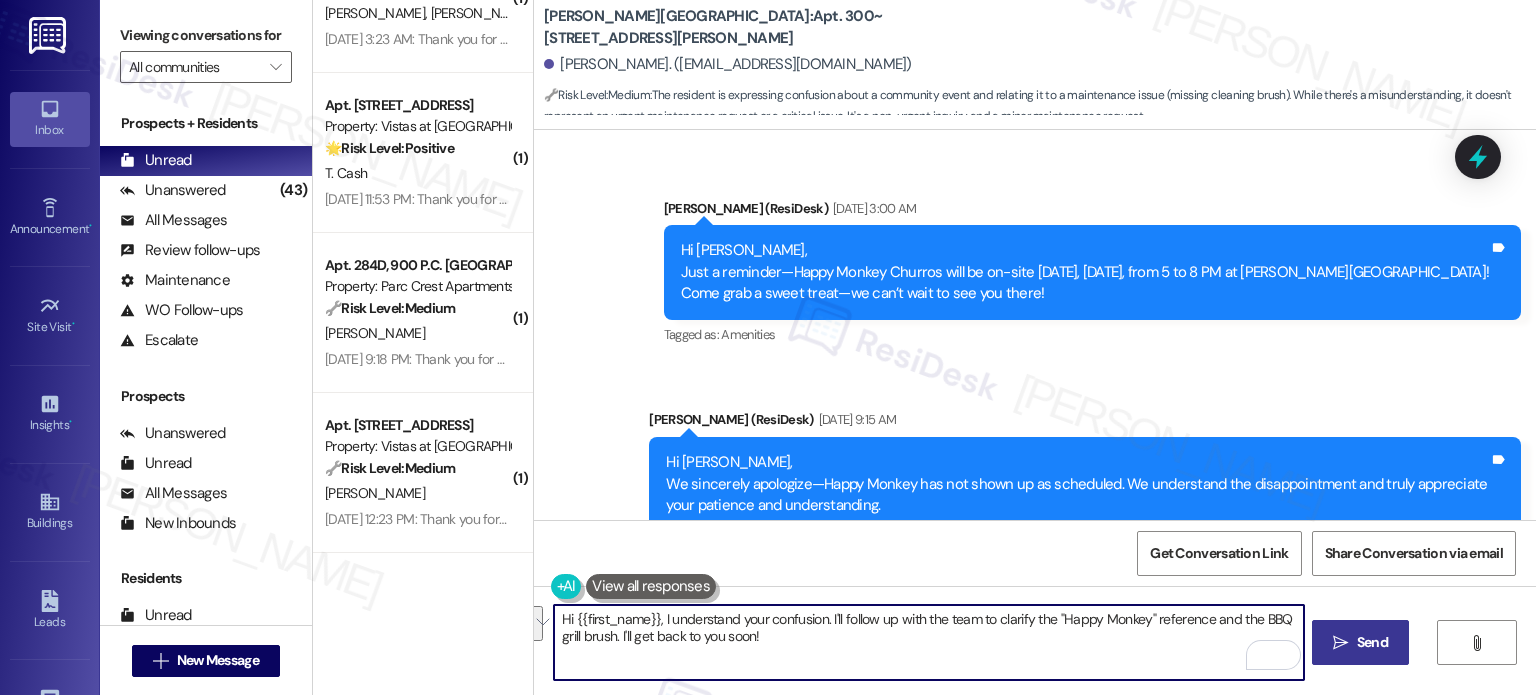 paste on "Happy Monkey Churros" 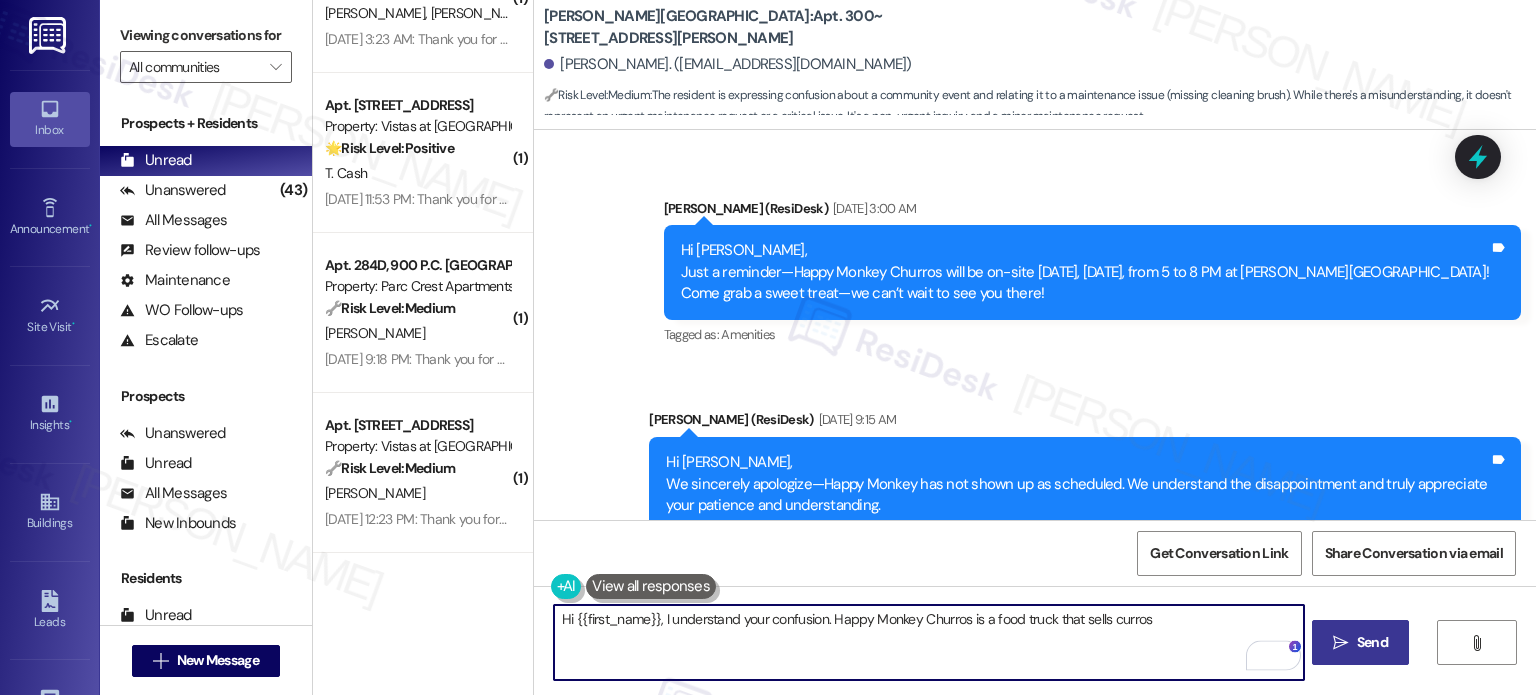 click on "Hi {{first_name}}, I understand your confusion. Happy Monkey Churros is a food truck that sells curros" at bounding box center [928, 642] 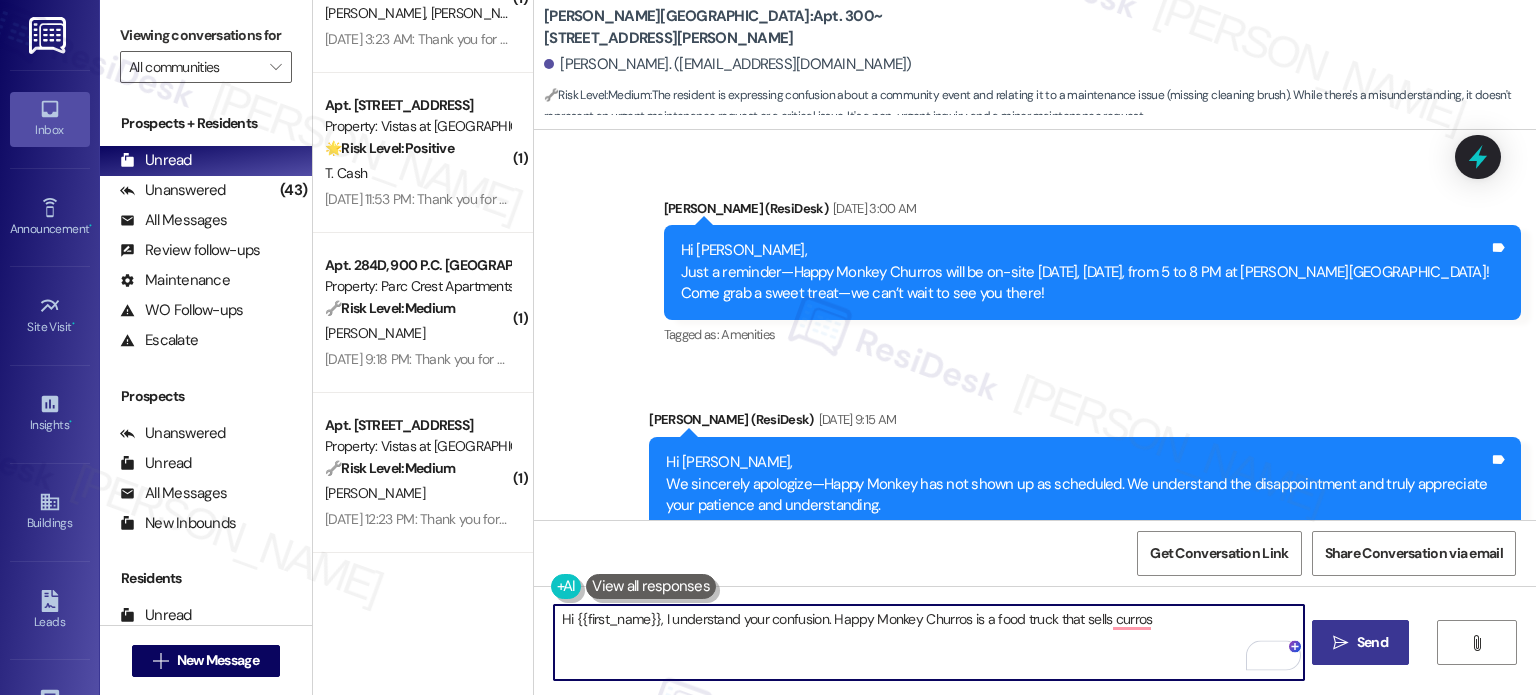 click on "Hi {{first_name}}, I understand your confusion. Happy Monkey Churros is a food truck that sells curros" at bounding box center [928, 642] 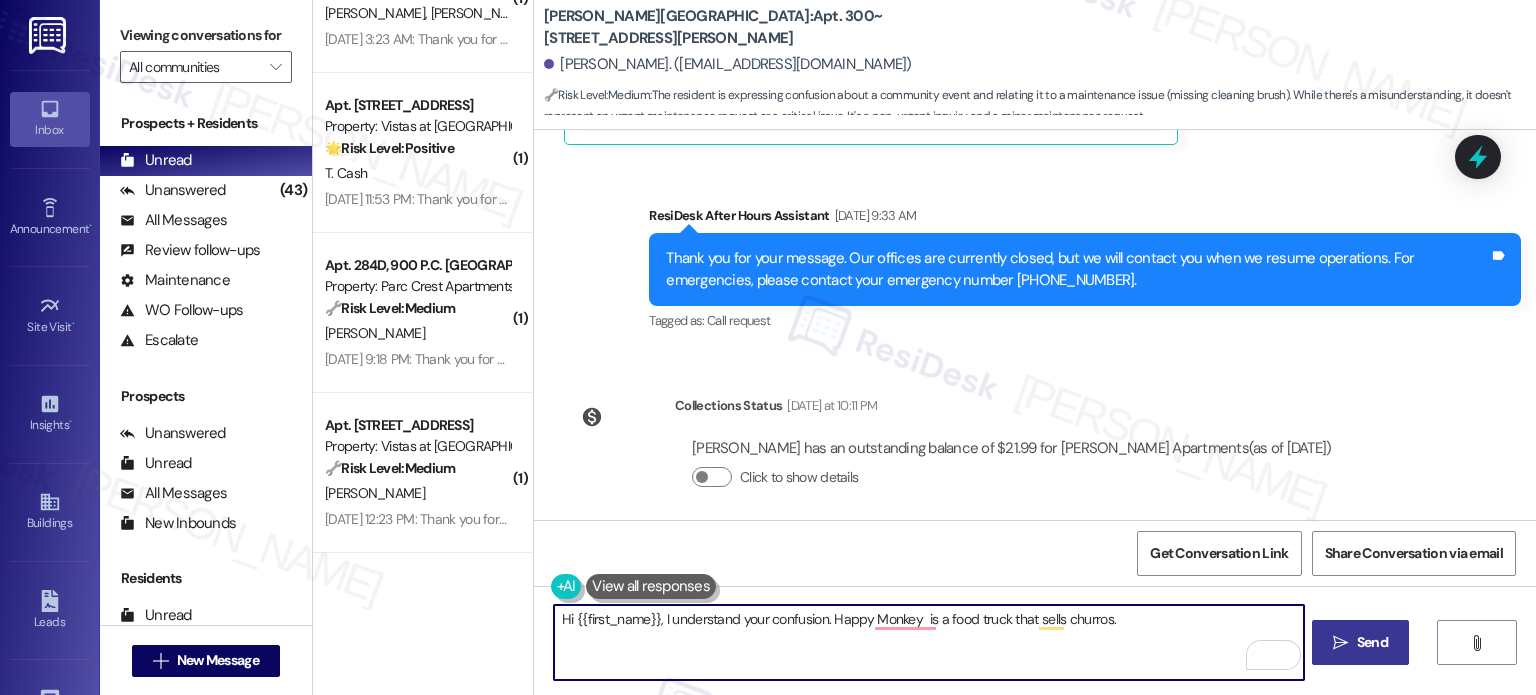 scroll, scrollTop: 1556, scrollLeft: 0, axis: vertical 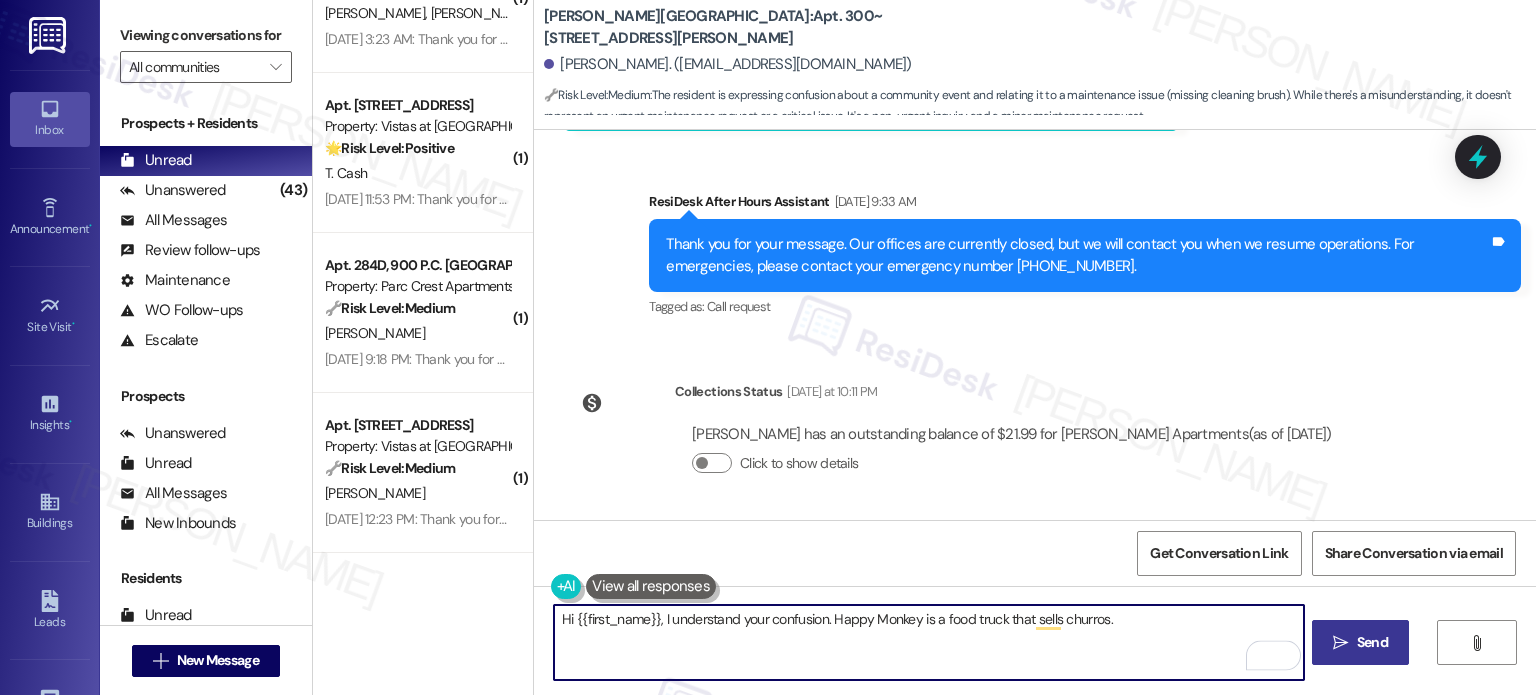 click on "Hi {{first_name}}, I understand your confusion. Happy Monkey is a food truck that sells churros." at bounding box center (928, 642) 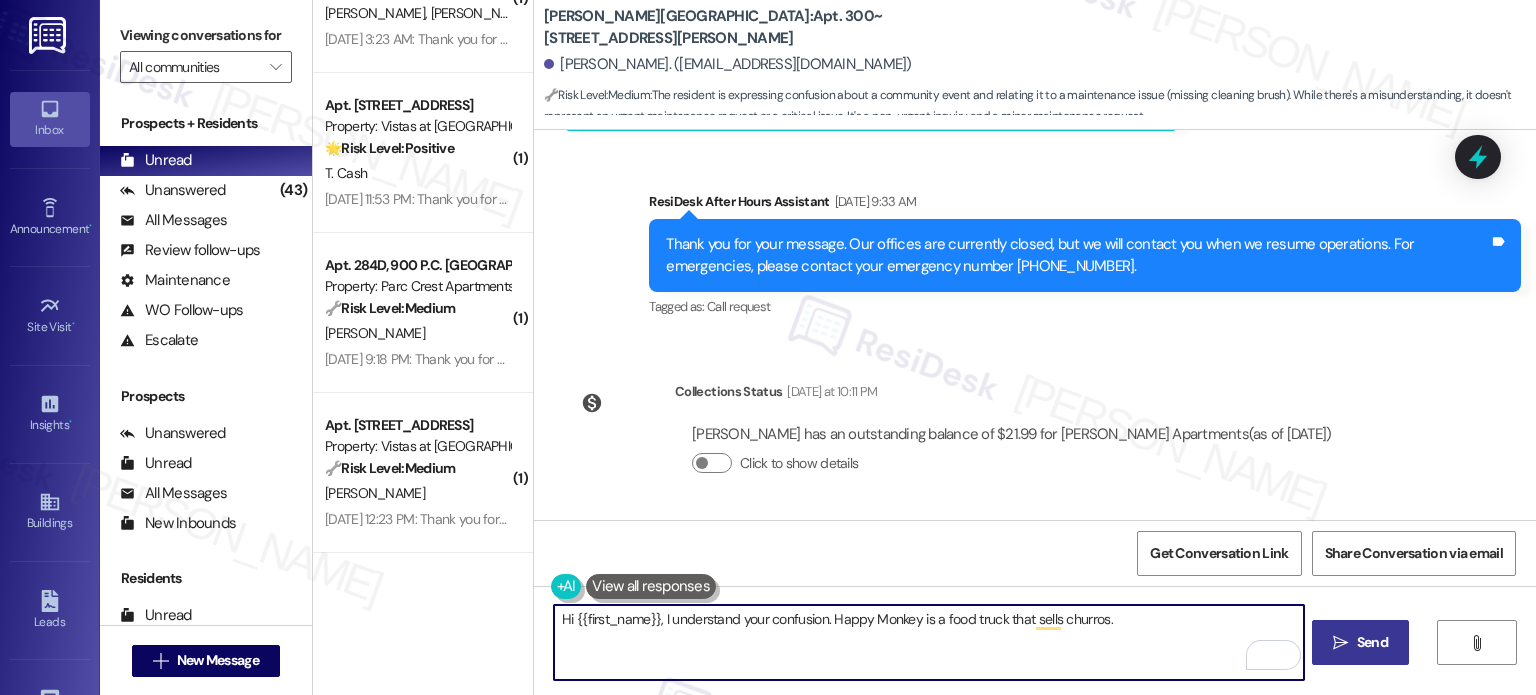 type on "Hi {{first_name}}, I understand your confusion. Happy Monkey is a food truck that sells churros." 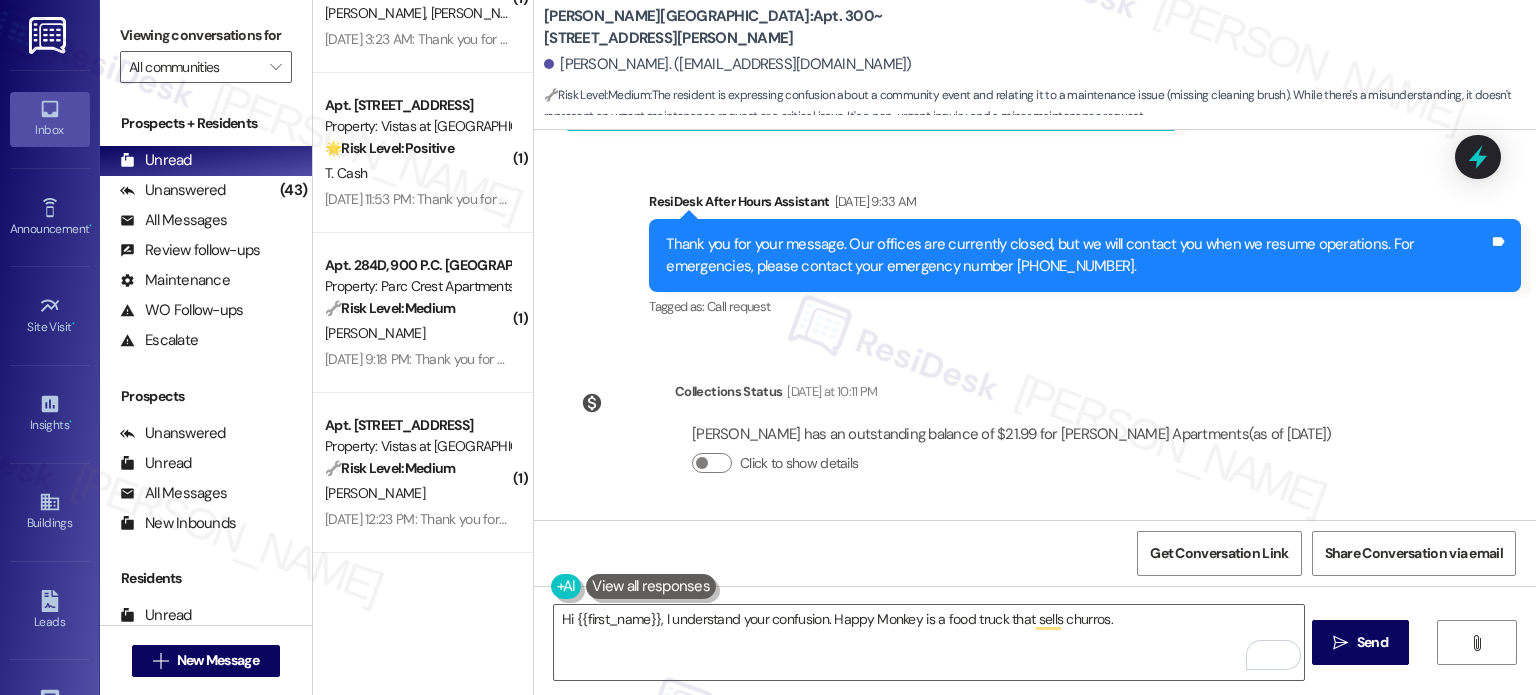 drag, startPoint x: 1368, startPoint y: 635, endPoint x: 1351, endPoint y: 597, distance: 41.62932 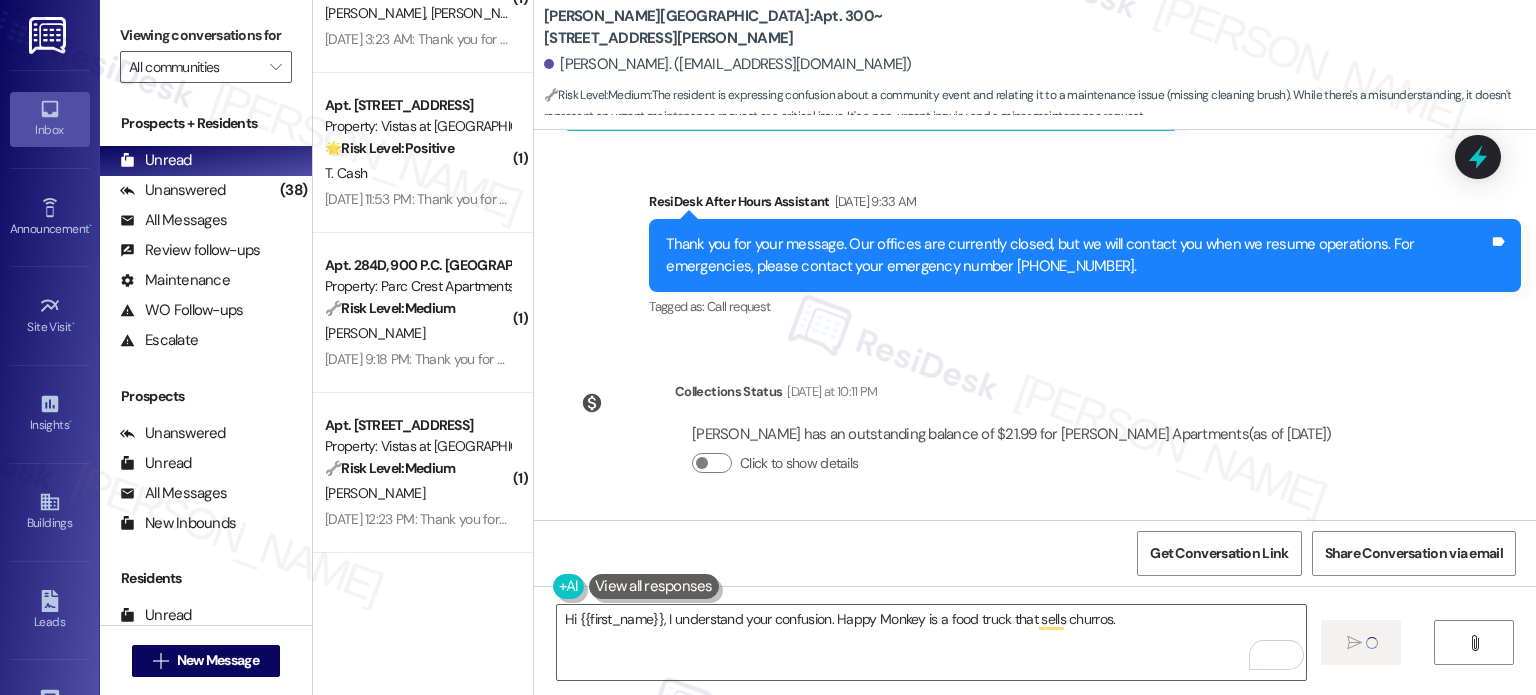 type 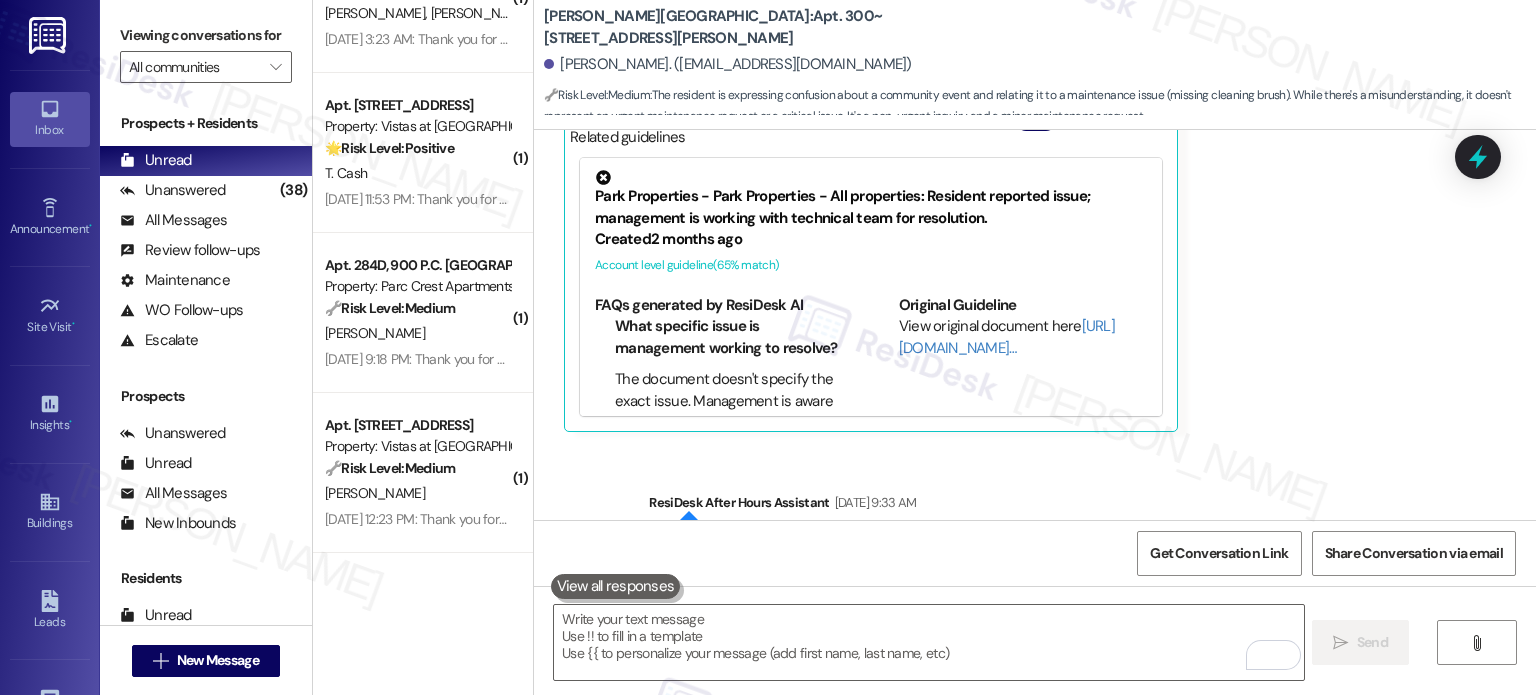 scroll, scrollTop: 1181, scrollLeft: 0, axis: vertical 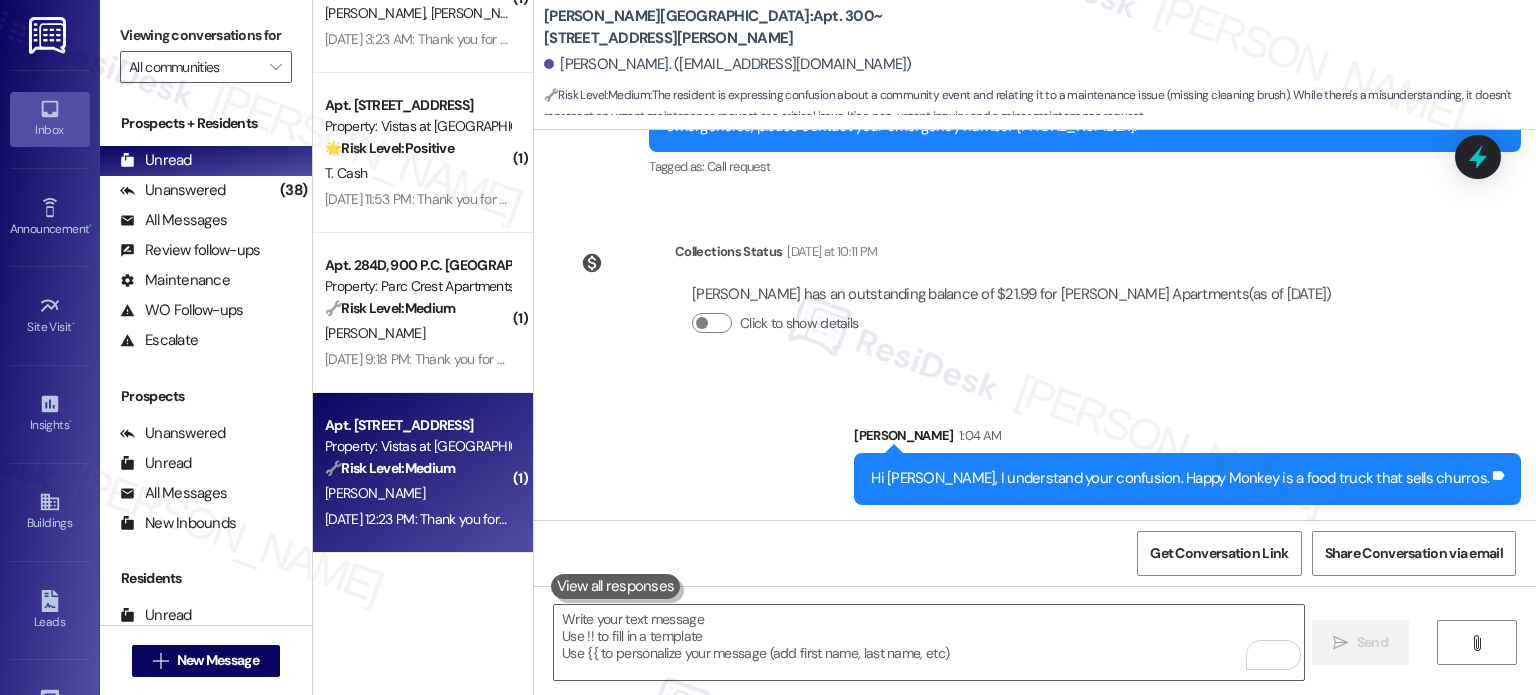click on "🔧  Risk Level:  Medium The resident is sharing personal health information in response to a pool closure notification. While sensitive, it doesn't indicate an urgent issue or require immediate action. The resident is simply sharing information." at bounding box center [417, 468] 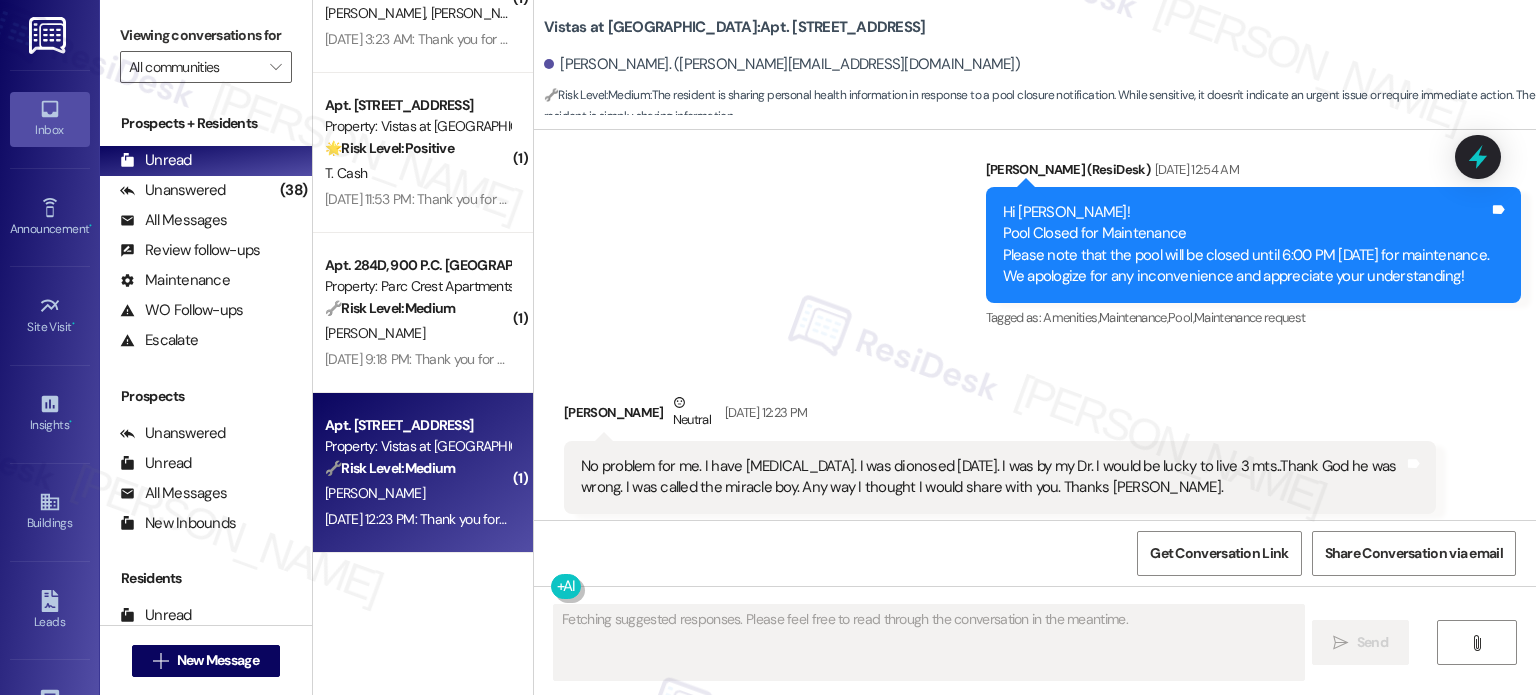 scroll, scrollTop: 1583, scrollLeft: 0, axis: vertical 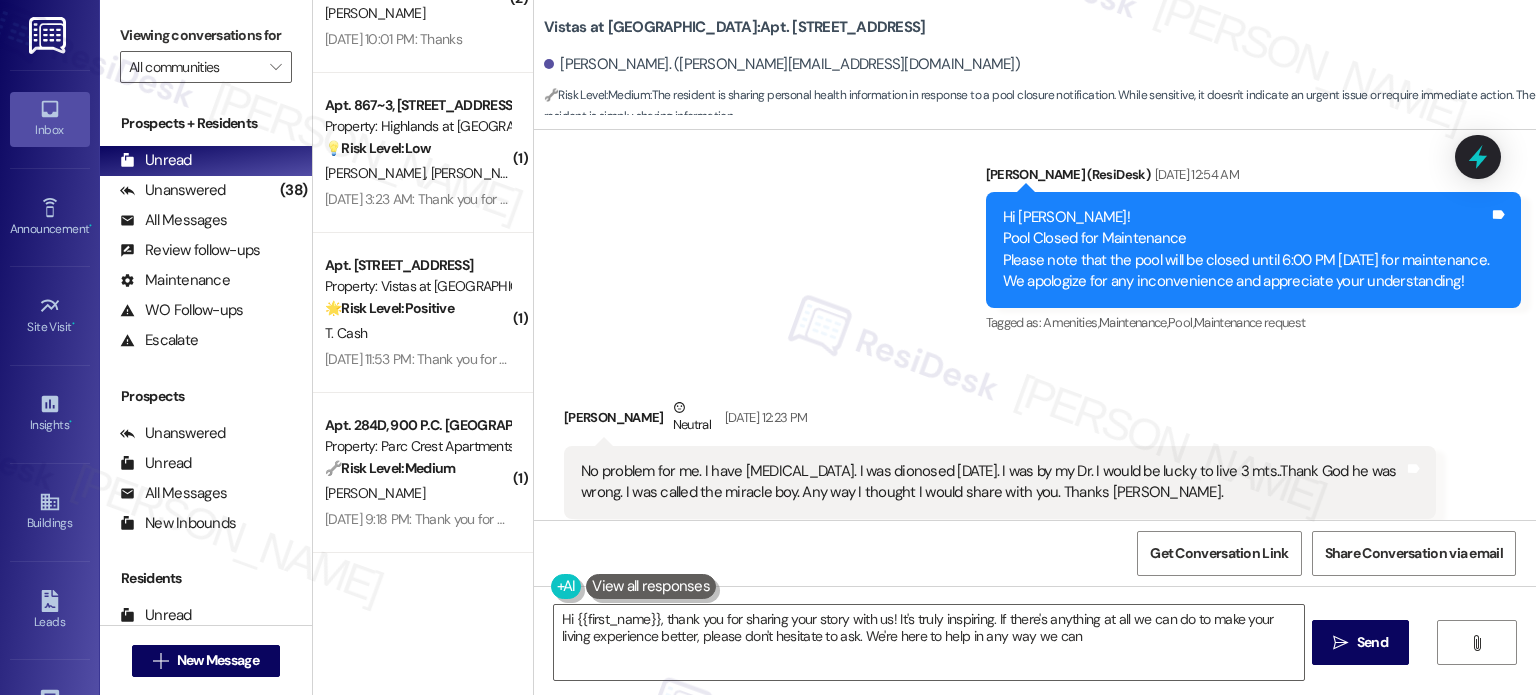 type on "Hi {{first_name}}, thank you for sharing your story with us! It's truly inspiring. If there's anything at all we can do to make your living experience better, please don't hesitate to ask. We're here to help in any way we can." 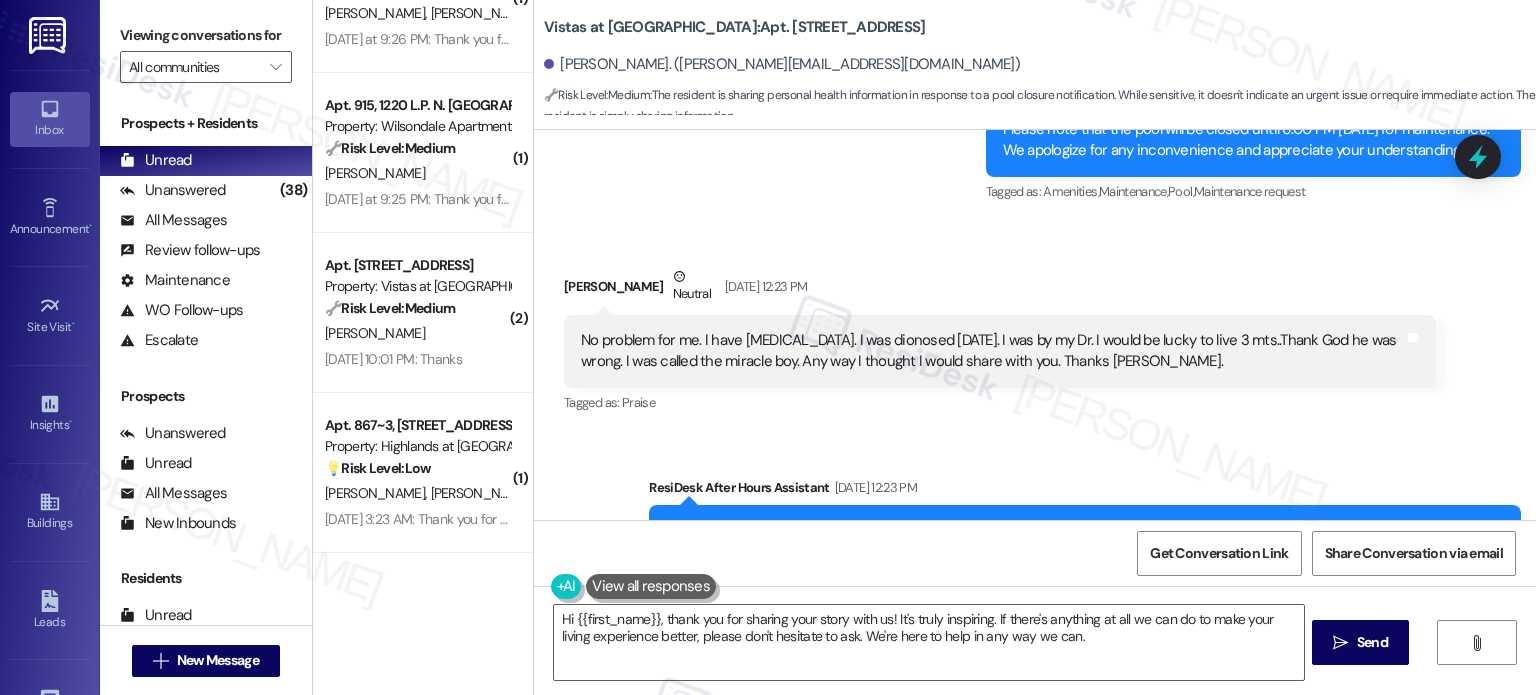 scroll, scrollTop: 1558, scrollLeft: 0, axis: vertical 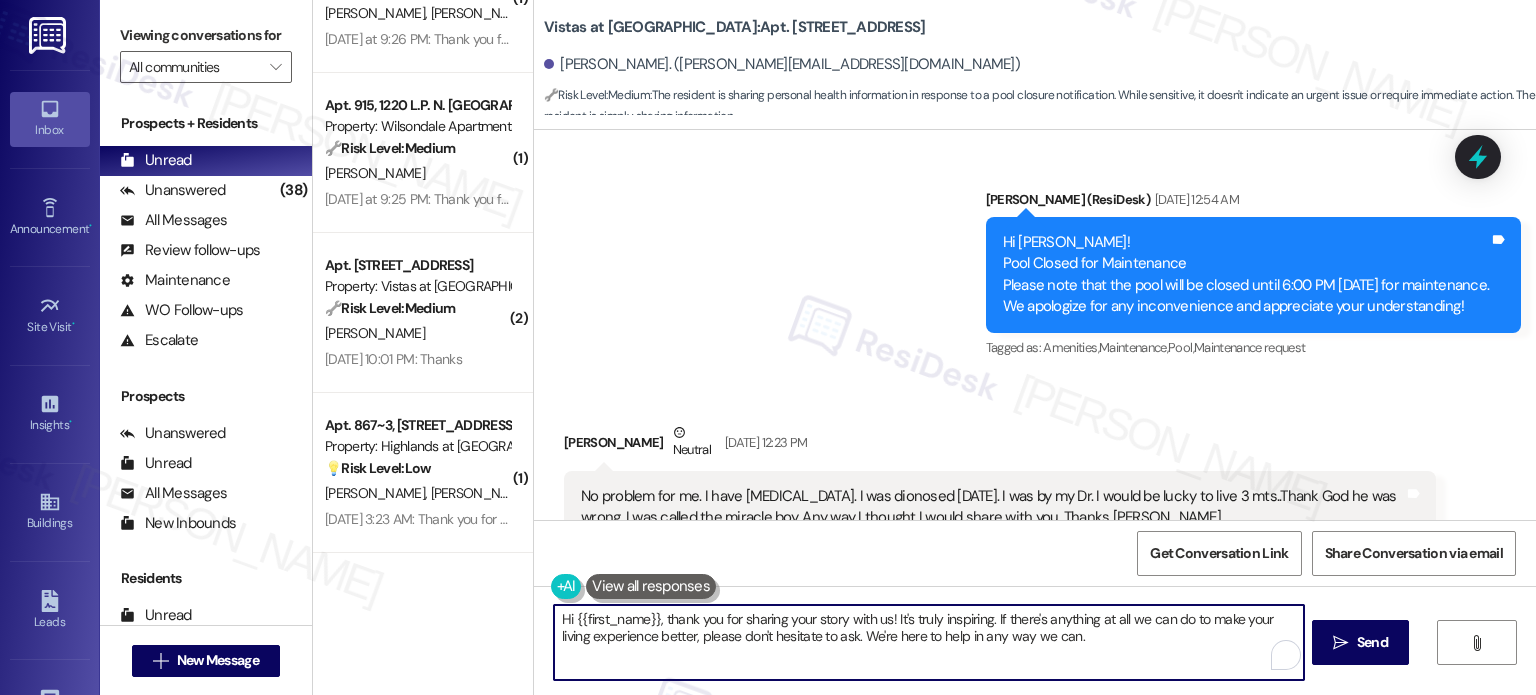 click on "Hi {{first_name}}, thank you for sharing your story with us! It's truly inspiring. If there's anything at all we can do to make your living experience better, please don't hesitate to ask. We're here to help in any way we can." at bounding box center [928, 642] 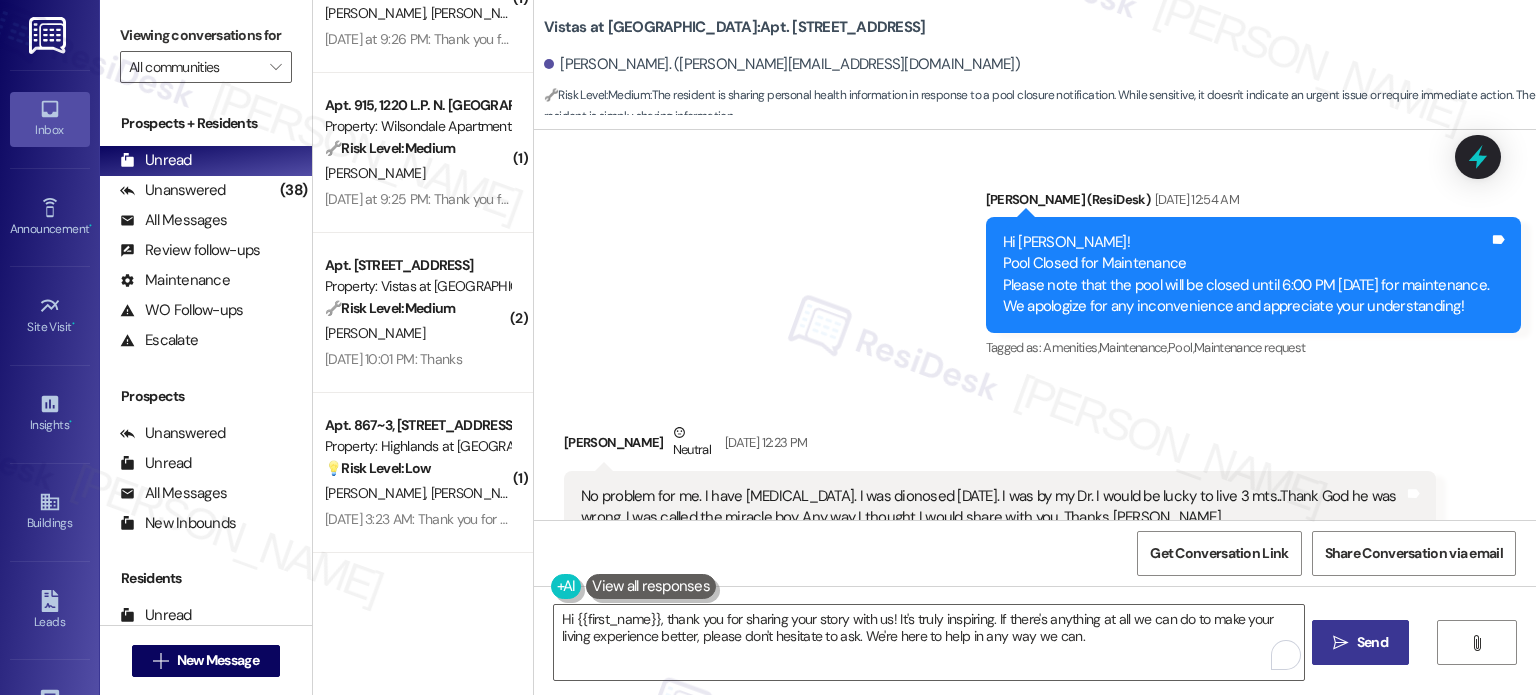 click on "Send" at bounding box center (1372, 642) 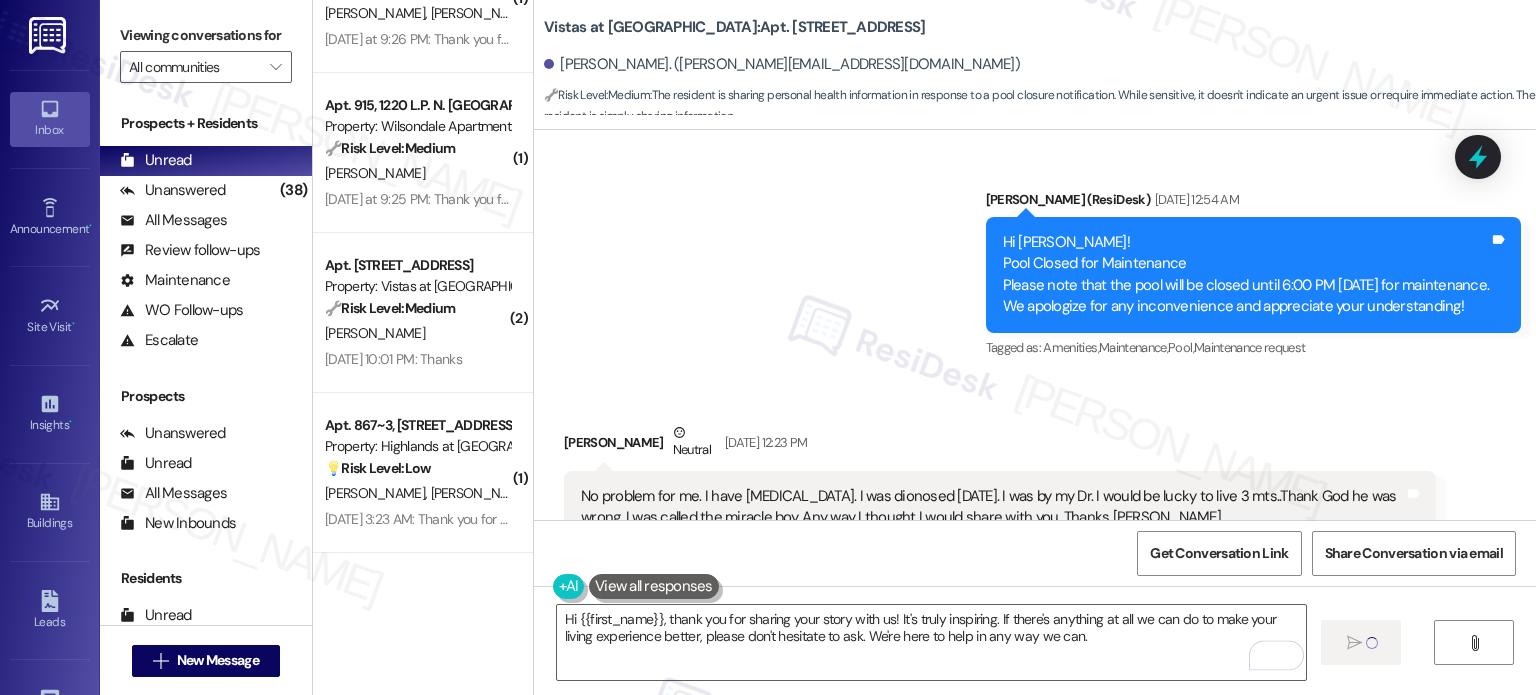 type 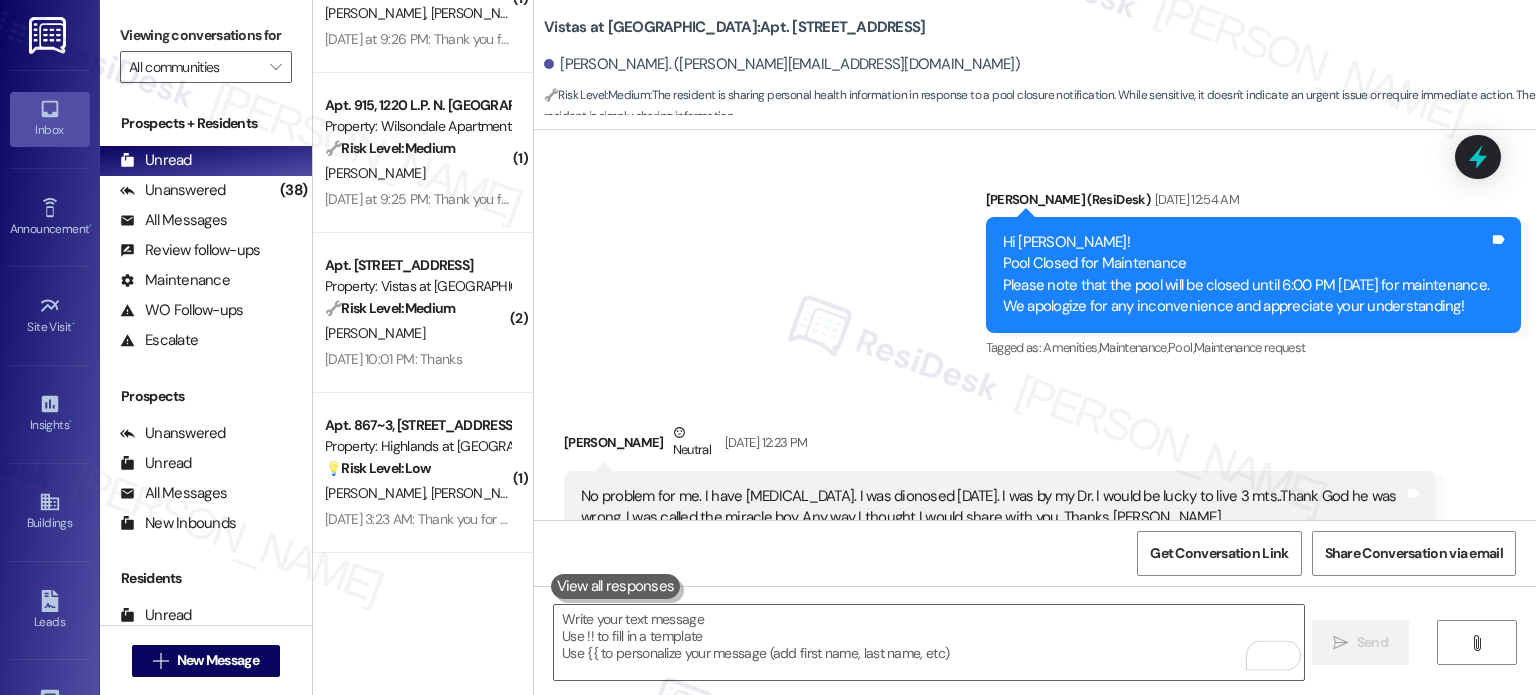 scroll, scrollTop: 1583, scrollLeft: 0, axis: vertical 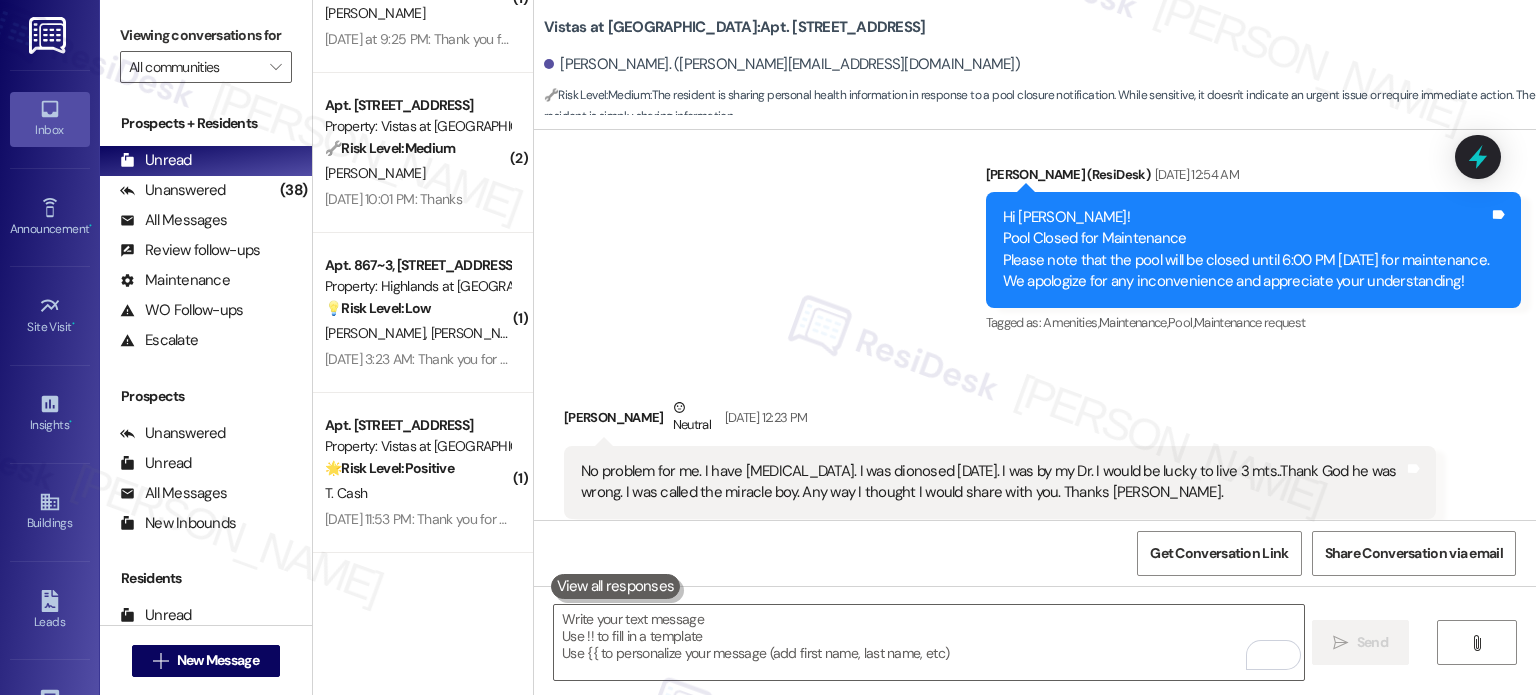 click on "🌟  Risk Level:  Positive" at bounding box center [389, 468] 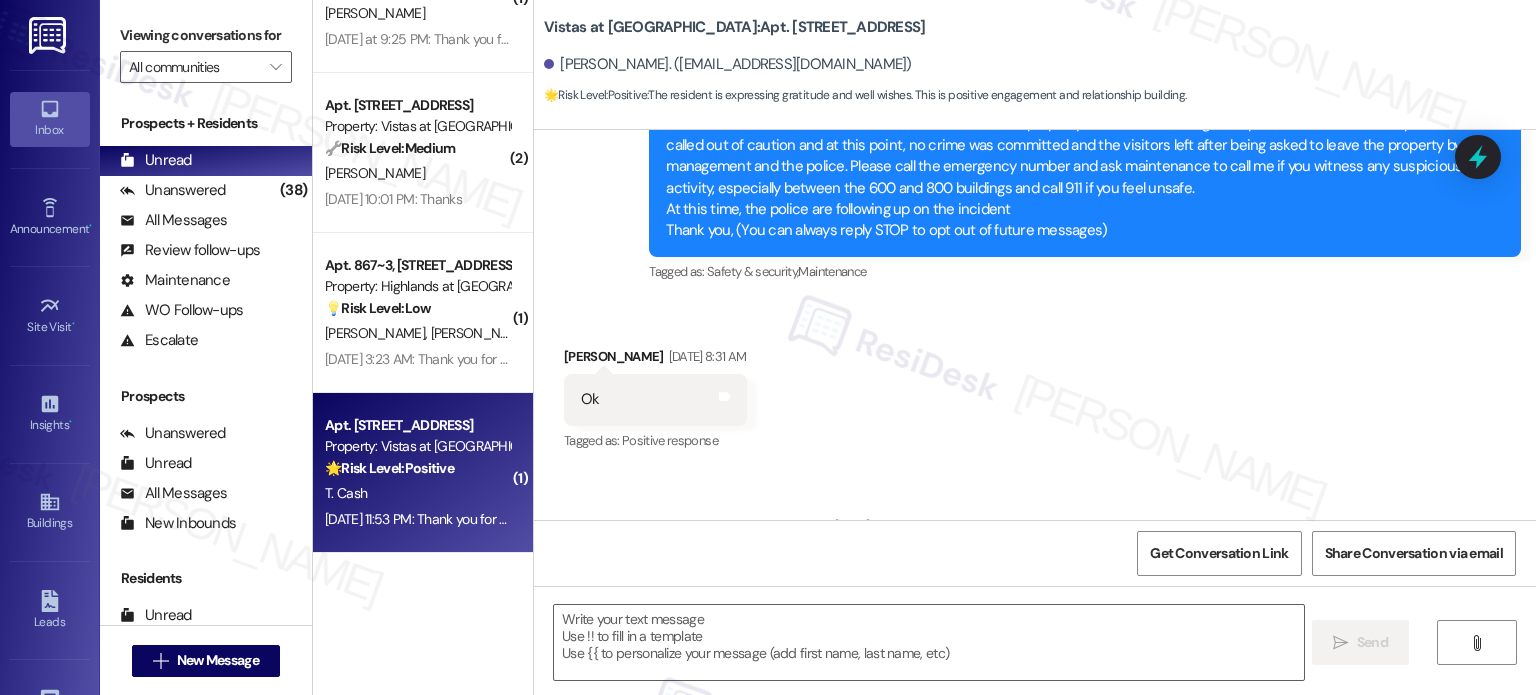 scroll, scrollTop: 940, scrollLeft: 0, axis: vertical 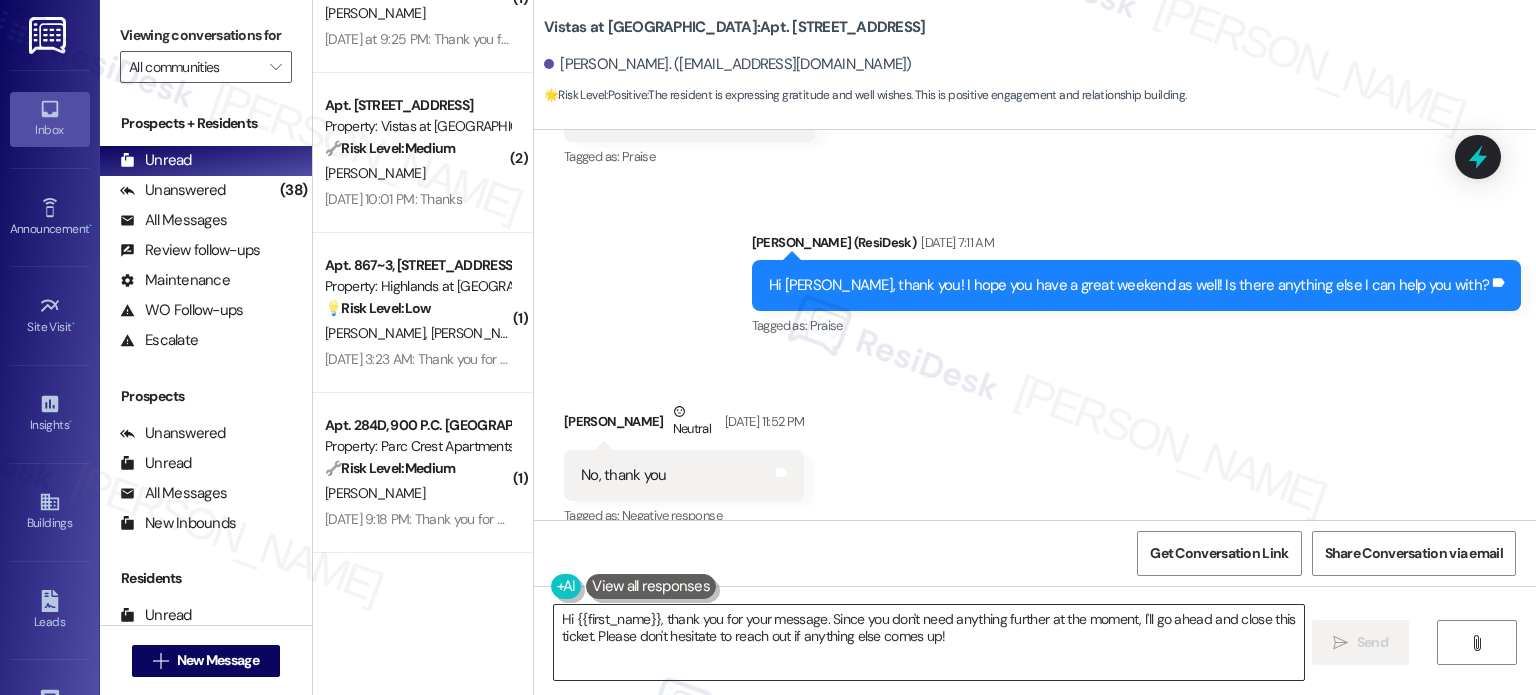 click on "Hi {{first_name}}, thank you for your message. Since you don't need anything further at the moment, I'll go ahead and close this ticket. Please don't hesitate to reach out if anything else comes up!" at bounding box center [928, 642] 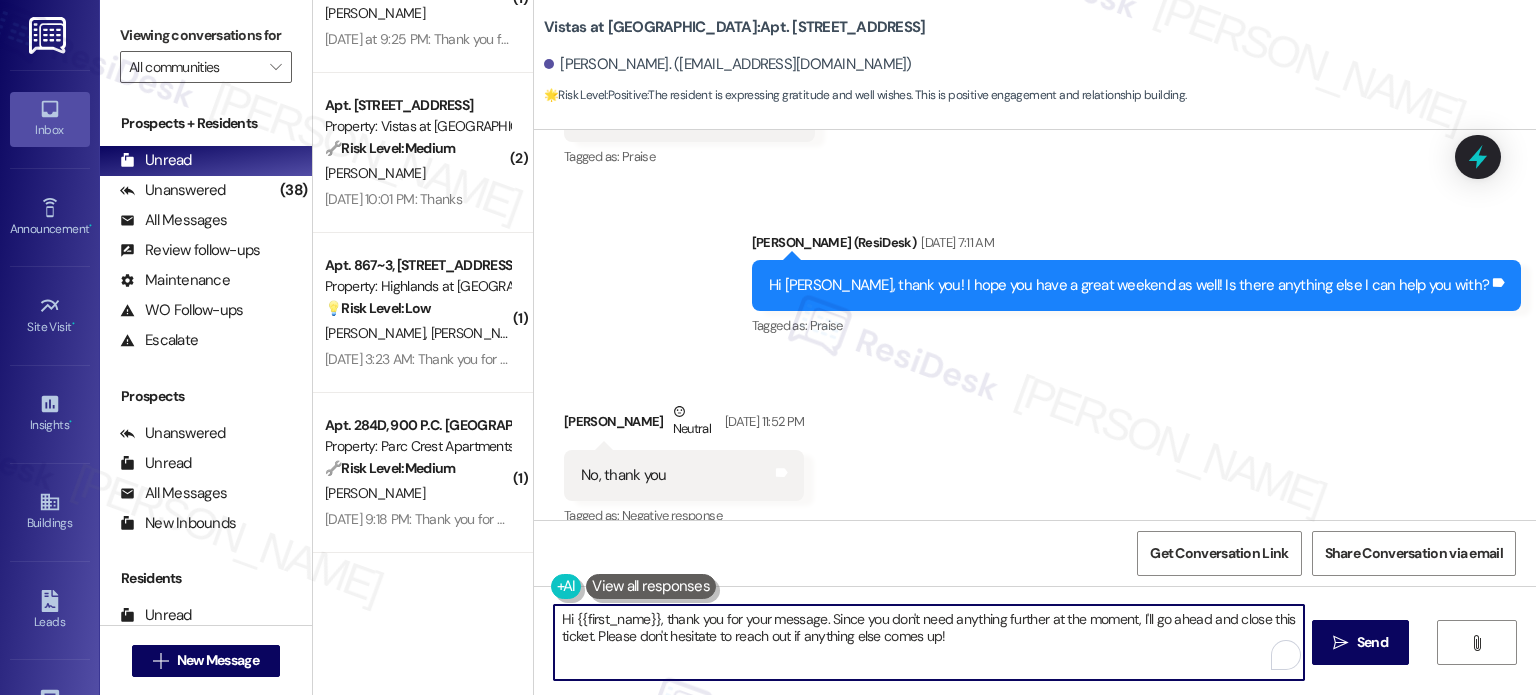 click on "Hi {{first_name}}, thank you for your message. Since you don't need anything further at the moment, I'll go ahead and close this ticket. Please don't hesitate to reach out if anything else comes up!" at bounding box center (928, 642) 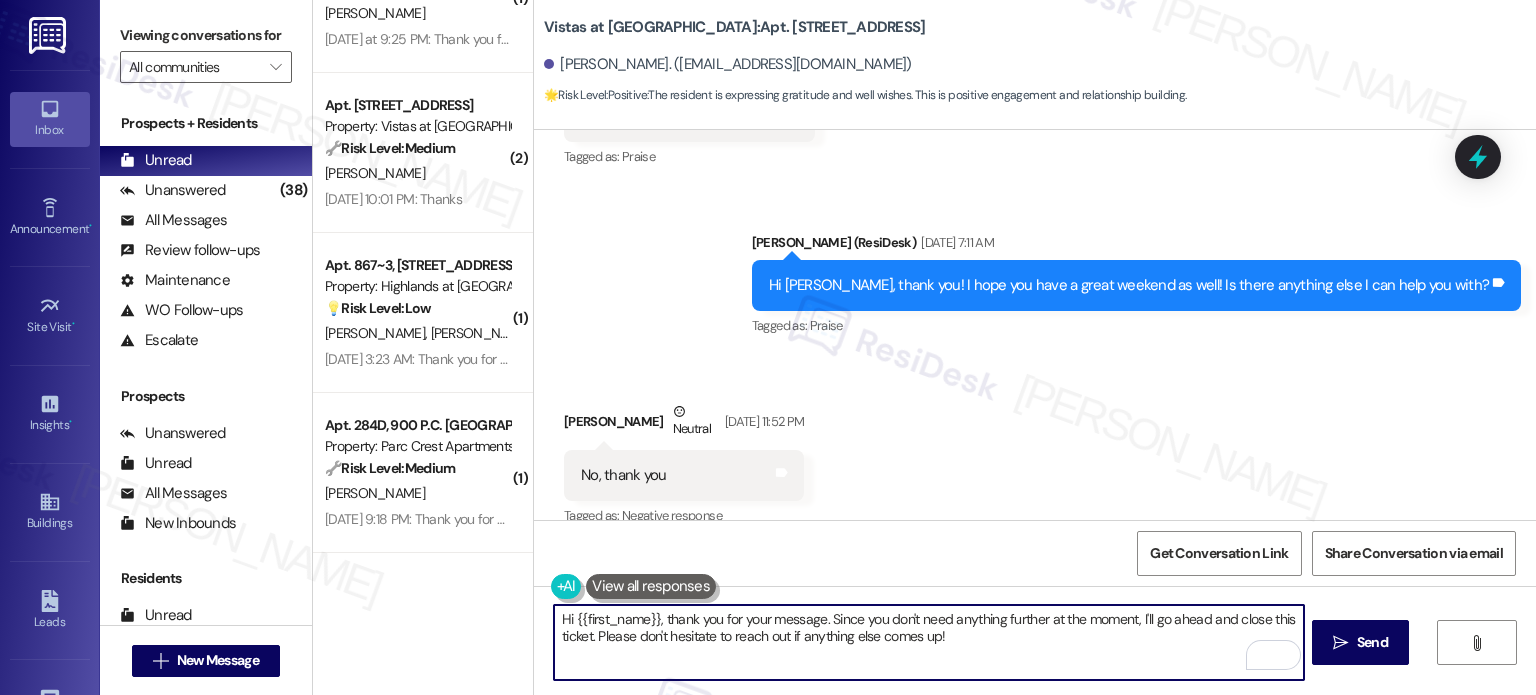 paste on "You're welcome! Feel free to contact me if anything pops up!" 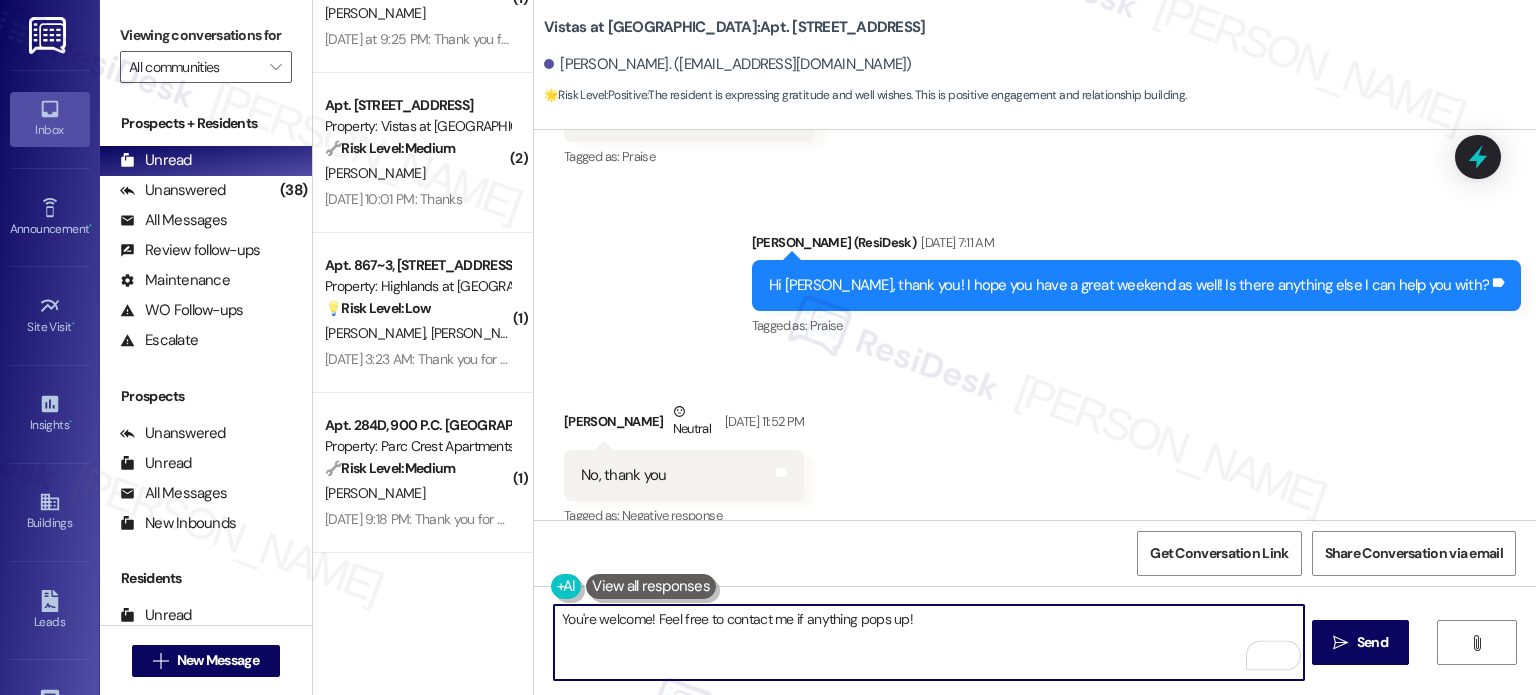 scroll, scrollTop: 3139, scrollLeft: 0, axis: vertical 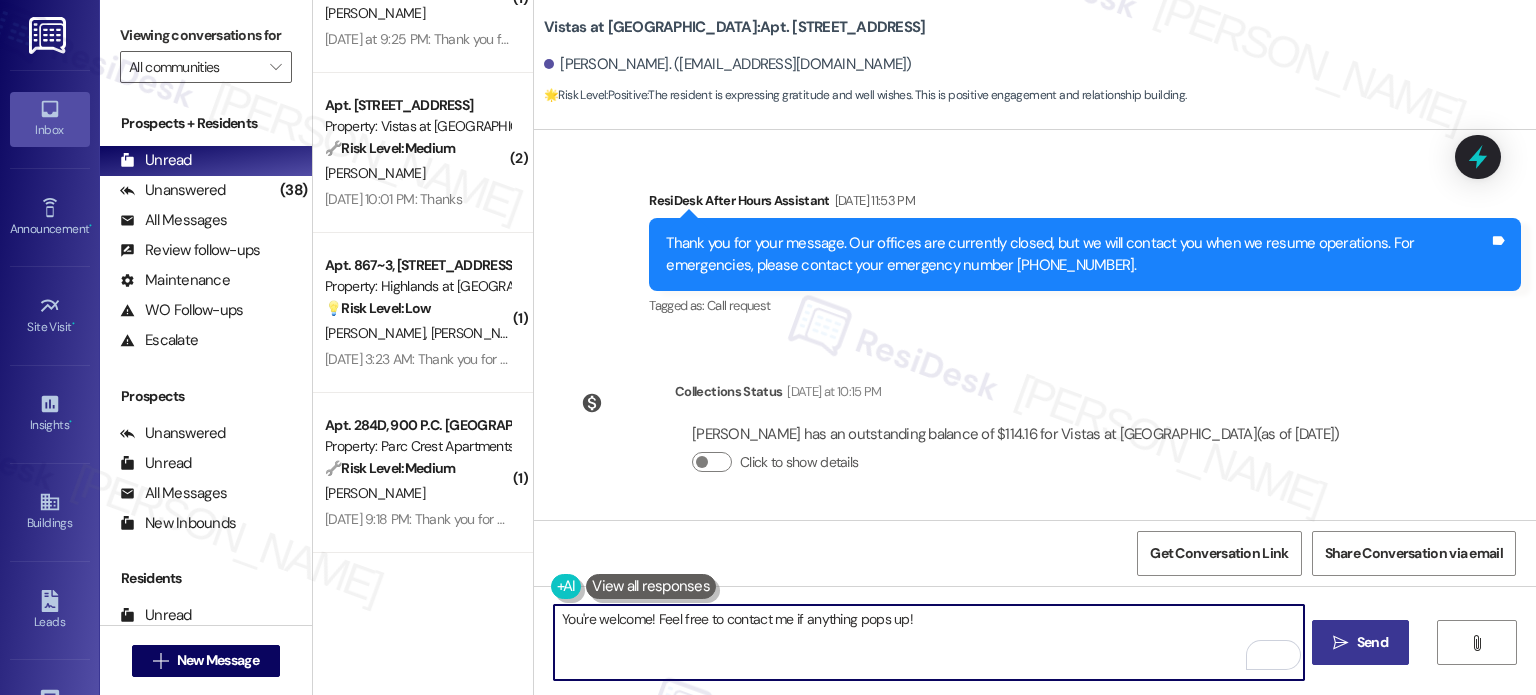 type on "You're welcome! Feel free to contact me if anything pops up!" 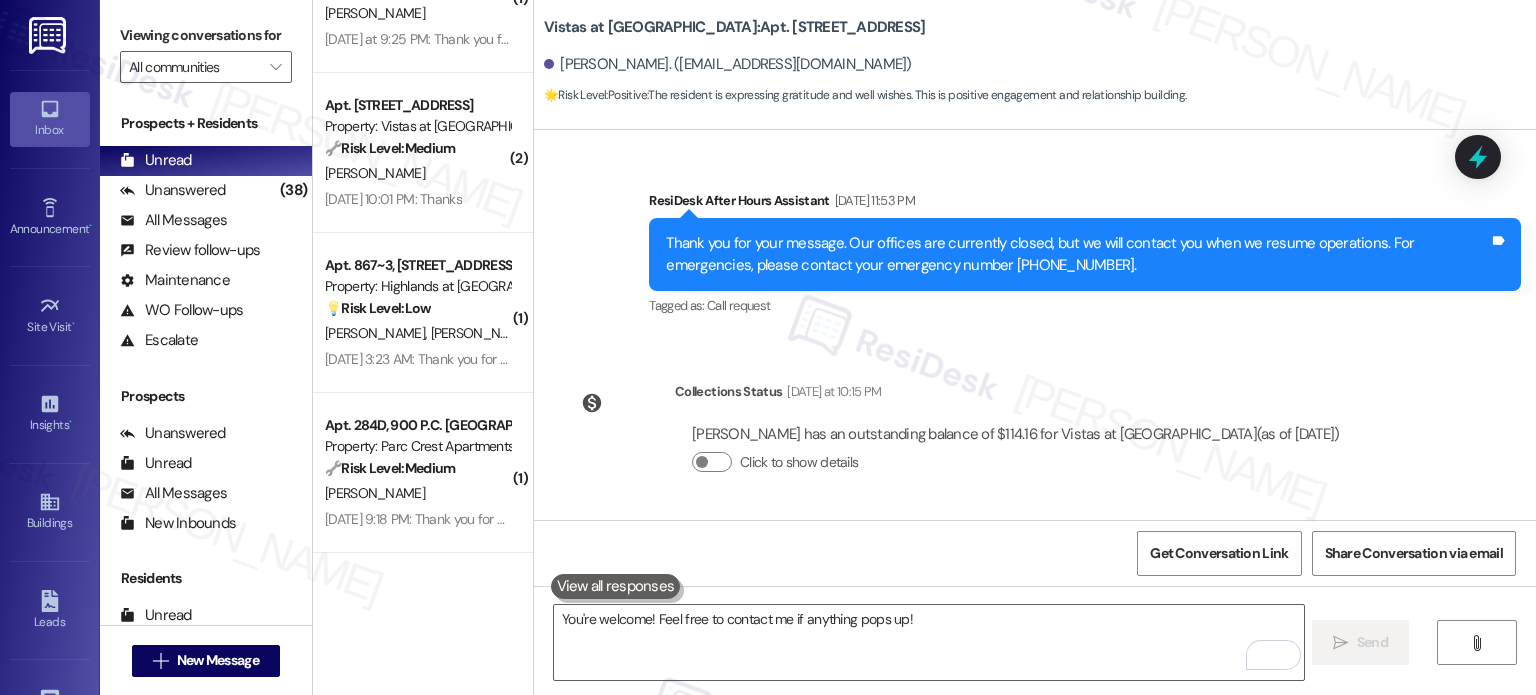 type 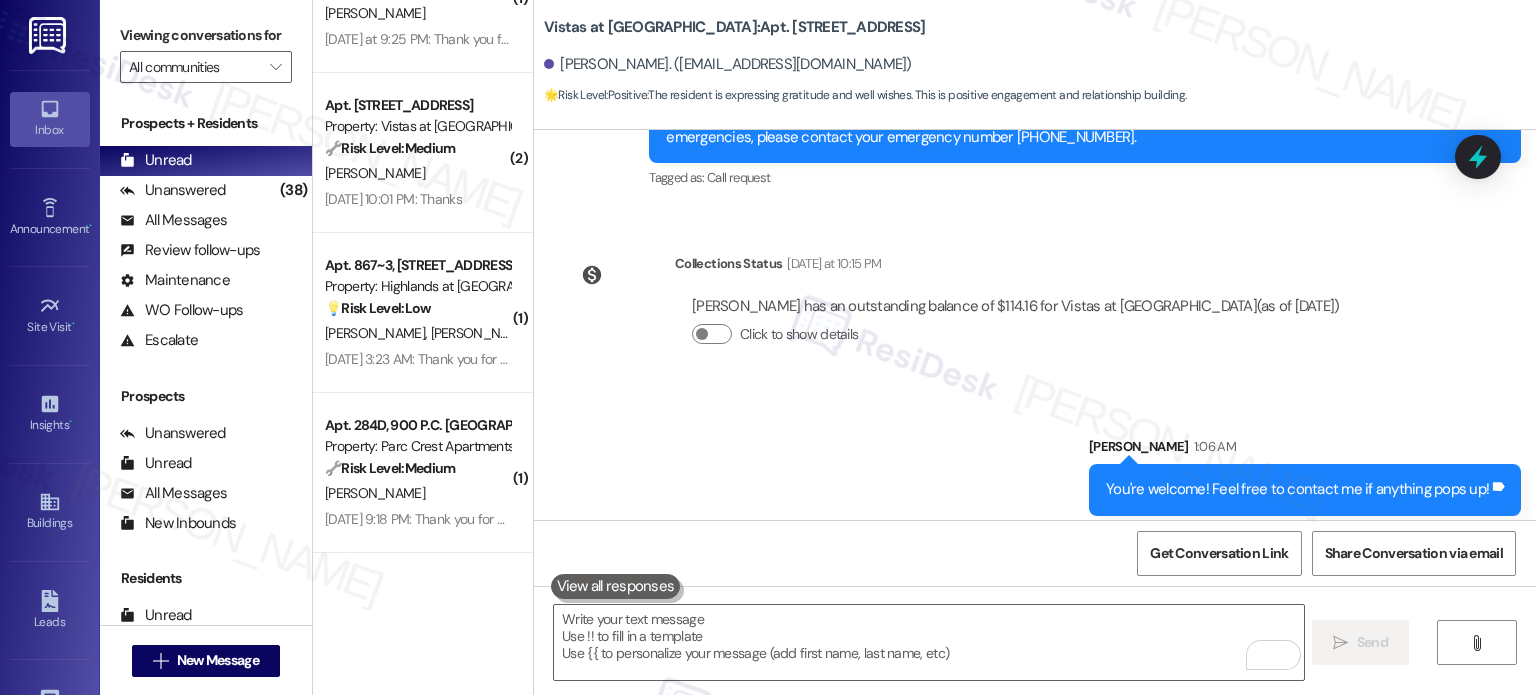 scroll, scrollTop: 3278, scrollLeft: 0, axis: vertical 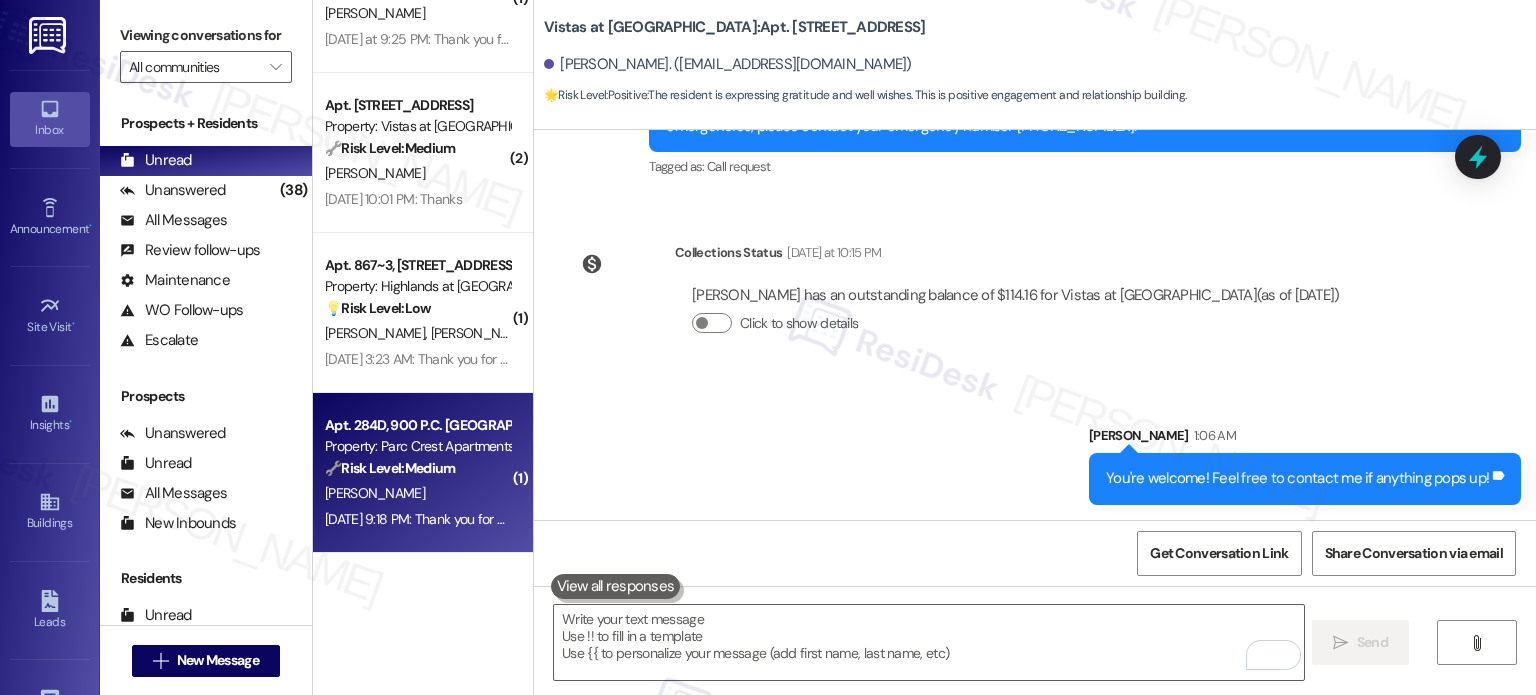 click on "🔧  Risk Level:  Medium" at bounding box center [390, 468] 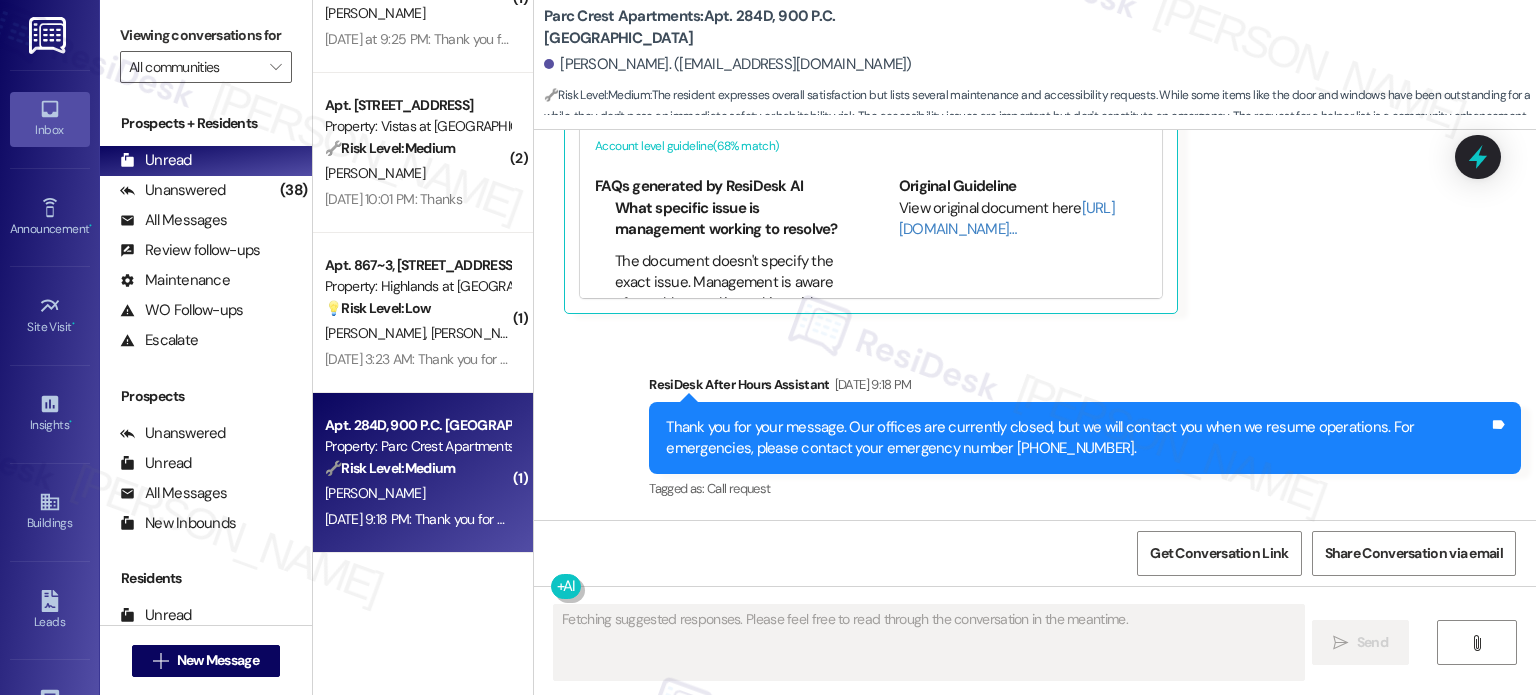 scroll, scrollTop: 1158, scrollLeft: 0, axis: vertical 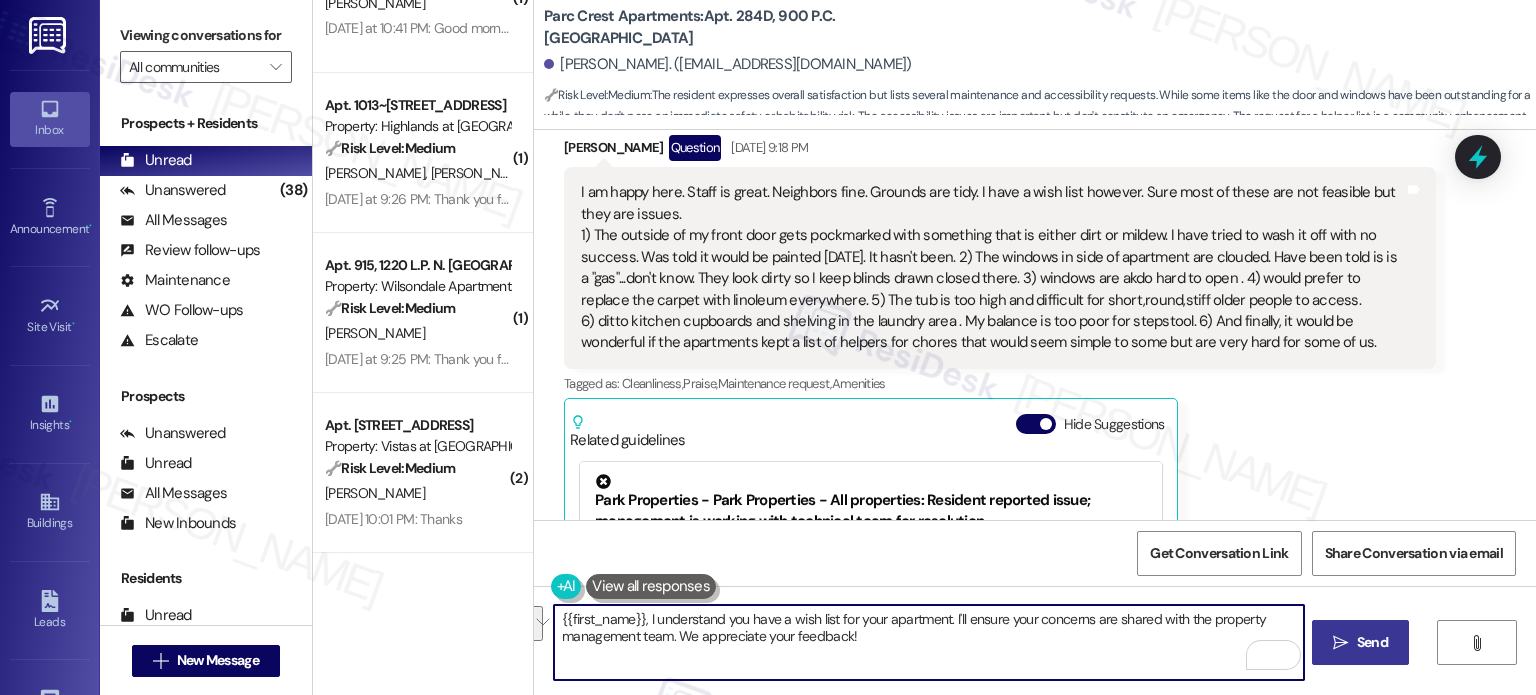 drag, startPoint x: 667, startPoint y: 639, endPoint x: 945, endPoint y: 619, distance: 278.7185 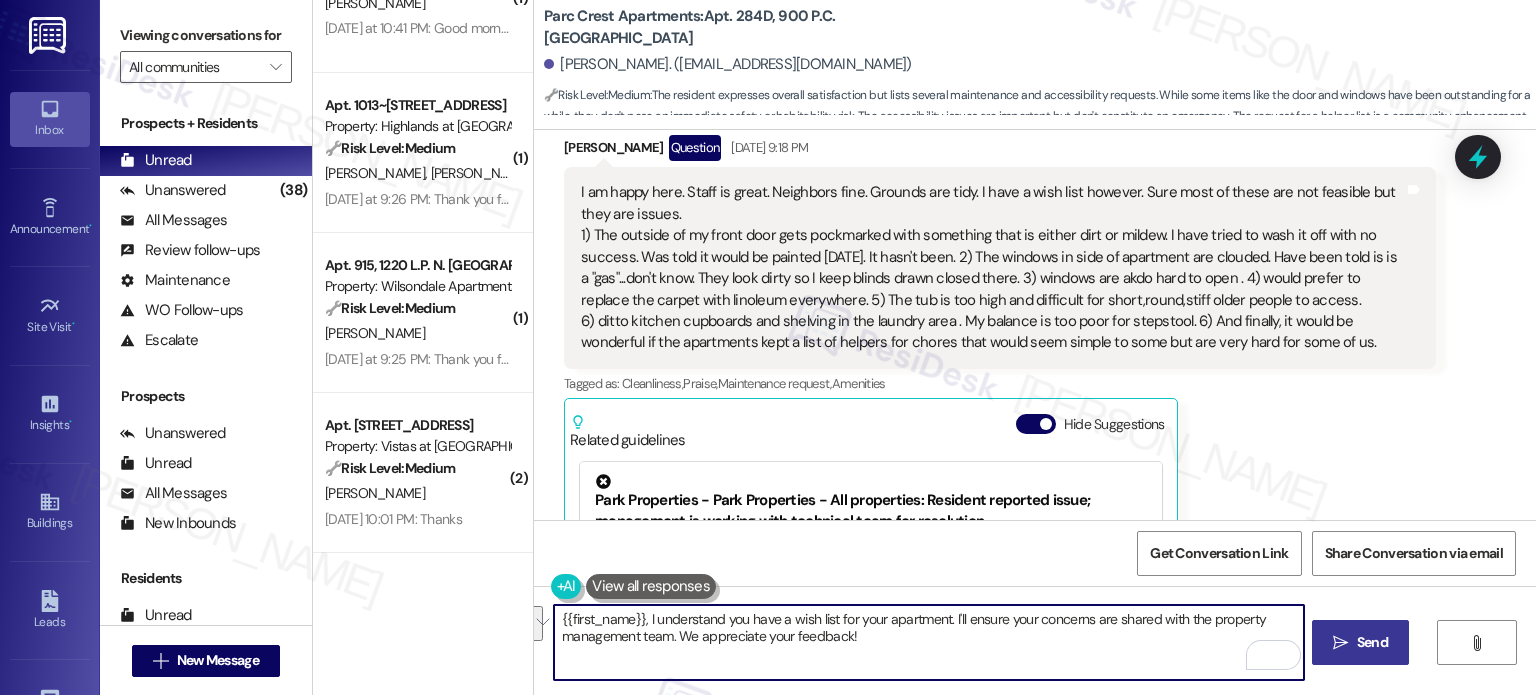 click on "{{first_name}}, I understand you have a wish list for your apartment. I'll ensure your concerns are shared with the property management team. We appreciate your feedback!" at bounding box center [928, 642] 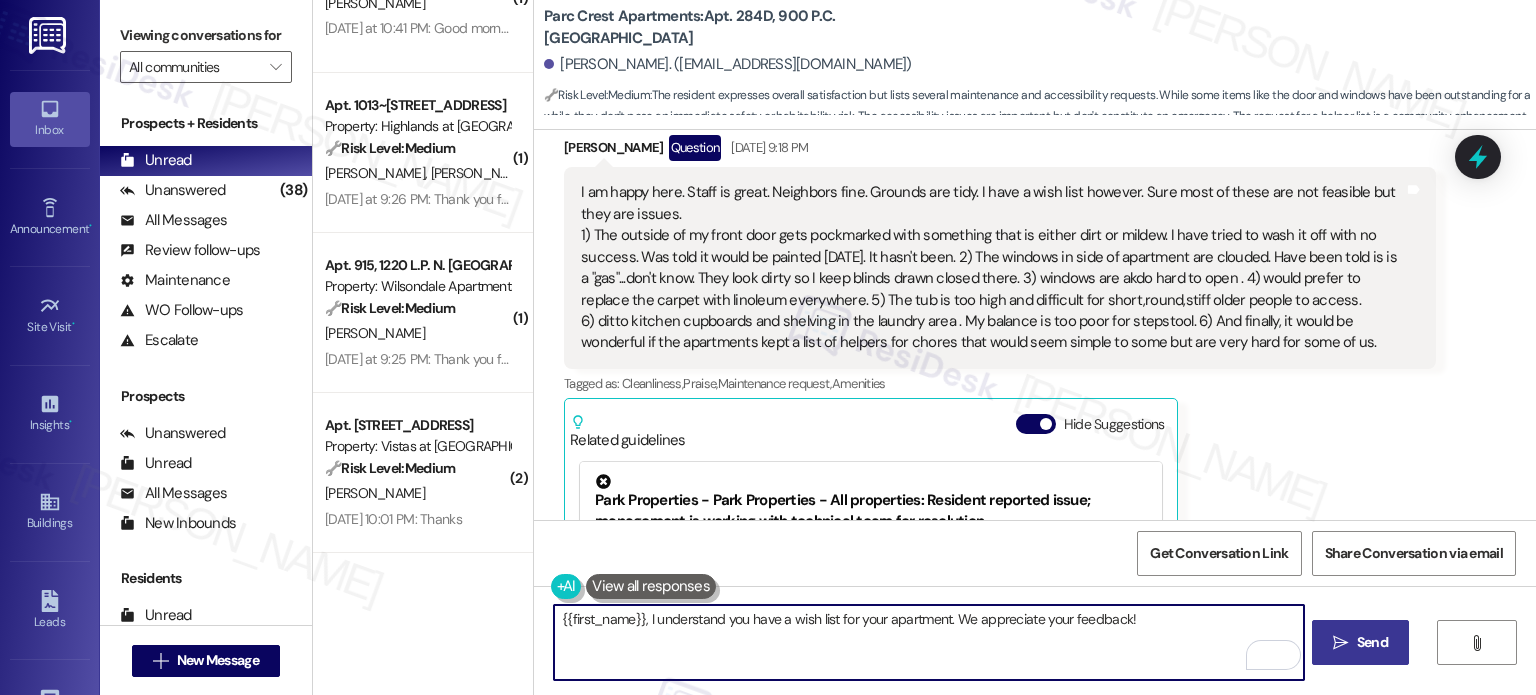 click on "{{first_name}}, I understand you have a wish list for your apartment. We appreciate your feedback!" at bounding box center (928, 642) 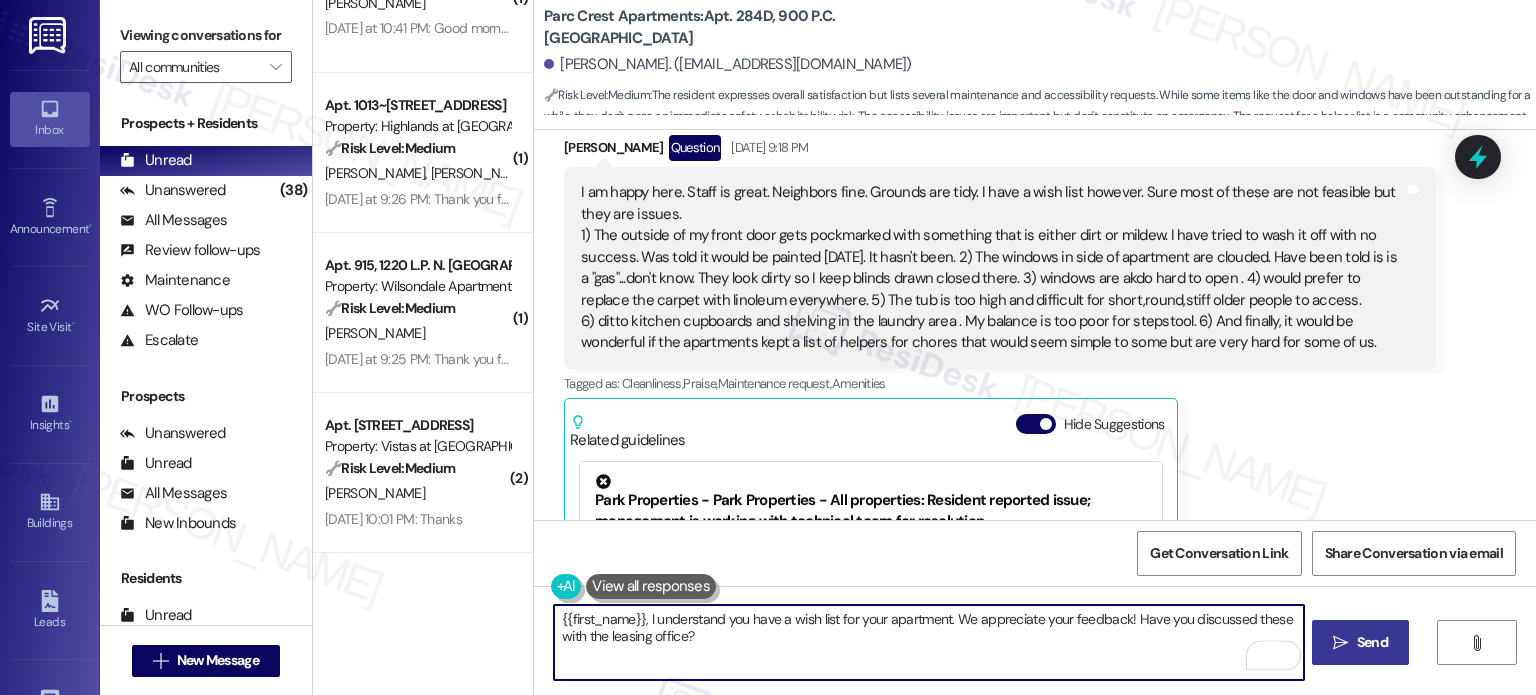 type on "{{first_name}}, I understand you have a wish list for your apartment. We appreciate your feedback! Have you discussed these with the leasing office?" 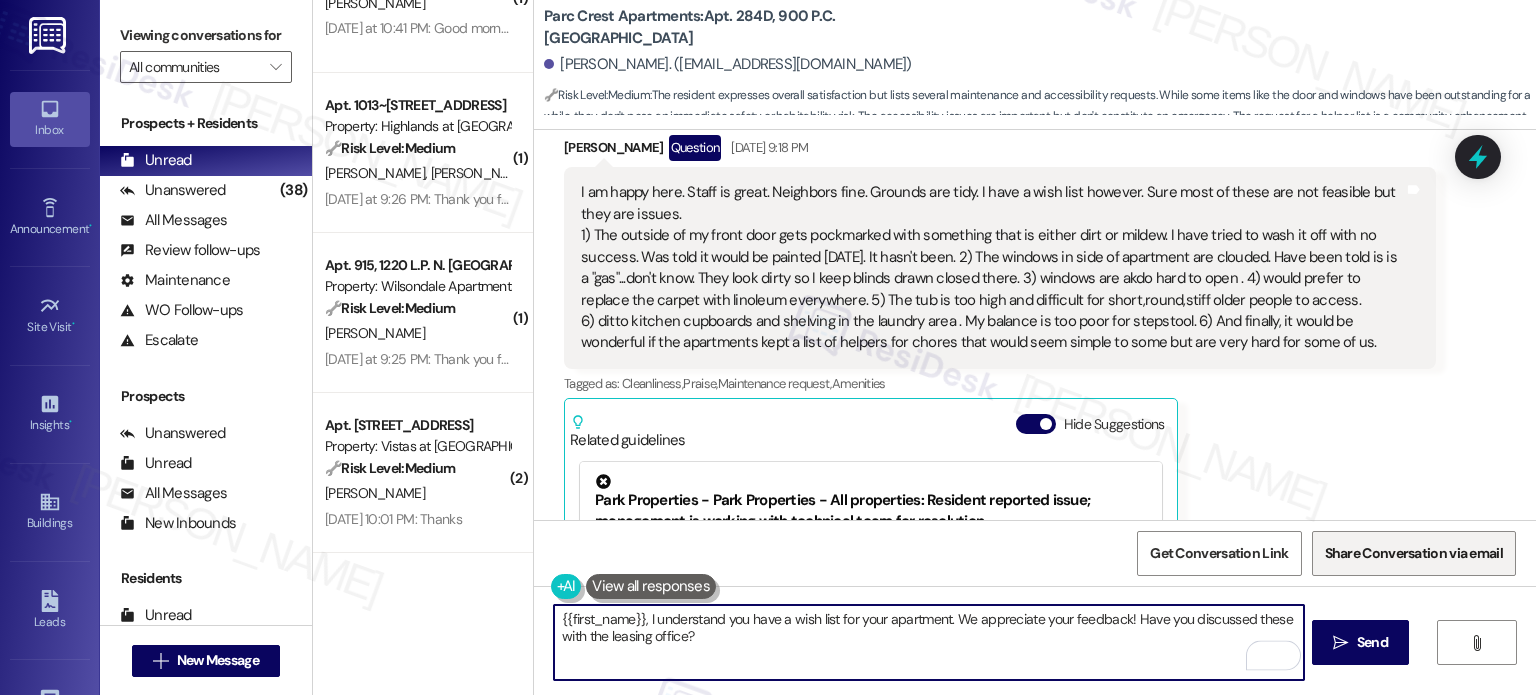 drag, startPoint x: 1398, startPoint y: 630, endPoint x: 1373, endPoint y: 563, distance: 71.51224 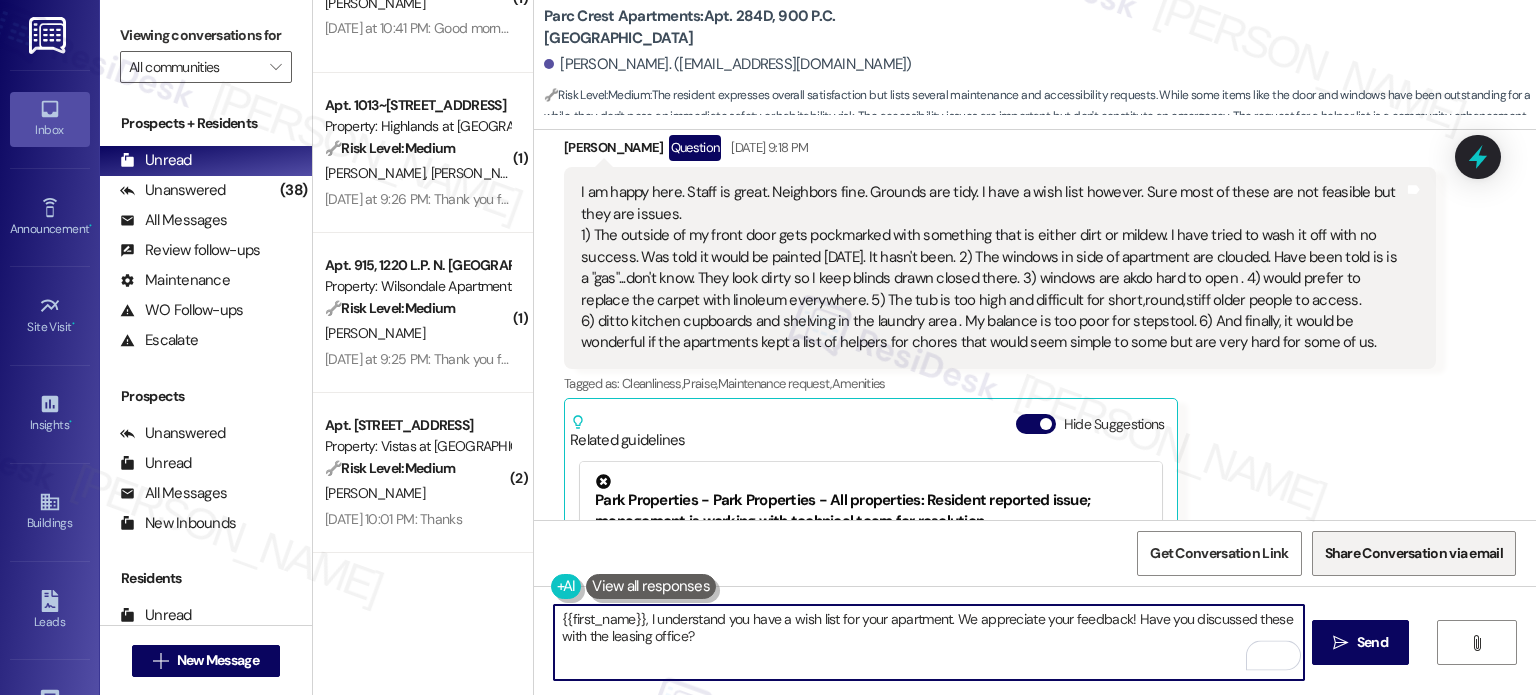 click on " Send" at bounding box center [1360, 642] 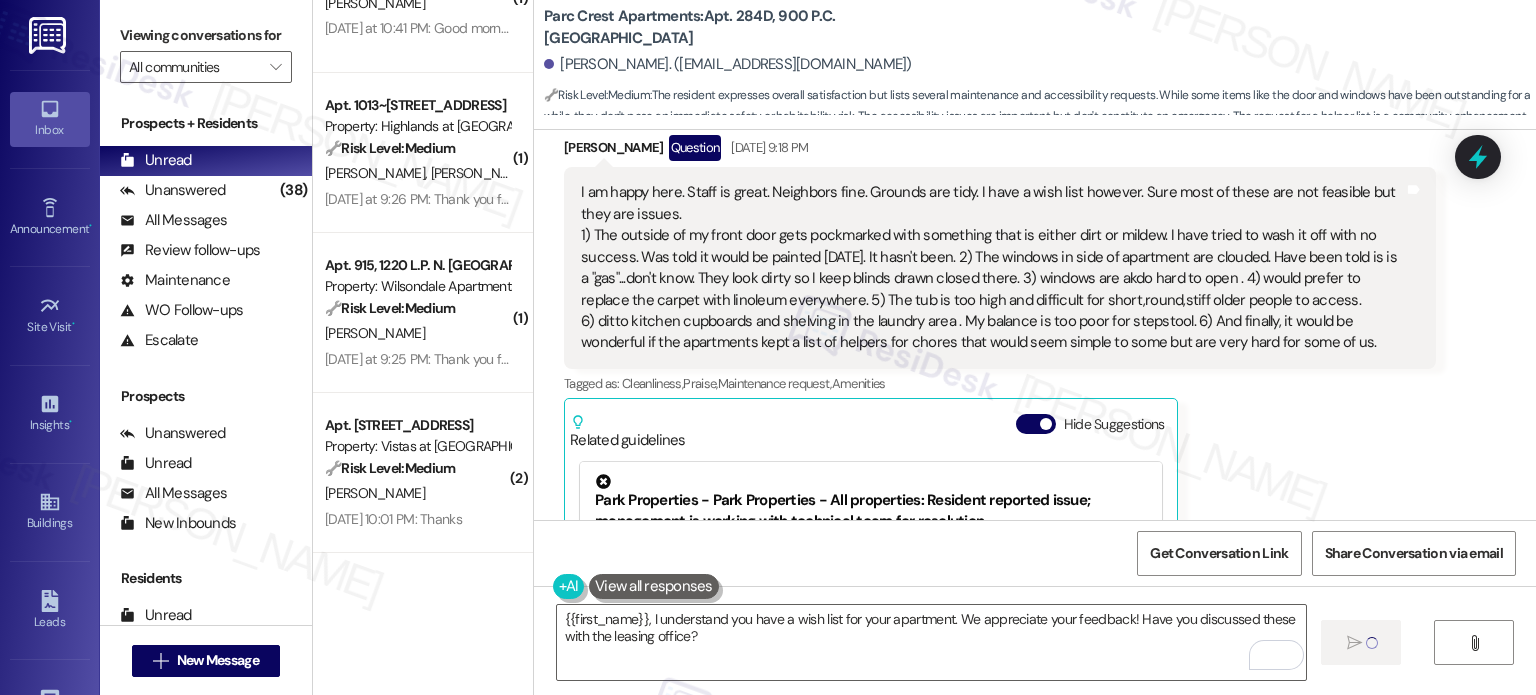 type 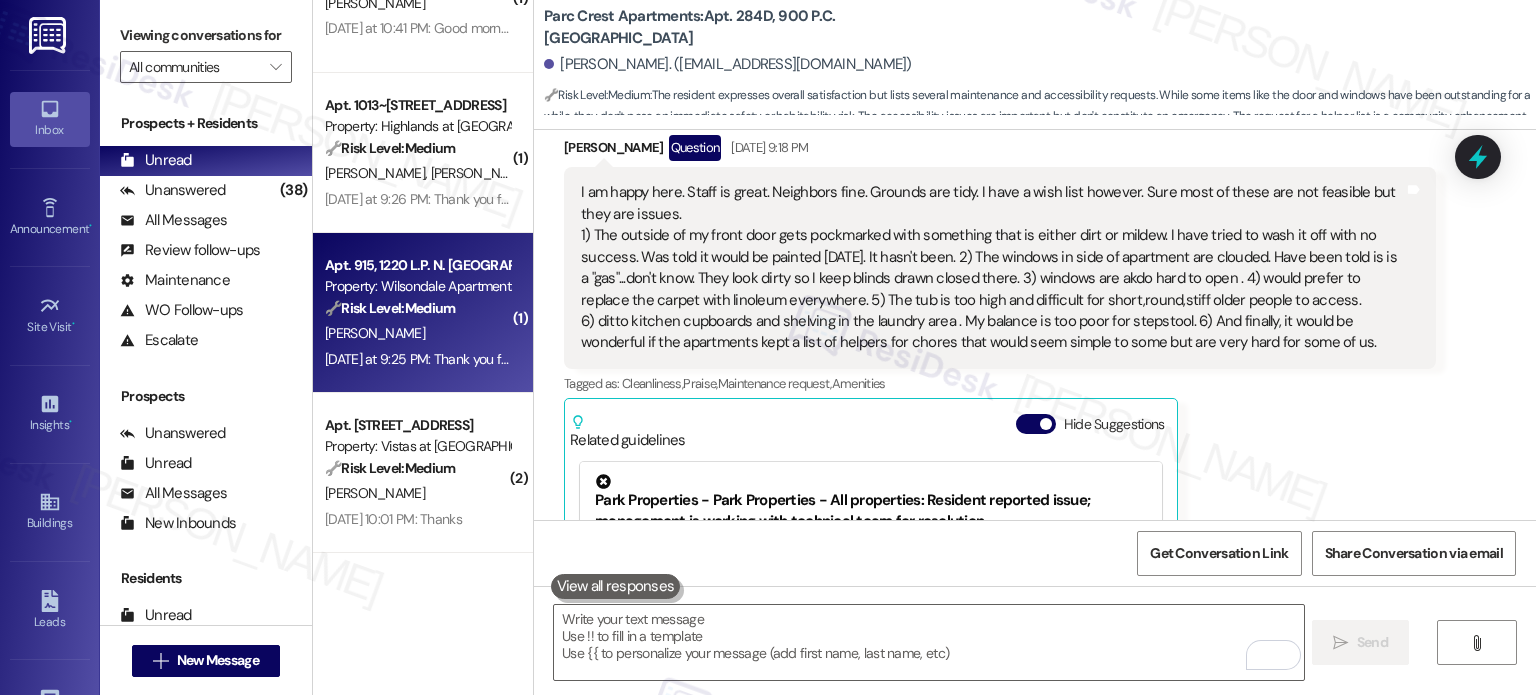 scroll, scrollTop: 2167, scrollLeft: 0, axis: vertical 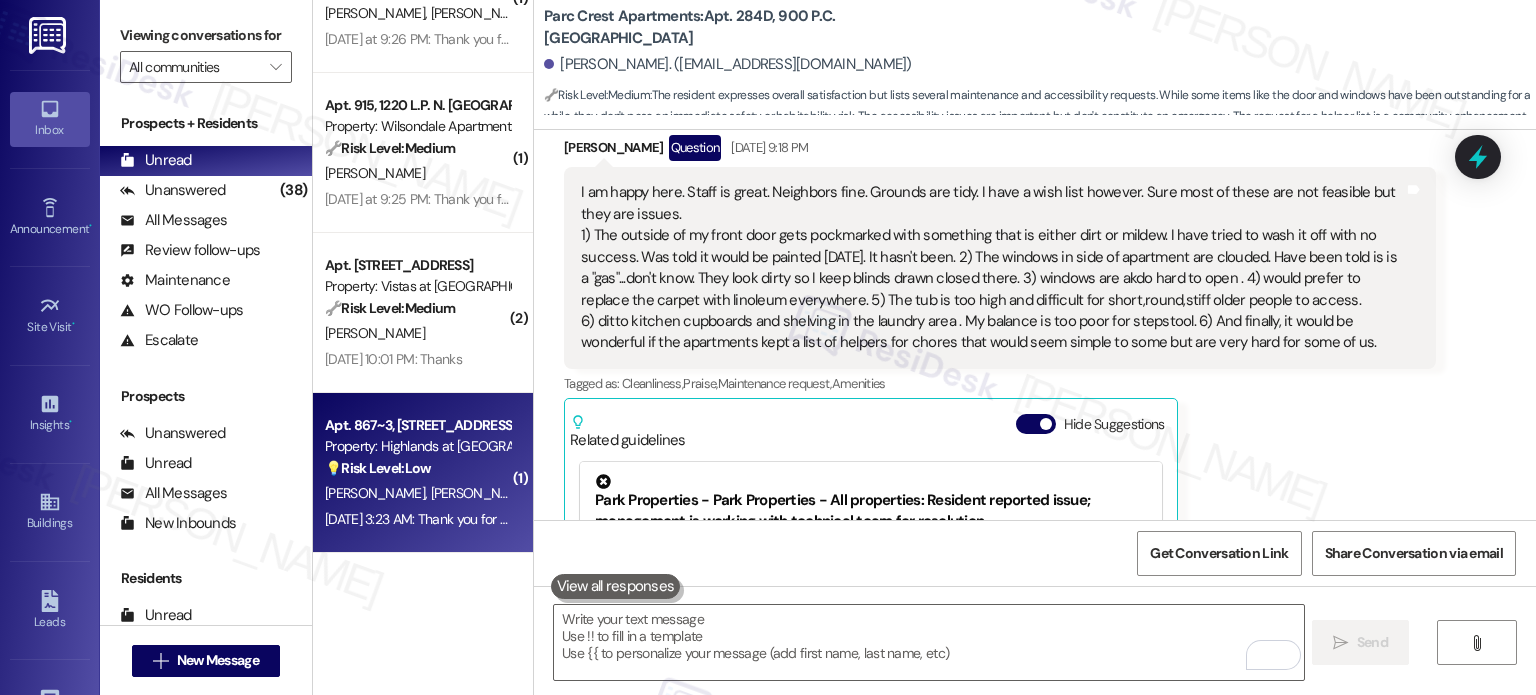 click on "Jul 13, 2025 at 3:23 AM: Thank you for your message. Our offices are currently closed, but we will contact you when we resume operations. For emergencies, please contact your leasing office at 540-552-0826 and select option 3 for emergencies. Jul 13, 2025 at 3:23 AM: Thank you for your message. Our offices are currently closed, but we will contact you when we resume operations. For emergencies, please contact your leasing office at 540-552-0826 and select option 3 for emergencies." at bounding box center [417, 519] 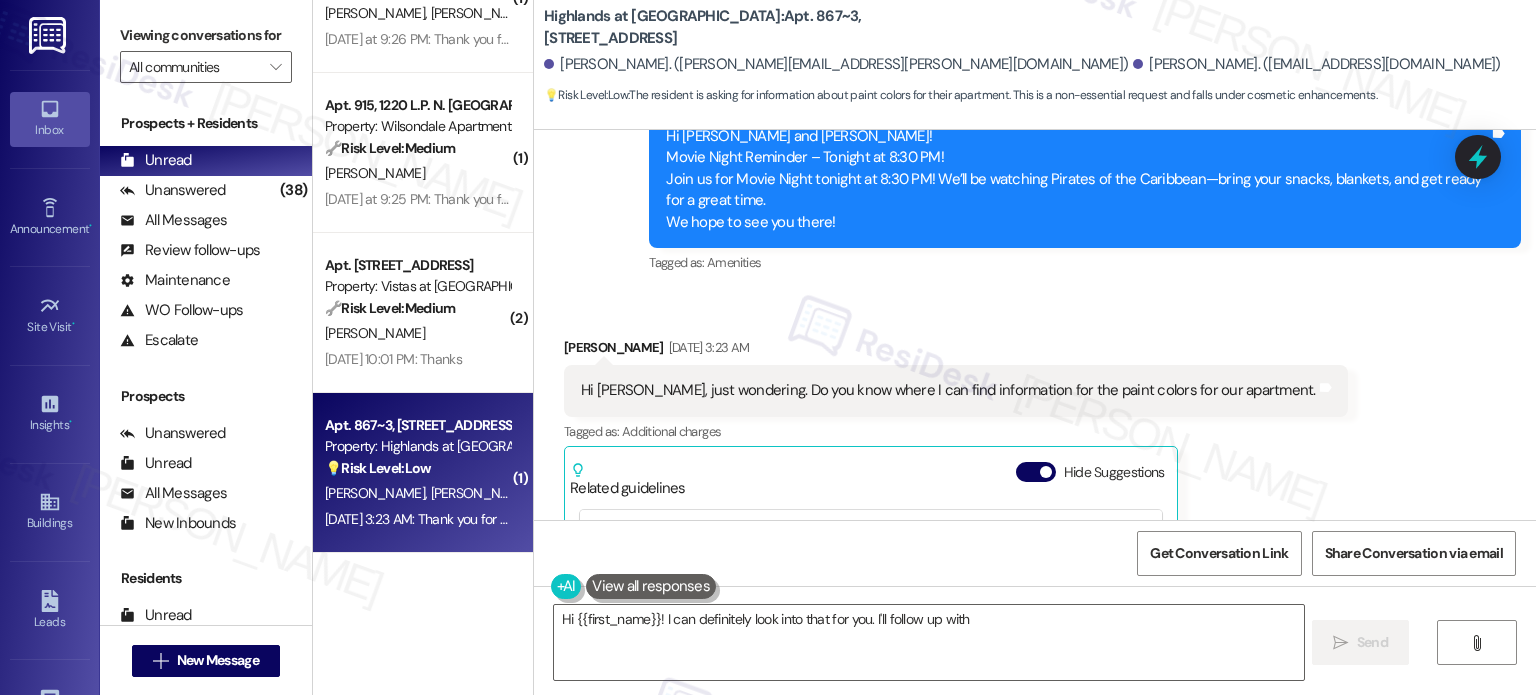 scroll, scrollTop: 29476, scrollLeft: 0, axis: vertical 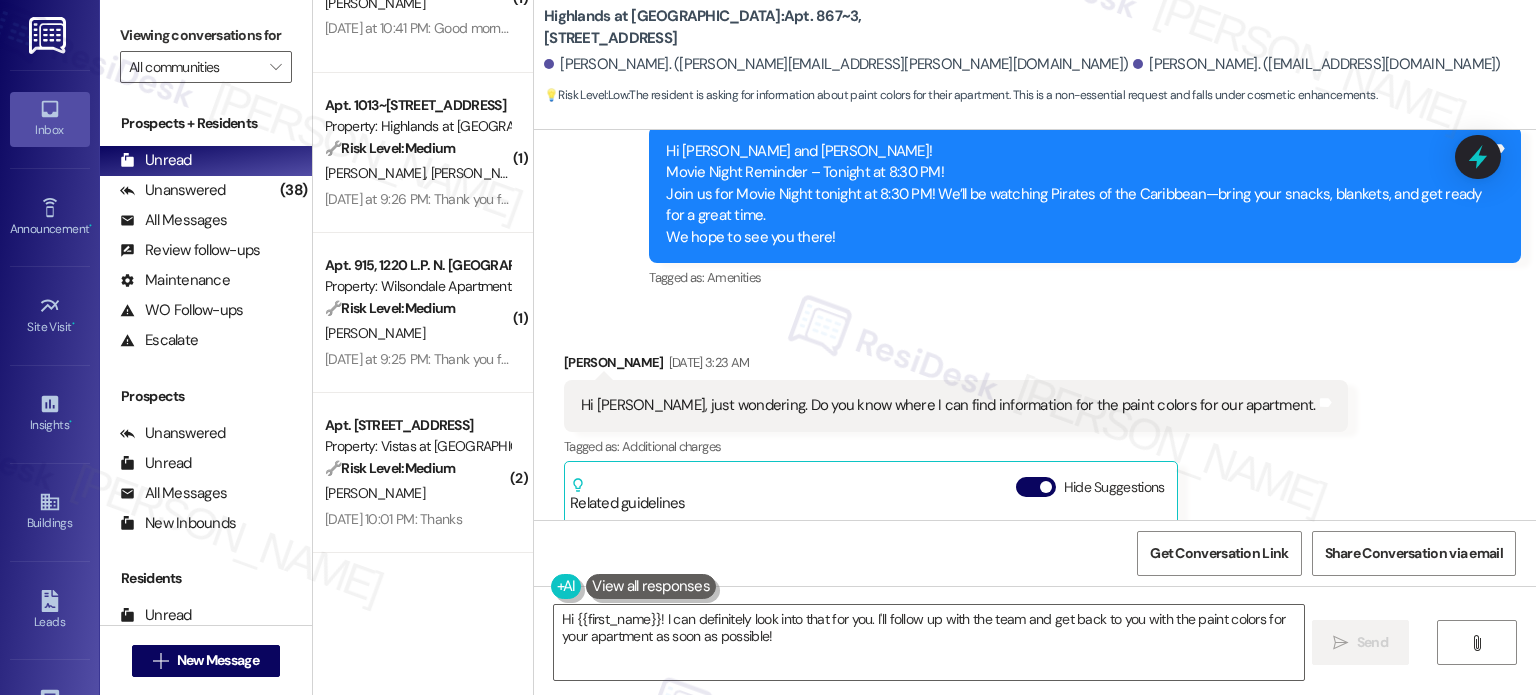 click on "Hi [PERSON_NAME], just wondering. Do you know where I can find information for the paint colors for our apartment." at bounding box center (948, 405) 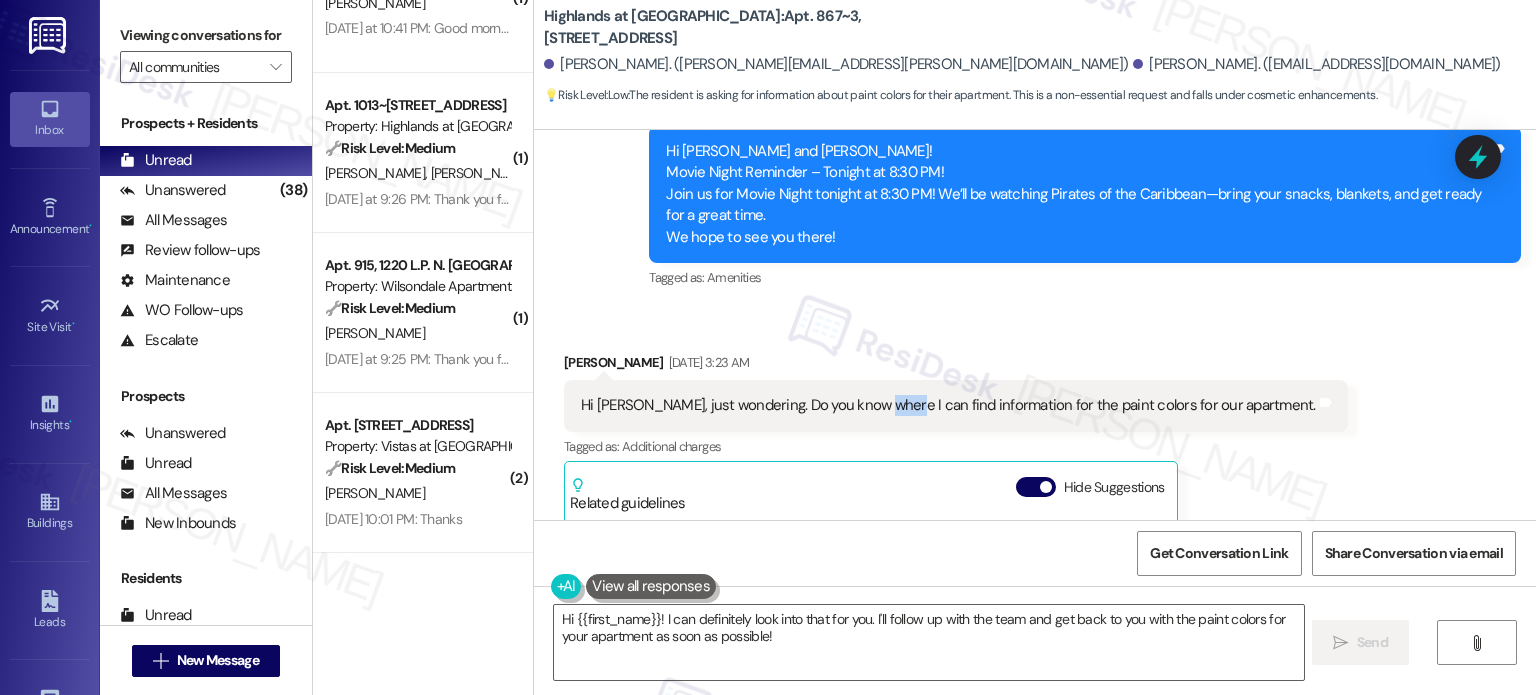 click on "Hi [PERSON_NAME], just wondering. Do you know where I can find information for the paint colors for our apartment." at bounding box center [948, 405] 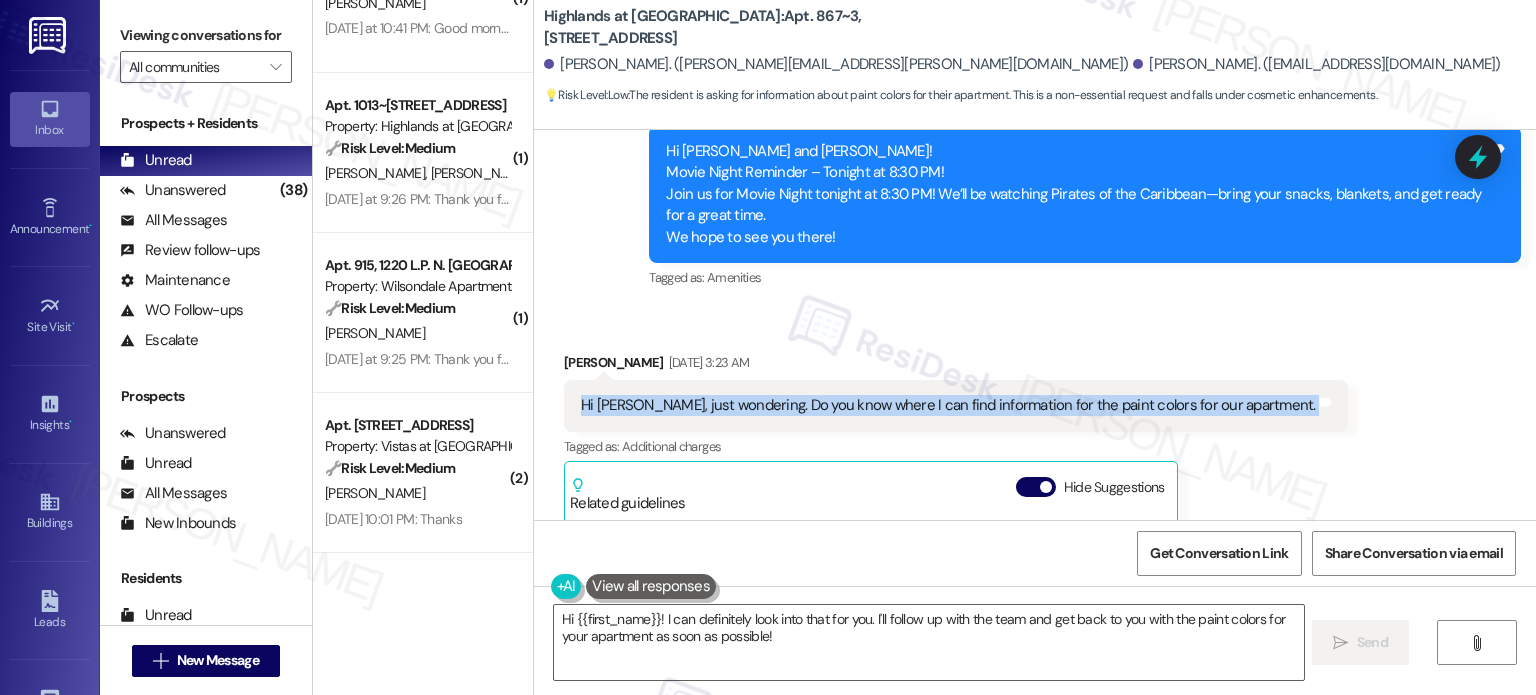 click on "Hi [PERSON_NAME], just wondering. Do you know where I can find information for the paint colors for our apartment." at bounding box center (948, 405) 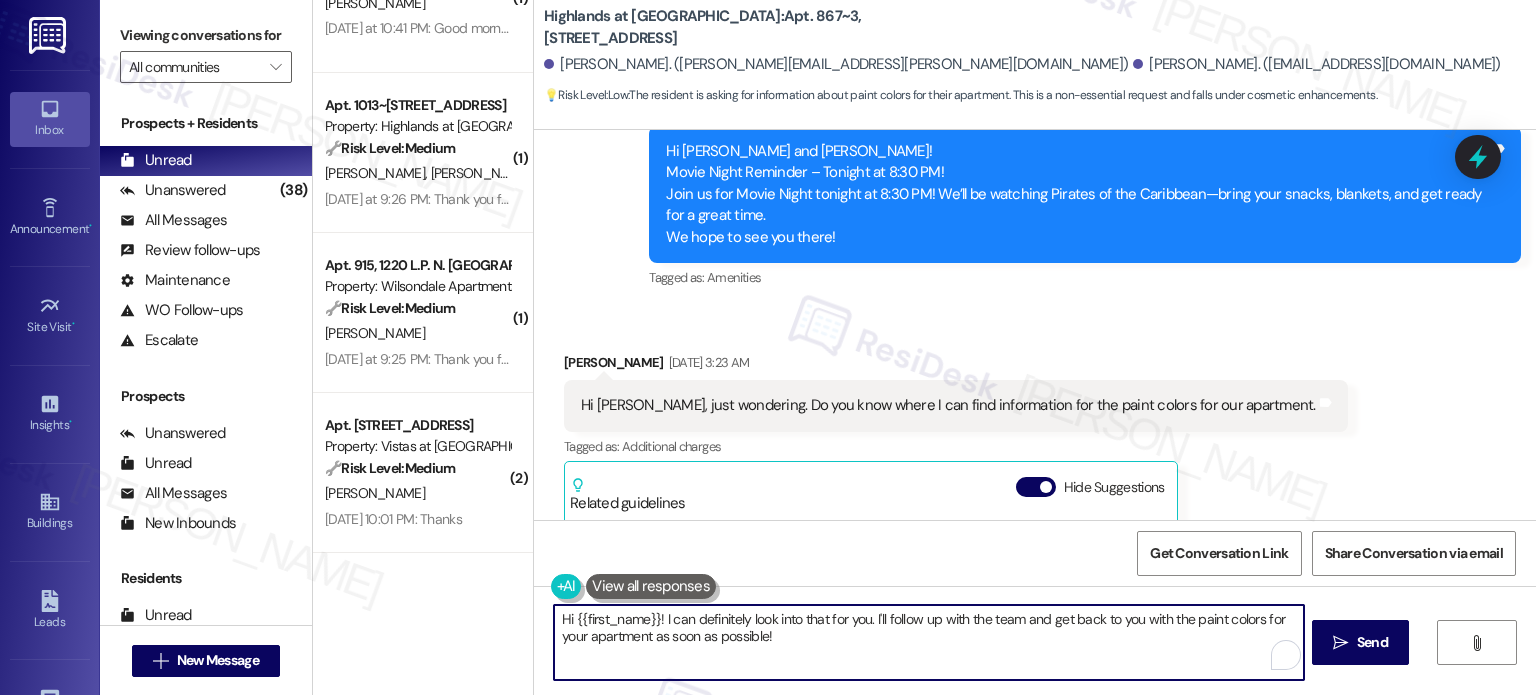 drag, startPoint x: 875, startPoint y: 633, endPoint x: 884, endPoint y: 645, distance: 15 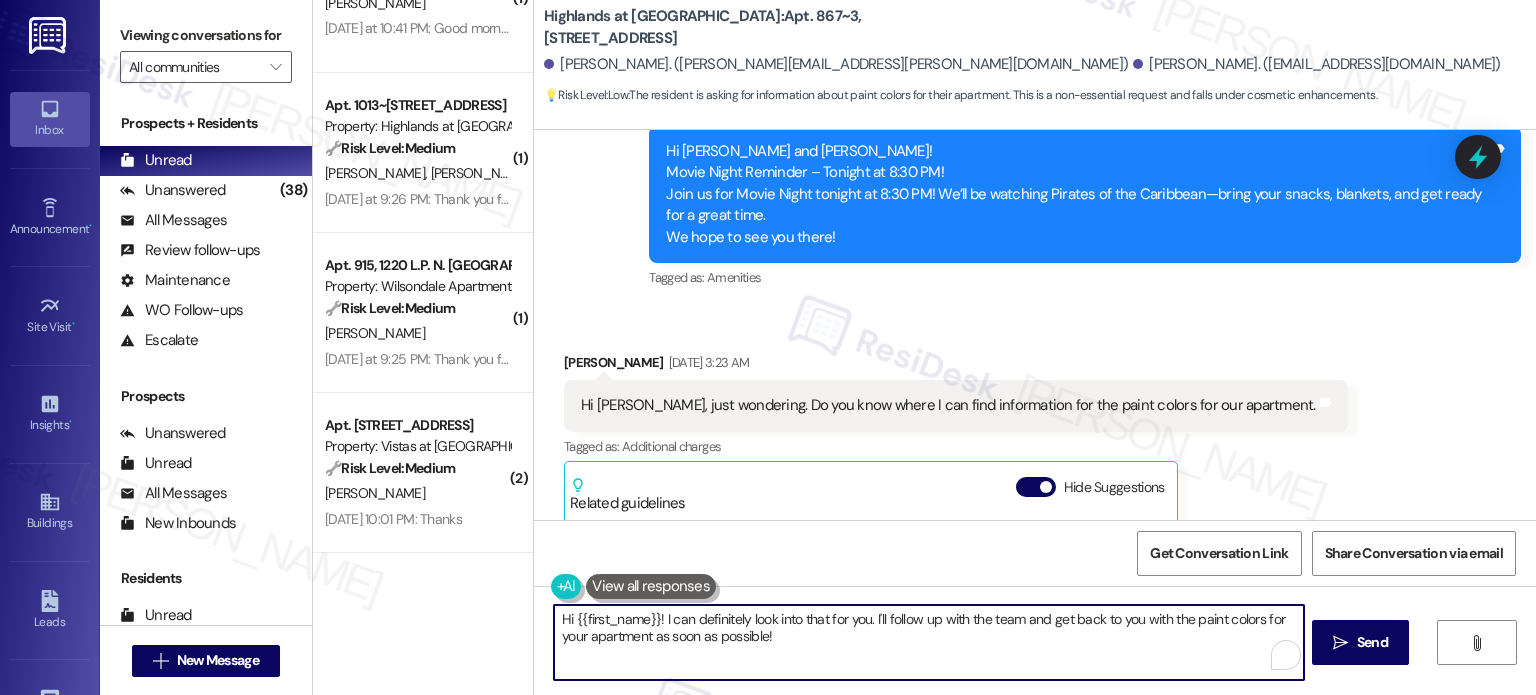 click on "Hi {{first_name}}! I can definitely look into that for you. I'll follow up with the team and get back to you with the paint colors for your apartment as soon as possible!" at bounding box center [928, 642] 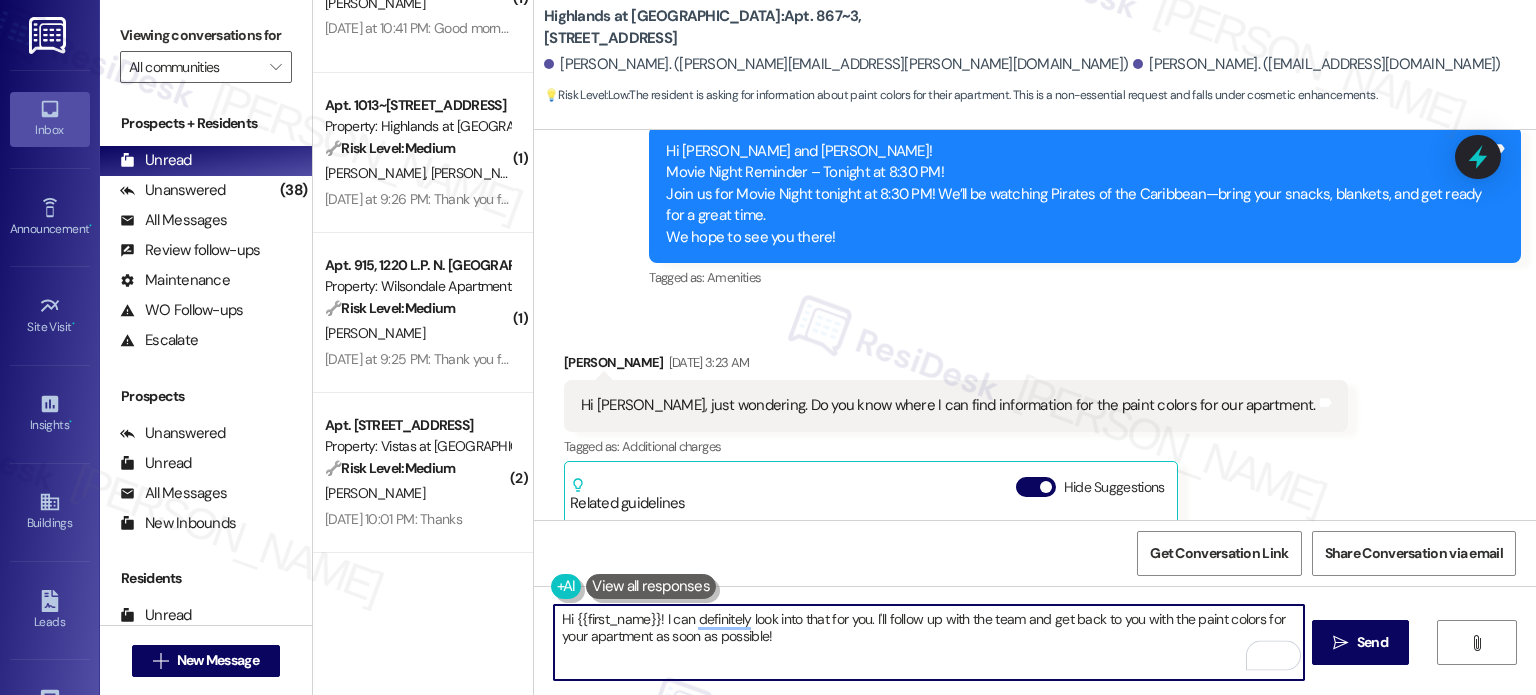 paste on "Do you need this for touch-up purposes or for planning your own painting project?" 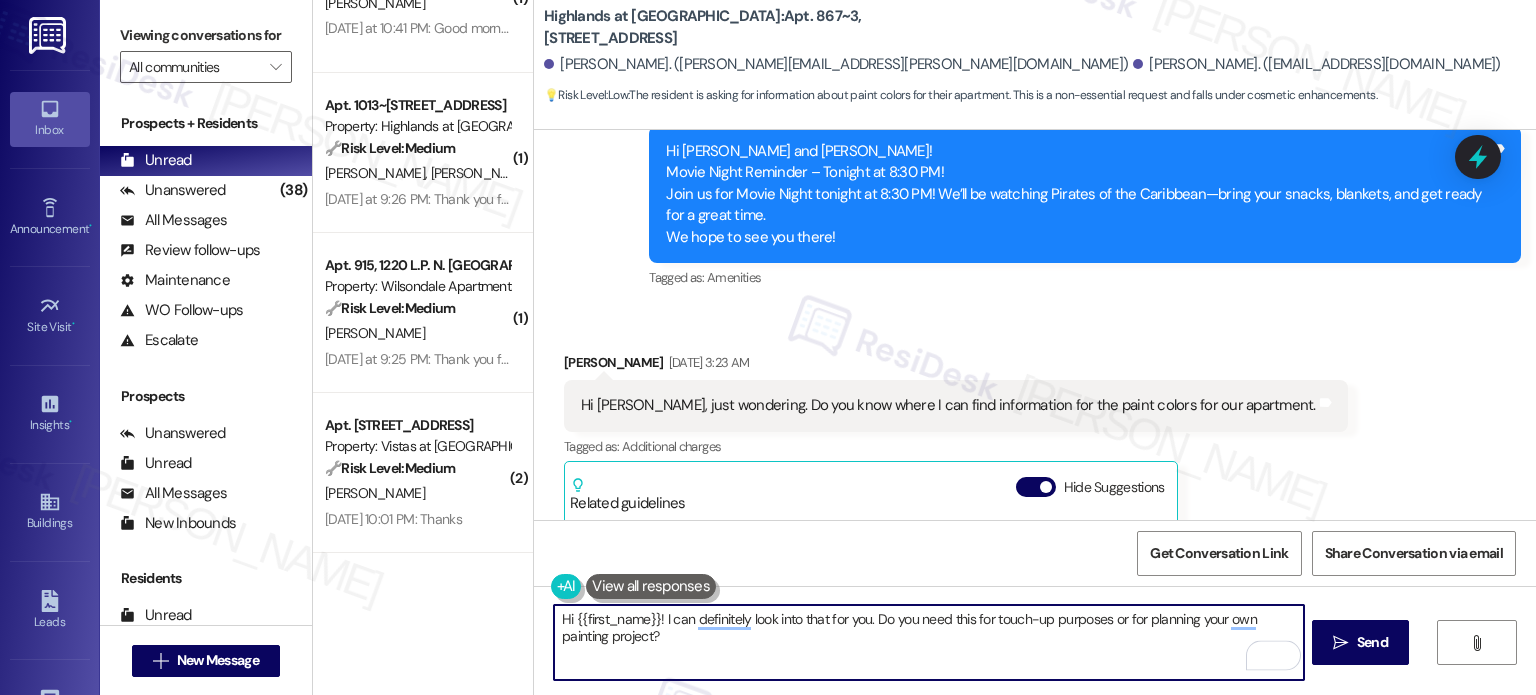 click on "Hi {{first_name}}! I can definitely look into that for you. Do you need this for touch-up purposes or for planning your own painting project?" at bounding box center [928, 642] 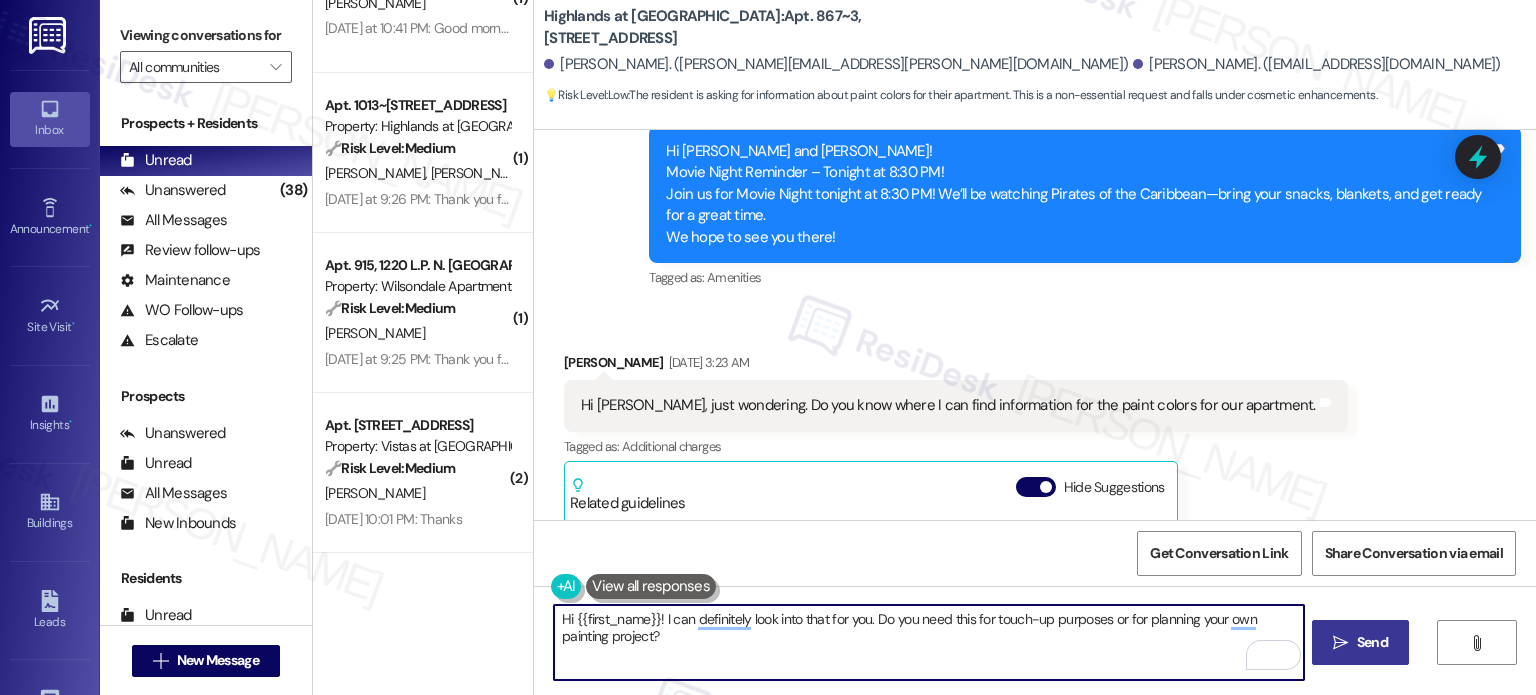 type on "Hi {{first_name}}! I can definitely look into that for you. Do you need this for touch-up purposes or for planning your own painting project?" 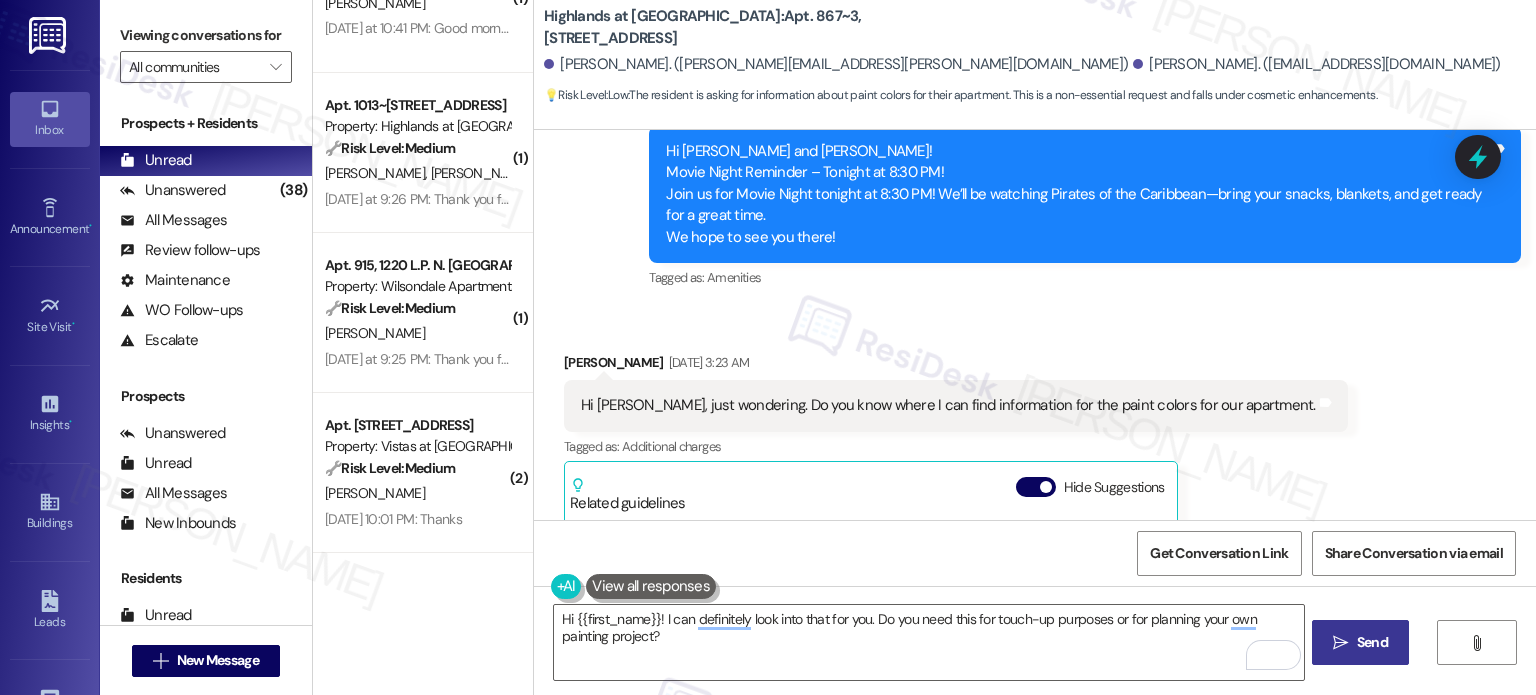 click on "Send" at bounding box center [1372, 642] 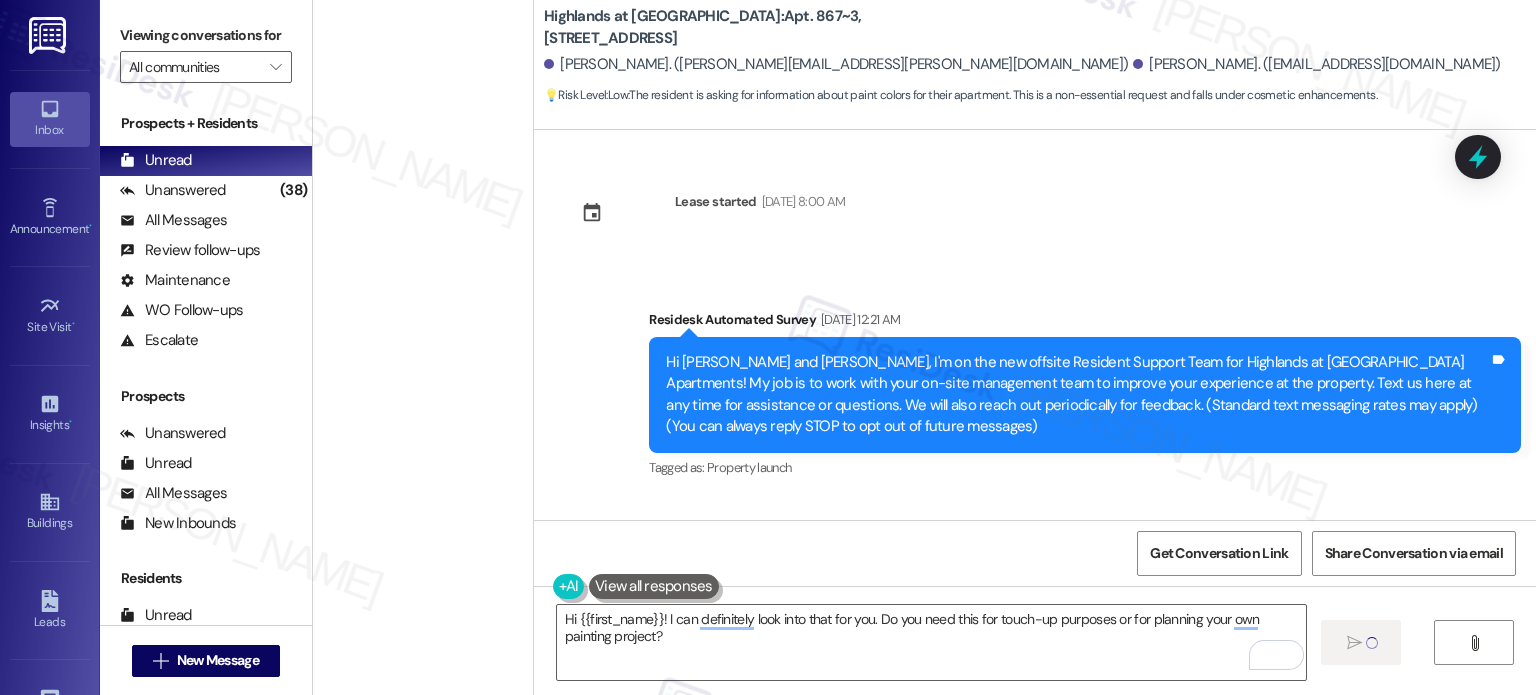 scroll, scrollTop: 0, scrollLeft: 0, axis: both 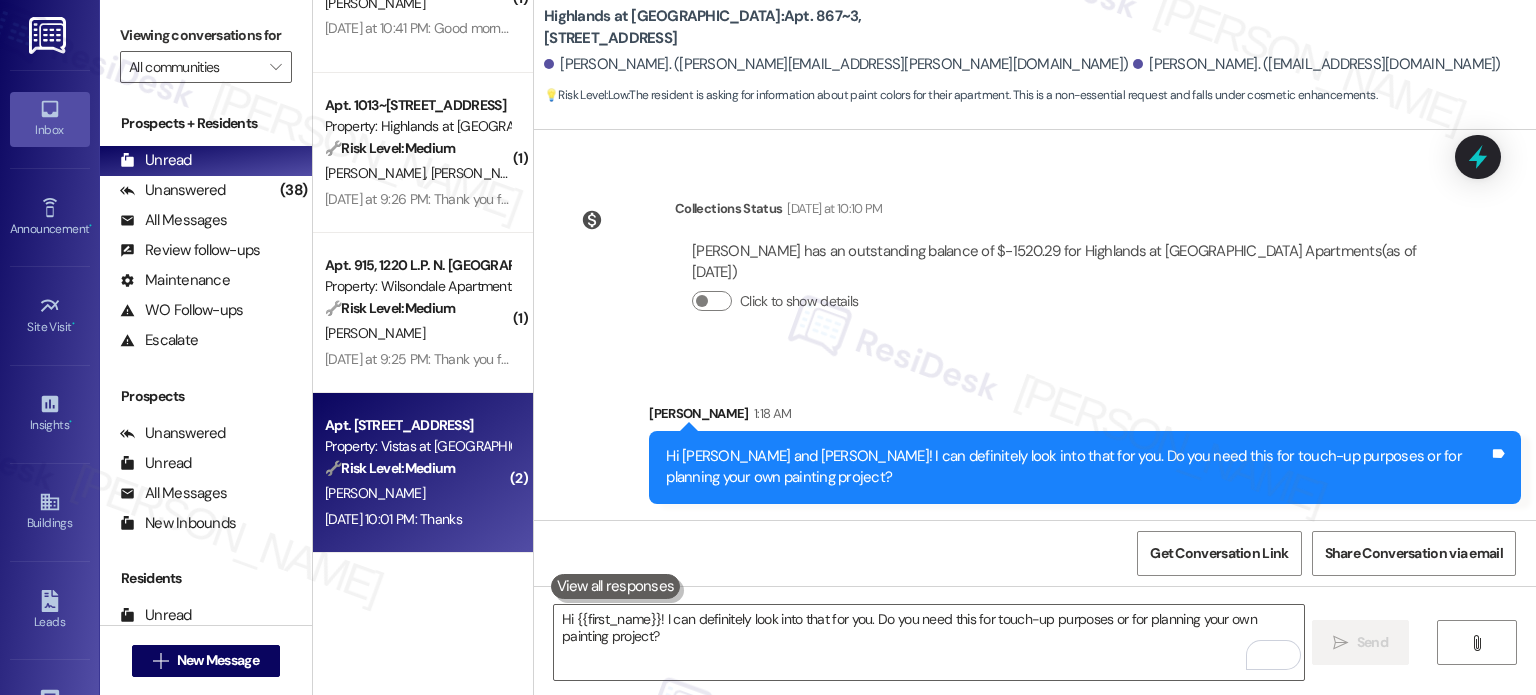click on "[PERSON_NAME]" at bounding box center [417, 493] 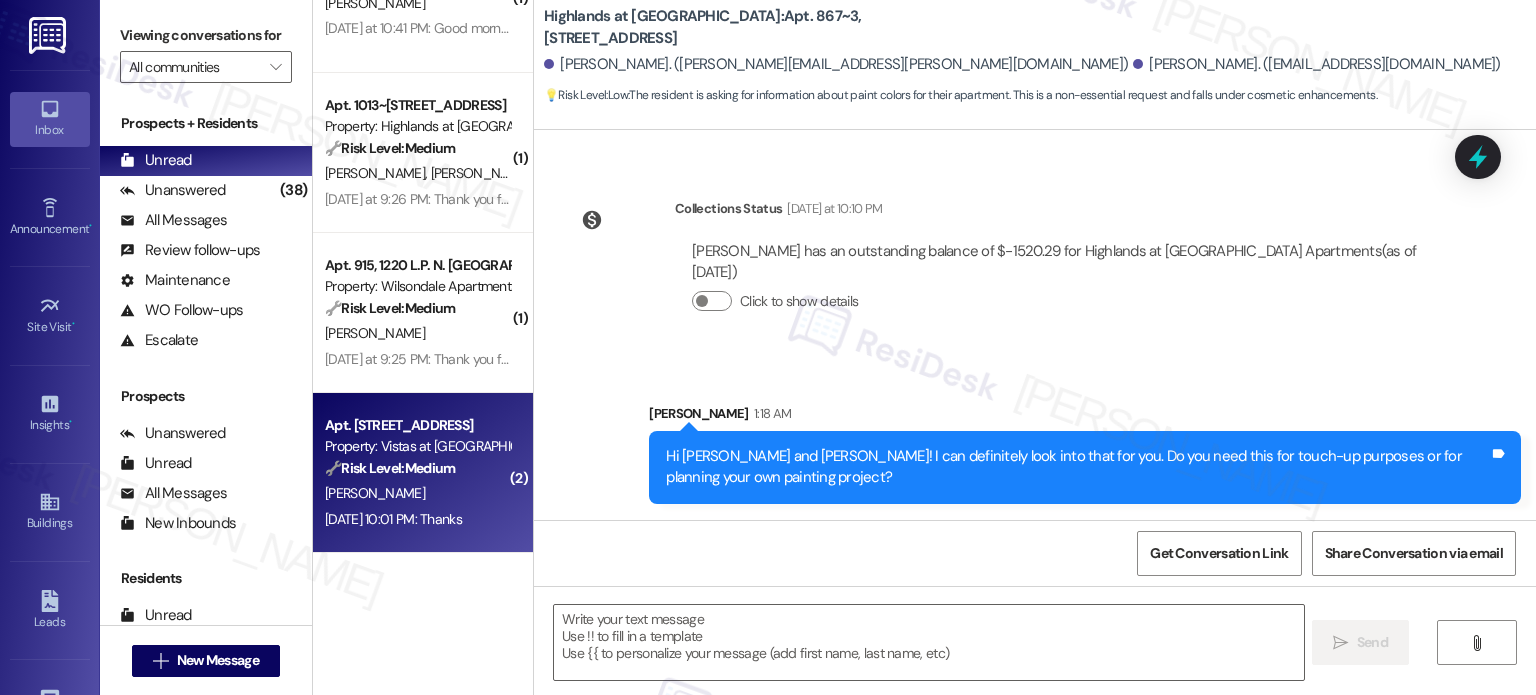 type on "Fetching suggested responses. Please feel free to read through the conversation in the meantime." 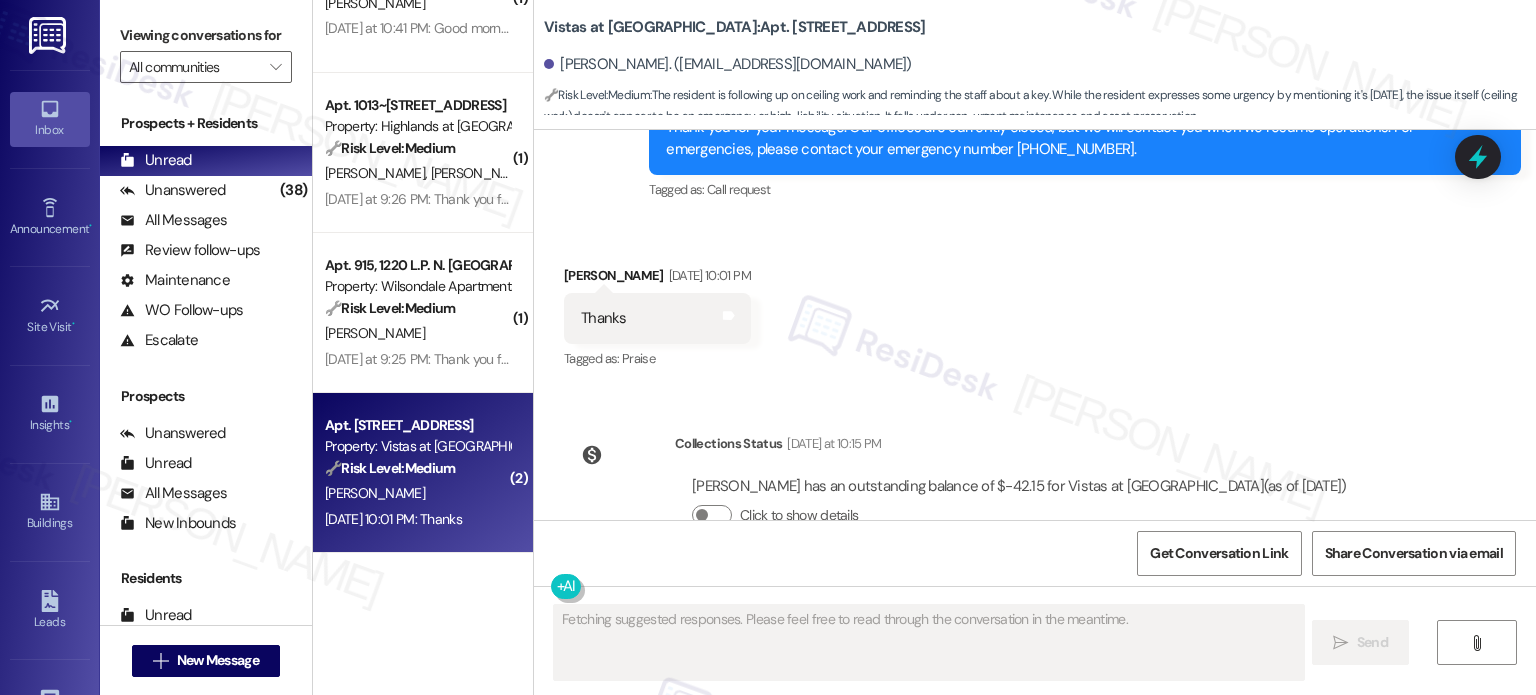 scroll, scrollTop: 12919, scrollLeft: 0, axis: vertical 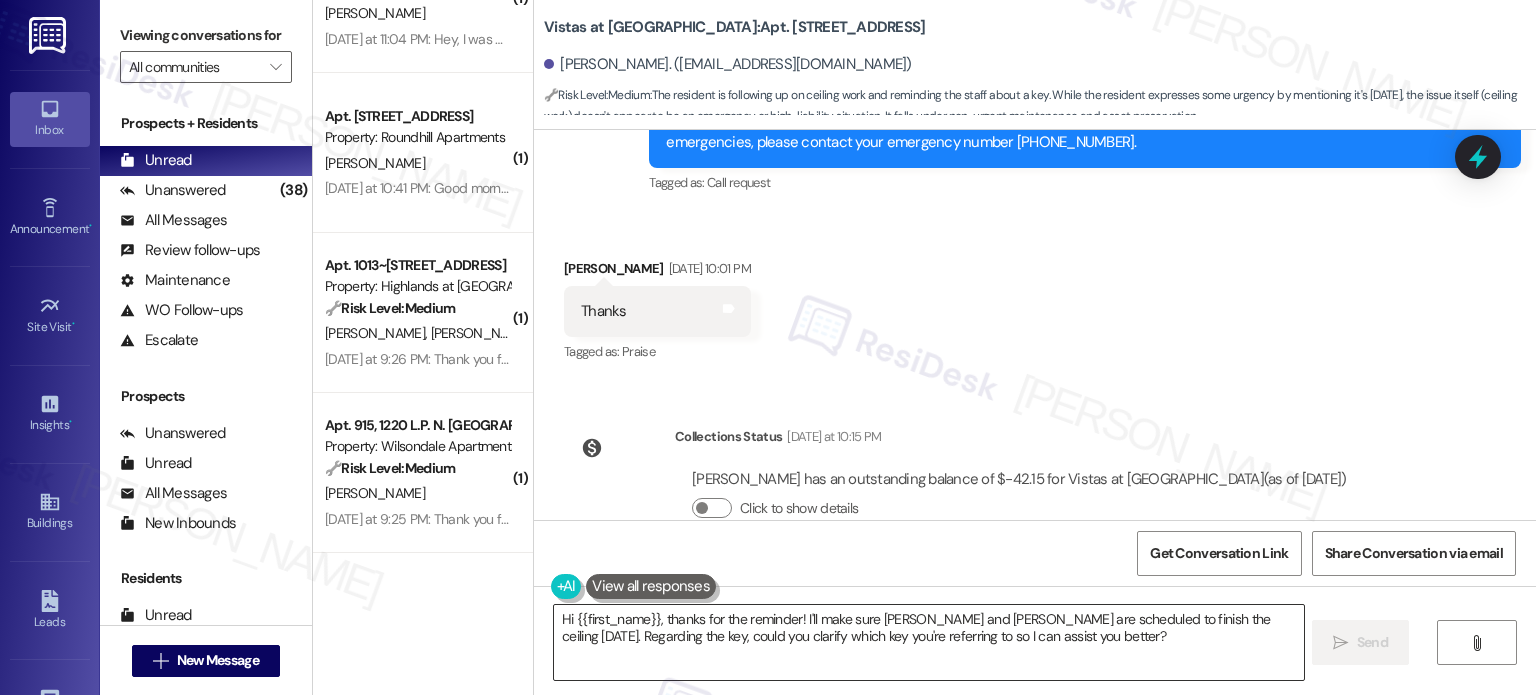 click on "Hi {{first_name}}, thanks for the reminder! I'll make sure [PERSON_NAME] and [PERSON_NAME] are scheduled to finish the ceiling [DATE]. Regarding the key, could you clarify which key you're referring to so I can assist you better?" at bounding box center [928, 642] 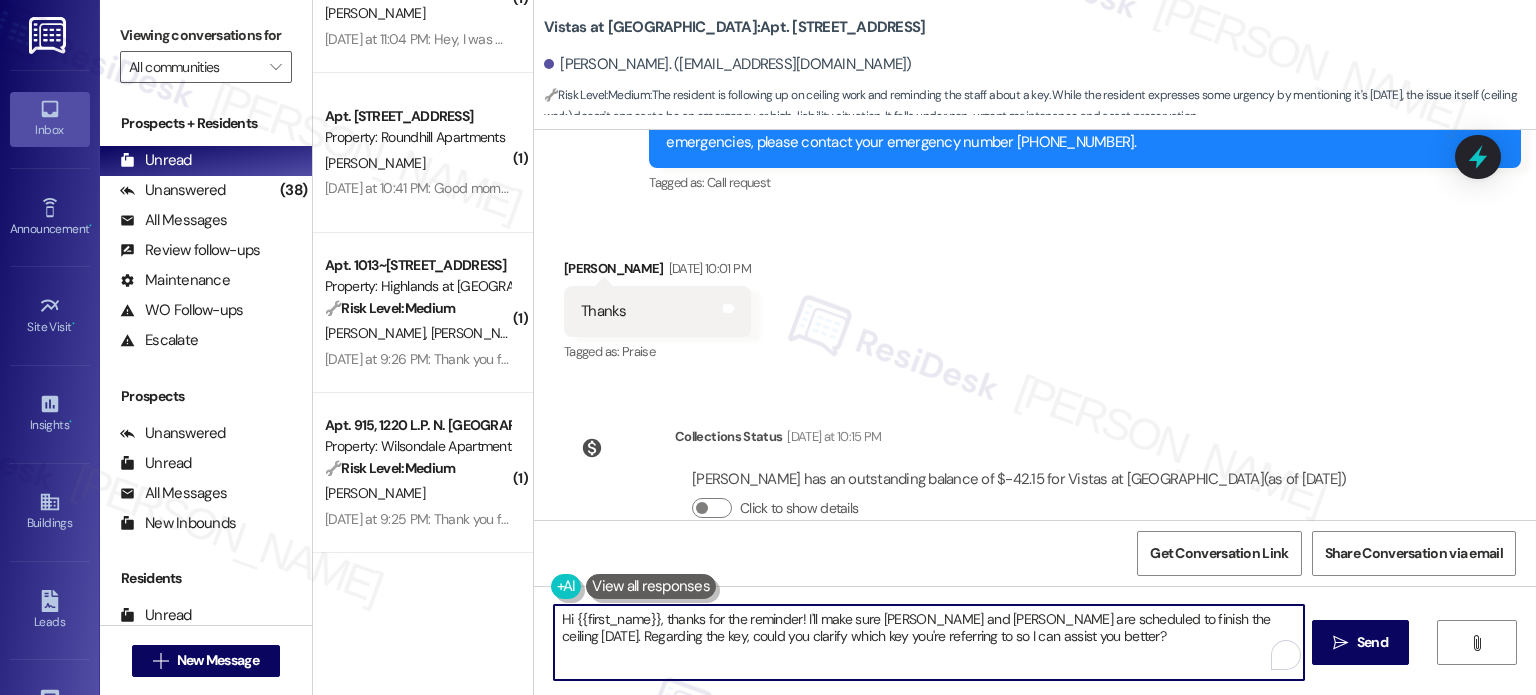click on "Hi {{first_name}}, thanks for the reminder! I'll make sure [PERSON_NAME] and [PERSON_NAME] are scheduled to finish the ceiling [DATE]. Regarding the key, could you clarify which key you're referring to so I can assist you better?" at bounding box center [928, 642] 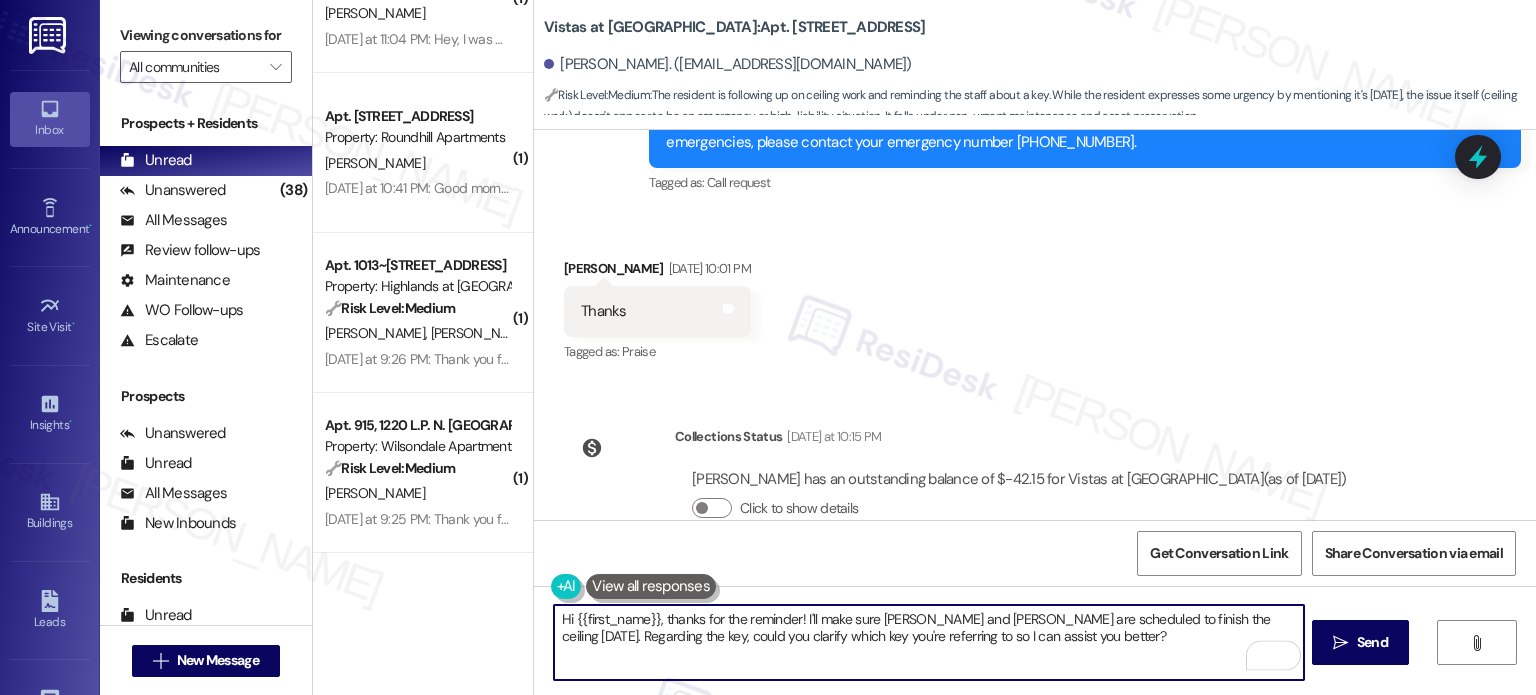 paste on "You're welcome! Feel free to contact me if anything pops up!" 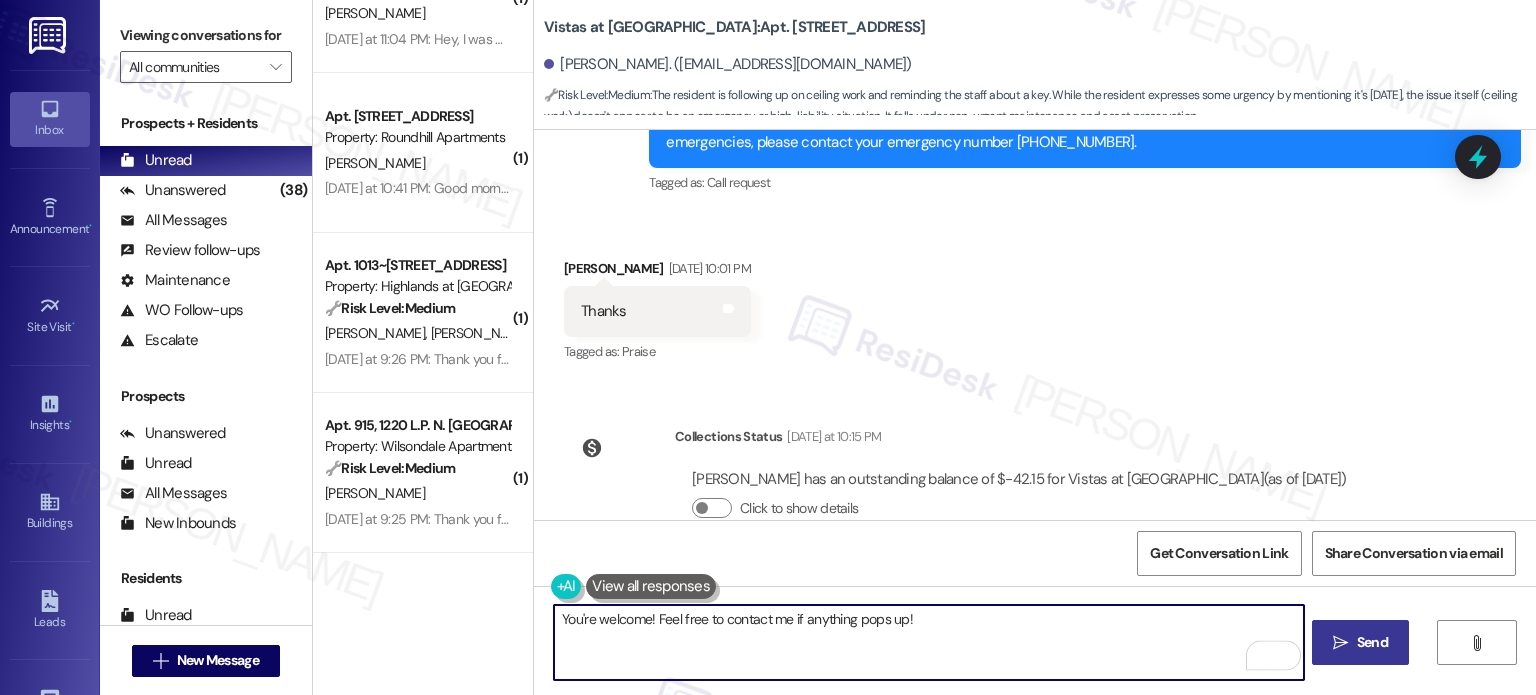 type on "You're welcome! Feel free to contact me if anything pops up!" 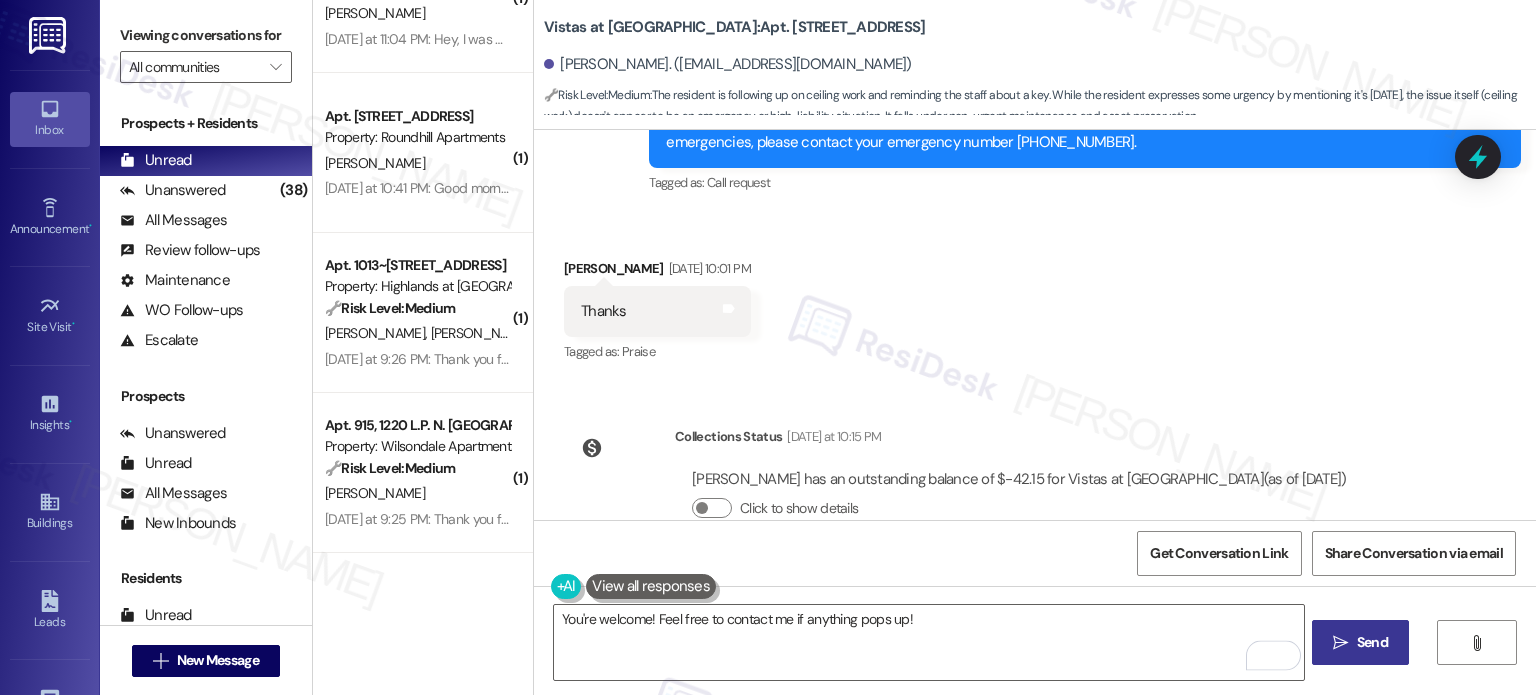 click on "Send" at bounding box center [1372, 642] 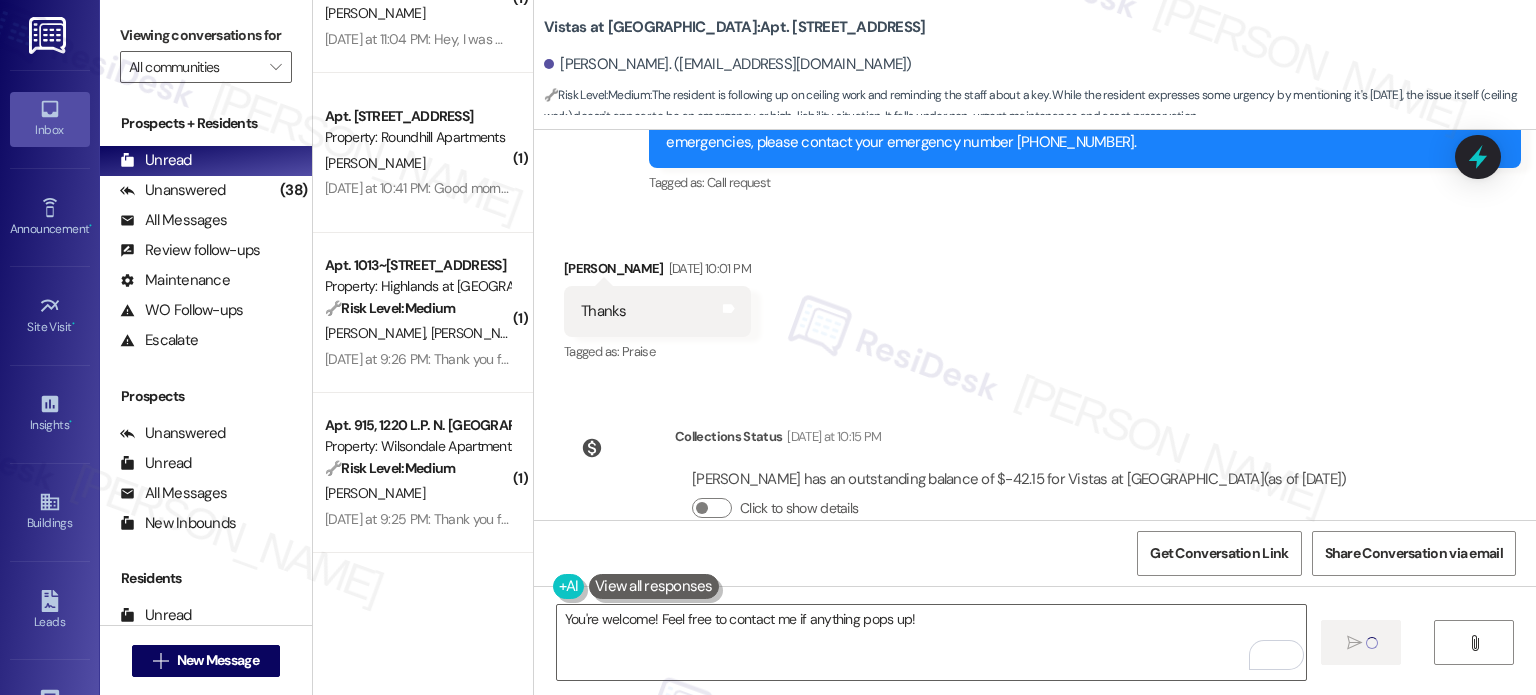 type 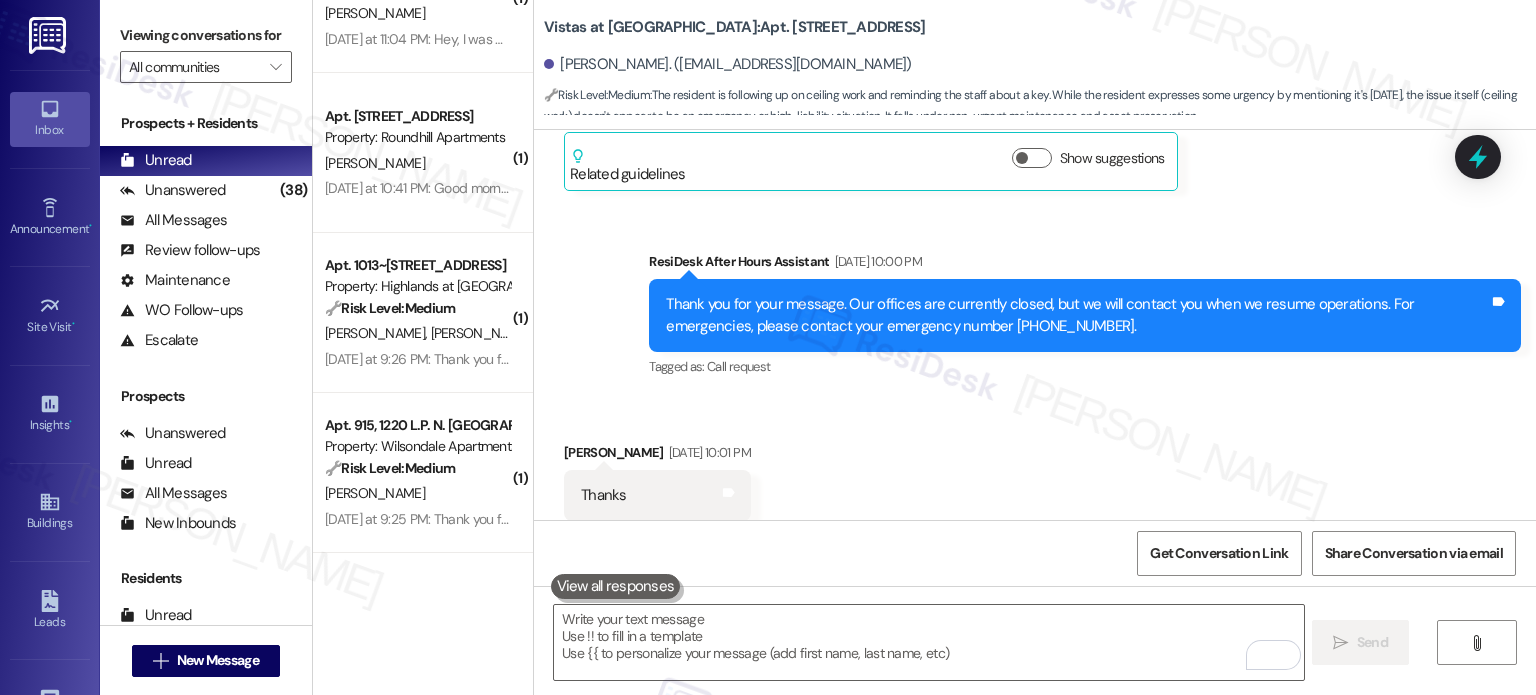 scroll, scrollTop: 13059, scrollLeft: 0, axis: vertical 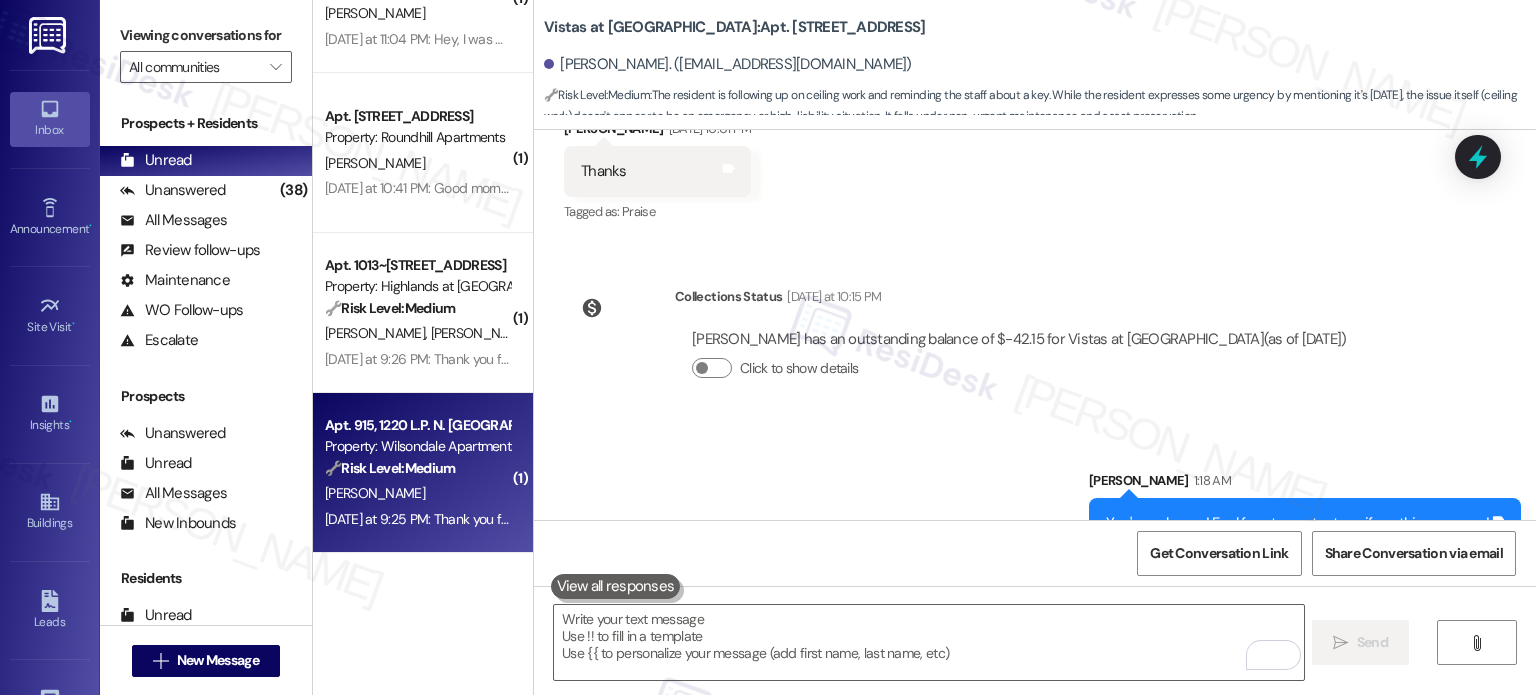 click on "[PERSON_NAME]" at bounding box center [417, 493] 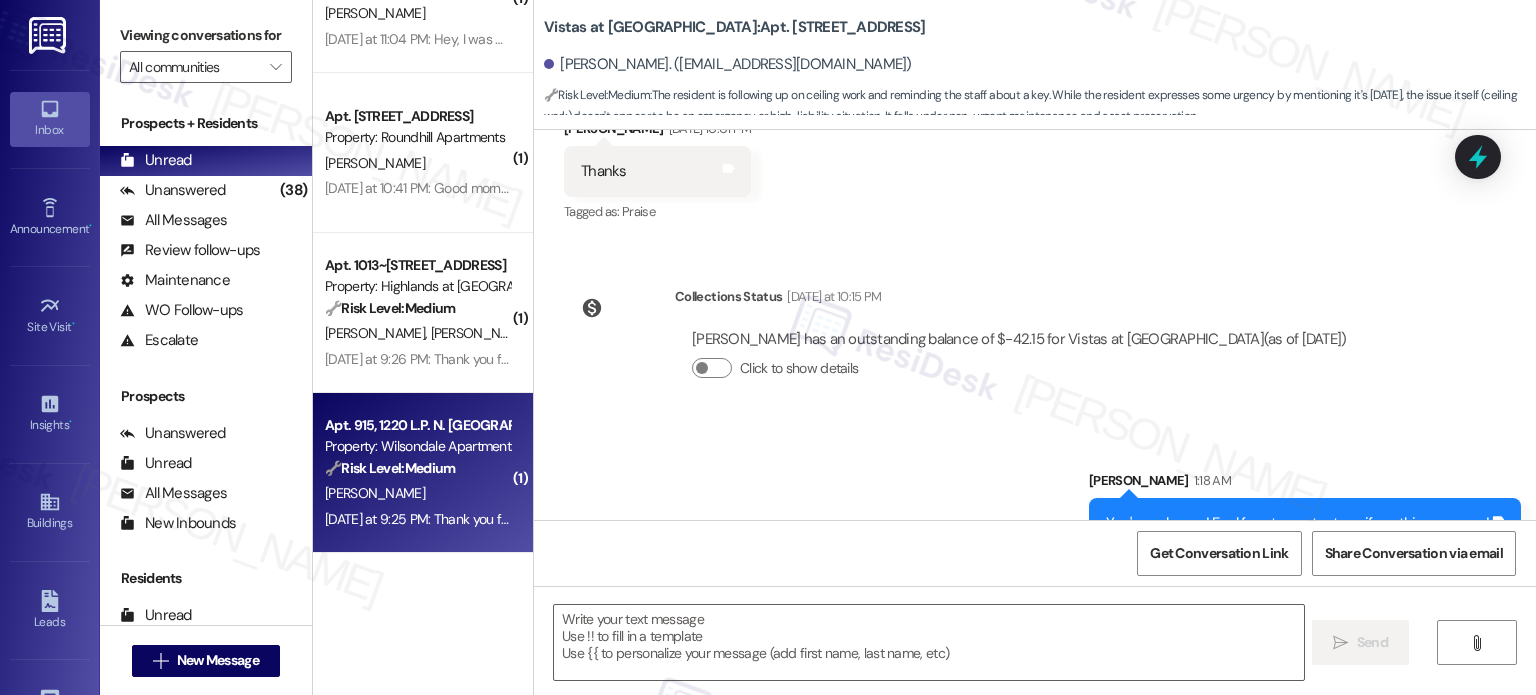 type on "Fetching suggested responses. Please feel free to read through the conversation in the meantime." 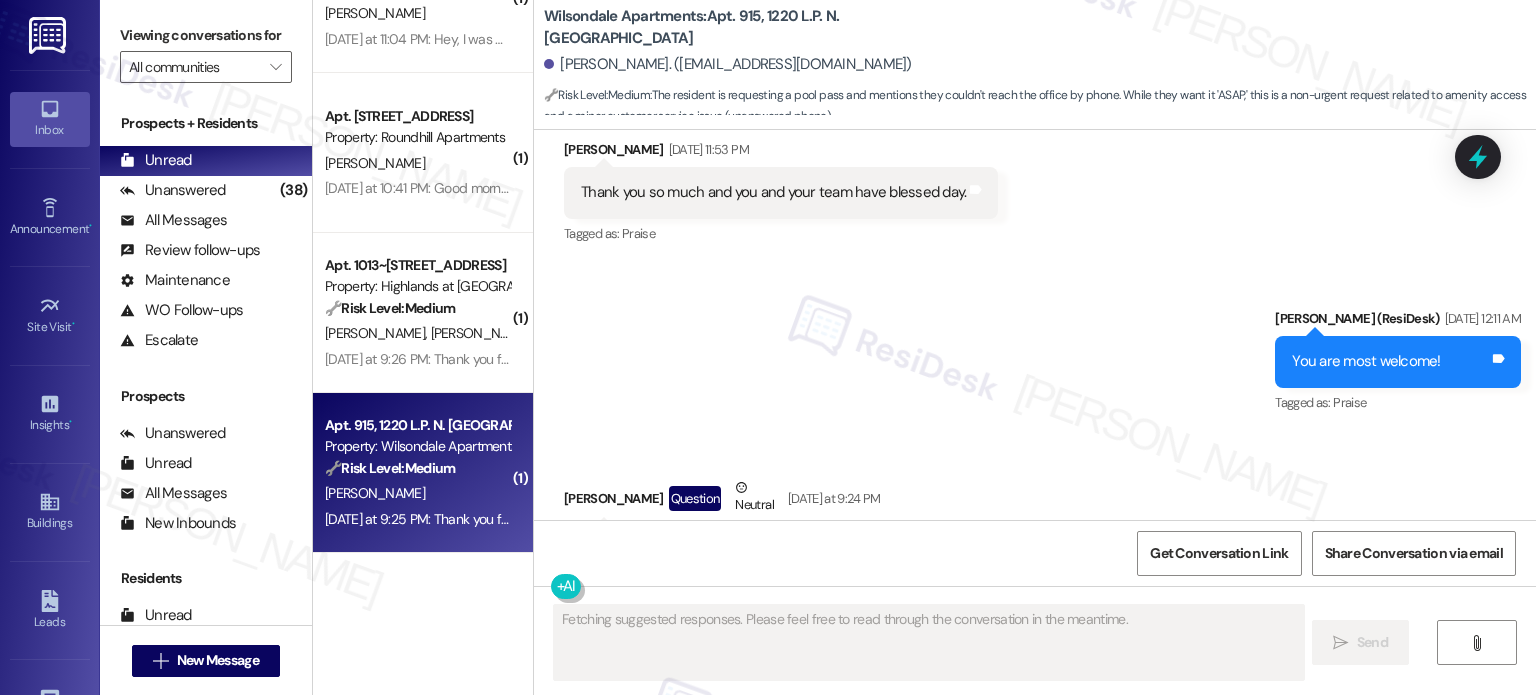 scroll, scrollTop: 58140, scrollLeft: 0, axis: vertical 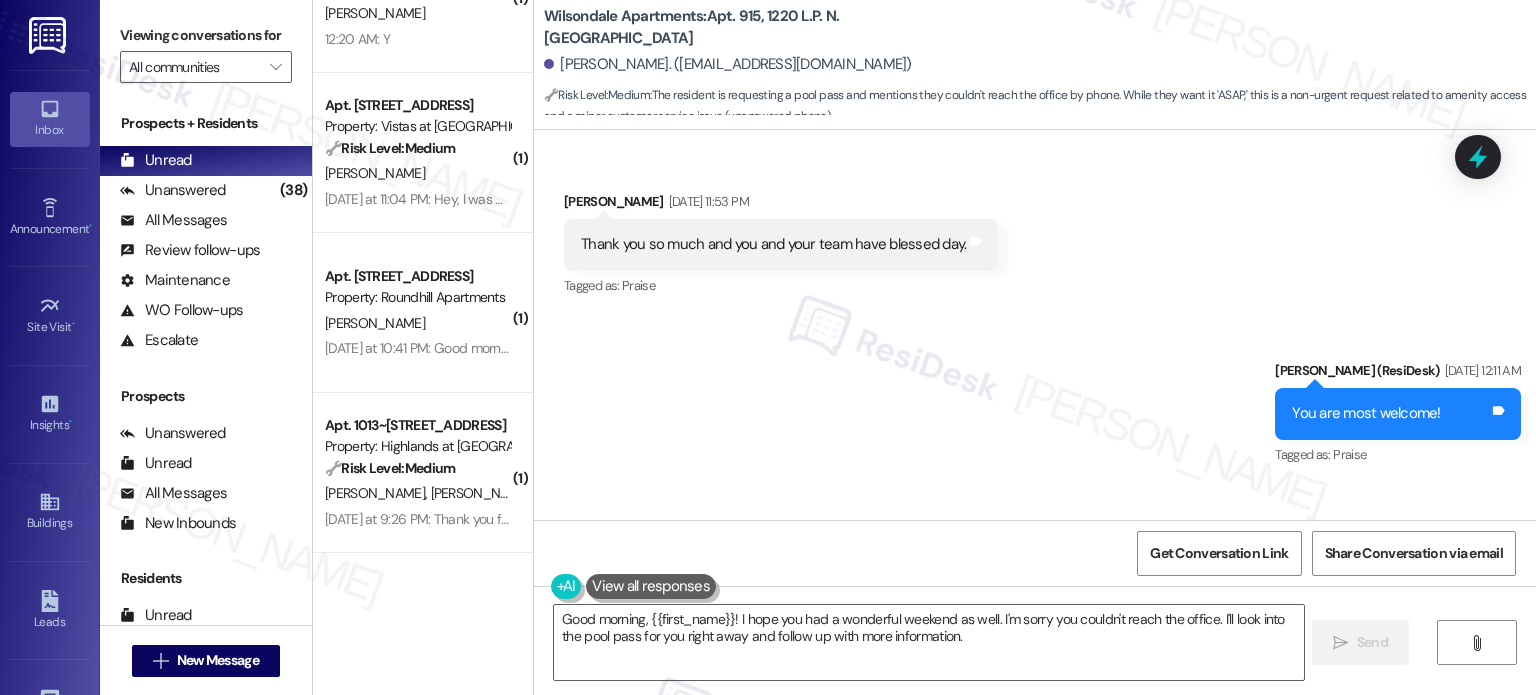 click on "Gm [PERSON_NAME]  how was your weekend?I hope it went well for you. I didn't k ow we have to have a pool pass I call the office and no one answer and why is that? But I did leave a message for a pool pass can I please get a pool pass please thank you ASAP." at bounding box center [992, 614] 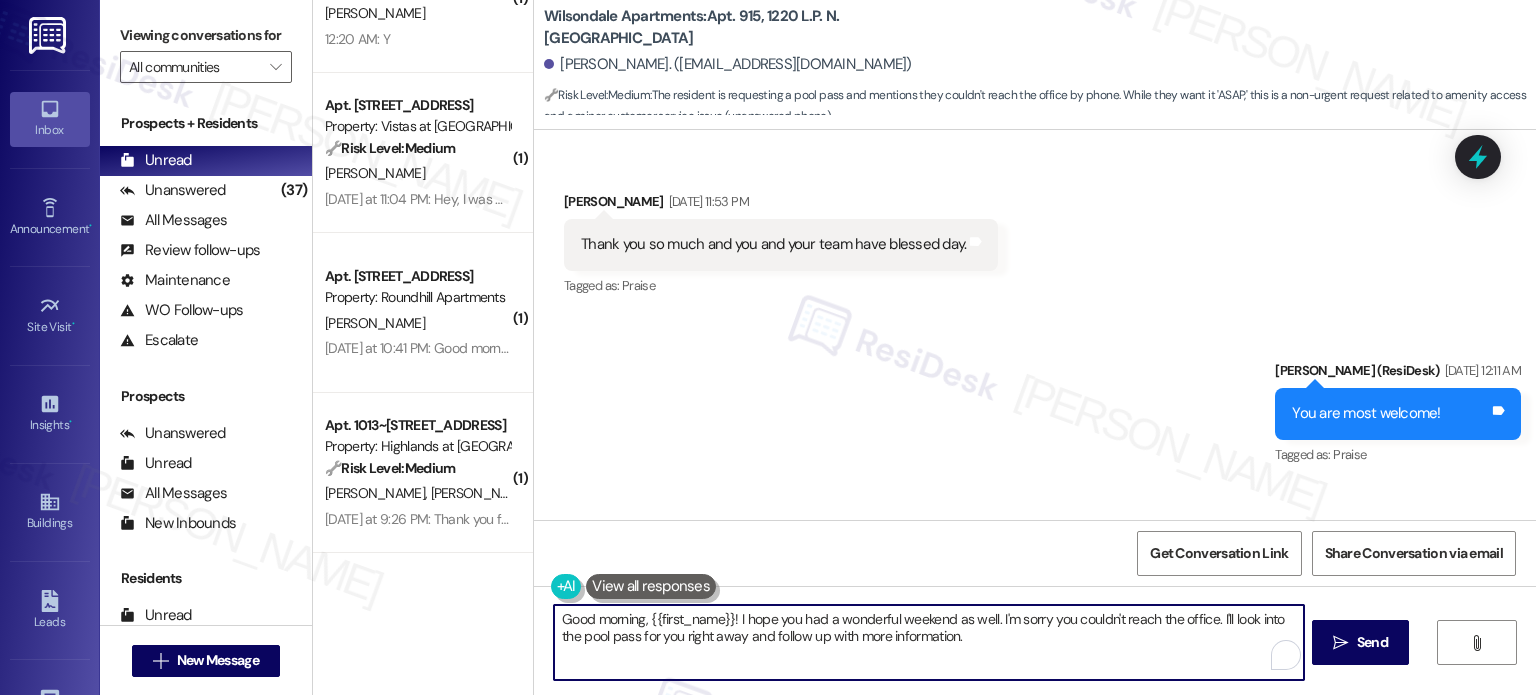 click on "Good morning, {{first_name}}! I hope you had a wonderful weekend as well. I'm sorry you couldn't reach the office. I'll look into the pool pass for you right away and follow up with more information." at bounding box center [928, 642] 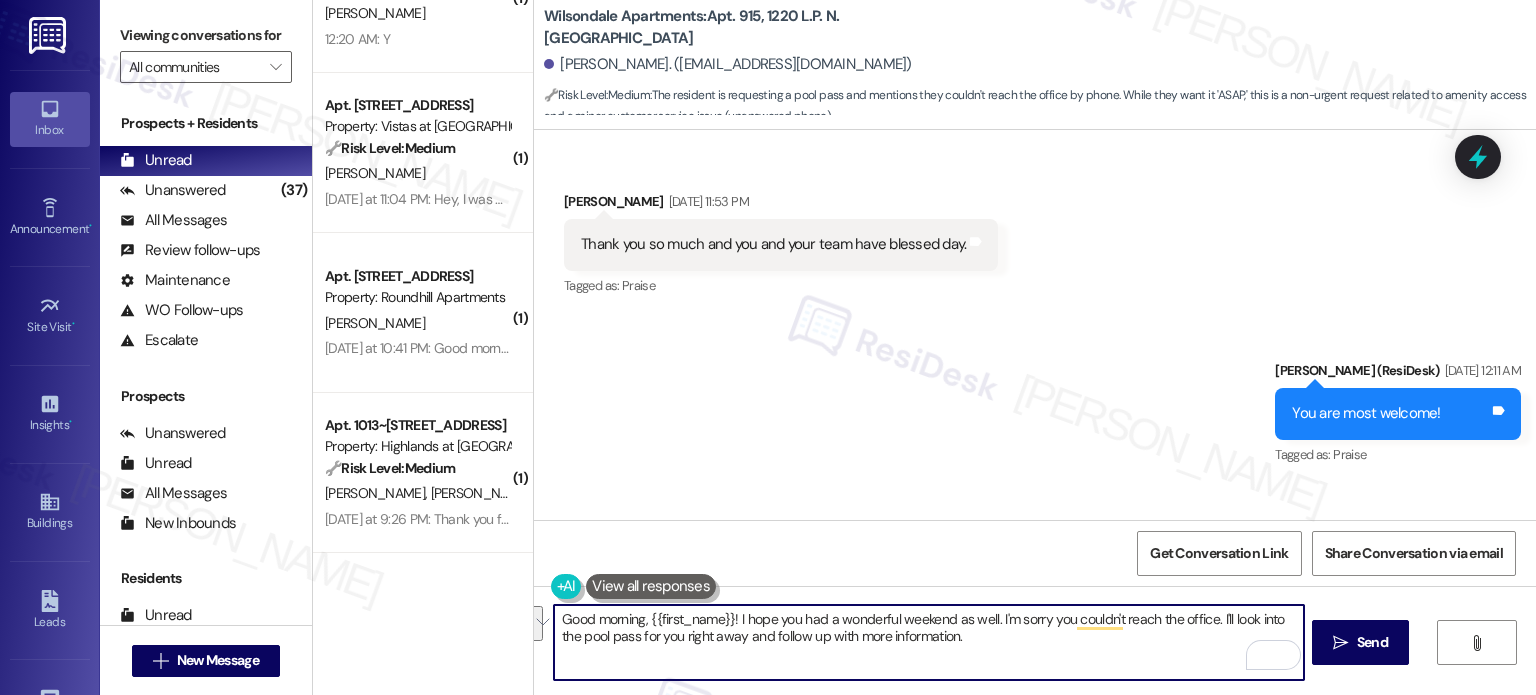 drag, startPoint x: 1212, startPoint y: 617, endPoint x: 1233, endPoint y: 675, distance: 61.68468 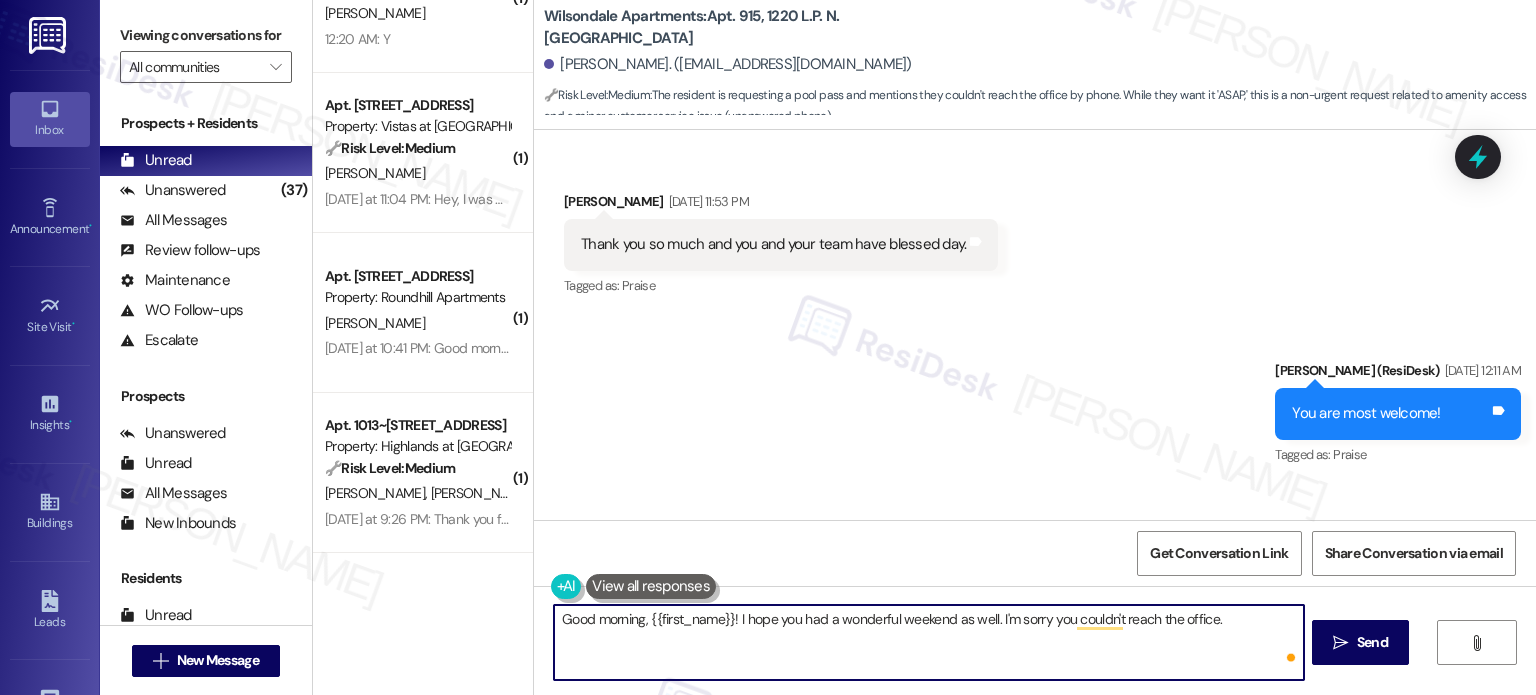 paste on "Have you used the pool before, or is this your first time trying to access it this season?" 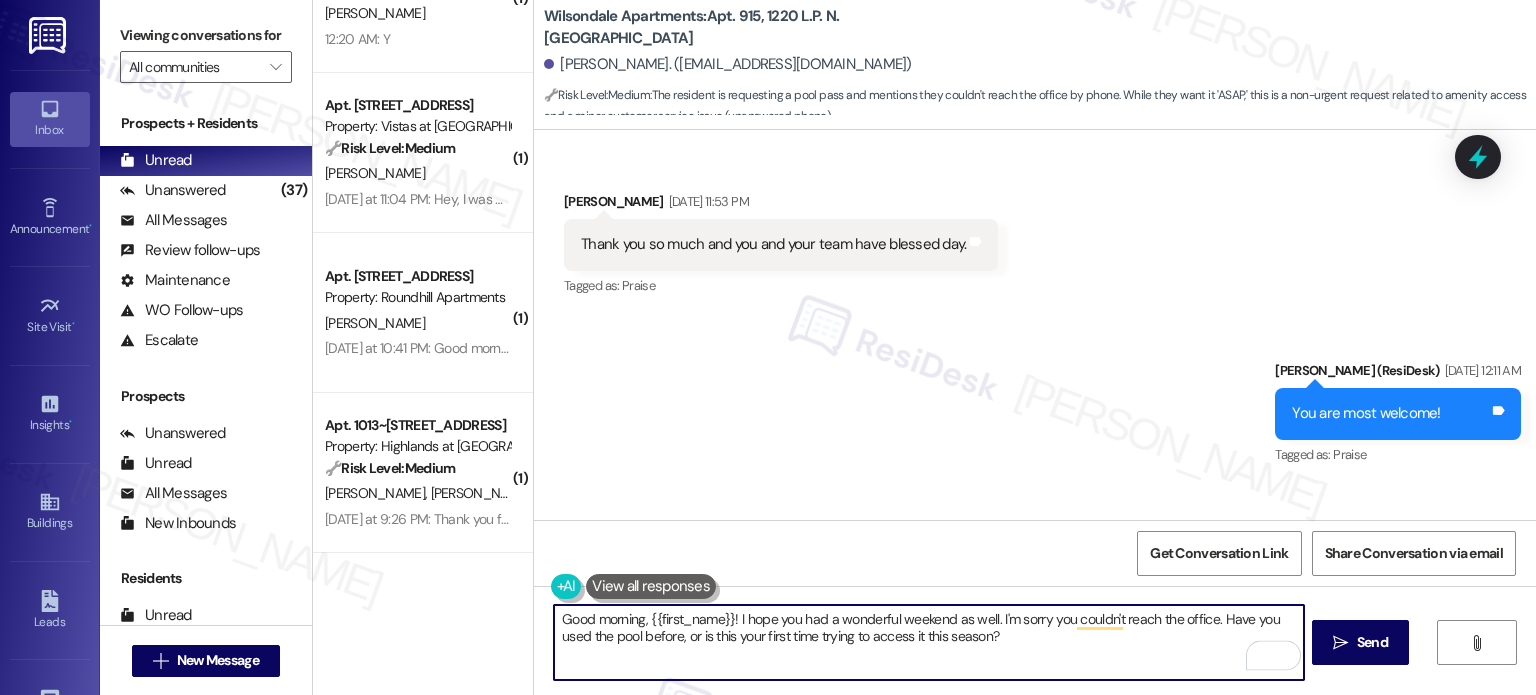 type on "Good morning, {{first_name}}! I hope you had a wonderful weekend as well. I'm sorry you couldn't reach the office. Have you used the pool before, or is this your first time trying to access it this season?" 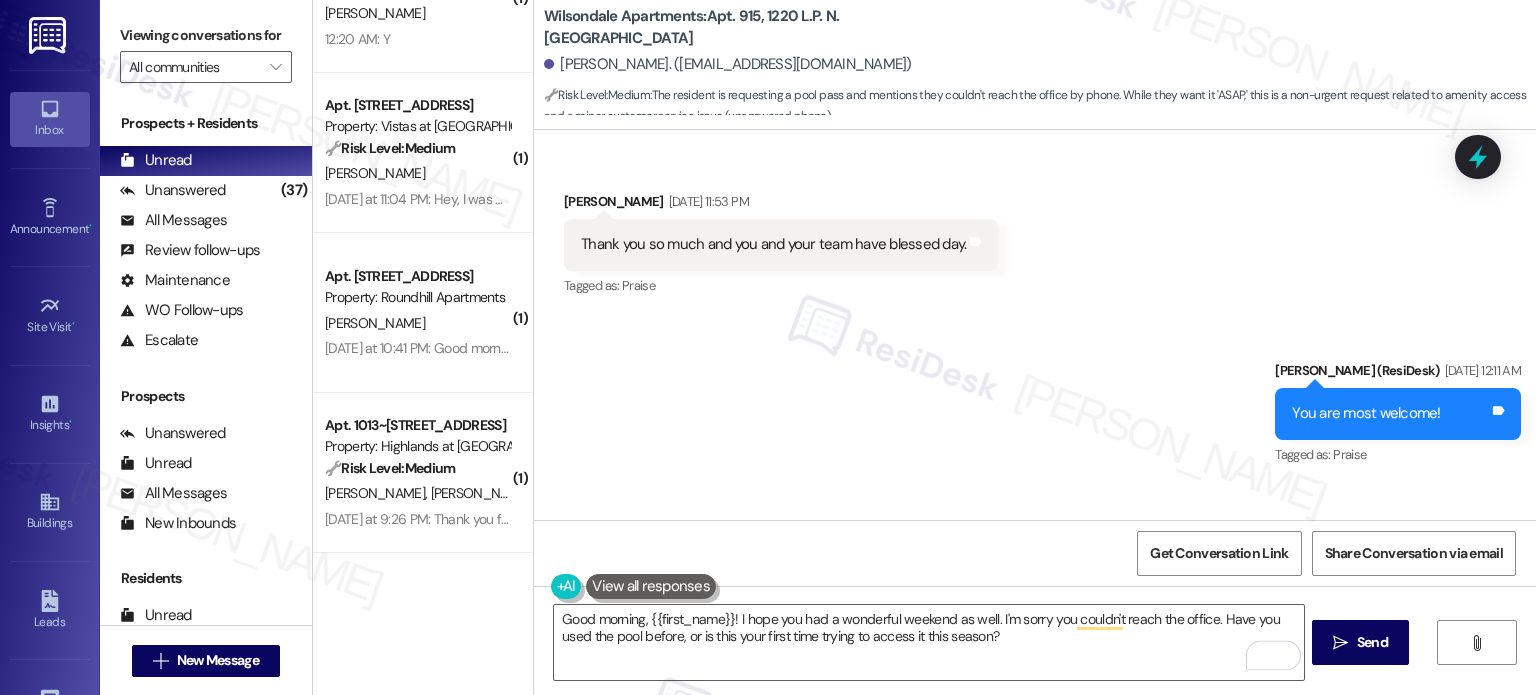 click on "Good morning, {{first_name}}! I hope you had a wonderful weekend as well. I'm sorry you couldn't reach the office. Have you used the pool before, or is this your first time trying to access it this season?  Send " at bounding box center (1035, 661) 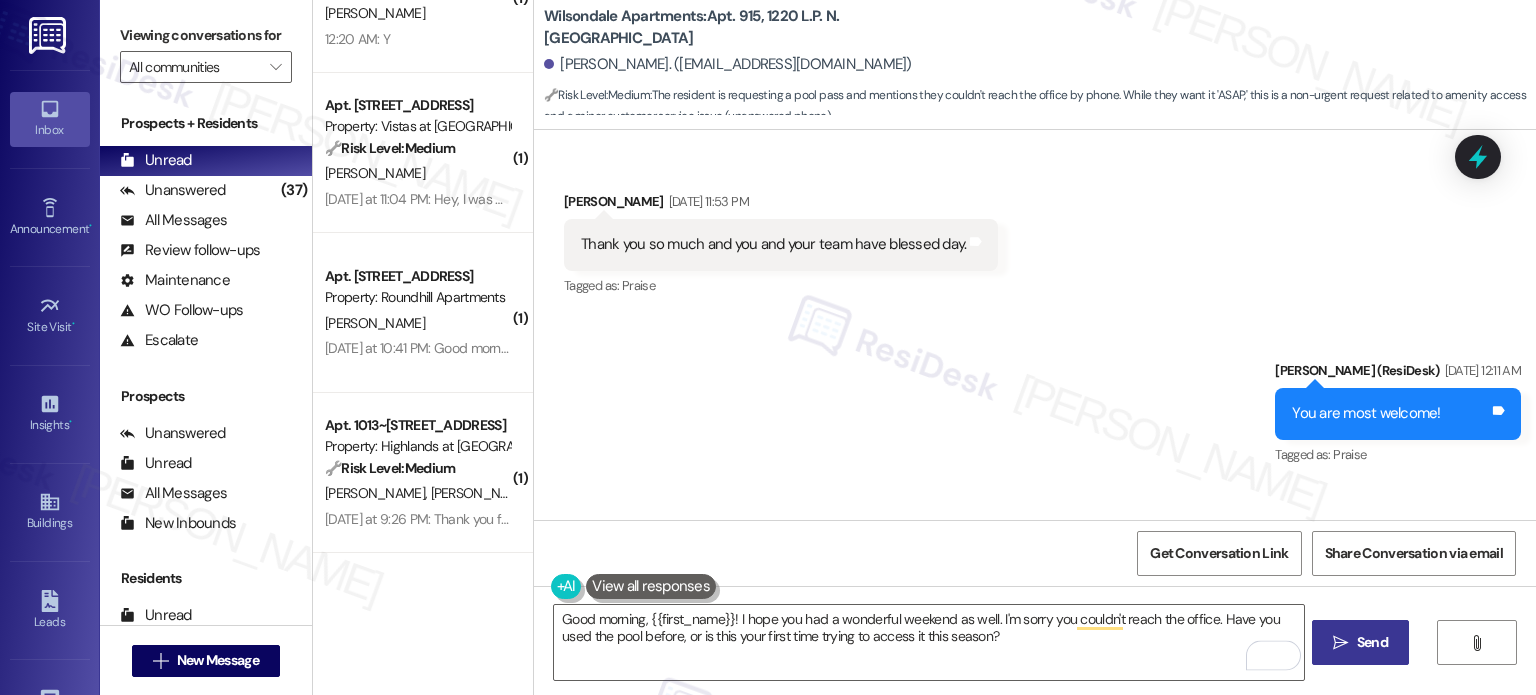 click on " Send" at bounding box center (1360, 642) 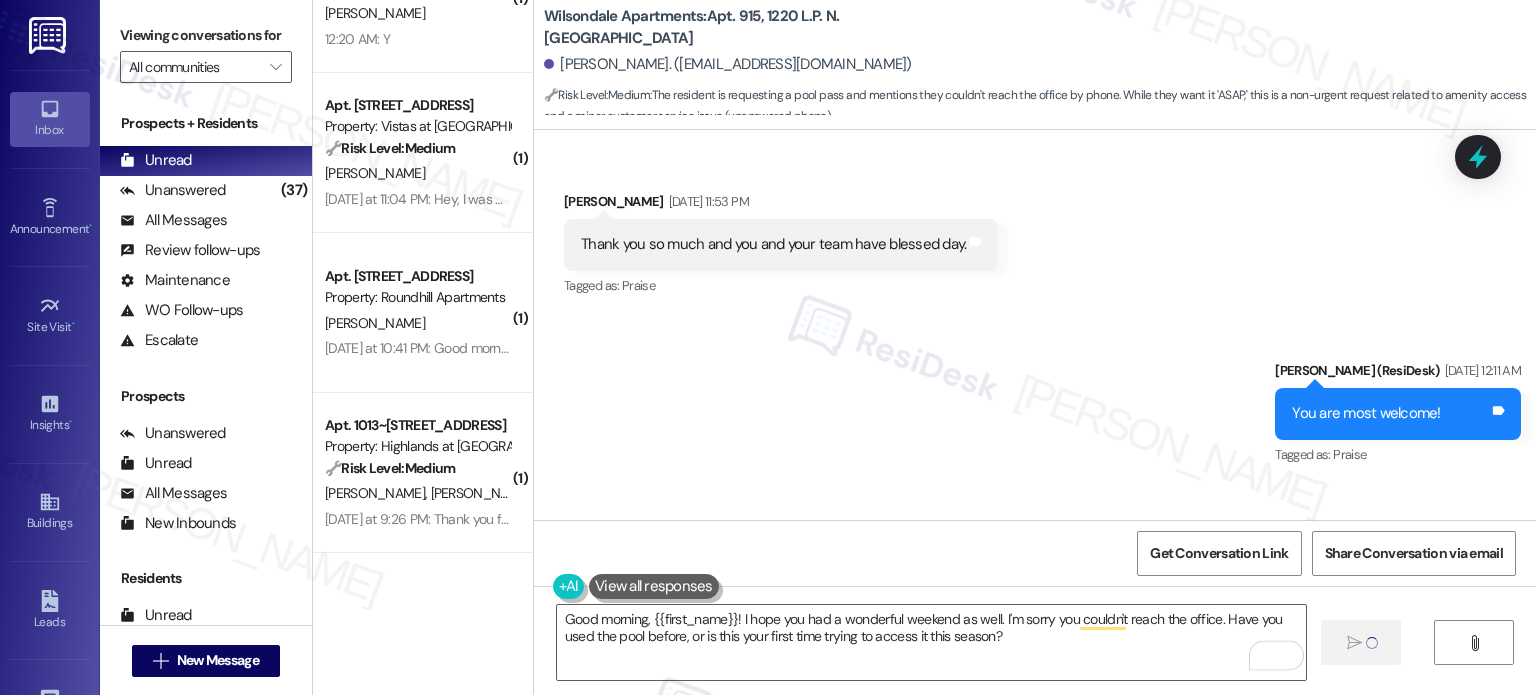 type 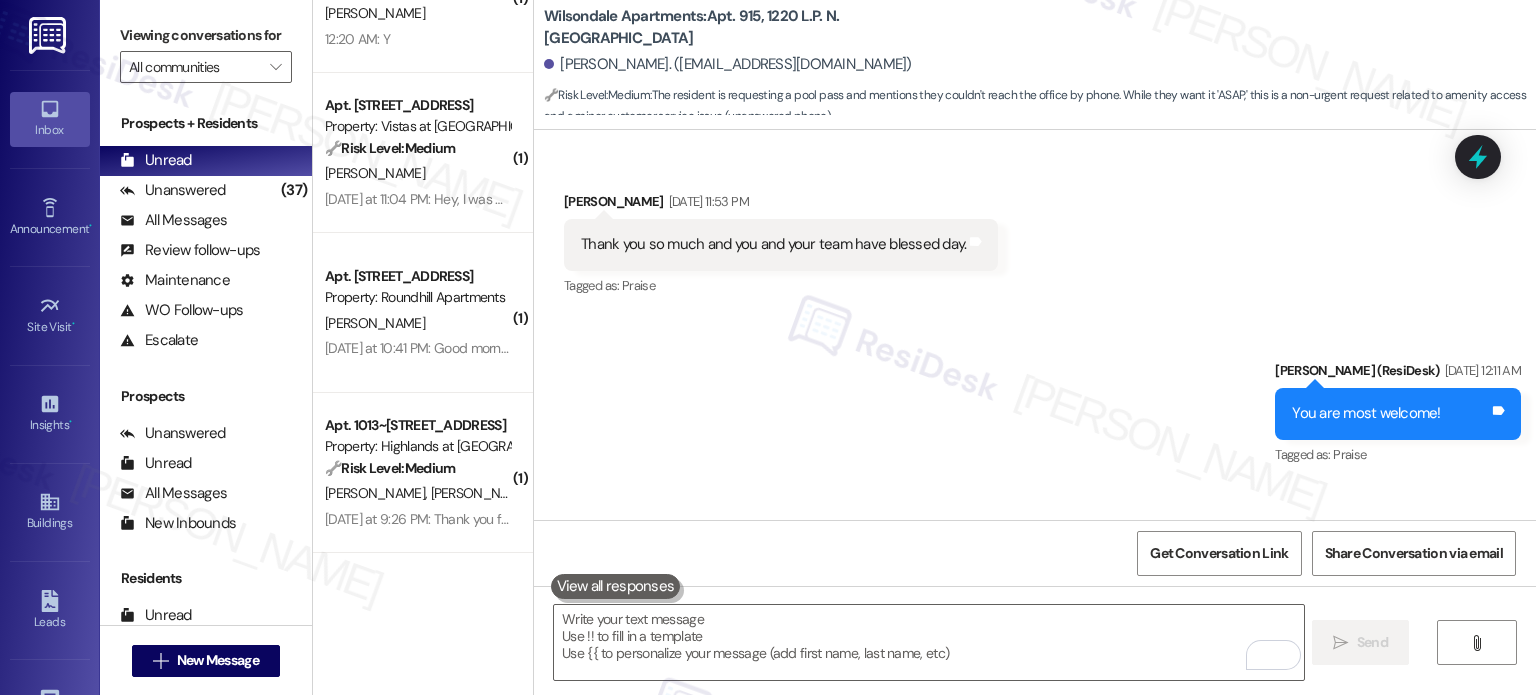 scroll, scrollTop: 58464, scrollLeft: 0, axis: vertical 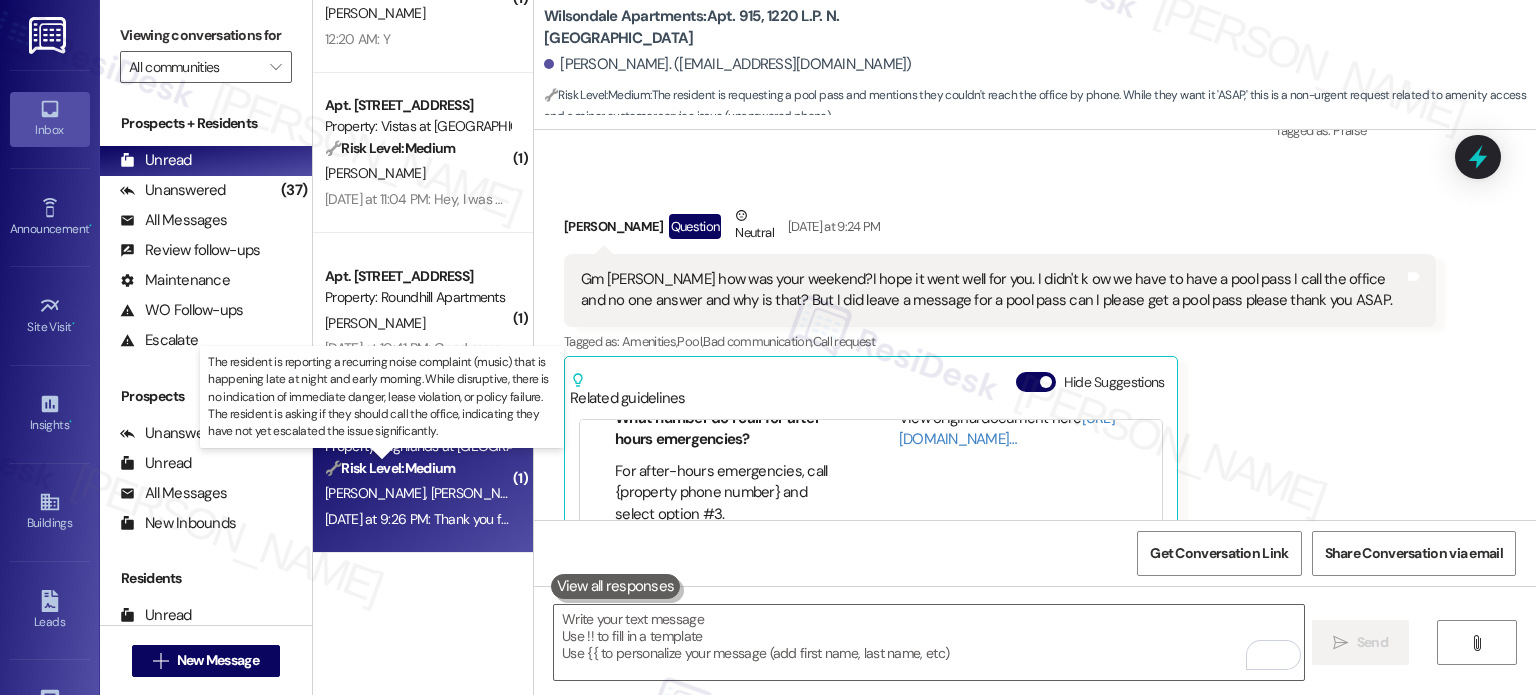 click on "🔧  Risk Level:  Medium" at bounding box center (390, 468) 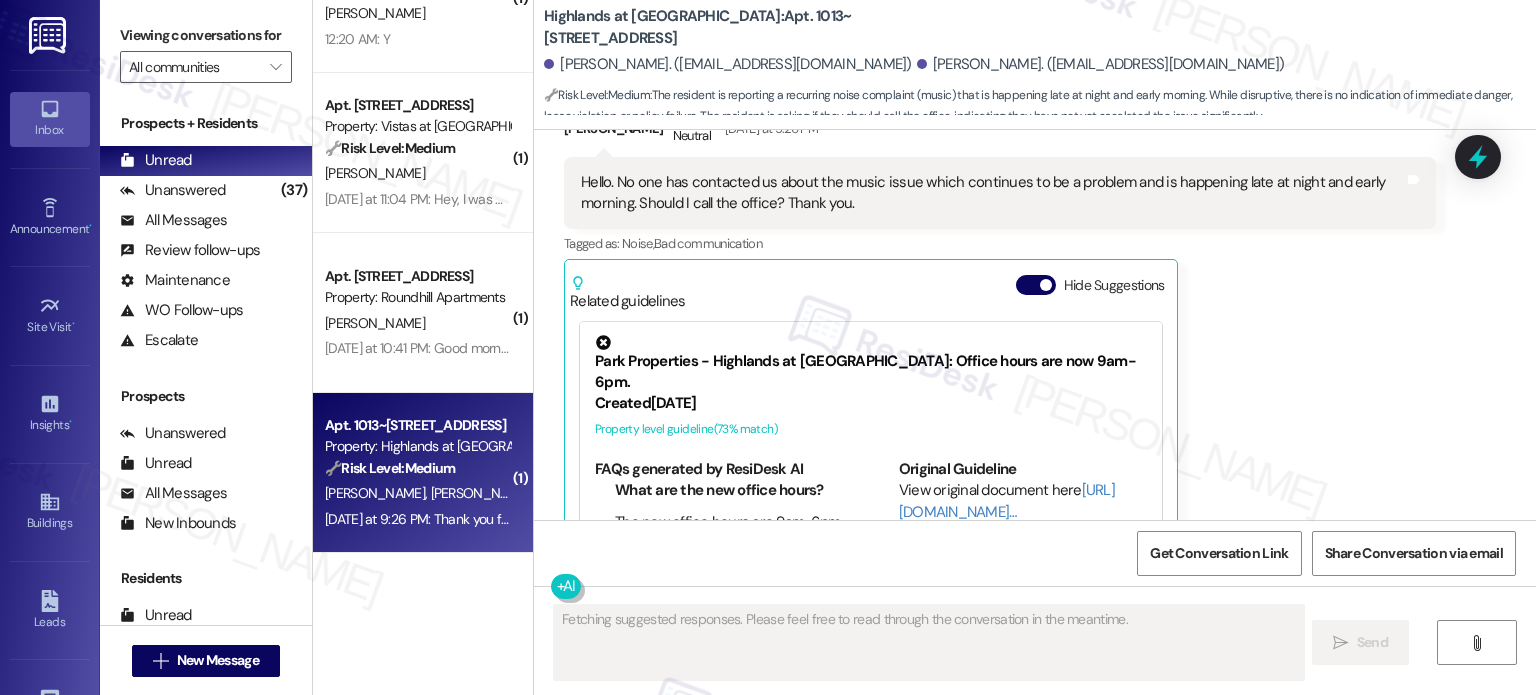 scroll, scrollTop: 27017, scrollLeft: 0, axis: vertical 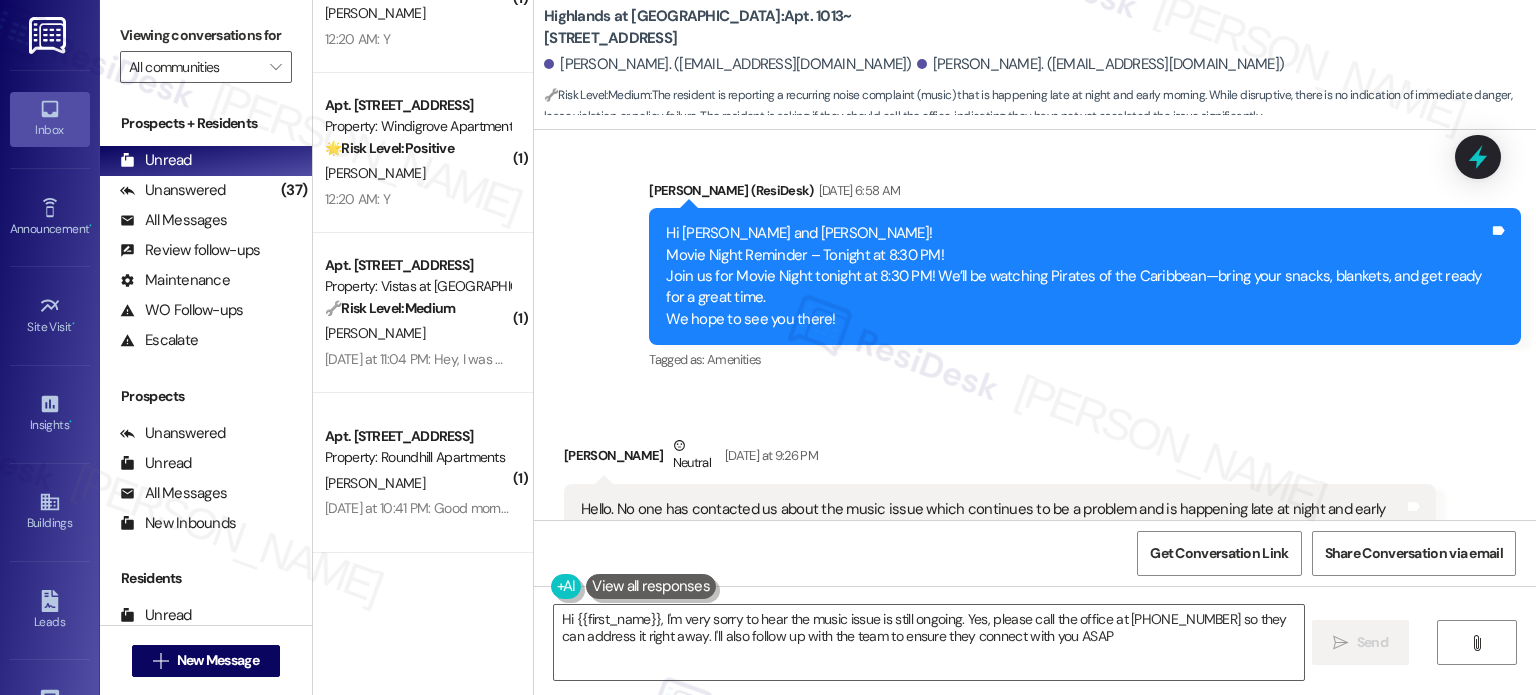 type on "Hi {{first_name}}, I'm very sorry to hear the music issue is still ongoing. Yes, please call the office at 540-552-0826 so they can address it right away. I'll also follow up with the team to ensure they connect with you ASAP." 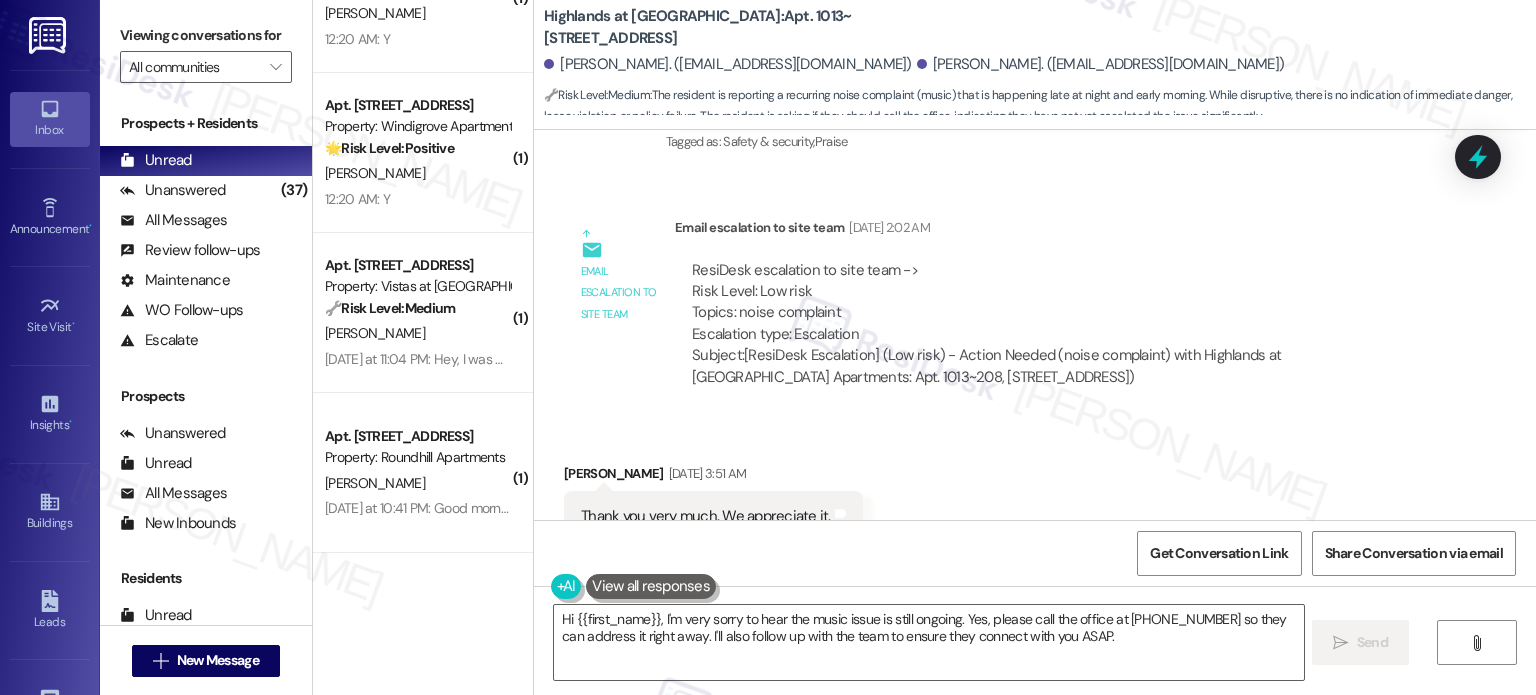 scroll, scrollTop: 22000, scrollLeft: 0, axis: vertical 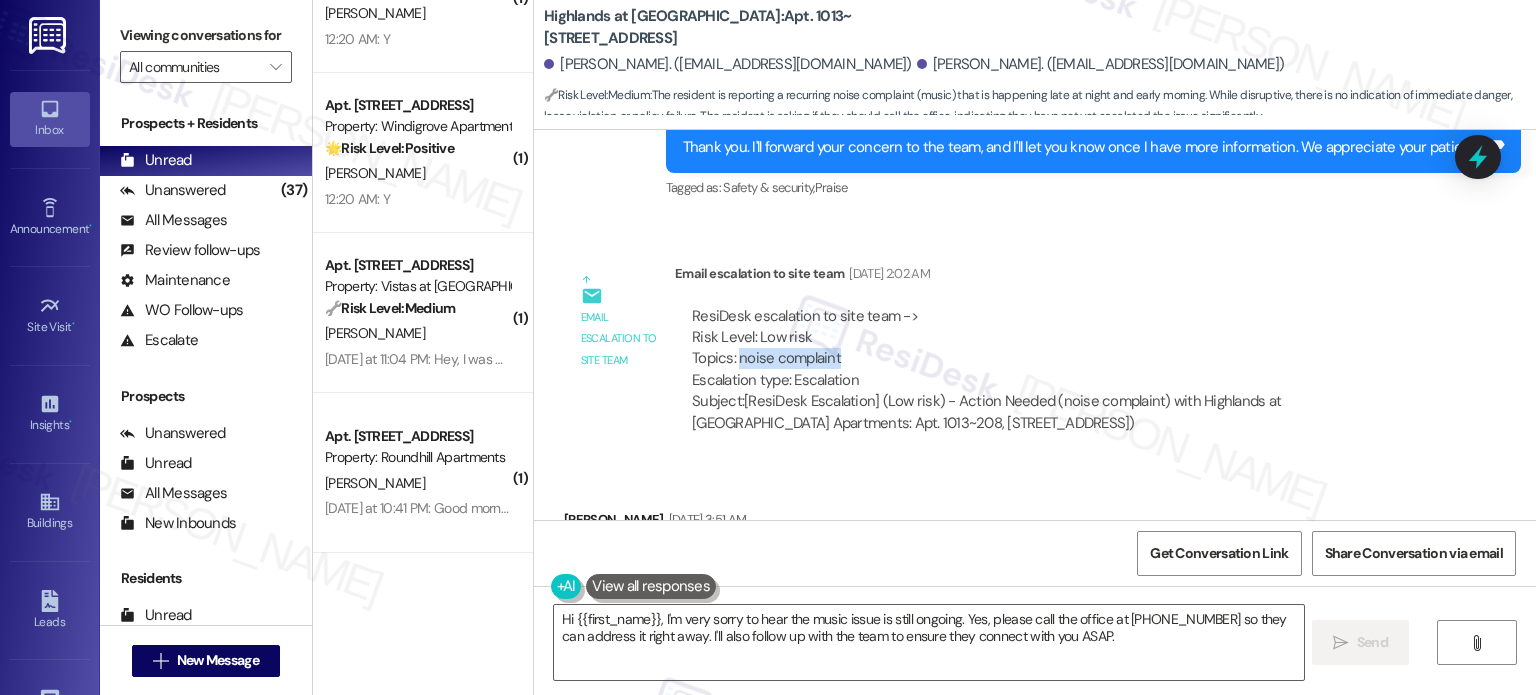 drag, startPoint x: 843, startPoint y: 289, endPoint x: 728, endPoint y: 287, distance: 115.01739 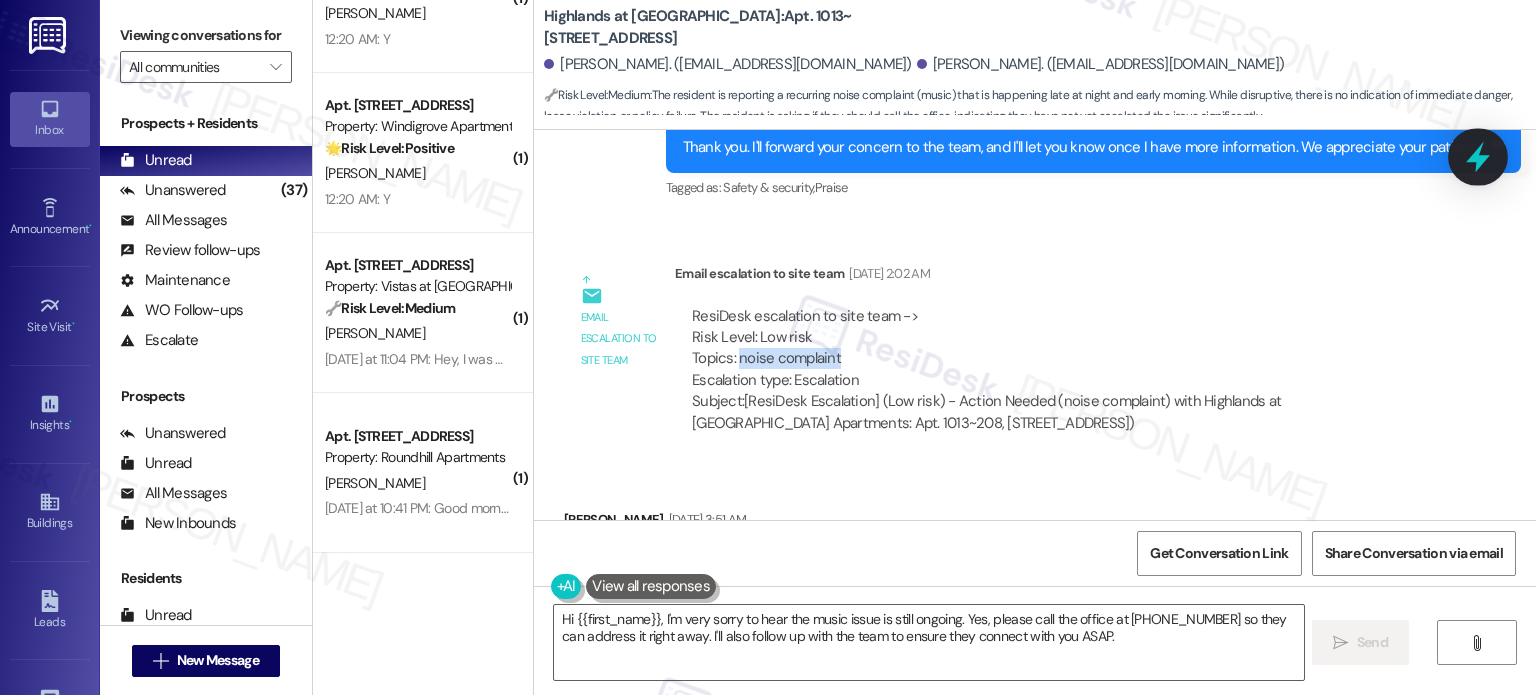 click 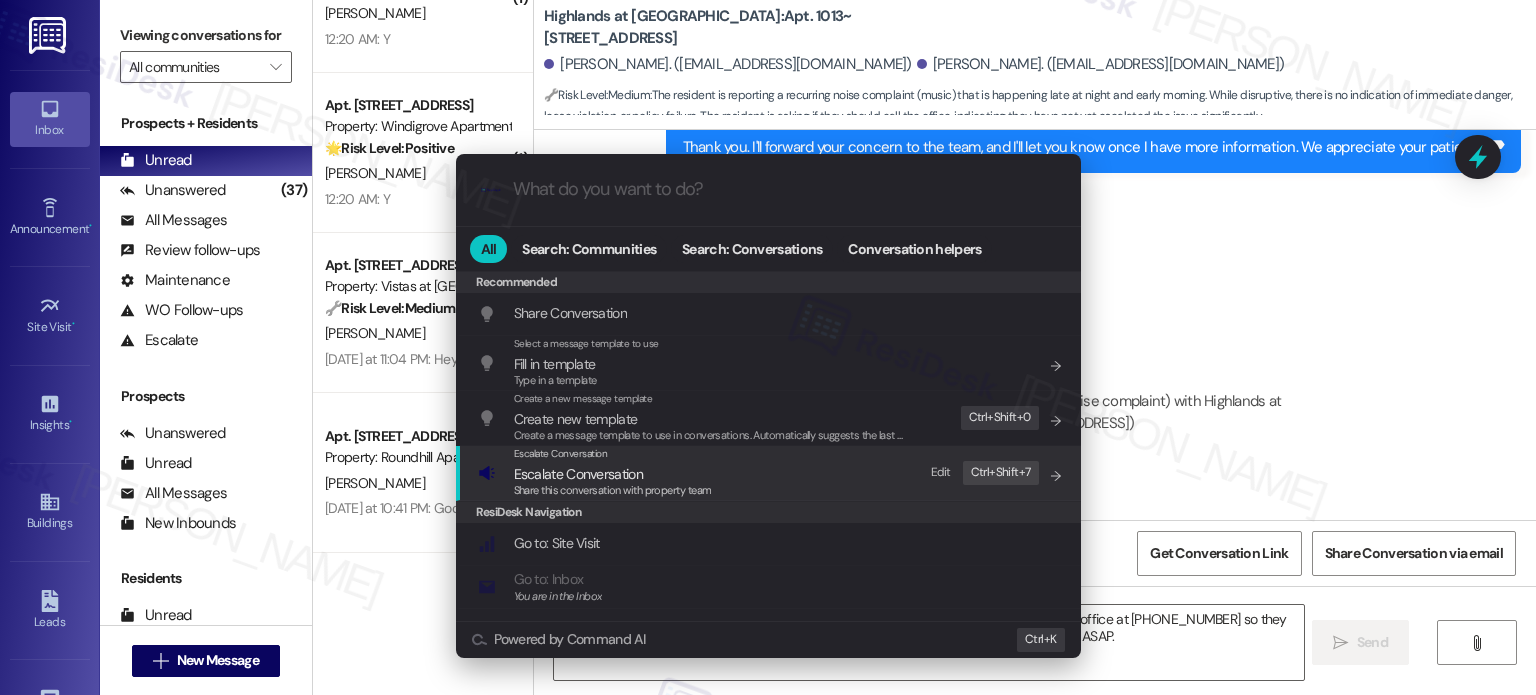 click on "Share this conversation with property team" at bounding box center (613, 490) 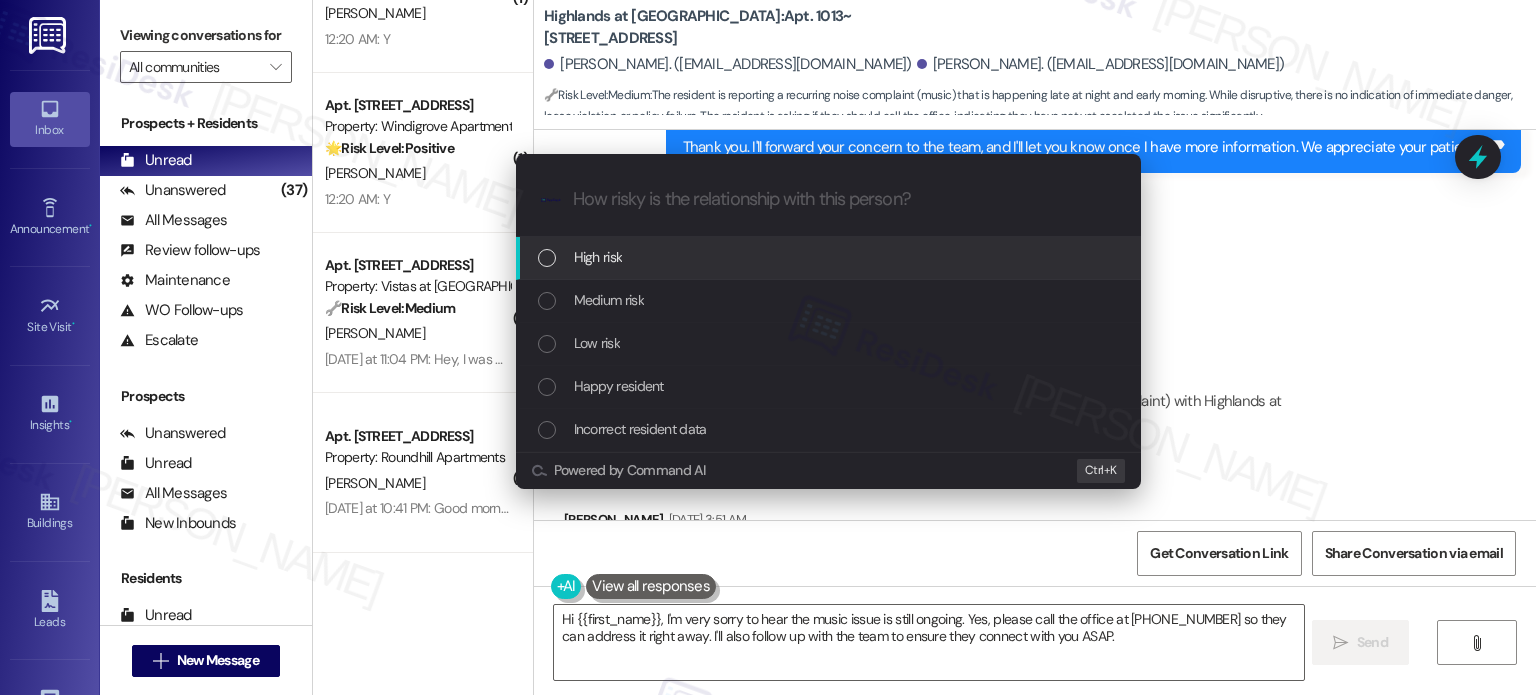click on "High risk" at bounding box center [828, 258] 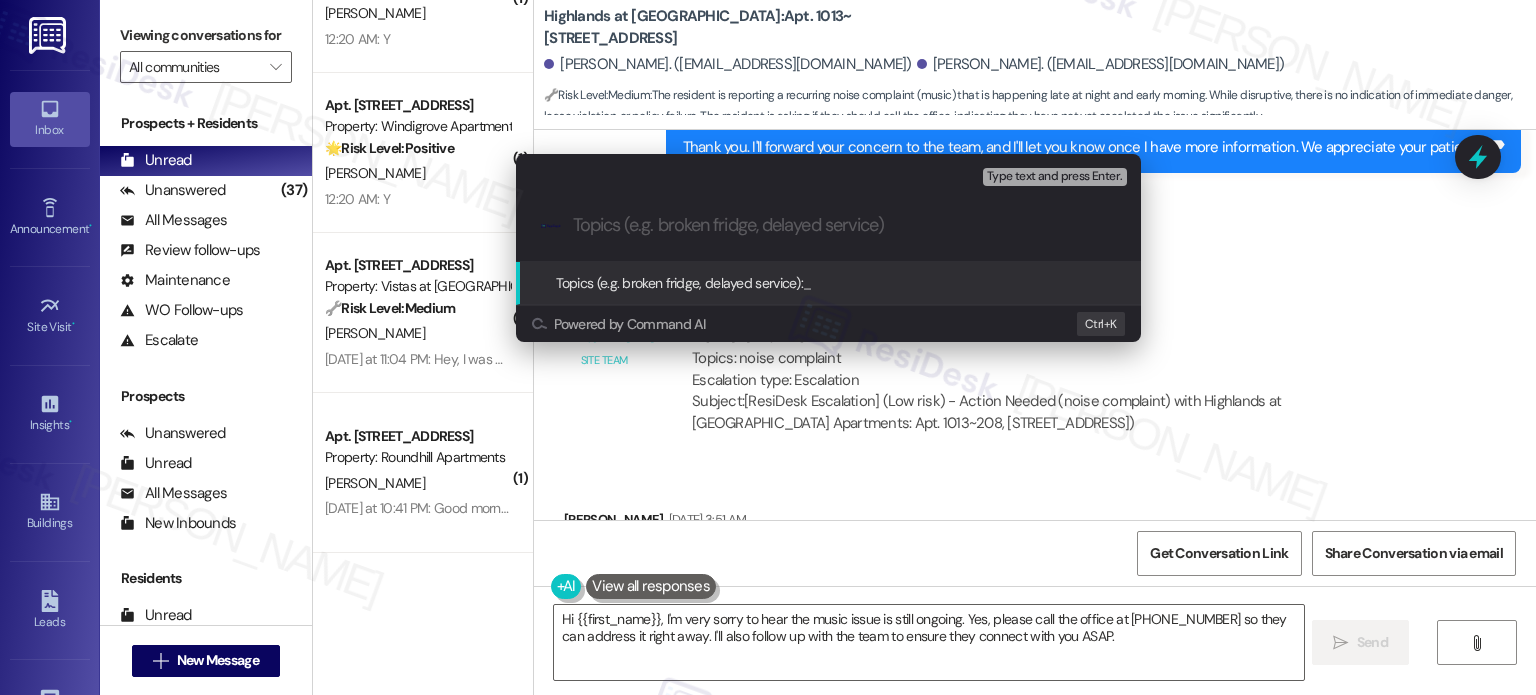 paste on "noise complaint" 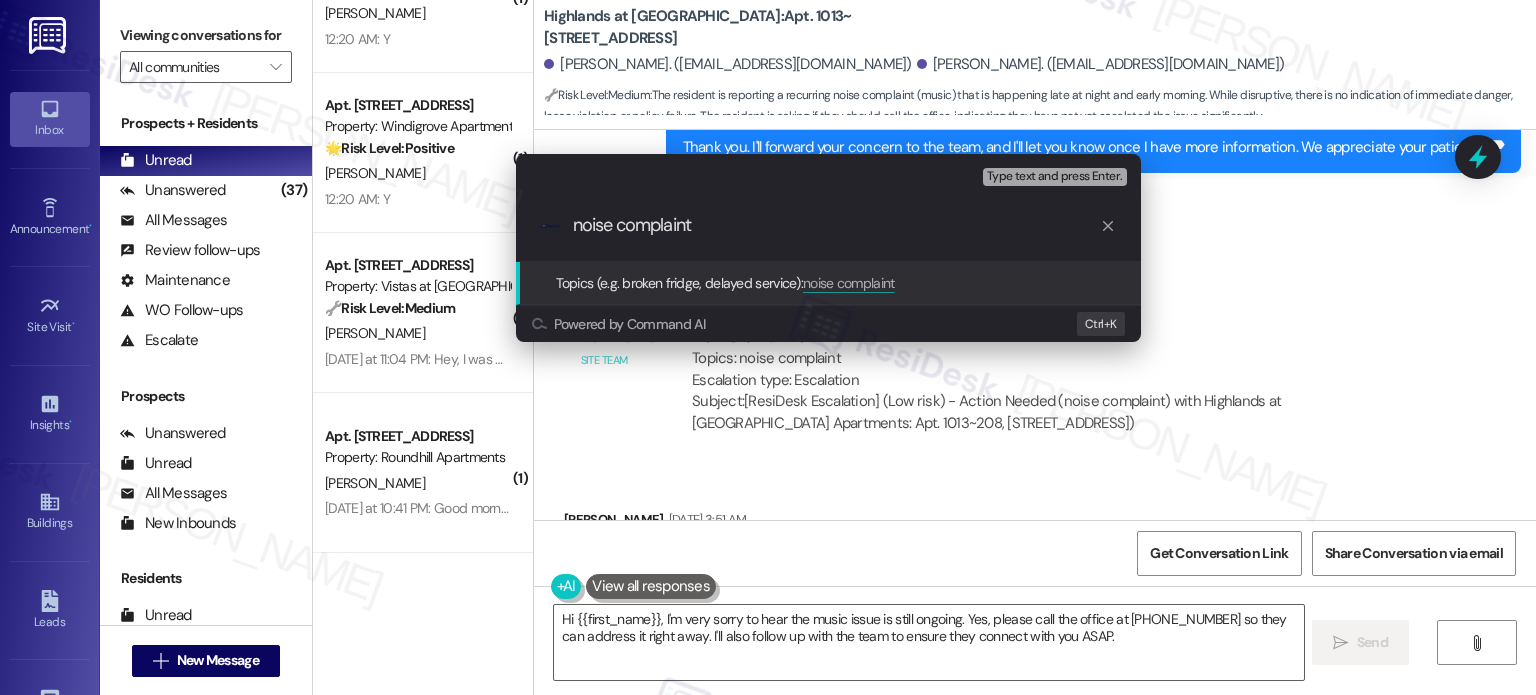 drag, startPoint x: 572, startPoint y: 220, endPoint x: 604, endPoint y: 284, distance: 71.55418 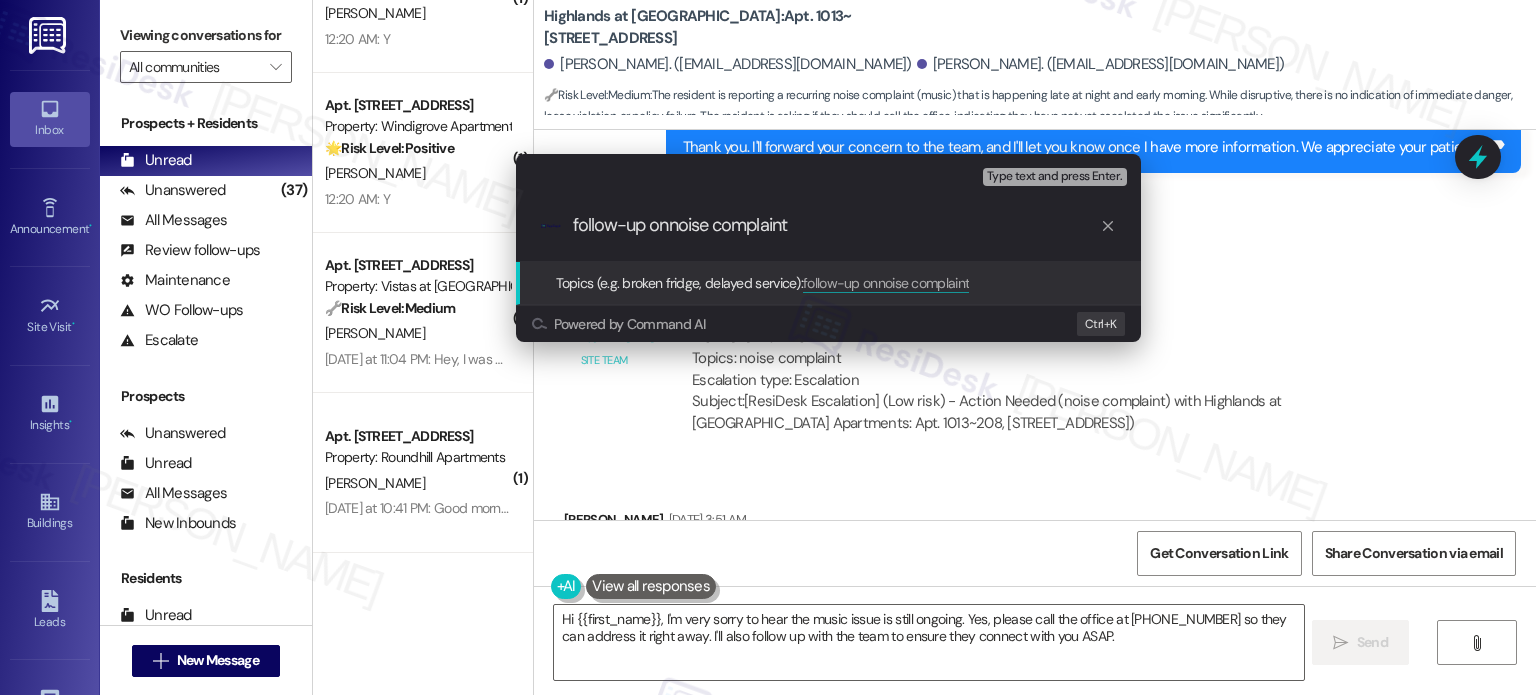 type on "follow-up on noise complaint" 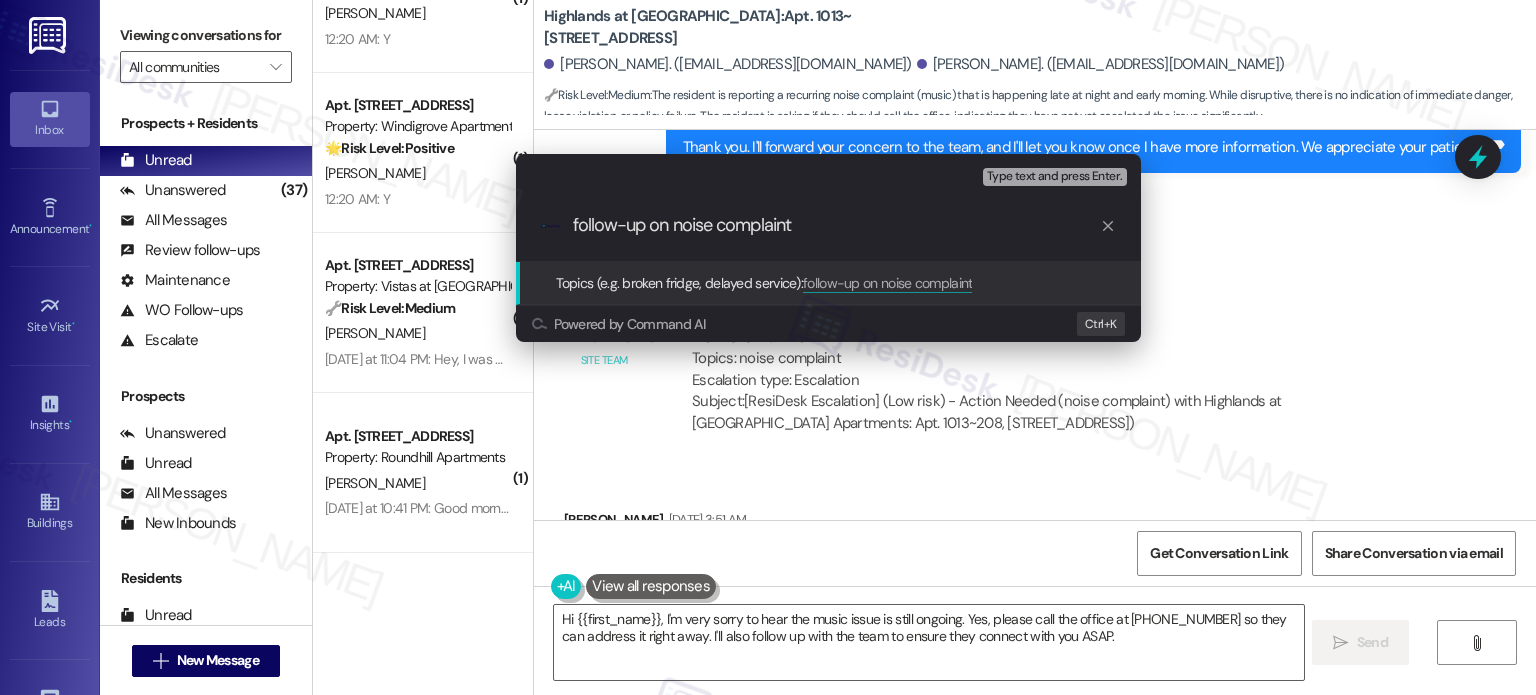 click on "follow-up on noise complaint" at bounding box center [836, 225] 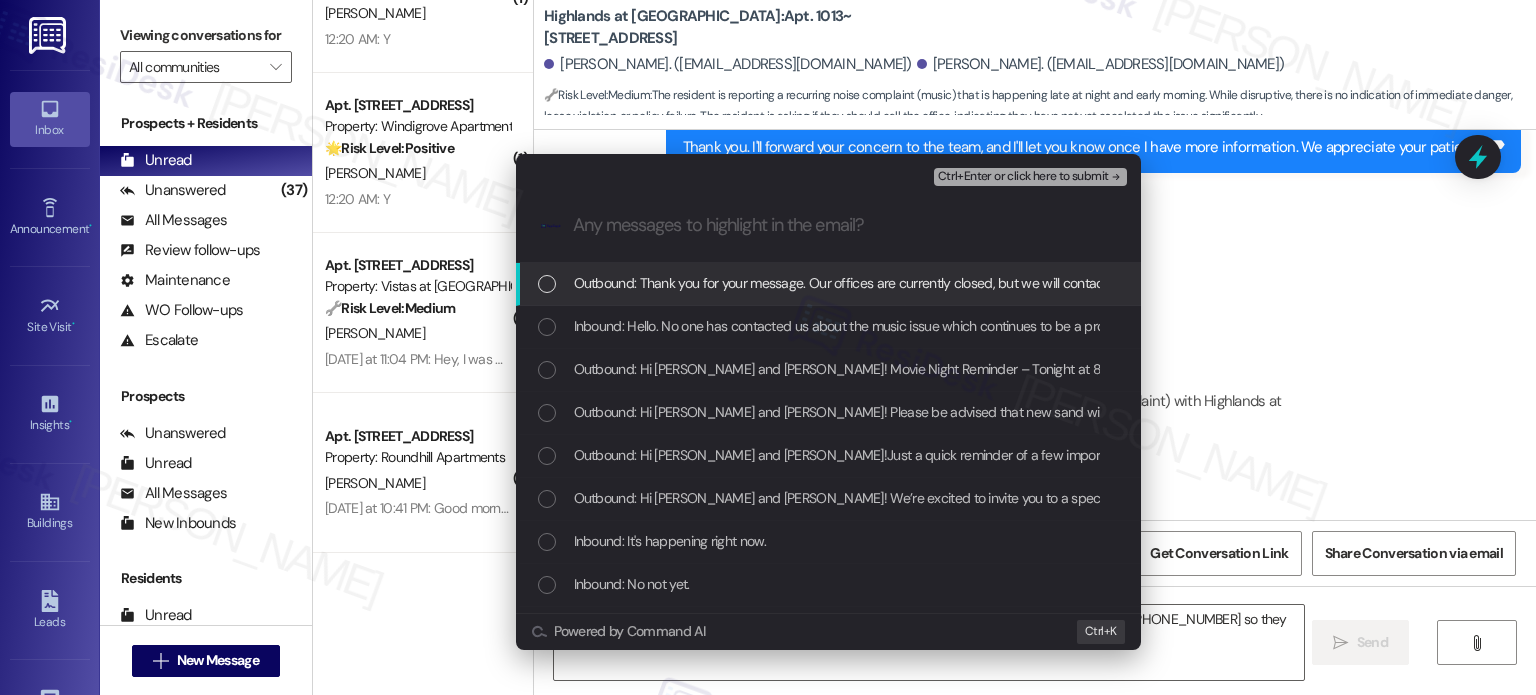 scroll, scrollTop: 0, scrollLeft: 0, axis: both 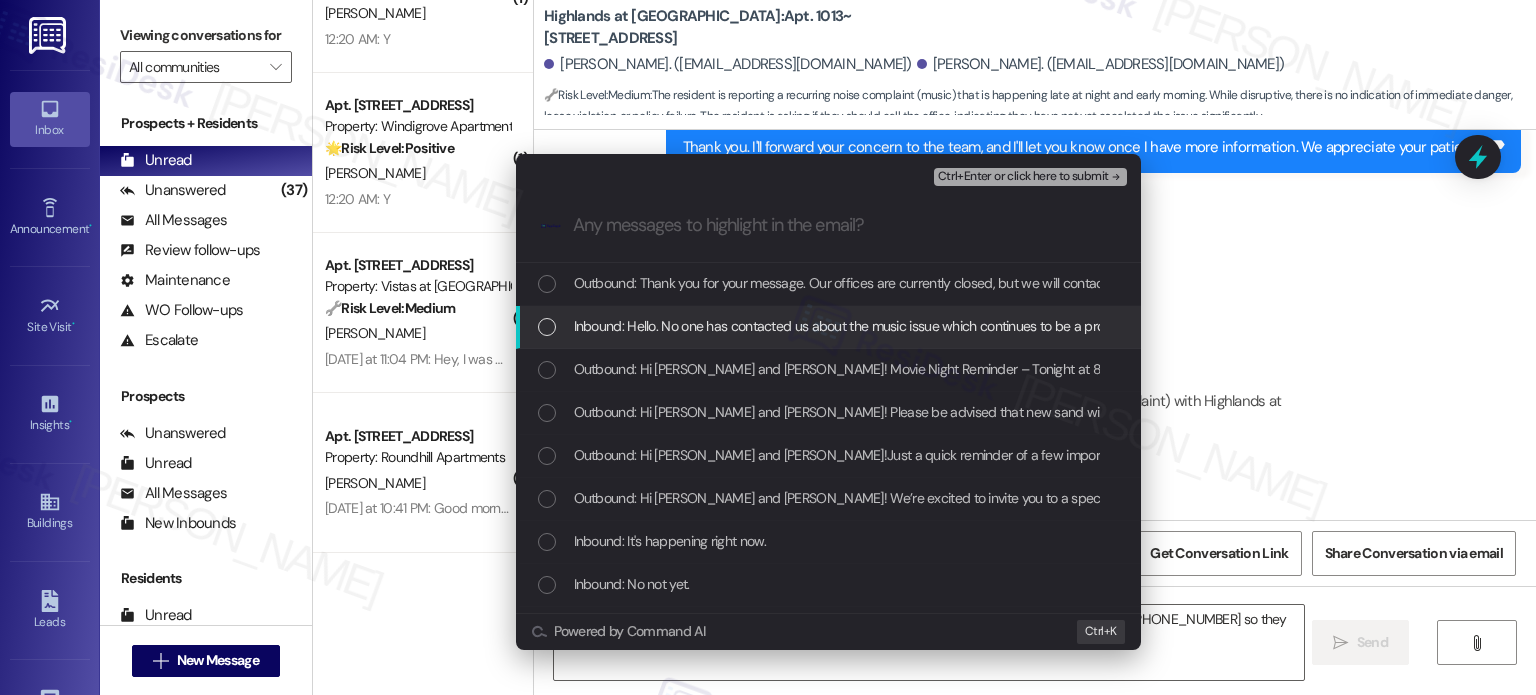 click on "Inbound: Hello. No one has contacted us about the music issue which continues to be a problem and is happening late at night and early morning. Should I call the office? Thank you." at bounding box center [1097, 326] 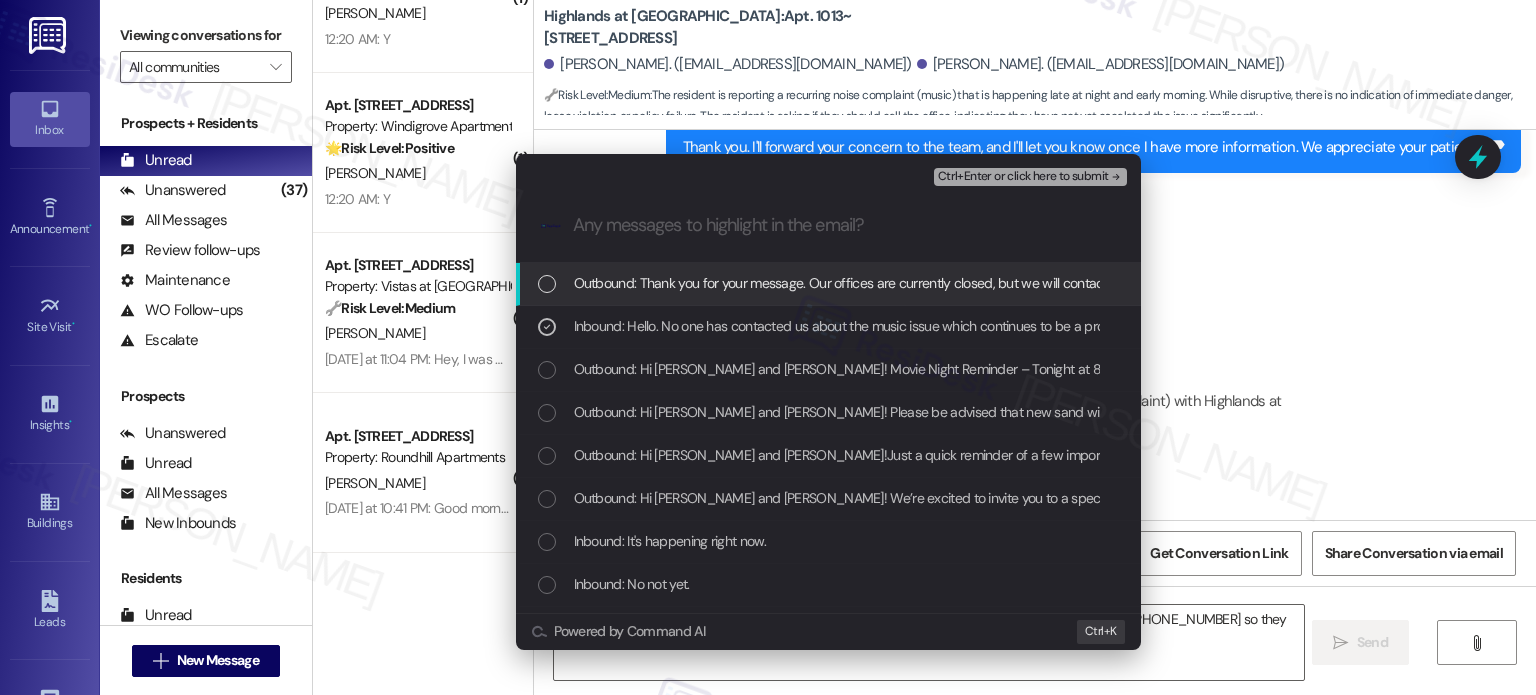 click on "Ctrl+Enter or click here to submit" at bounding box center (1032, 177) 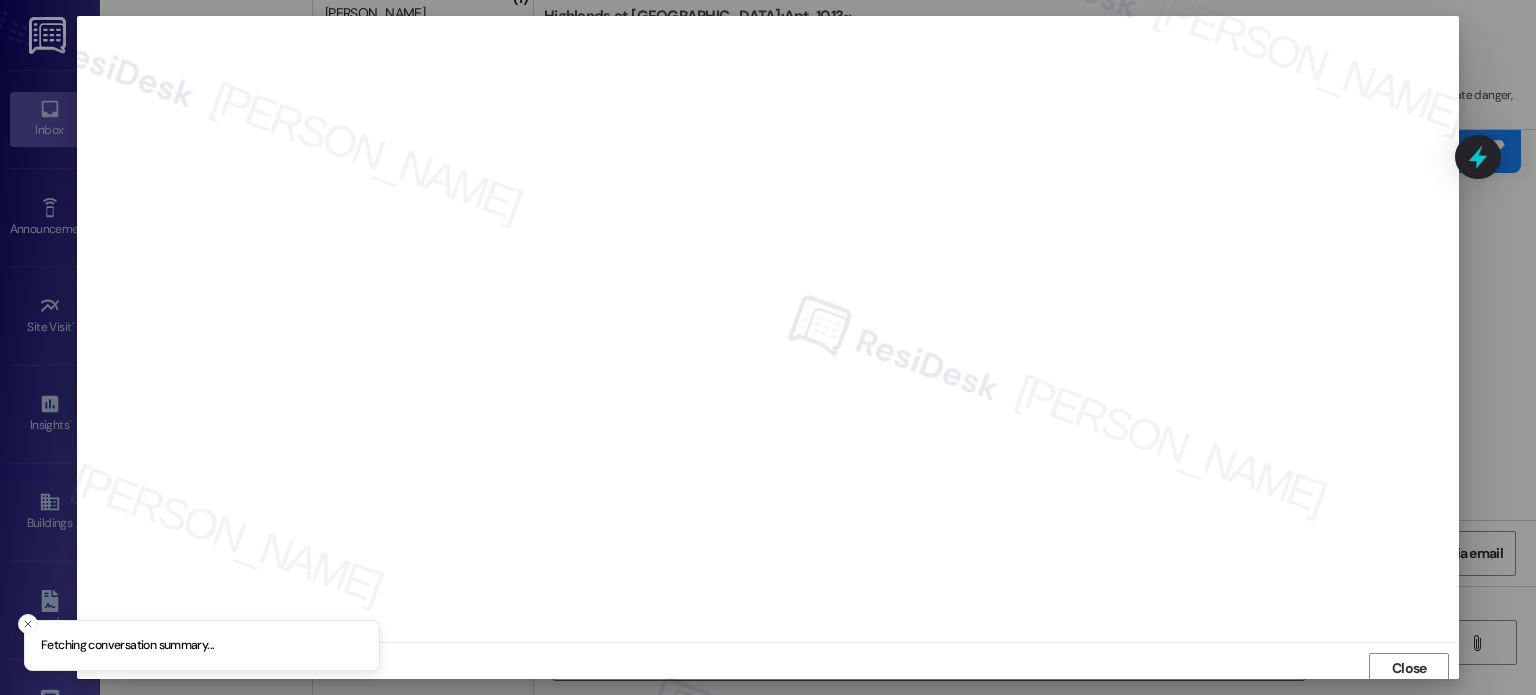 scroll, scrollTop: 5, scrollLeft: 0, axis: vertical 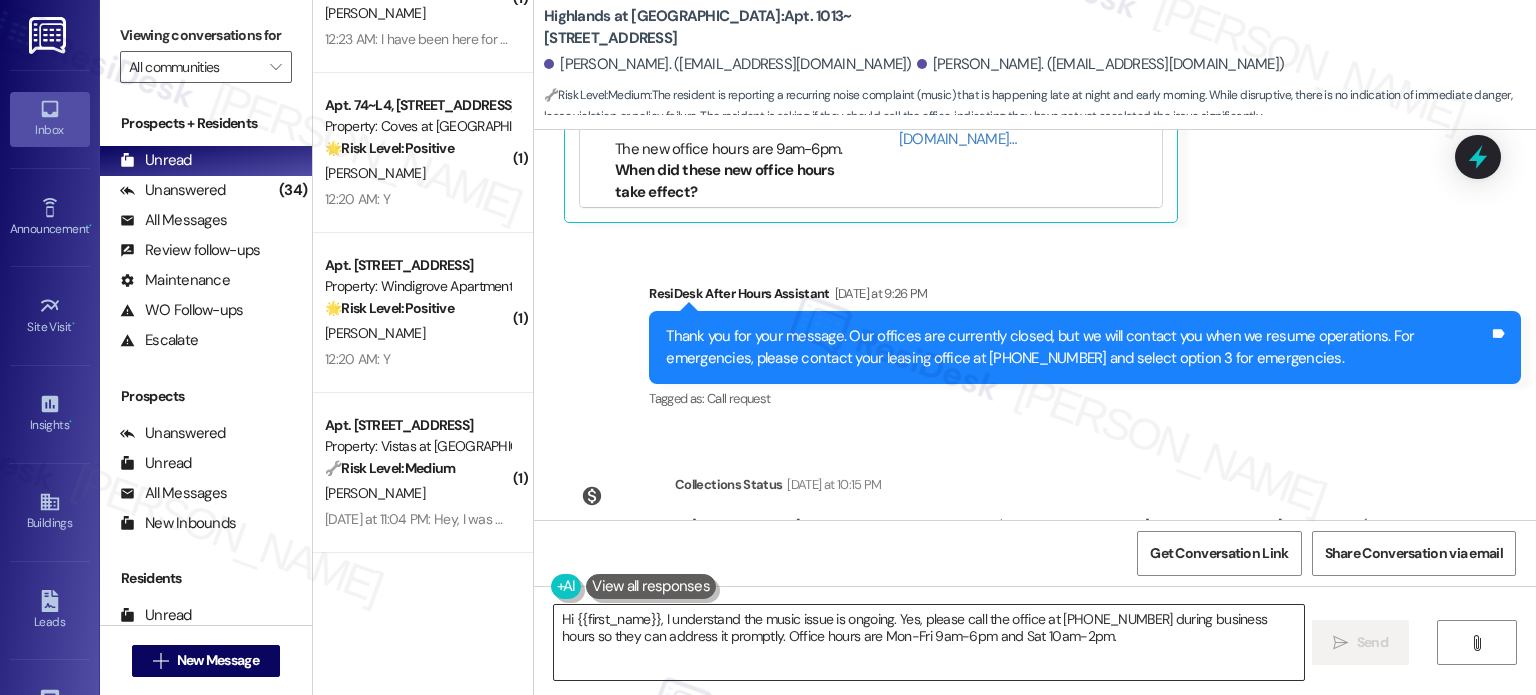 click on "Hi {{first_name}}, I understand the music issue is ongoing. Yes, please call the office at 540-552-0826 during business hours so they can address it promptly. Office hours are Mon-Fri 9am-6pm and Sat 10am-2pm." at bounding box center (928, 642) 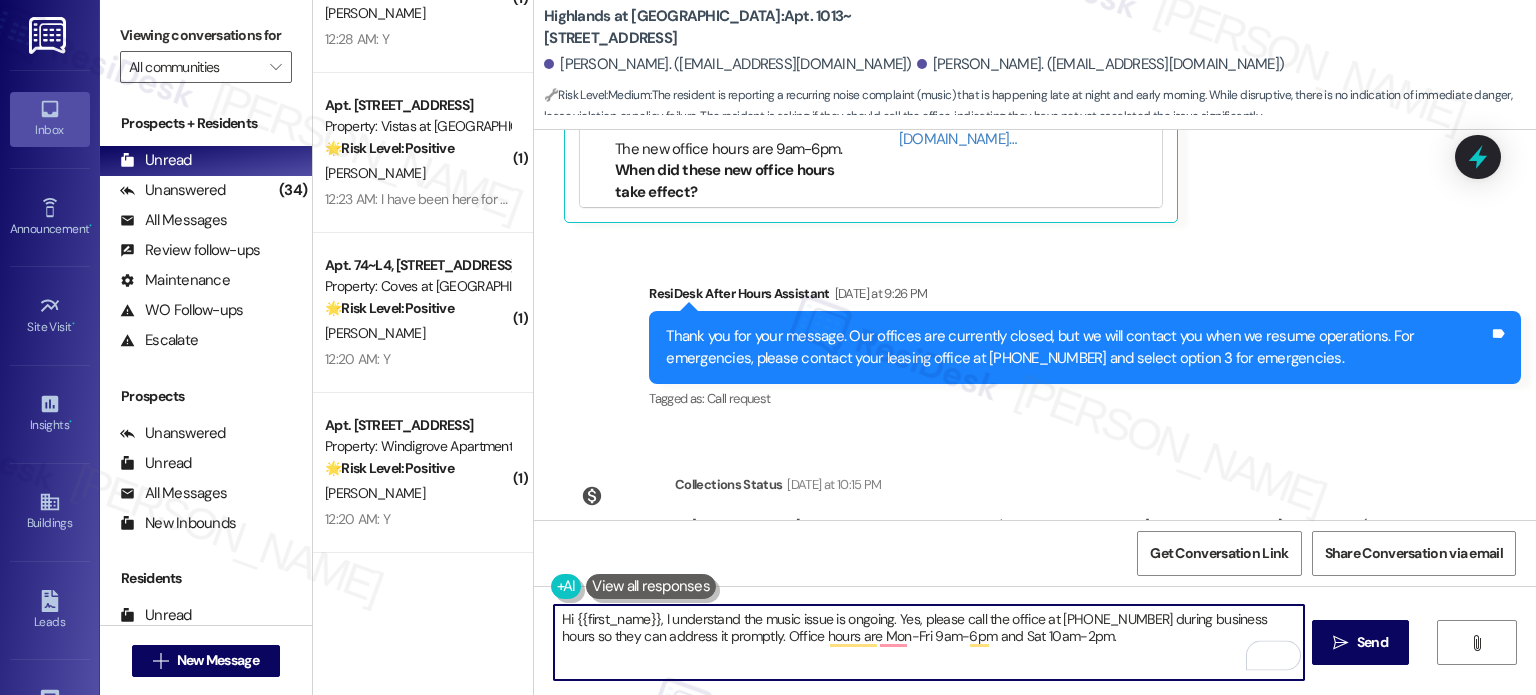 drag, startPoint x: 889, startPoint y: 616, endPoint x: 1137, endPoint y: 648, distance: 250.056 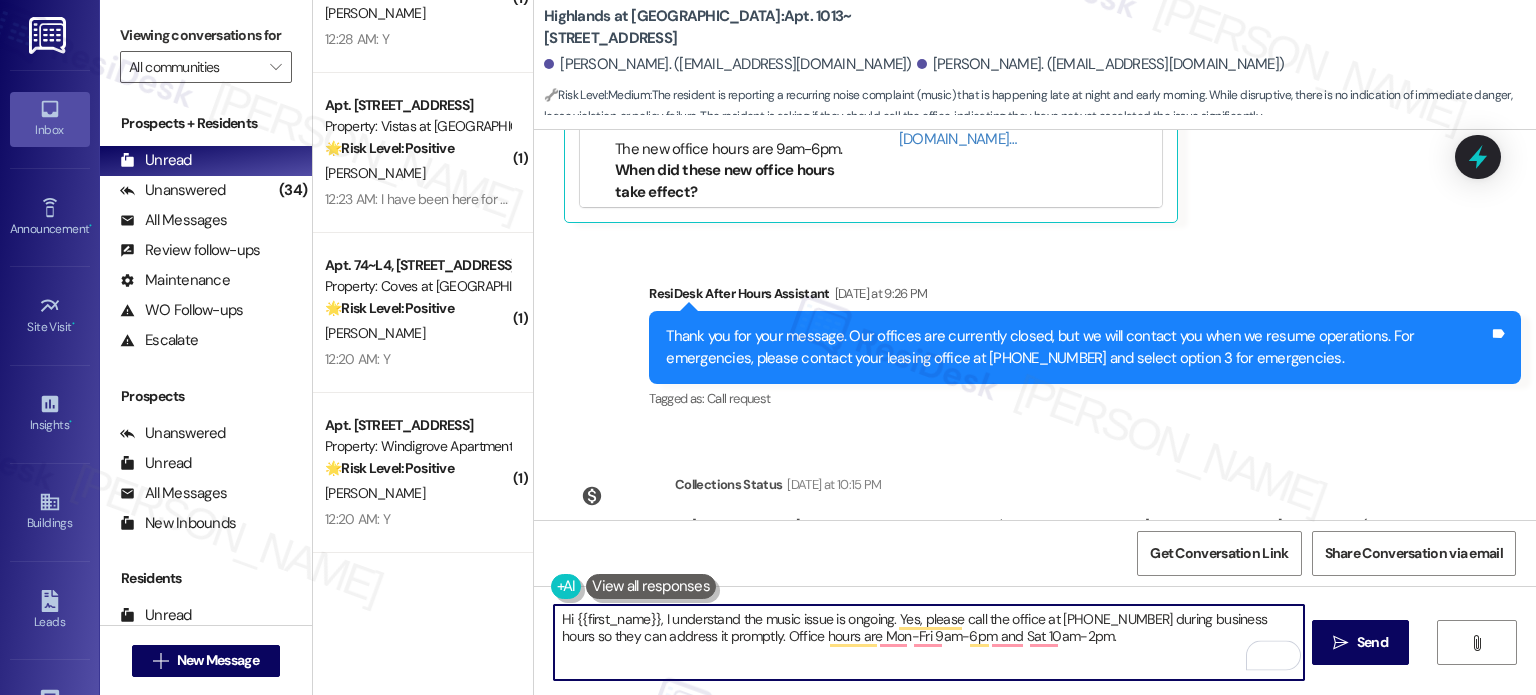 paste on "I will send a follow-up to the team. I'll let you know once I have more information. We appreciate your patience." 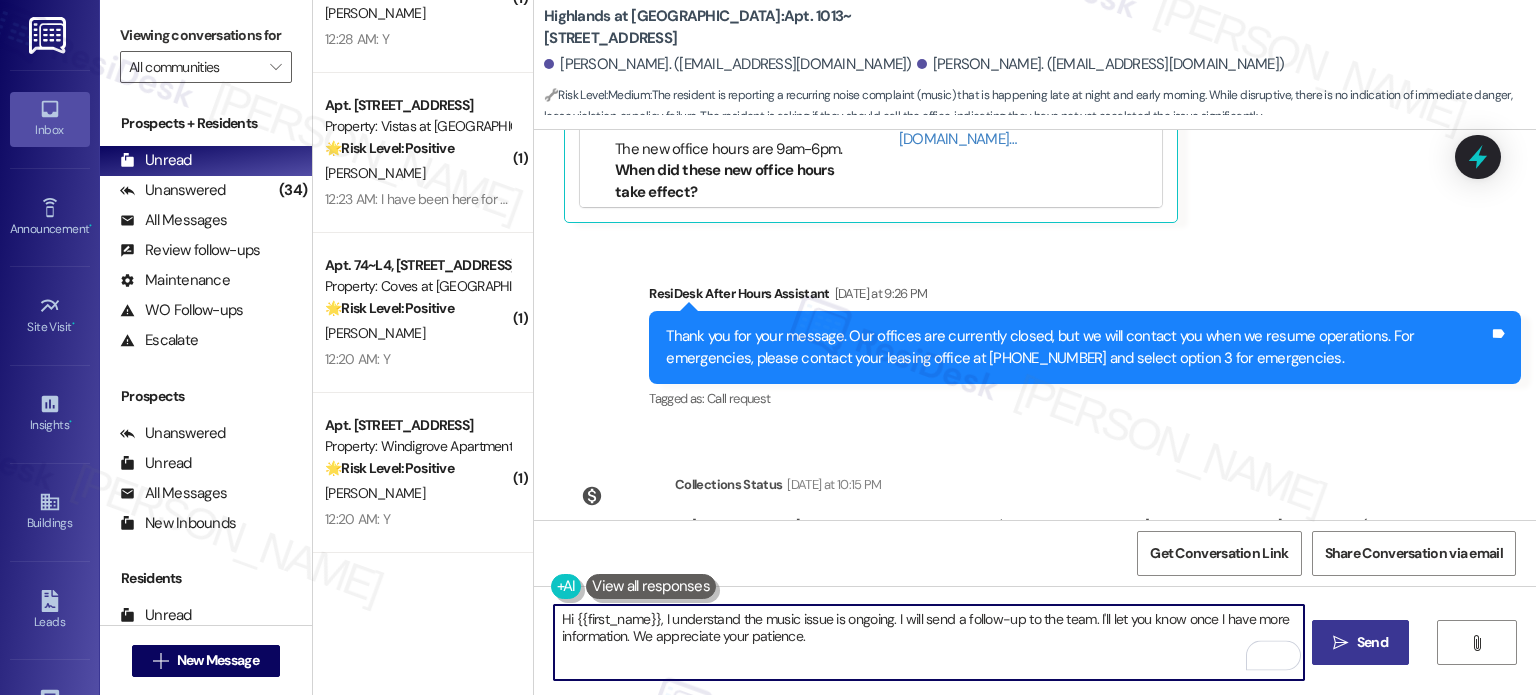 type on "Hi {{first_name}}, I understand the music issue is ongoing. I will send a follow-up to the team. I'll let you know once I have more information. We appreciate your patience." 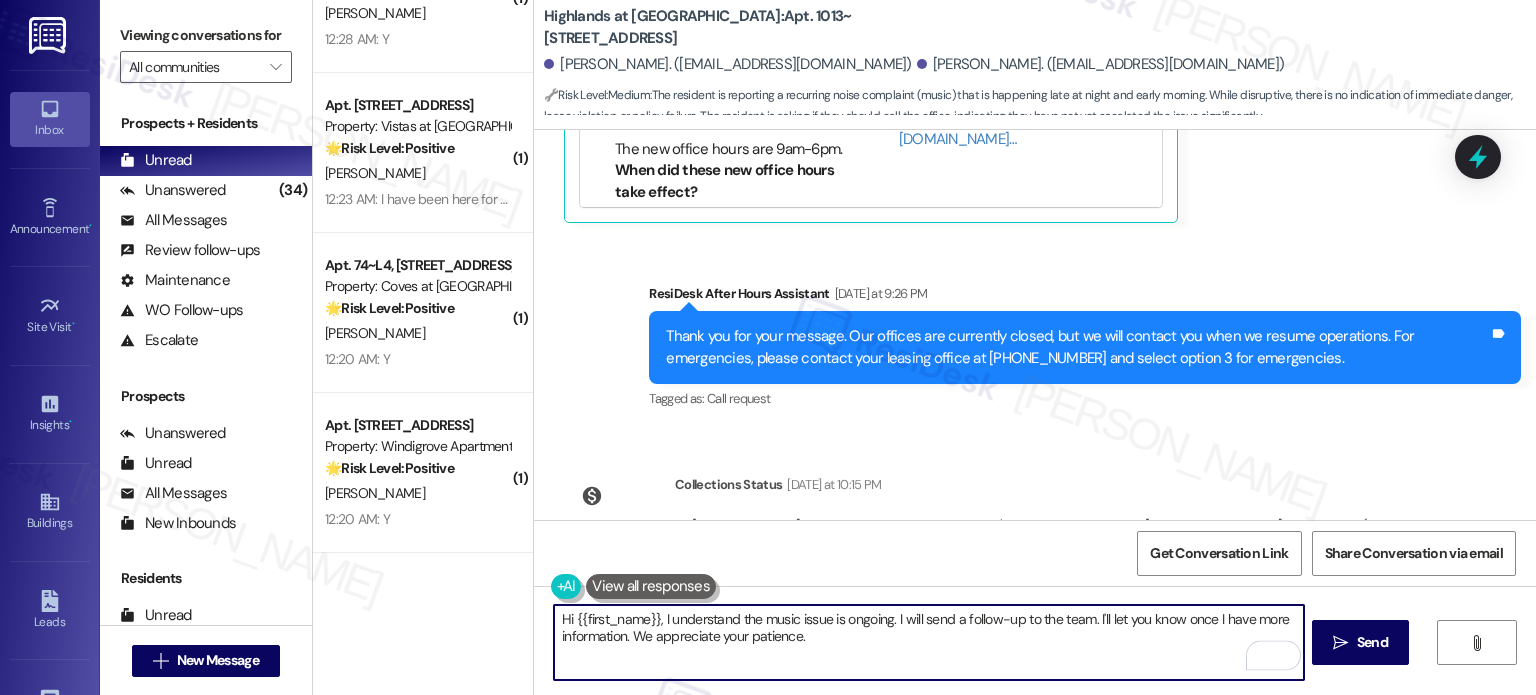 drag, startPoint x: 1364, startPoint y: 648, endPoint x: 1368, endPoint y: 672, distance: 24.33105 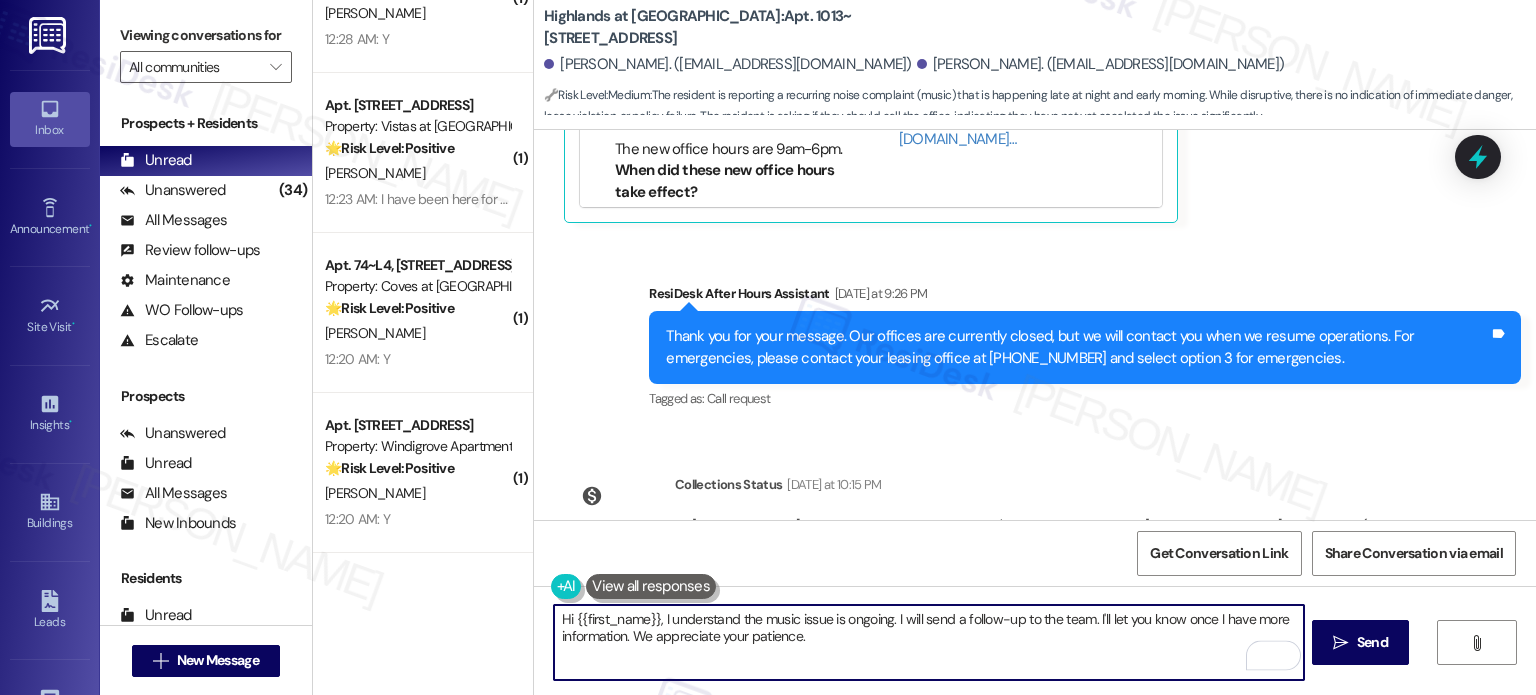 click on "Send" at bounding box center [1372, 642] 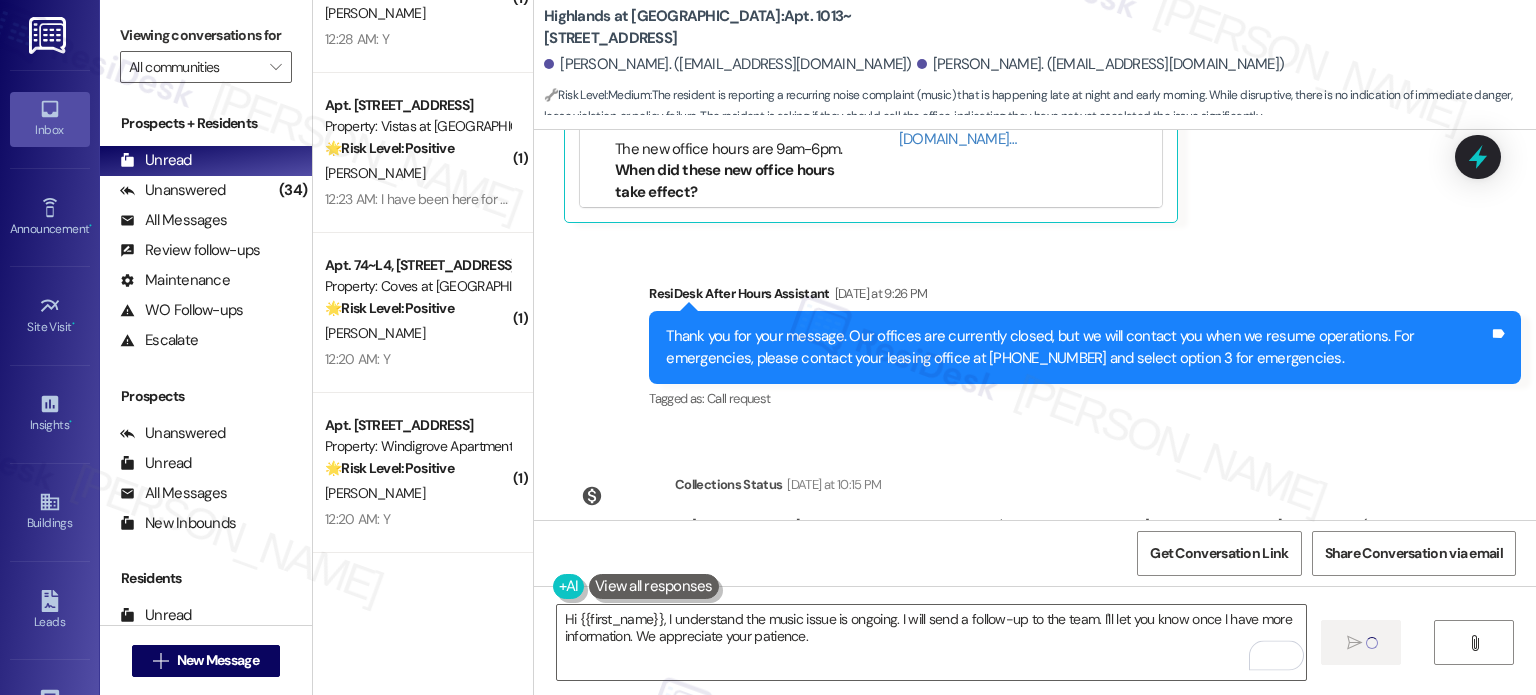 type 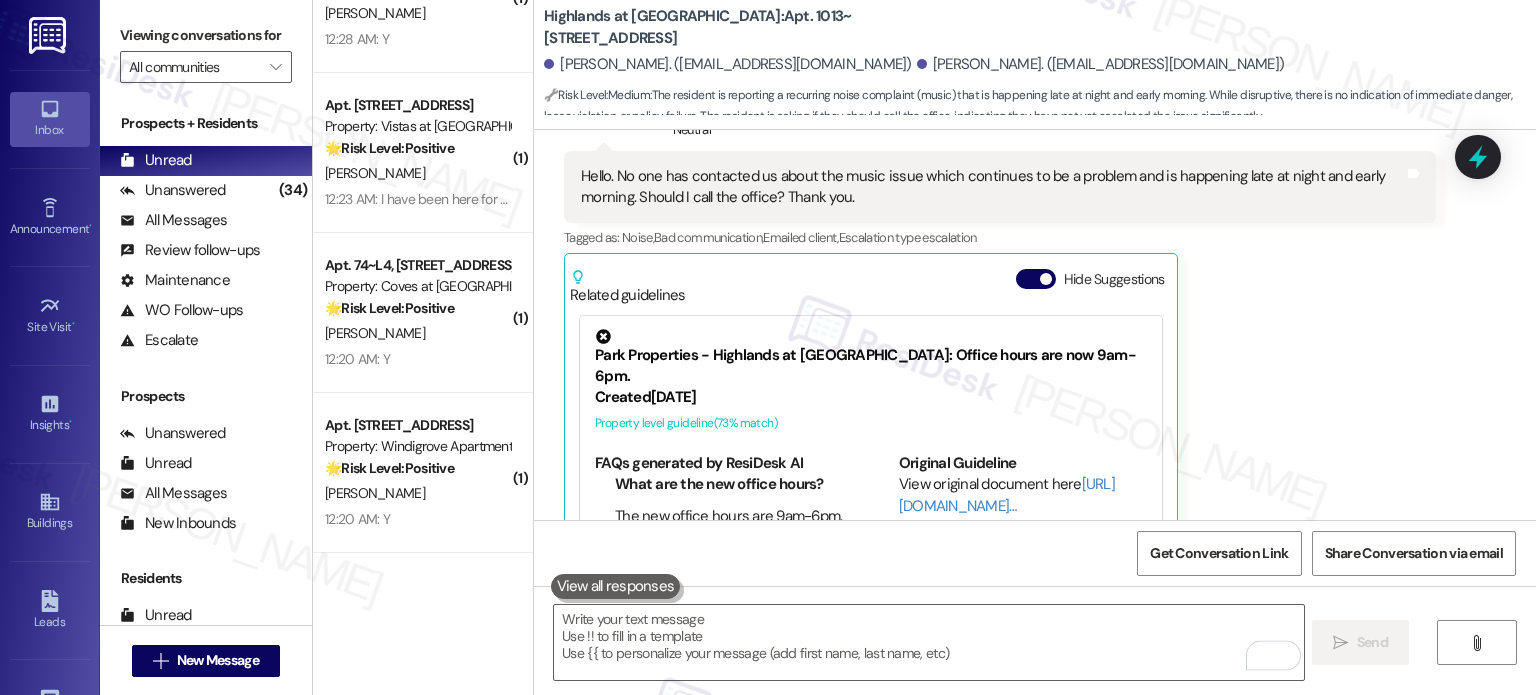 scroll, scrollTop: 27204, scrollLeft: 0, axis: vertical 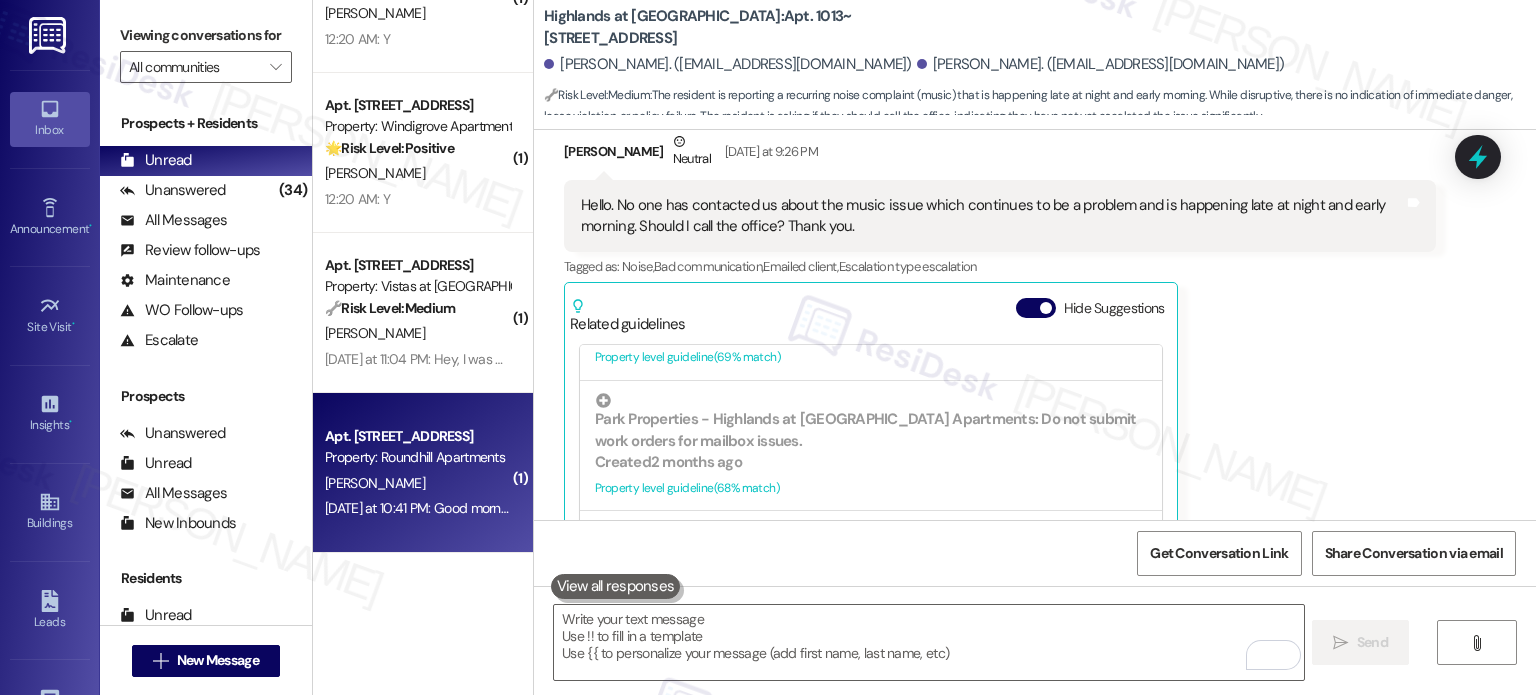 click on "Apt. 6216, 7102 II North Street Property: Roundhill Apartments" at bounding box center (417, 447) 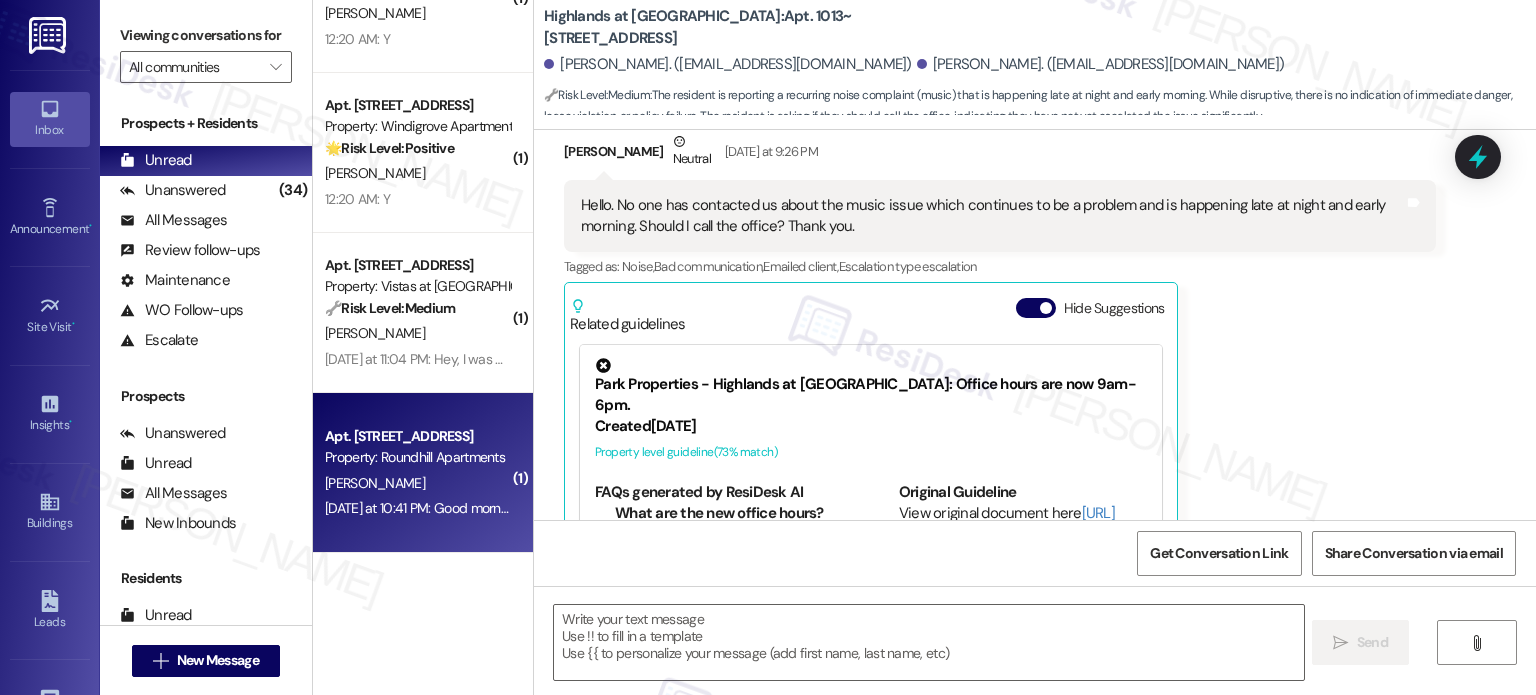 type on "Fetching suggested responses. Please feel free to read through the conversation in the meantime." 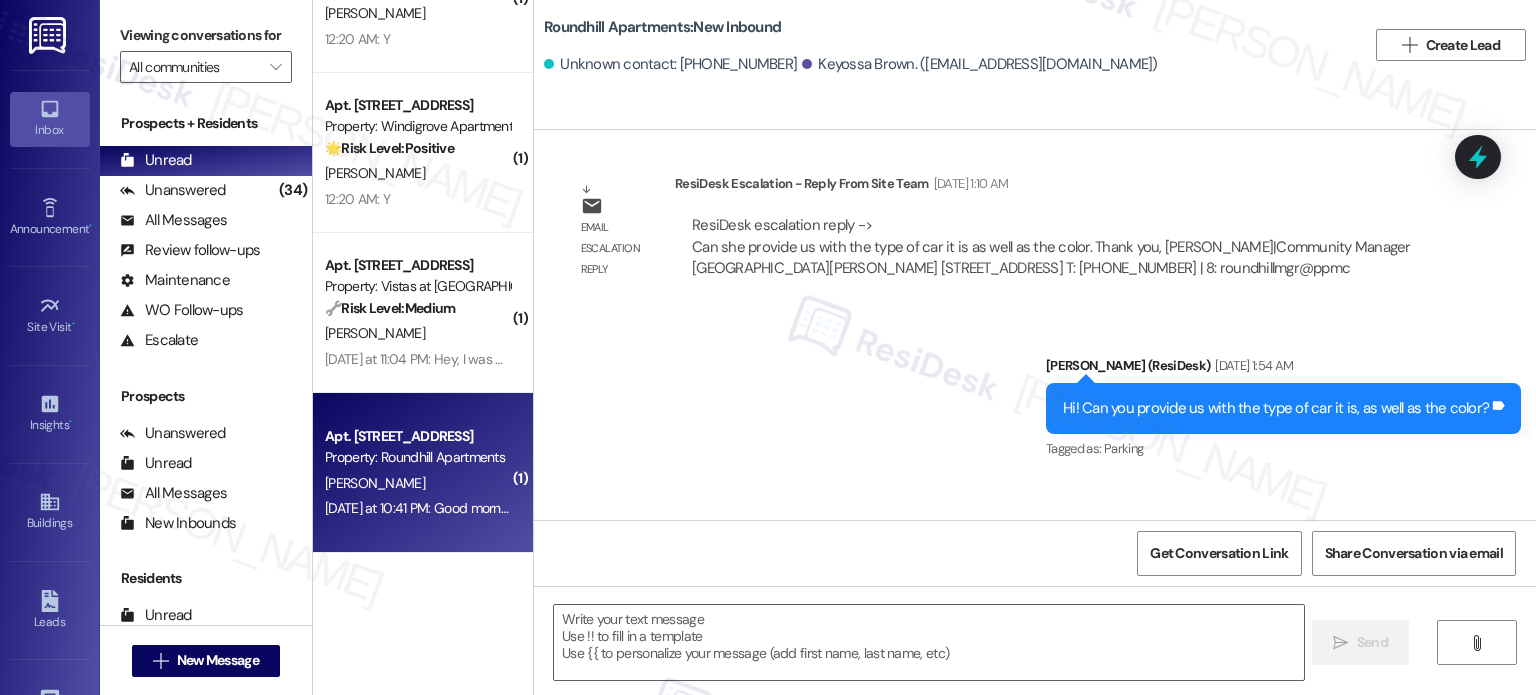 scroll, scrollTop: 6563, scrollLeft: 0, axis: vertical 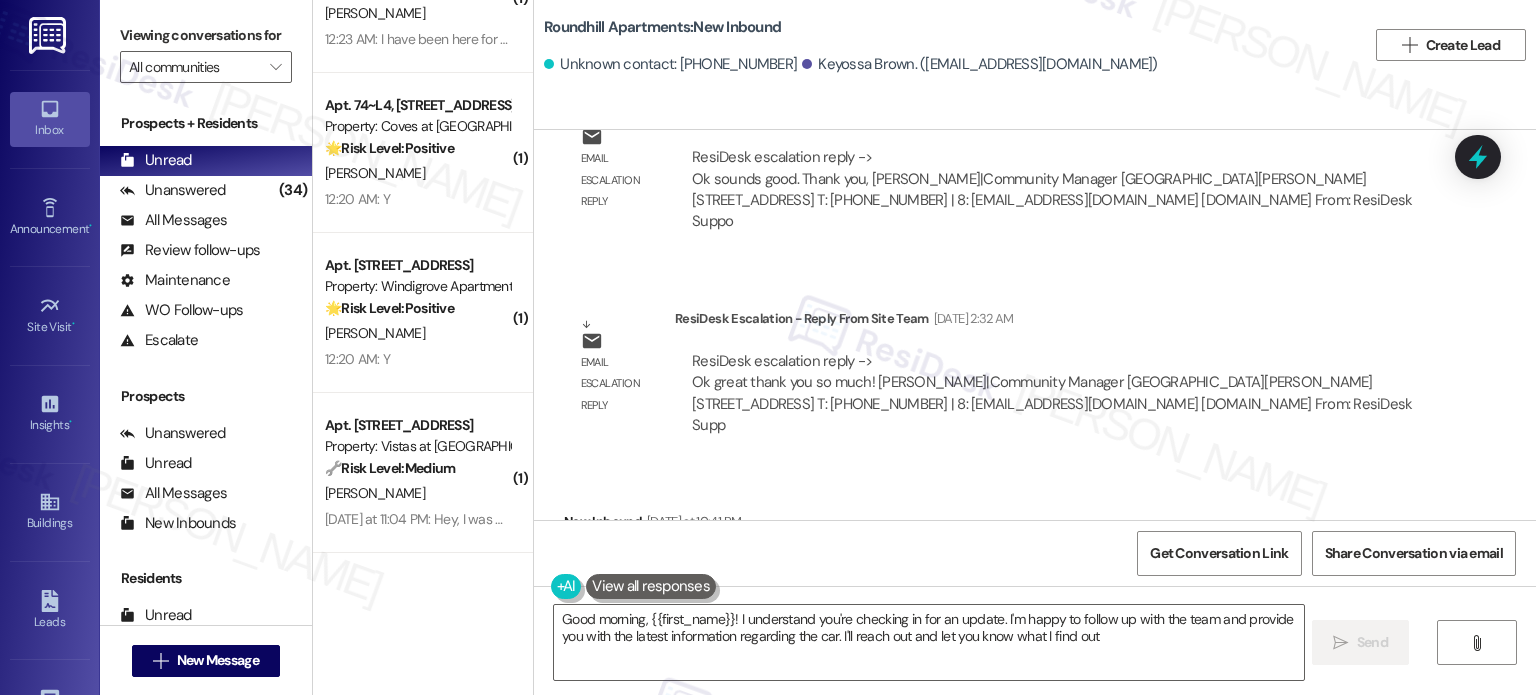 type on "Good morning, {{first_name}}! I understand you're checking in for an update. I'm happy to follow up with the team and provide you with the latest information regarding the car. I'll reach out and let you know what I find out!" 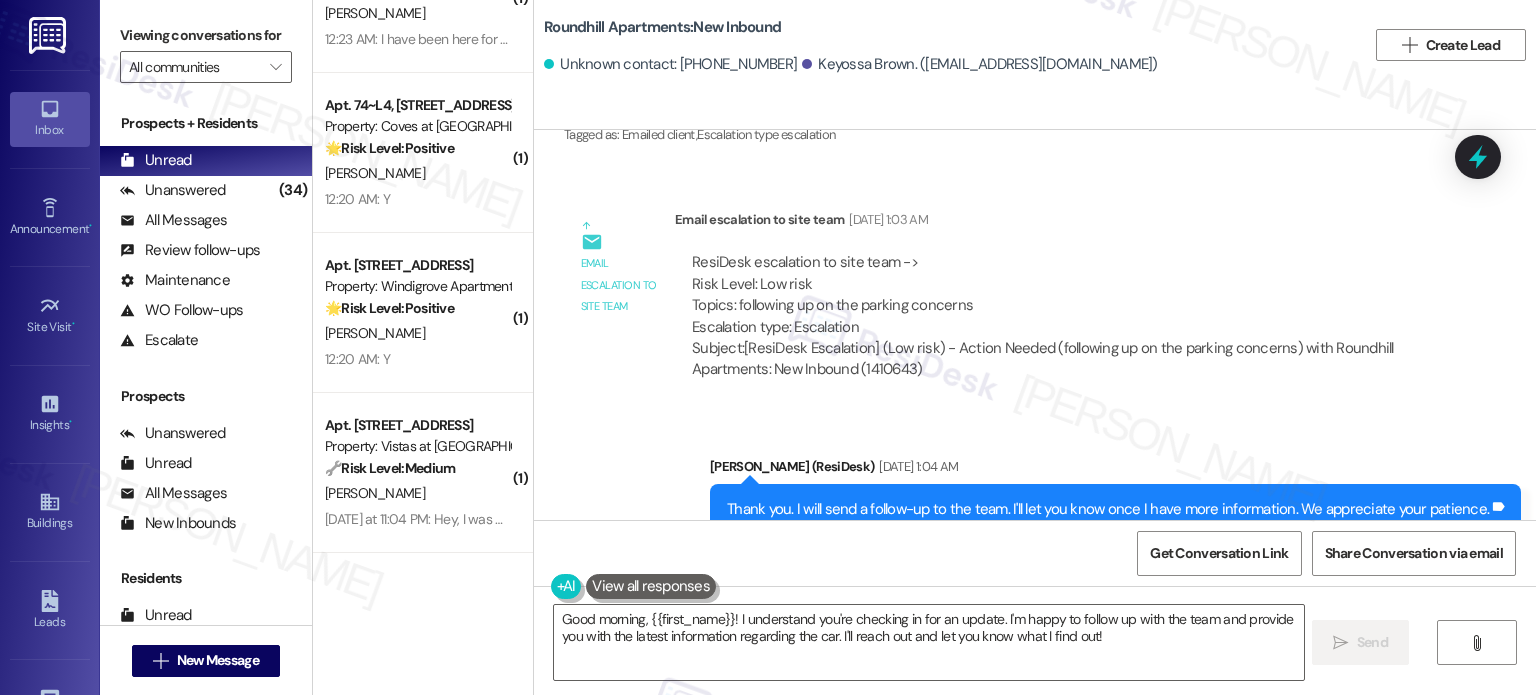 scroll, scrollTop: 5163, scrollLeft: 0, axis: vertical 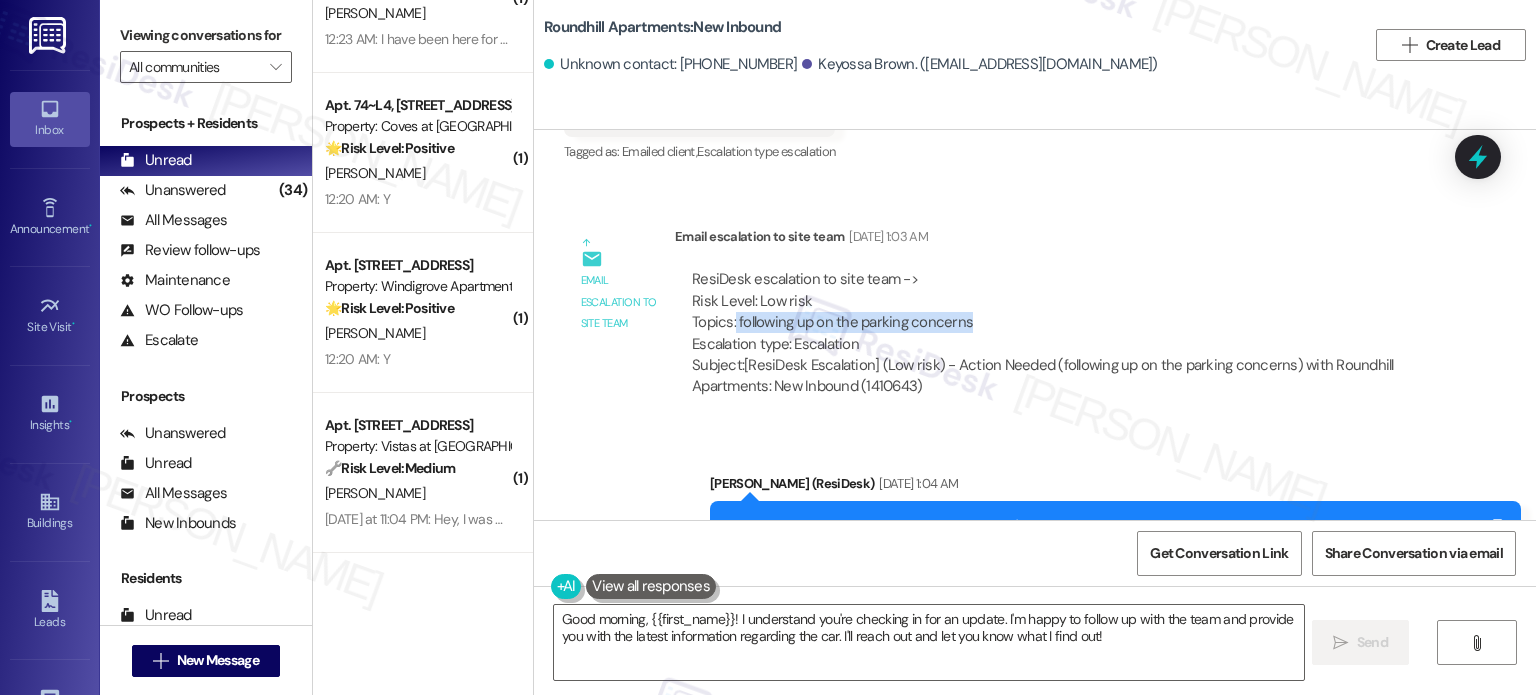 drag, startPoint x: 974, startPoint y: 296, endPoint x: 724, endPoint y: 295, distance: 250.002 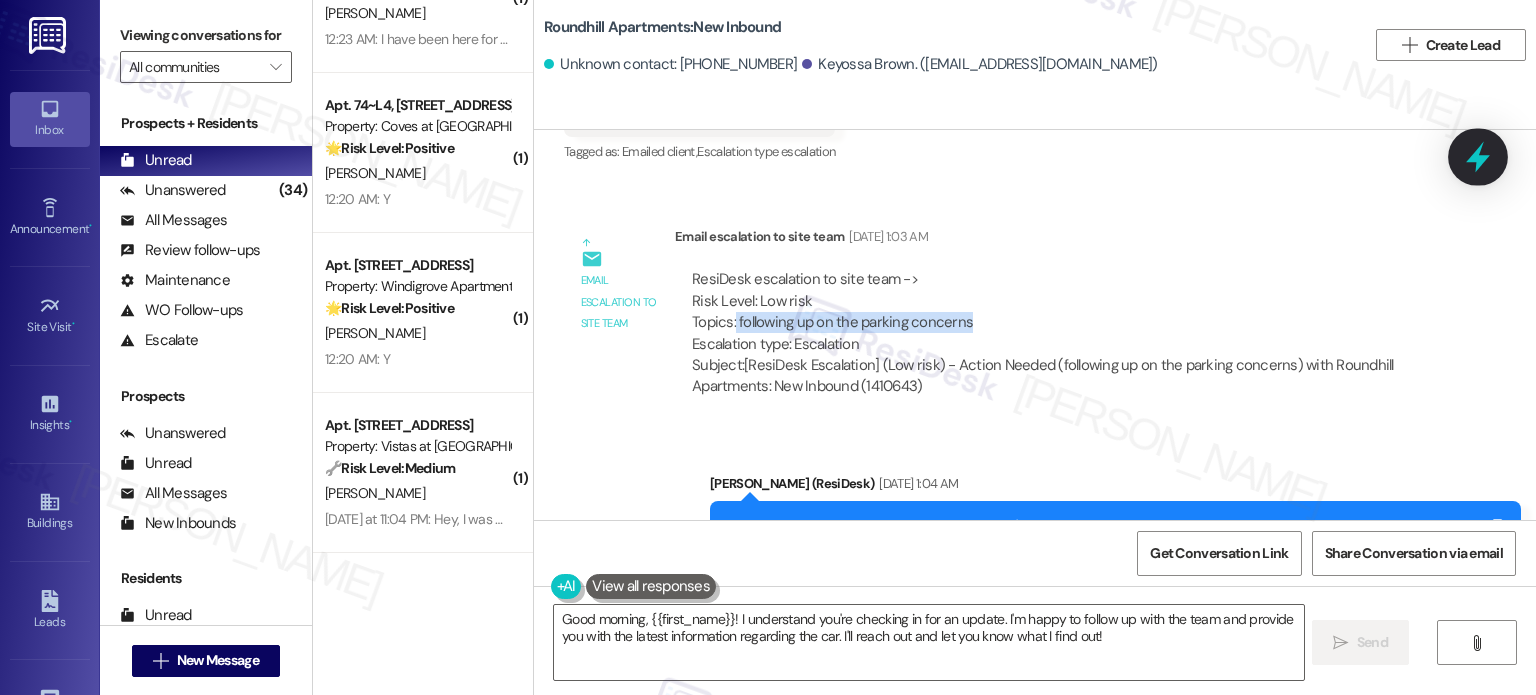 click at bounding box center [1478, 156] 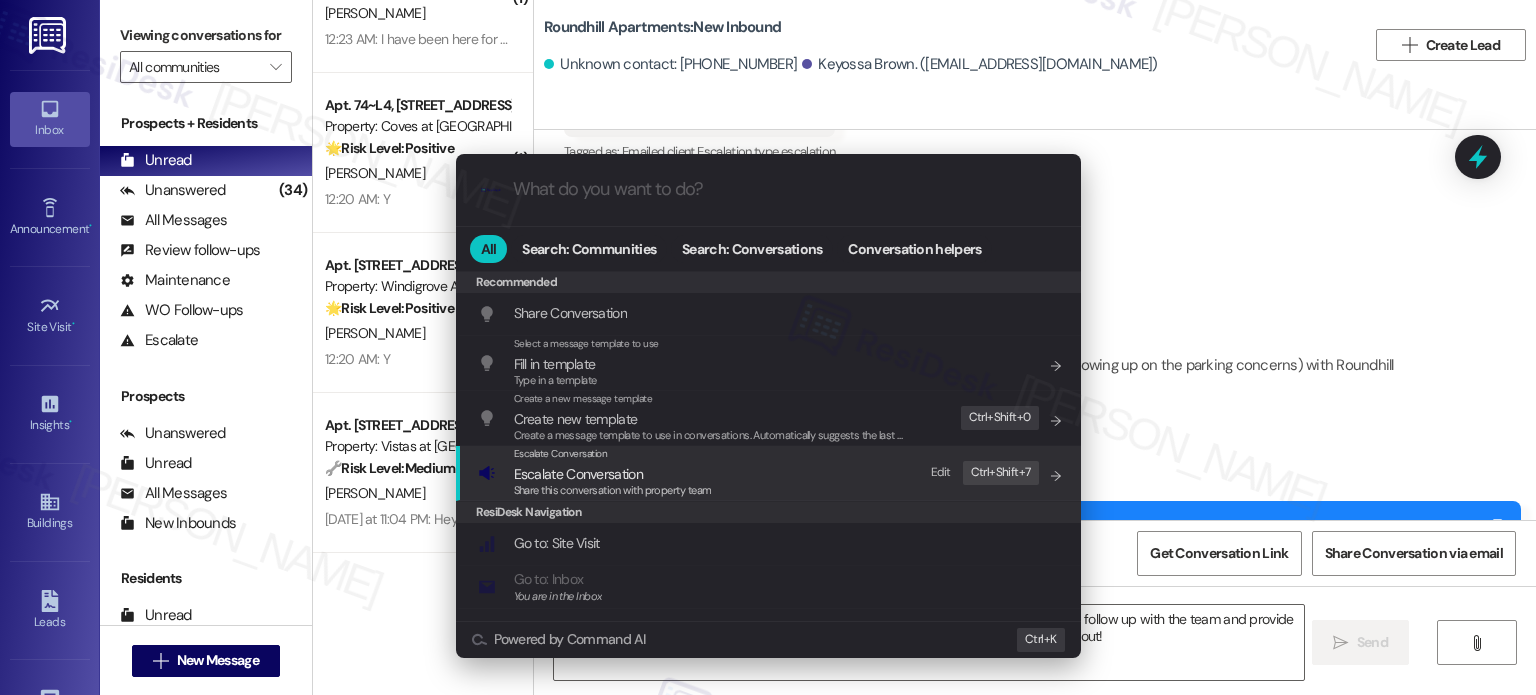 click on "Escalate Conversation" at bounding box center (578, 474) 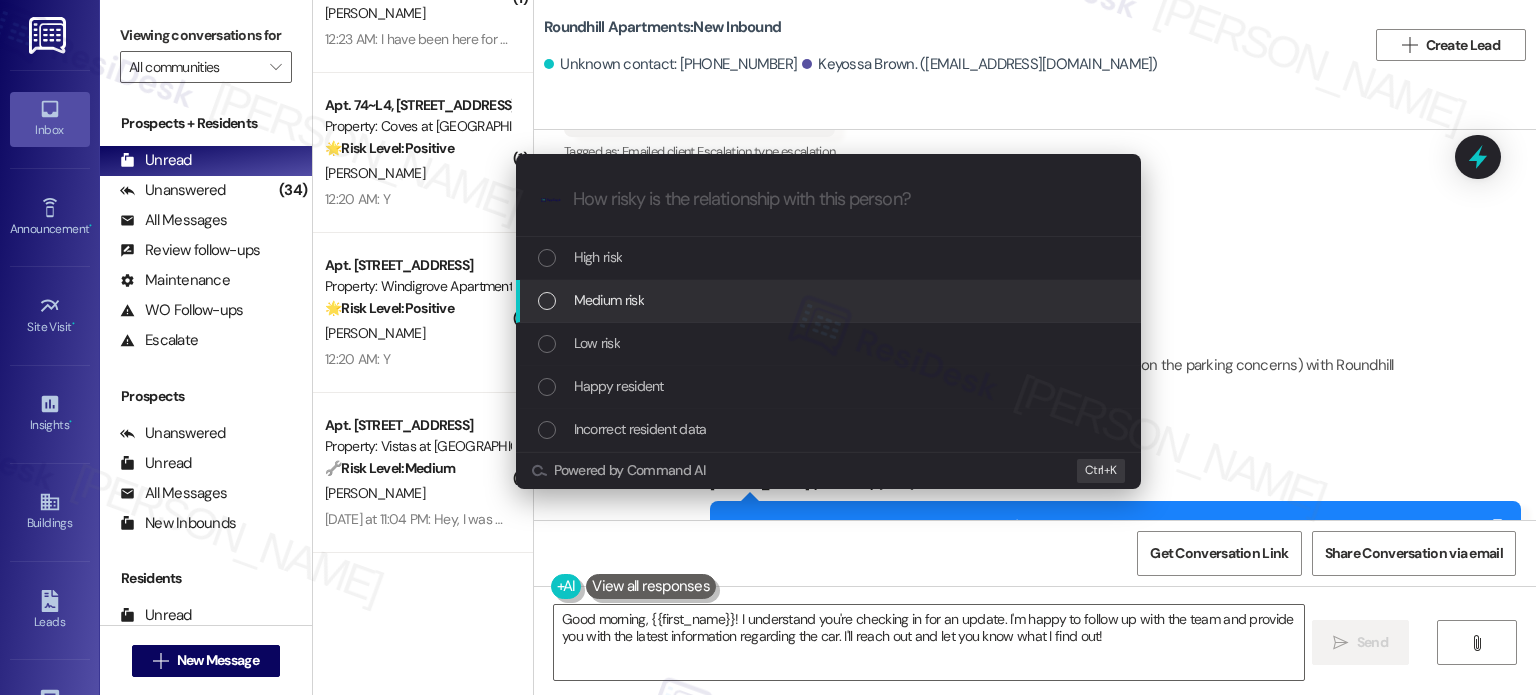 click on "Medium risk" at bounding box center [828, 301] 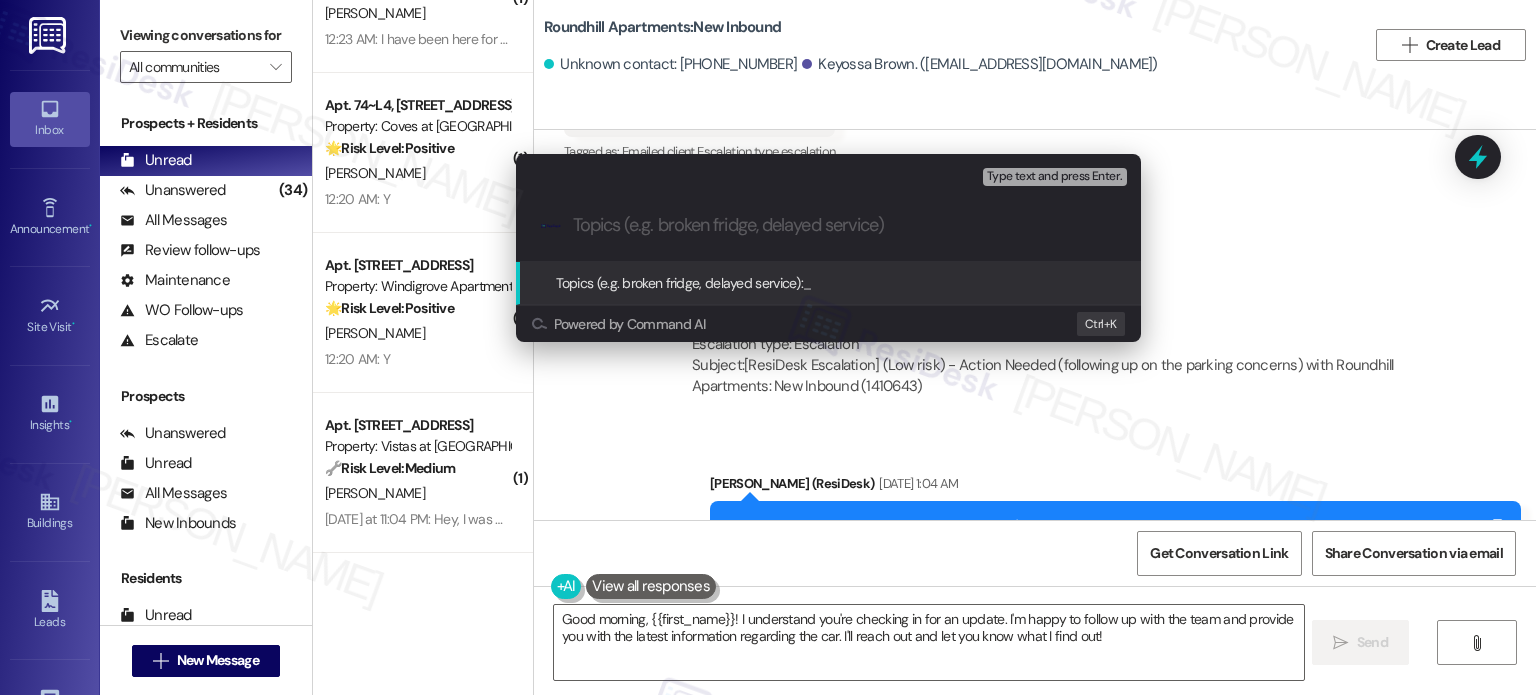 paste on "following up on the parking concerns" 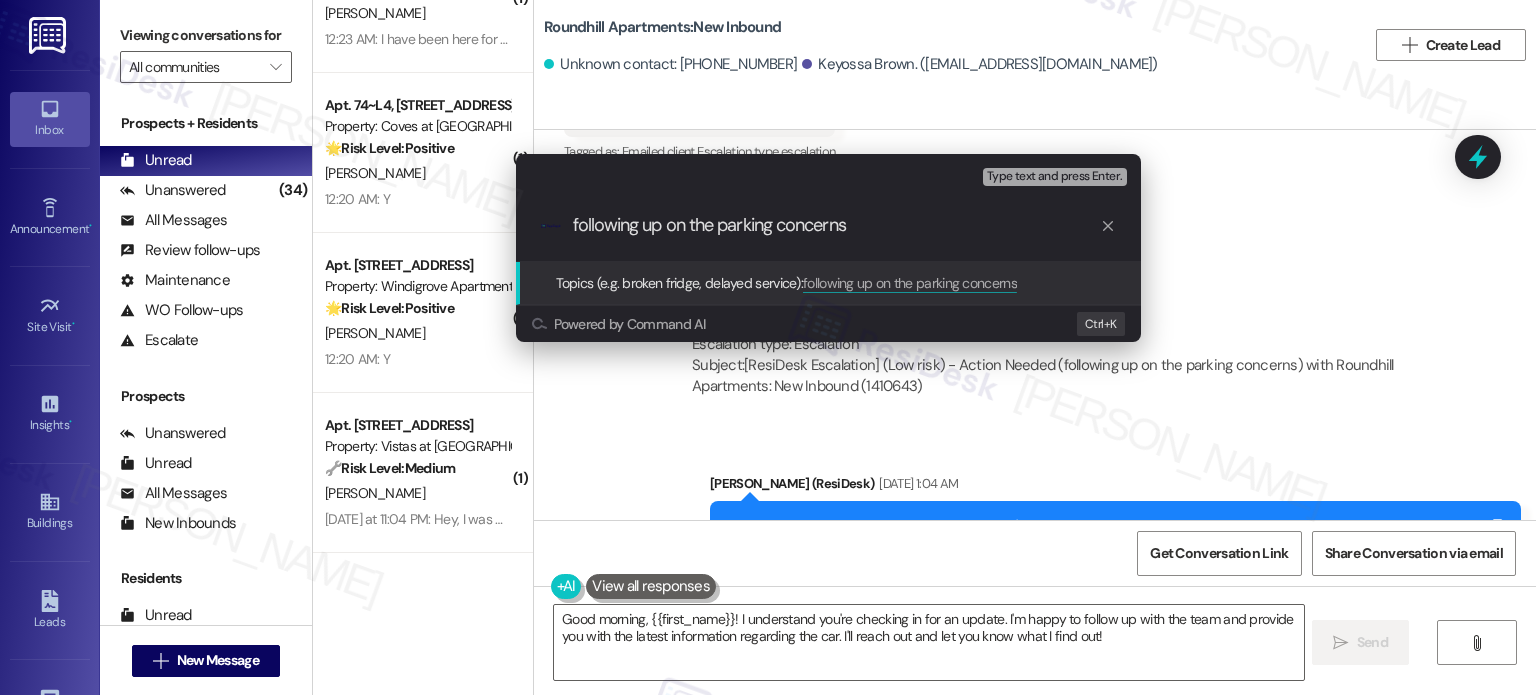 type 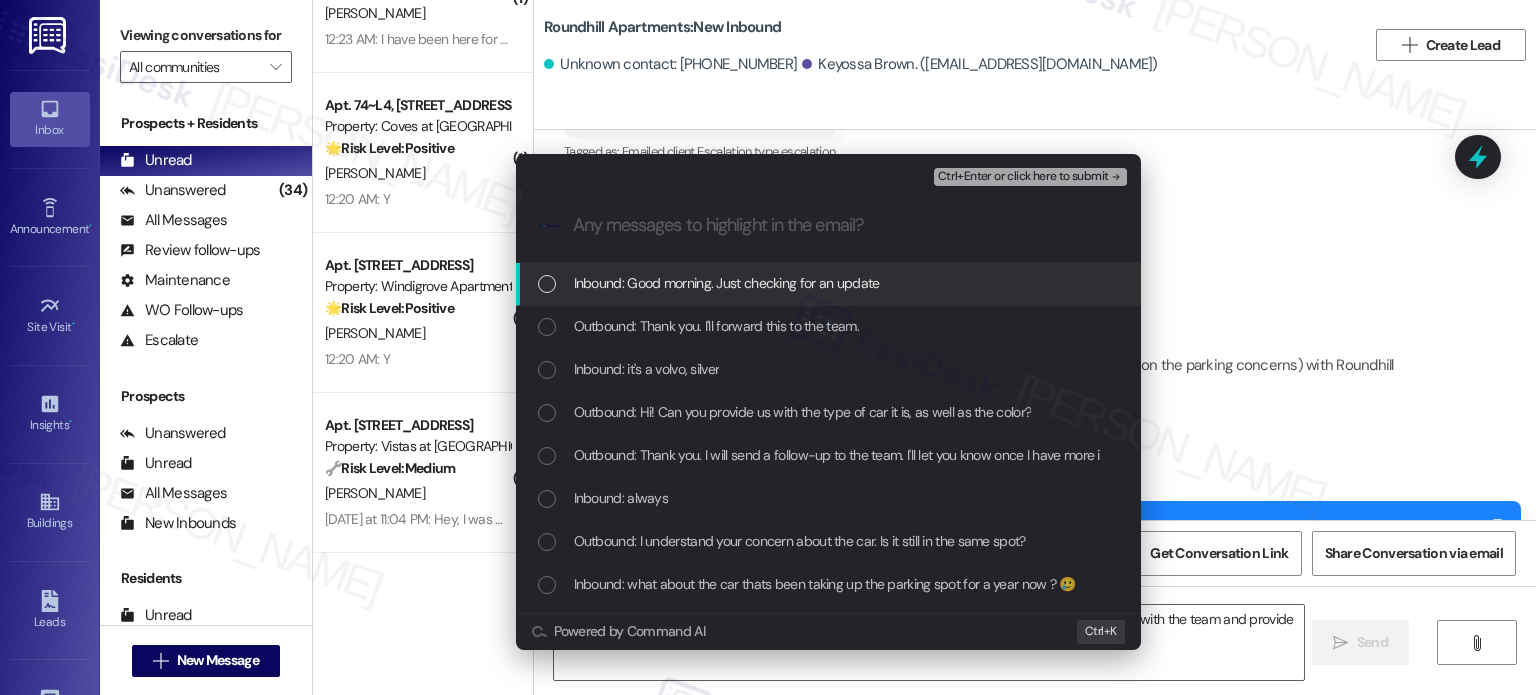 click on "Inbound: Good morning. Just checking for an update" at bounding box center (727, 283) 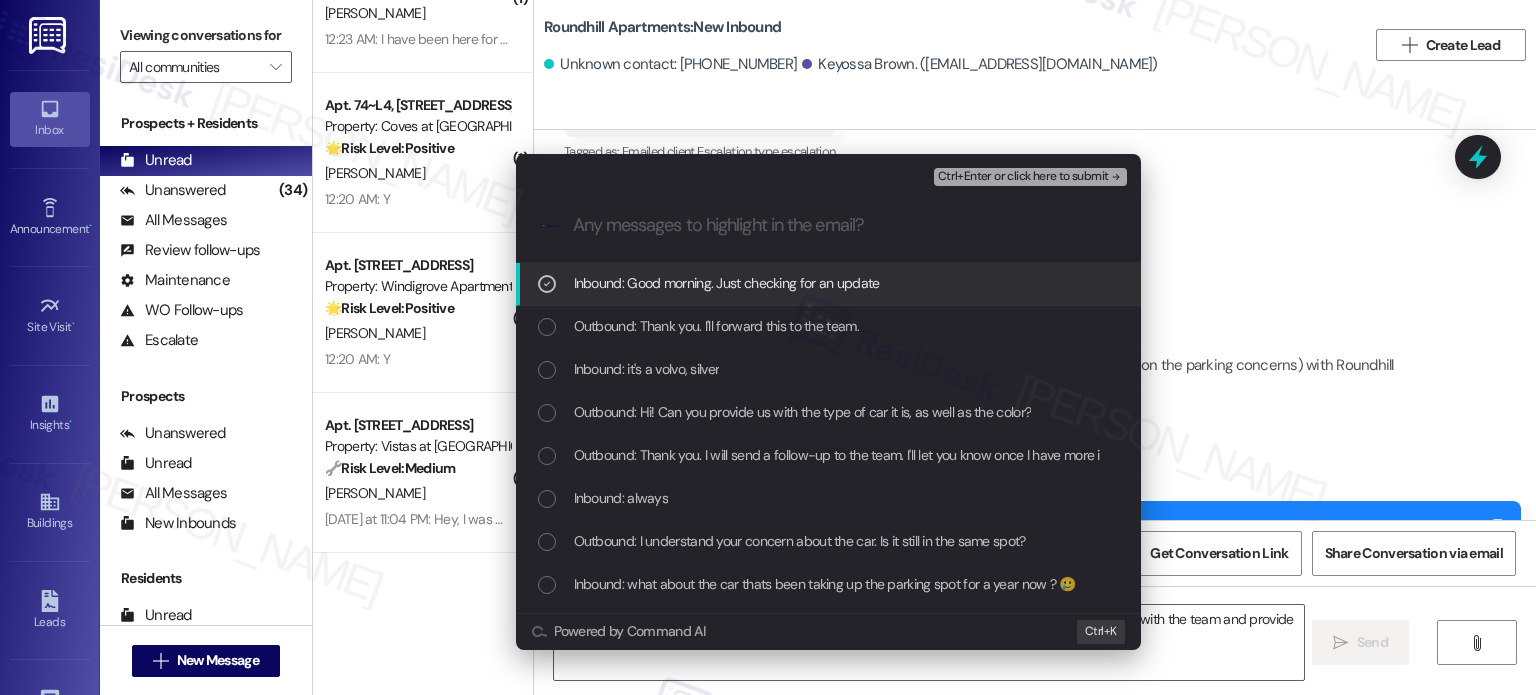 click on "Ctrl+Enter or click here to submit" at bounding box center (1023, 177) 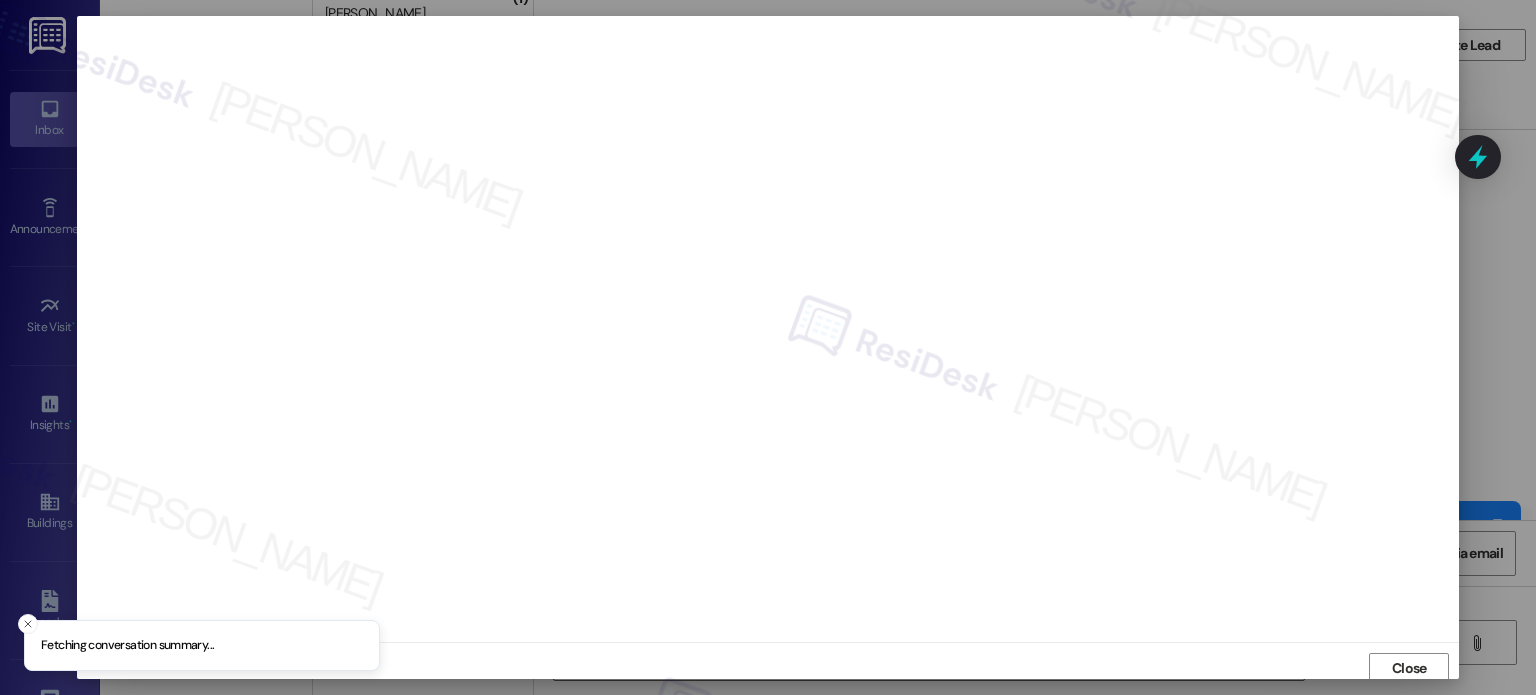 scroll, scrollTop: 5, scrollLeft: 0, axis: vertical 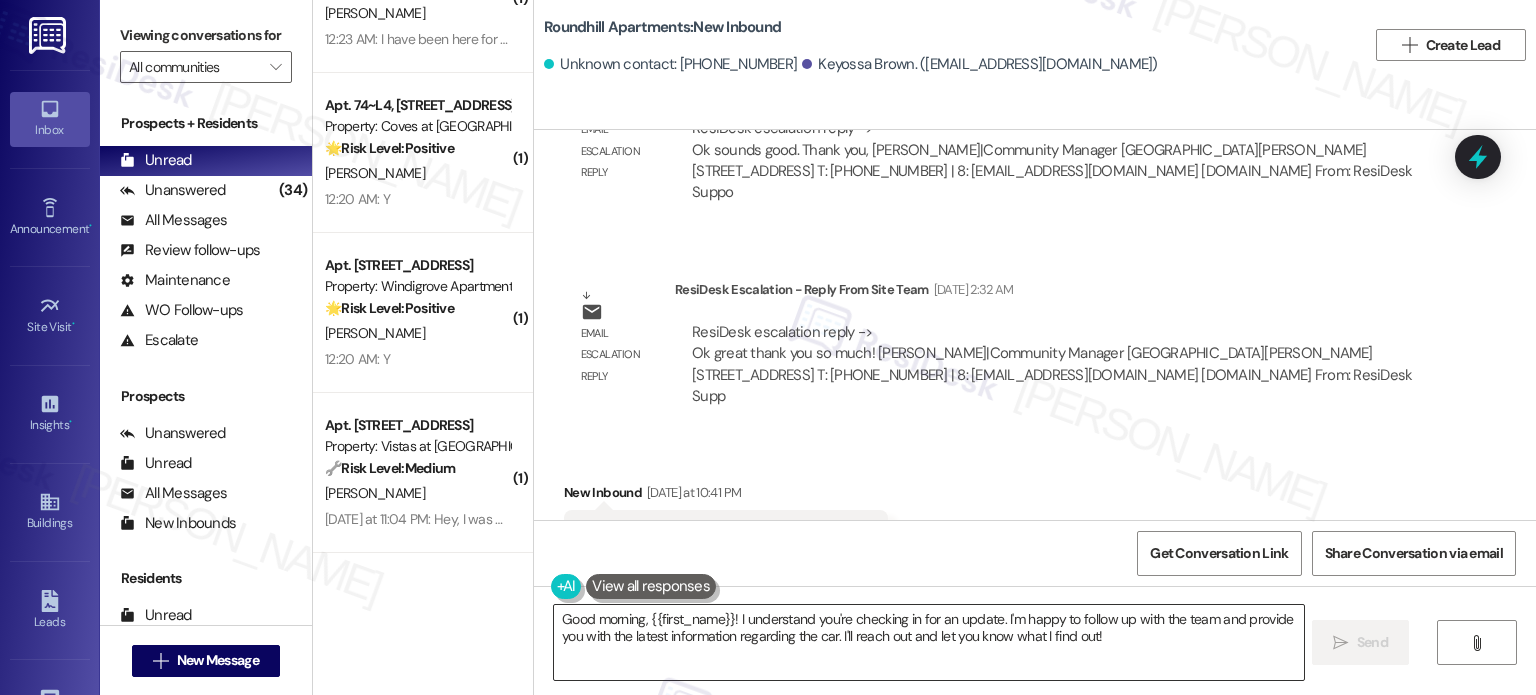 click on "Good morning, {{first_name}}! I understand you're checking in for an update. I'm happy to follow up with the team and provide you with the latest information regarding the car. I'll reach out and let you know what I find out!" at bounding box center [928, 642] 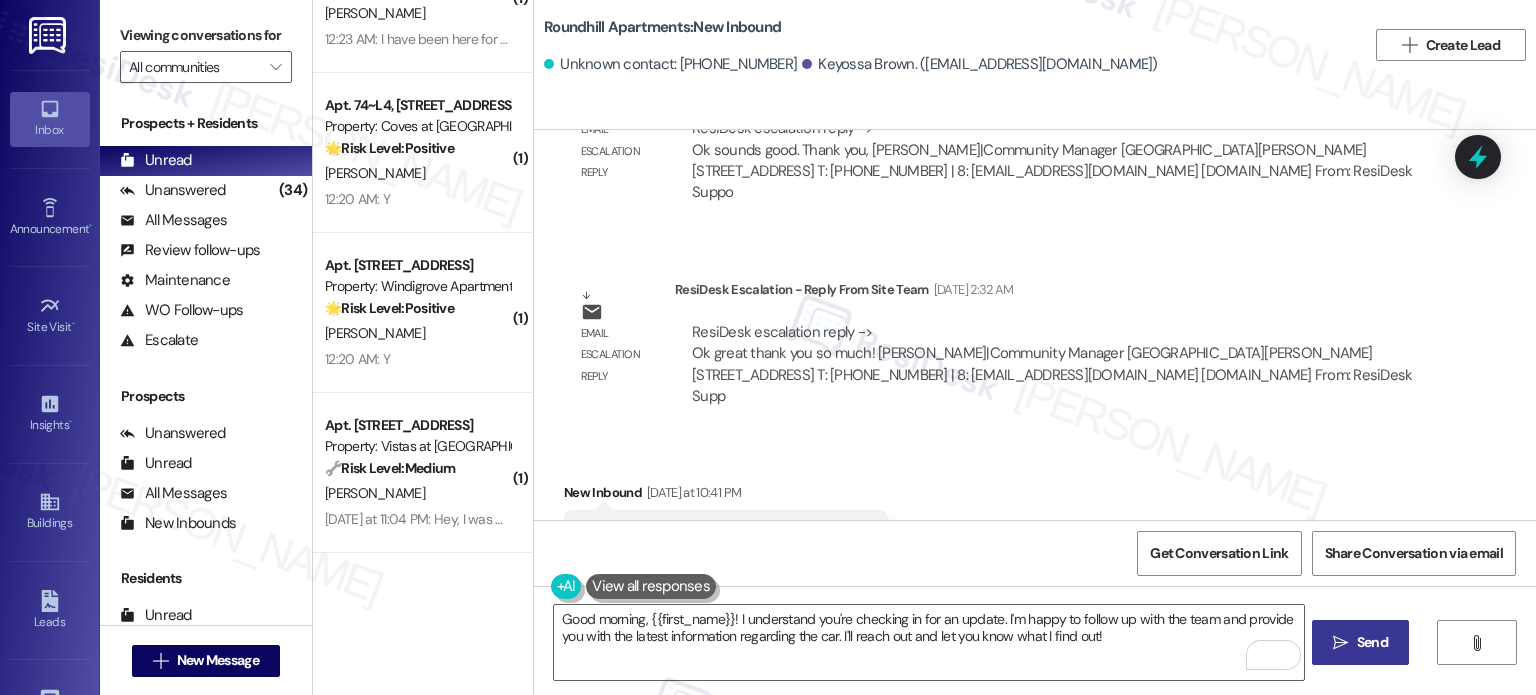 click on " Send" at bounding box center [1360, 642] 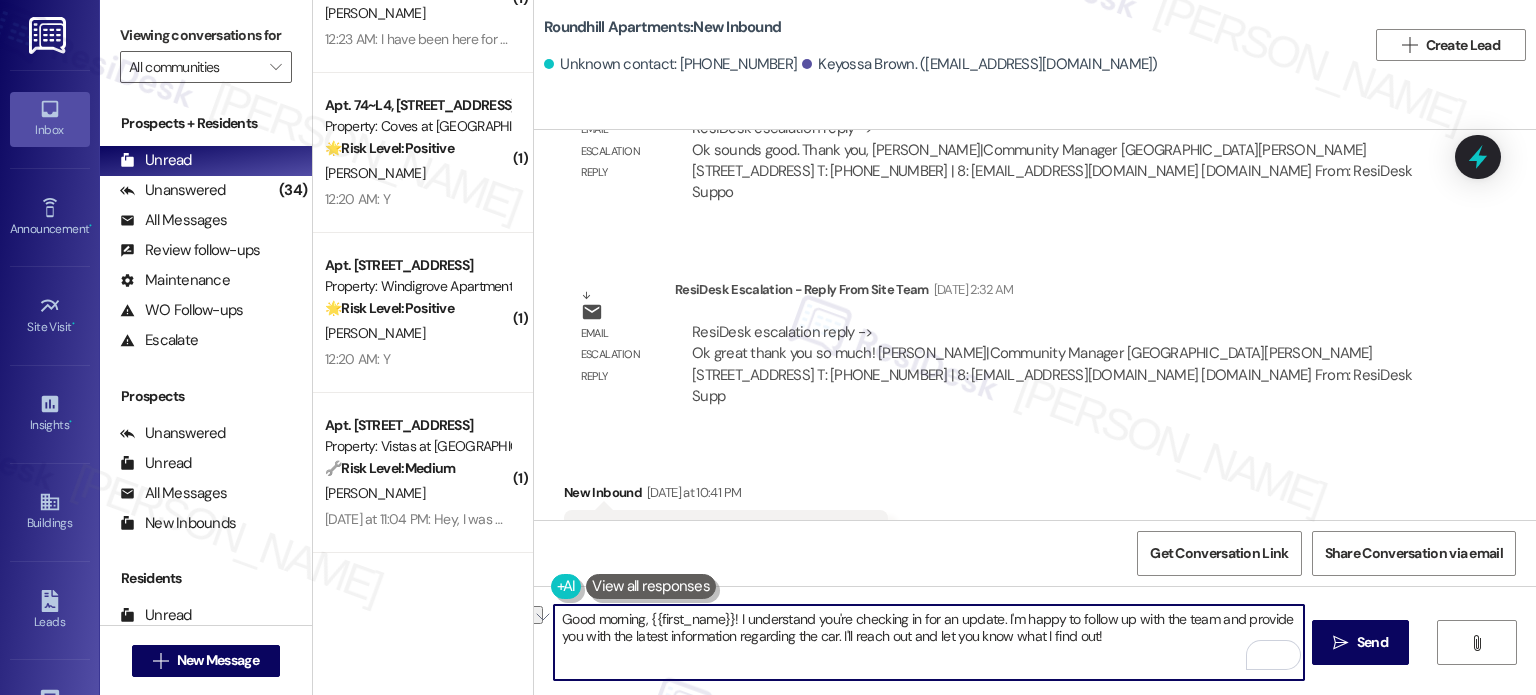drag, startPoint x: 729, startPoint y: 617, endPoint x: 451, endPoint y: 619, distance: 278.0072 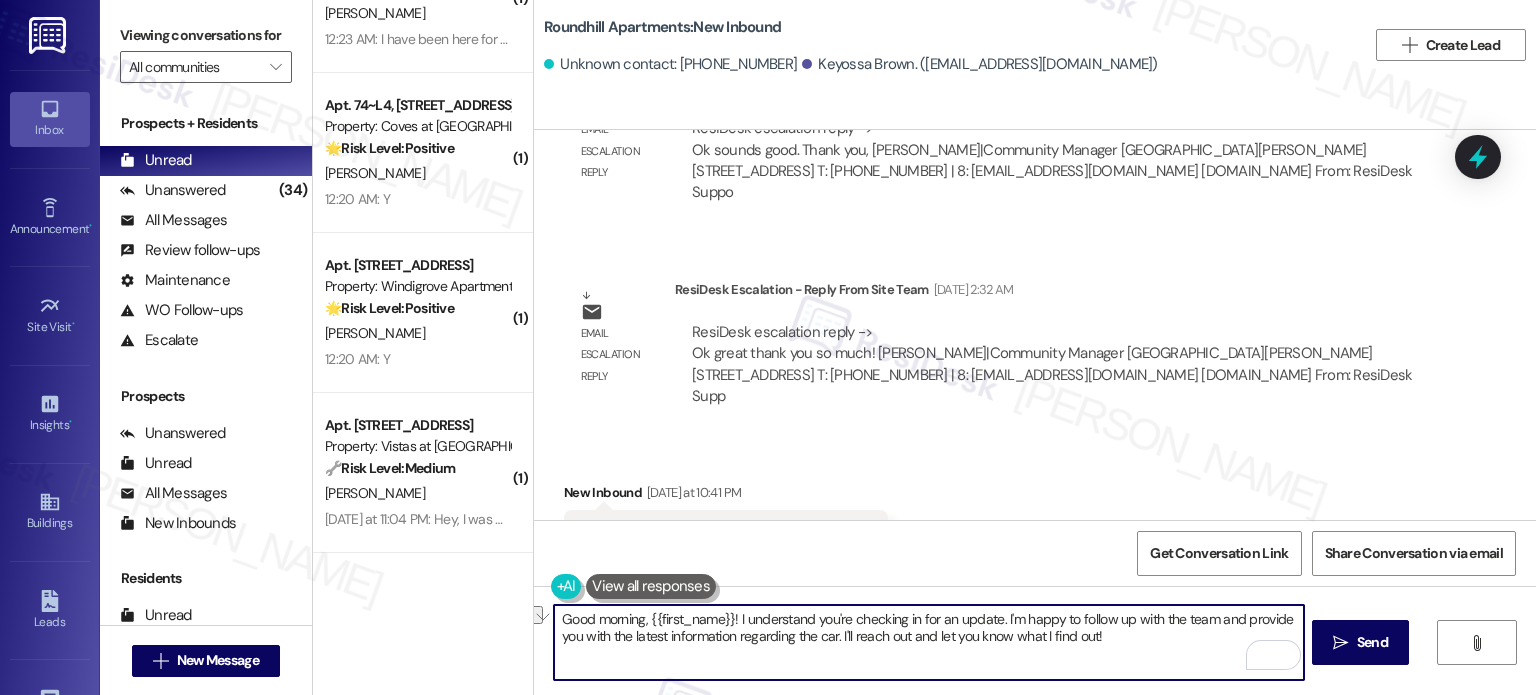 click on "( 1 ) Apt. 1045, 900 P.F. II Poplar Forest Road Property: Poplar Forest 🌟  Risk Level:  Positive The message is a positive response to a check-in about resident satisfaction, indicating positive engagement and relationship building. S. Gilbert 12:30 AM: Y 12:30 AM: Y ( 1 ) Apt. 524, 107 Community Way Property: Big Sky Apartments 🌟  Risk Level:  Positive The resident responded positively to a check-in message, indicating satisfaction with their home. This is positive engagement. J. Joseph 12:28 AM: Y 12:28 AM: Y ( 1 ) Apt. 322, 7612 Timberlake Road Property: Vistas at Dreaming Creek 🌟  Risk Level:  Positive The resident is responding positively to a check-in message, indicating satisfaction with their residency. This is positive engagement and relationship building. E. Horsley 12:23 AM: I have been here for 9yrs ,thank you  12:23 AM: I have been here for 9yrs ,thank you  ( 1 ) Apt. 74~L4, 88 Oldfield Drive Property: Coves at Monticello 🌟  Risk Level:  Positive M. Johnson 12:20 AM: Y 12:20 AM: Y ( 1" at bounding box center [924, 347] 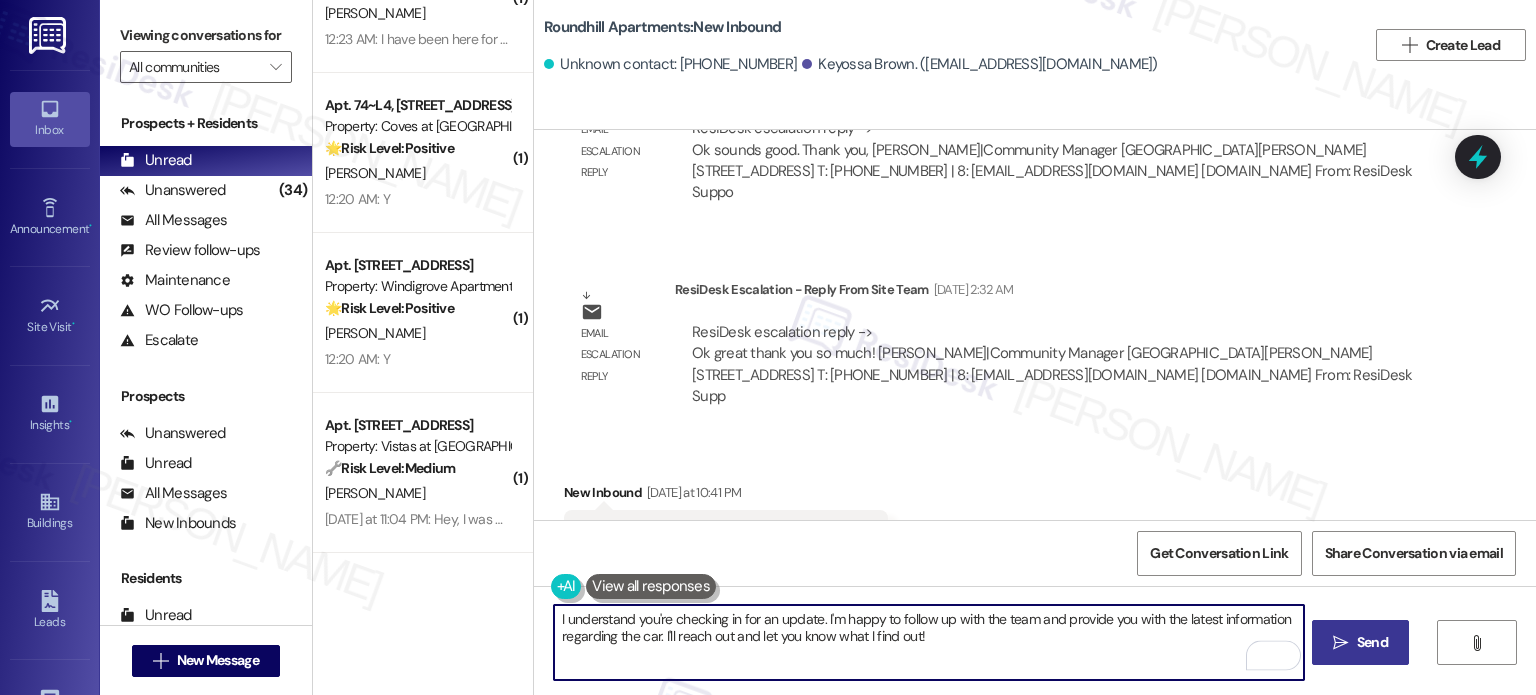 type on "I understand you're checking in for an update. I'm happy to follow up with the team and provide you with the latest information regarding the car. I'll reach out and let you know what I find out!" 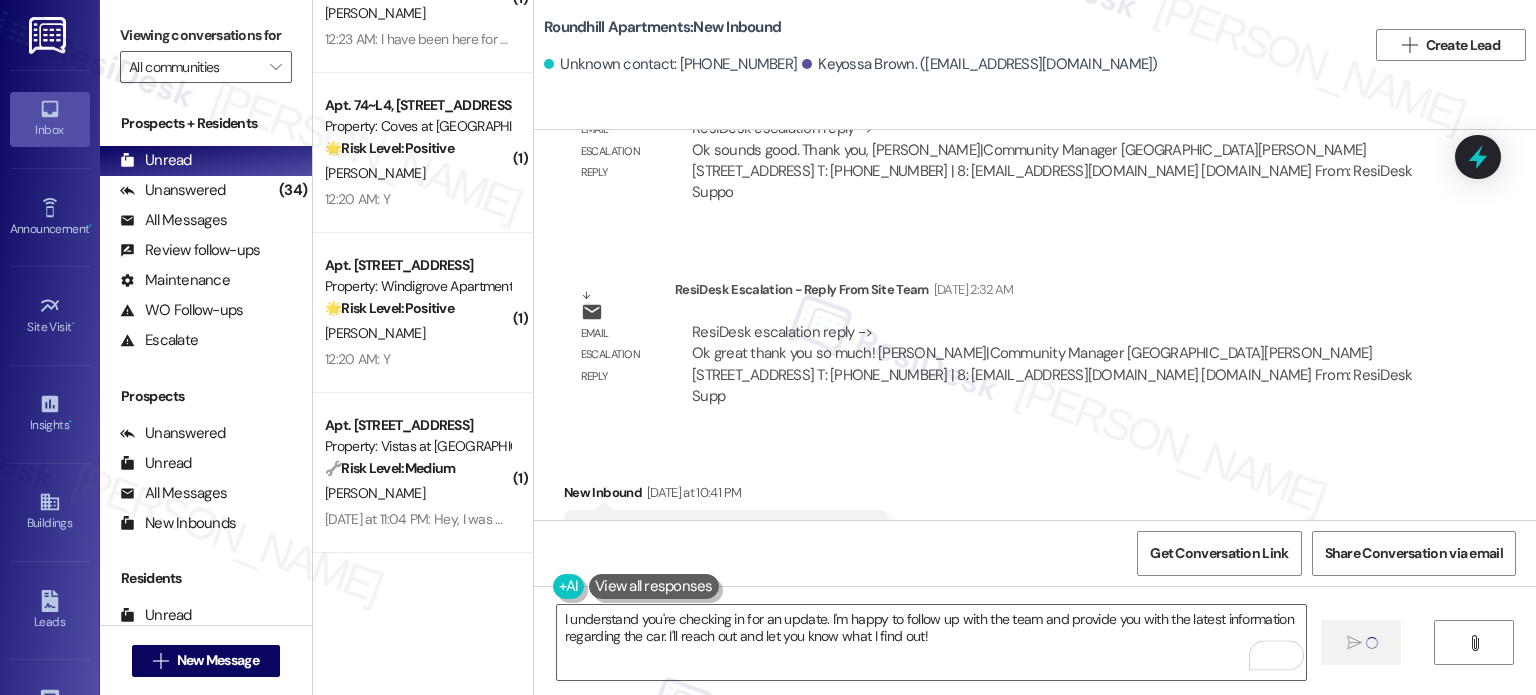 type 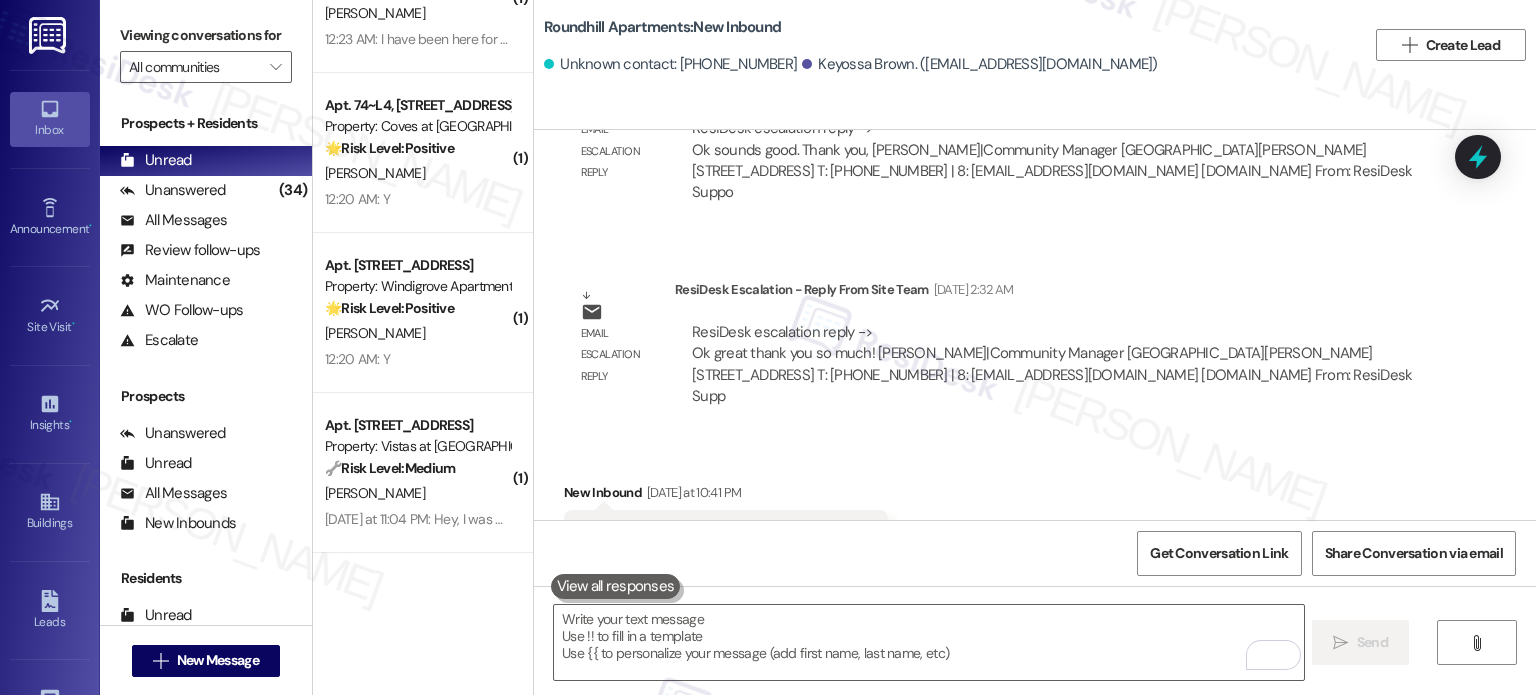 scroll, scrollTop: 6753, scrollLeft: 0, axis: vertical 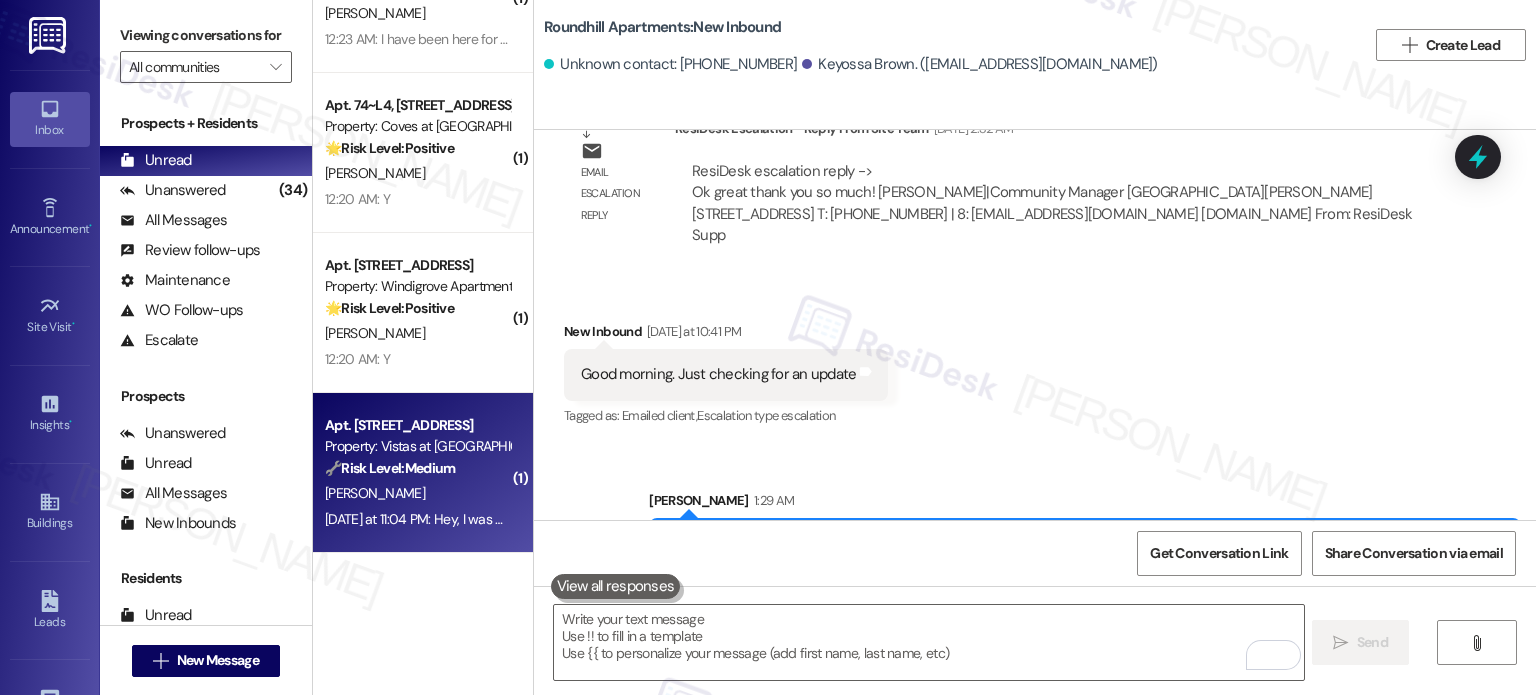 click on "Property: Vistas at [GEOGRAPHIC_DATA]" at bounding box center (417, 446) 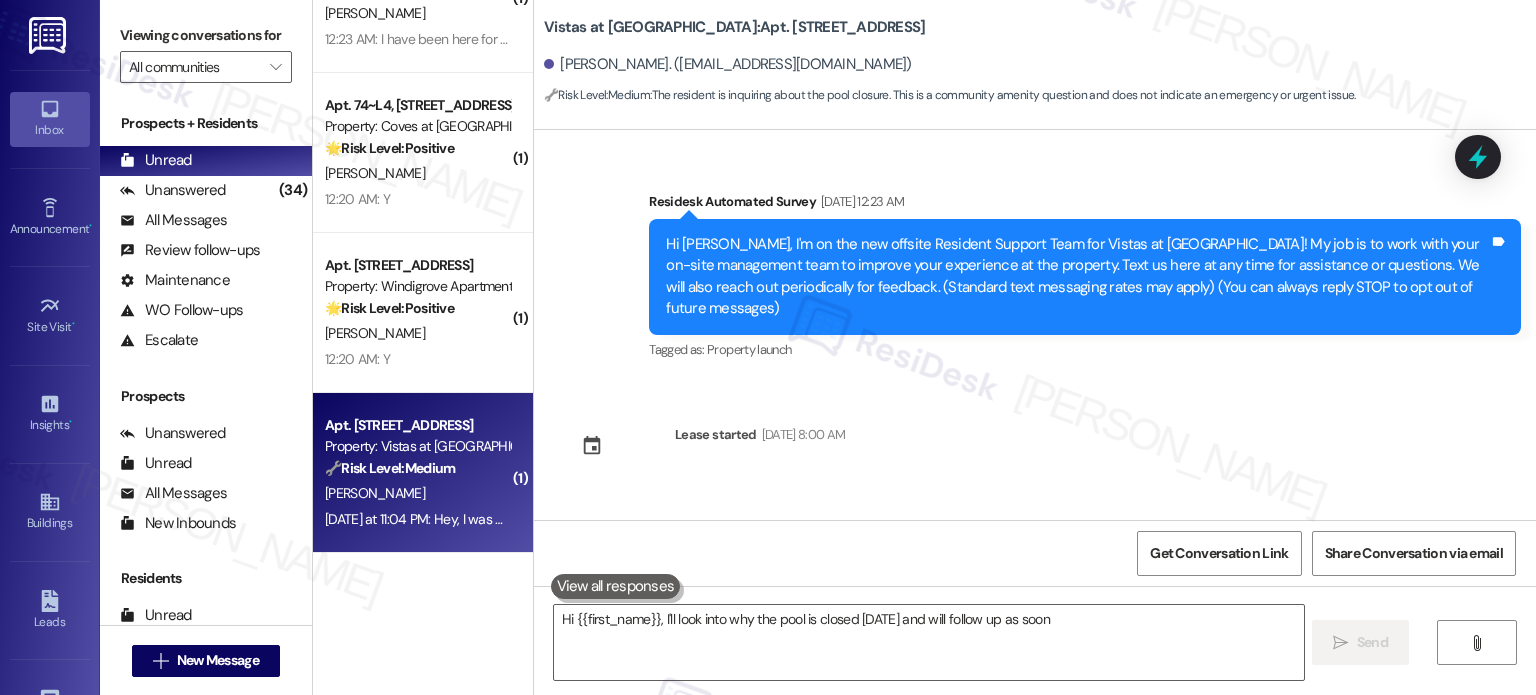 scroll, scrollTop: 145, scrollLeft: 0, axis: vertical 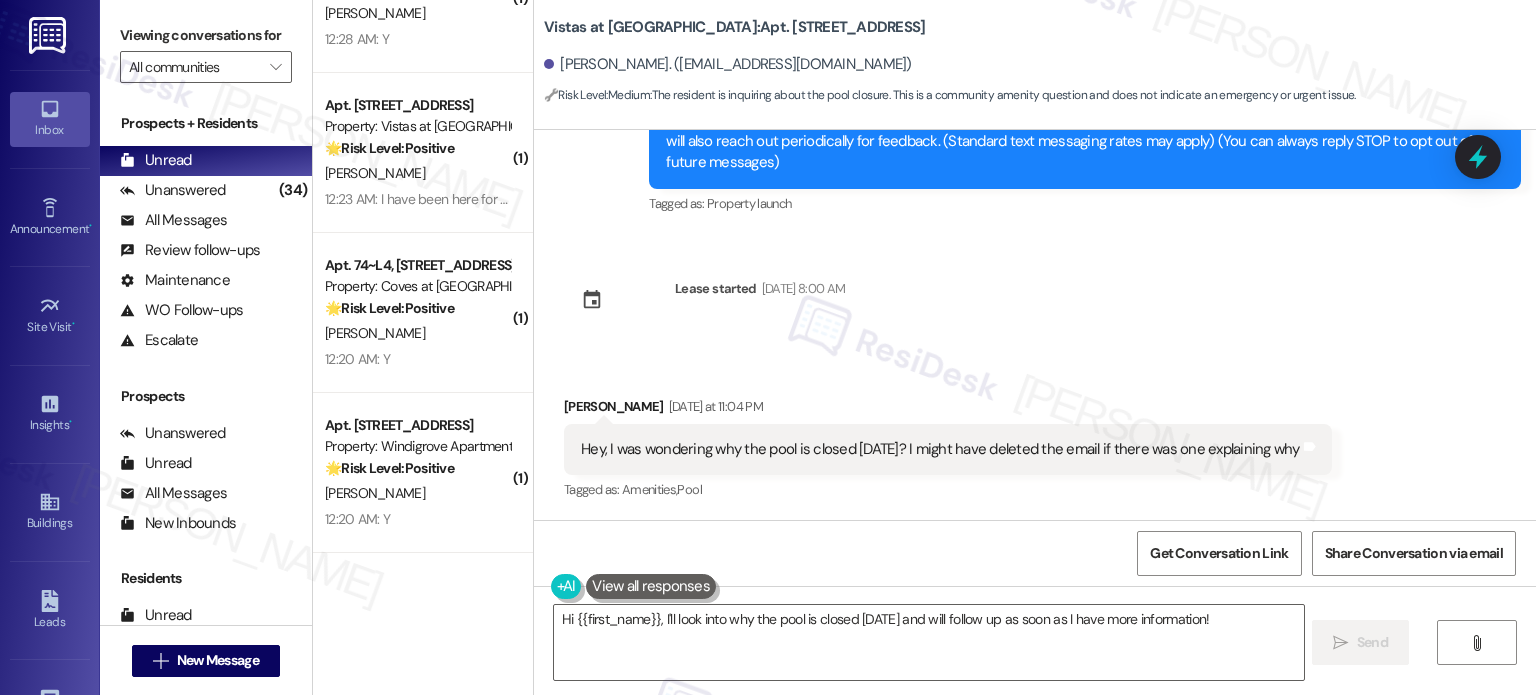 click on "Hey, I was wondering why the pool is closed today? I might have deleted the email if there was one explaining why Tags and notes" at bounding box center [948, 449] 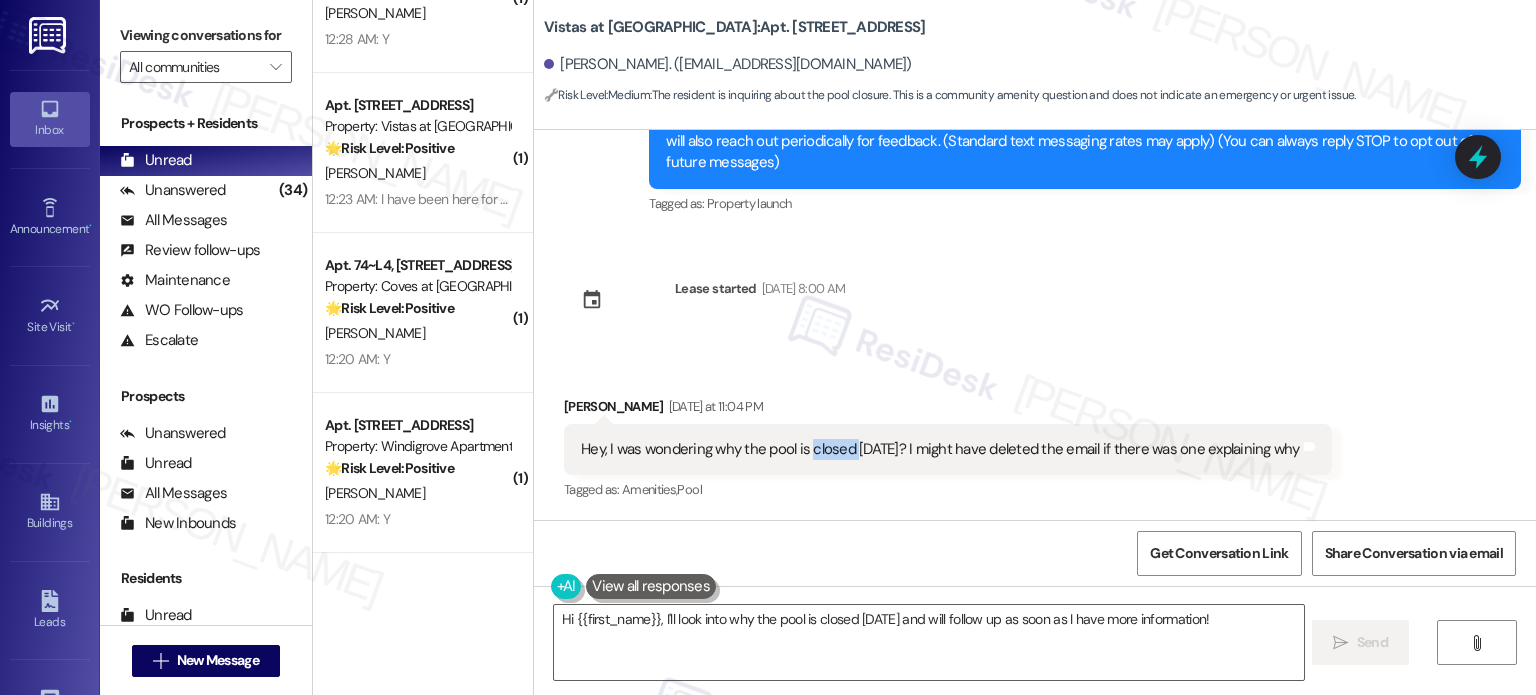 click on "Hey, I was wondering why the pool is closed [DATE]? I might have deleted the email if there was one explaining why" at bounding box center [940, 449] 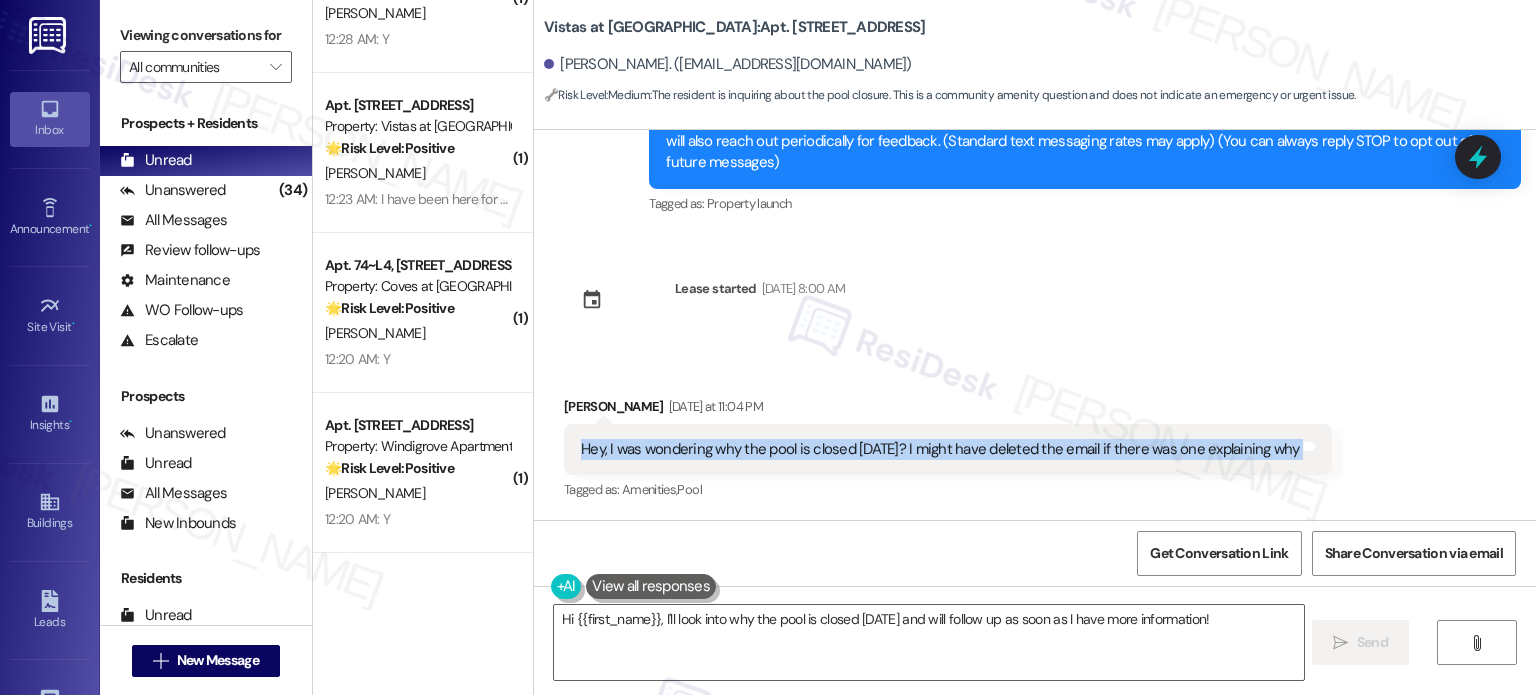 click on "Hey, I was wondering why the pool is closed [DATE]? I might have deleted the email if there was one explaining why" at bounding box center (940, 449) 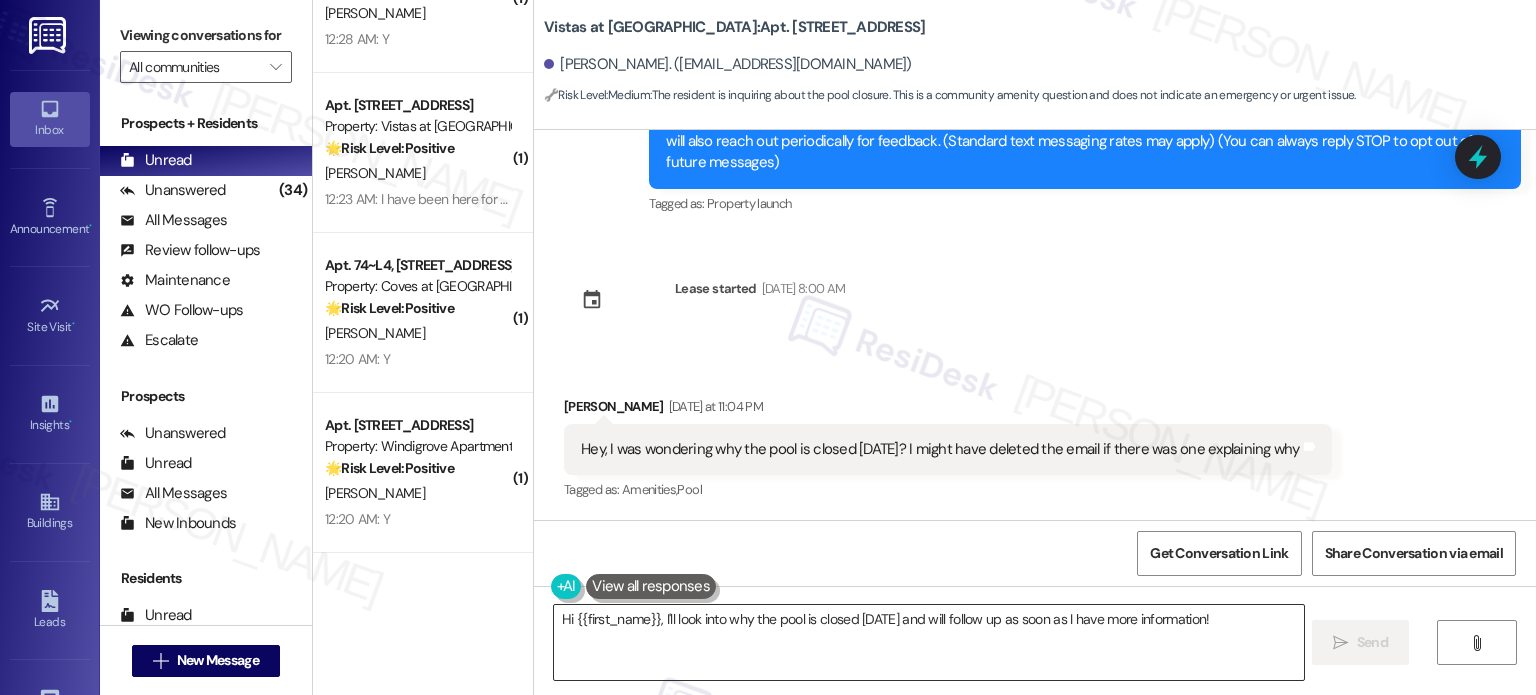 click on "Hi {{first_name}}, I'll look into why the pool is closed today and will follow up as soon as I have more information!" at bounding box center (928, 642) 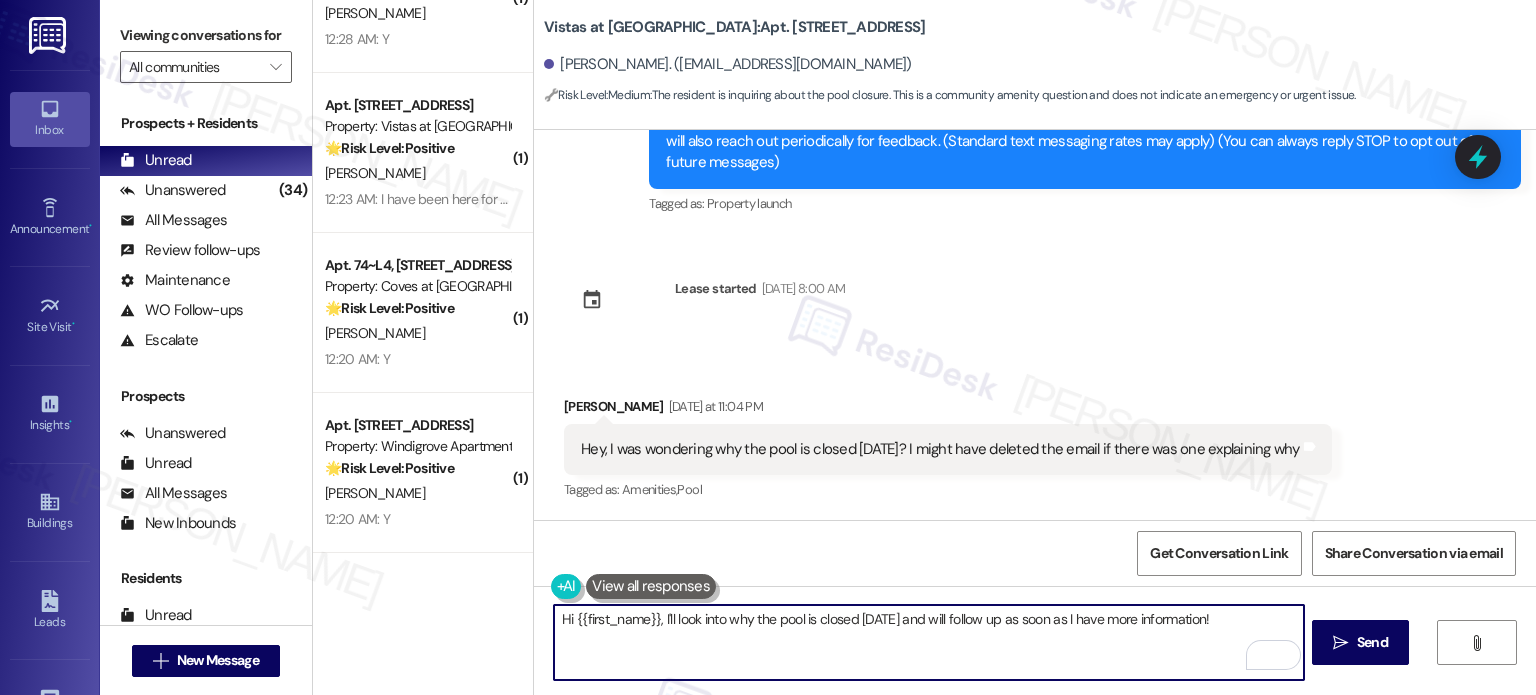 paste on "Did you notice any signs posted at the pool gate or in the common area?" 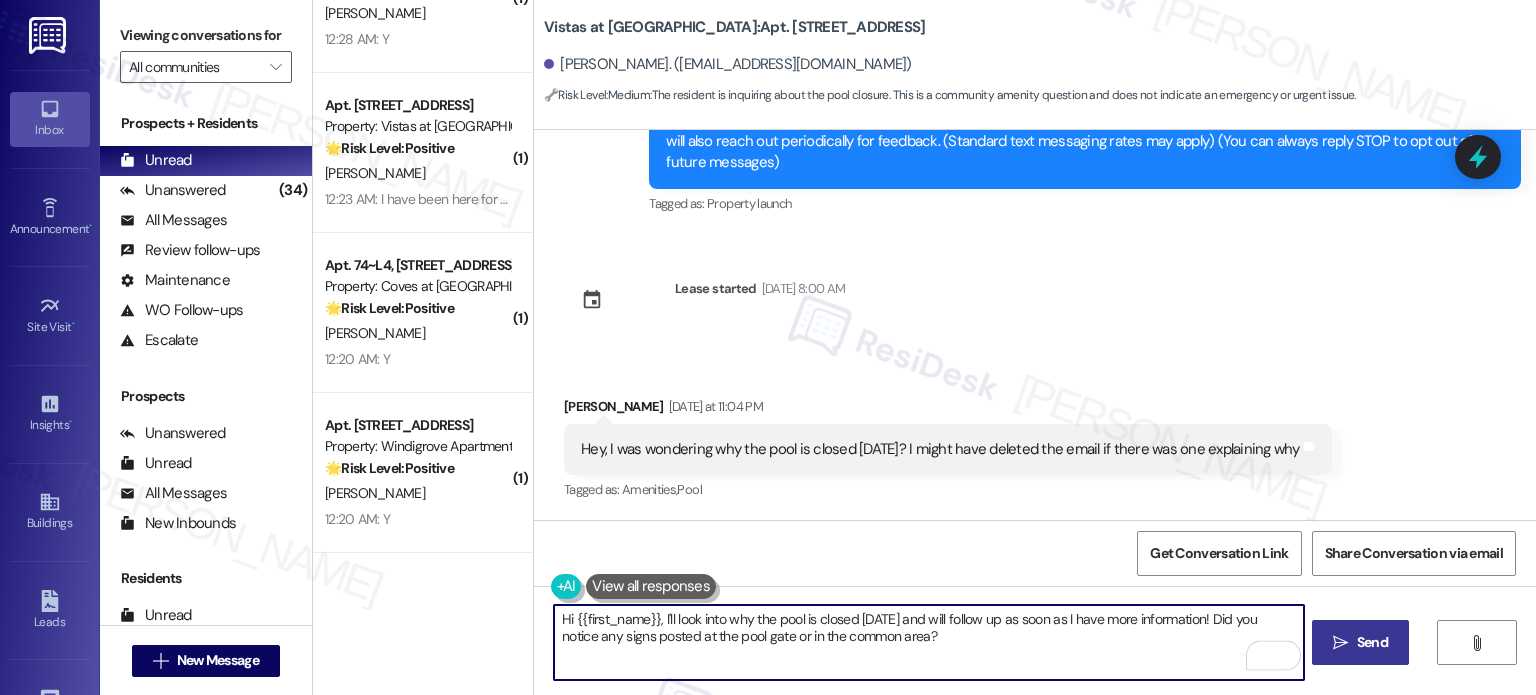 type on "Hi {{first_name}}, I'll look into why the pool is closed today and will follow up as soon as I have more information! Did you notice any signs posted at the pool gate or in the common area?" 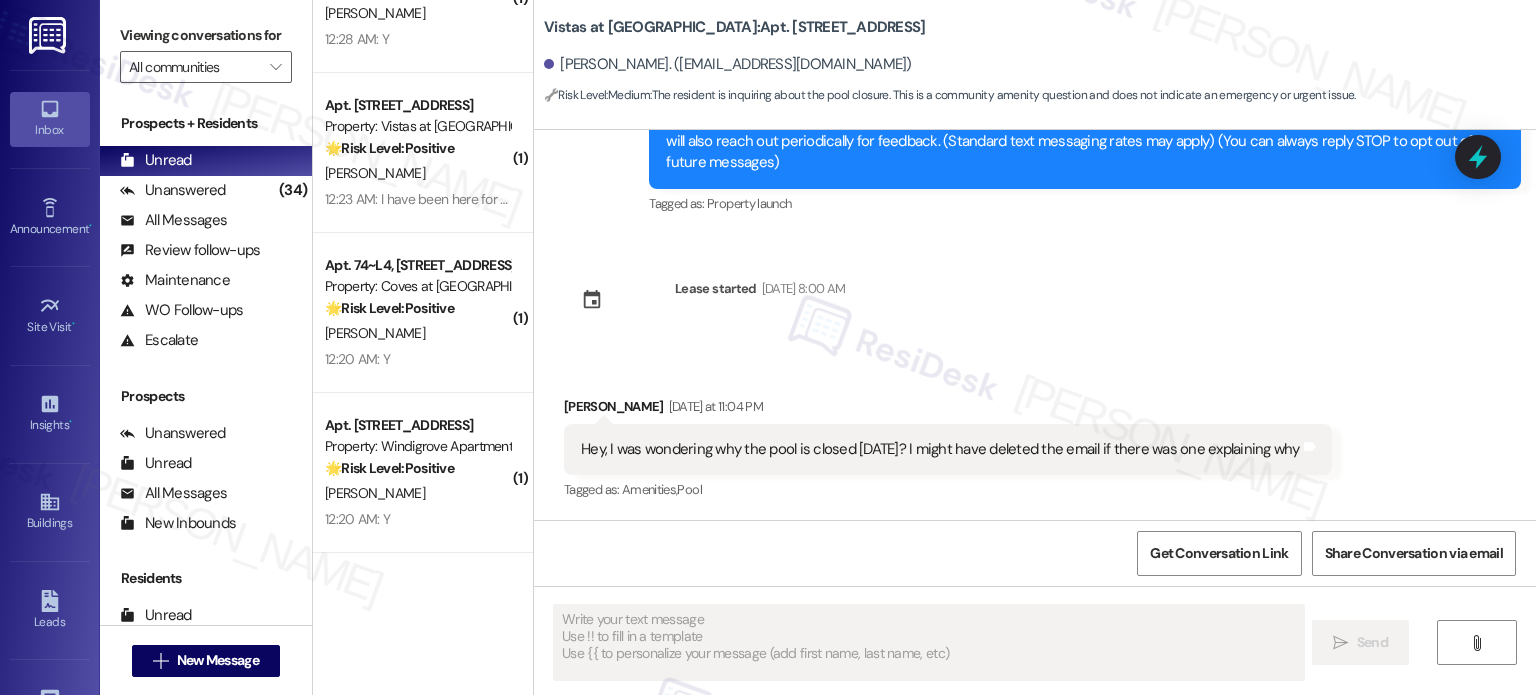 scroll, scrollTop: 145, scrollLeft: 0, axis: vertical 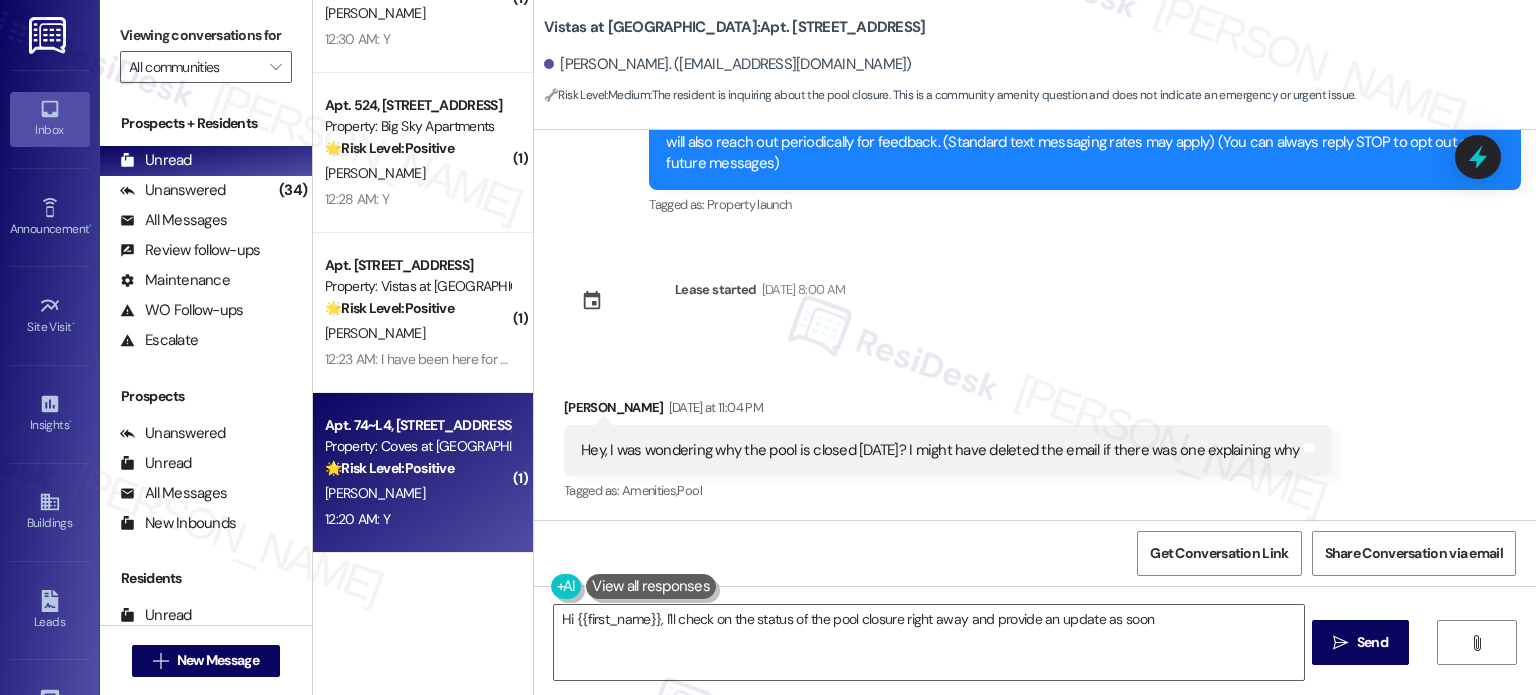 type on "Hi {{first_name}}, I'll check on the status of the pool closure right away and provide an update as soon" 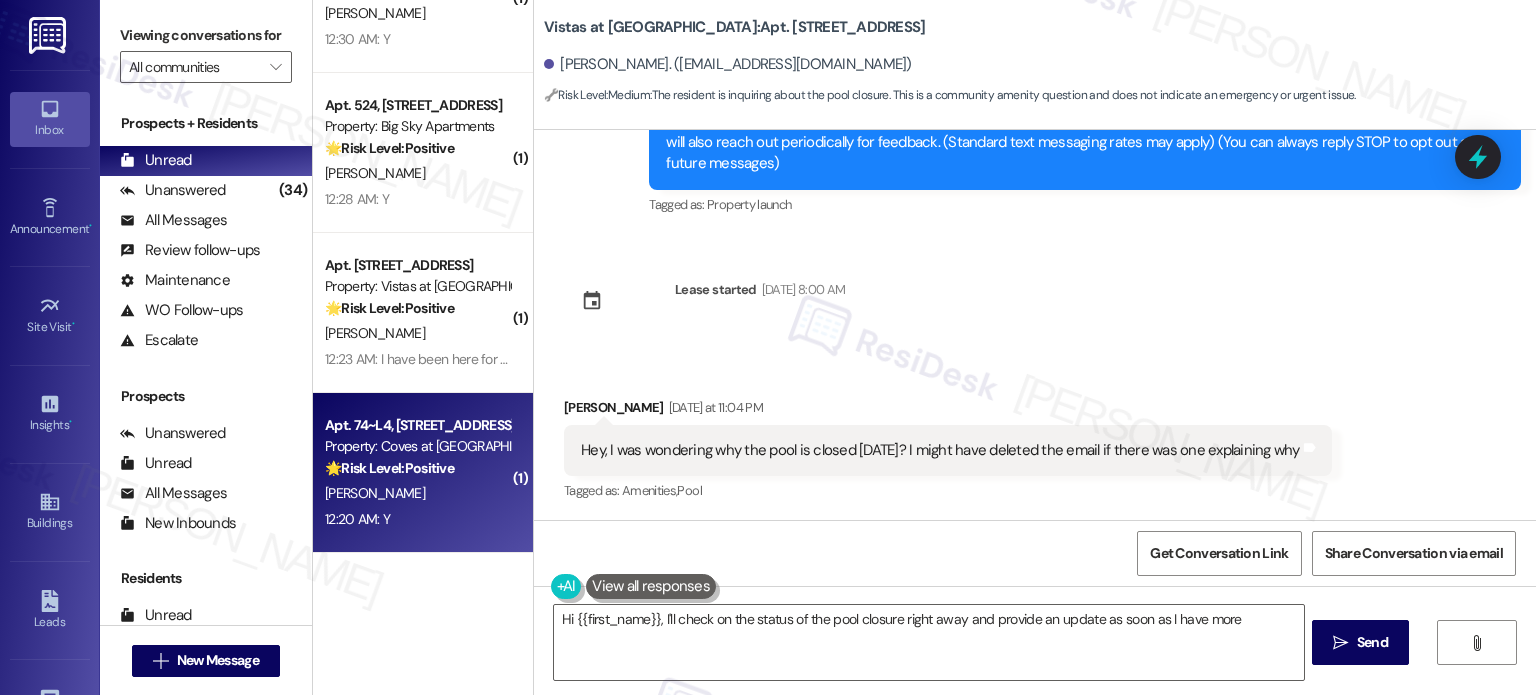 click on "🌟  Risk Level:  Positive The message is a positive response to a check-in about resident satisfaction, indicating positive engagement and relationship building." at bounding box center (417, 468) 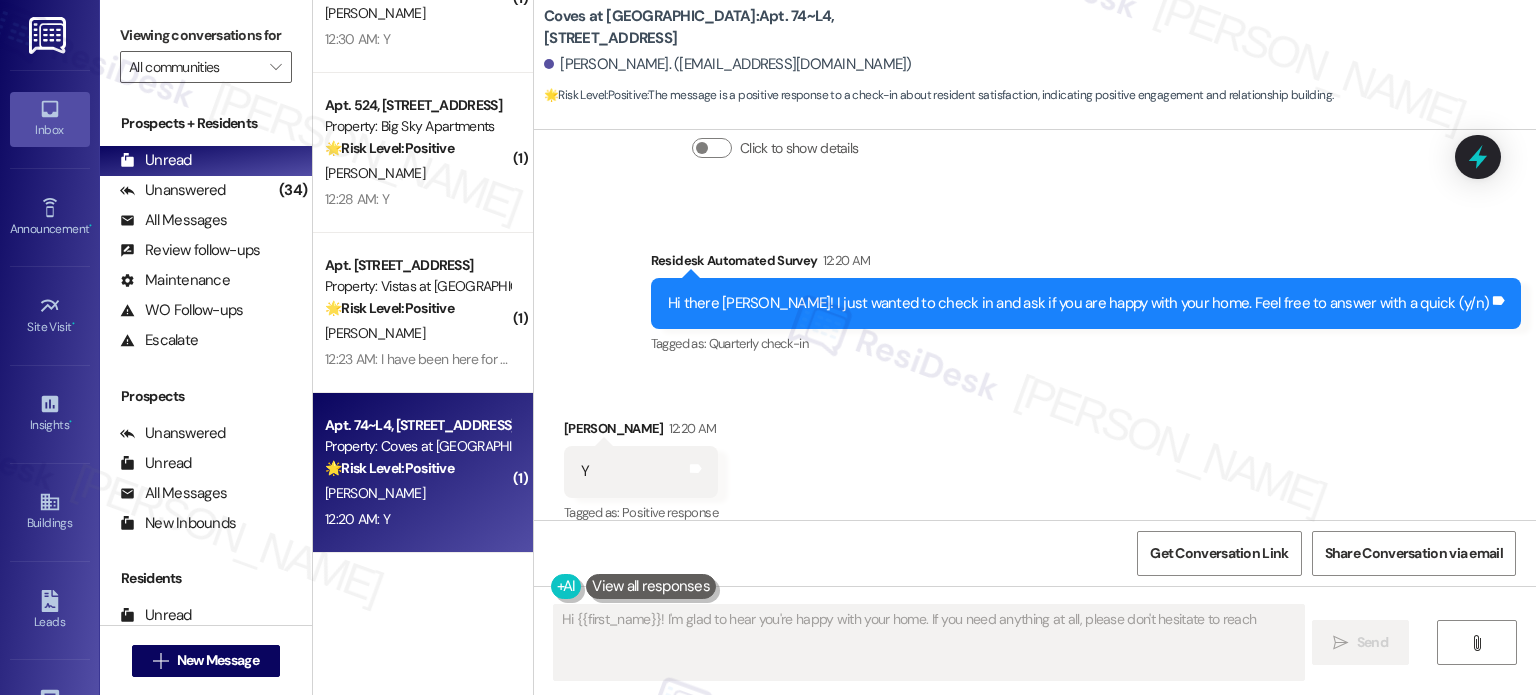 scroll, scrollTop: 476, scrollLeft: 0, axis: vertical 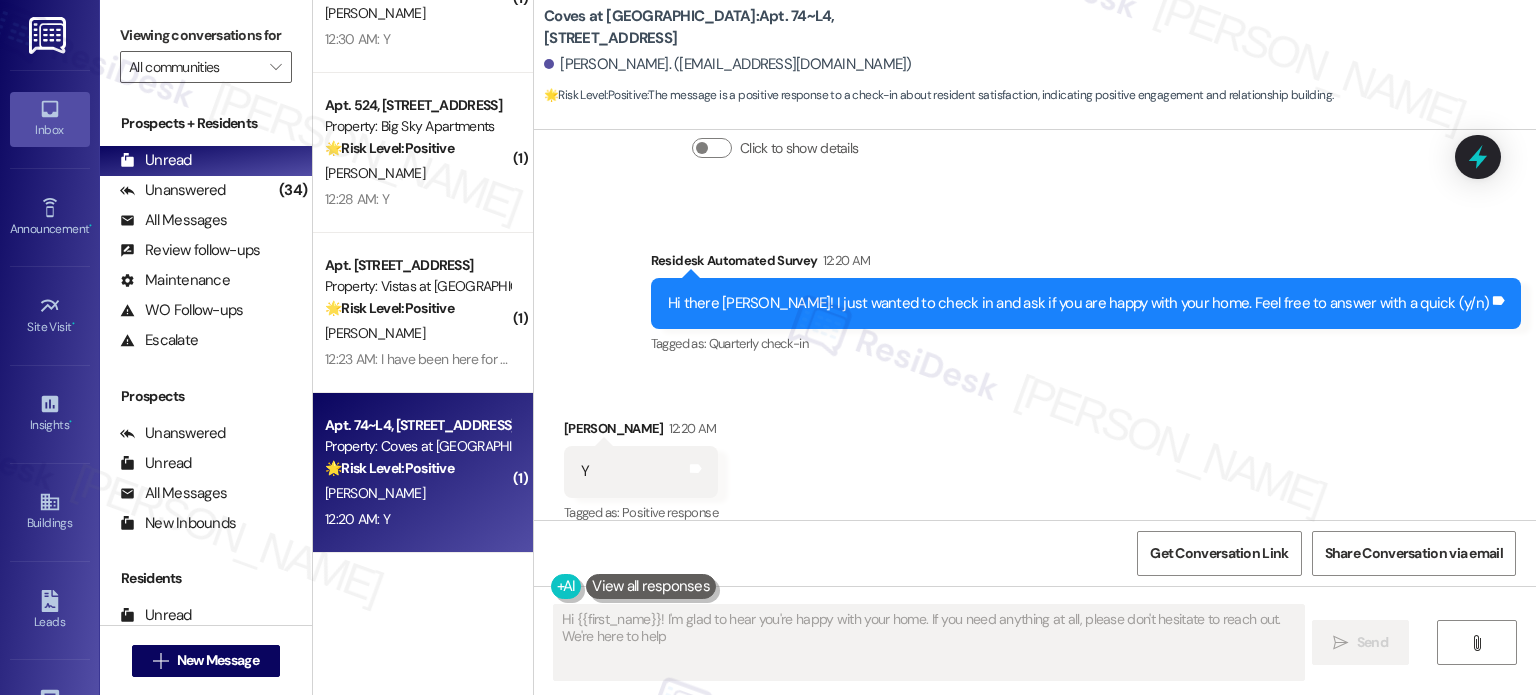 type on "Hi {{first_name}}! I'm glad to hear you're happy with your home. If you need anything at all, please don't hesitate to reach out. We're here to help!" 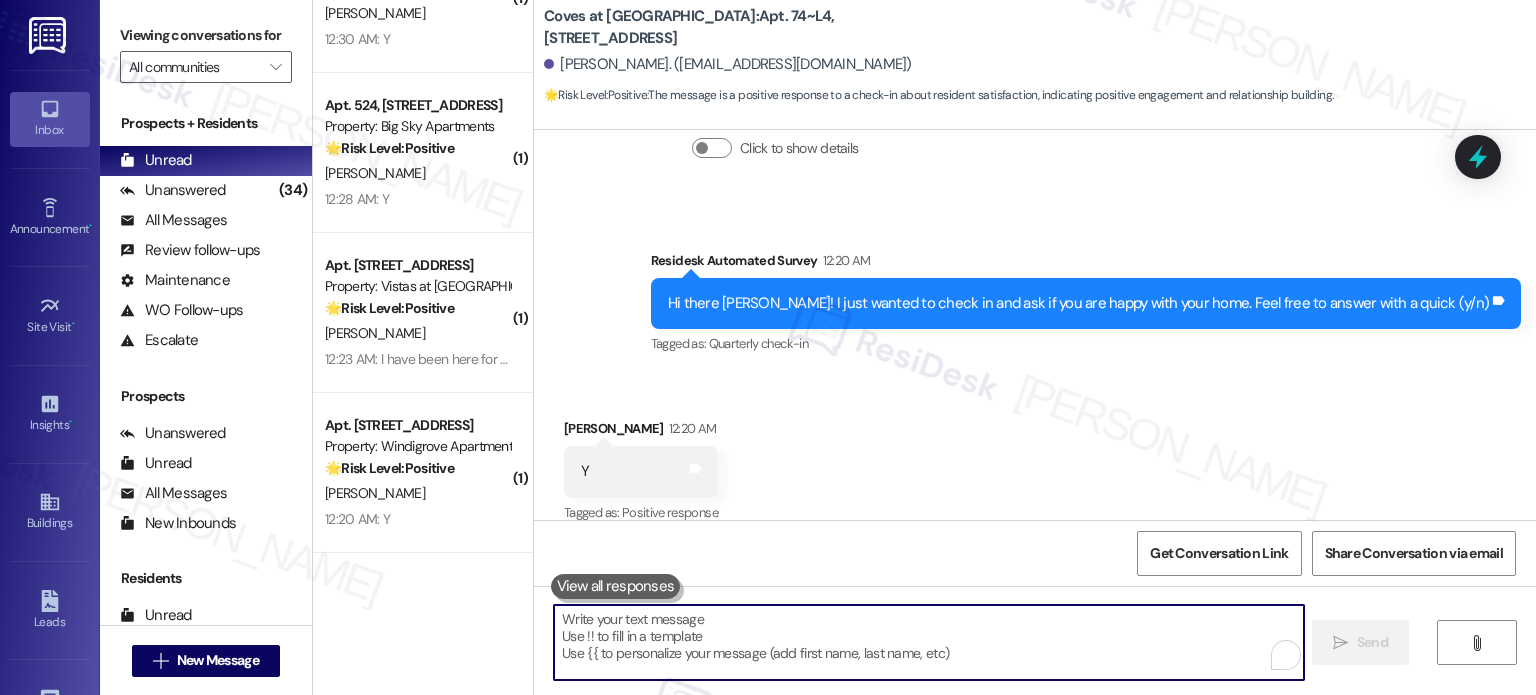 click at bounding box center [928, 642] 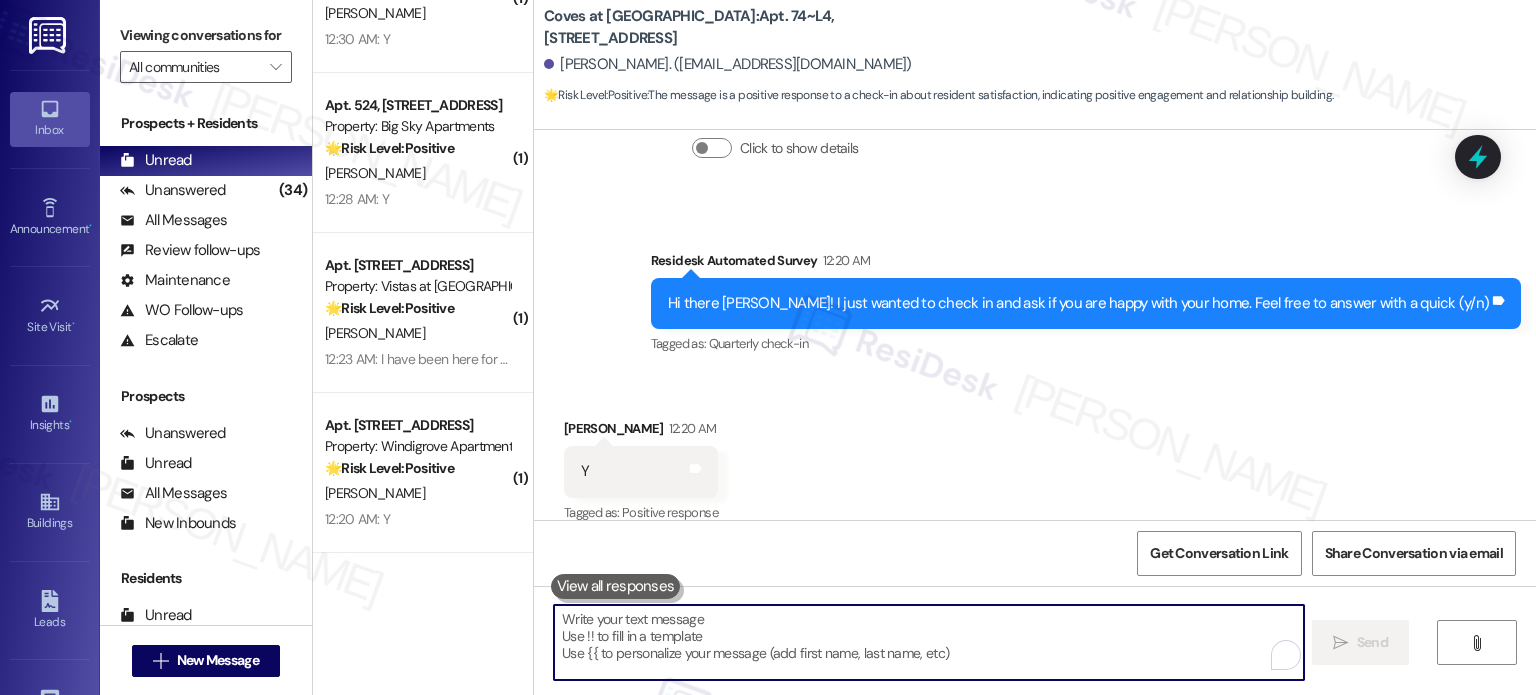 scroll, scrollTop: 477, scrollLeft: 0, axis: vertical 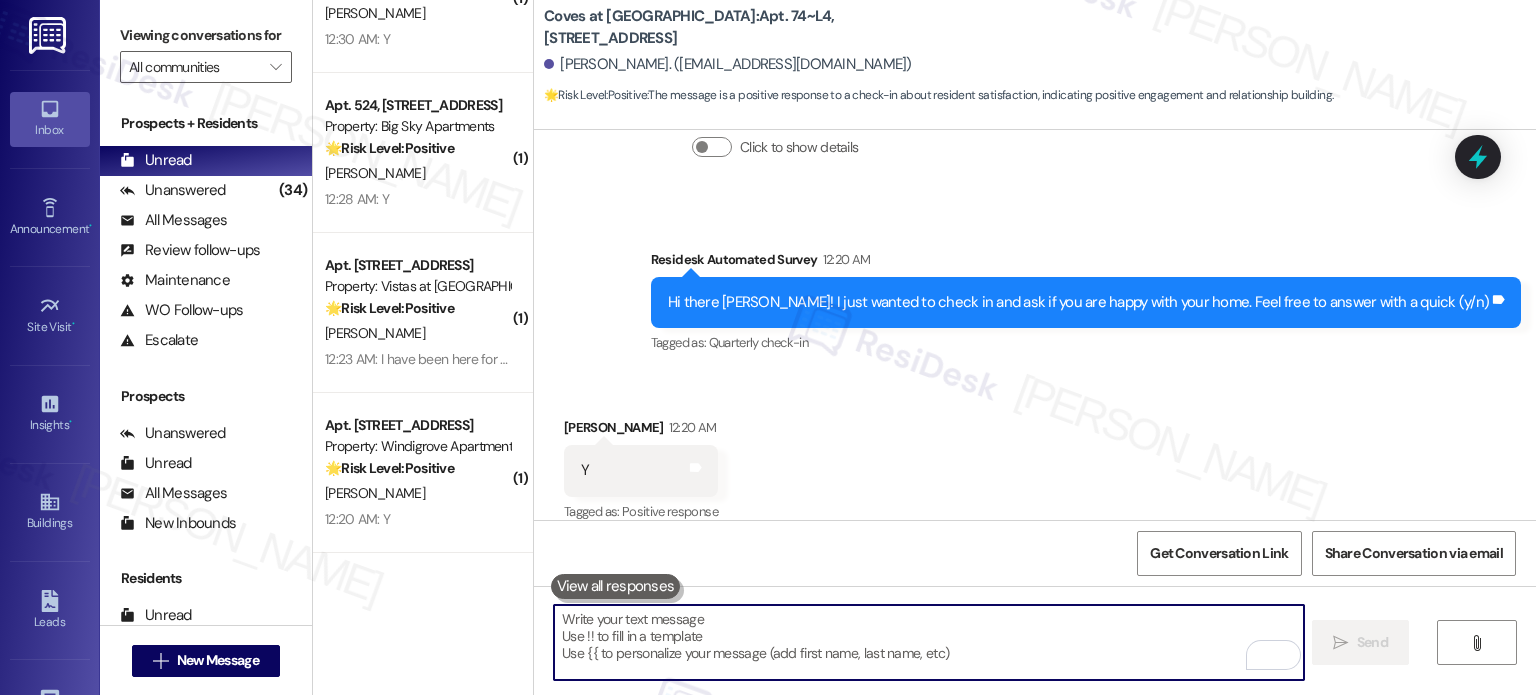 paste on "Can I ask a quick favor...would you mind writing us a Google review? No worries at all if not. Here's a quick link {{google_review_link}}" 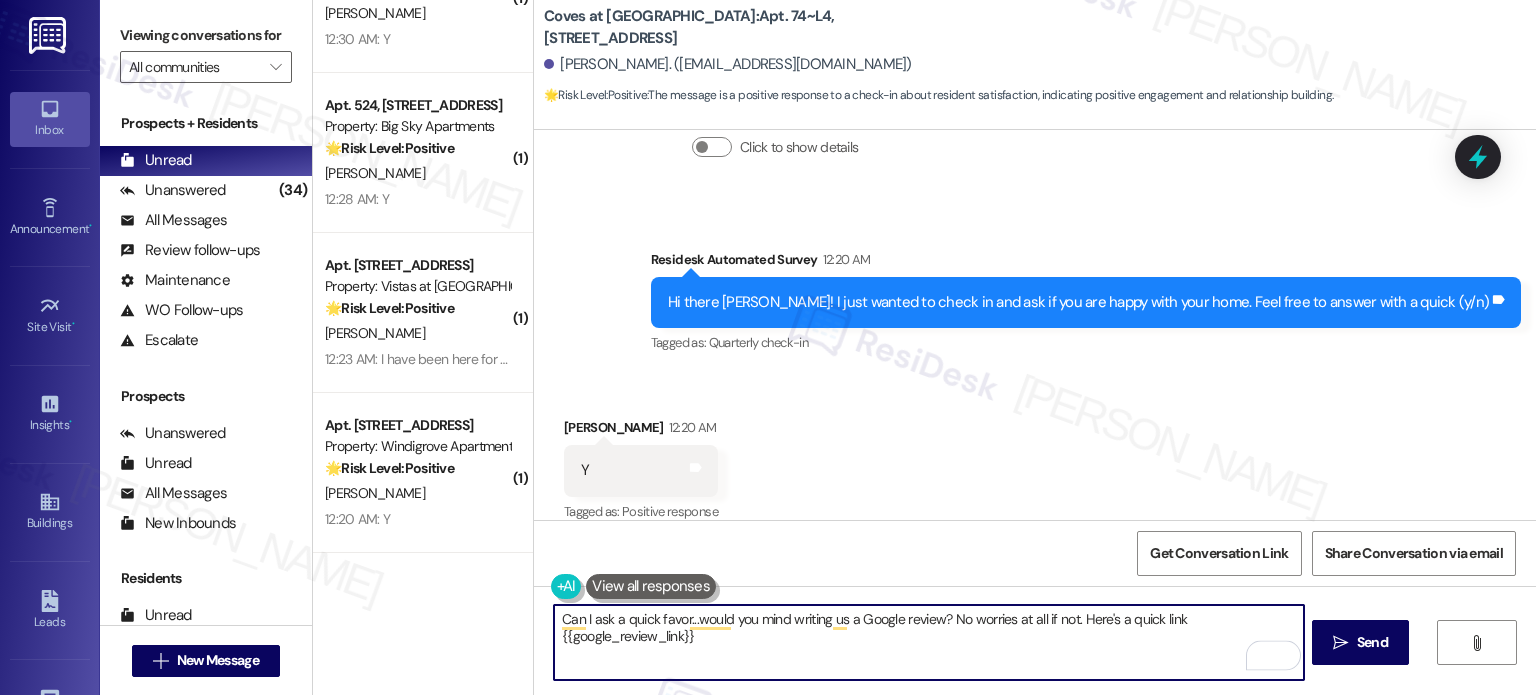 click on "Can I ask a quick favor...would you mind writing us a Google review? No worries at all if not. Here's a quick link {{google_review_link}}" at bounding box center [928, 642] 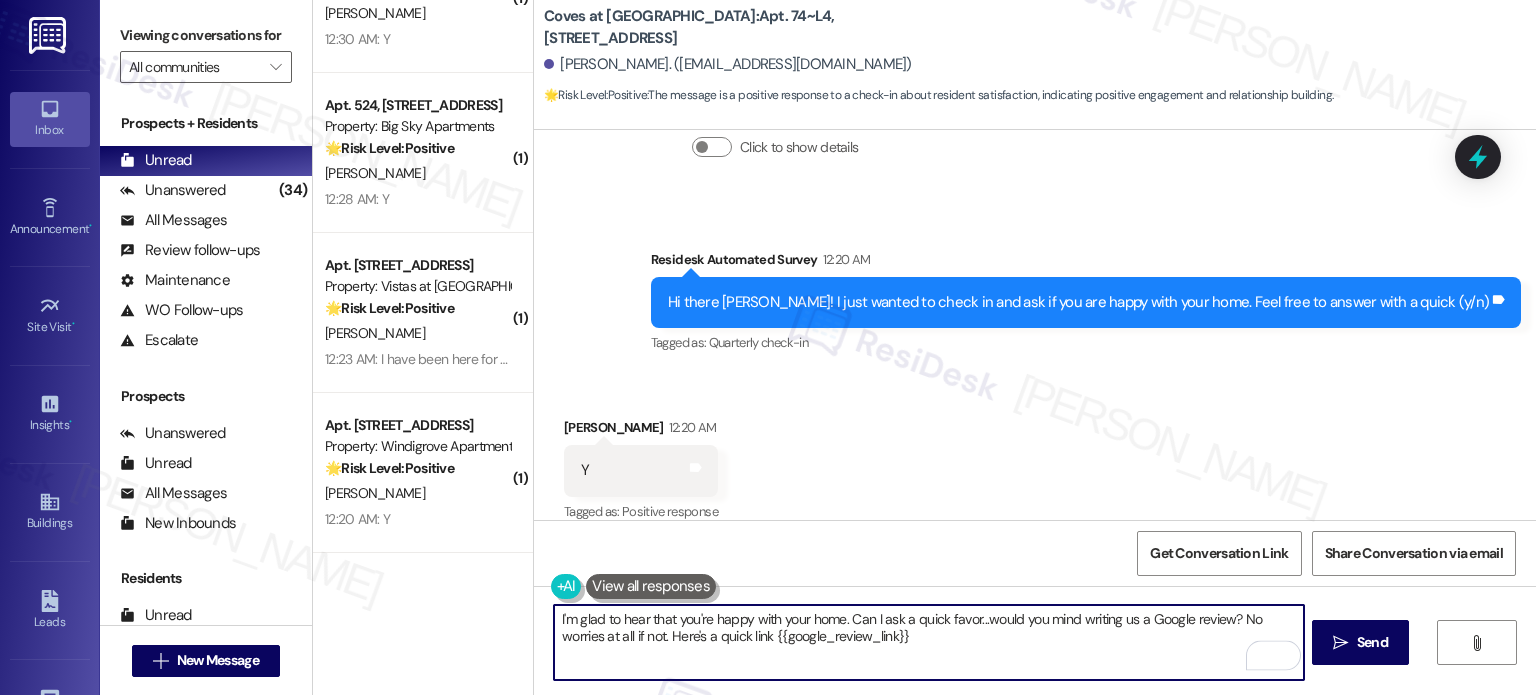 click on "I'm glad to hear that you're happy with your home. Can I ask a quick favor...would you mind writing us a Google review? No worries at all if not. Here's a quick link {{google_review_link}}" at bounding box center (928, 642) 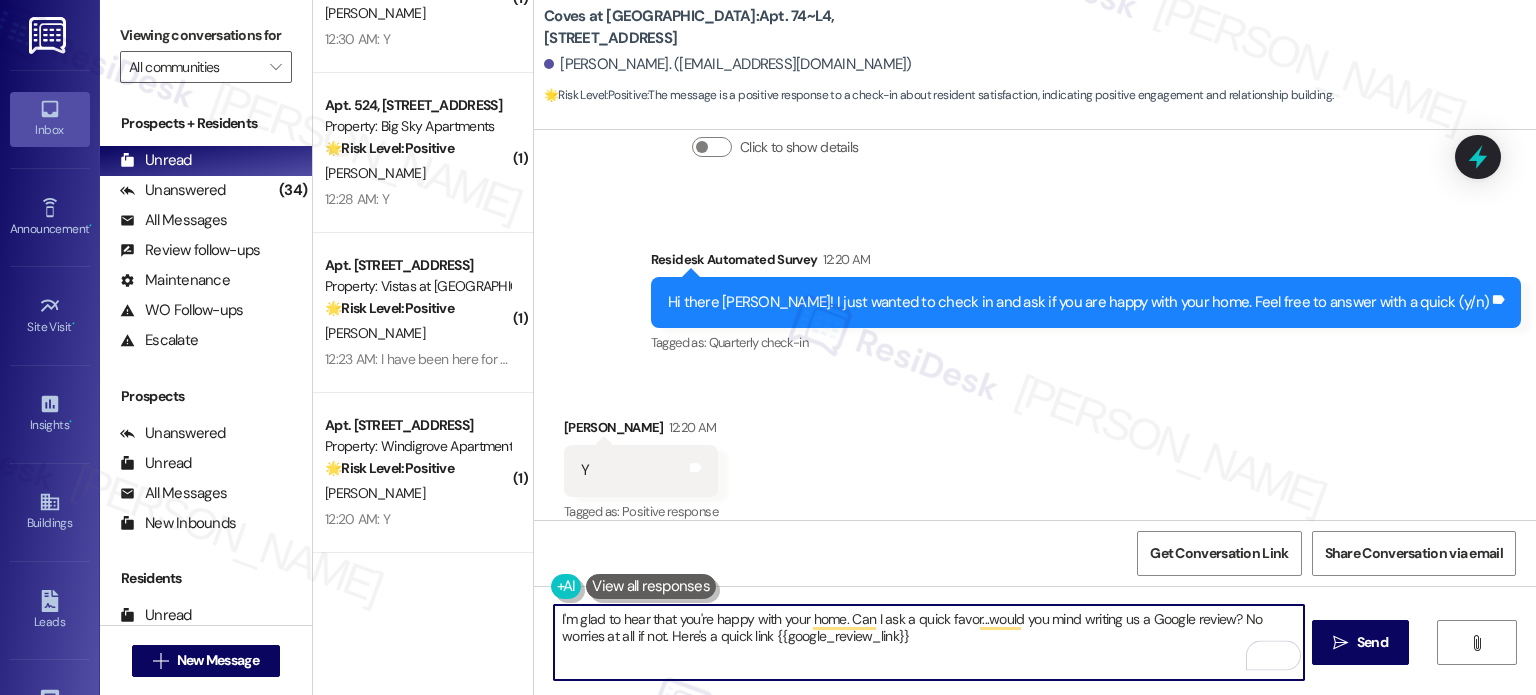 click on "I'm glad to hear that you're happy with your home. Can I ask a quick favor...would you mind writing us a Google review? No worries at all if not. Here's a quick link {{google_review_link}}" at bounding box center (928, 642) 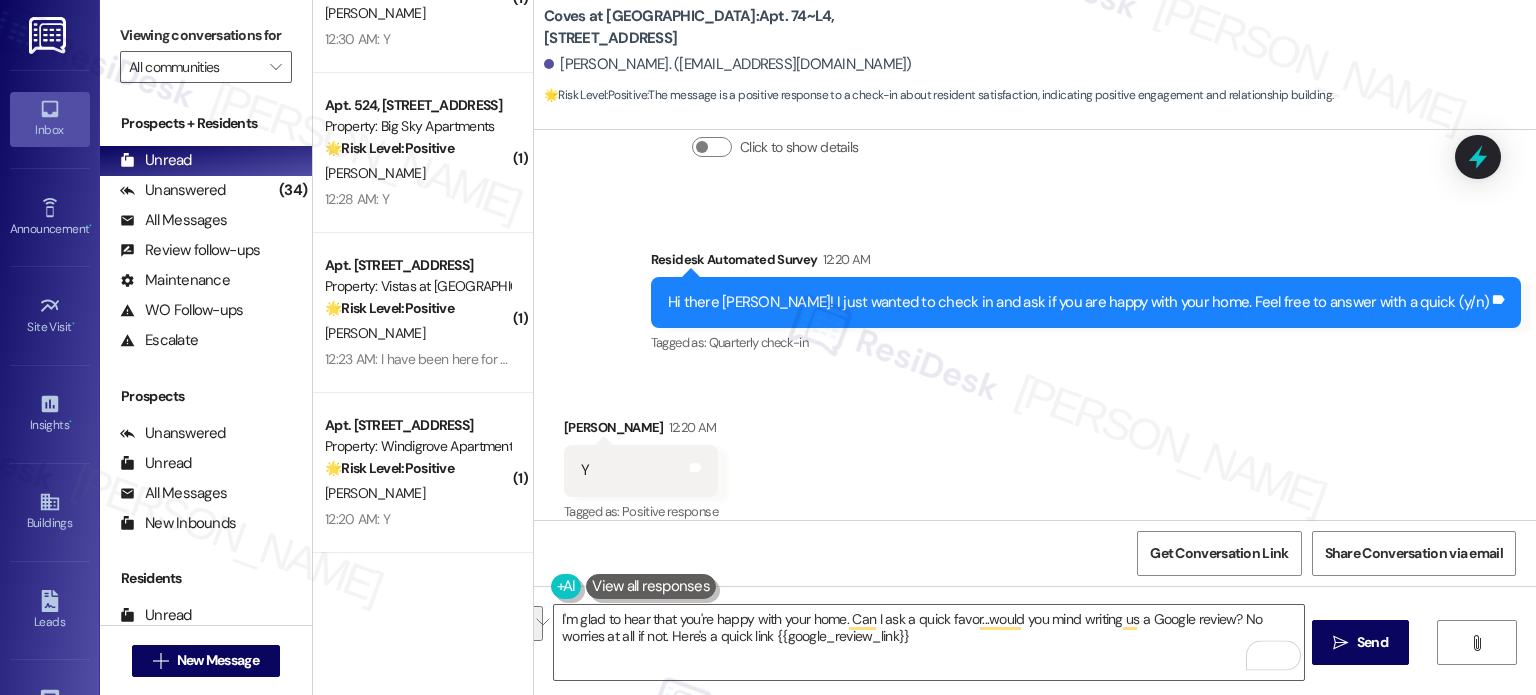 drag, startPoint x: 1346, startPoint y: 629, endPoint x: 1315, endPoint y: 495, distance: 137.53908 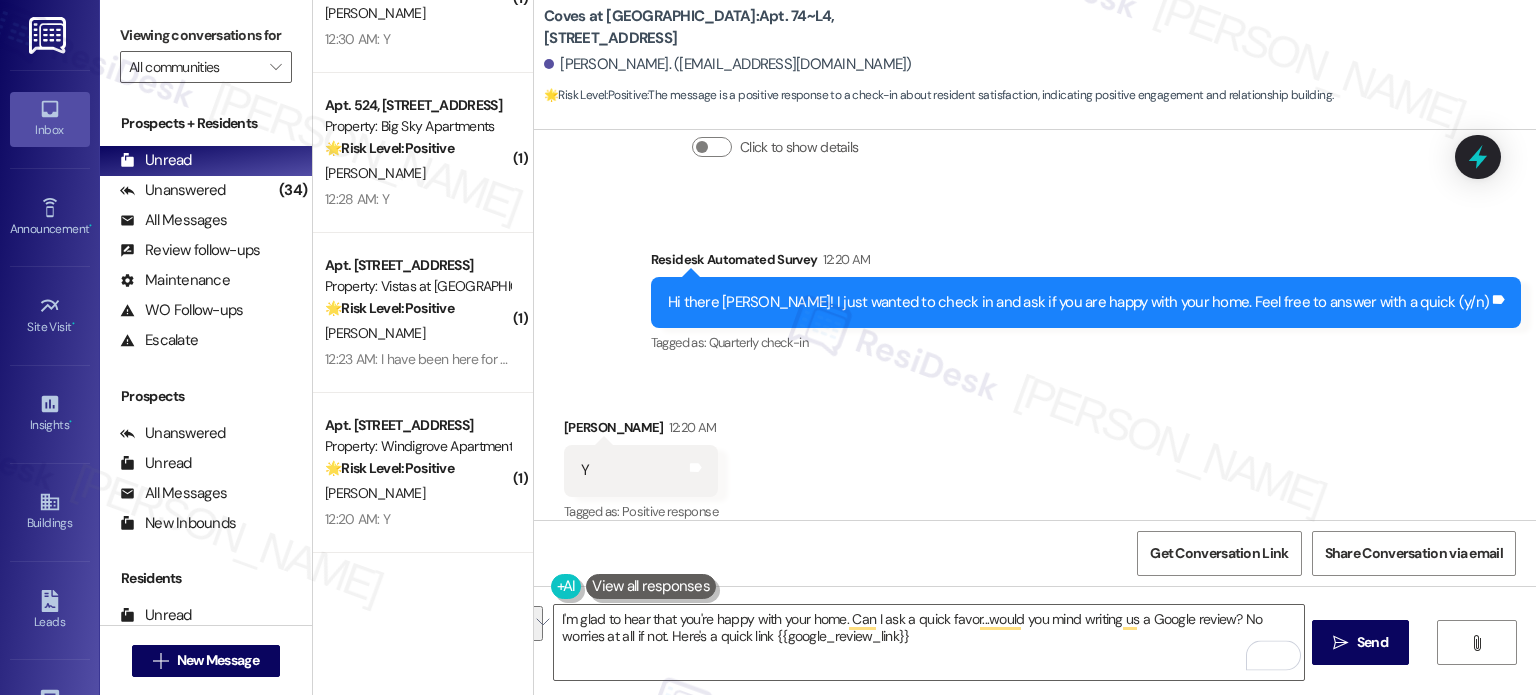 click on " Send" at bounding box center (1360, 642) 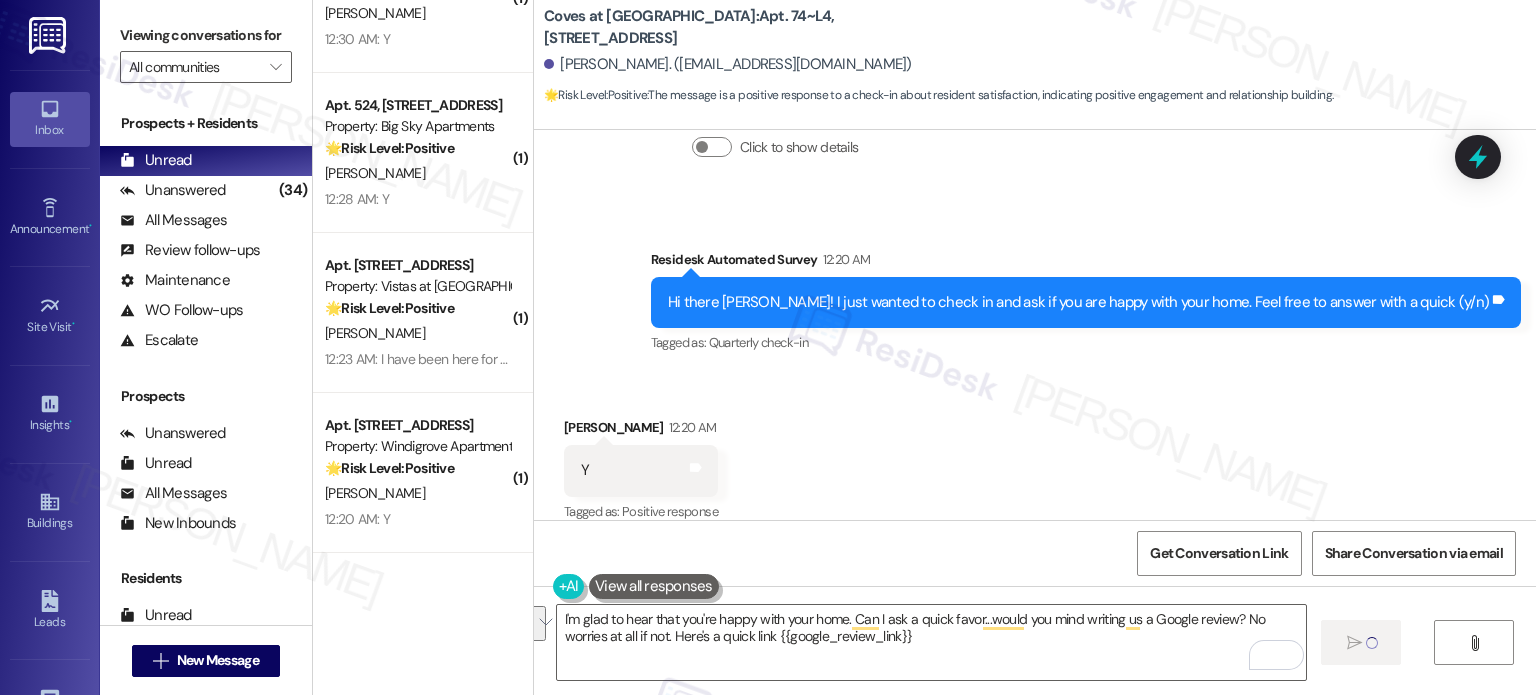type on "Fetching suggested responses. Please feel free to read through the conversation in the meantime." 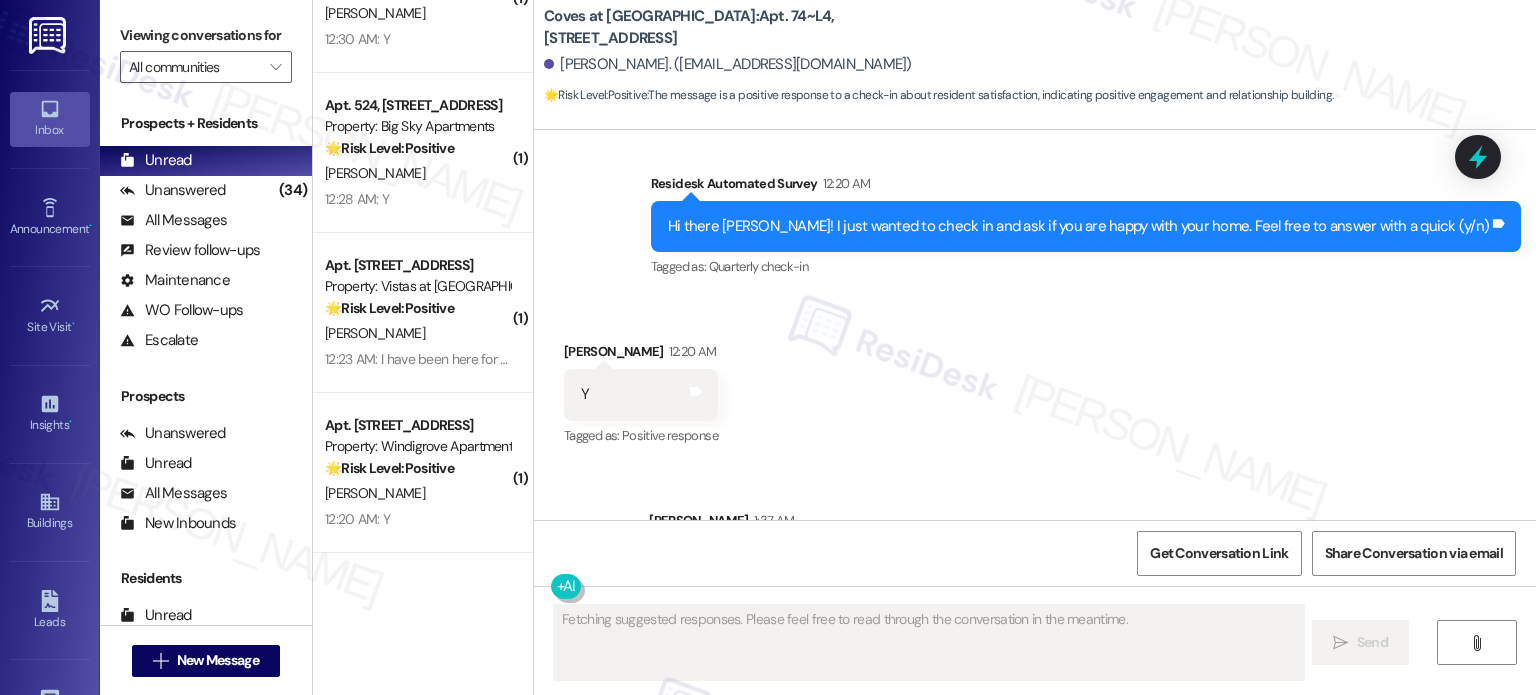 scroll, scrollTop: 638, scrollLeft: 0, axis: vertical 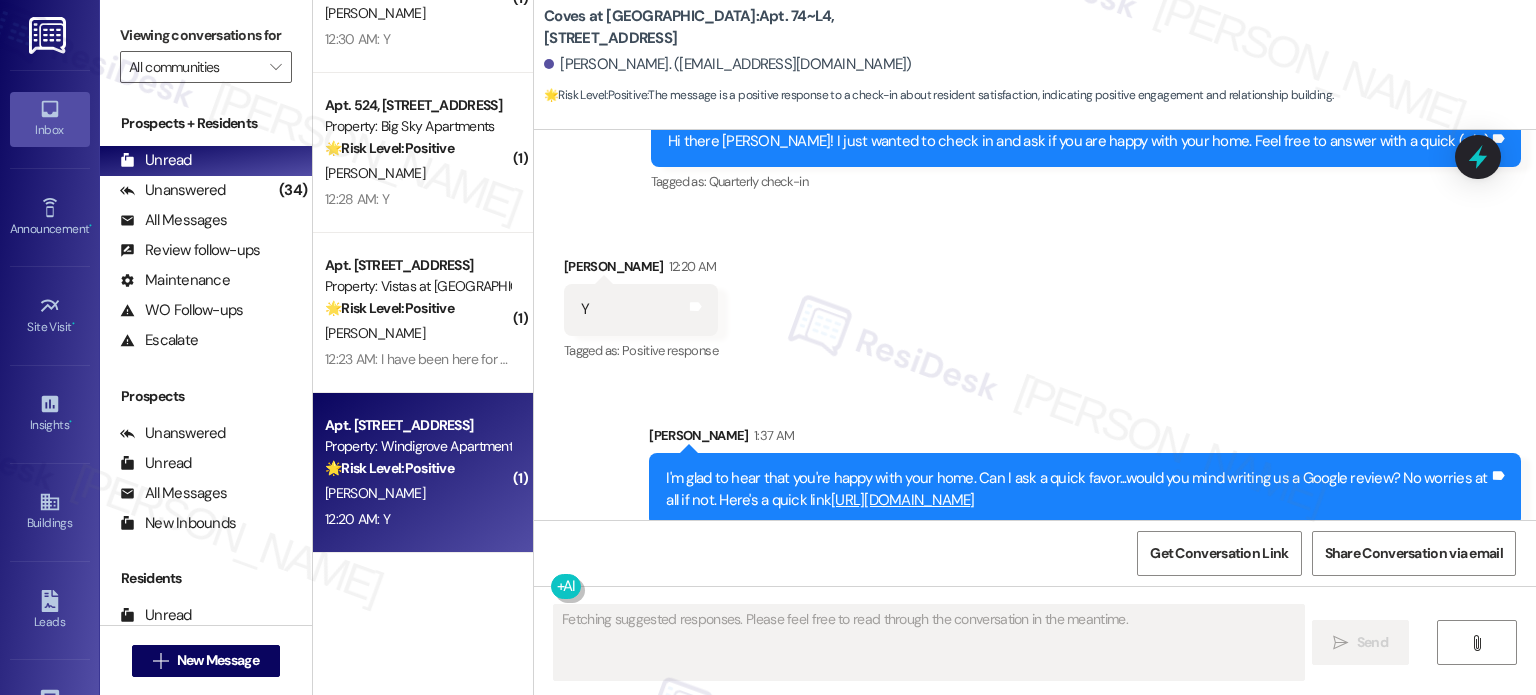 click on "🌟  Risk Level:  Positive" at bounding box center (389, 468) 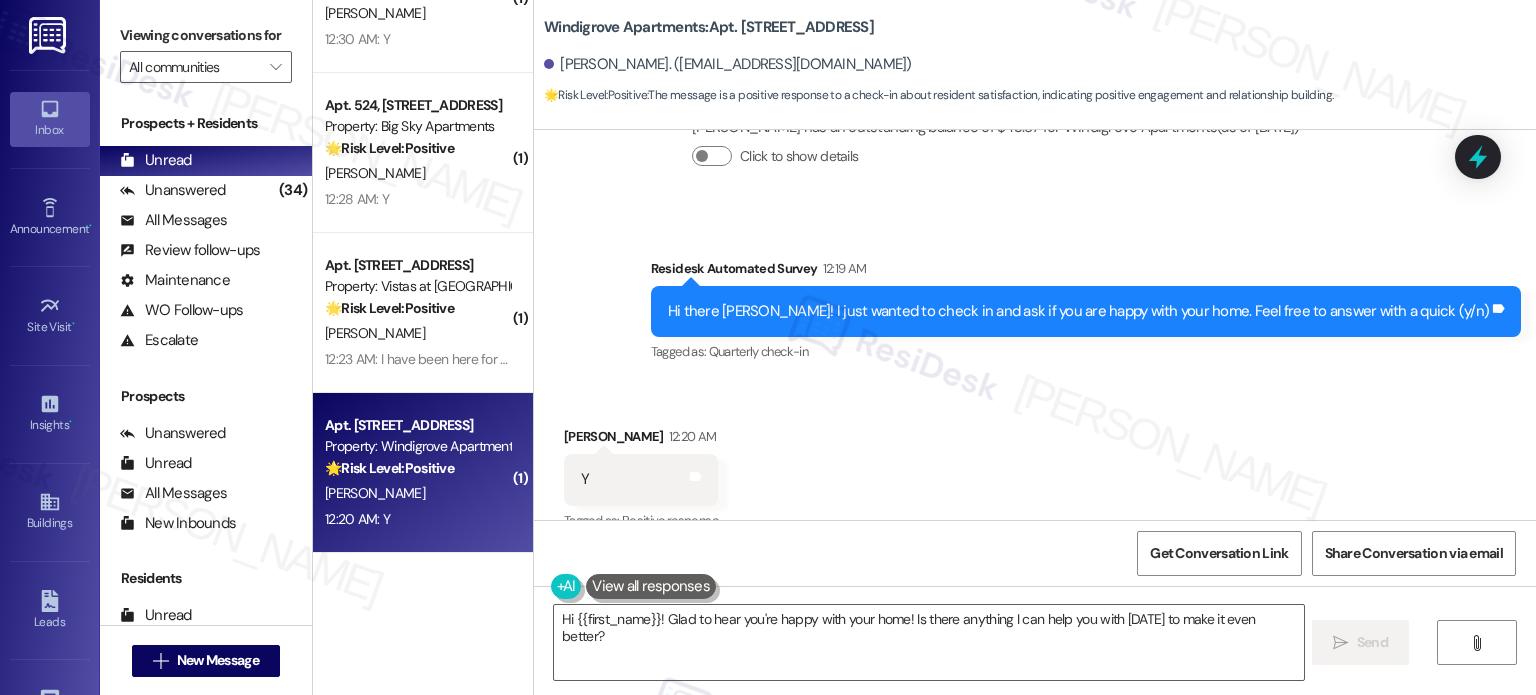 scroll, scrollTop: 476, scrollLeft: 0, axis: vertical 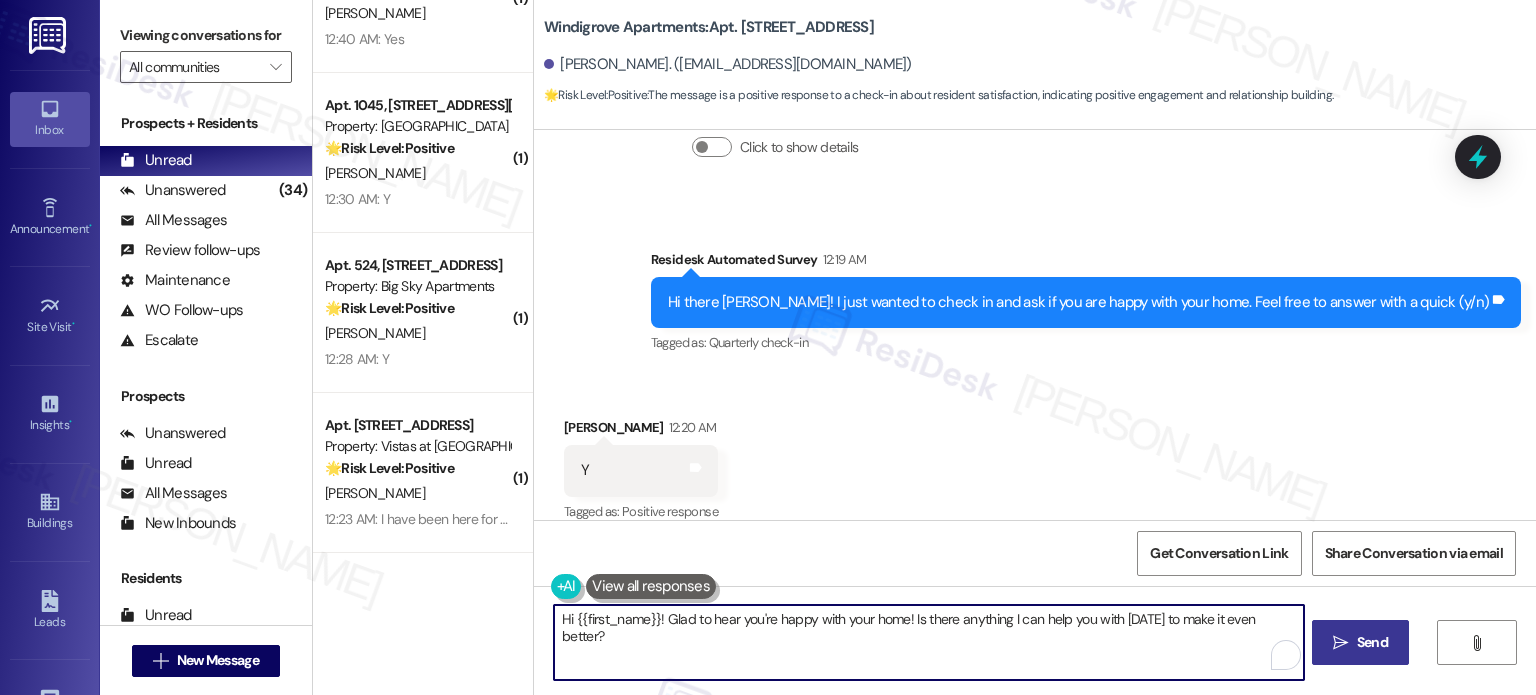 drag, startPoint x: 900, startPoint y: 618, endPoint x: 1348, endPoint y: 643, distance: 448.697 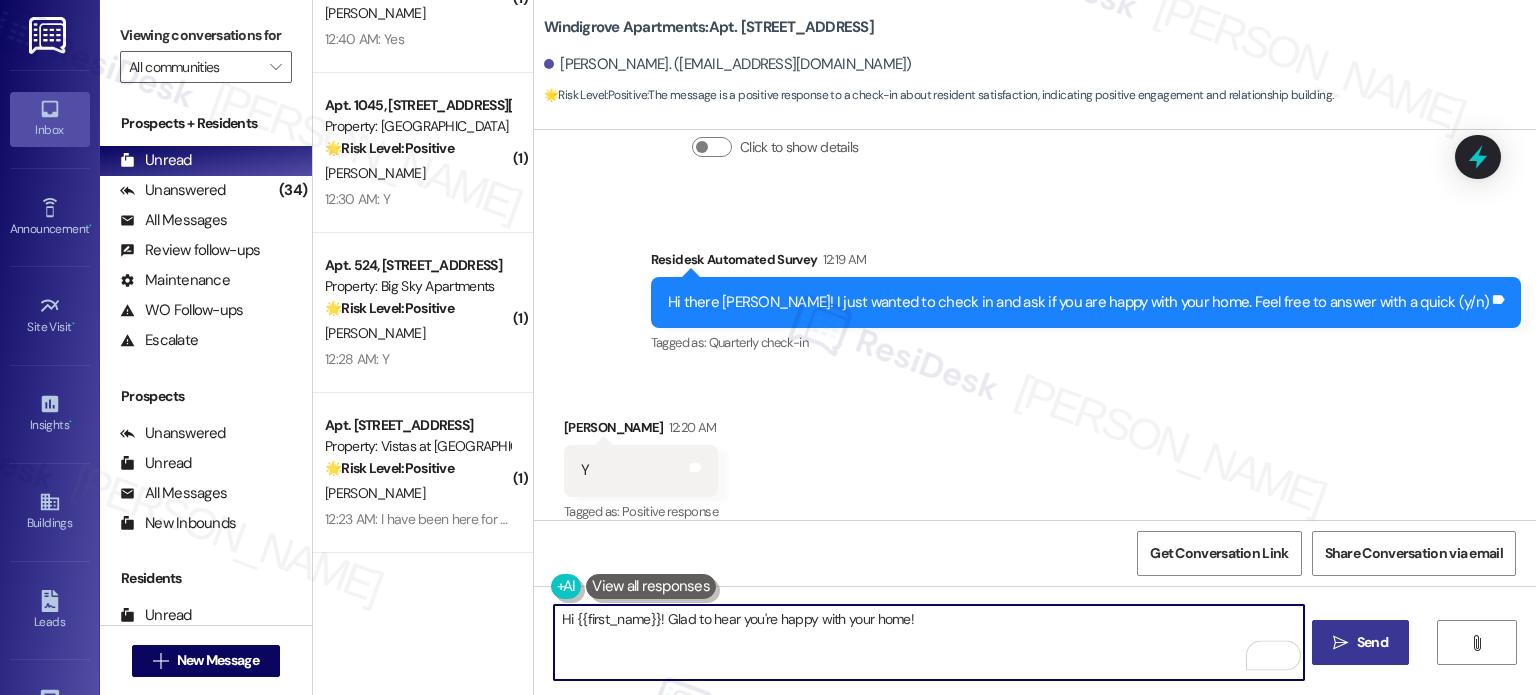 paste on "Can I ask a quick favor...would you mind writing us a Google review? No worries at all if not. Here's a quick link {{google_review_link}}" 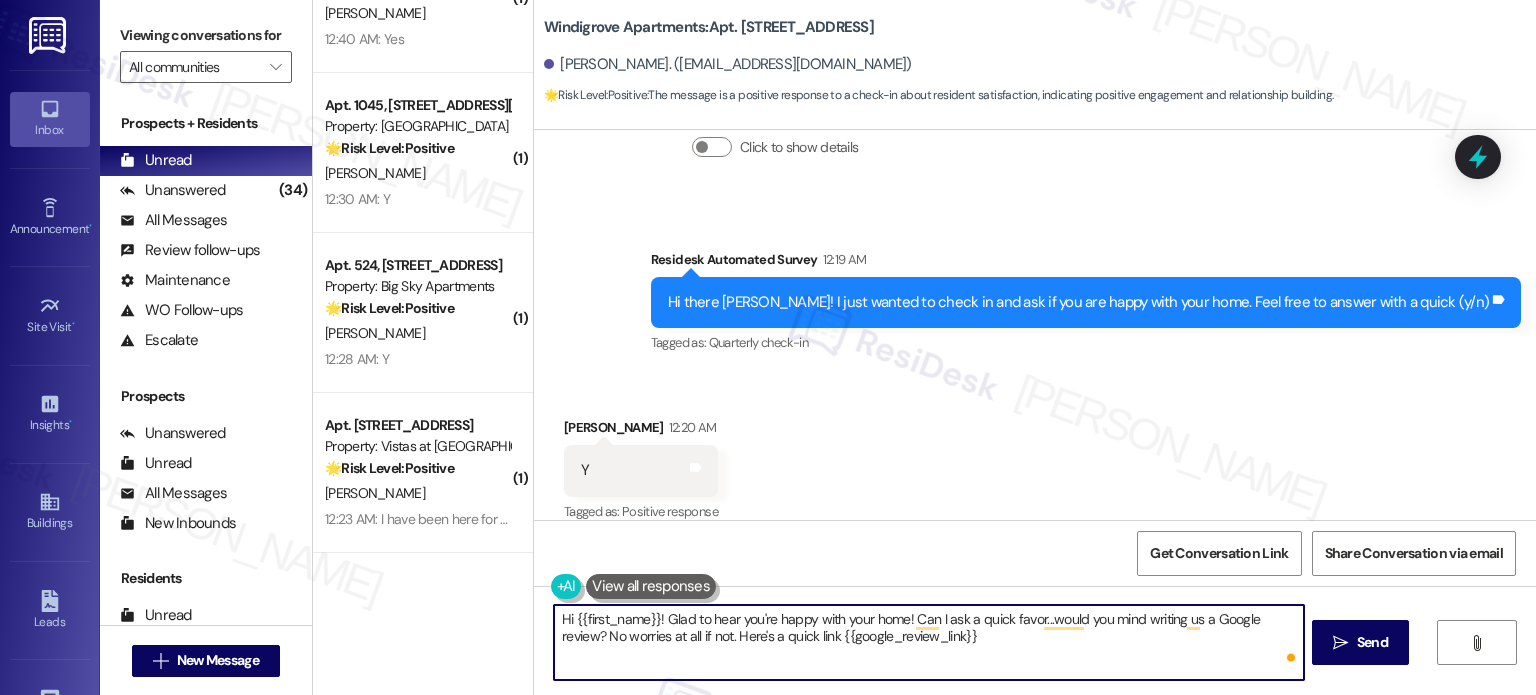 drag, startPoint x: 1370, startPoint y: 641, endPoint x: 1370, endPoint y: 610, distance: 31 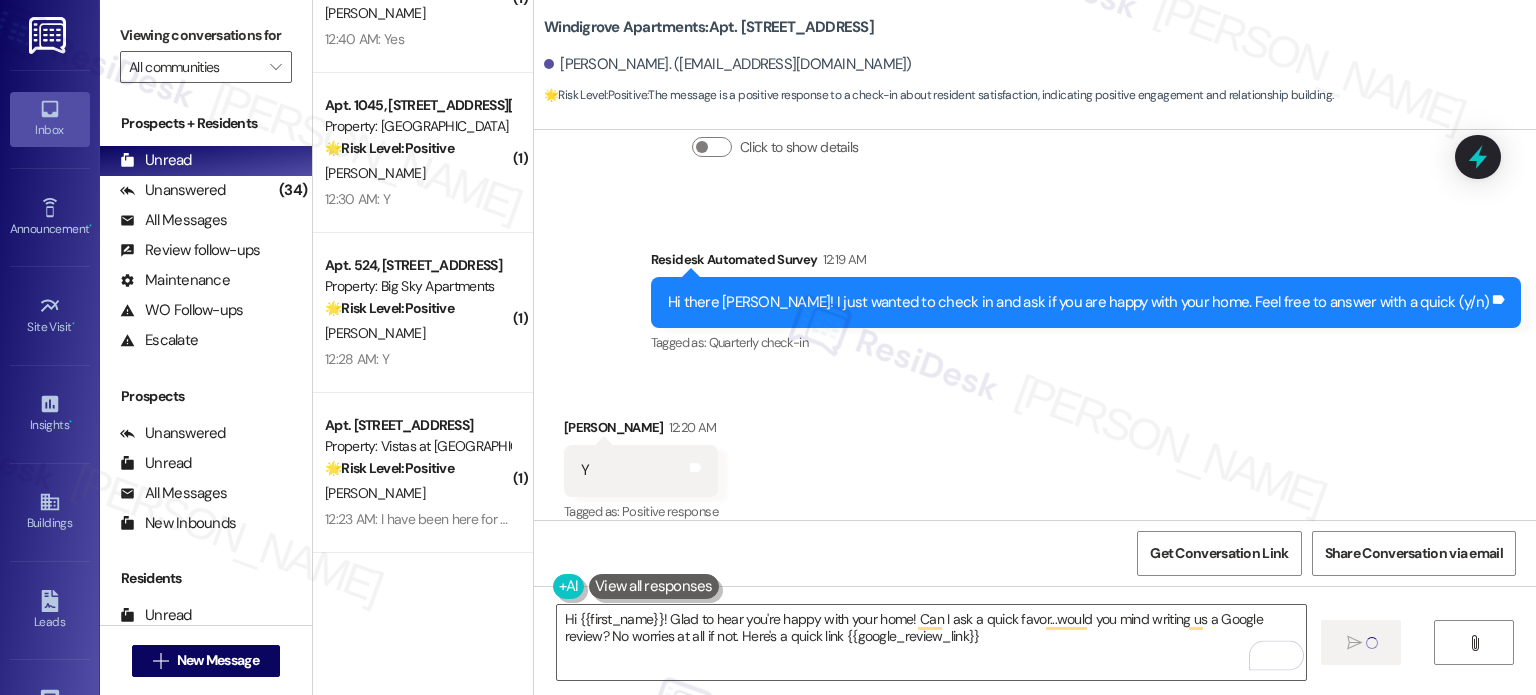 type on "Fetching suggested responses. Please feel free to read through the conversation in the meantime." 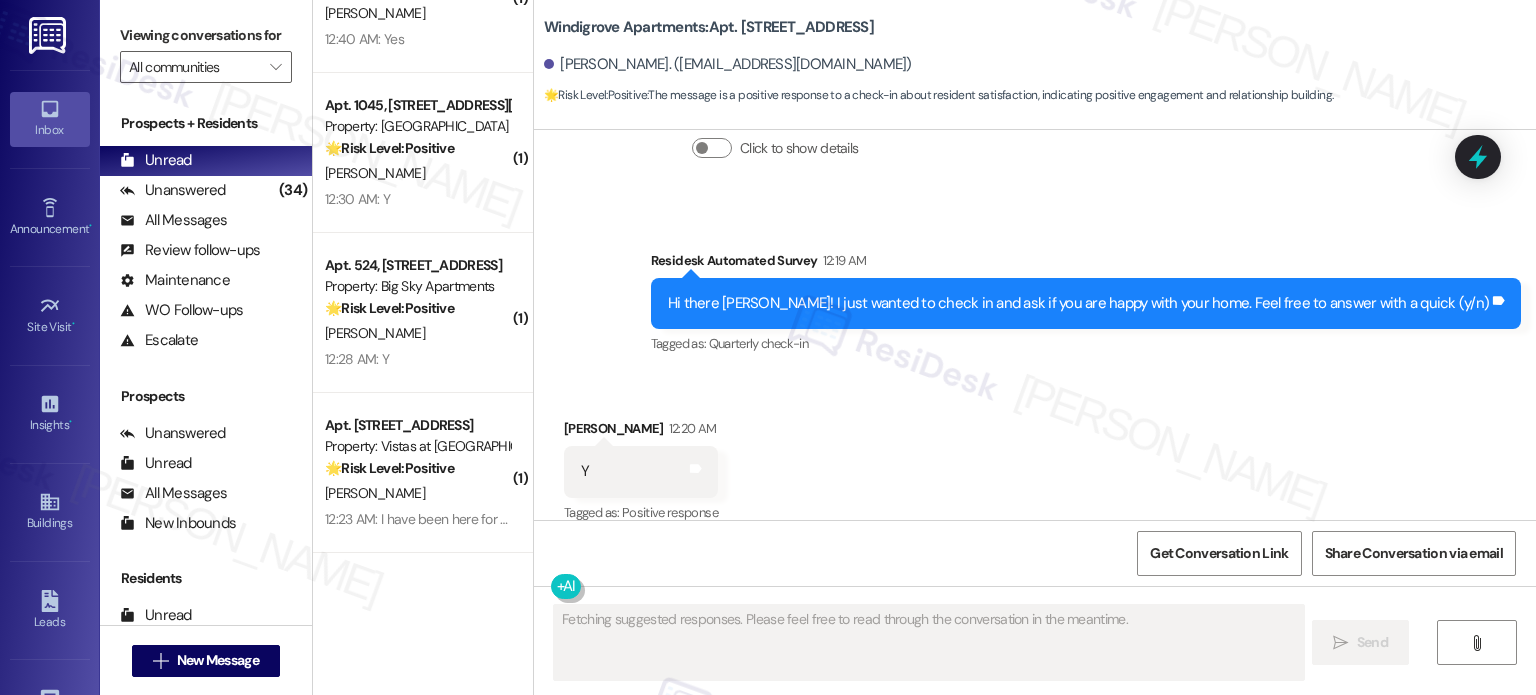 scroll, scrollTop: 638, scrollLeft: 0, axis: vertical 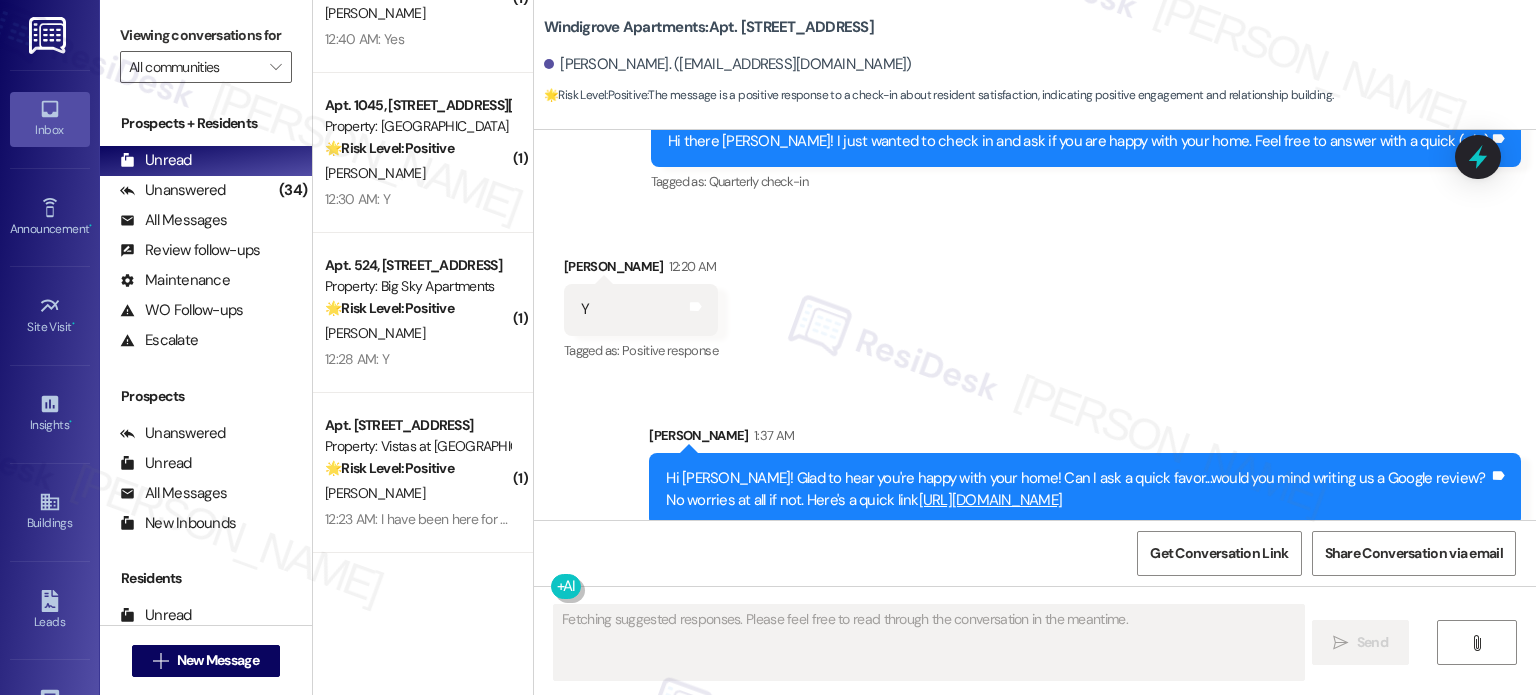 click on "E. Horsley" at bounding box center (417, 493) 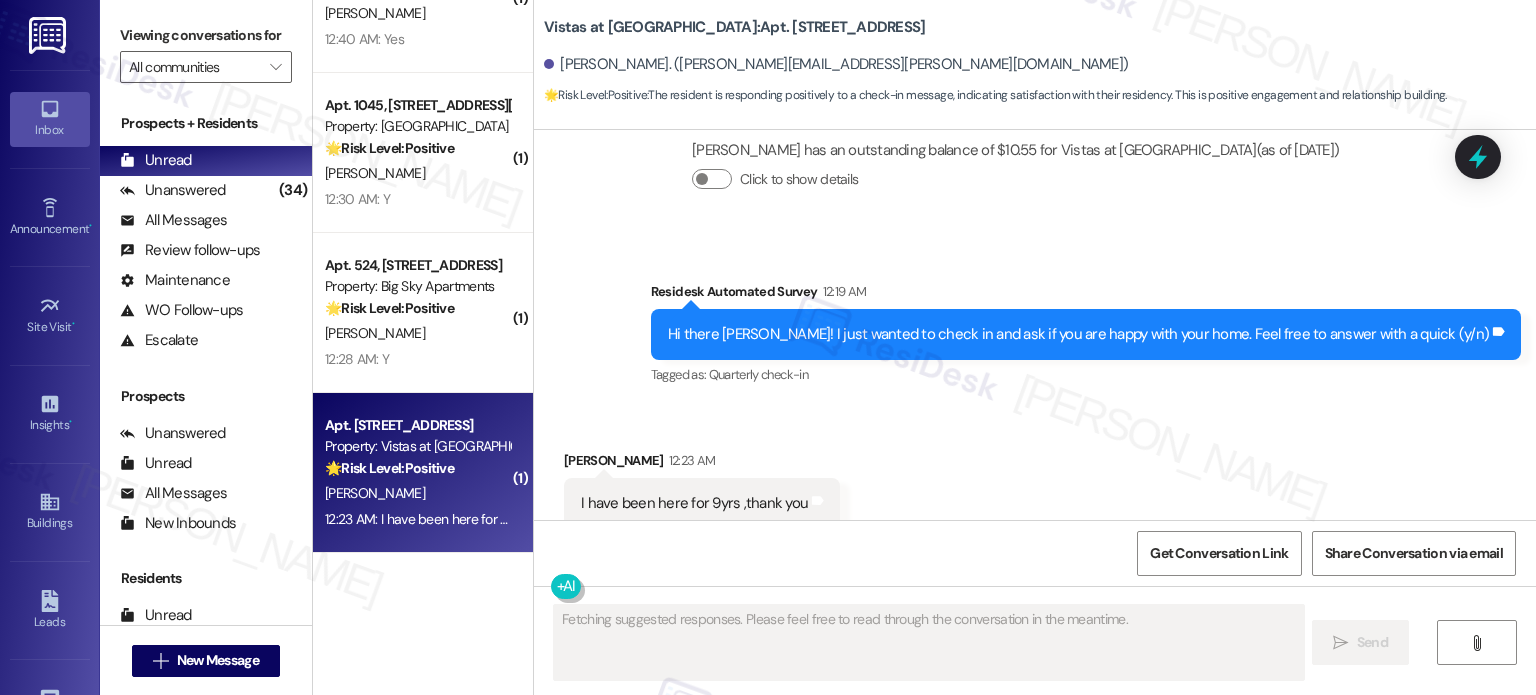 scroll, scrollTop: 1007, scrollLeft: 0, axis: vertical 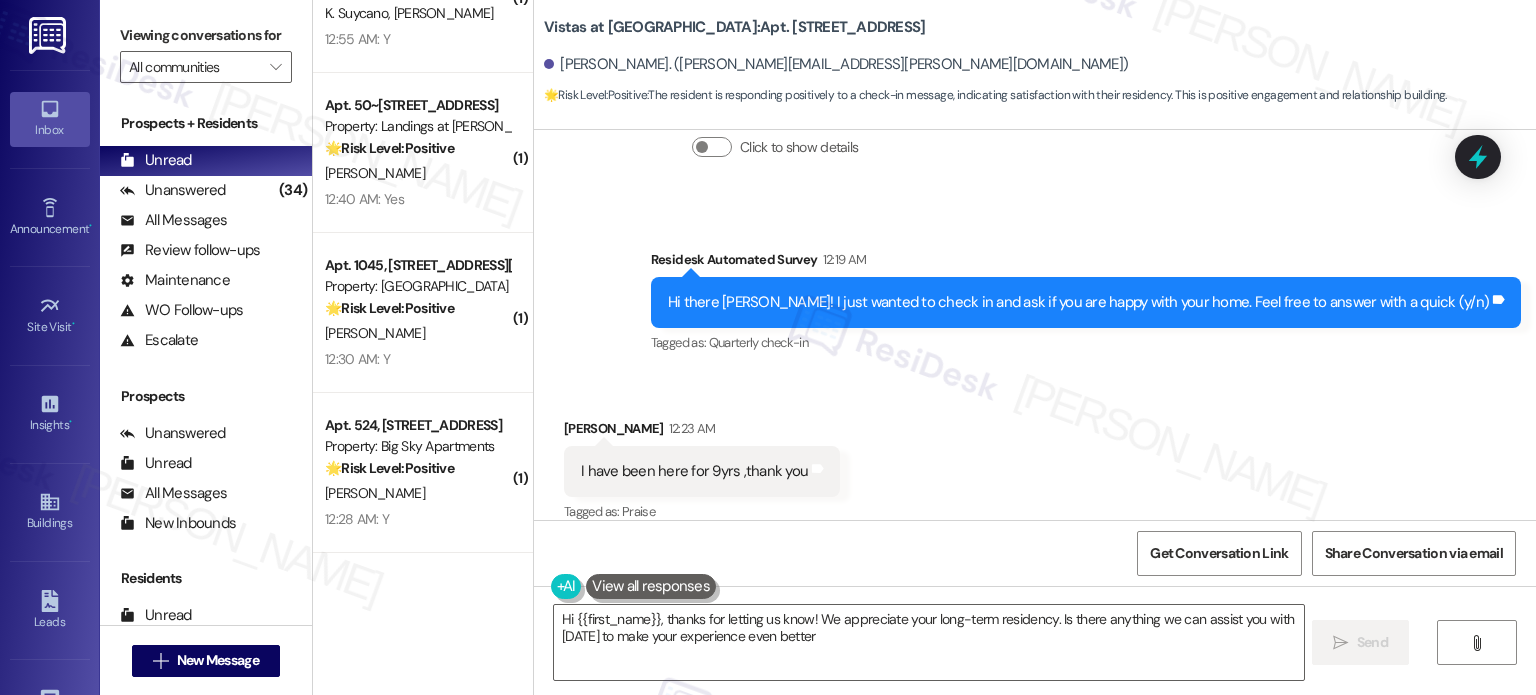 type on "Hi {{first_name}}, thanks for letting us know! We appreciate your long-term residency. Is there anything we can assist you with today to make your experience even better?" 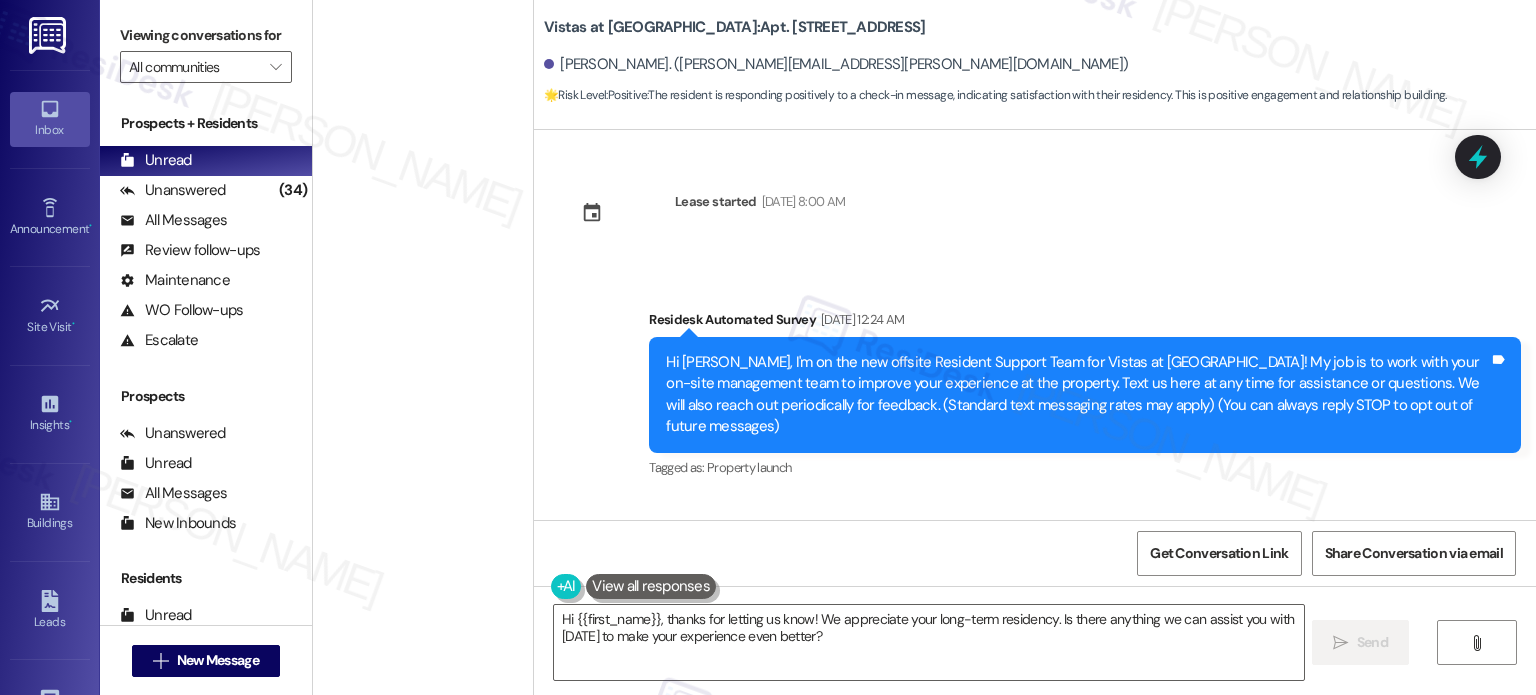 scroll, scrollTop: 0, scrollLeft: 0, axis: both 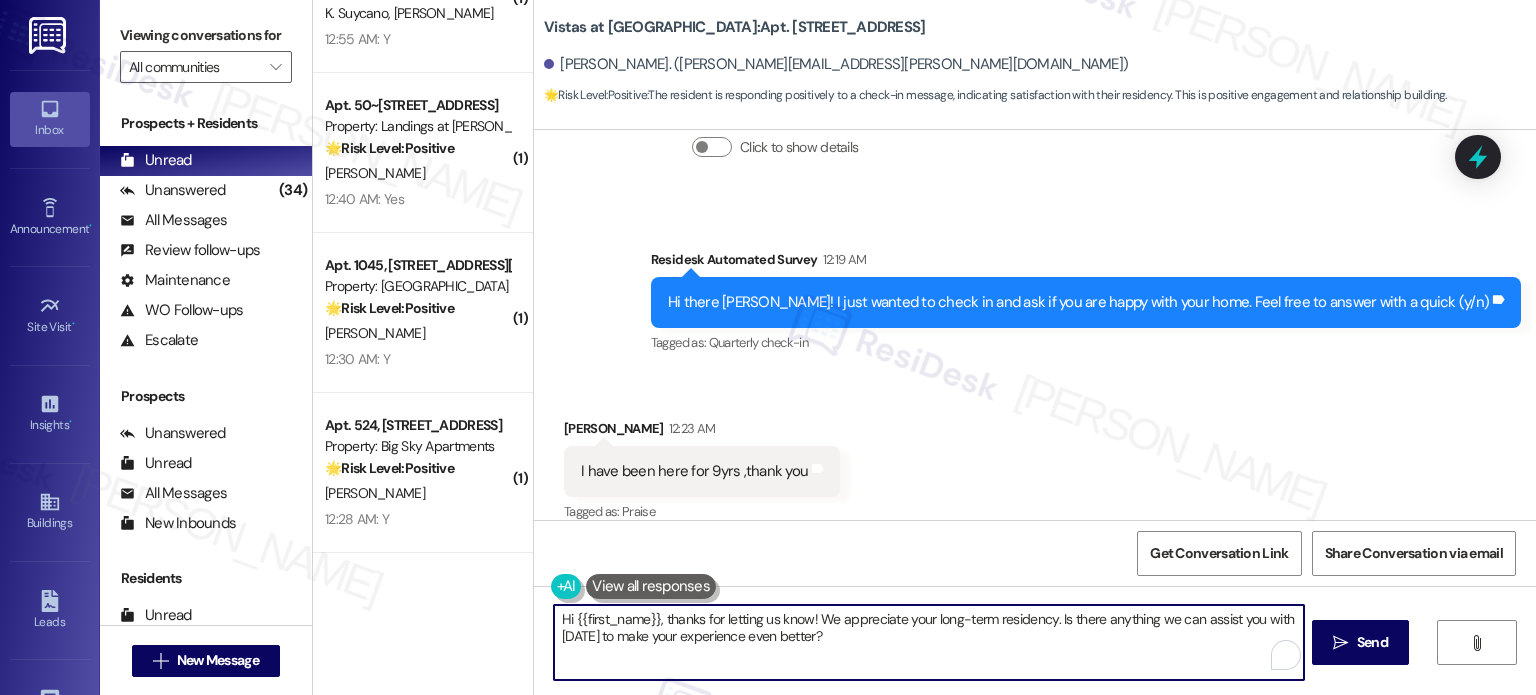 drag, startPoint x: 0, startPoint y: 0, endPoint x: 862, endPoint y: 522, distance: 1007.7341 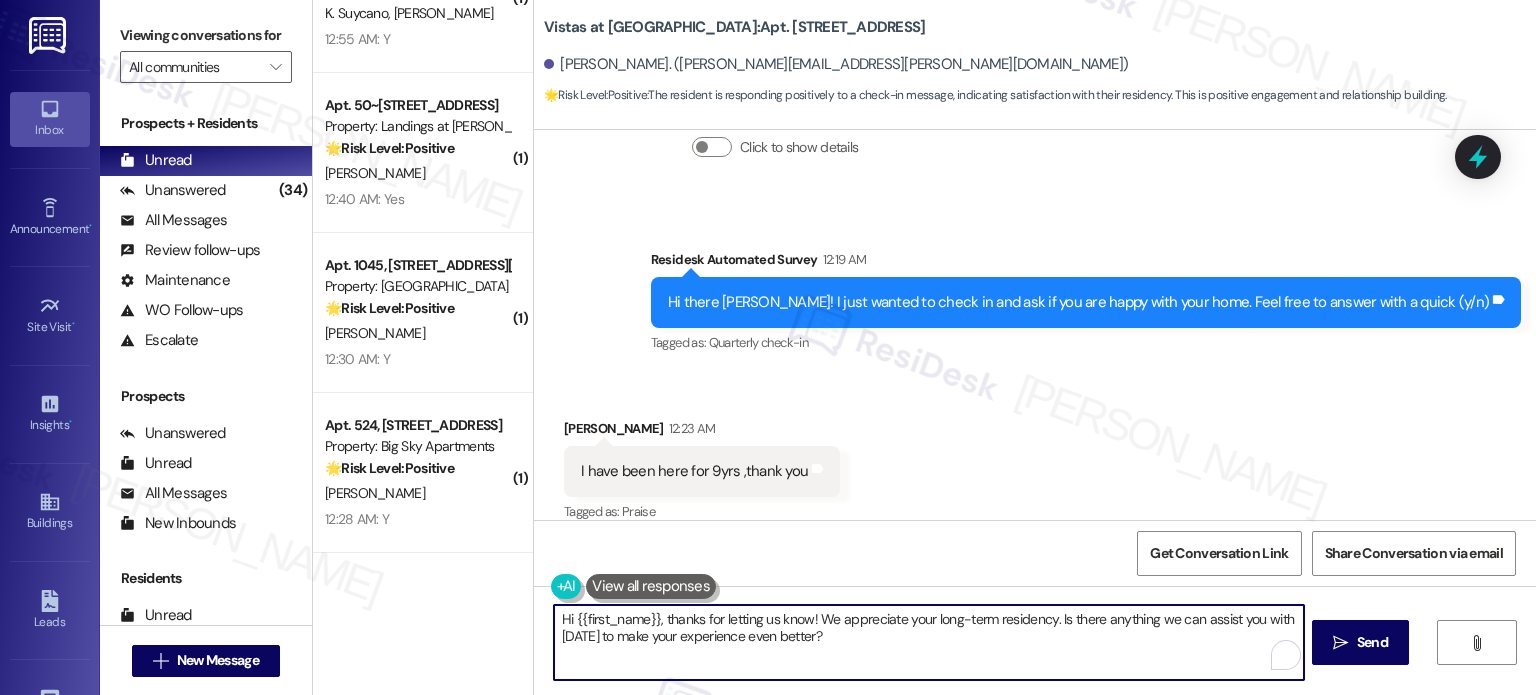 click on "Hi {{first_name}}, thanks for letting us know! We appreciate your long-term residency. Is there anything we can assist you with [DATE] to make your experience even better?" at bounding box center (928, 642) 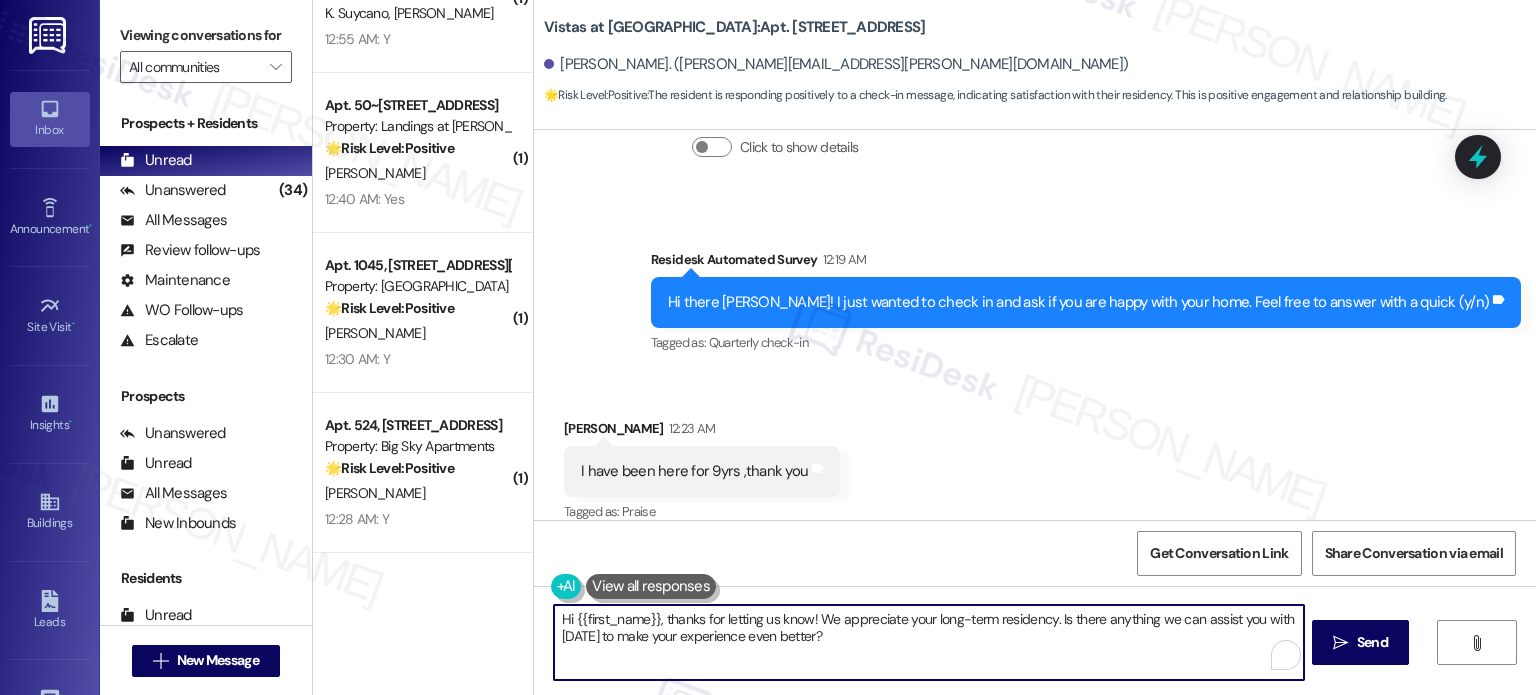 scroll, scrollTop: 1008, scrollLeft: 0, axis: vertical 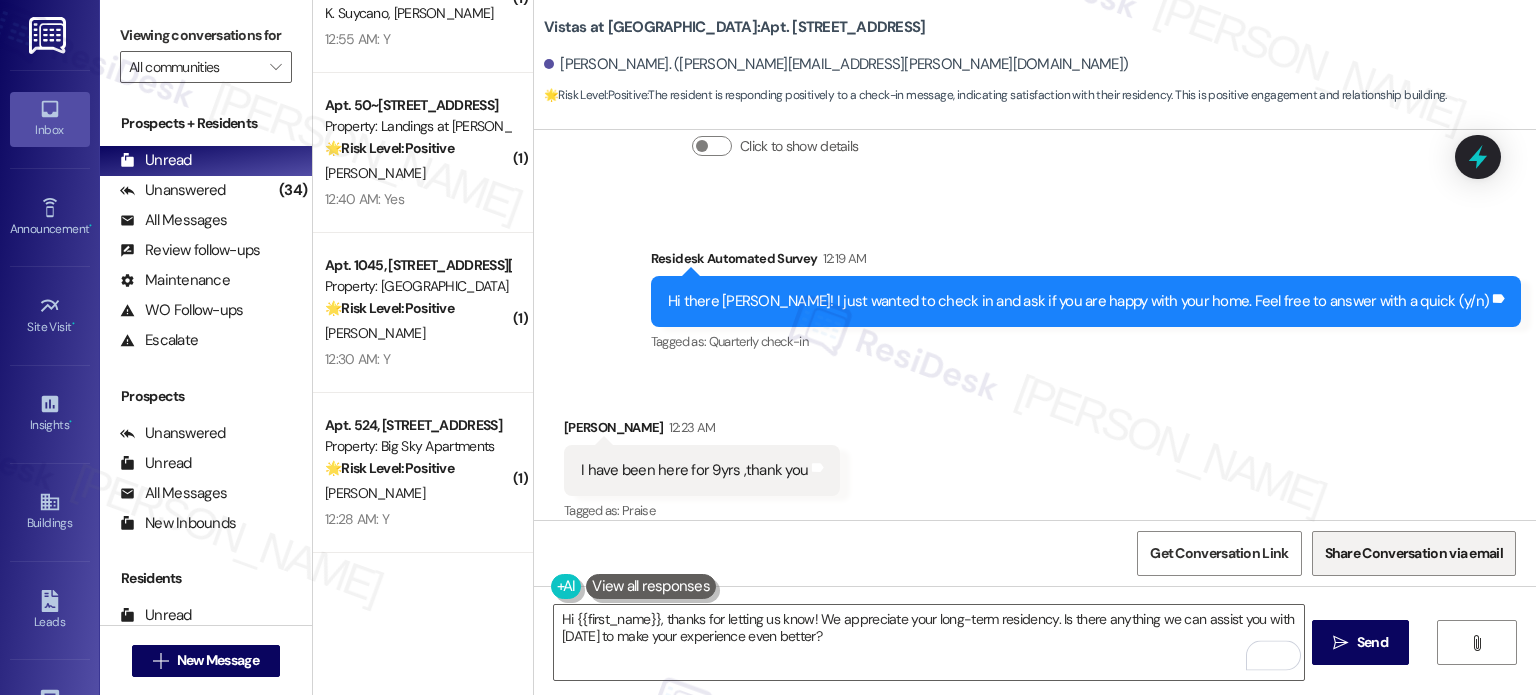 drag, startPoint x: 1388, startPoint y: 622, endPoint x: 1373, endPoint y: 567, distance: 57.00877 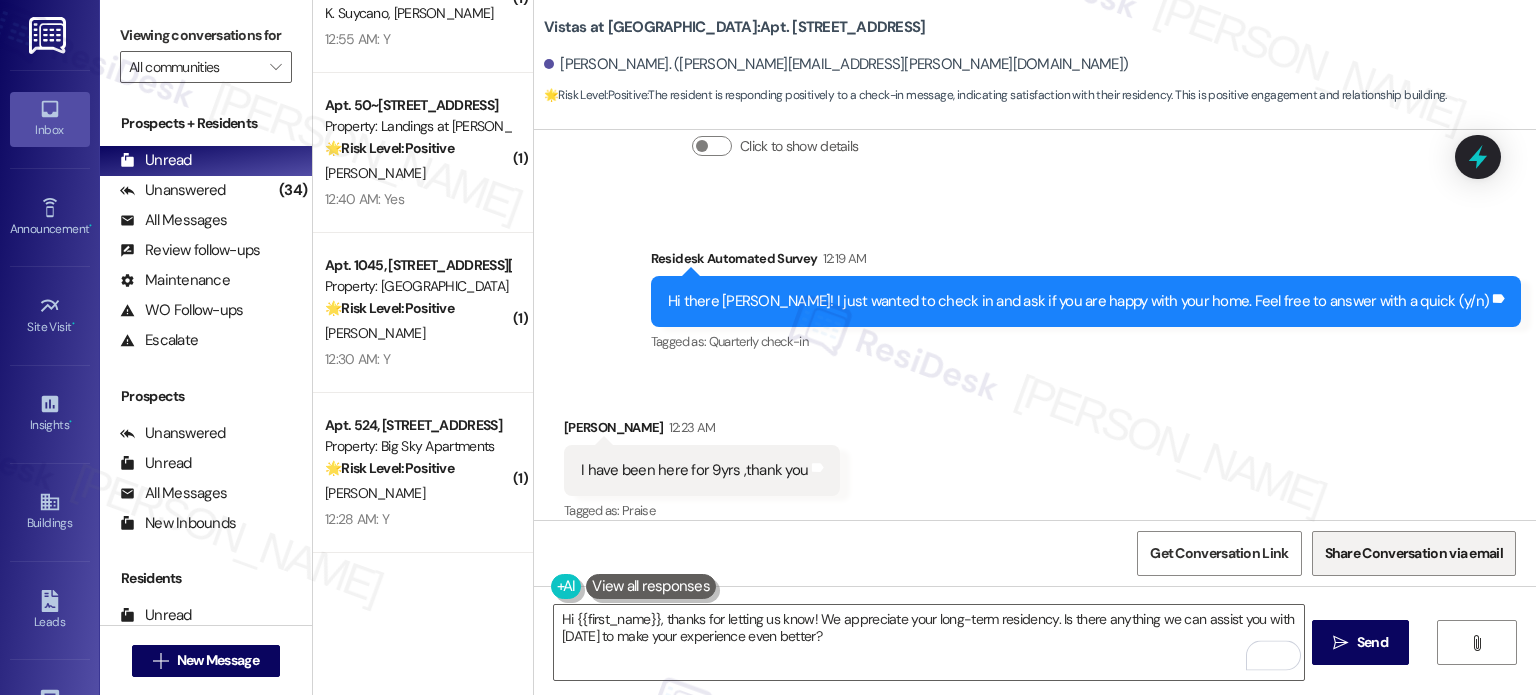 click on " Send" at bounding box center [1360, 642] 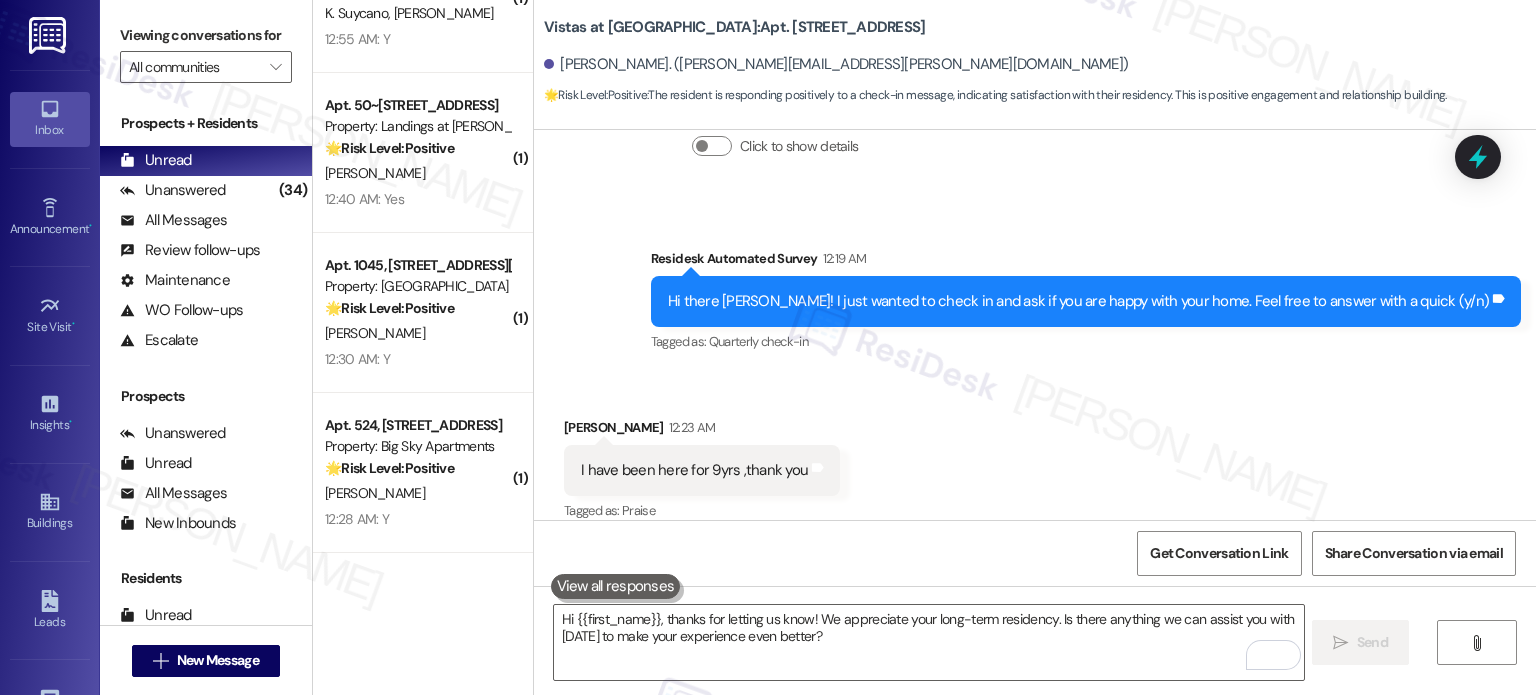 scroll, scrollTop: 1007, scrollLeft: 0, axis: vertical 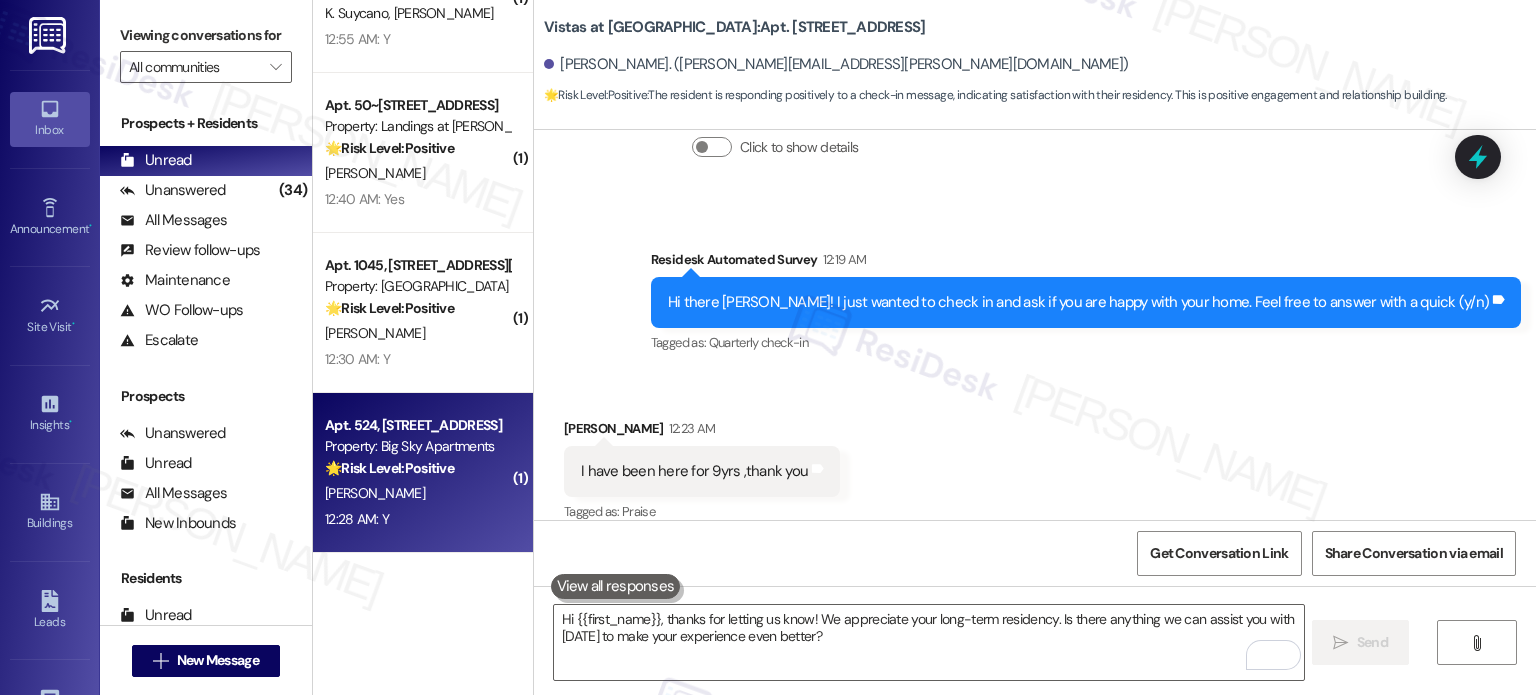 click on "🌟  Risk Level:  Positive" at bounding box center (389, 468) 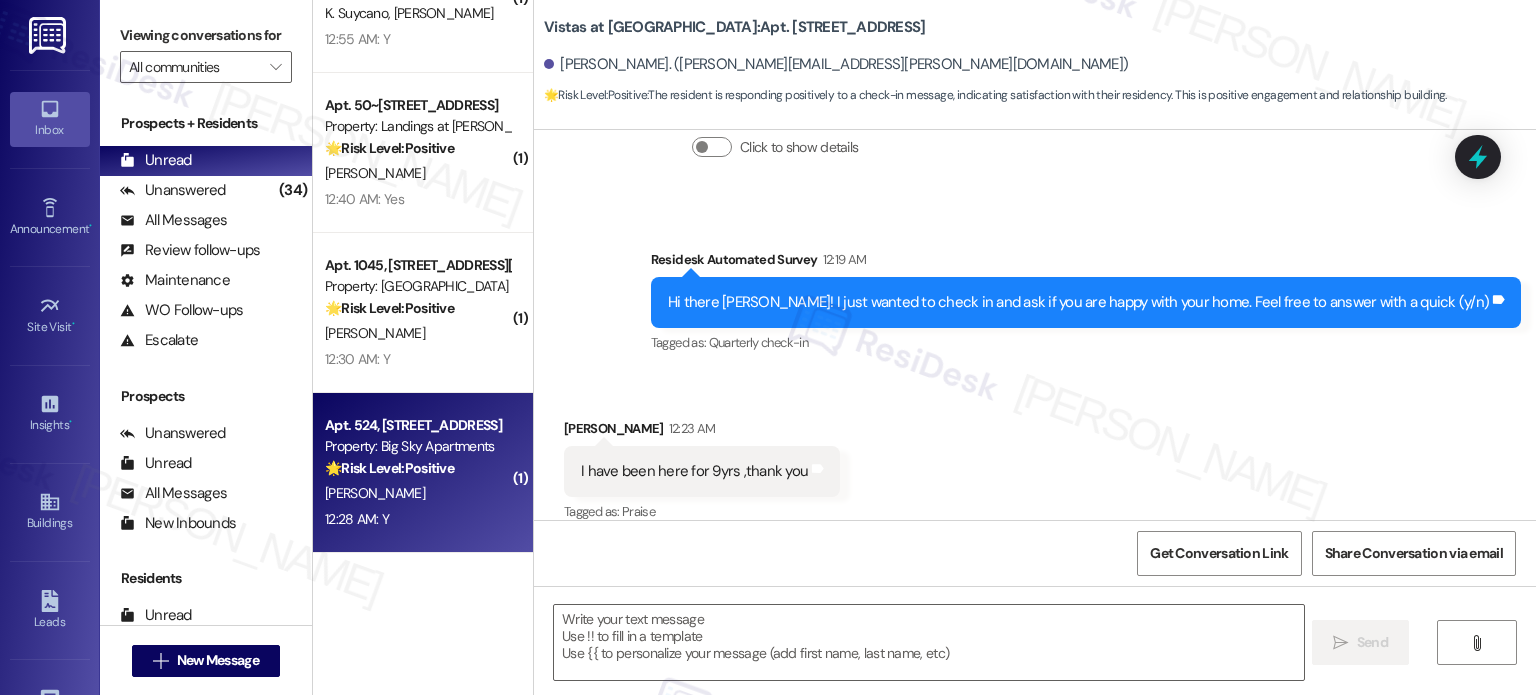 type on "Fetching suggested responses. Please feel free to read through the conversation in the meantime." 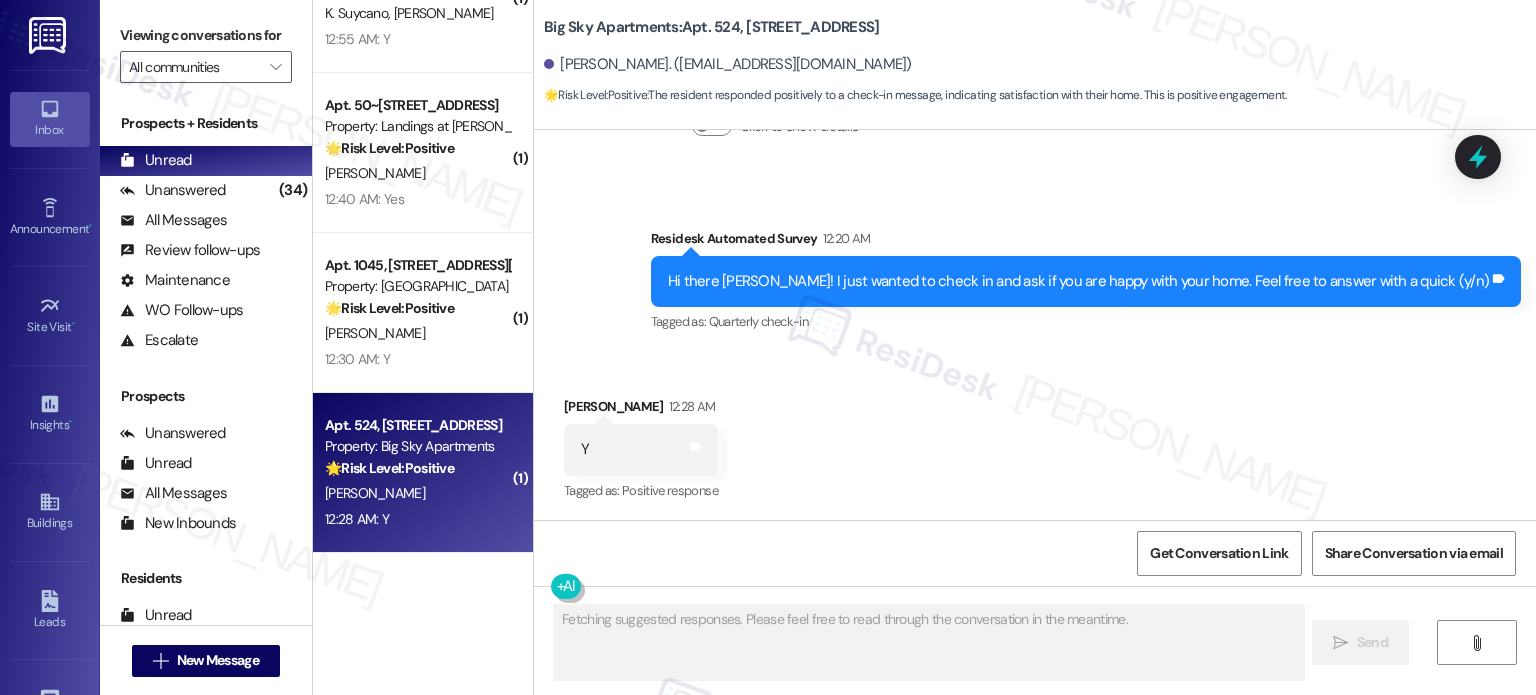 scroll, scrollTop: 1091, scrollLeft: 0, axis: vertical 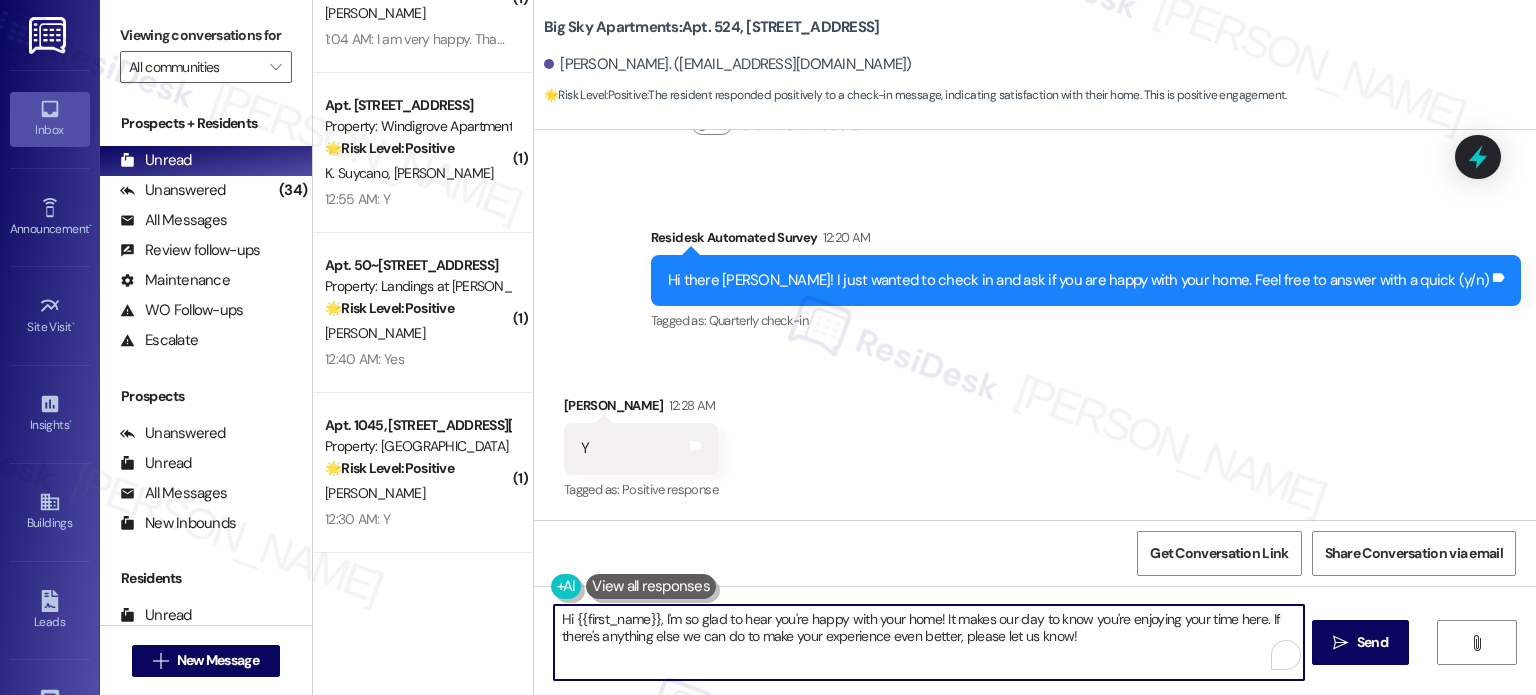 drag, startPoint x: 936, startPoint y: 616, endPoint x: 1164, endPoint y: 644, distance: 229.71286 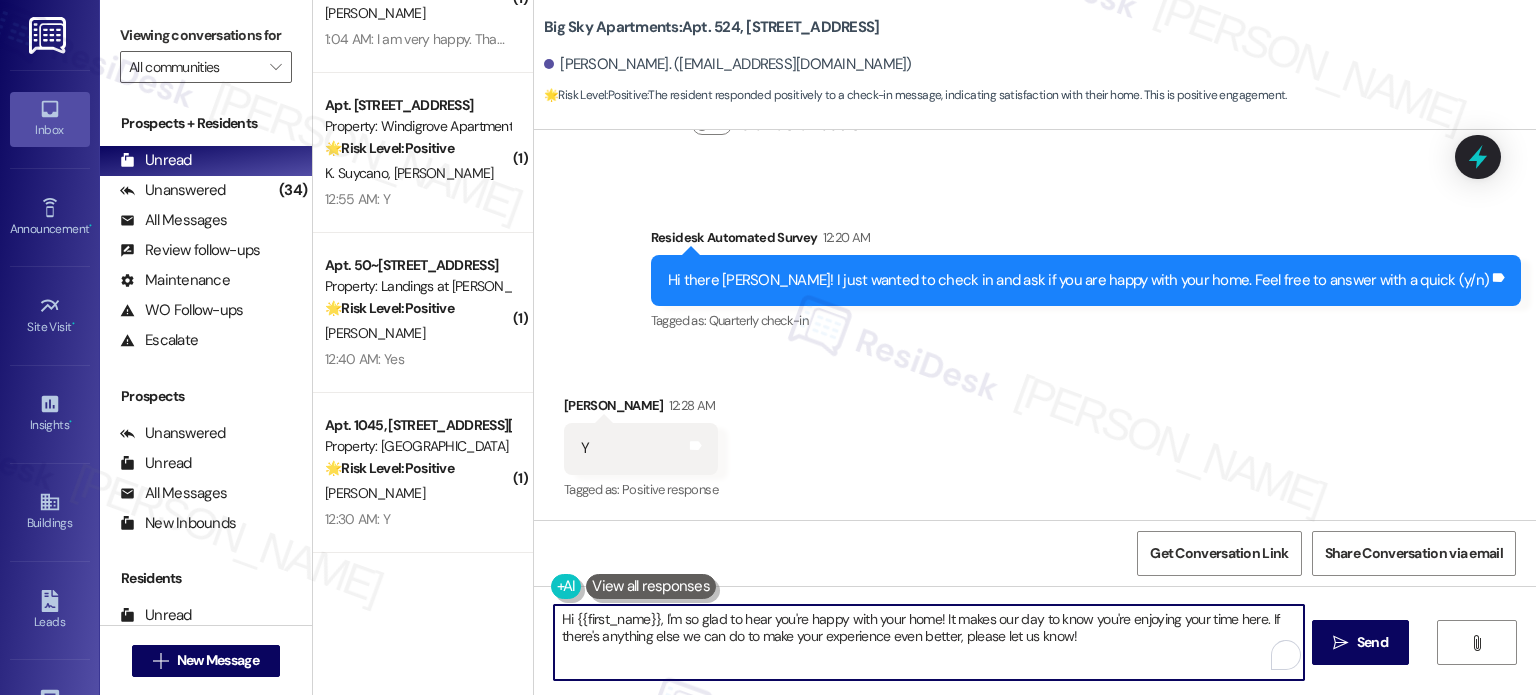 click on "Hi {{first_name}}, I'm so glad to hear you're happy with your home! It makes our day to know you're enjoying your time here. If there's anything else we can do to make your experience even better, please let us know!" at bounding box center [928, 642] 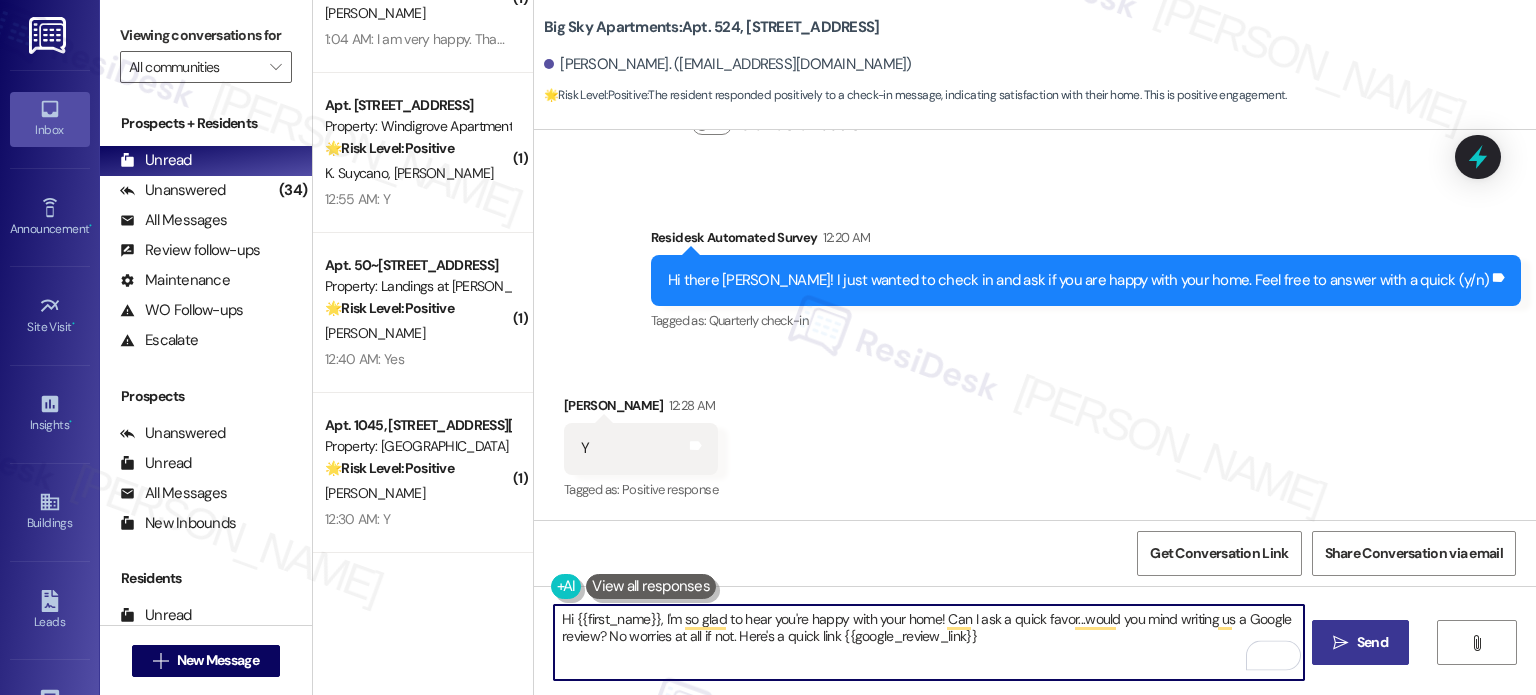 type on "Hi {{first_name}}, I'm so glad to hear you're happy with your home! Can I ask a quick favor...would you mind writing us a Google review? No worries at all if not. Here's a quick link {{google_review_link}}" 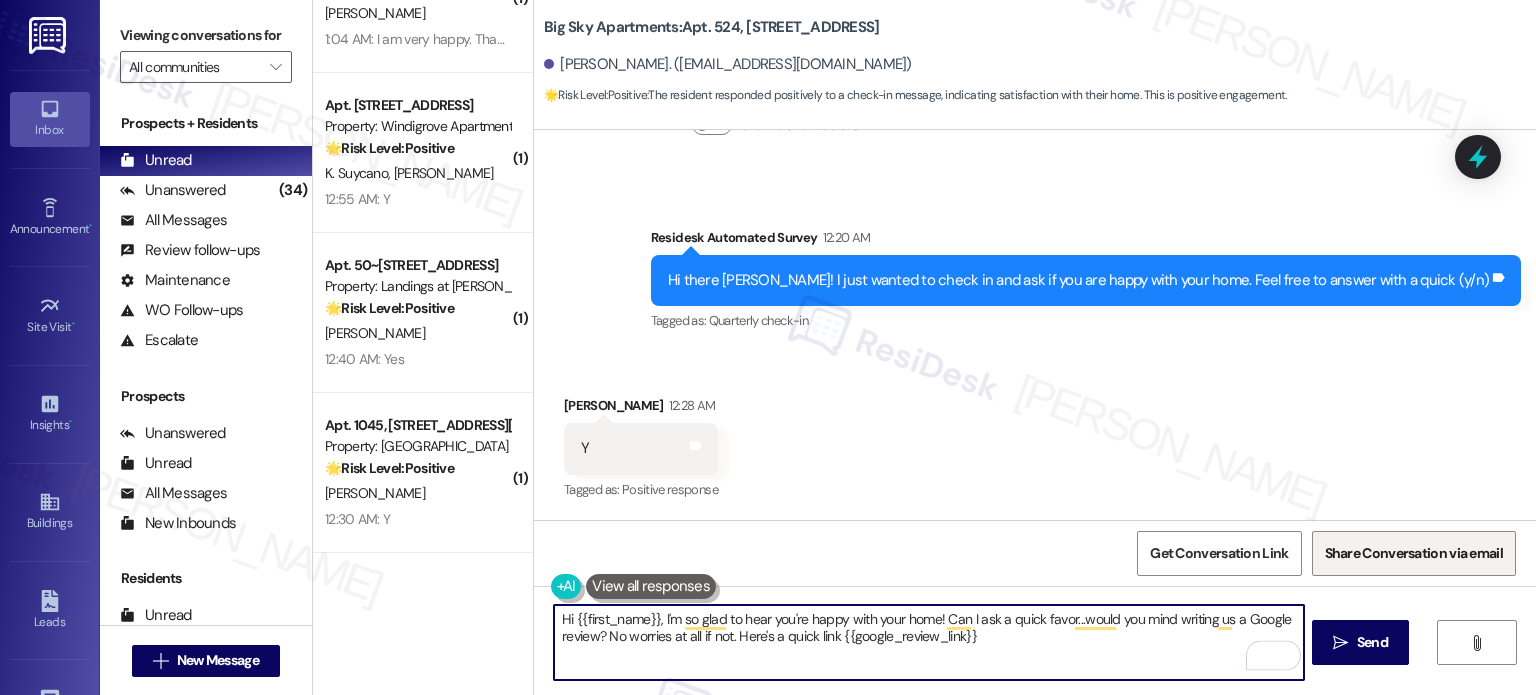 drag, startPoint x: 1360, startPoint y: 630, endPoint x: 1332, endPoint y: 567, distance: 68.942 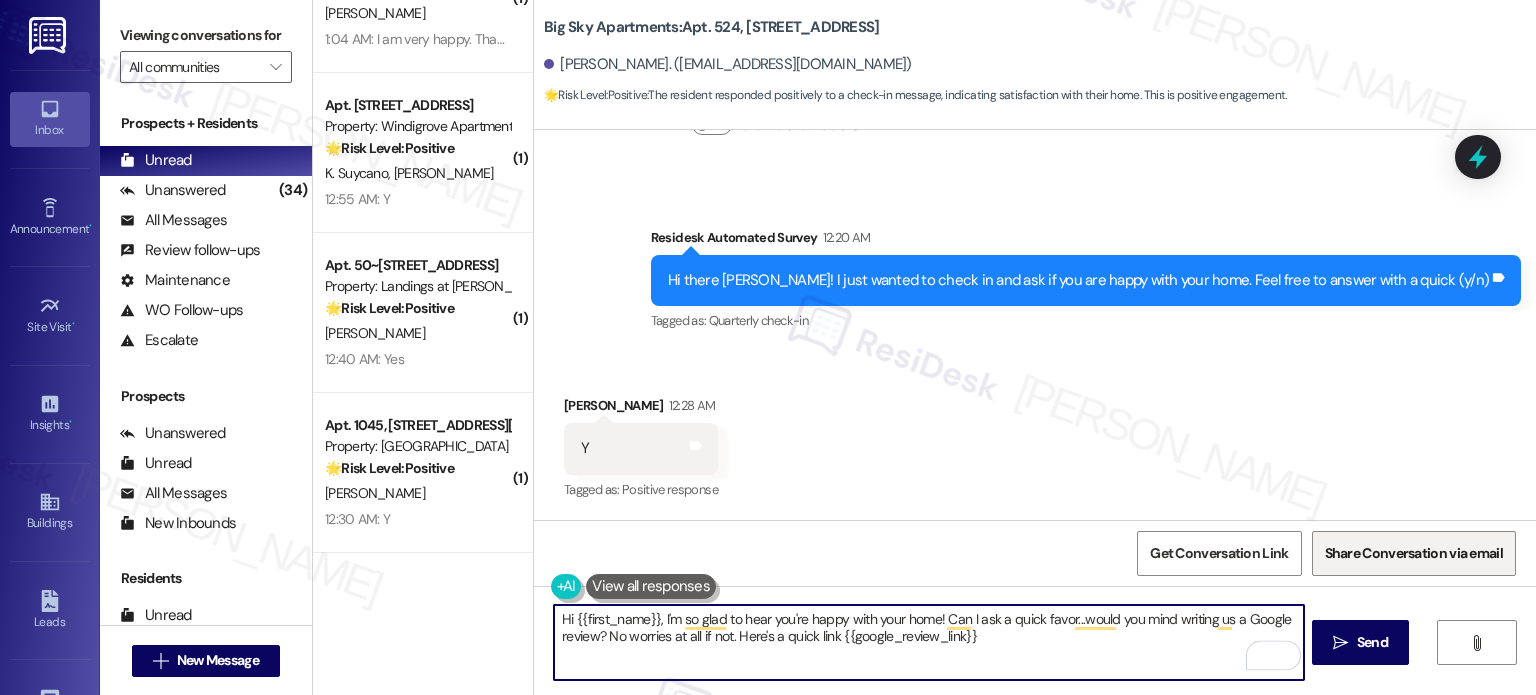click on " Send" at bounding box center (1360, 642) 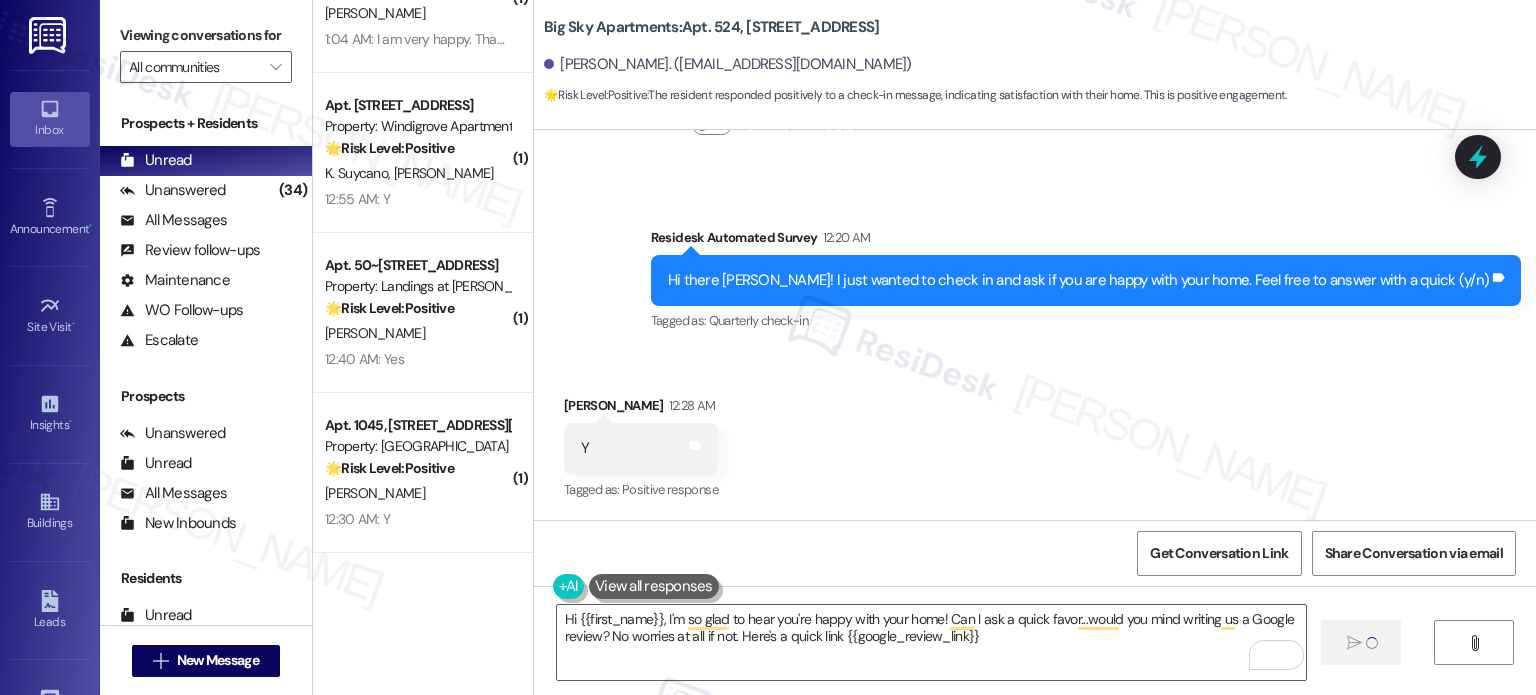 type 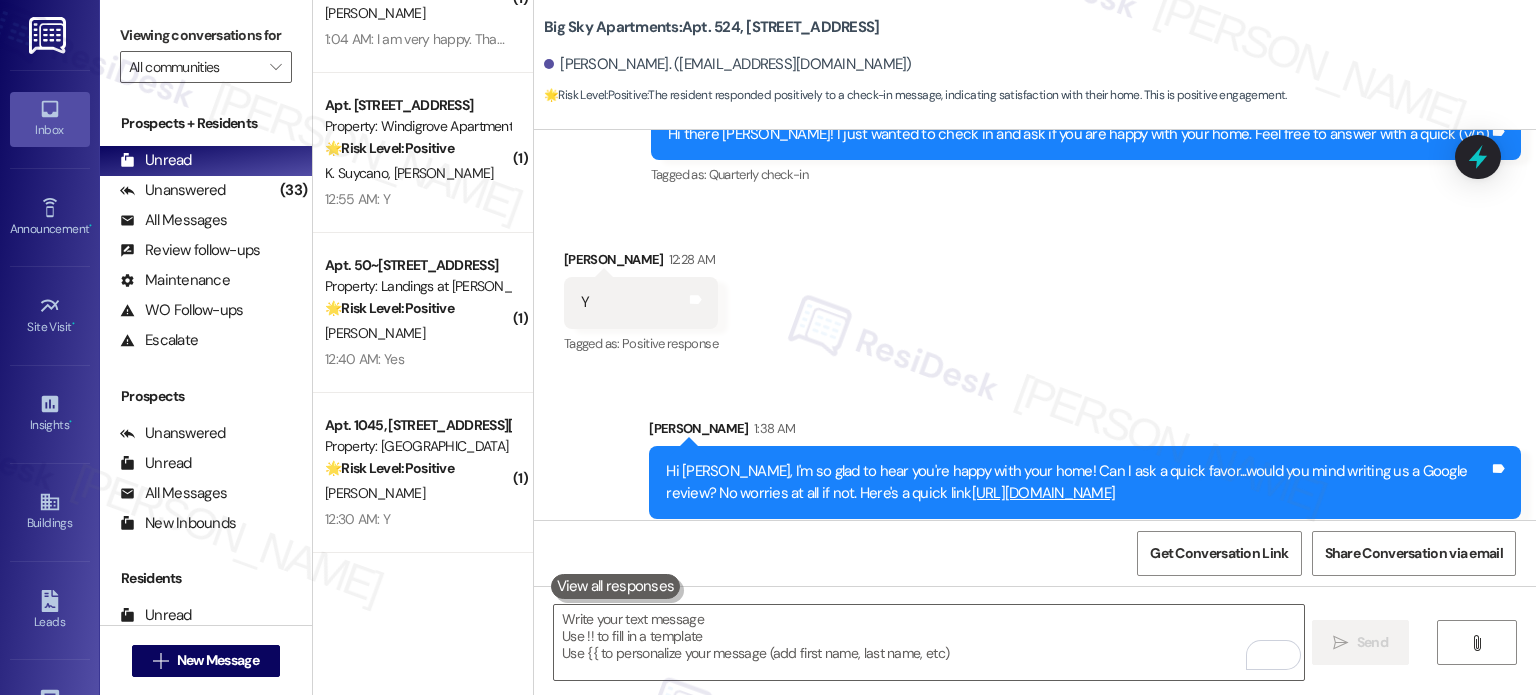 scroll, scrollTop: 1252, scrollLeft: 0, axis: vertical 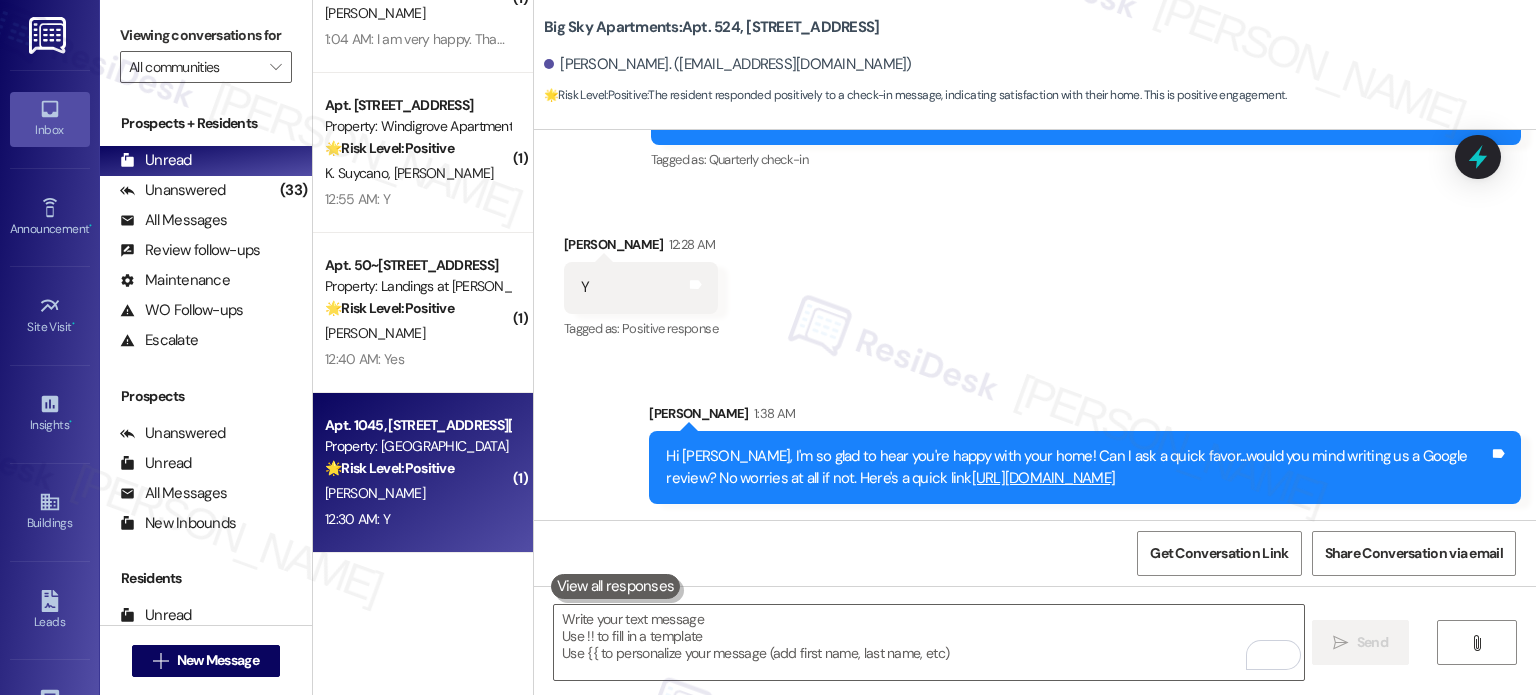 click on "12:30 AM: Y 12:30 AM: Y" at bounding box center [417, 519] 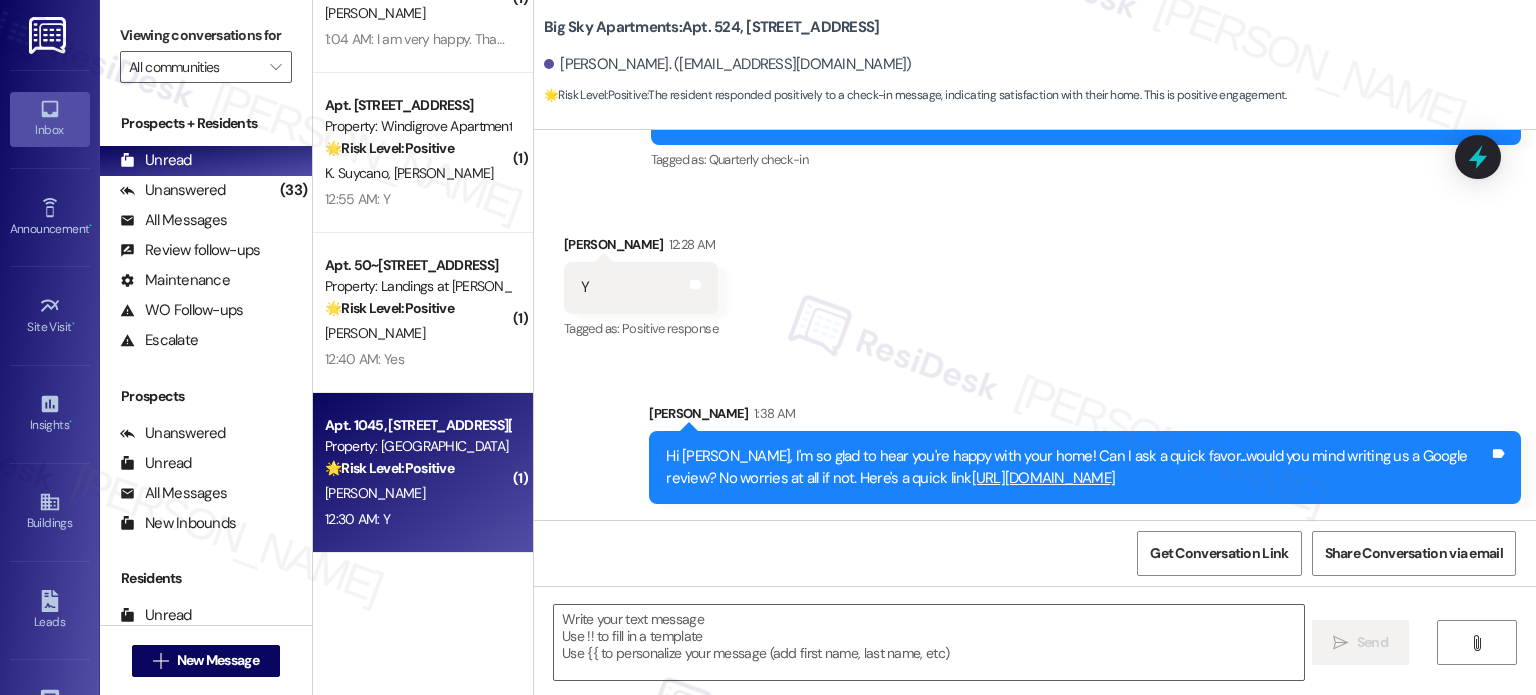 type on "Fetching suggested responses. Please feel free to read through the conversation in the meantime." 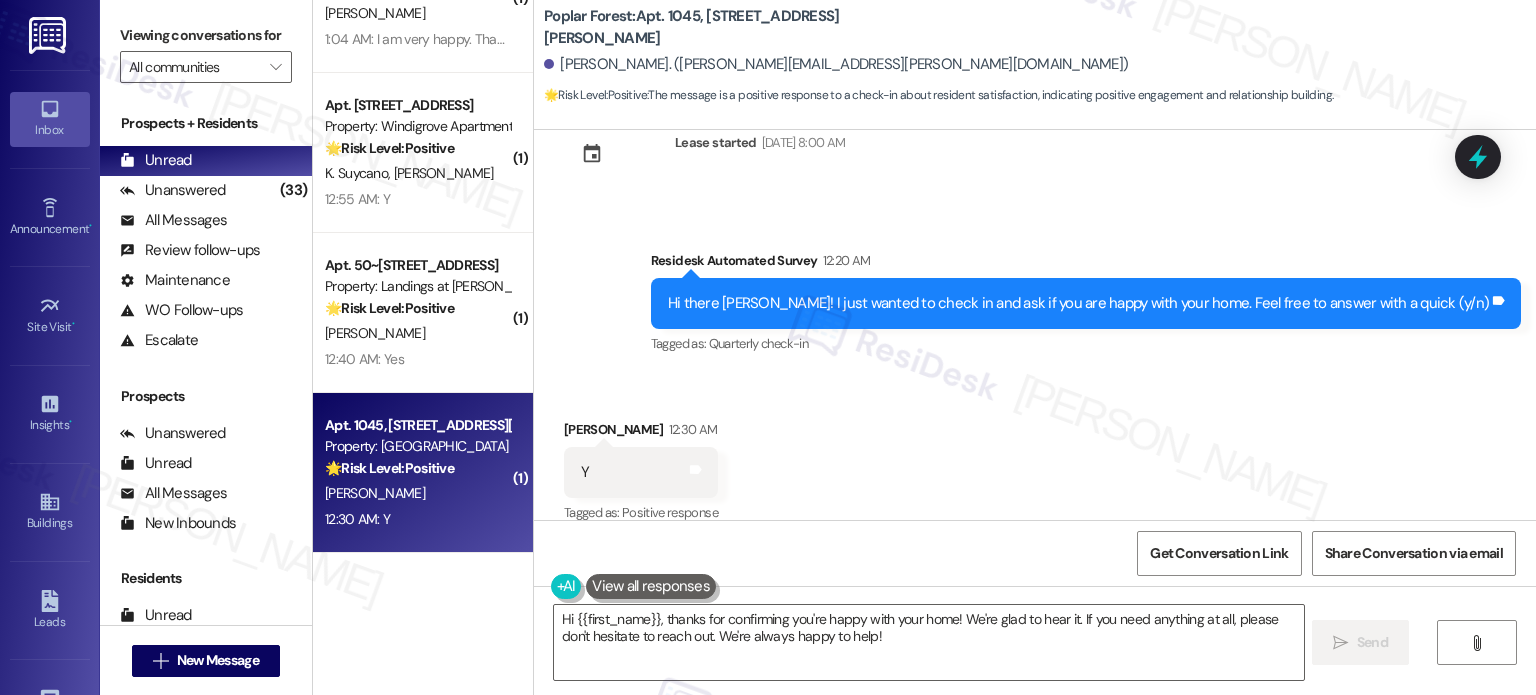 scroll, scrollTop: 293, scrollLeft: 0, axis: vertical 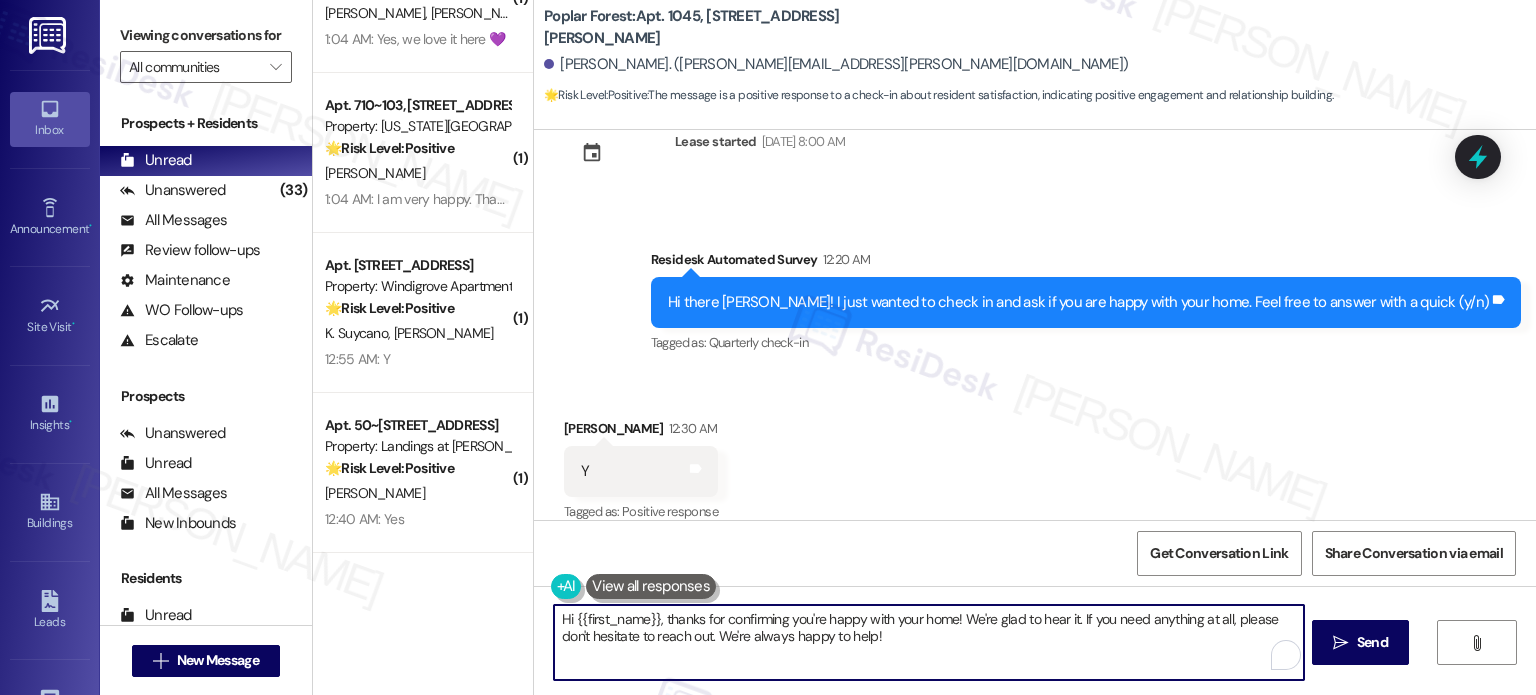 drag, startPoint x: 956, startPoint y: 619, endPoint x: 985, endPoint y: 726, distance: 110.860275 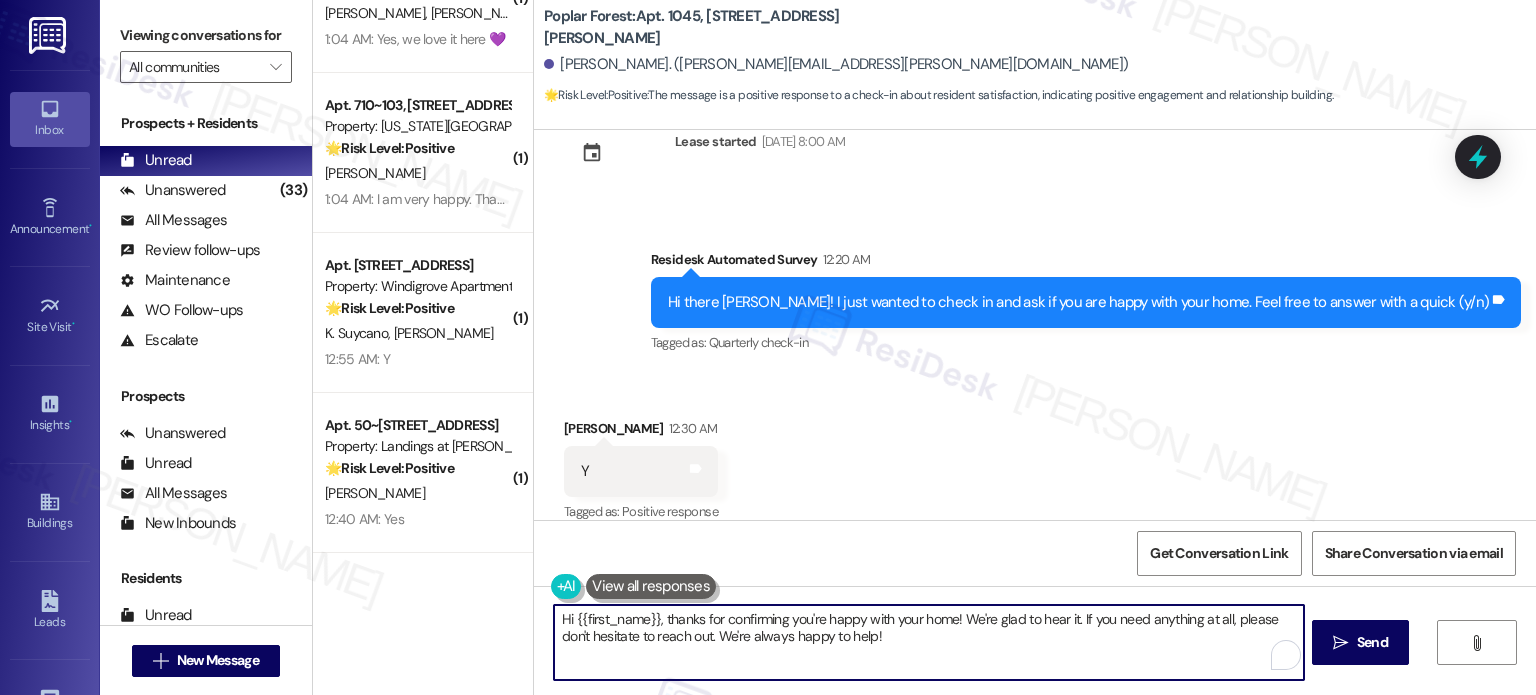 click on "Inbox   Go to Inbox Announcement   • Send A Text Announcement Site Visit   • Go to Site Visit Insights   • Go to Insights Buildings   Go to Buildings Leads   Go to Leads Templates   • Go to Templates Account   Go to Account Support   Go to Support Viewing conversations for All communities  Prospects + Residents Unread (0) Unread: Any message you haven't read yet will show up here Unanswered (33) Unanswered: ResiDesk identifies open questions and unanswered conversations so you can respond to them. All Messages (undefined) All Messages: This is your inbox. All of your tenant messages will show up here. Review follow-ups (undefined) Review follow-ups: ResiDesk identifies open review candidates and conversations so you can respond to them. Maintenance (undefined) Maintenance: ResiDesk identifies conversations around maintenance or work orders from the last 14 days so you can respond to them. WO Follow-ups (undefined) Escalate (undefined) Prospects Unanswered (0) Unread (0) All Messages (undefined) (0)" at bounding box center (768, 347) 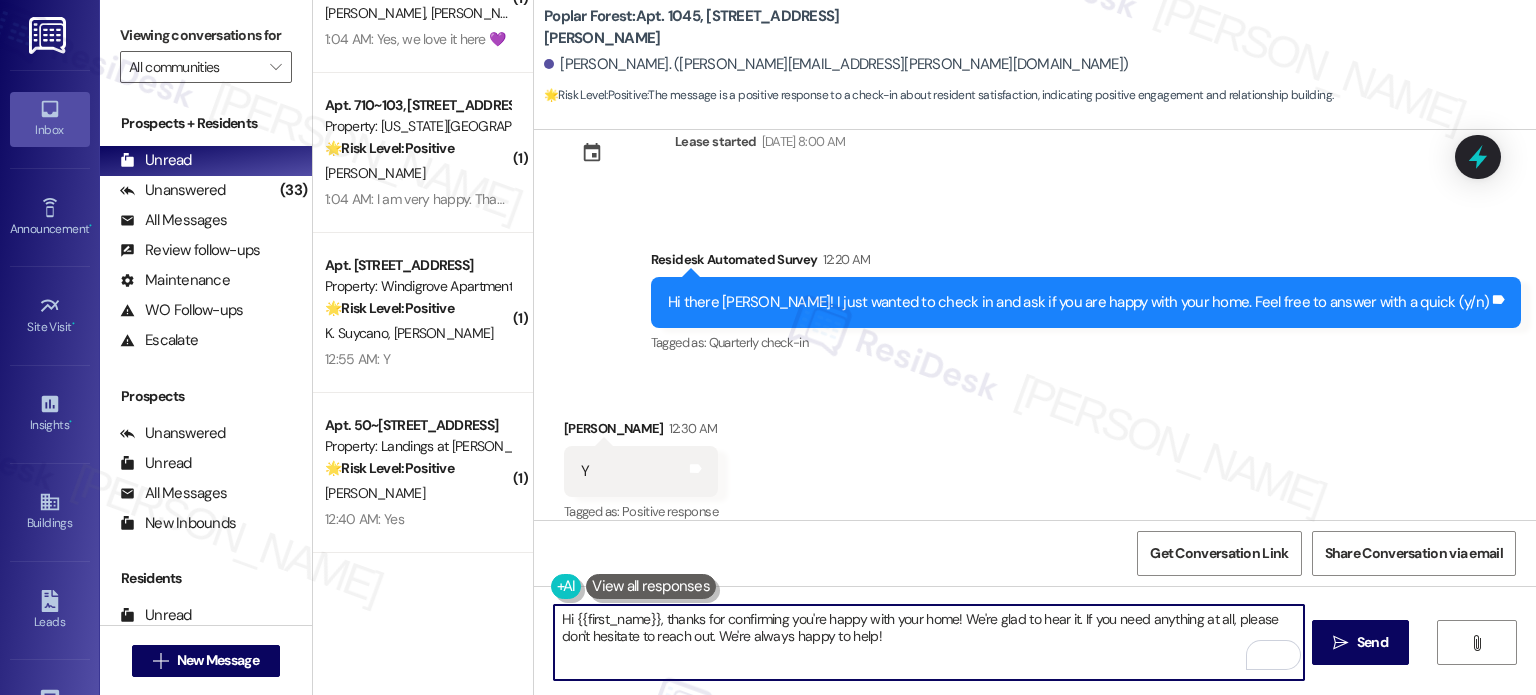 paste on "Can I ask a quick favor...would you mind writing us a Google review? No worries at all if not. Here's a quick link {{google_review_link}}" 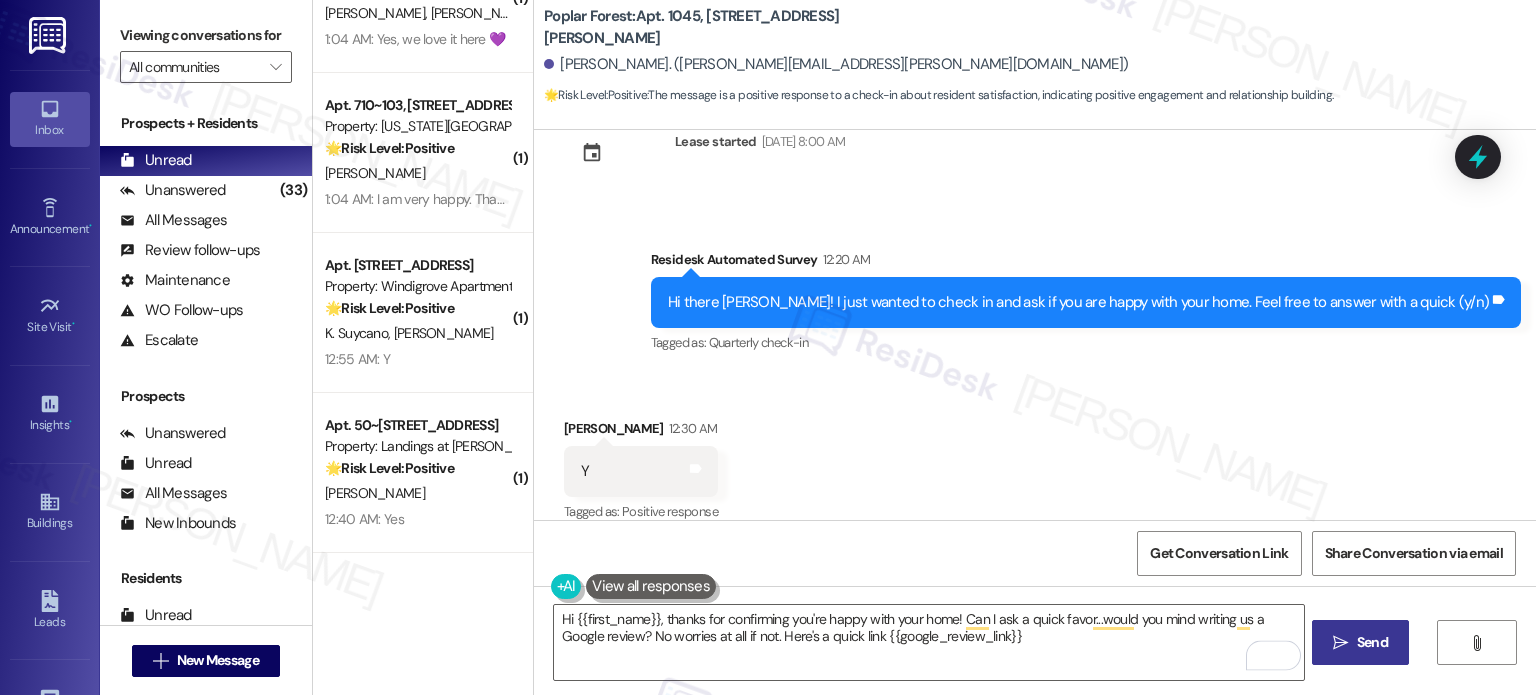 click on "Send" at bounding box center [1372, 642] 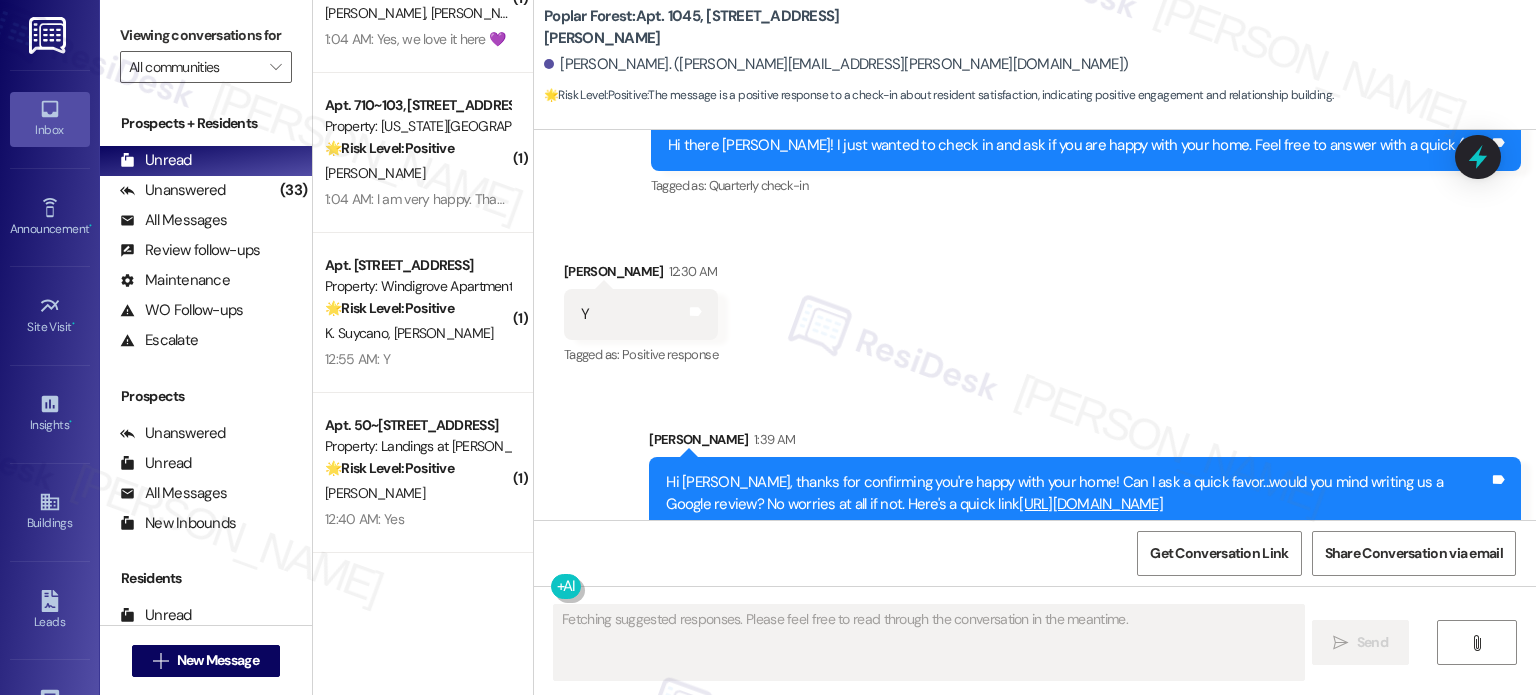scroll, scrollTop: 454, scrollLeft: 0, axis: vertical 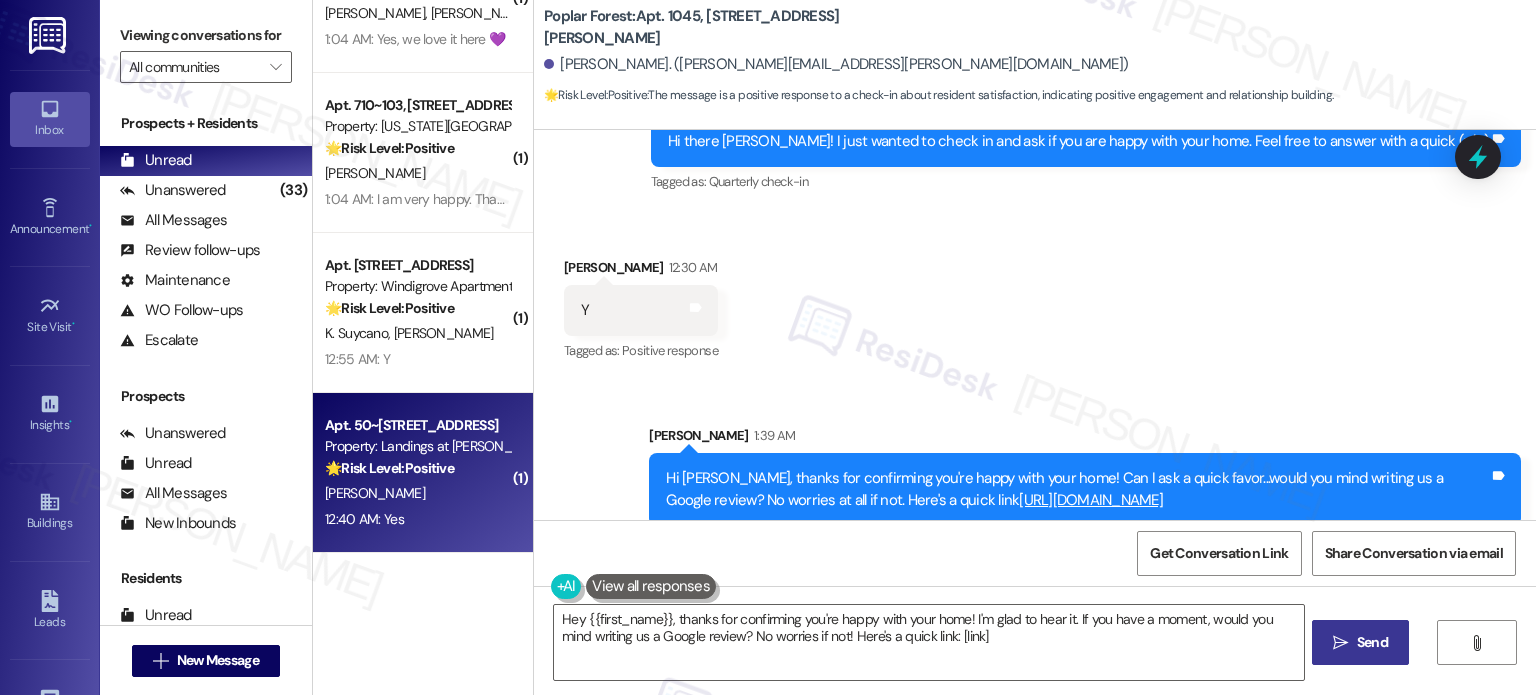 type on "Hey {{first_name}}, thanks for confirming you're happy with your home! I'm glad to hear it. If you have a moment, would you mind writing us a Google review? No worries if not! Here's a quick link: [link]." 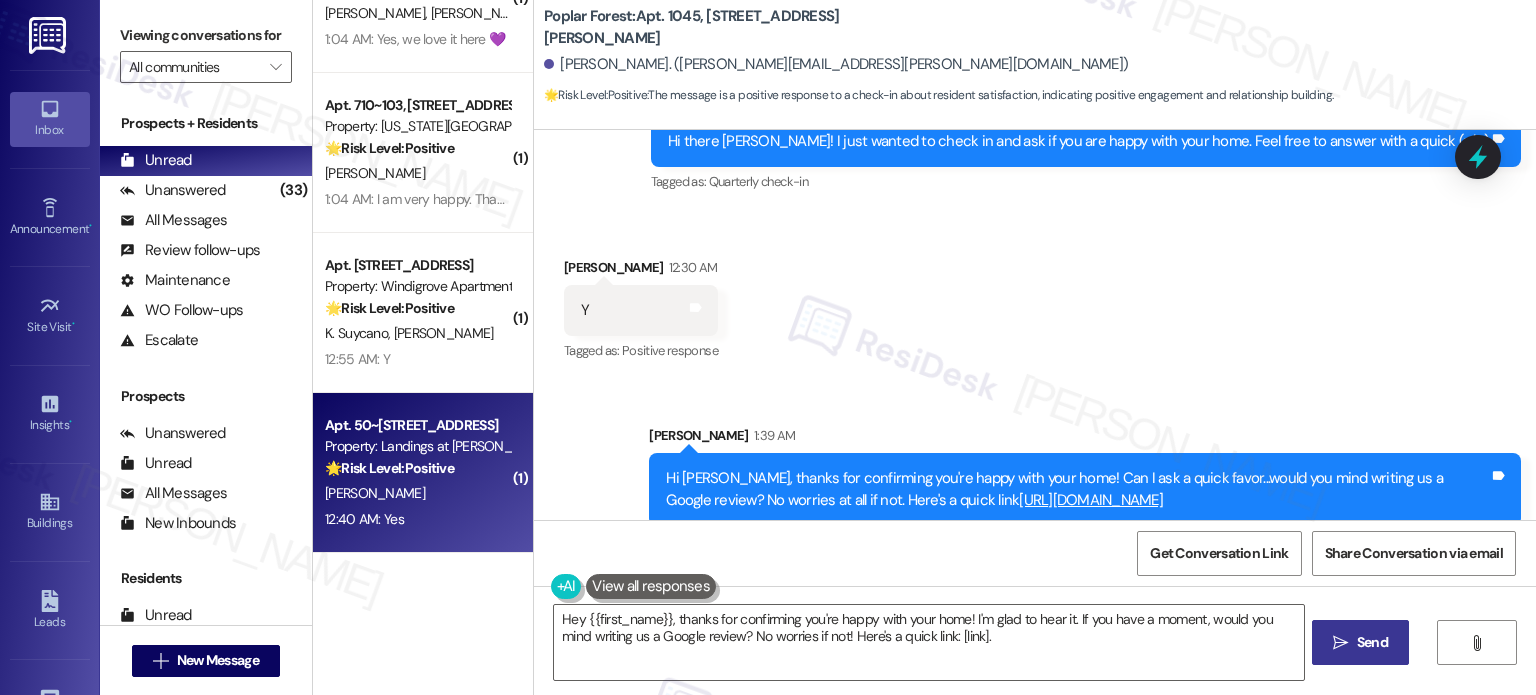 click on "[PERSON_NAME]" at bounding box center [417, 493] 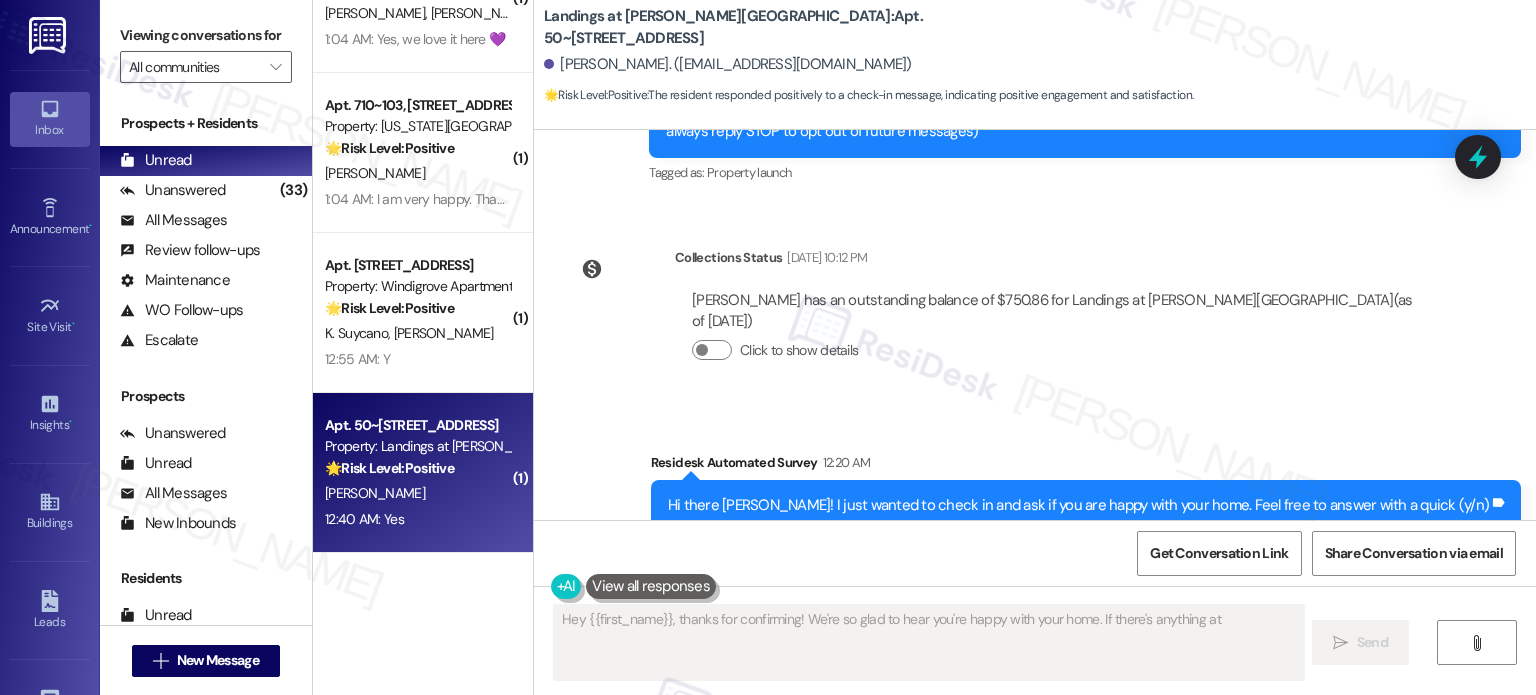 scroll, scrollTop: 292, scrollLeft: 0, axis: vertical 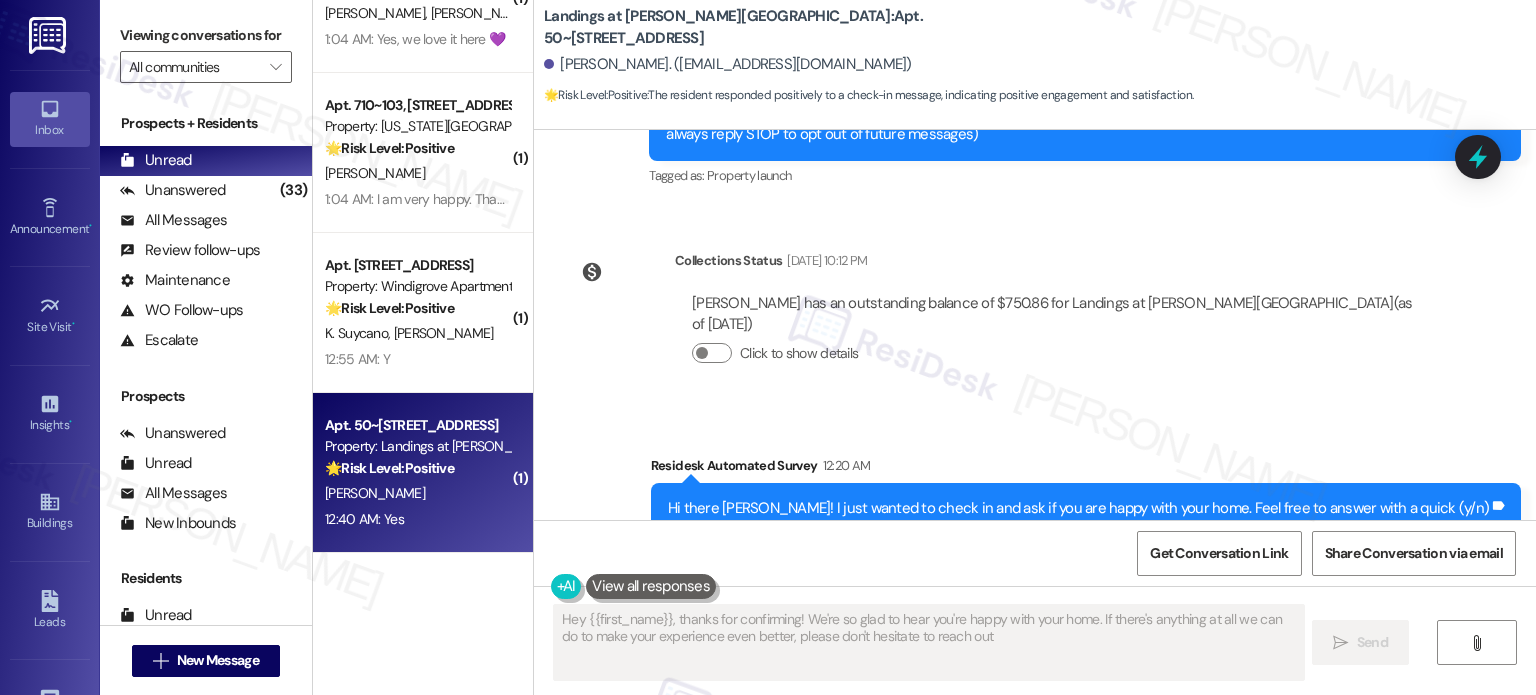 type on "Hey {{first_name}}, thanks for confirming! We're so glad to hear you're happy with your home. If there's anything at all we can do to make your experience even better, please don't hesitate to reach out!" 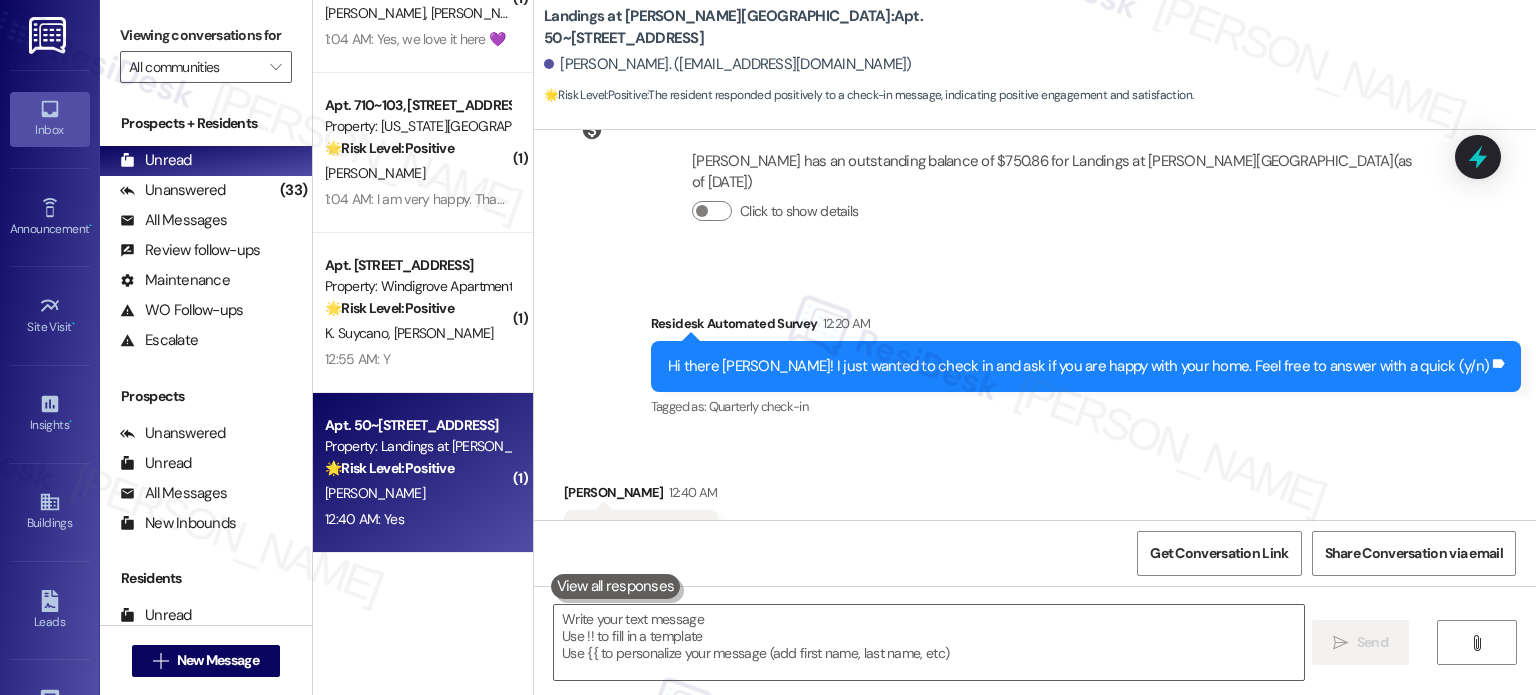 scroll, scrollTop: 477, scrollLeft: 0, axis: vertical 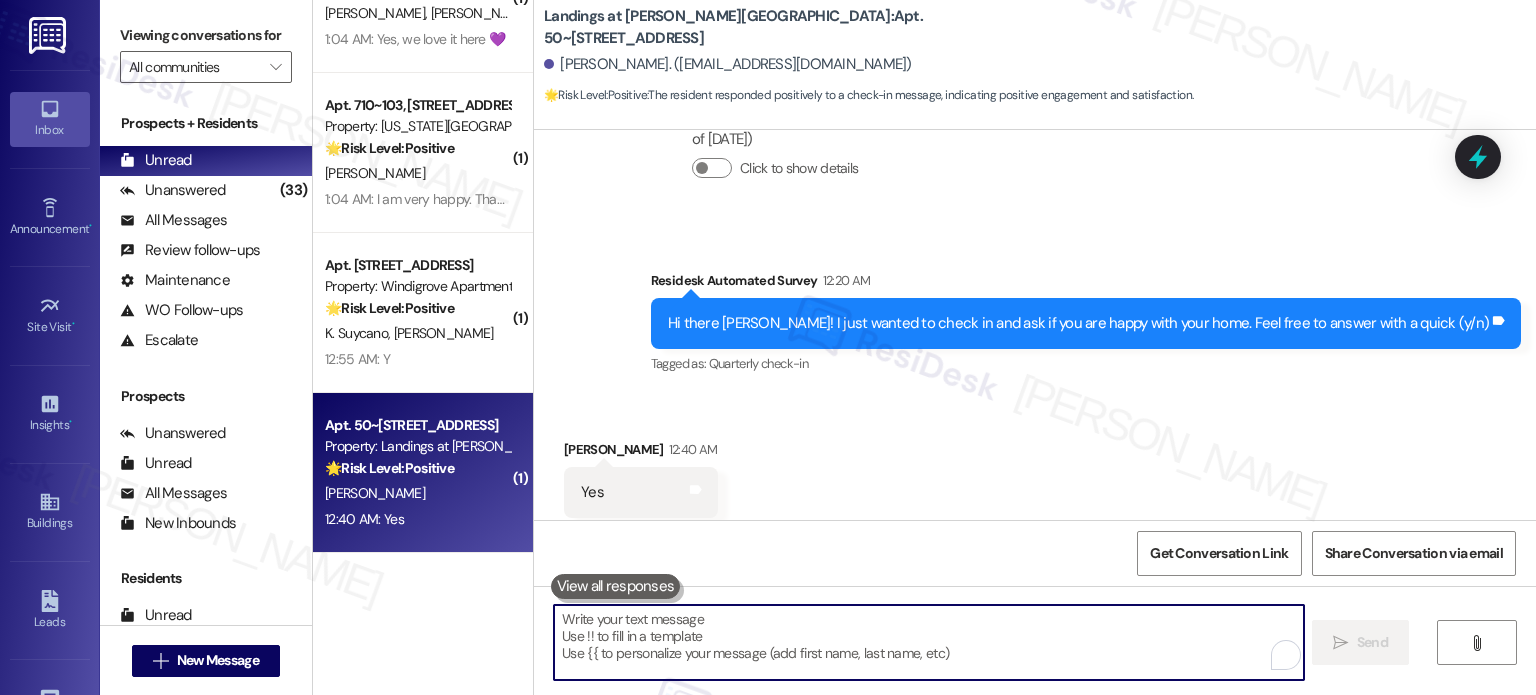 click at bounding box center [928, 642] 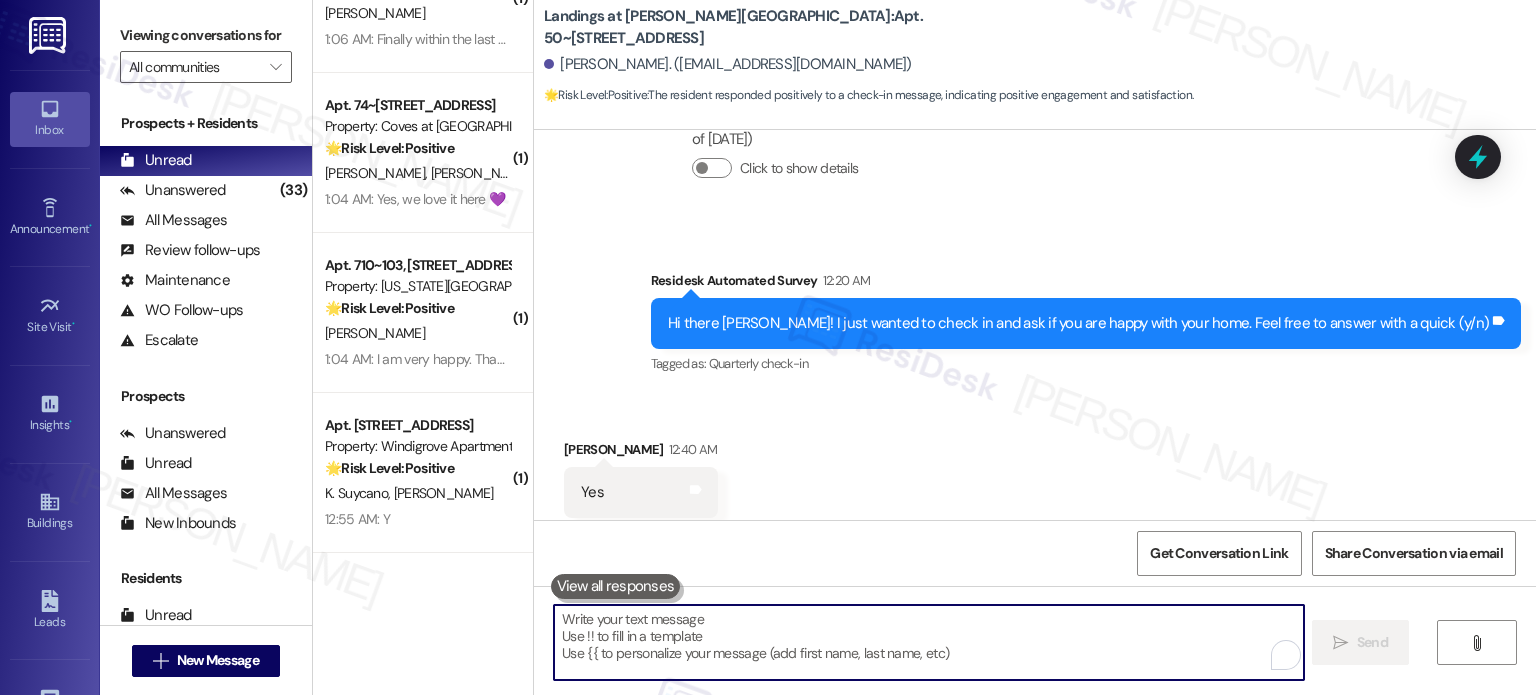scroll, scrollTop: 727, scrollLeft: 0, axis: vertical 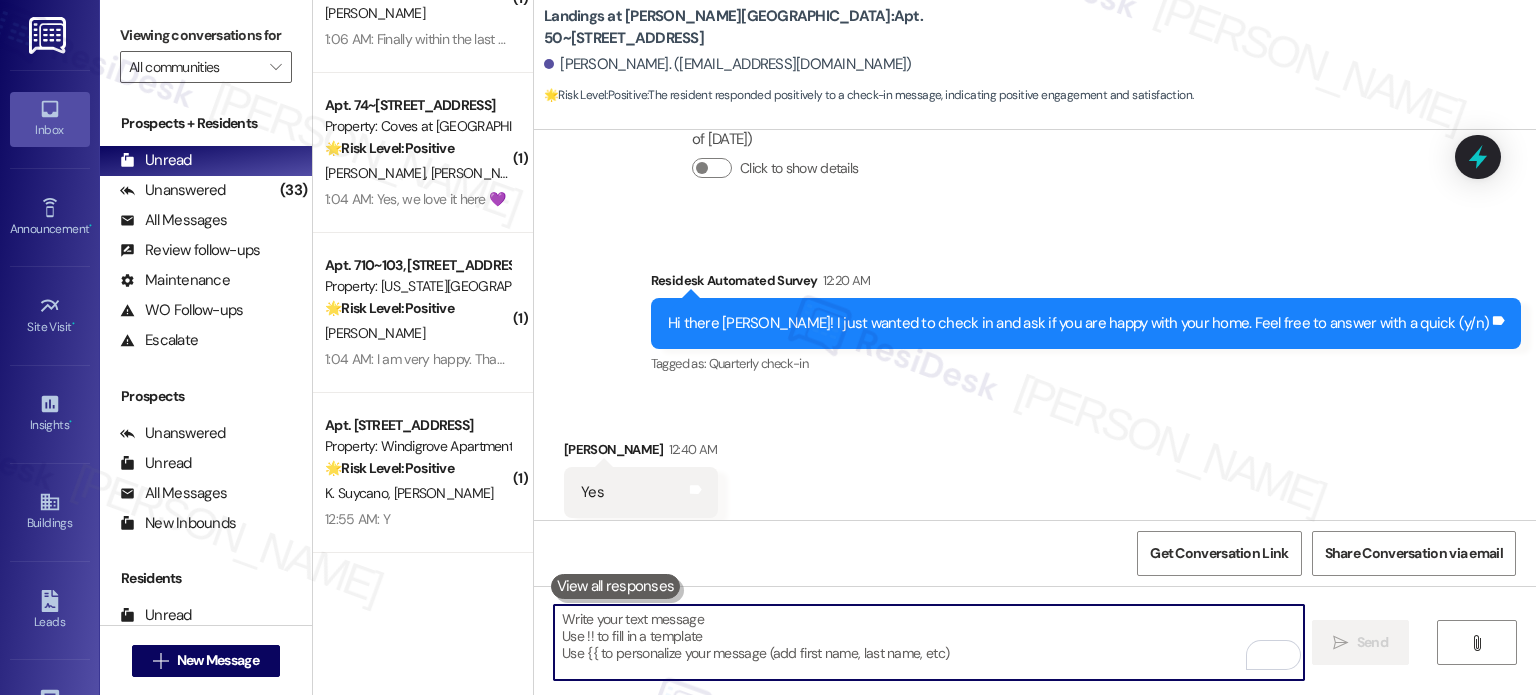 click at bounding box center (928, 642) 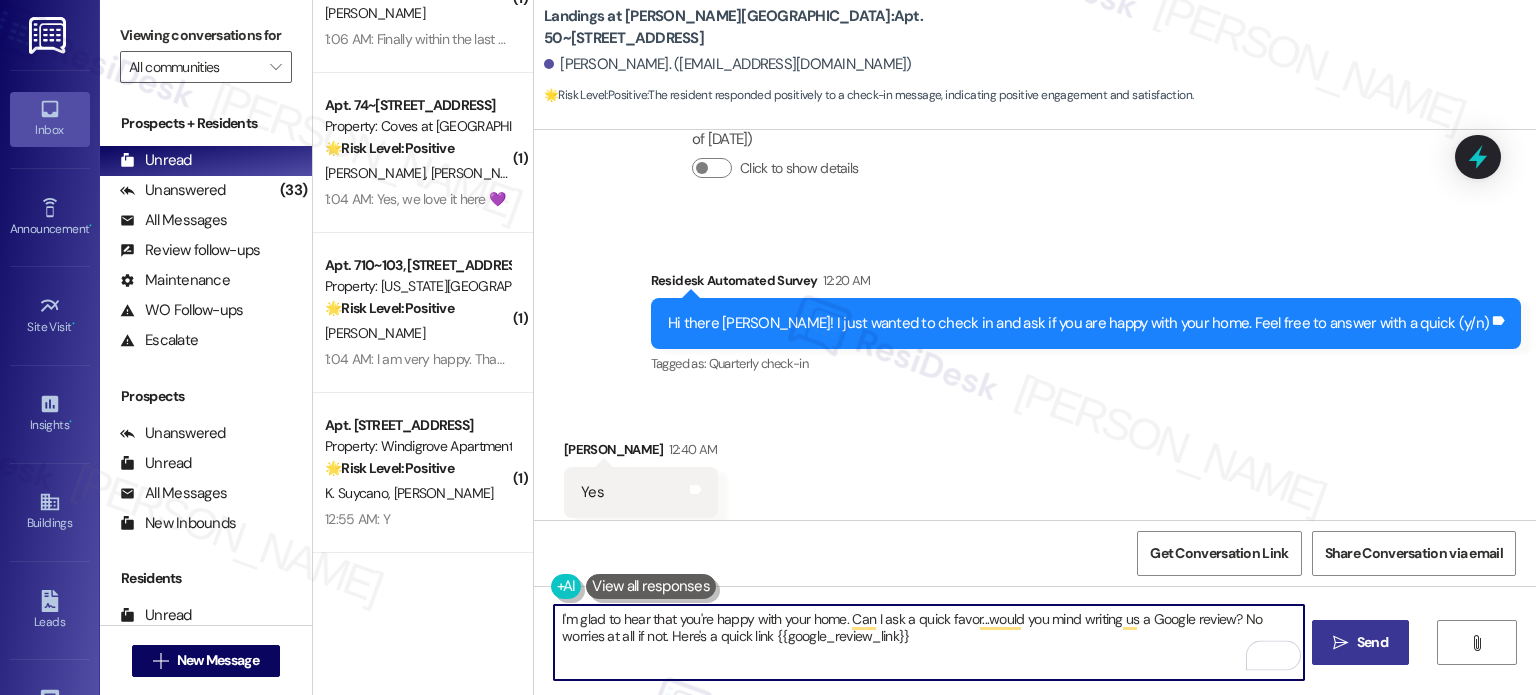 click on " Send" at bounding box center (1360, 642) 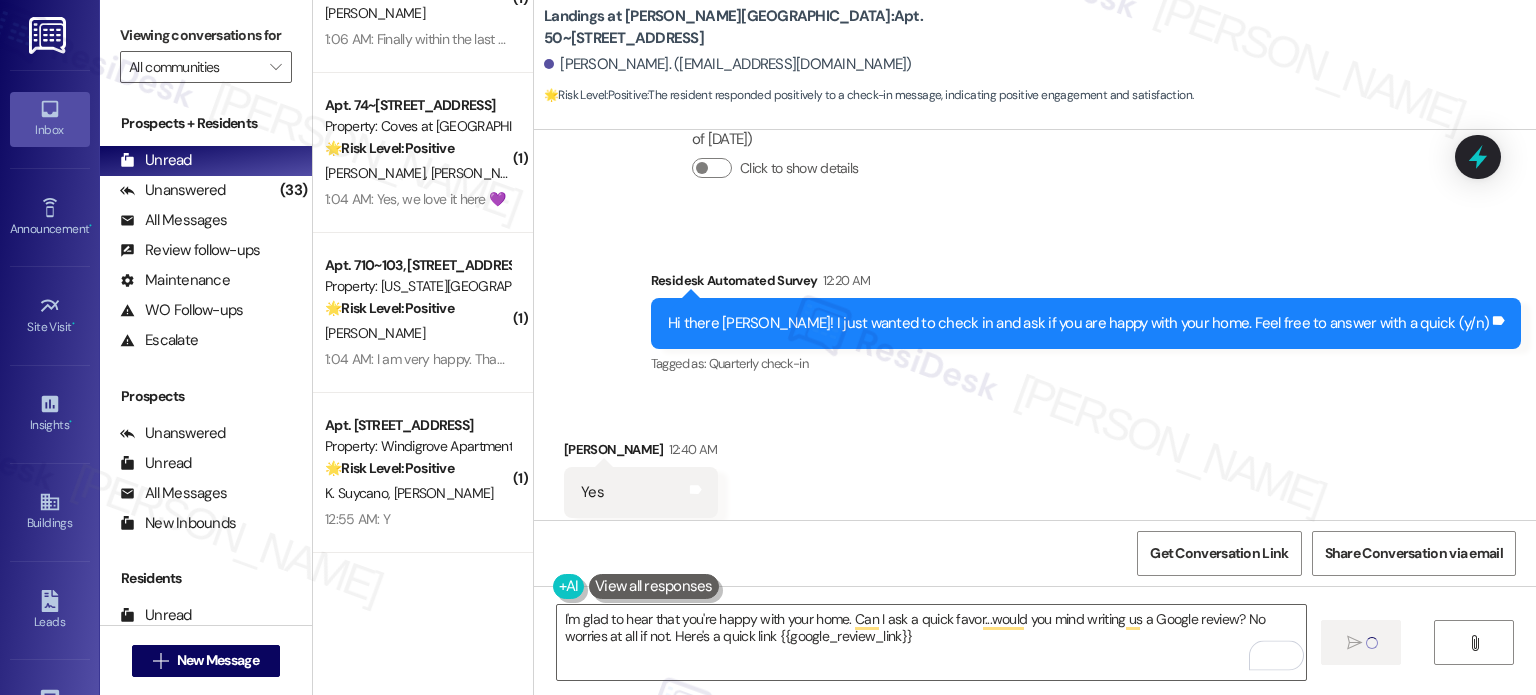 type on "Fetching suggested responses. Please feel free to read through the conversation in the meantime." 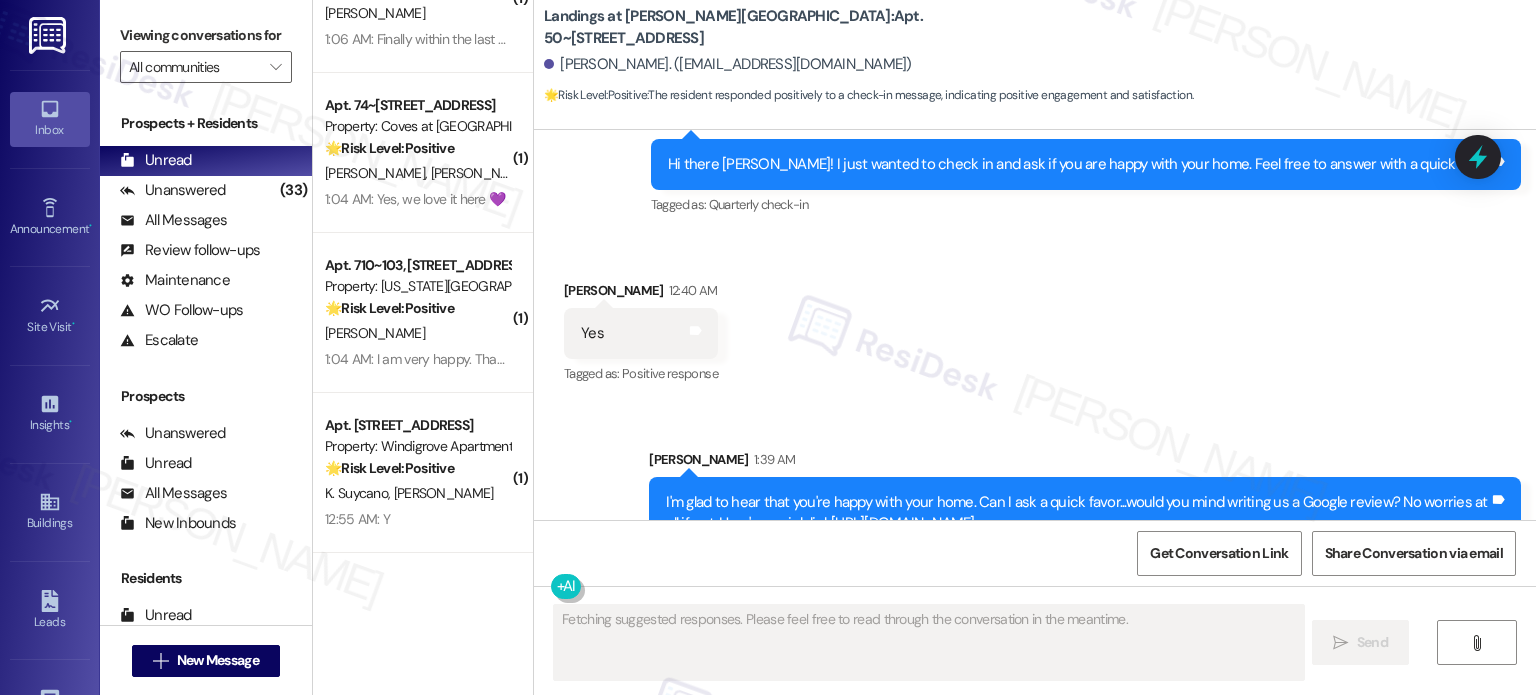 scroll, scrollTop: 638, scrollLeft: 0, axis: vertical 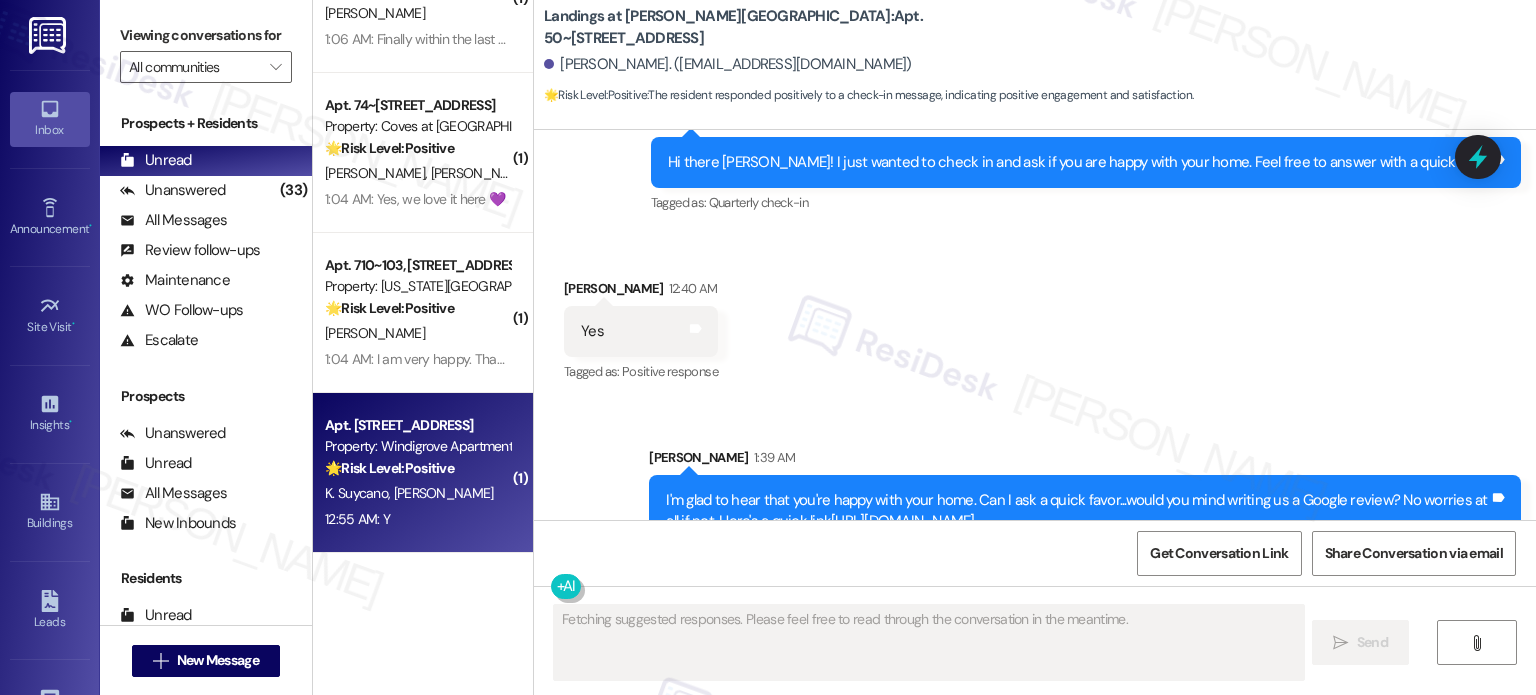 click on "K. Suycano" at bounding box center [359, 493] 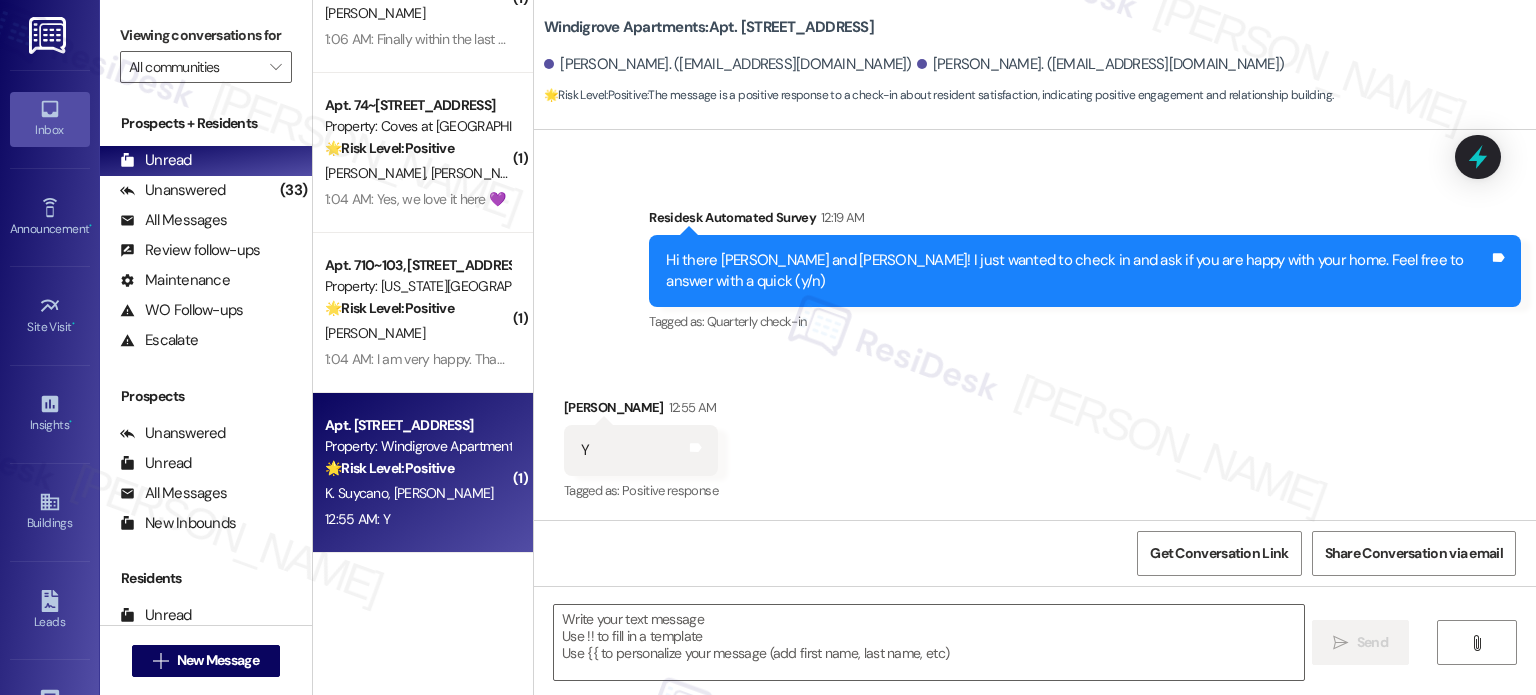 type on "Fetching suggested responses. Please feel free to read through the conversation in the meantime." 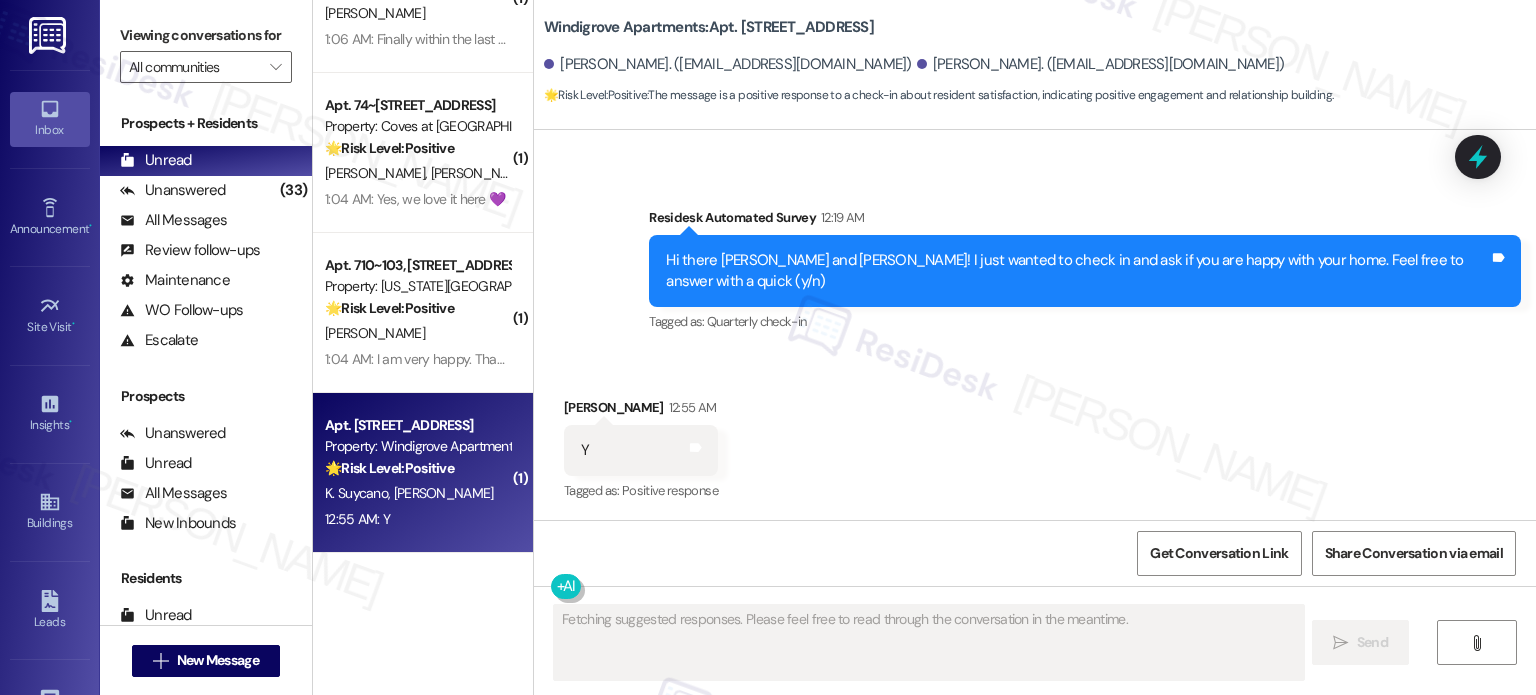 scroll, scrollTop: 520, scrollLeft: 0, axis: vertical 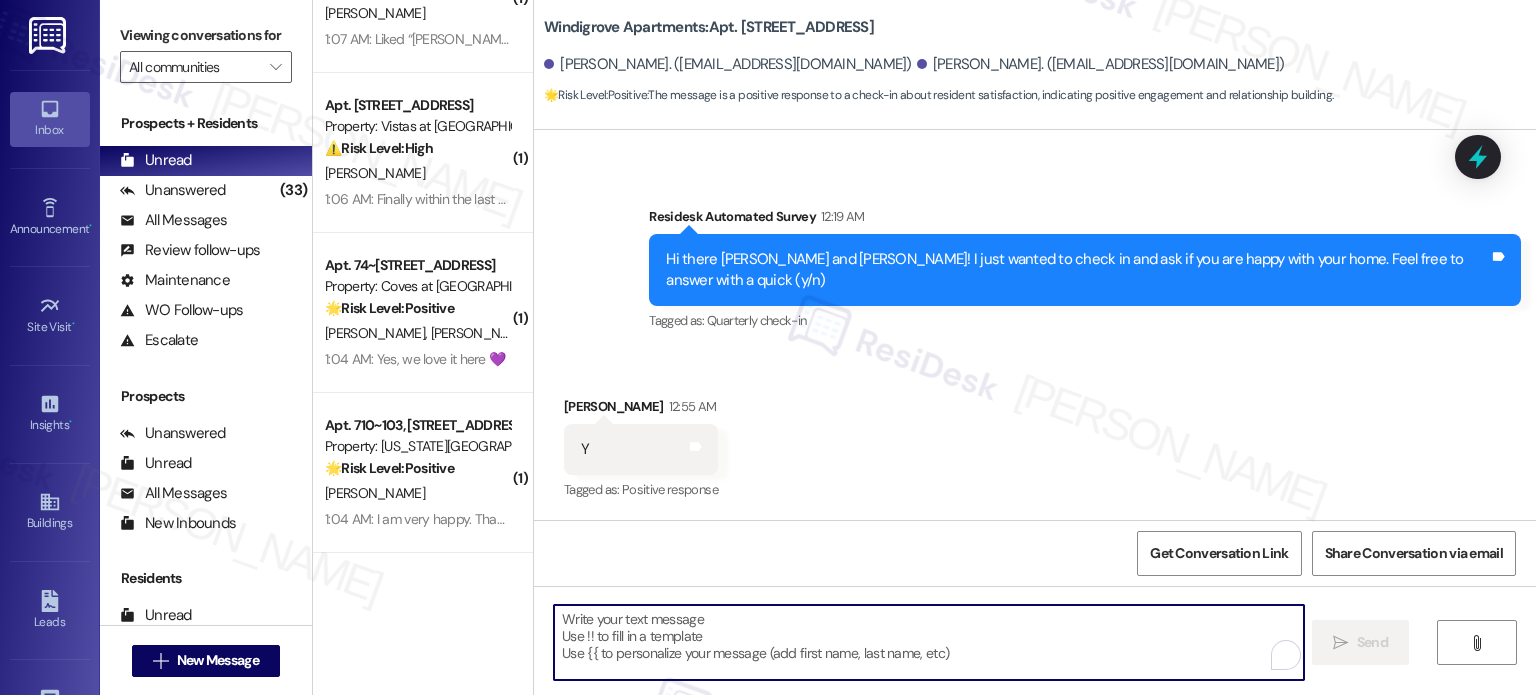click at bounding box center (928, 642) 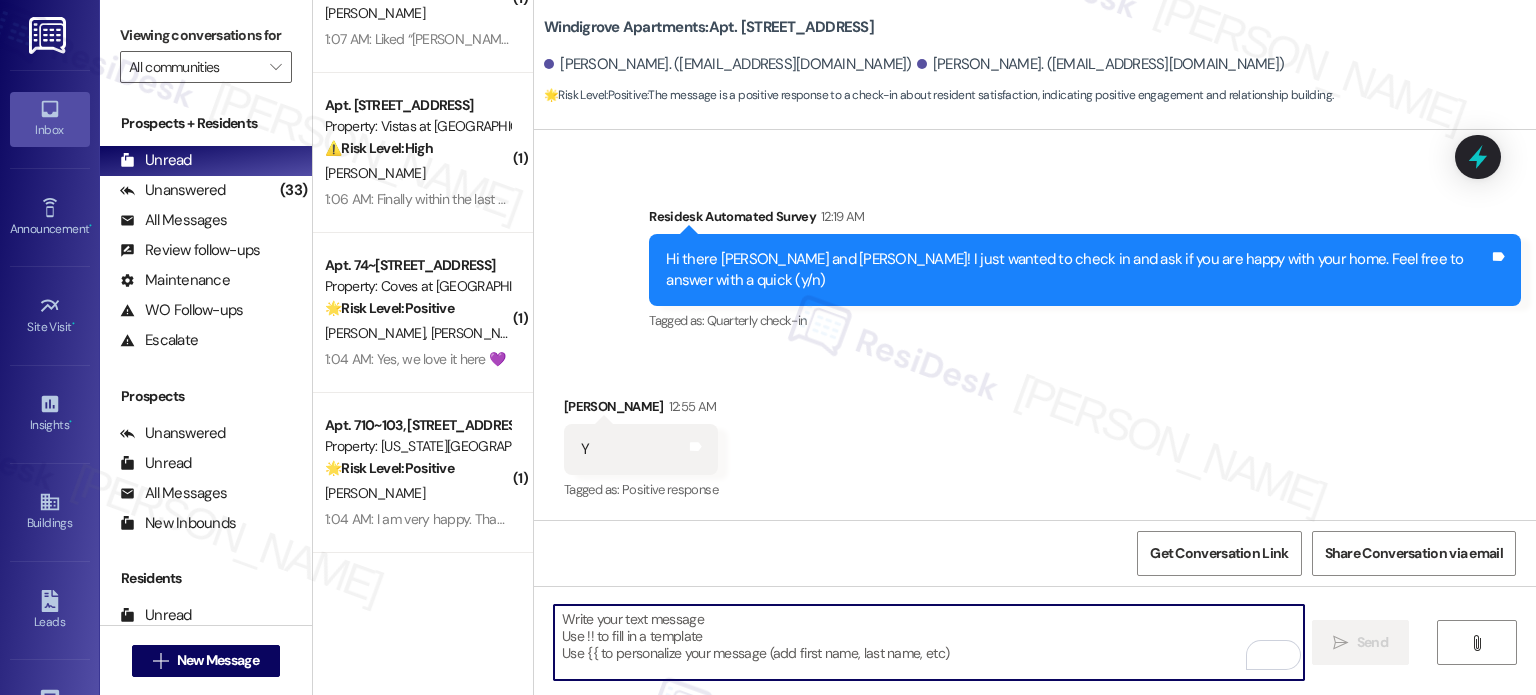 paste on "I'm glad to hear that you're happy with your home. Can I ask a quick favor...would you mind writing us a Google review? No worries at all if not. Here's a quick link {{google_review_link}}" 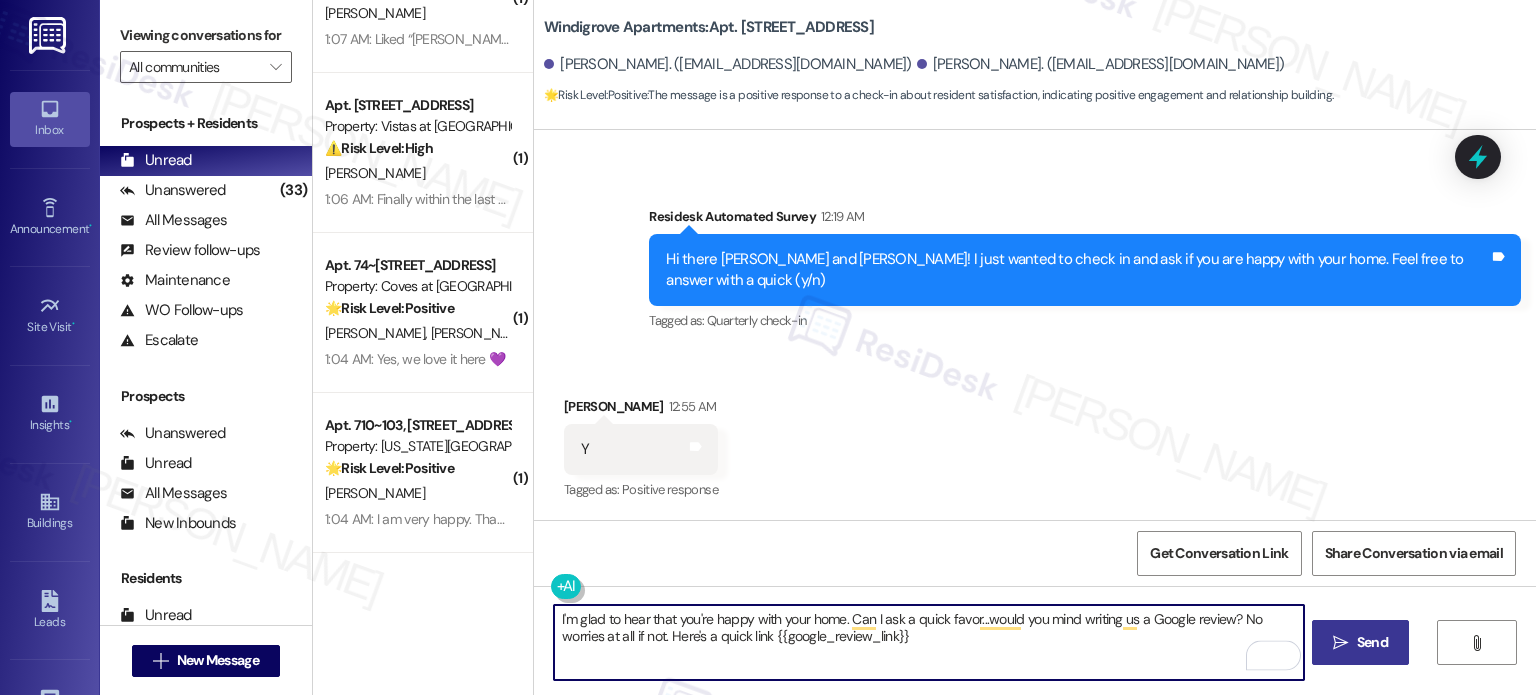 type on "I'm glad to hear that you're happy with your home. Can I ask a quick favor...would you mind writing us a Google review? No worries at all if not. Here's a quick link {{google_review_link}}" 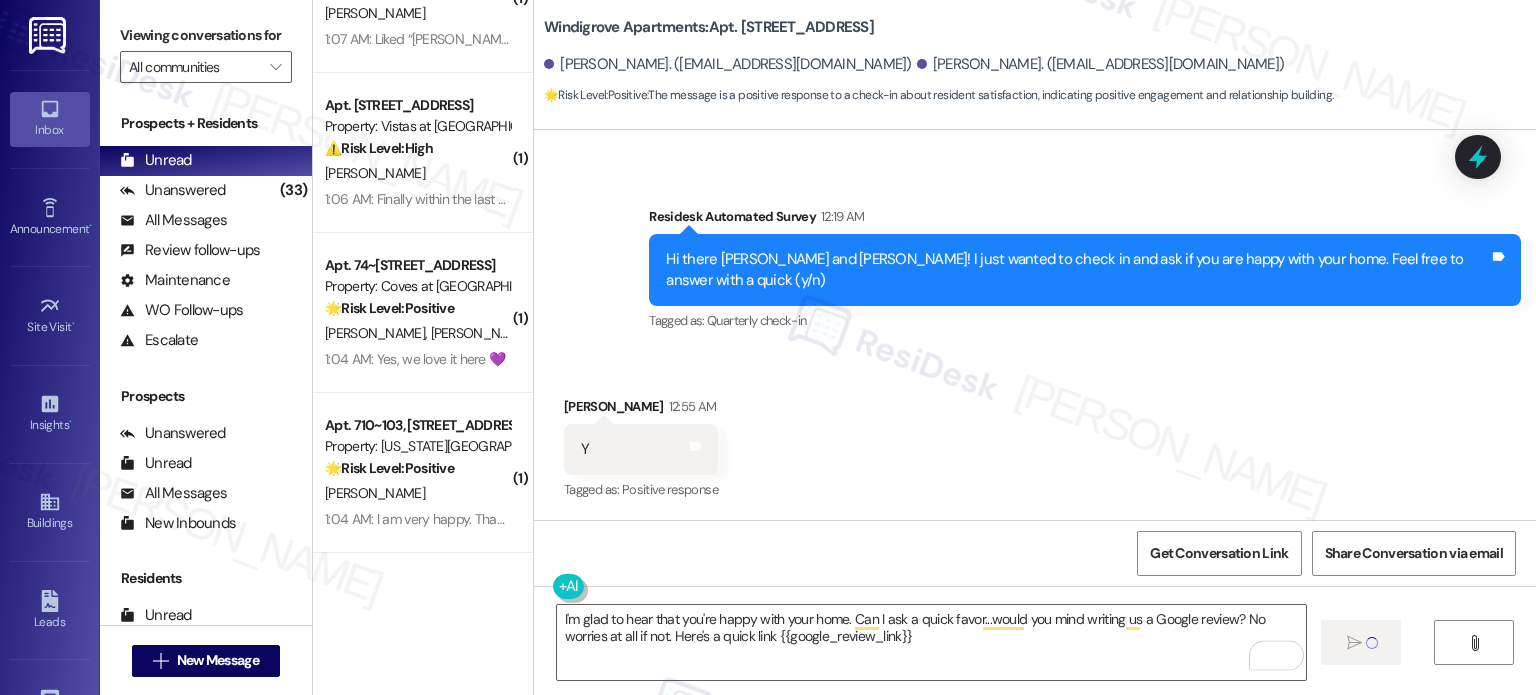 type 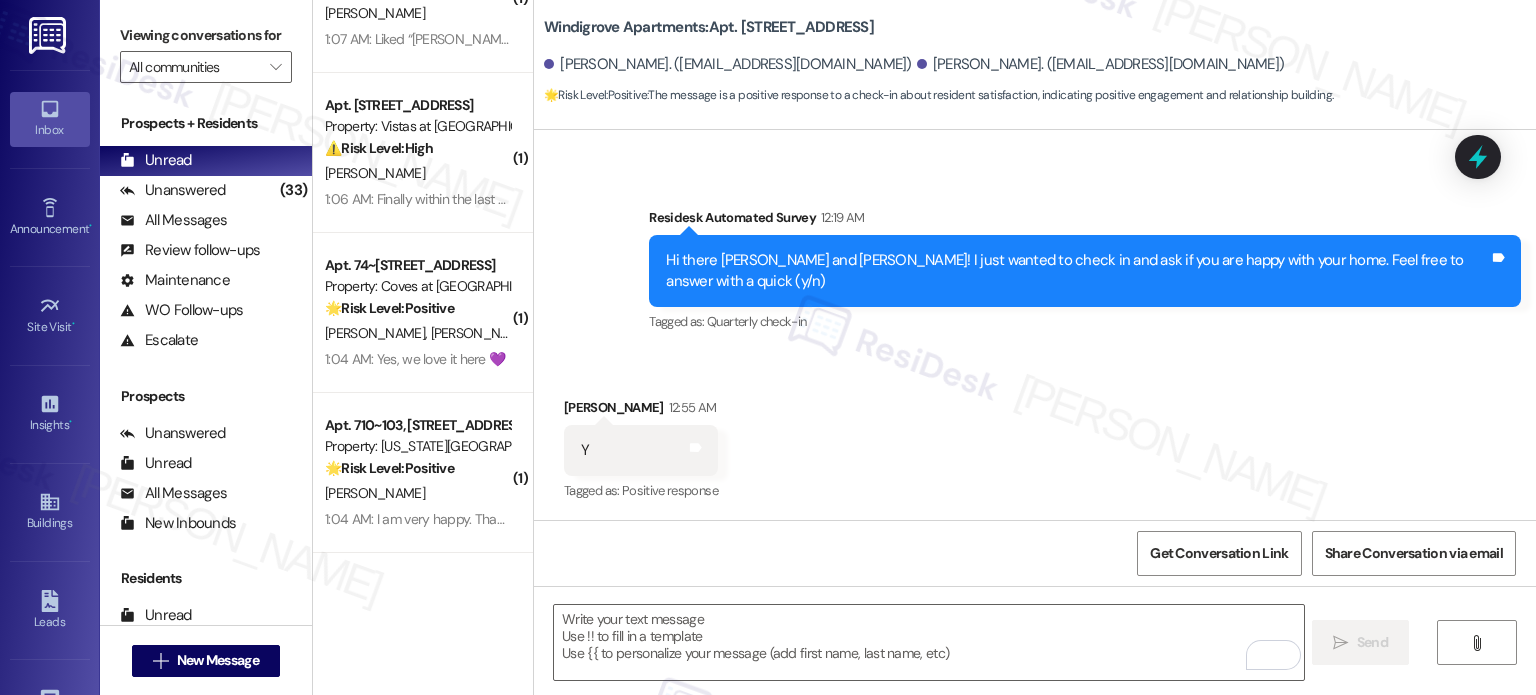 scroll, scrollTop: 680, scrollLeft: 0, axis: vertical 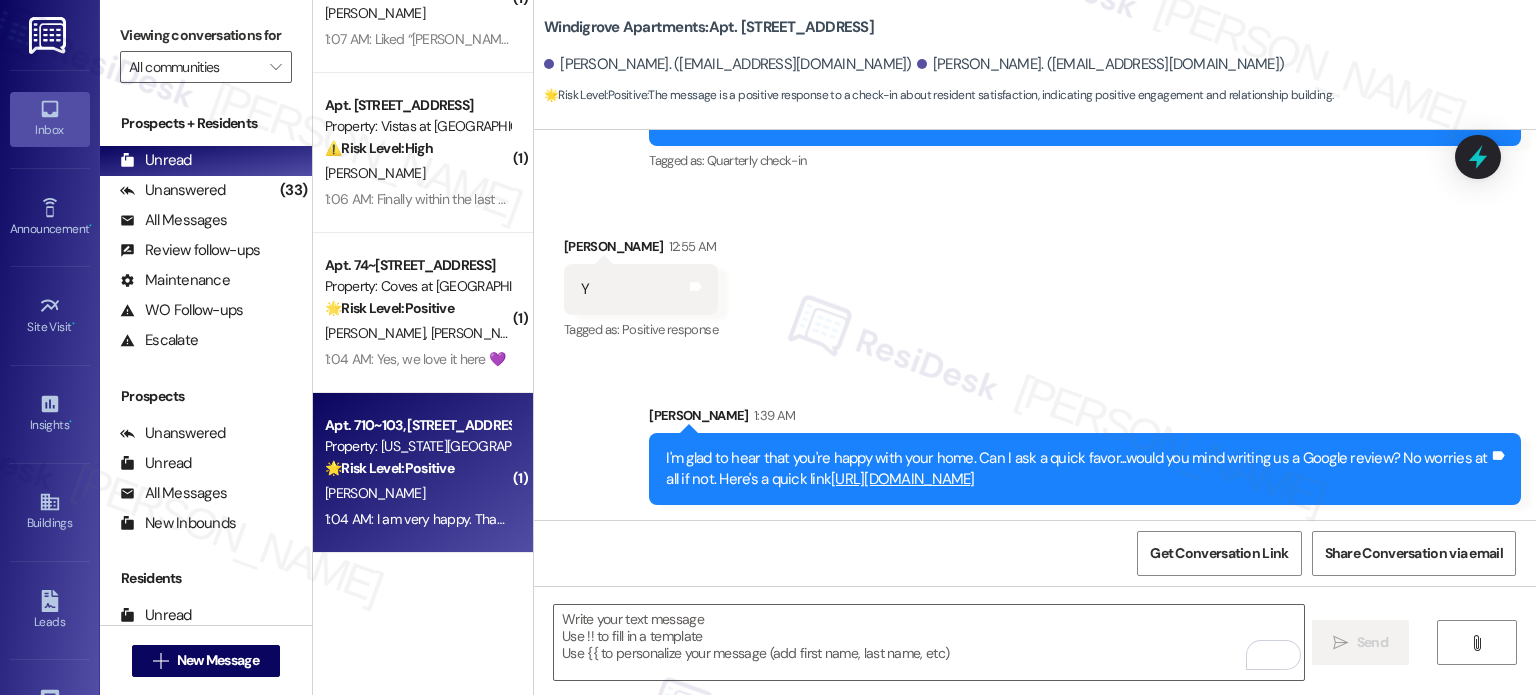 click on "[PERSON_NAME]" at bounding box center [417, 493] 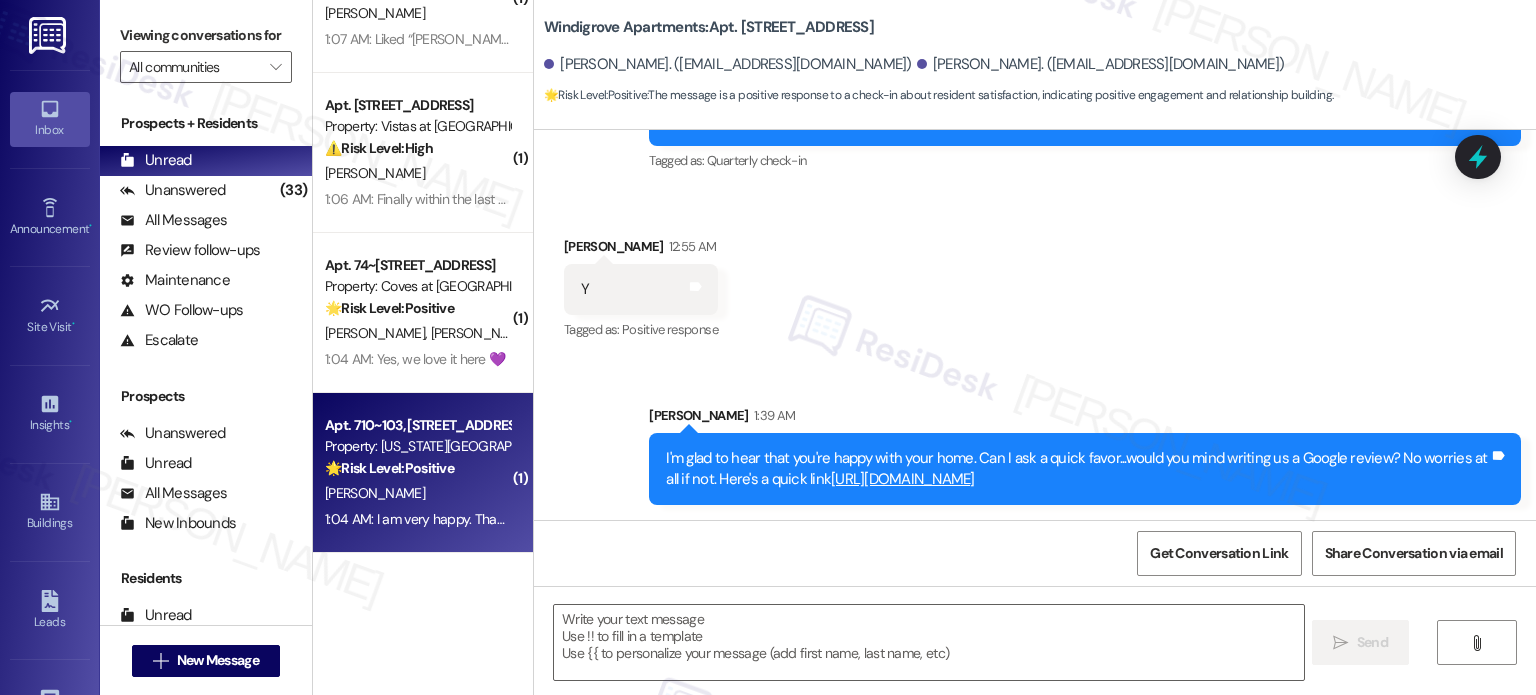 type on "Fetching suggested responses. Please feel free to read through the conversation in the meantime." 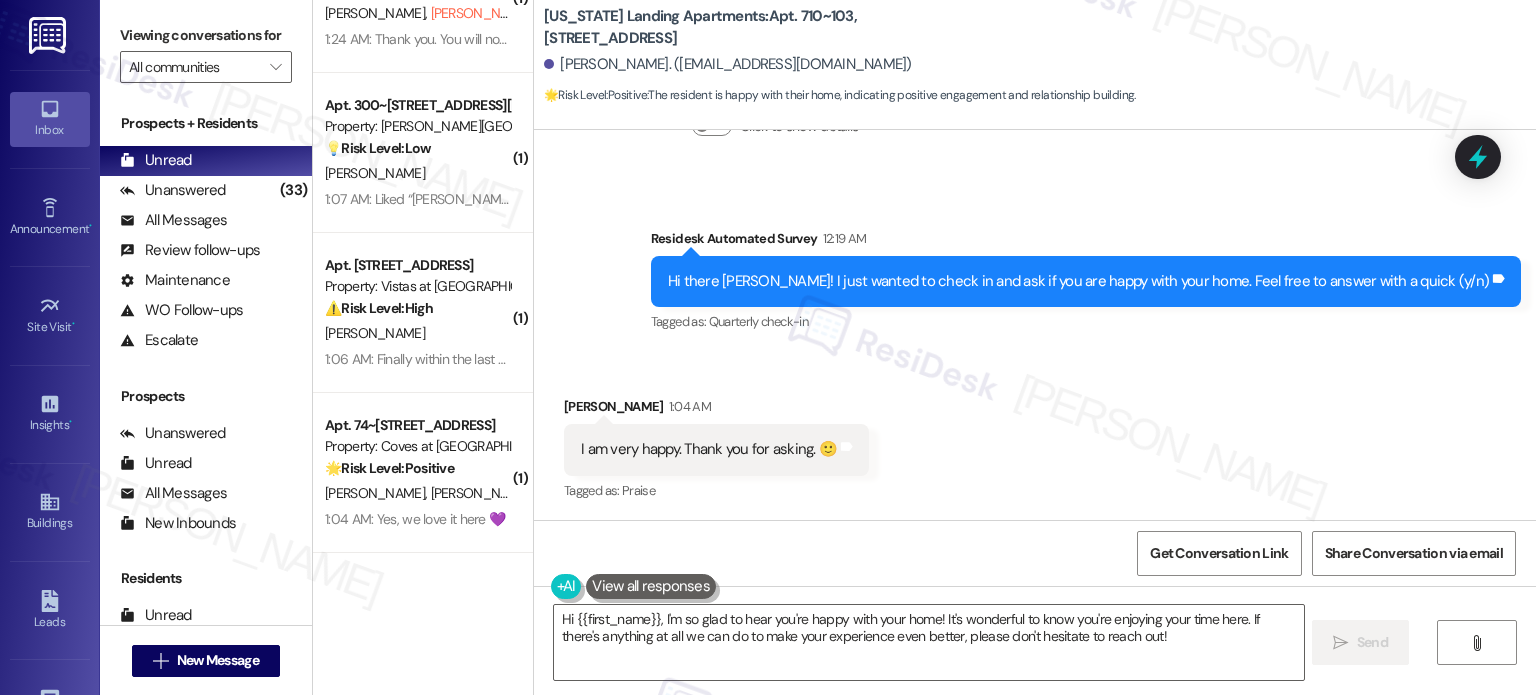scroll, scrollTop: 499, scrollLeft: 0, axis: vertical 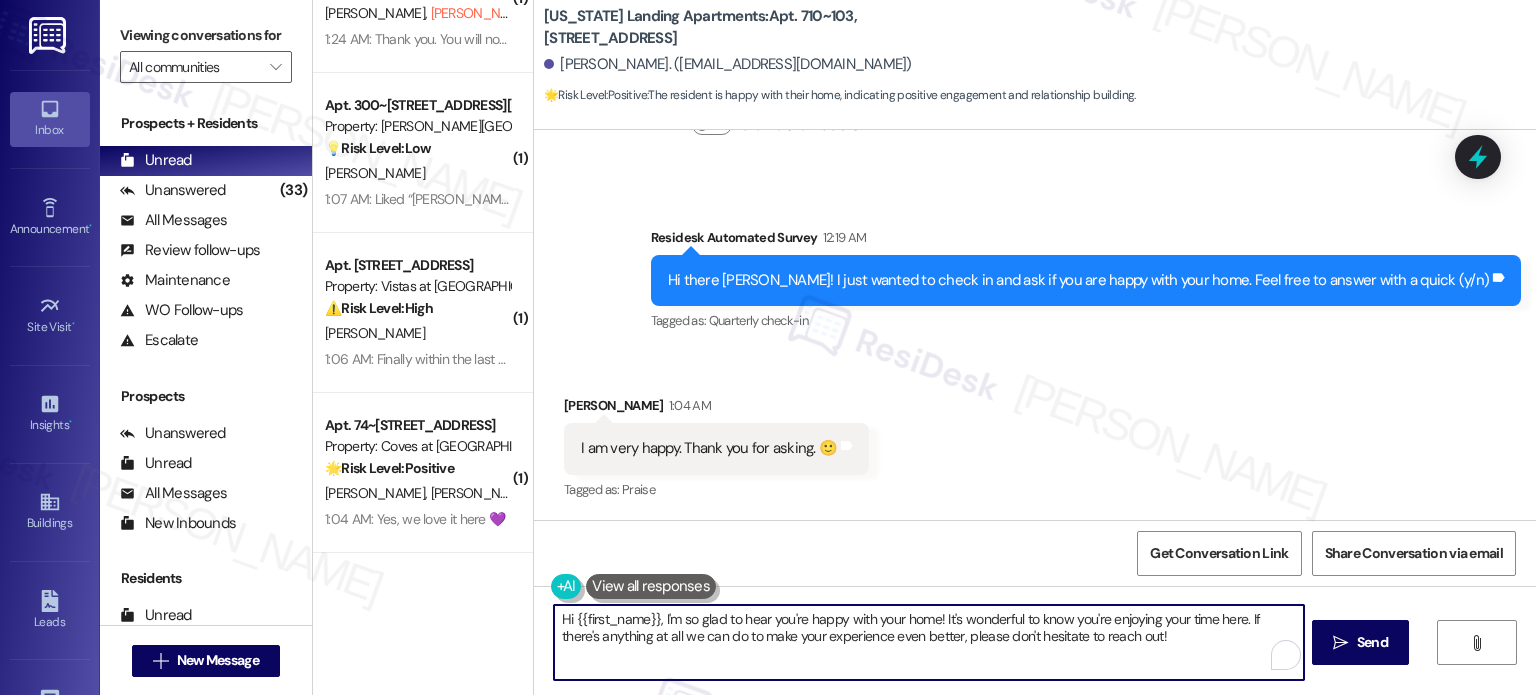 drag, startPoint x: 934, startPoint y: 619, endPoint x: 1177, endPoint y: 653, distance: 245.36707 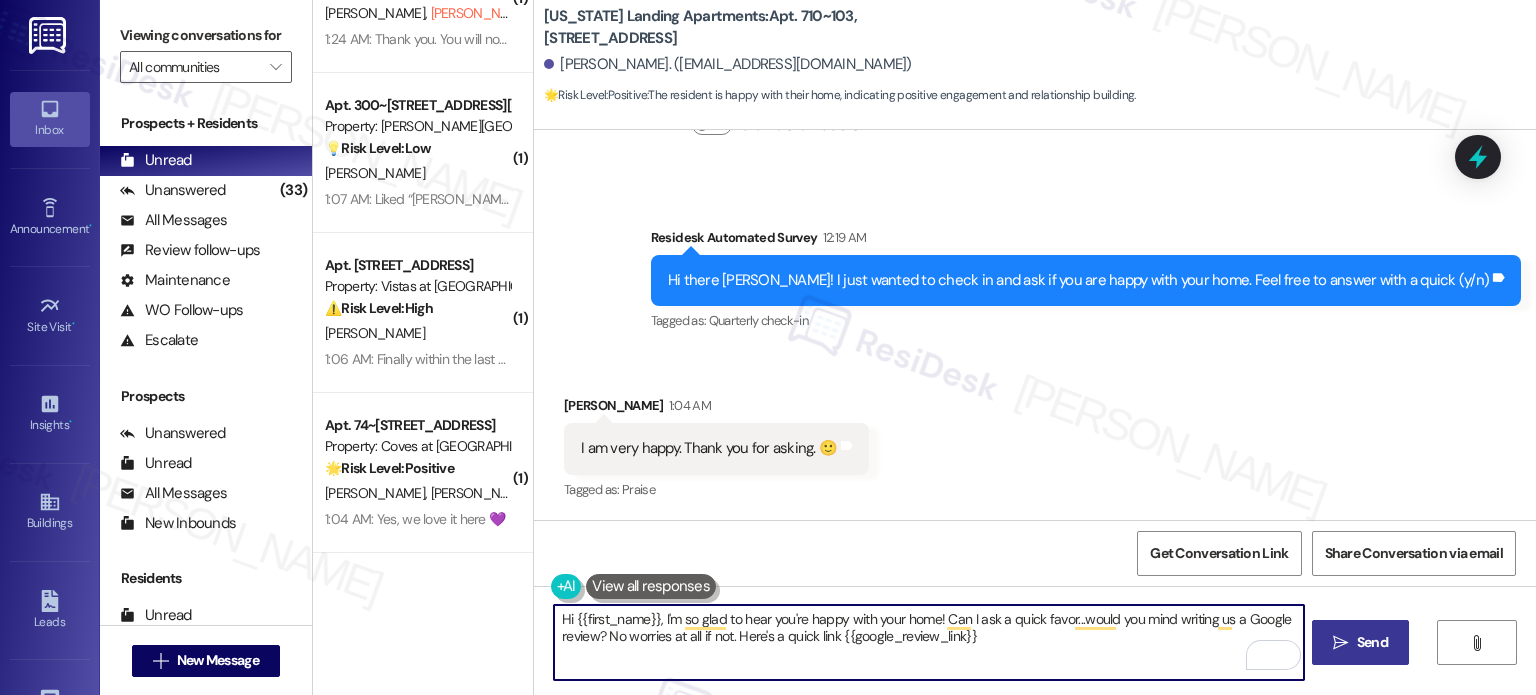 type on "Hi {{first_name}}, I'm so glad to hear you're happy with your home! Can I ask a quick favor...would you mind writing us a Google review? No worries at all if not. Here's a quick link {{google_review_link}}" 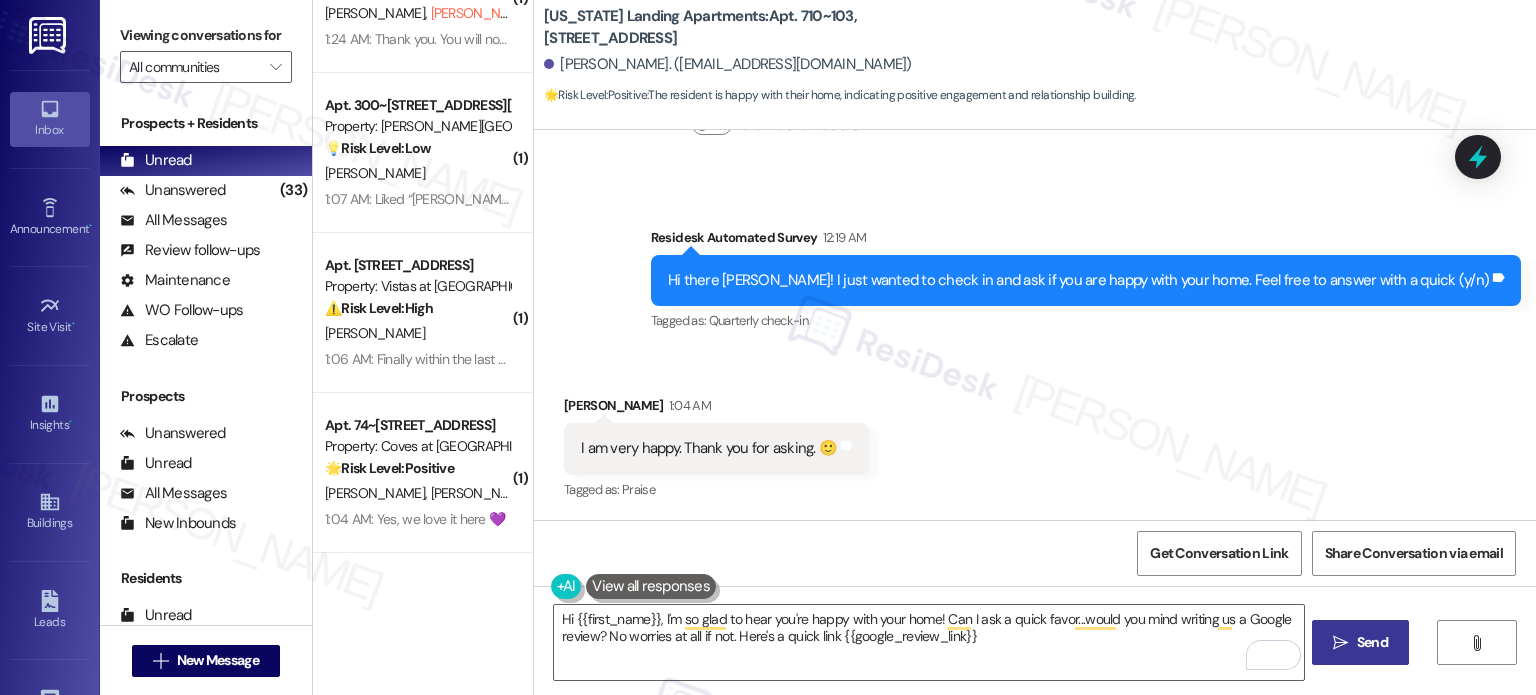 click on " Send" at bounding box center [1360, 642] 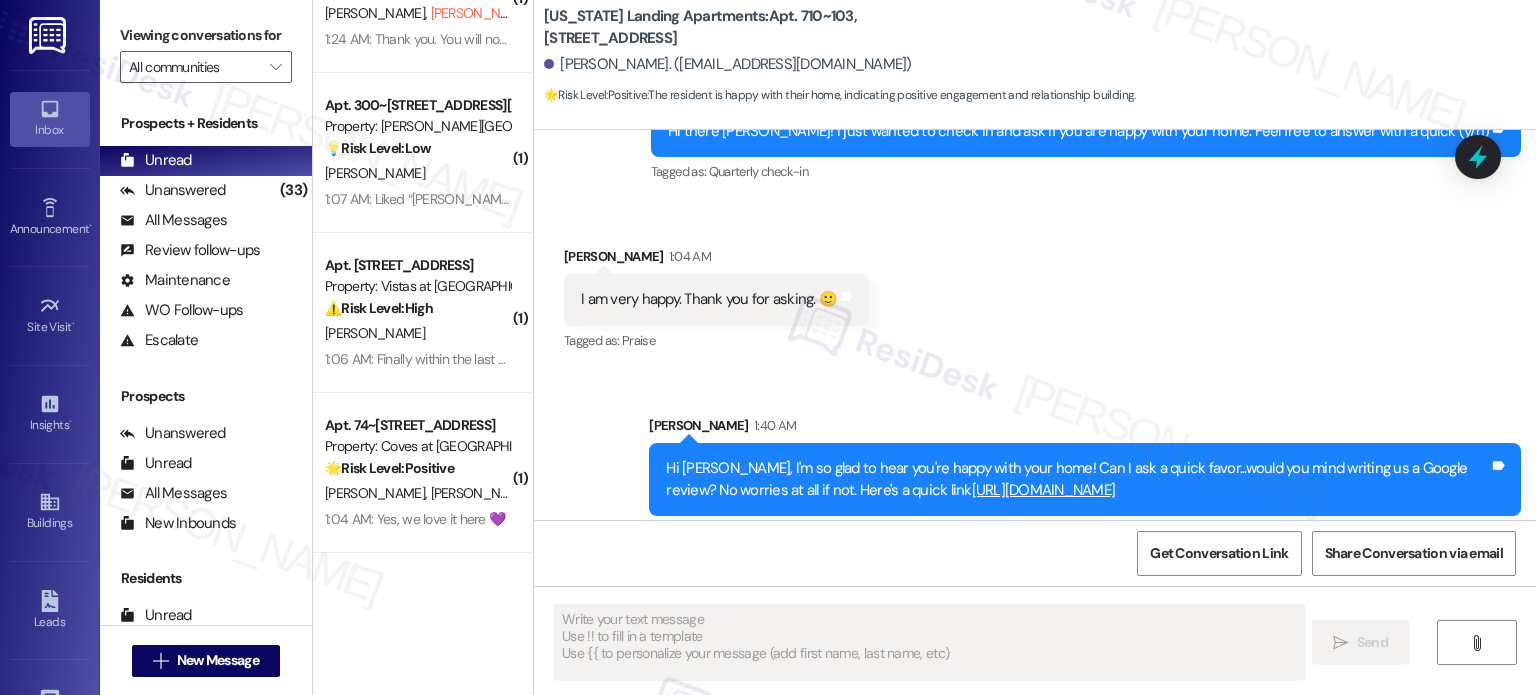 scroll, scrollTop: 660, scrollLeft: 0, axis: vertical 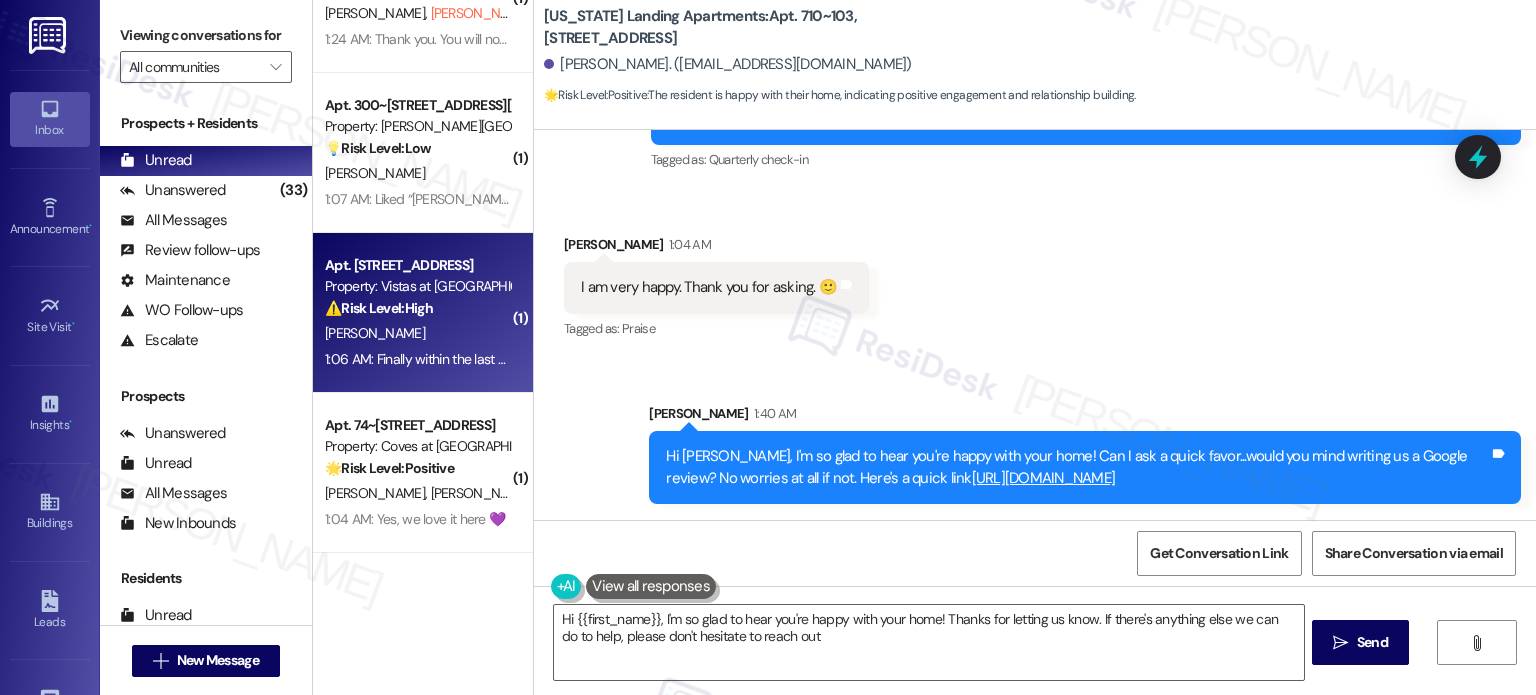 type on "Hi {{first_name}}, I'm so glad to hear you're happy with your home! Thanks for letting us know. If there's anything else we can do to help, please don't hesitate to reach out!" 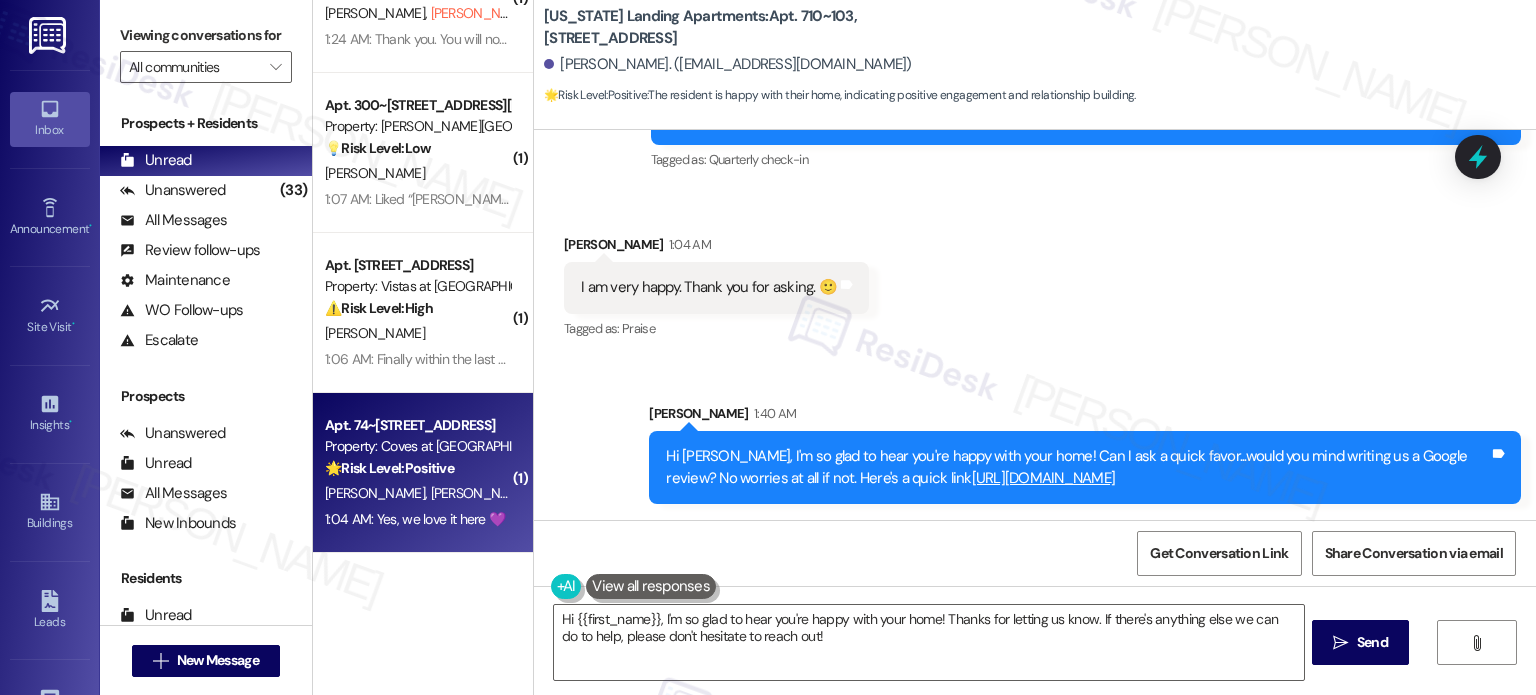 click on "R. Gabel D. Grinde Gabel" at bounding box center [417, 493] 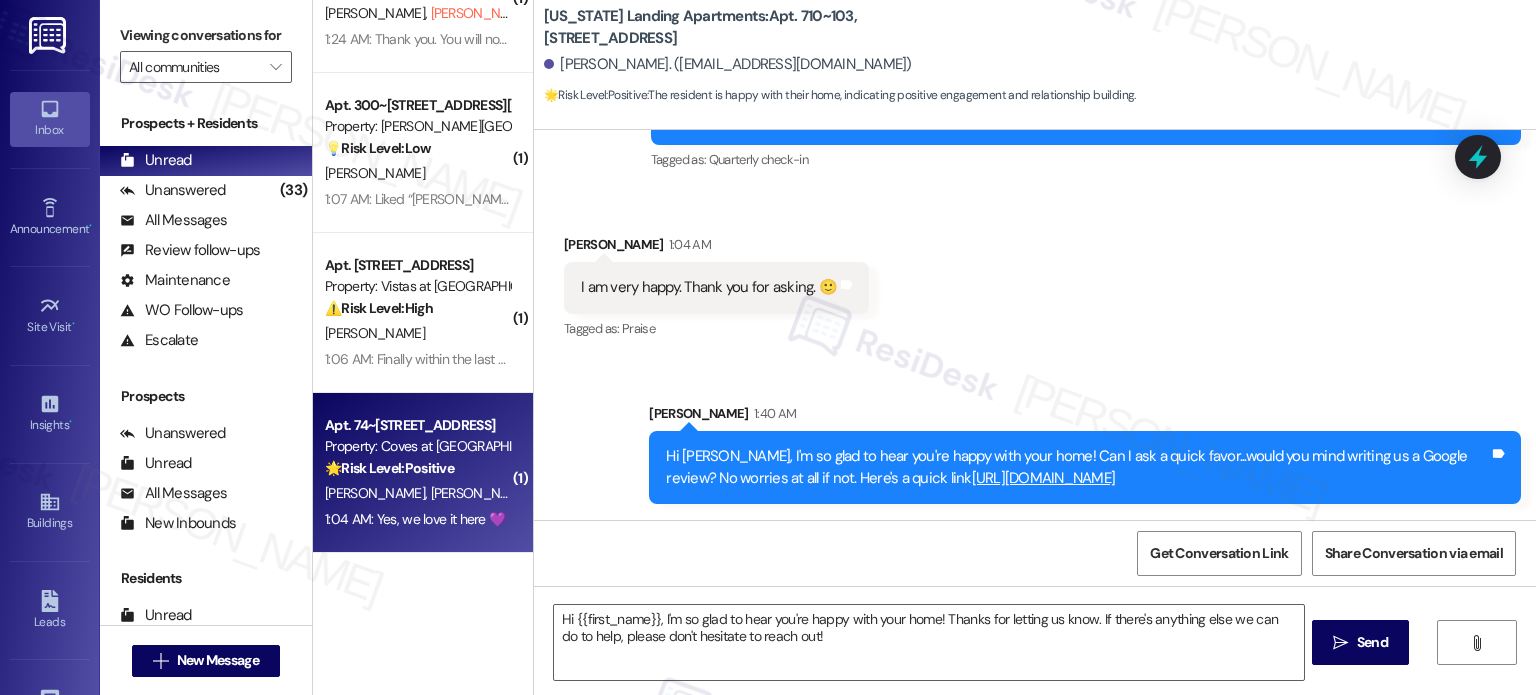 type on "Fetching suggested responses. Please feel free to read through the conversation in the meantime." 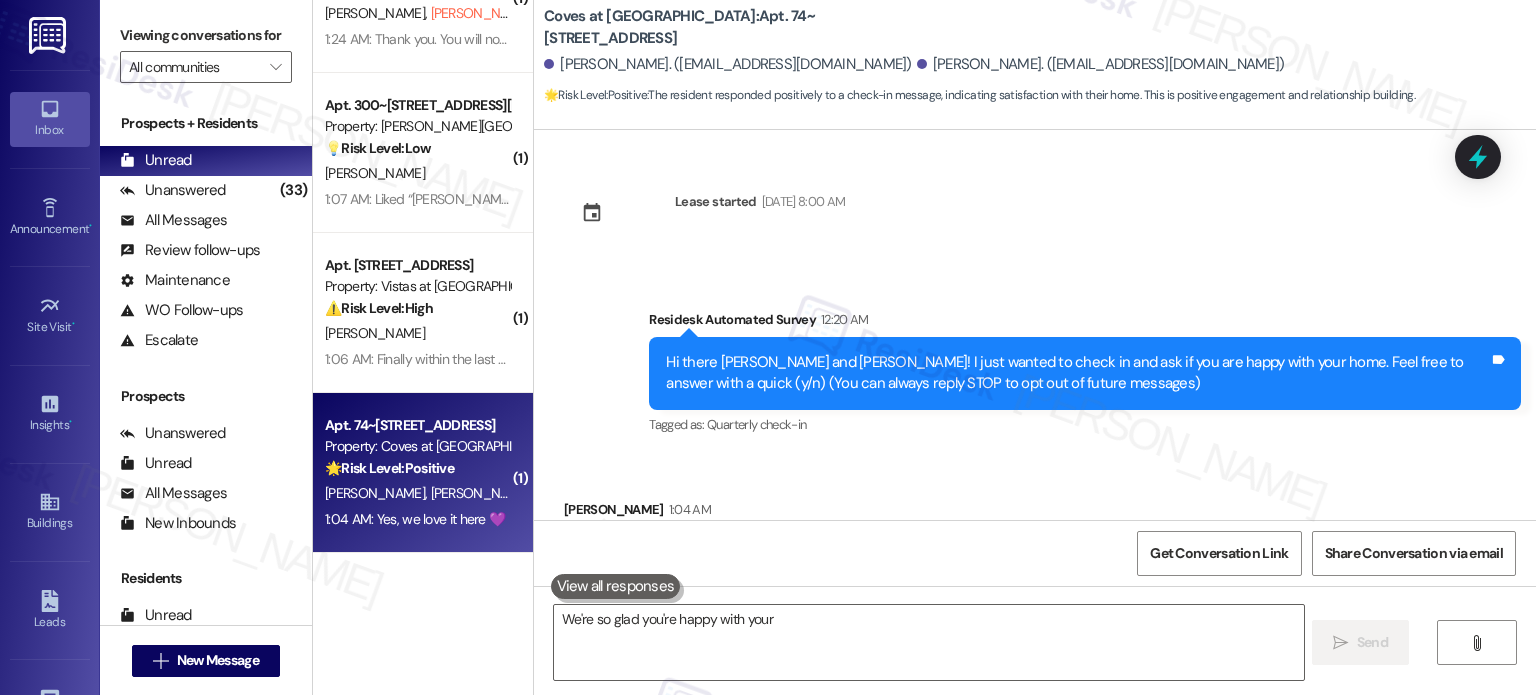 scroll, scrollTop: 102, scrollLeft: 0, axis: vertical 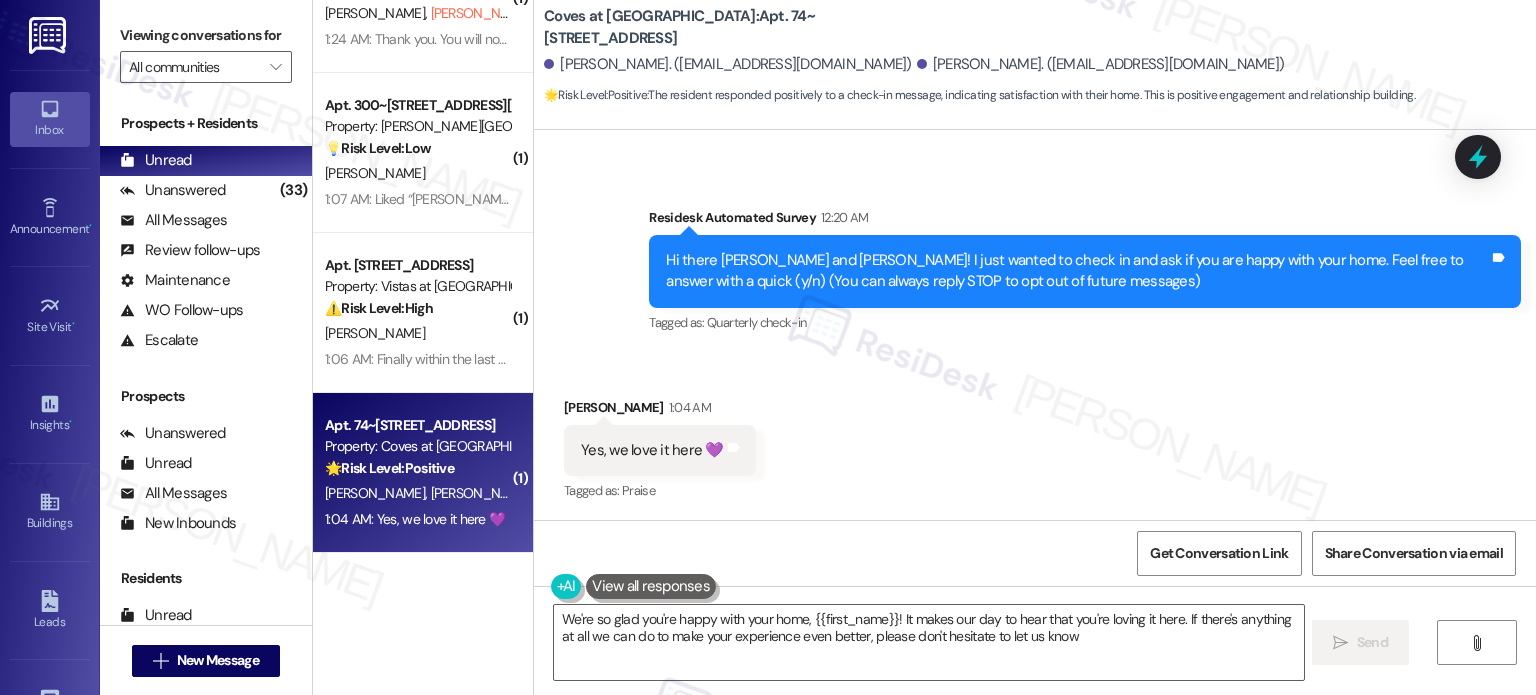 type on "We're so glad you're happy with your home, {{first_name}}! It makes our day to hear that you're loving it here. If there's anything at all we can do to make your experience even better, please don't hesitate to let us know!" 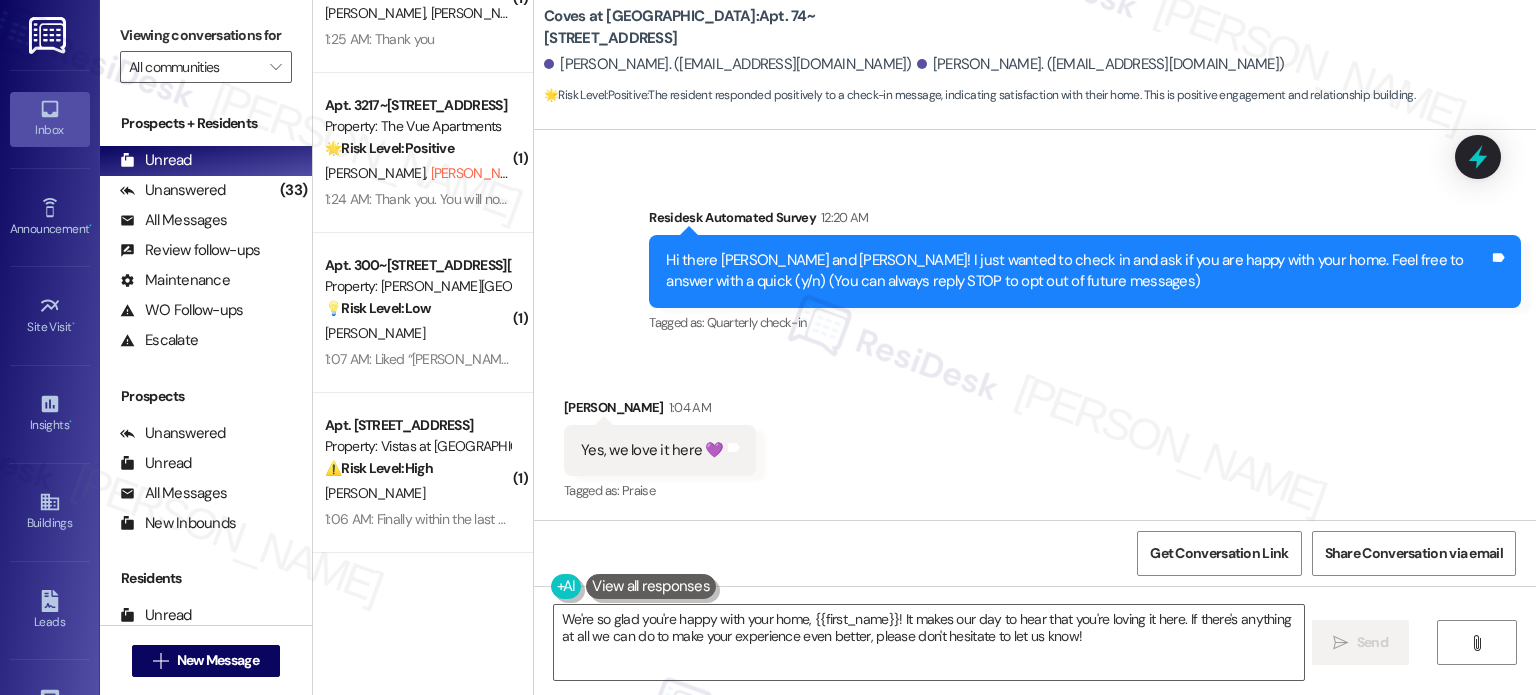 scroll, scrollTop: 407, scrollLeft: 0, axis: vertical 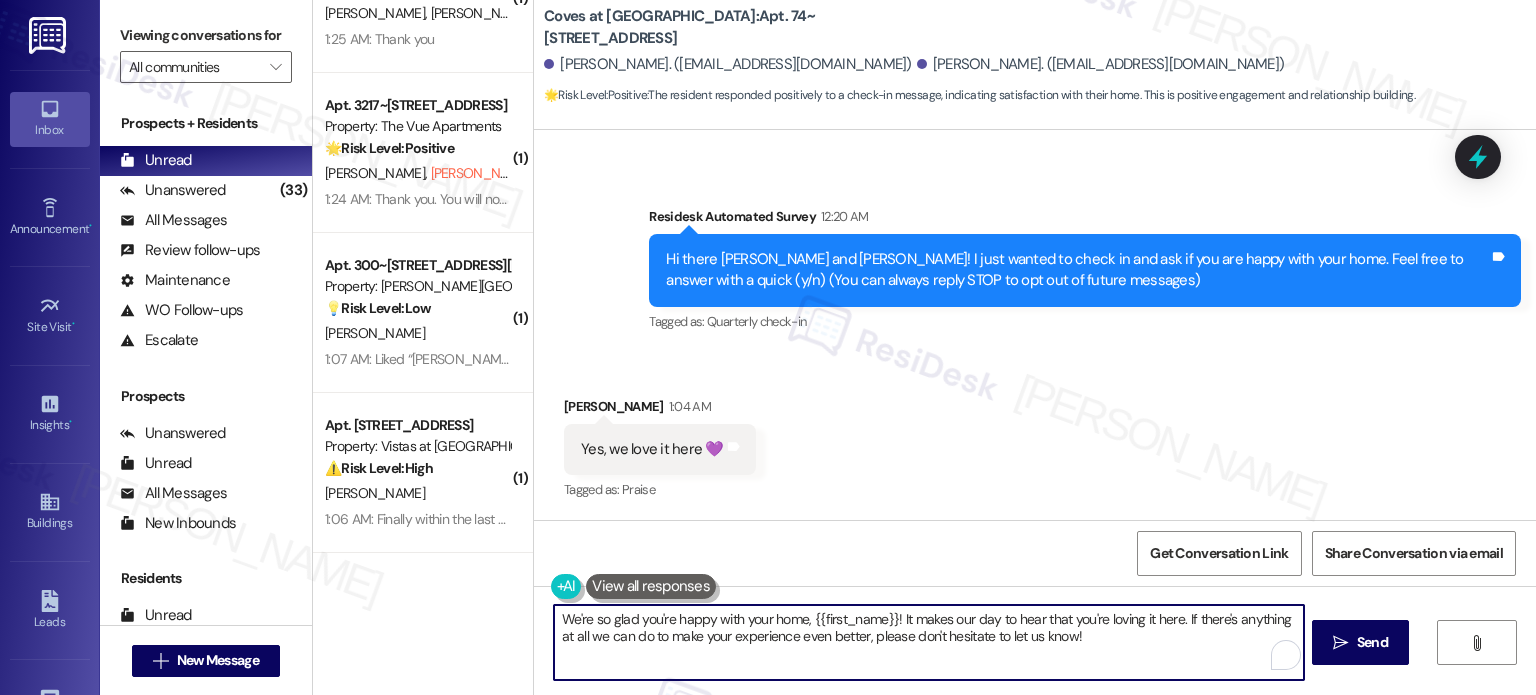 drag, startPoint x: 895, startPoint y: 614, endPoint x: 1197, endPoint y: 659, distance: 305.33423 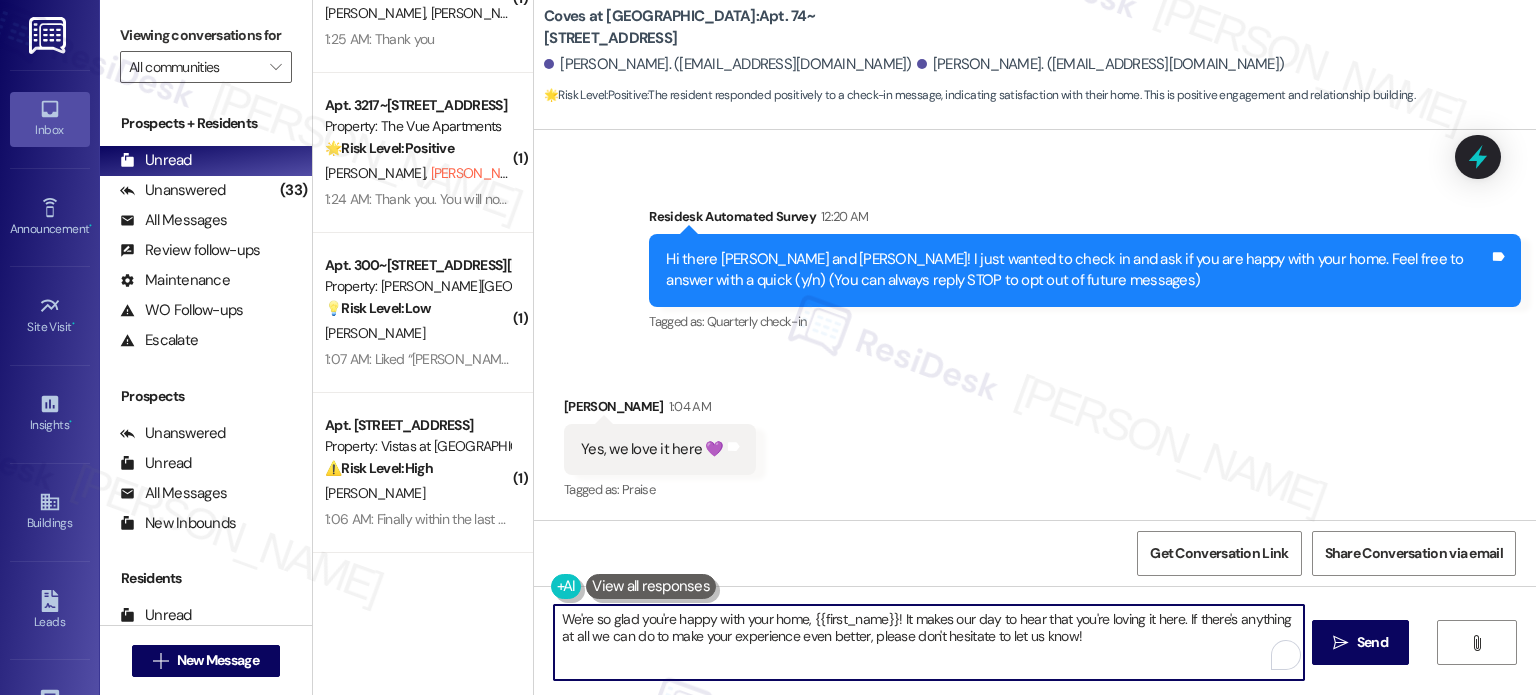 click on "We're so glad you're happy with your home, {{first_name}}! It makes our day to hear that you're loving it here. If there's anything at all we can do to make your experience even better, please don't hesitate to let us know!" at bounding box center (928, 642) 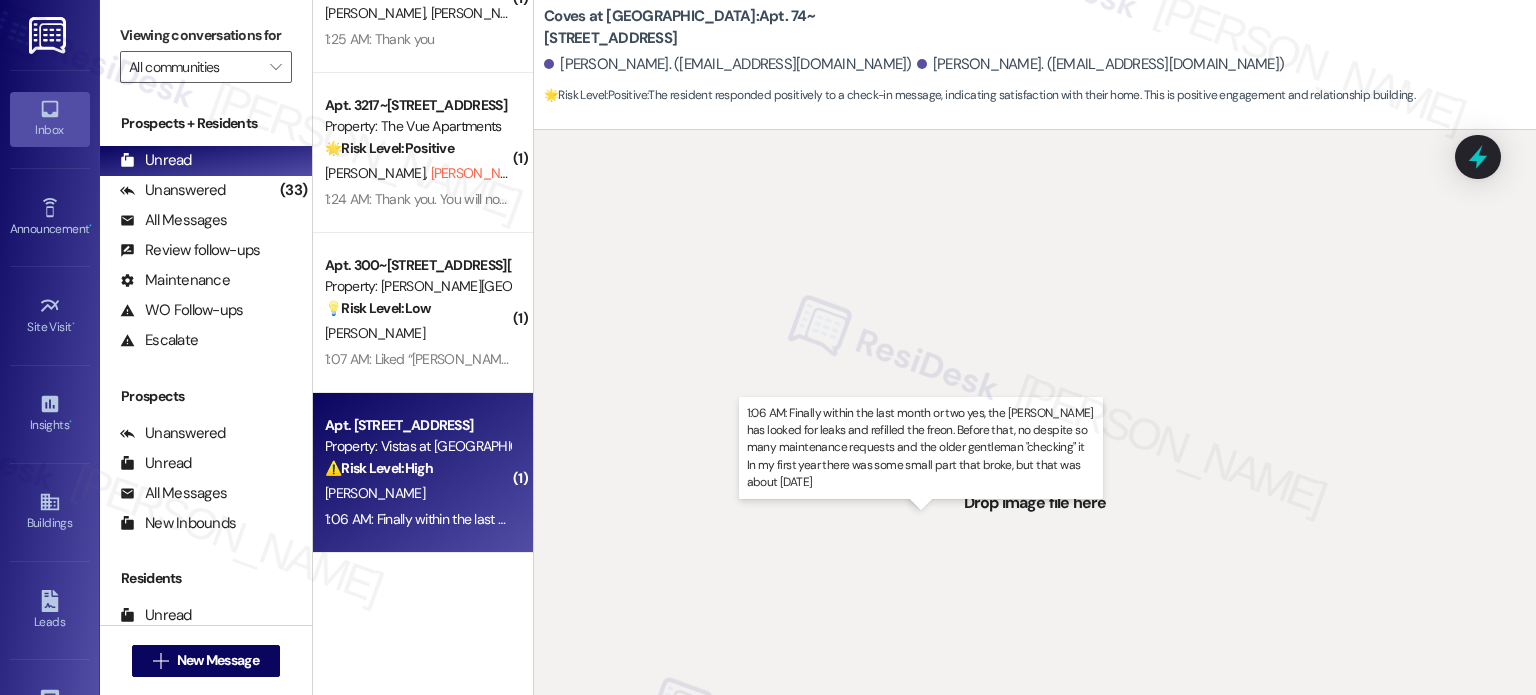 click on "1:06 AM: Finally within the last month or two yes, the ginger guy has looked for leaks and refilled the freon. Before that, no despite so many maintenance requests and the older gentleman "checking" it
In my first year there was some small part that broke, but that was about 2 years ago 1:06 AM: Finally within the last month or two yes, the ginger guy has looked for leaks and refilled the freon. Before that, no despite so many maintenance requests and the older gentleman "checking" it
In my first year there was some small part that broke, but that was about 2 years ago" at bounding box center (1150, 519) 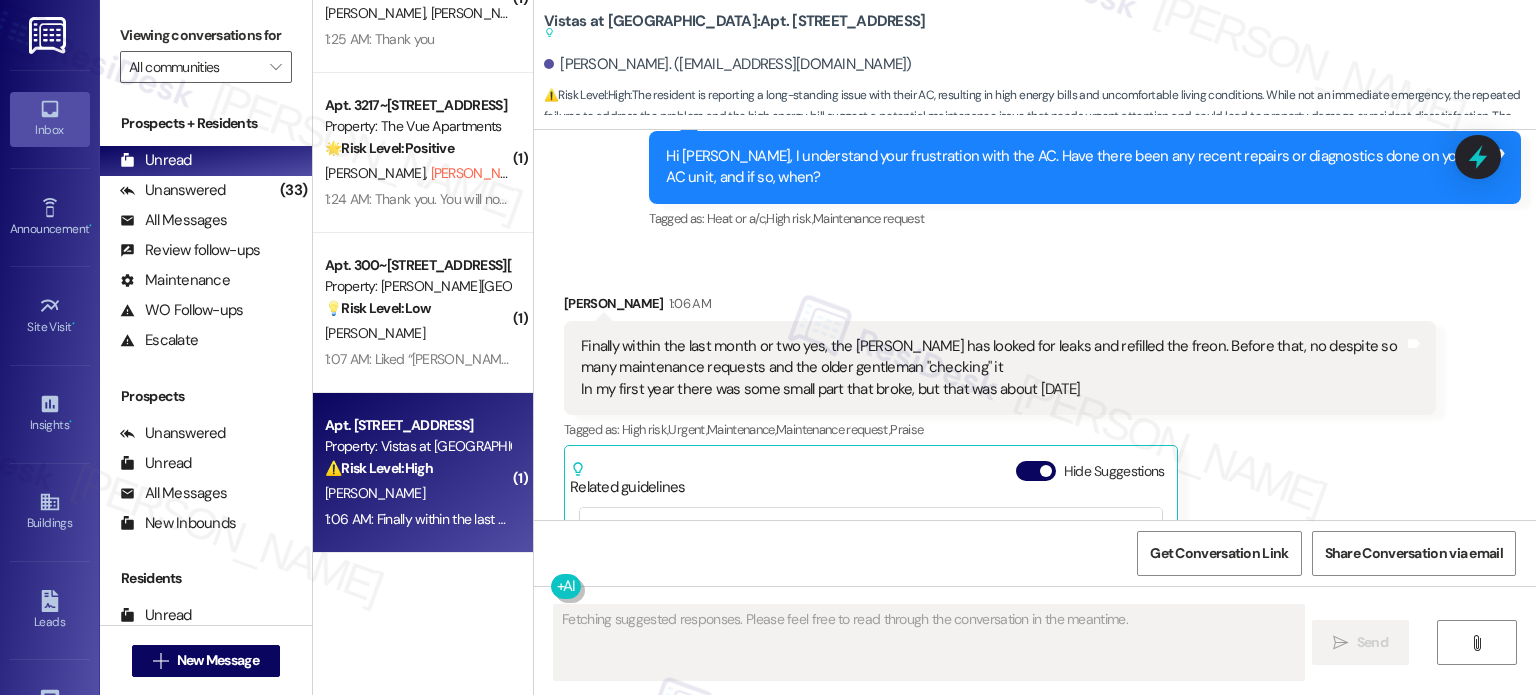 scroll, scrollTop: 2138, scrollLeft: 0, axis: vertical 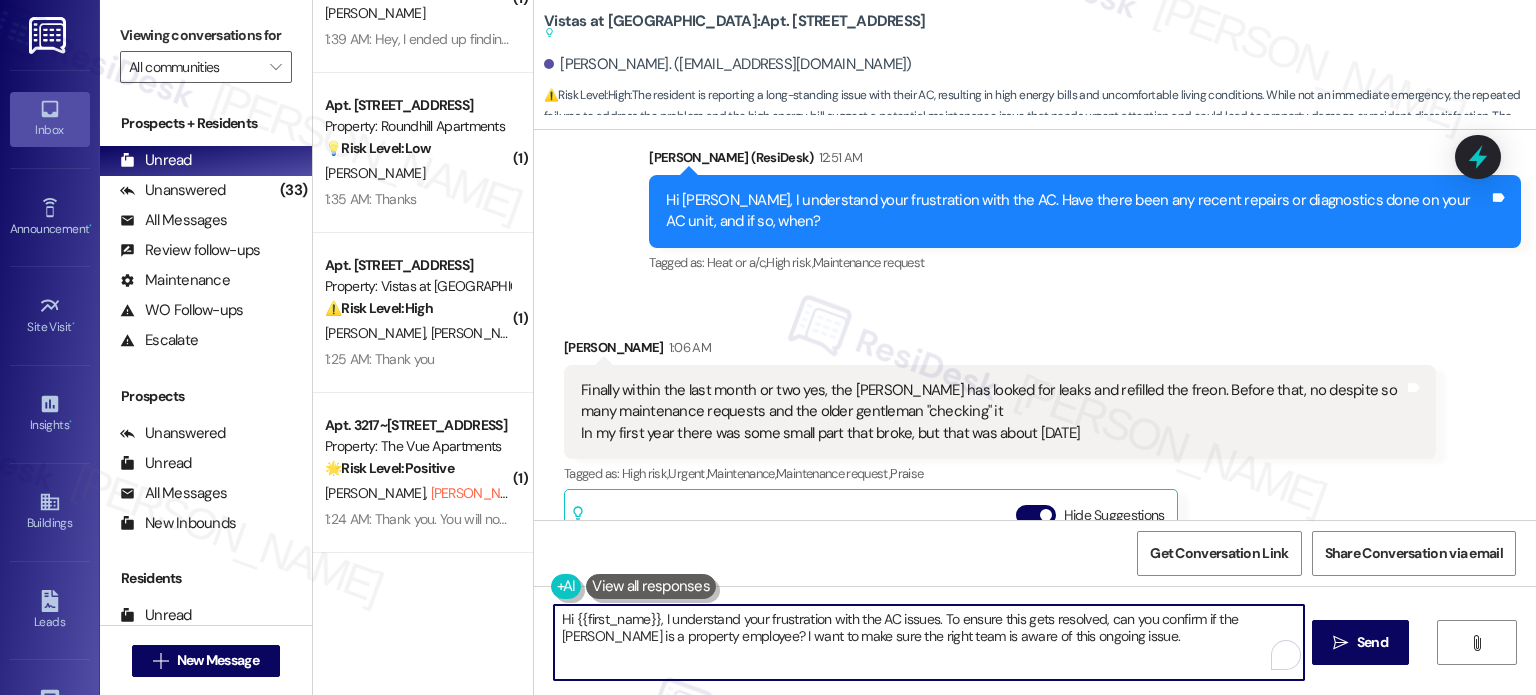 click on "Hi {{first_name}}, I understand your frustration with the AC issues. To ensure this gets resolved, can you confirm if the ginger guy is a property employee? I want to make sure the right team is aware of this ongoing issue." at bounding box center [928, 642] 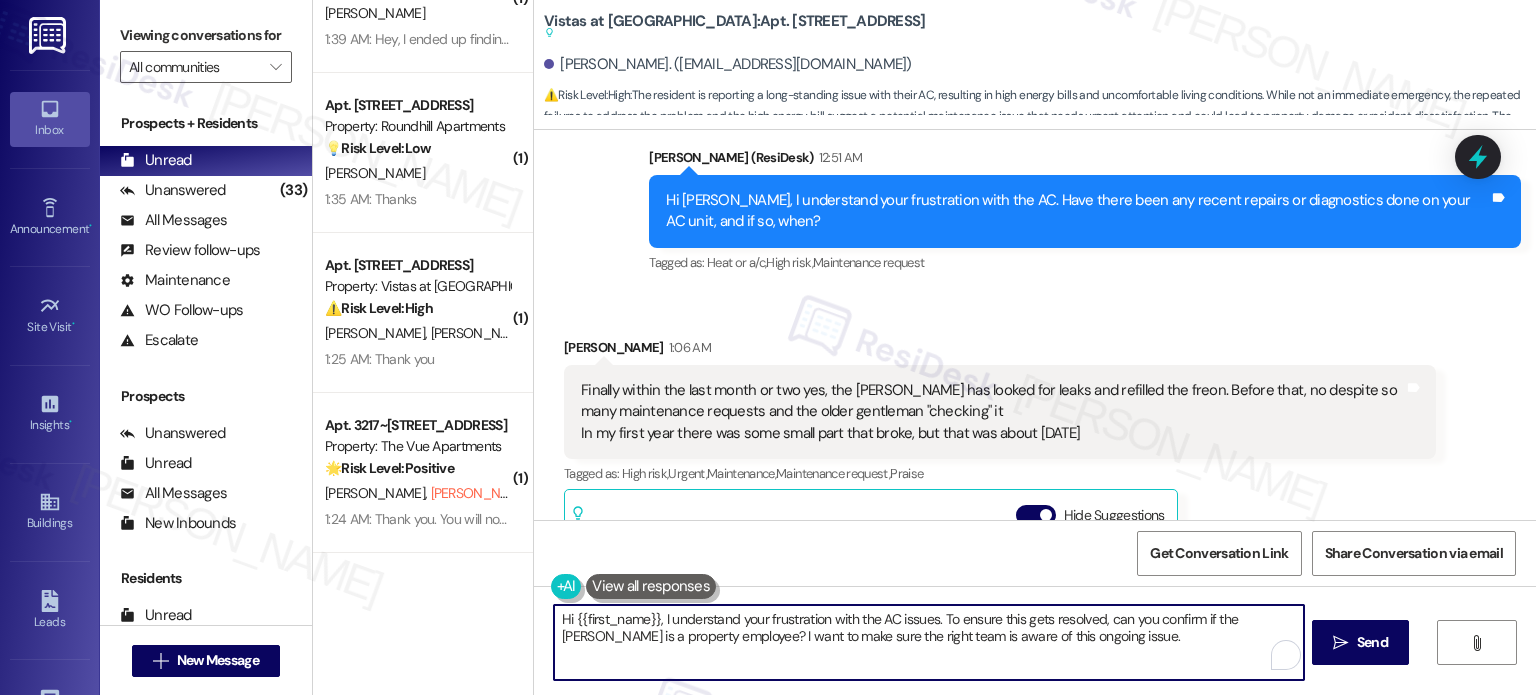 click on "Hi {{first_name}}, I understand your frustration with the AC issues. To ensure this gets resolved, can you confirm if the ginger guy is a property employee? I want to make sure the right team is aware of this ongoing issue." at bounding box center (928, 642) 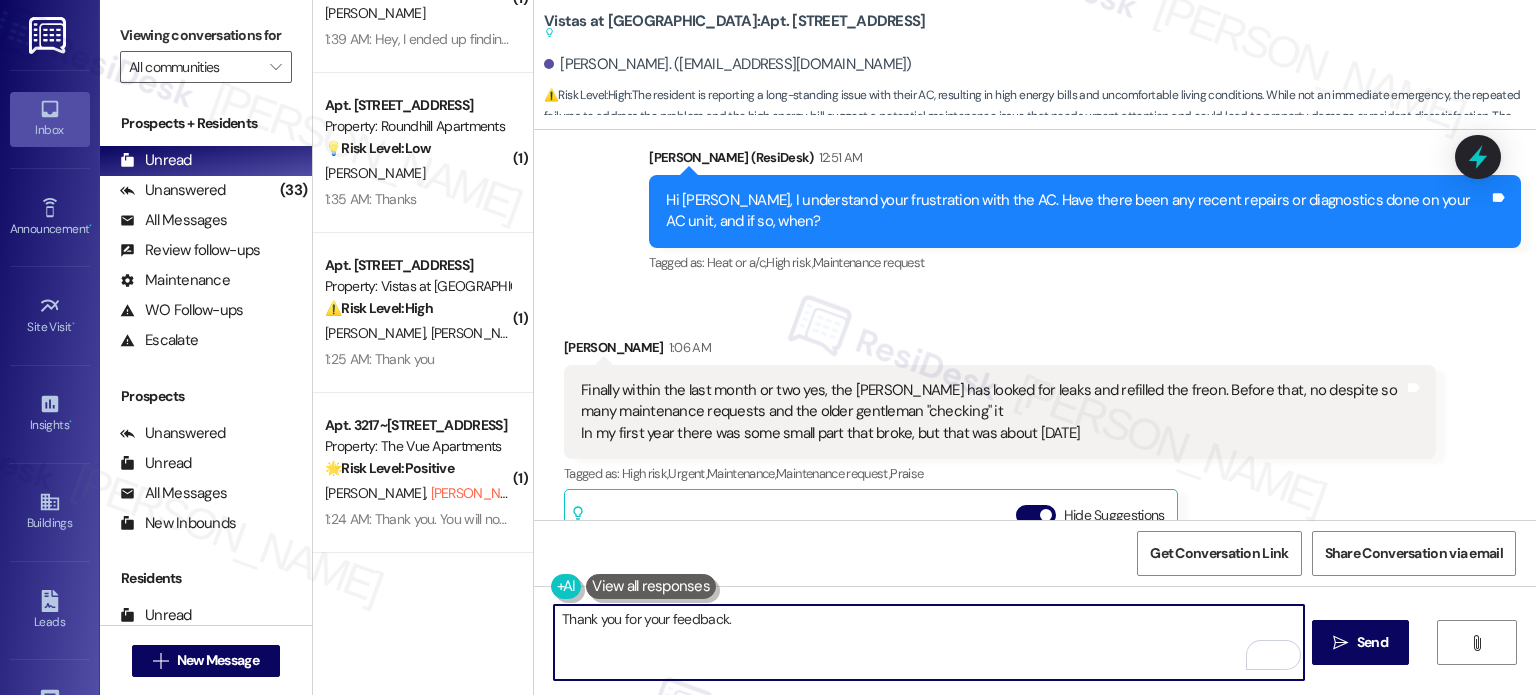 paste on "Feel free to contact me if anything pops up!" 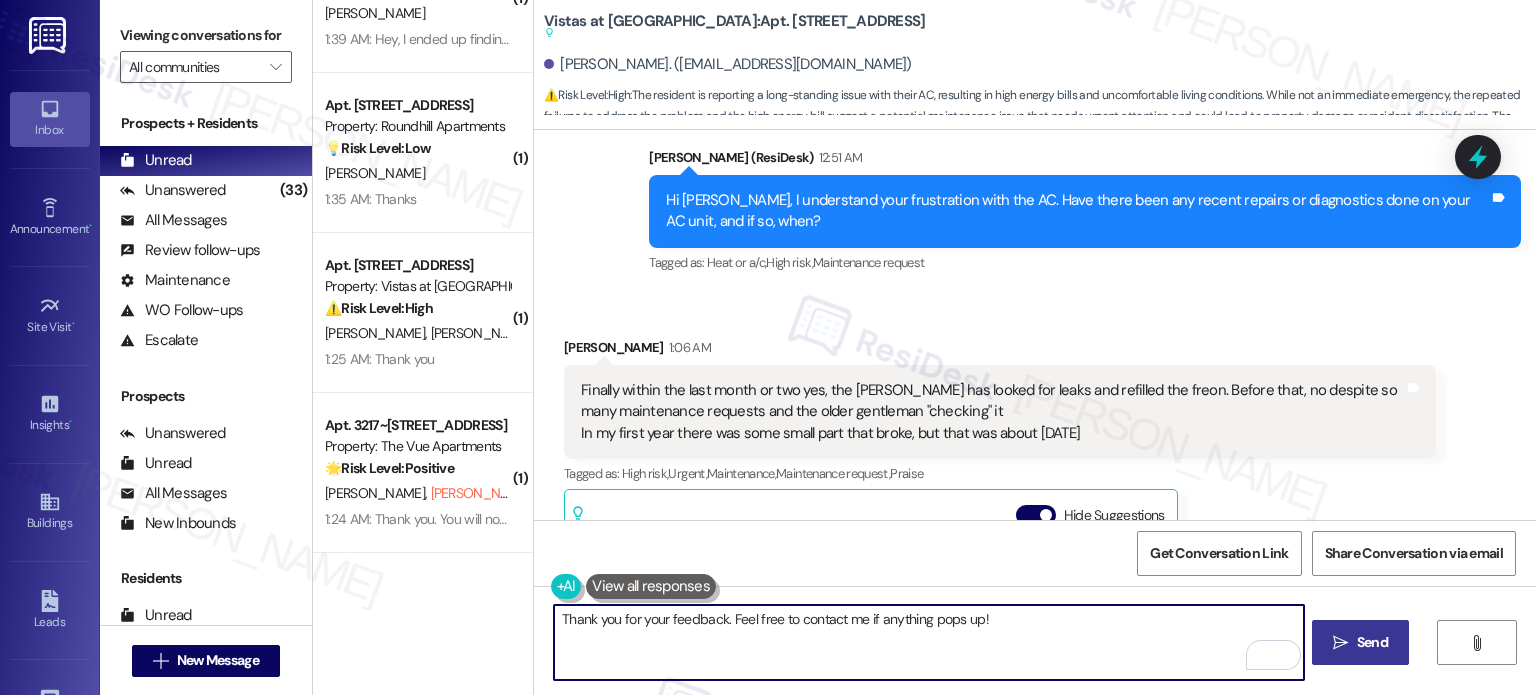 type on "Thank you for your feedback. Feel free to contact me if anything pops up!" 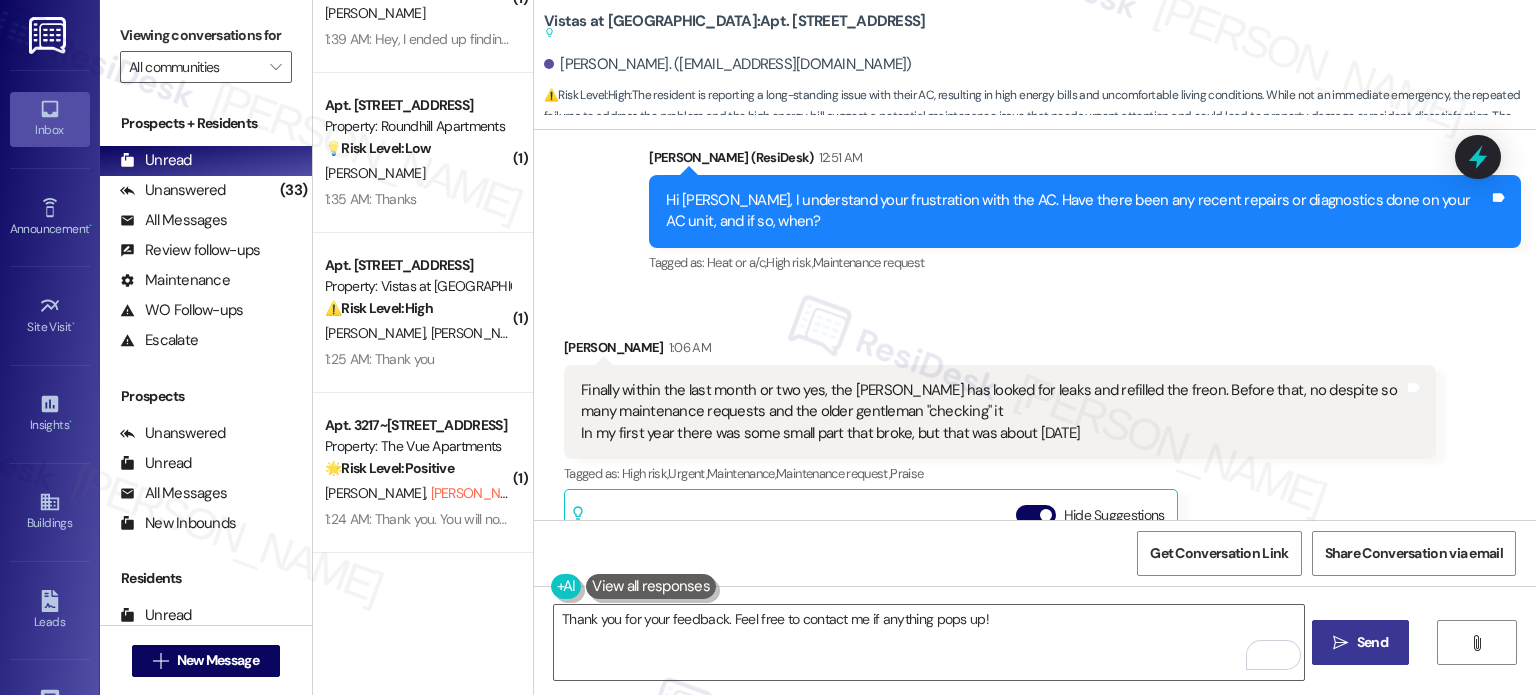 drag, startPoint x: 1388, startPoint y: 635, endPoint x: 1396, endPoint y: 654, distance: 20.615528 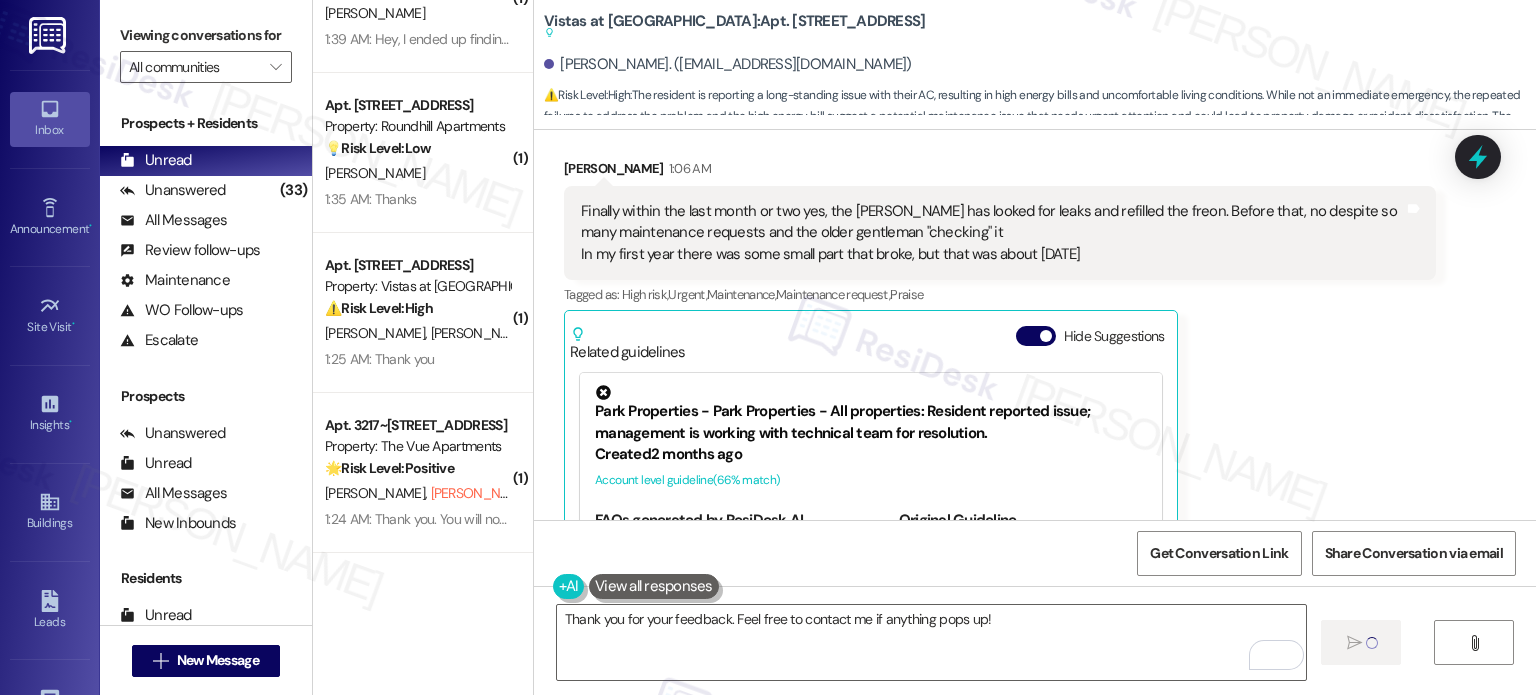 type 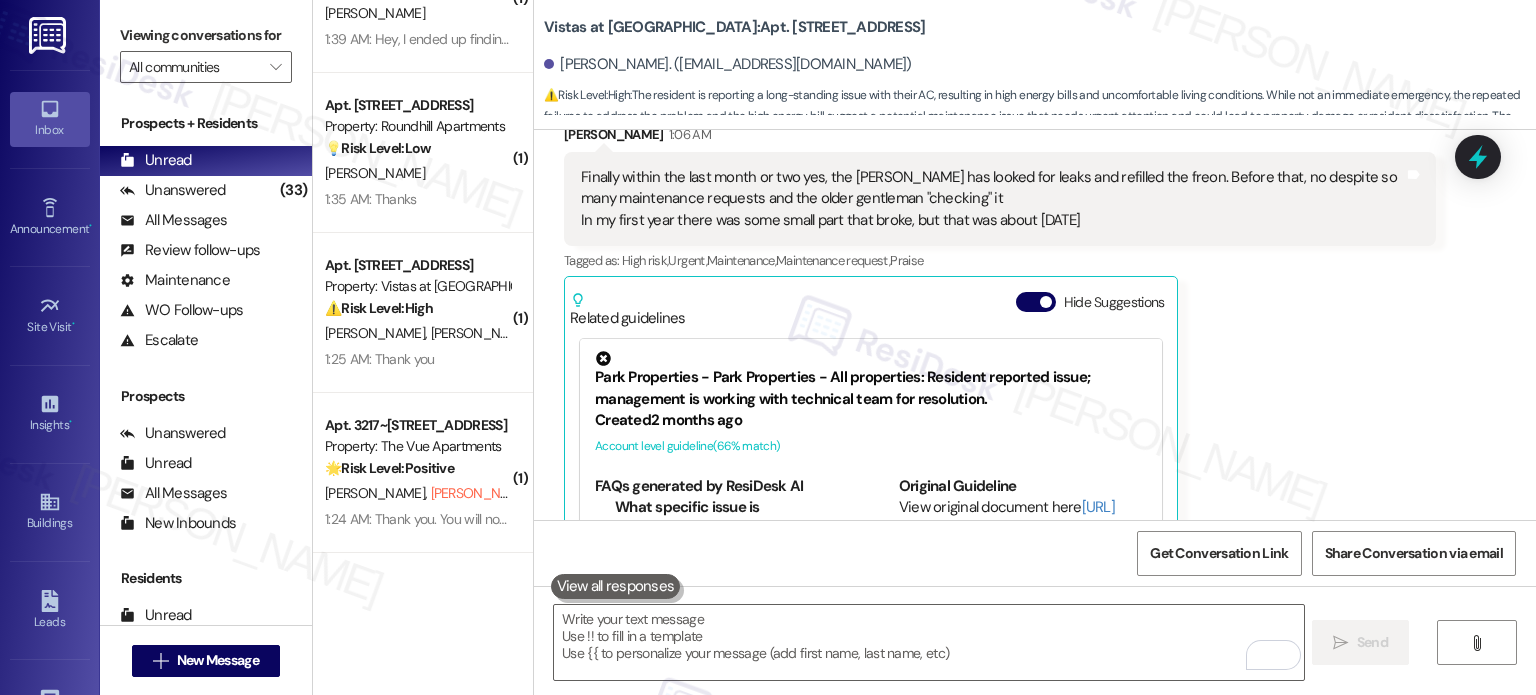 scroll, scrollTop: 2576, scrollLeft: 0, axis: vertical 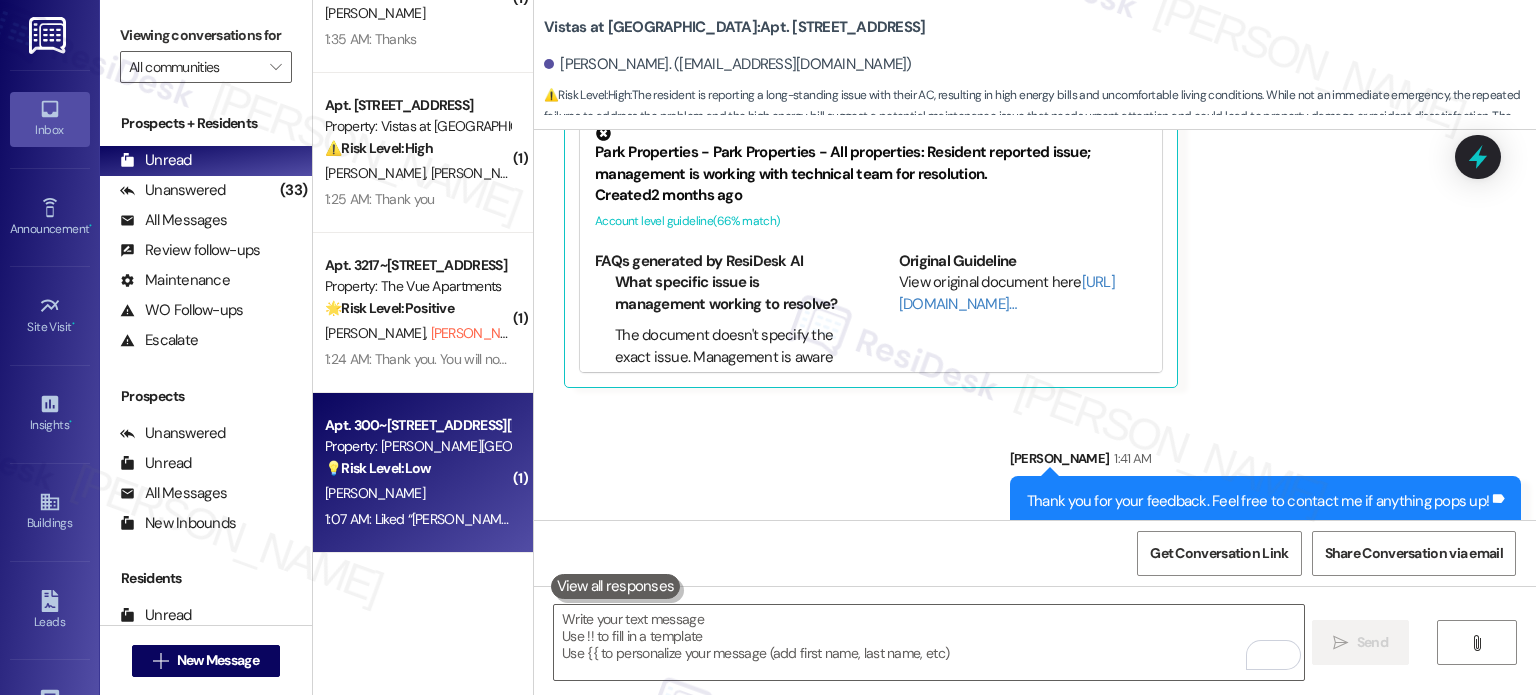 click on "D. Fischer" at bounding box center [417, 493] 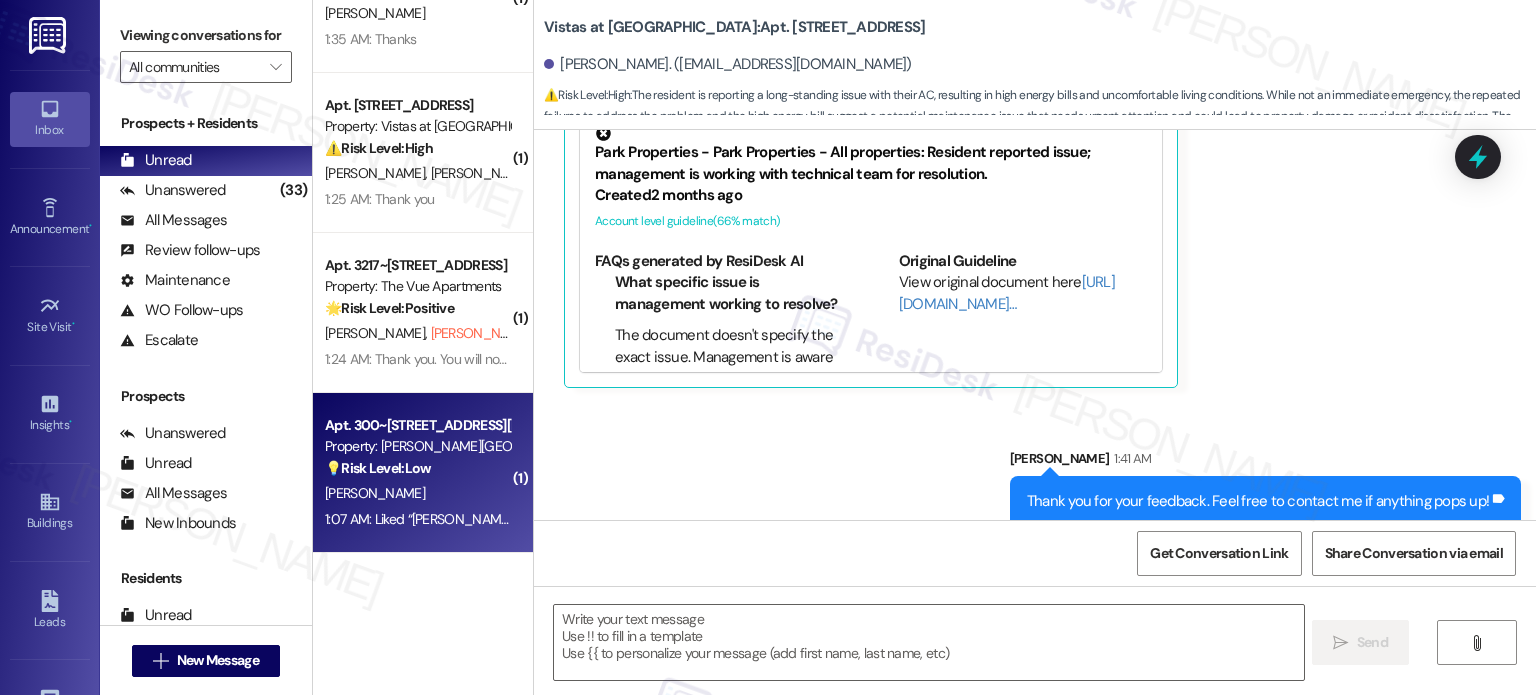 type on "Fetching suggested responses. Please feel free to read through the conversation in the meantime." 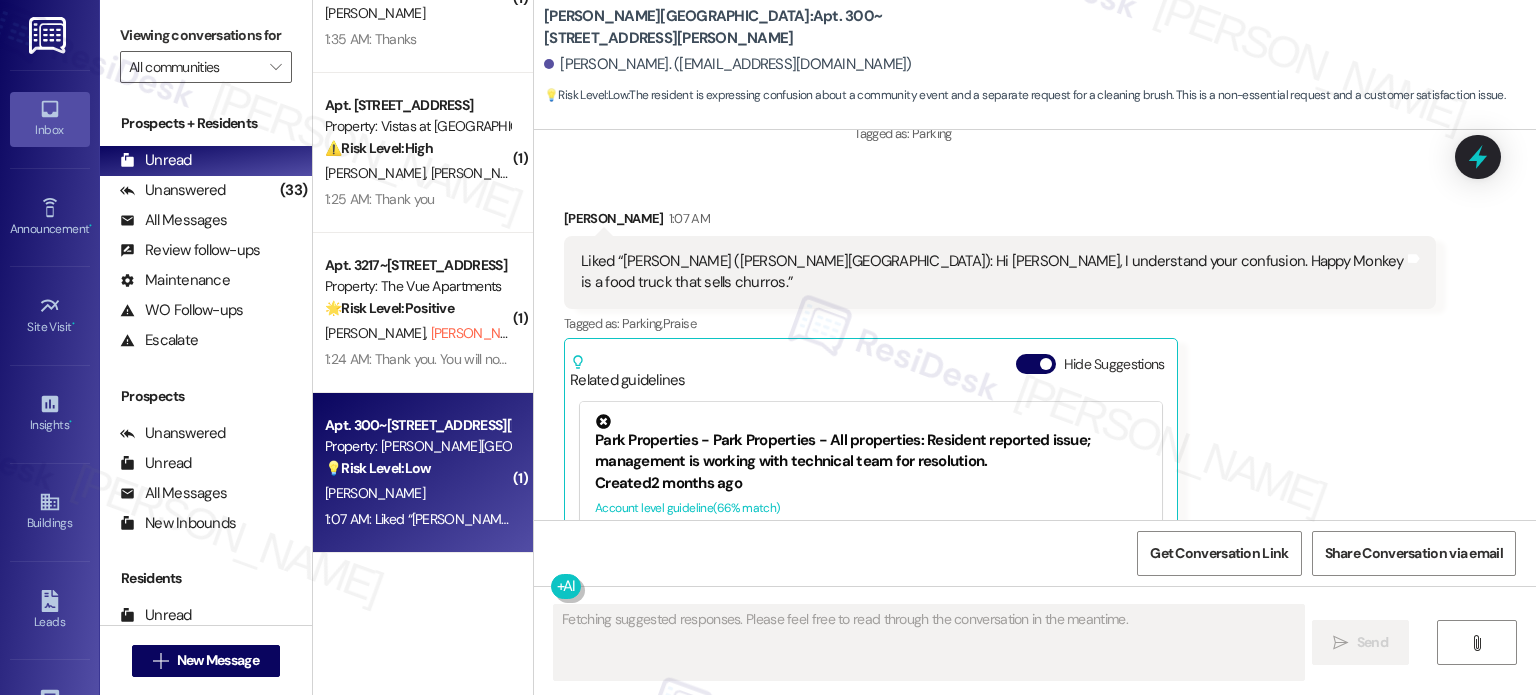 scroll, scrollTop: 1652, scrollLeft: 0, axis: vertical 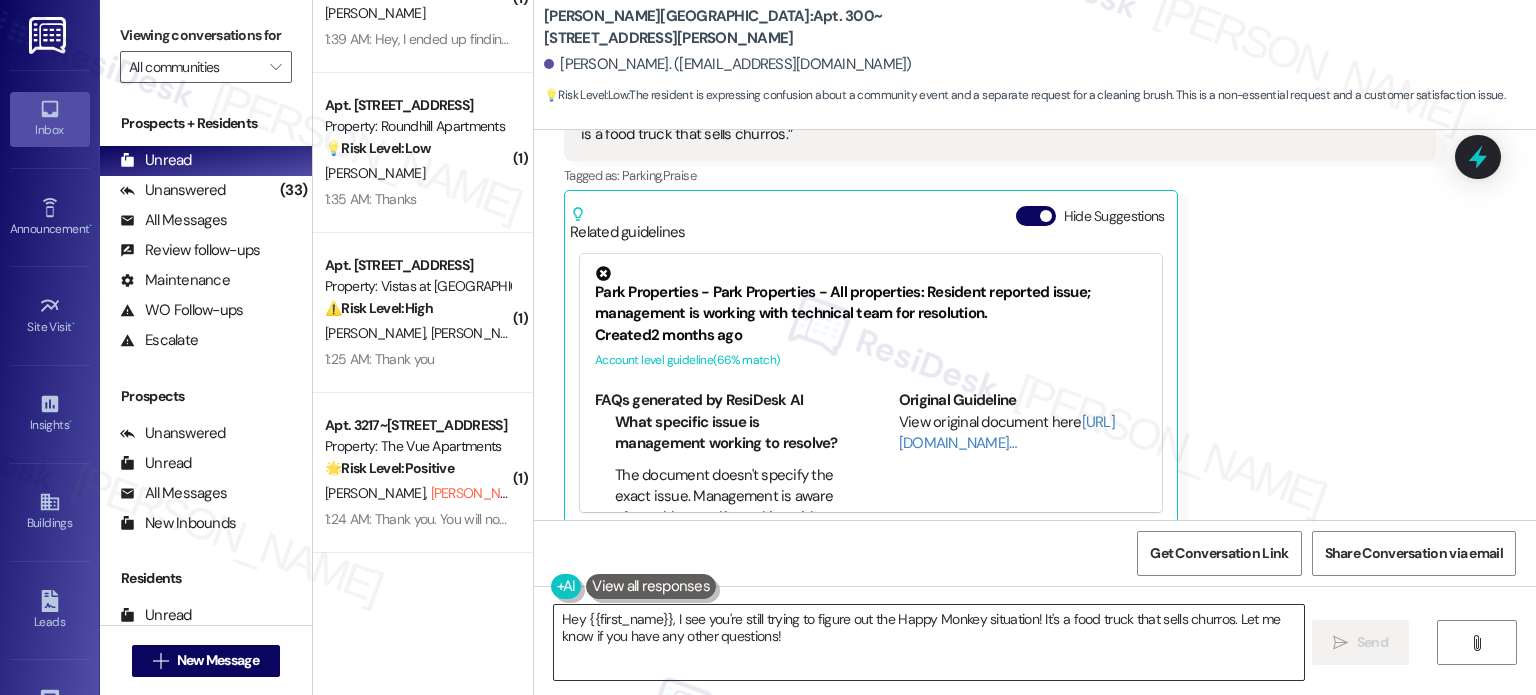 click on "Hey {{first_name}}, I see you're still trying to figure out the Happy Monkey situation! It's a food truck that sells churros. Let me know if you have any other questions!" at bounding box center (928, 642) 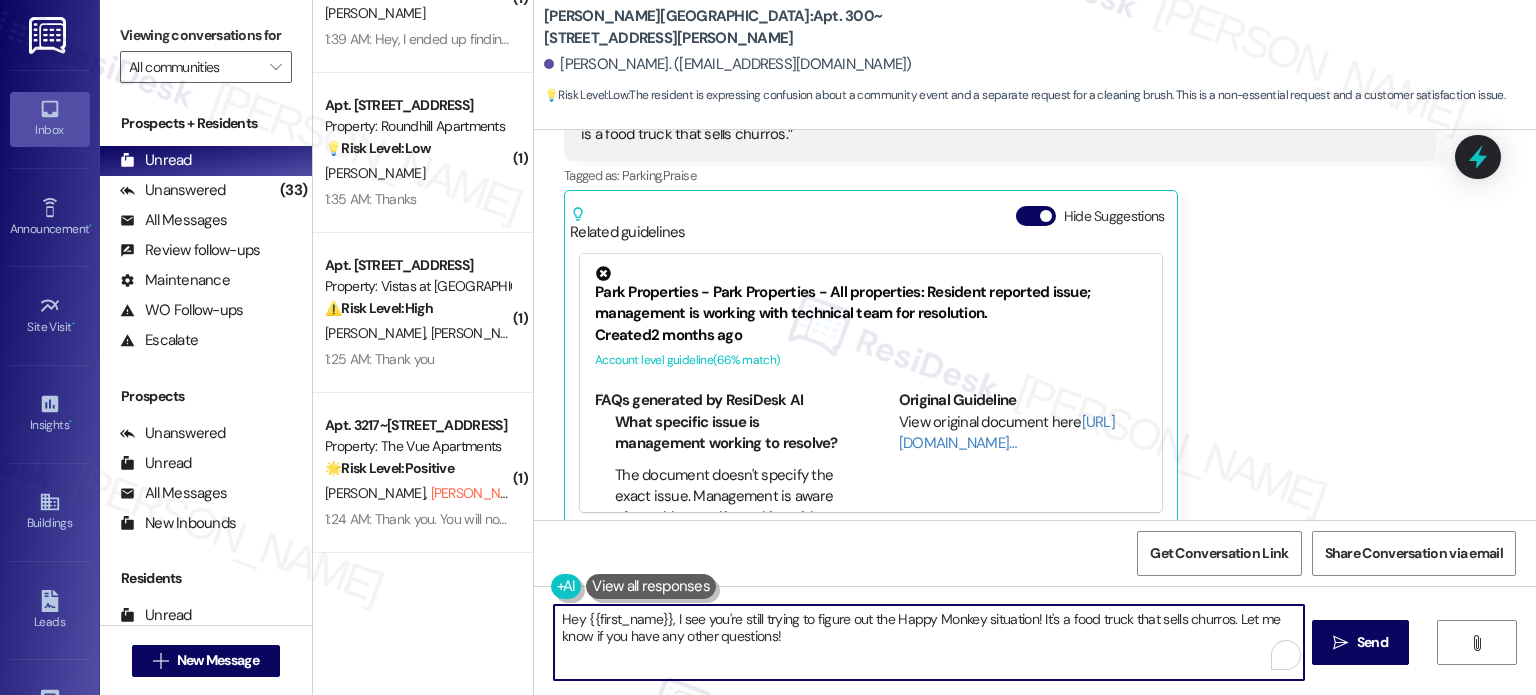 click on "Hey {{first_name}}, I see you're still trying to figure out the Happy Monkey situation! It's a food truck that sells churros. Let me know if you have any other questions!" at bounding box center [928, 642] 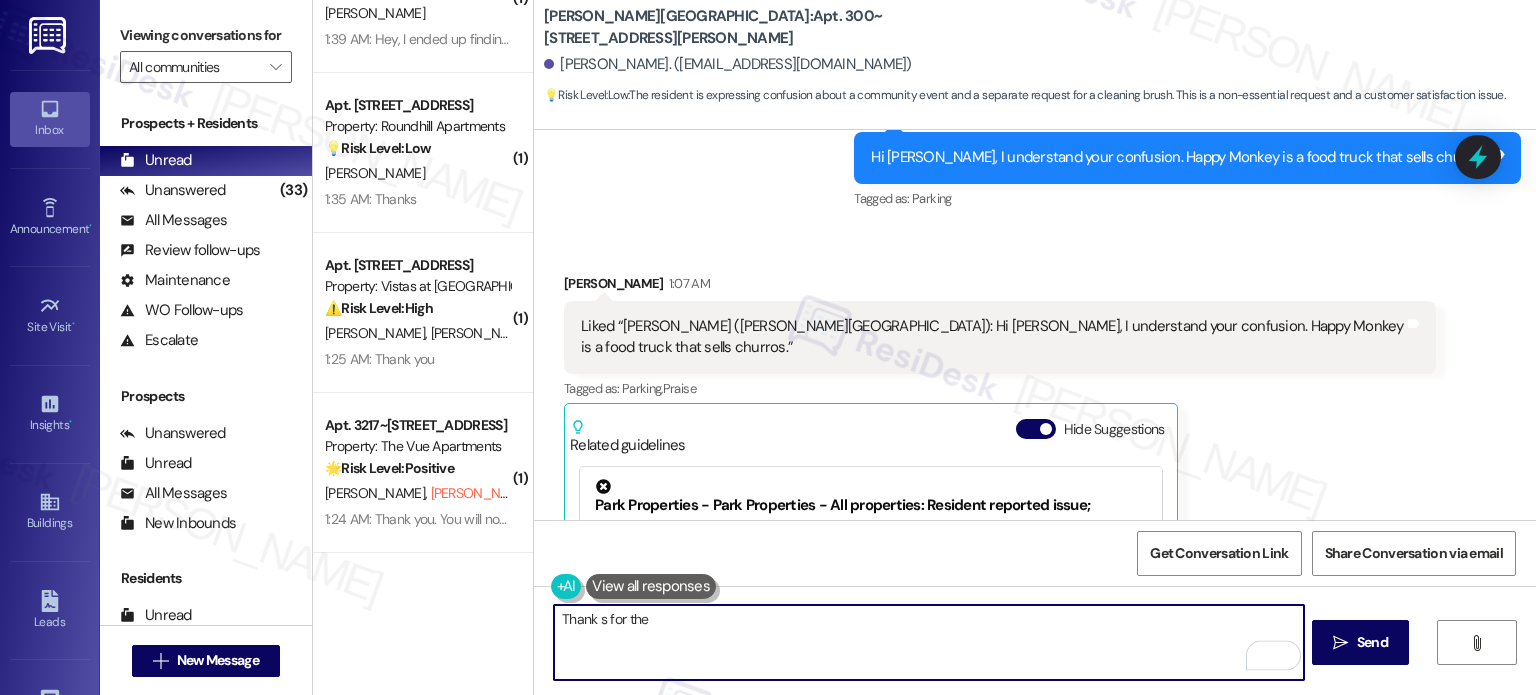 scroll, scrollTop: 1652, scrollLeft: 0, axis: vertical 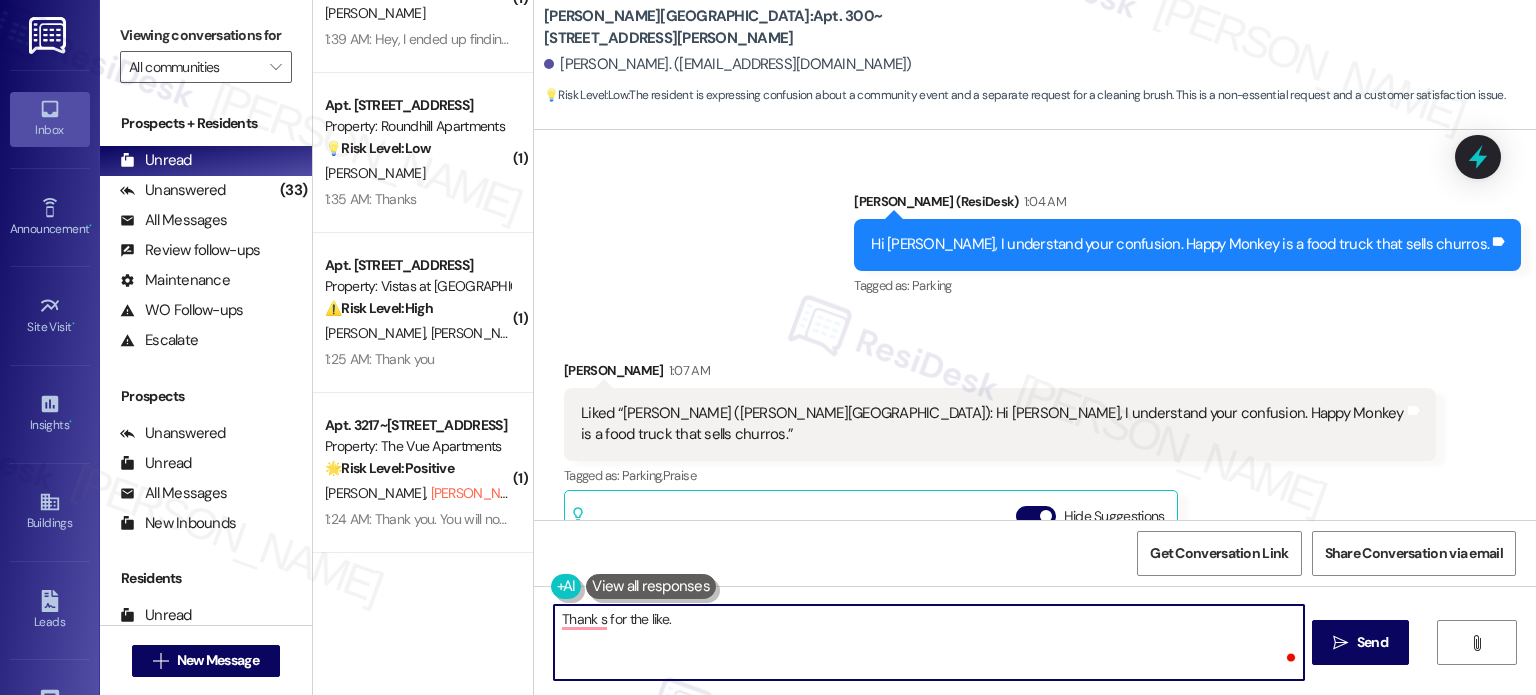 paste on "Feel free to contact me if anything pops up!" 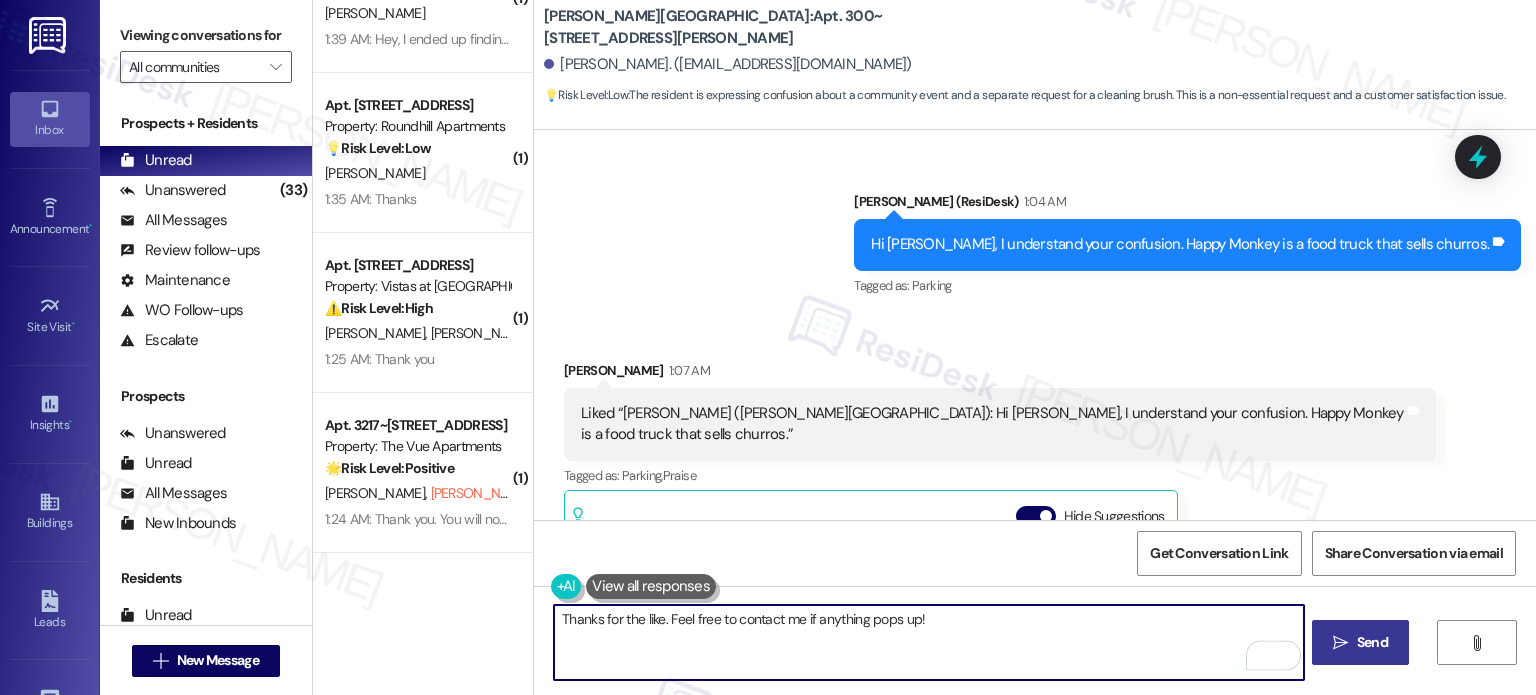type on "Thanks for the like. Feel free to contact me if anything pops up!" 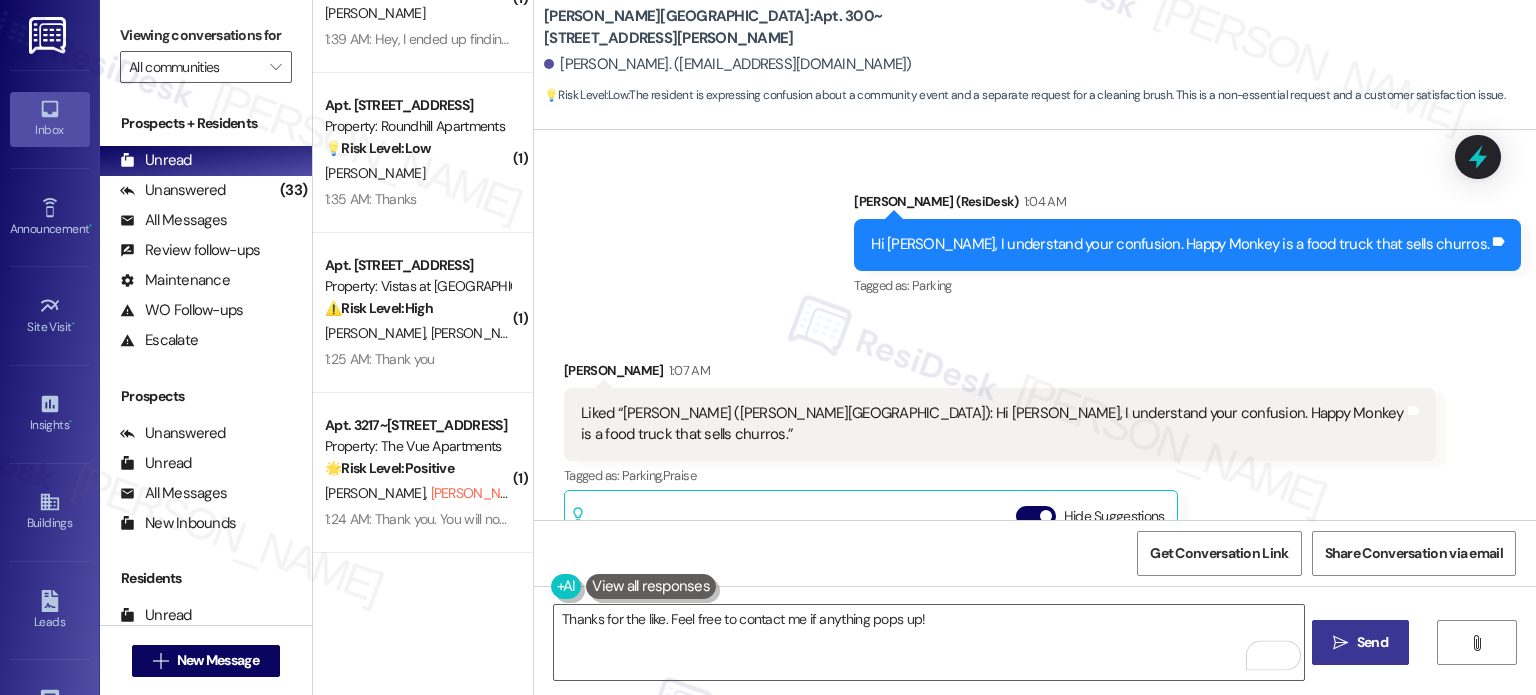click on "Send" at bounding box center (1372, 642) 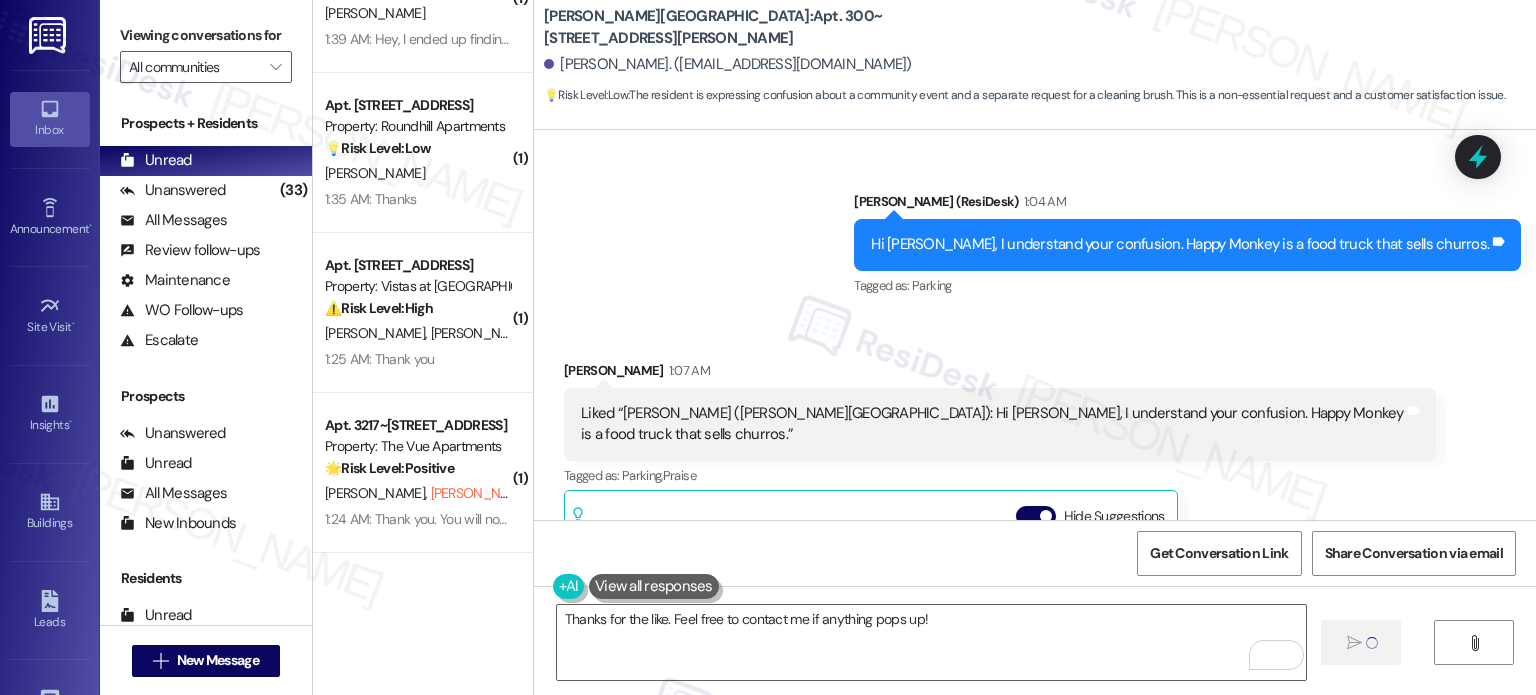 type 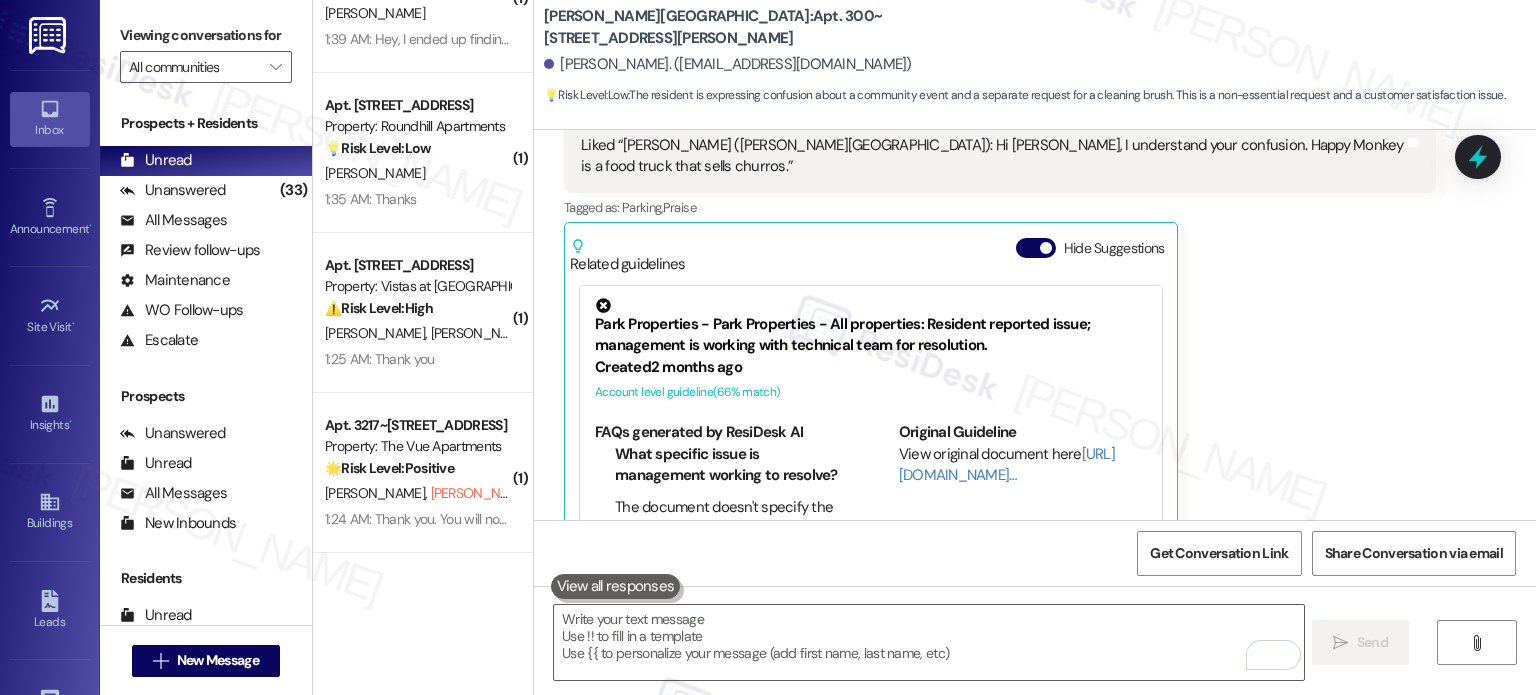 scroll, scrollTop: 1952, scrollLeft: 0, axis: vertical 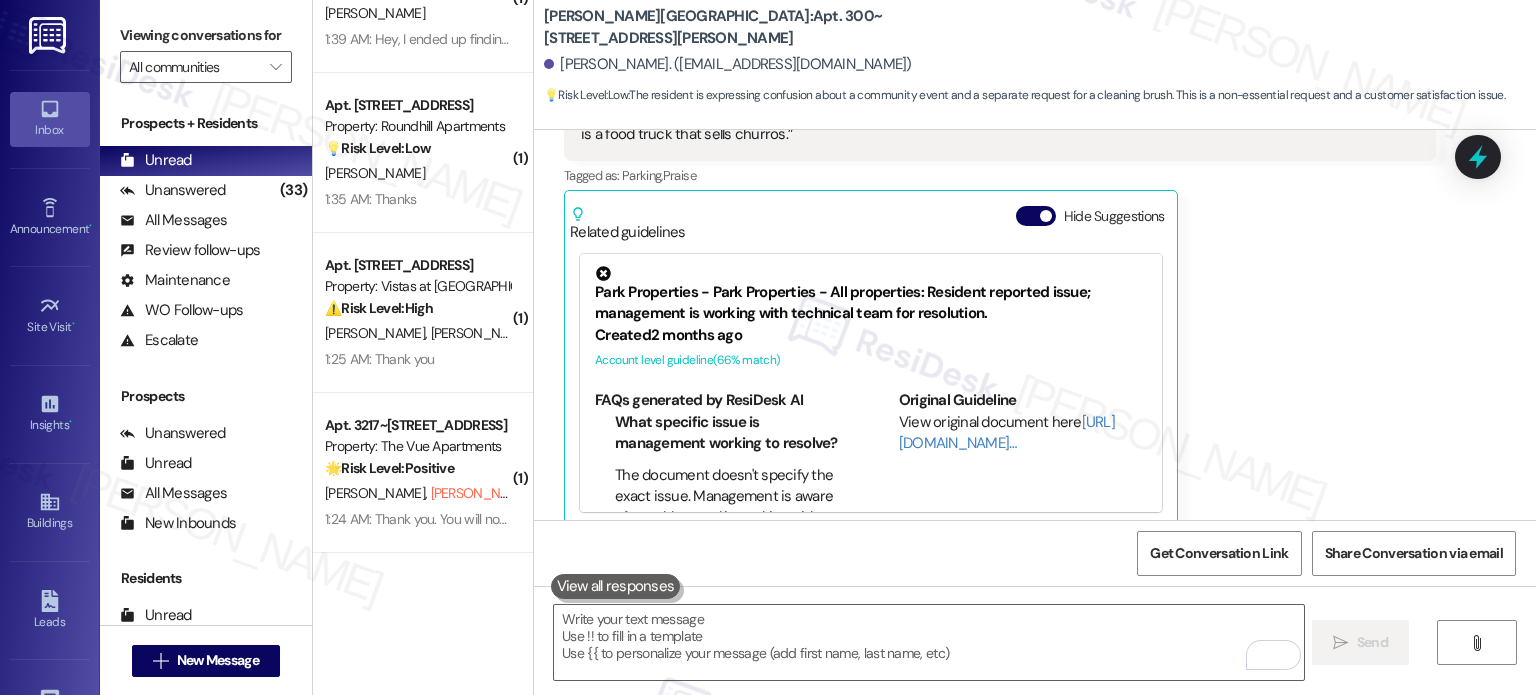 click on "G. Nelson M. Nelson  (Opted Out)" at bounding box center [417, 493] 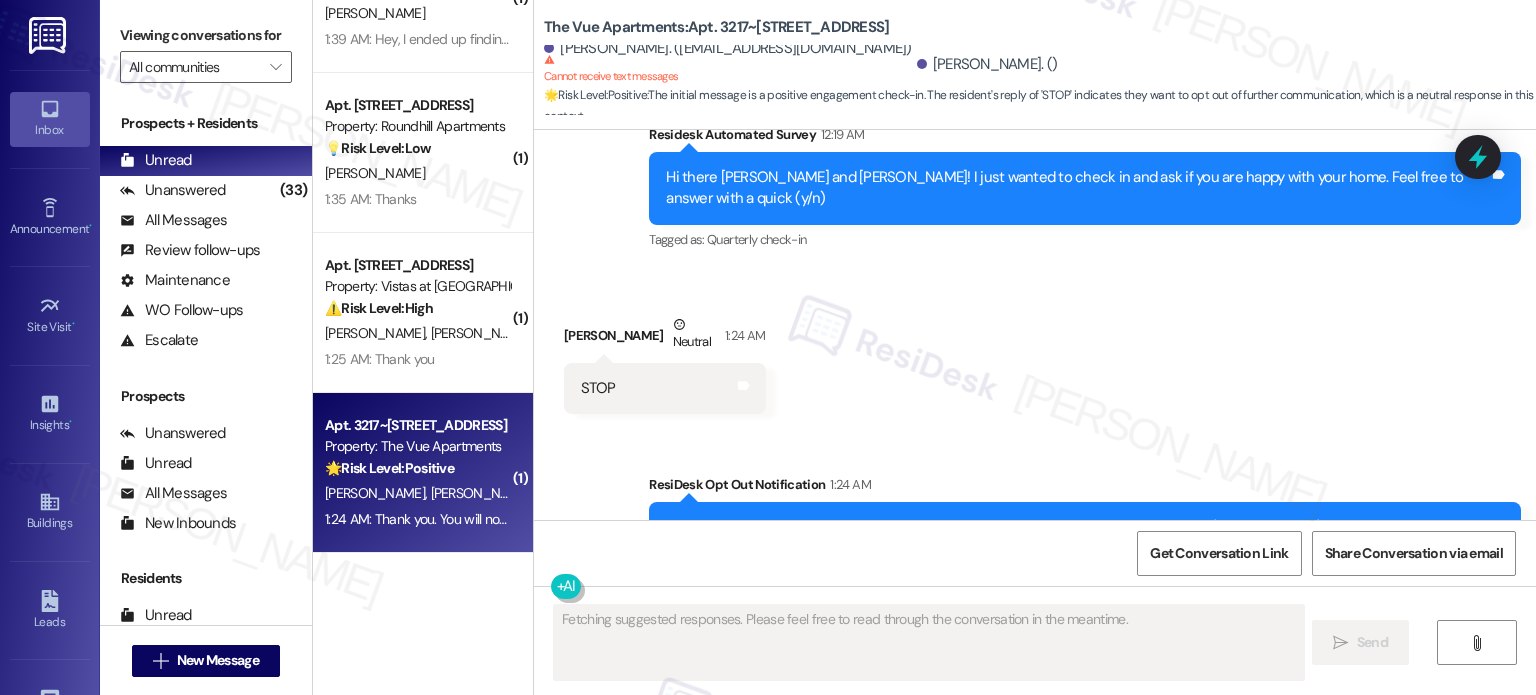scroll, scrollTop: 892, scrollLeft: 0, axis: vertical 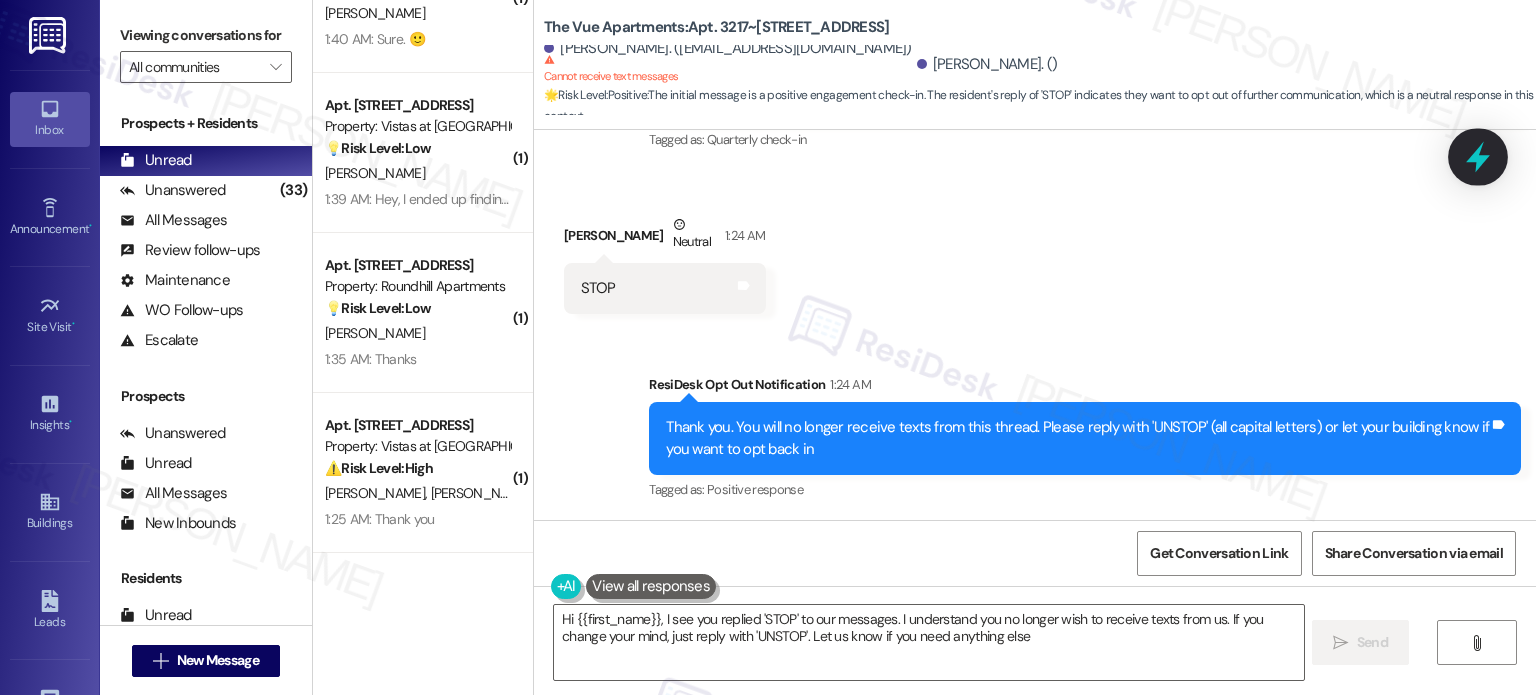 type on "Hi {{first_name}}, I see you replied 'STOP' to our messages. I understand you no longer wish to receive texts from us. If you change your mind, just reply with 'UNSTOP'. Let us know if you need anything else!" 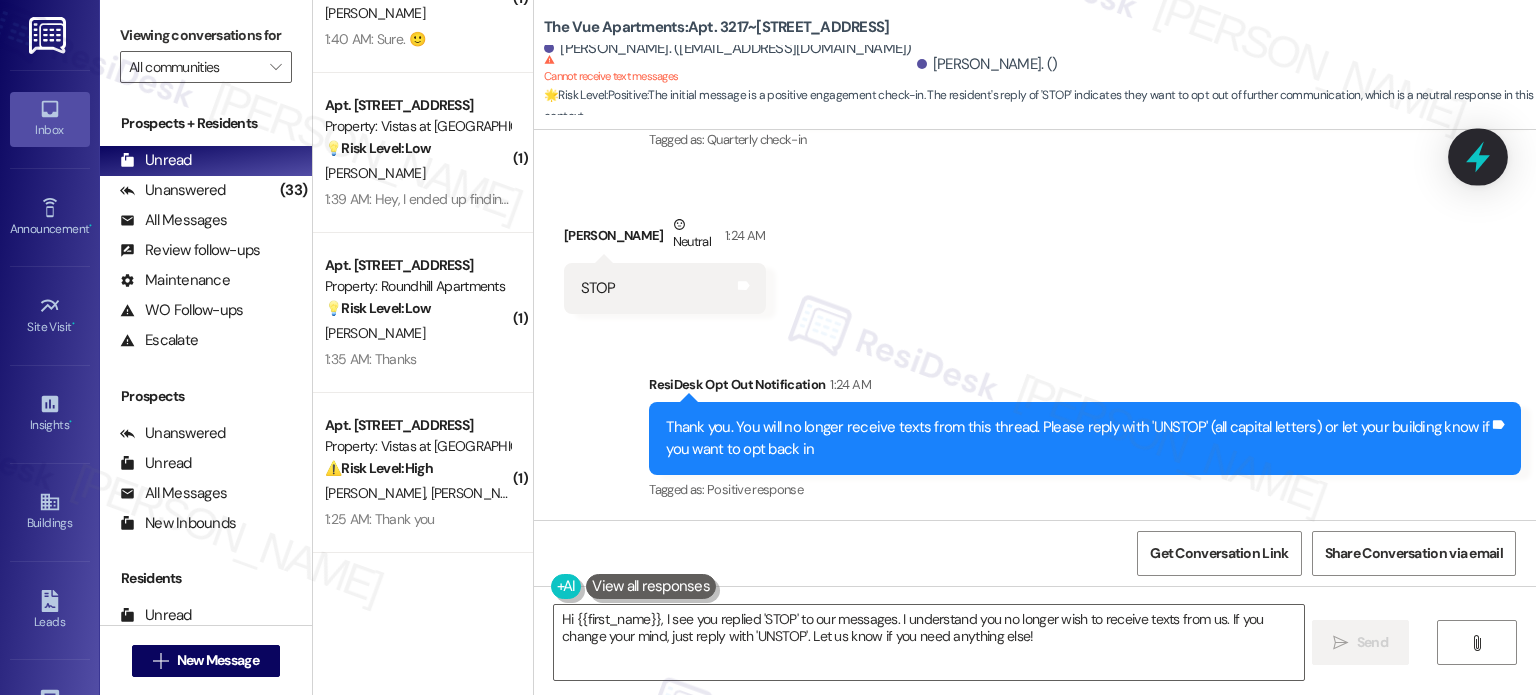 click 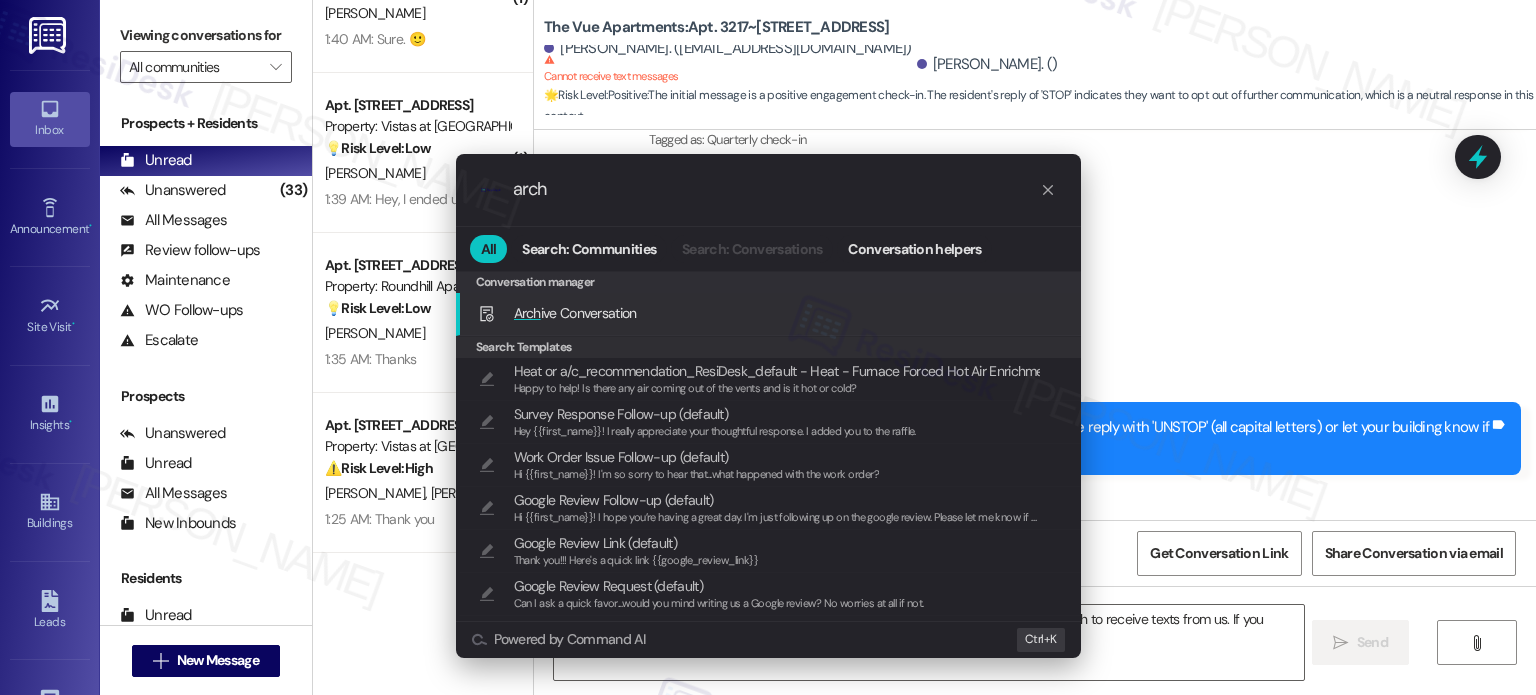 type on "arch" 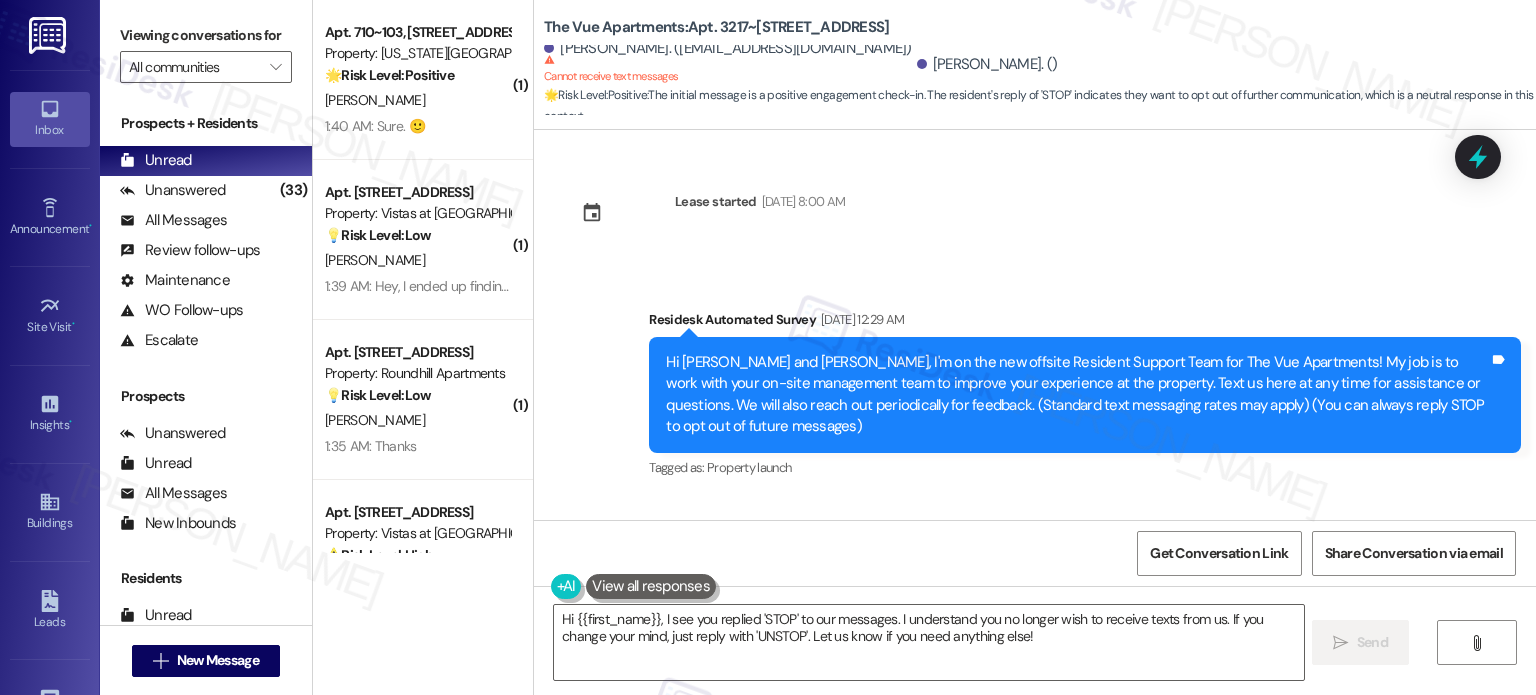 scroll, scrollTop: 0, scrollLeft: 0, axis: both 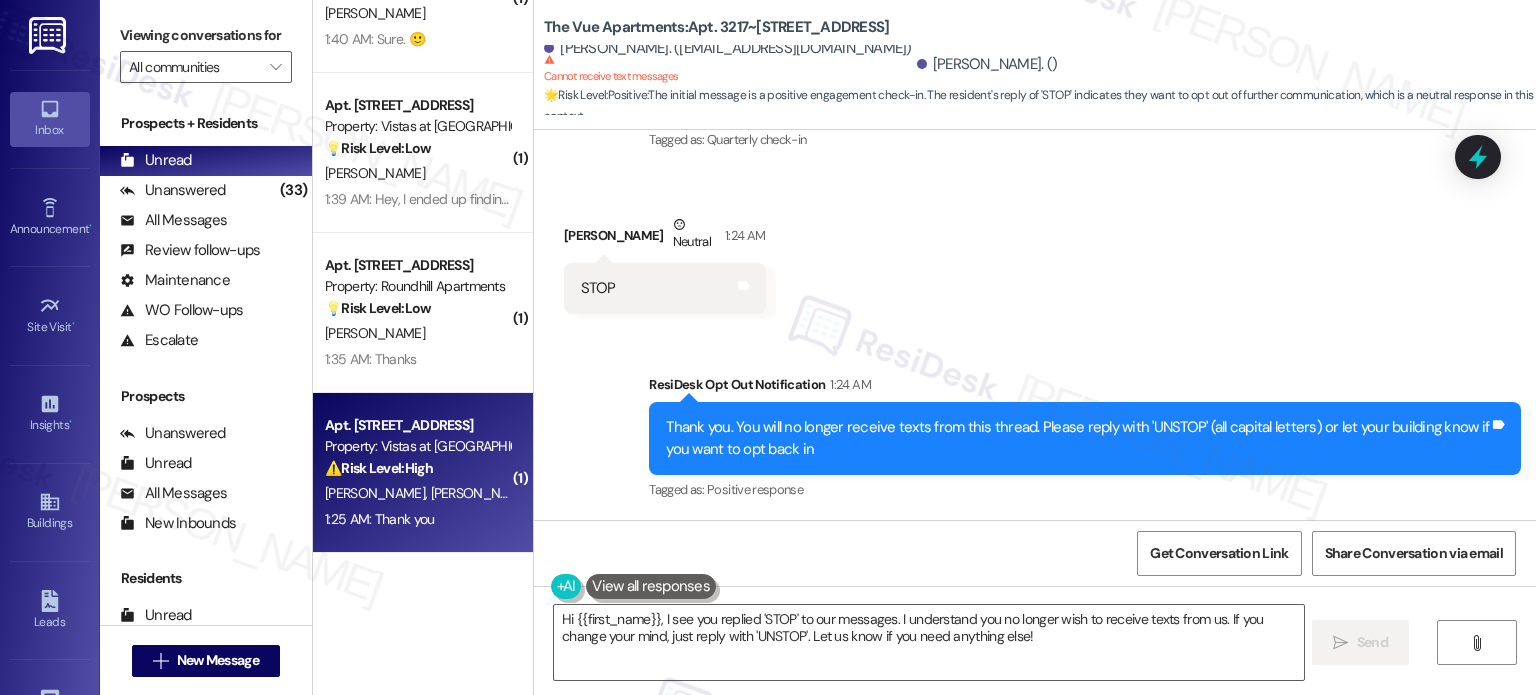 click on "[PERSON_NAME]" at bounding box center [481, 493] 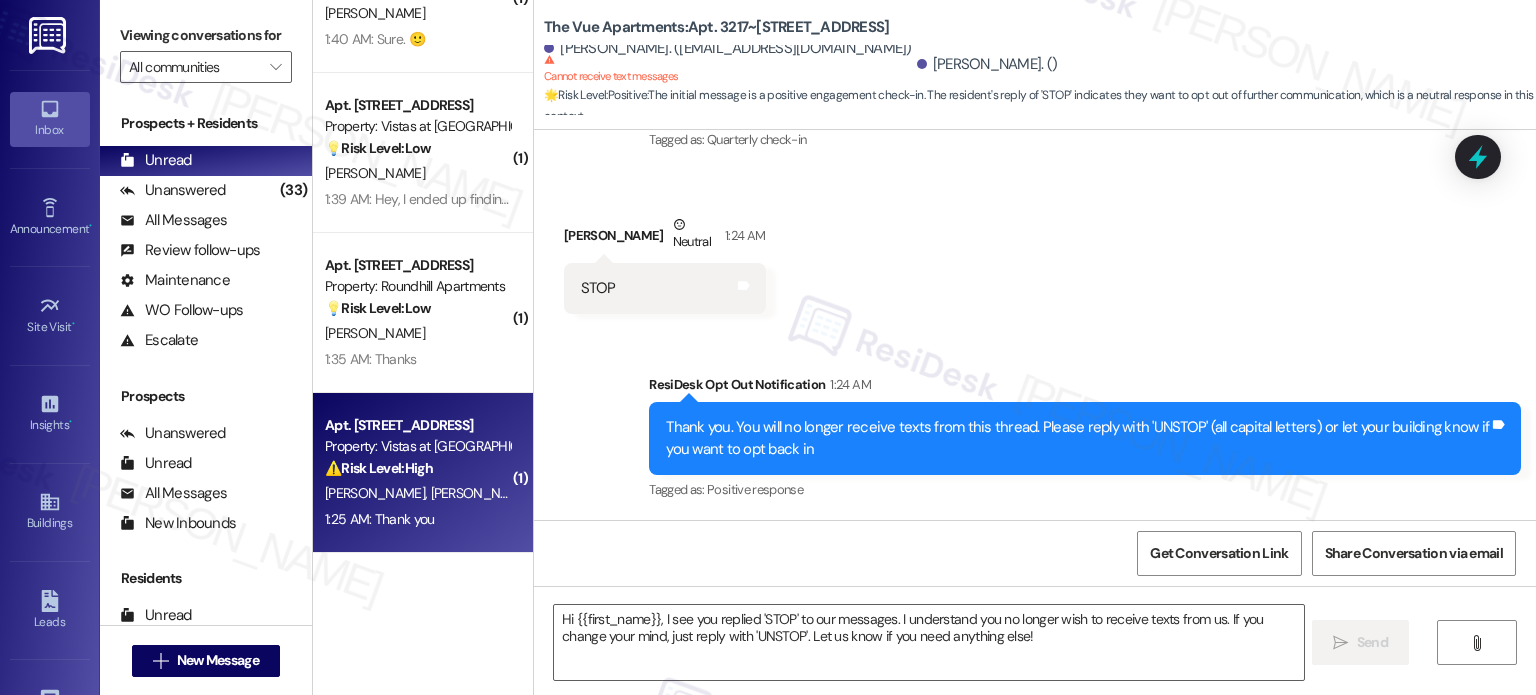 type on "Fetching suggested responses. Please feel free to read through the conversation in the meantime." 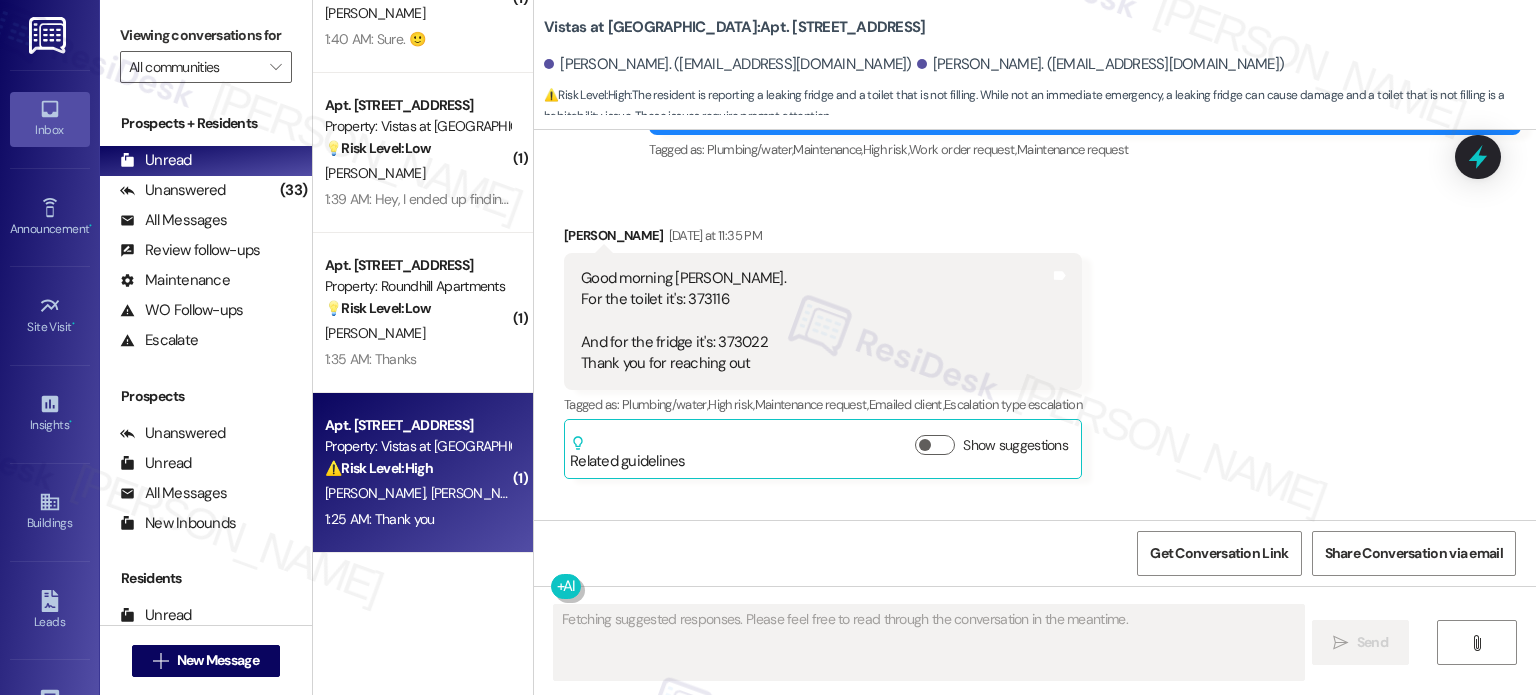 scroll, scrollTop: 2679, scrollLeft: 0, axis: vertical 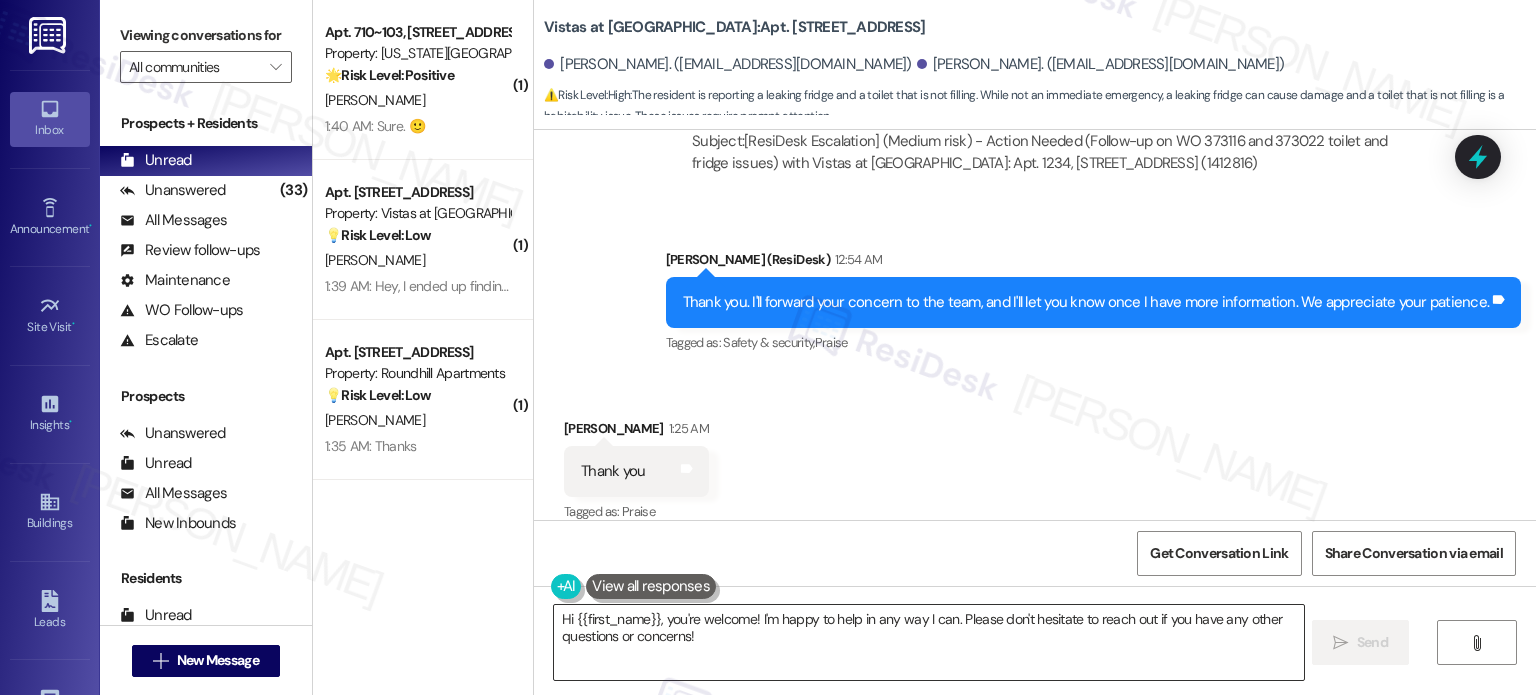 click on "Hi {{first_name}}, you're welcome! I'm happy to help in any way I can. Please don't hesitate to reach out if you have any other questions or concerns!" at bounding box center (928, 642) 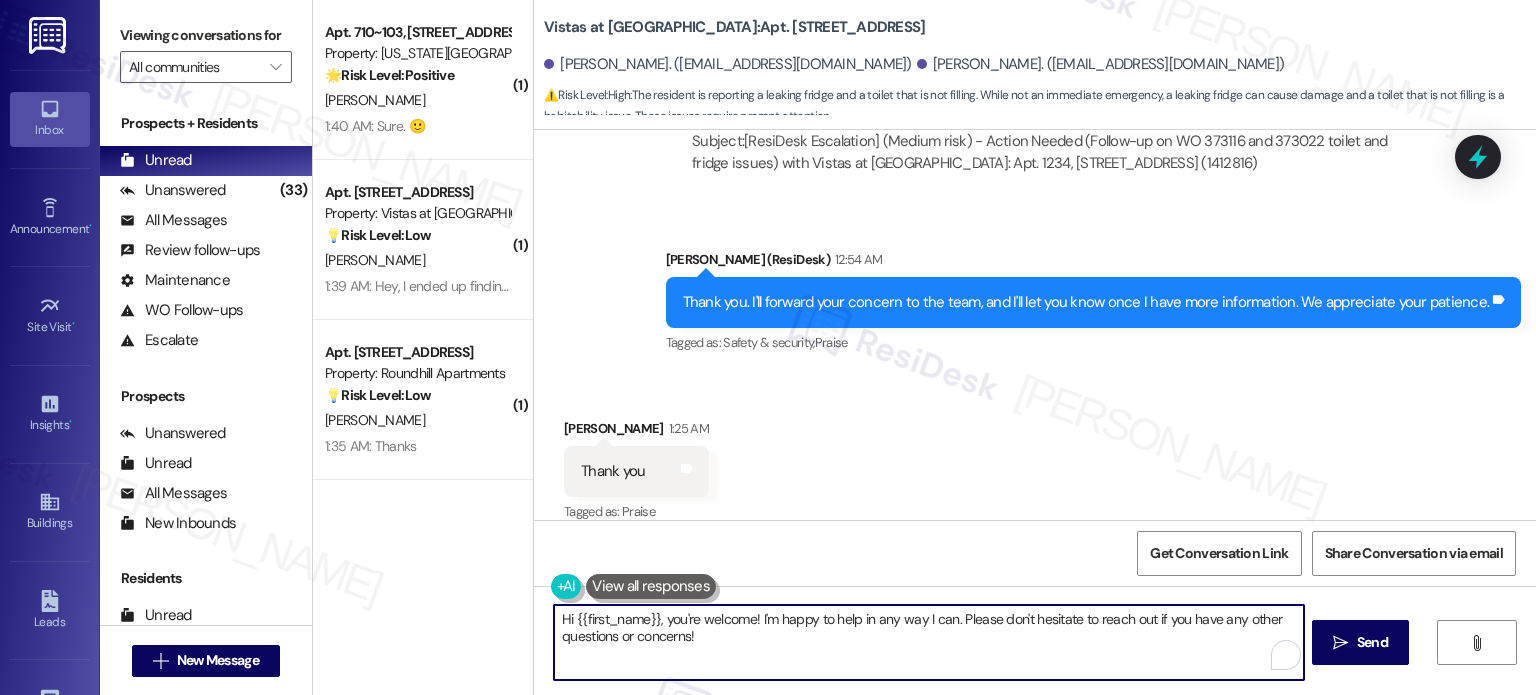 click on "Hi {{first_name}}, you're welcome! I'm happy to help in any way I can. Please don't hesitate to reach out if you have any other questions or concerns!" at bounding box center [928, 642] 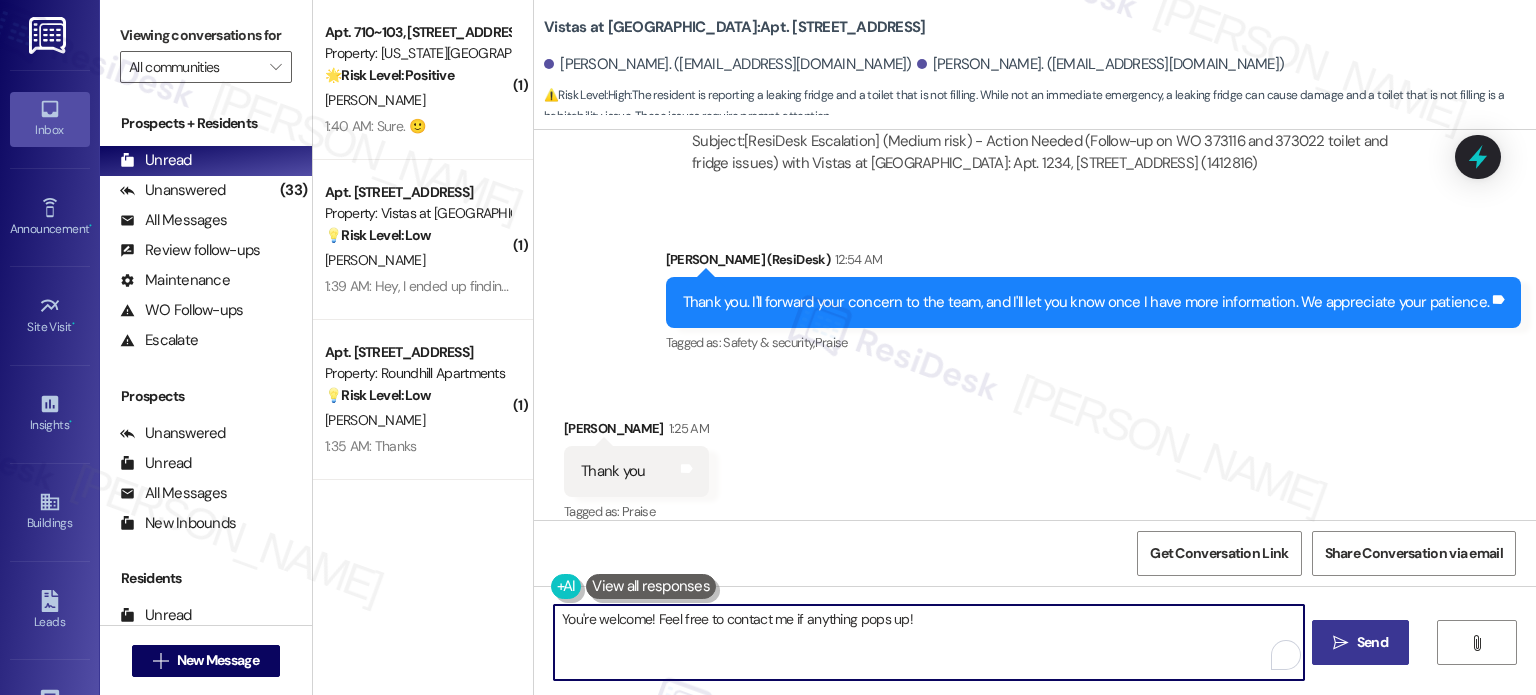 type on "You're welcome! Feel free to contact me if anything pops up!" 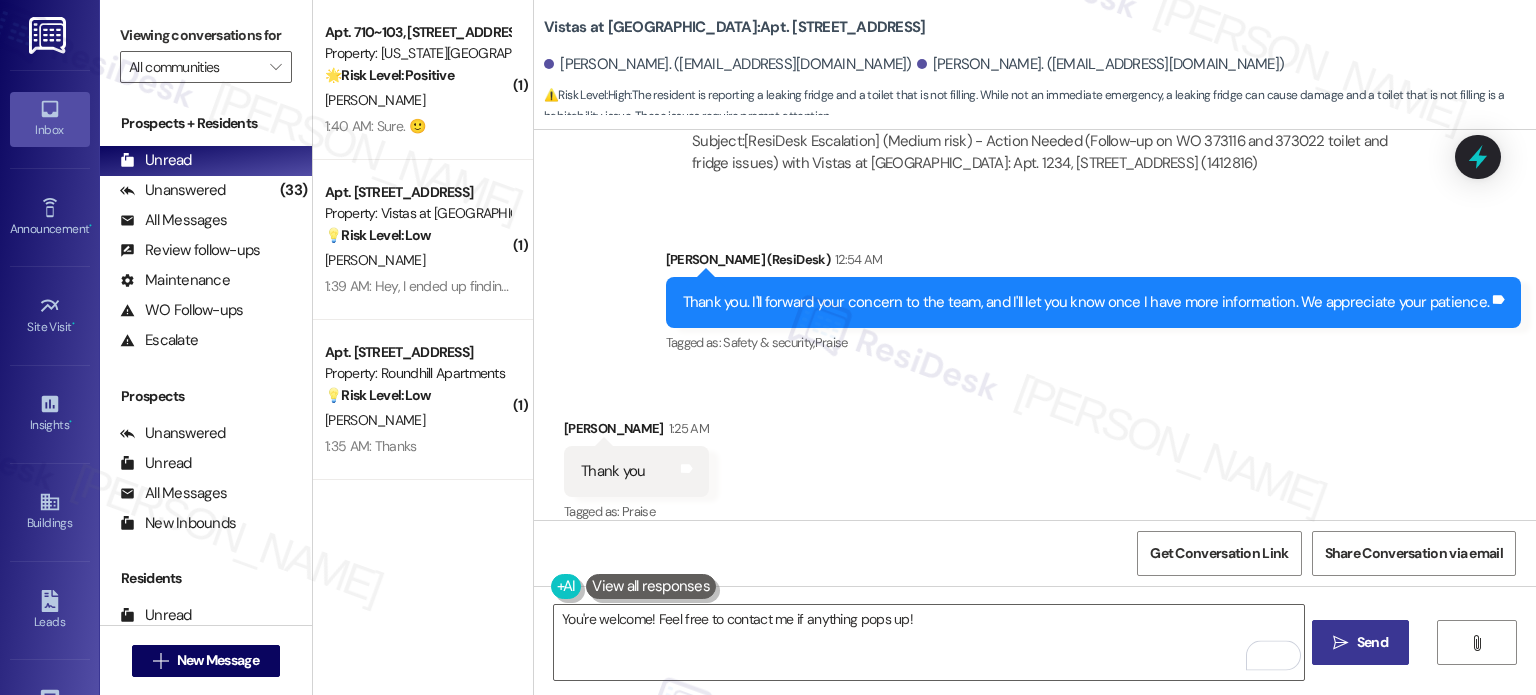 drag, startPoint x: 1364, startPoint y: 636, endPoint x: 1364, endPoint y: 660, distance: 24 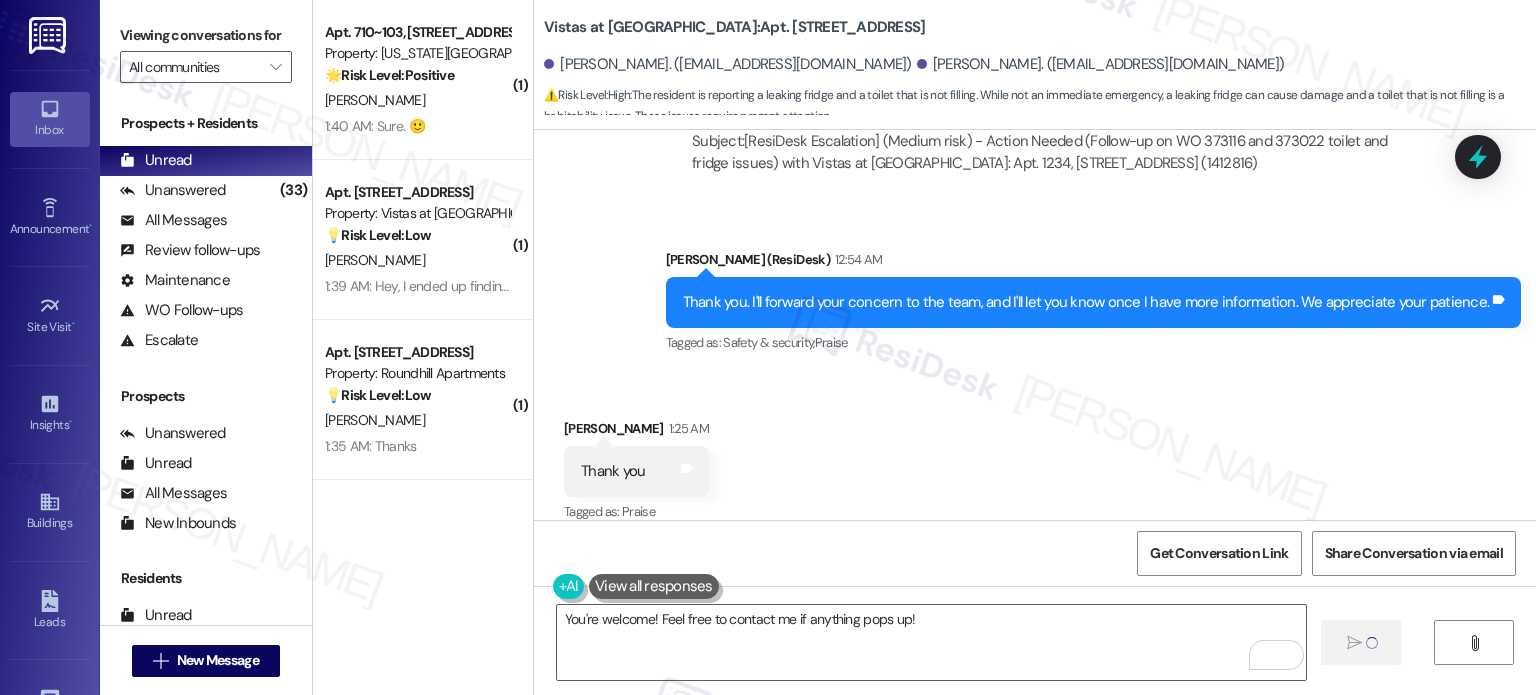type 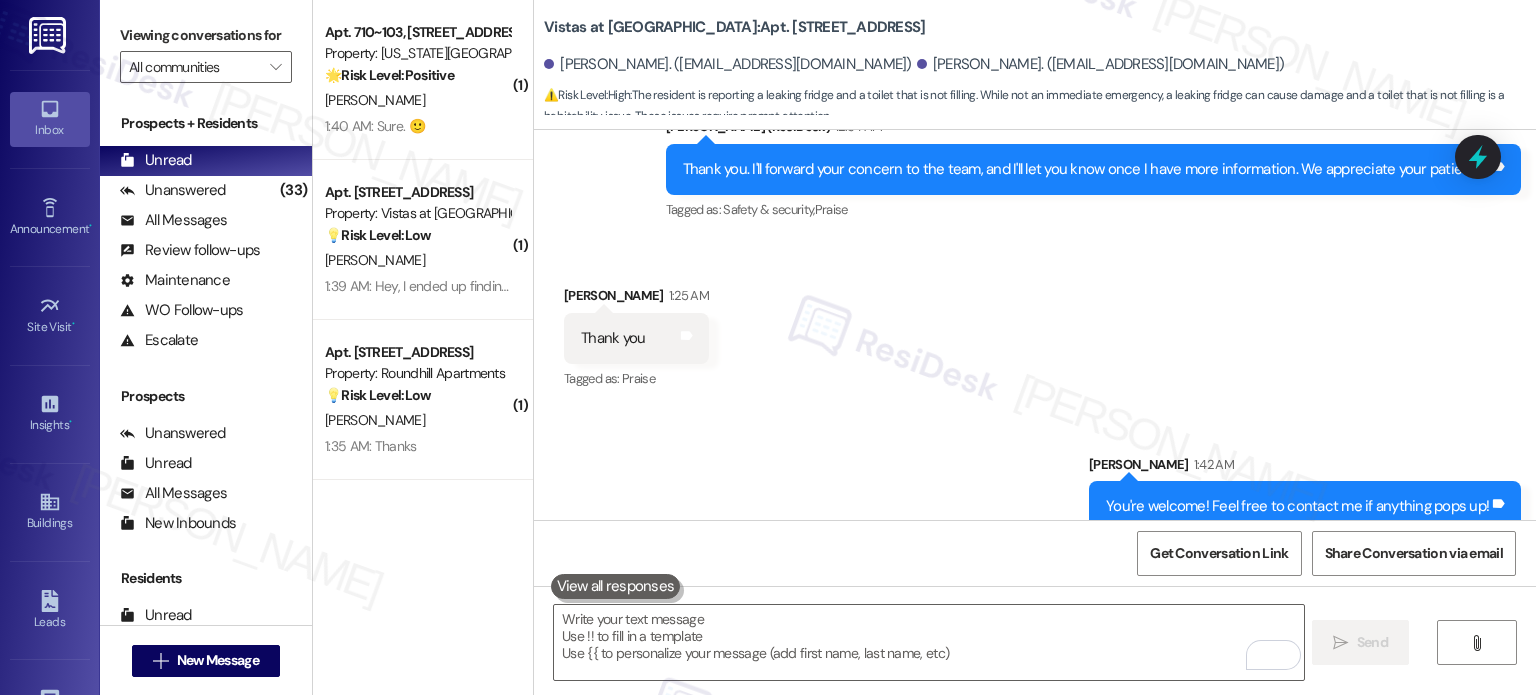 scroll, scrollTop: 2819, scrollLeft: 0, axis: vertical 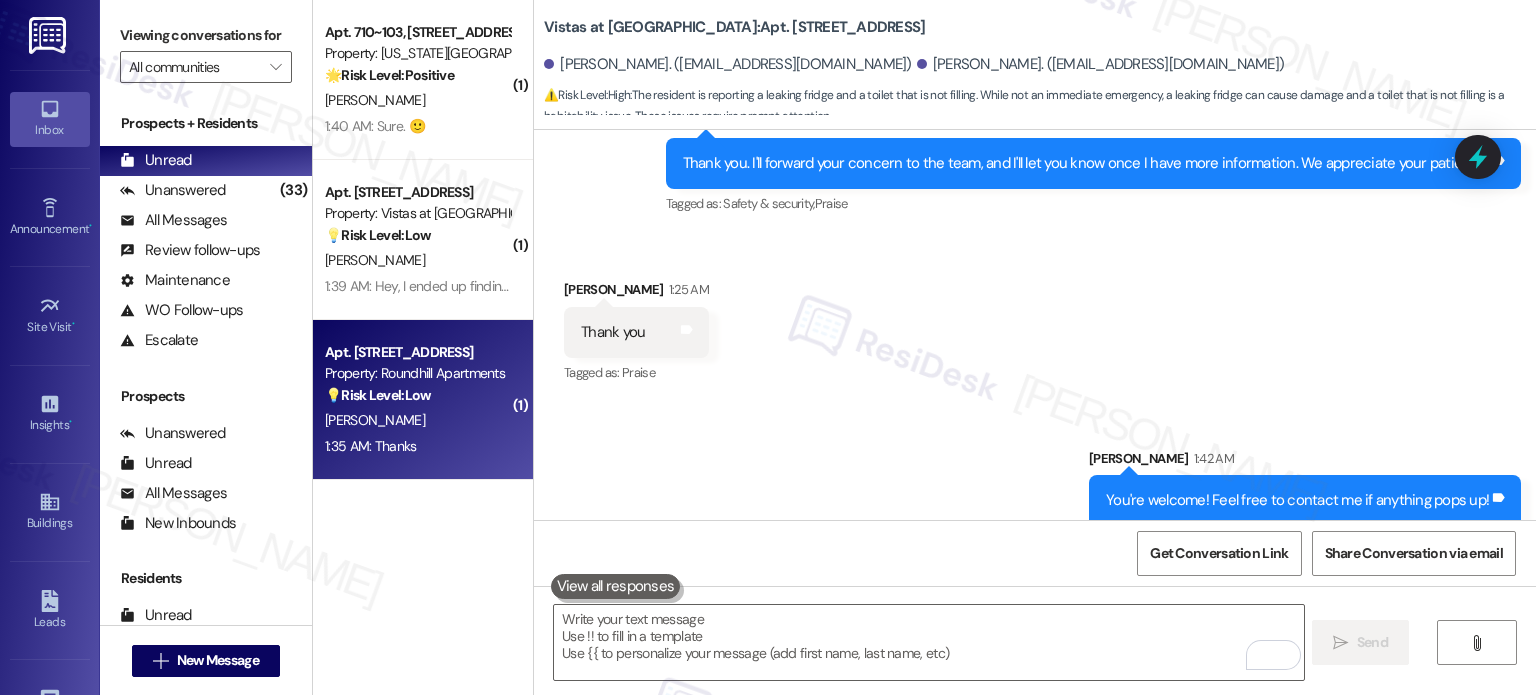 click on "[PERSON_NAME]" at bounding box center (417, 420) 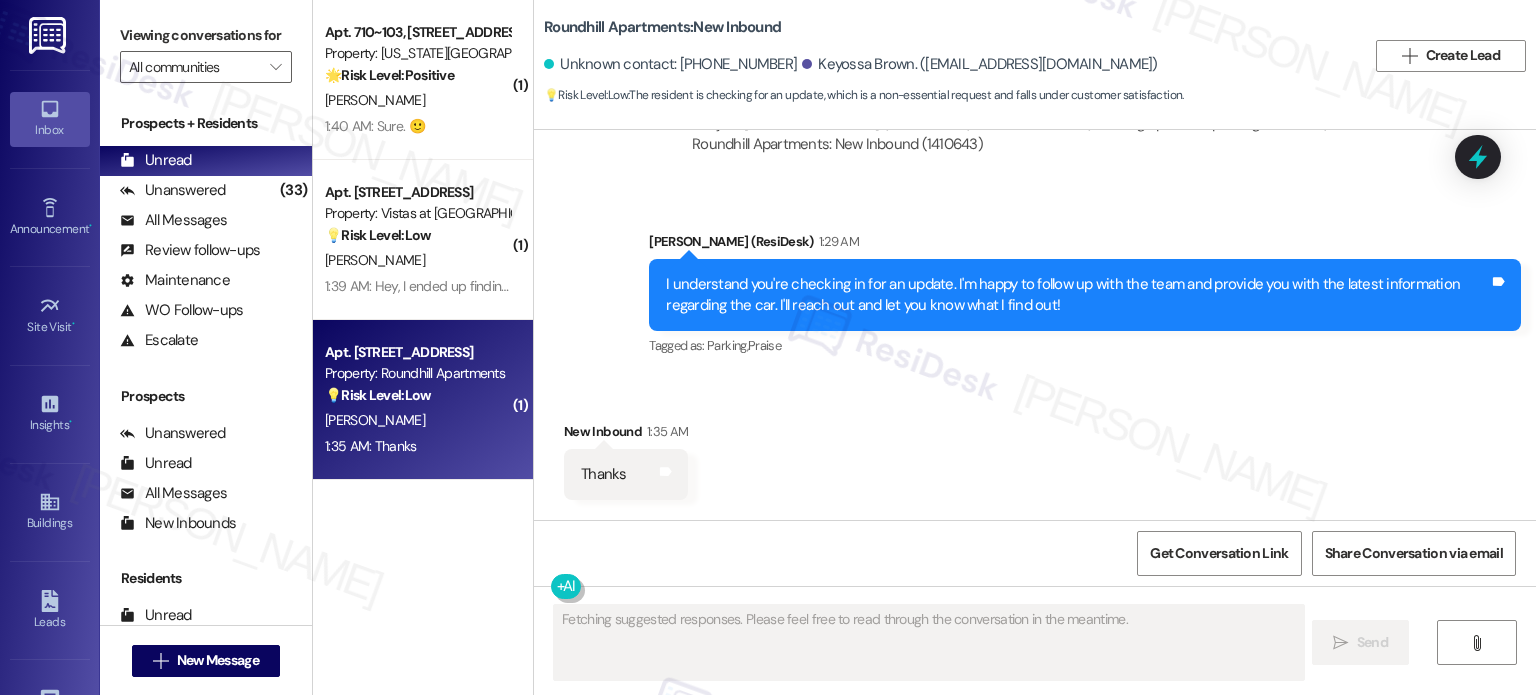 scroll, scrollTop: 7351, scrollLeft: 0, axis: vertical 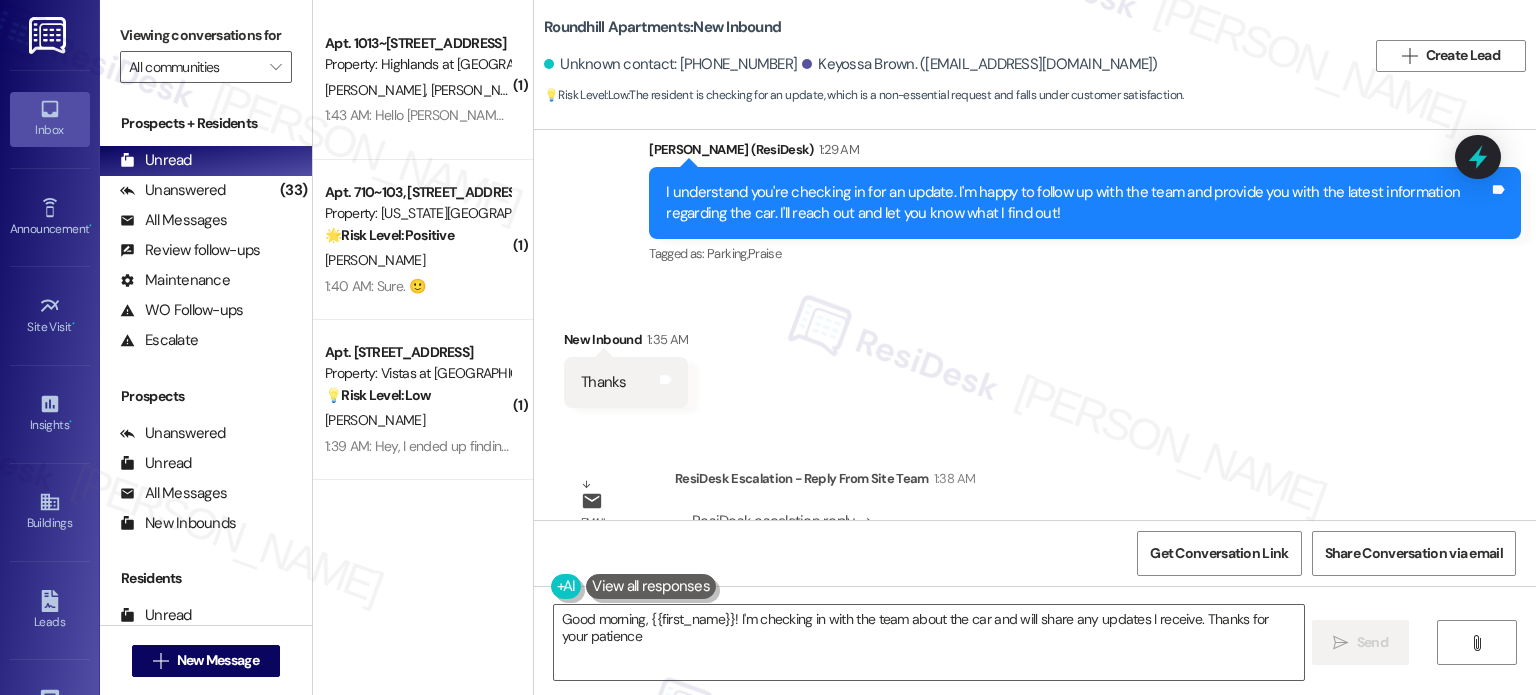 type on "Good morning, {{first_name}}! I'm checking in with the team about the car and will share any updates I receive. Thanks for your patience!" 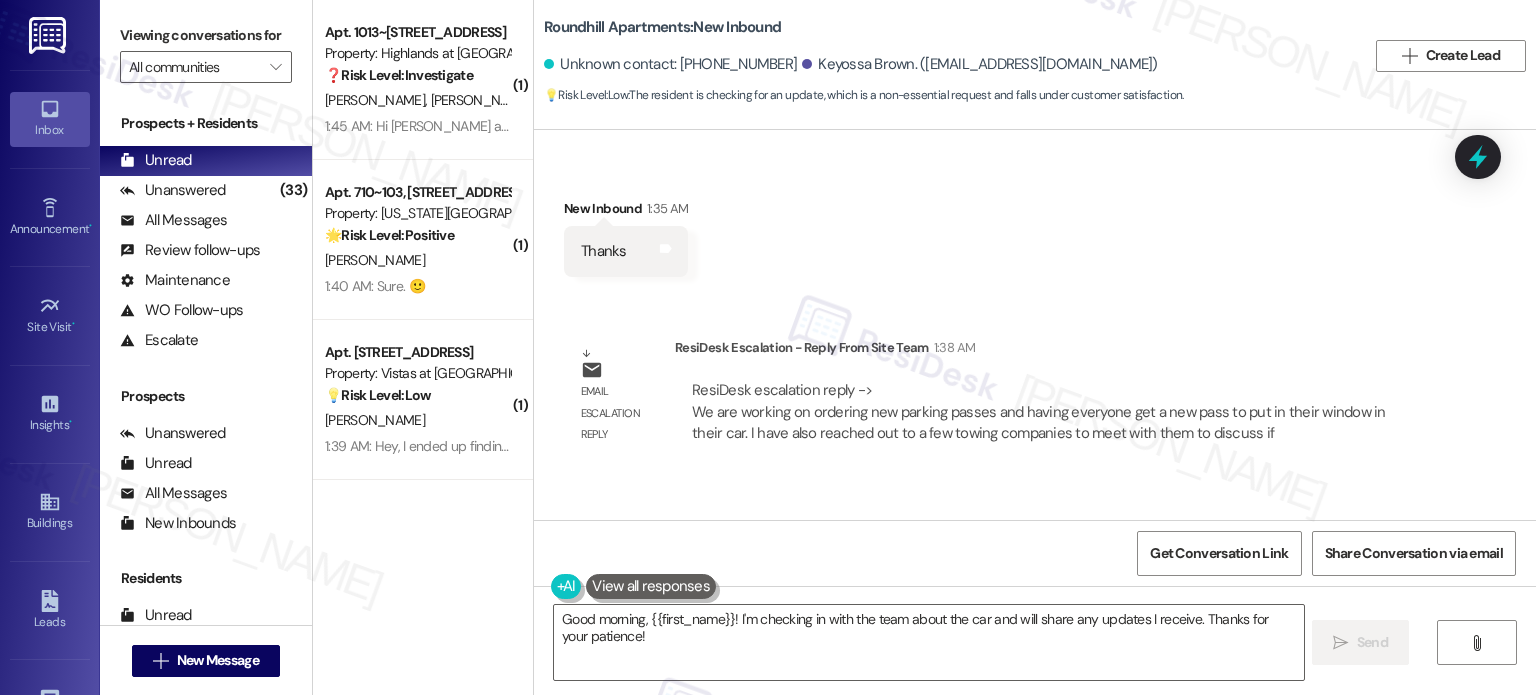 scroll, scrollTop: 7576, scrollLeft: 0, axis: vertical 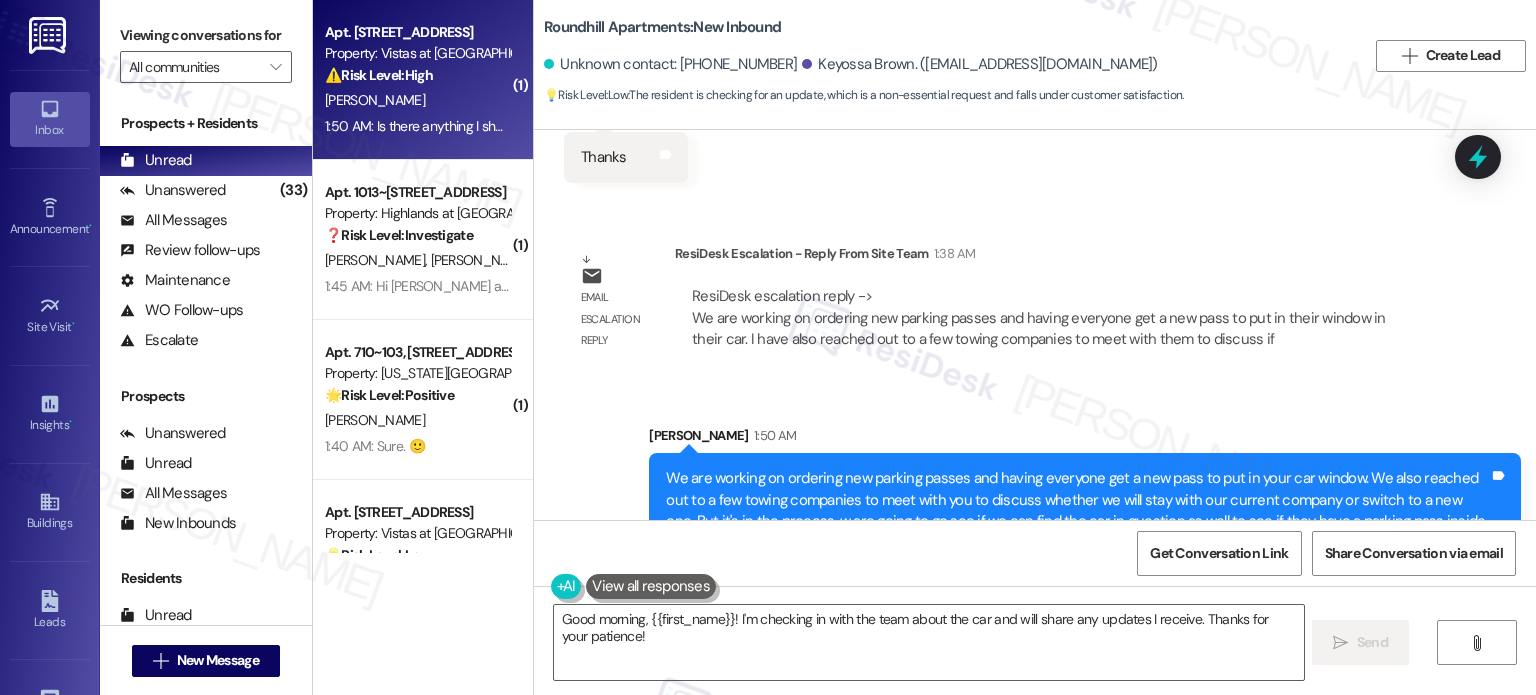 click on "Property: Vistas at [GEOGRAPHIC_DATA]" at bounding box center [417, 53] 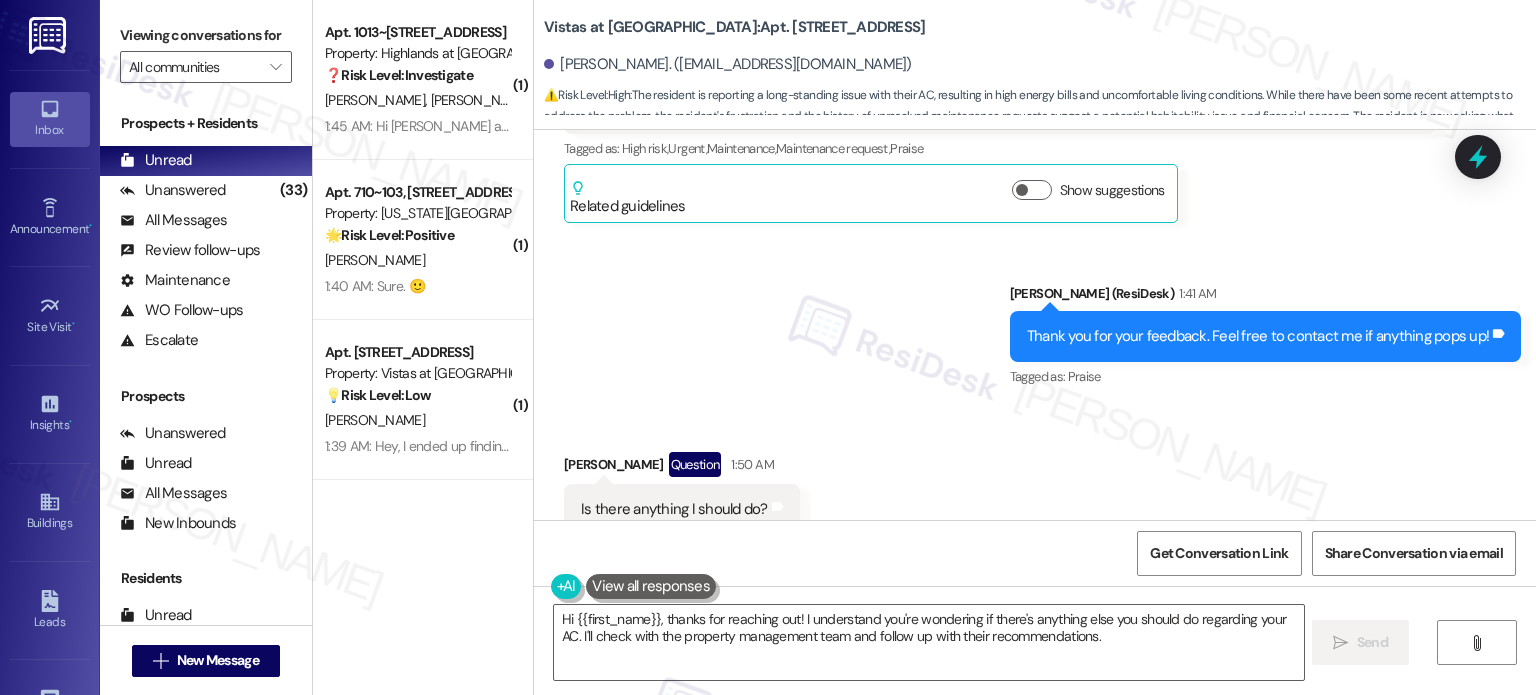 scroll, scrollTop: 2501, scrollLeft: 0, axis: vertical 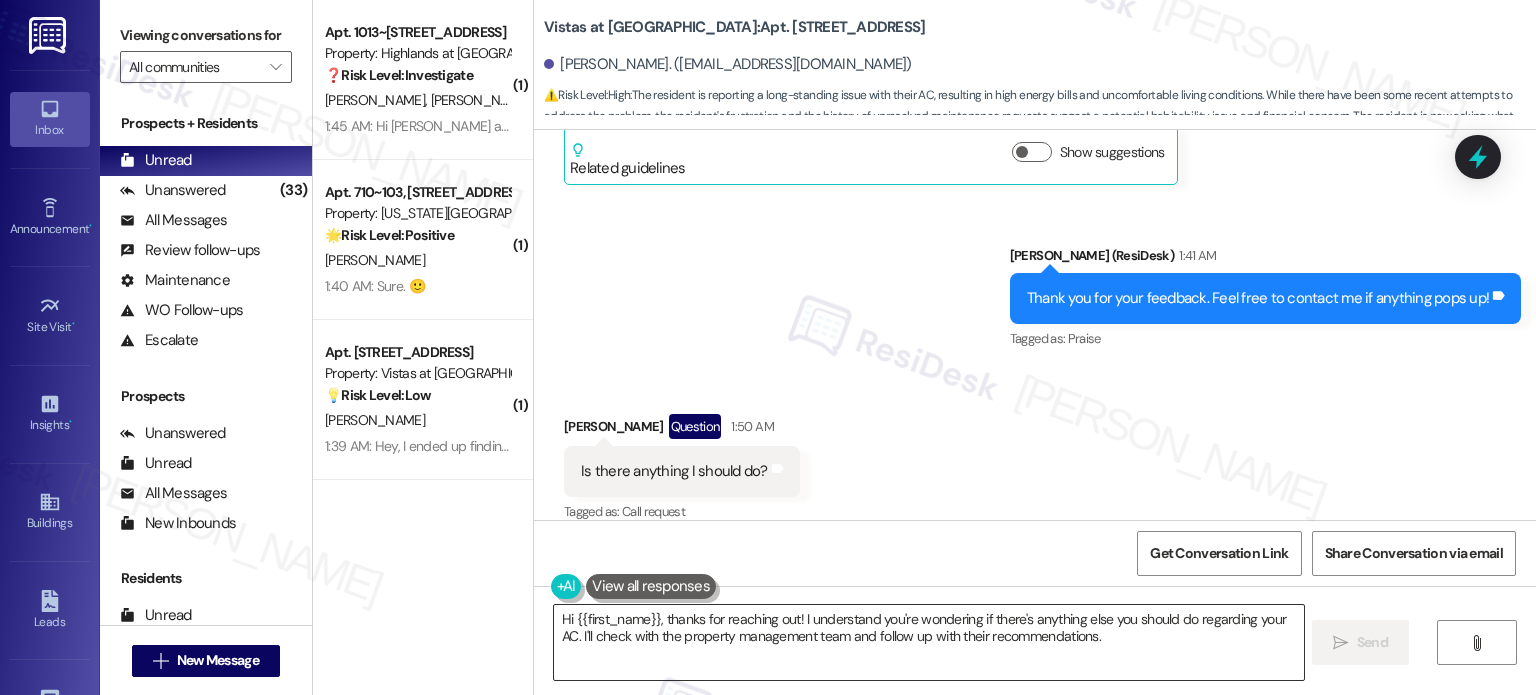 click on "Hi {{first_name}}, thanks for reaching out! I understand you're wondering if there's anything else you should do regarding your AC. I'll check with the property management team and follow up with their recommendations." at bounding box center (928, 642) 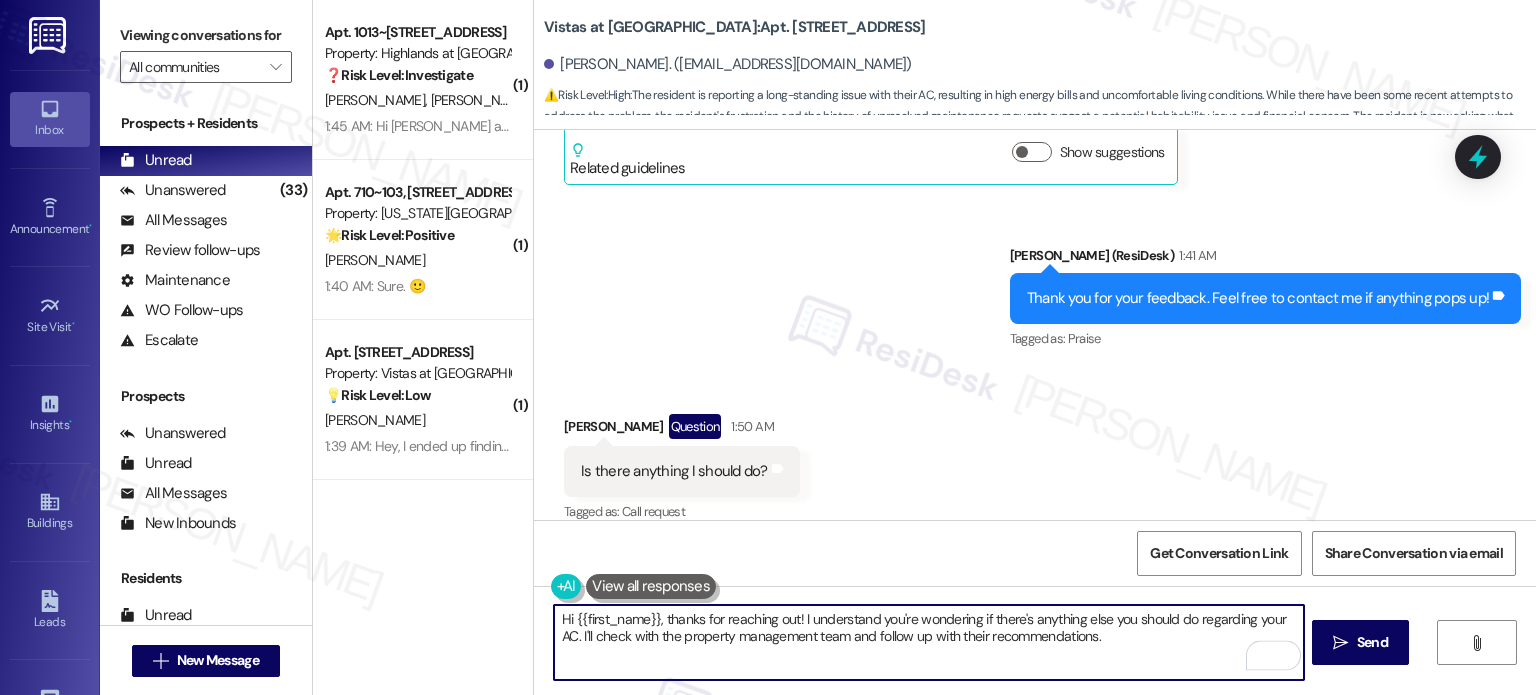 click on "Hi {{first_name}}, thanks for reaching out! I understand you're wondering if there's anything else you should do regarding your AC. I'll check with the property management team and follow up with their recommendations." at bounding box center (928, 642) 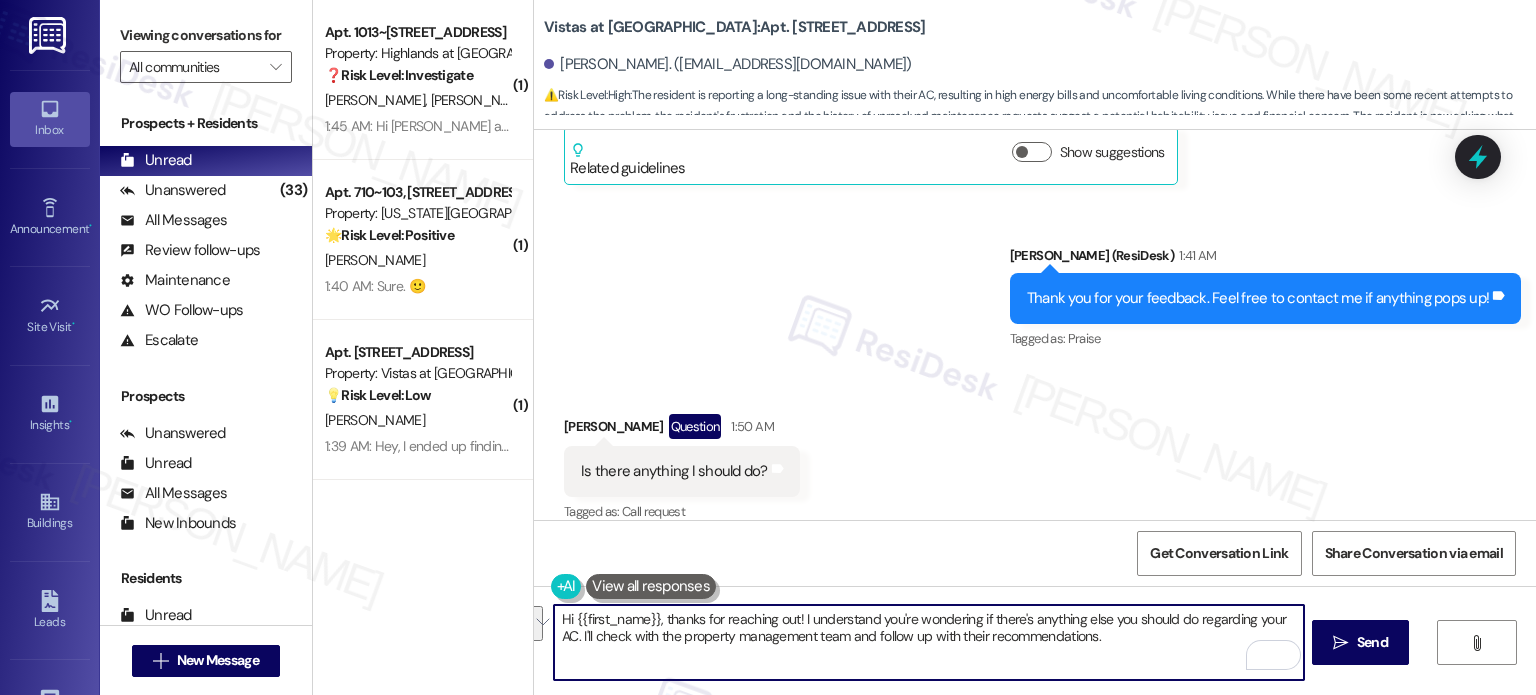paste on "I'll submit a work orde your permission to enter during your absence? Also, do you have pets that we should bebetter, I'll be asking questions and we'll discuss your concerns one at a time." 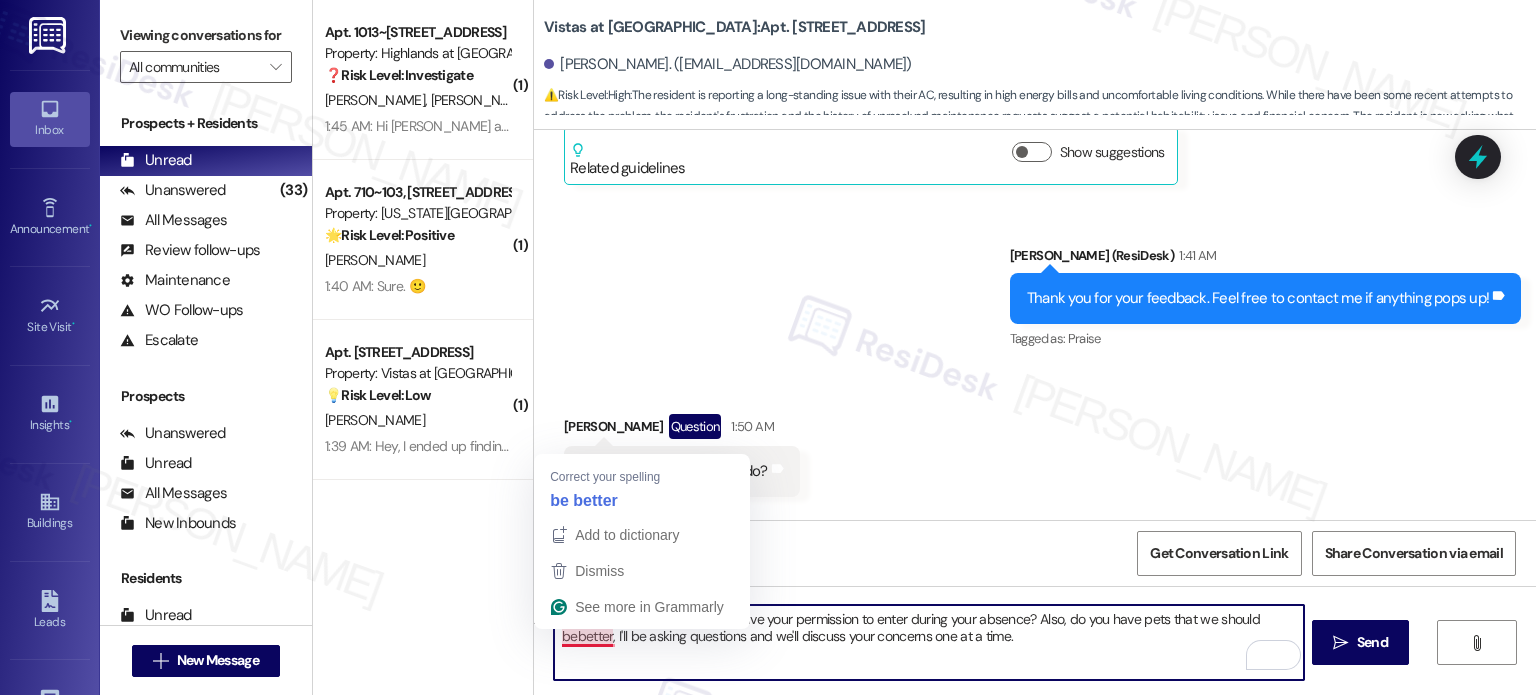 drag, startPoint x: 566, startPoint y: 635, endPoint x: 1176, endPoint y: 642, distance: 610.04016 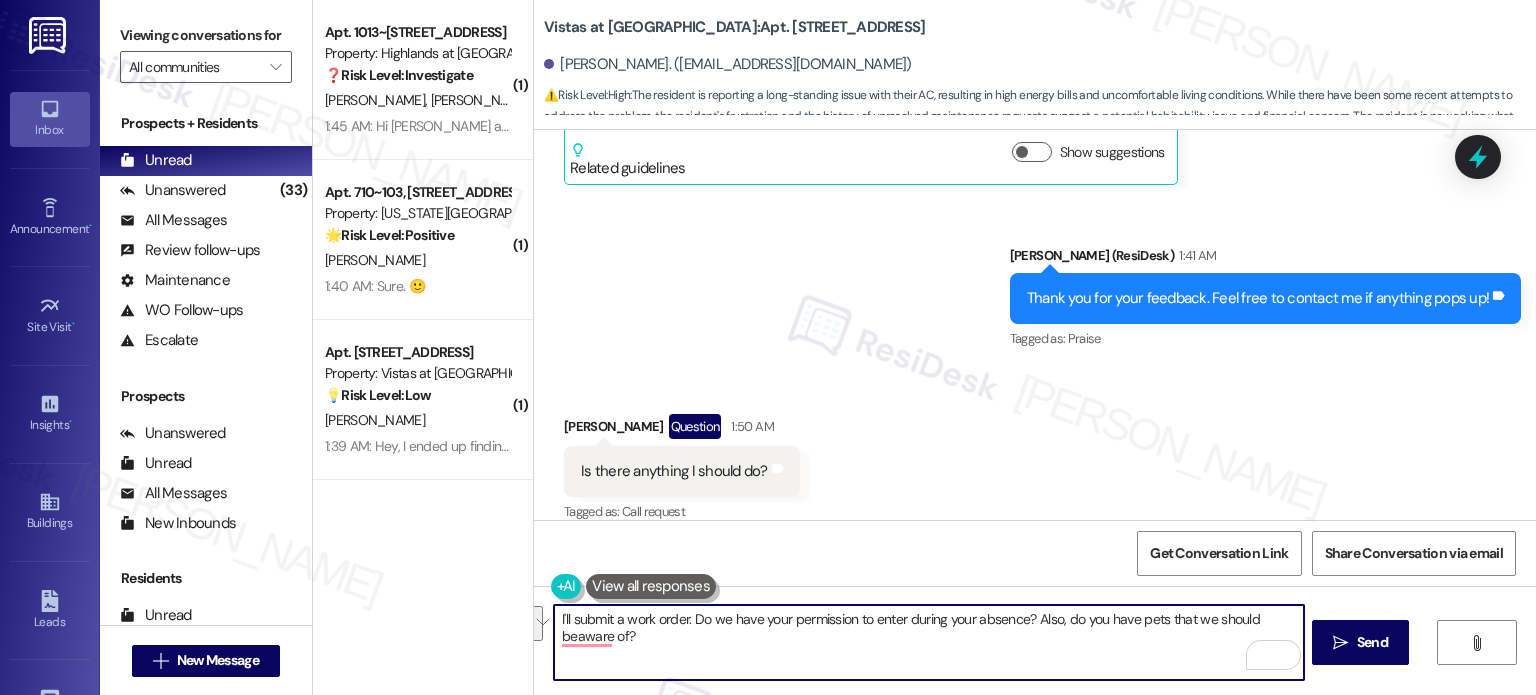 drag, startPoint x: 644, startPoint y: 647, endPoint x: 529, endPoint y: 615, distance: 119.36918 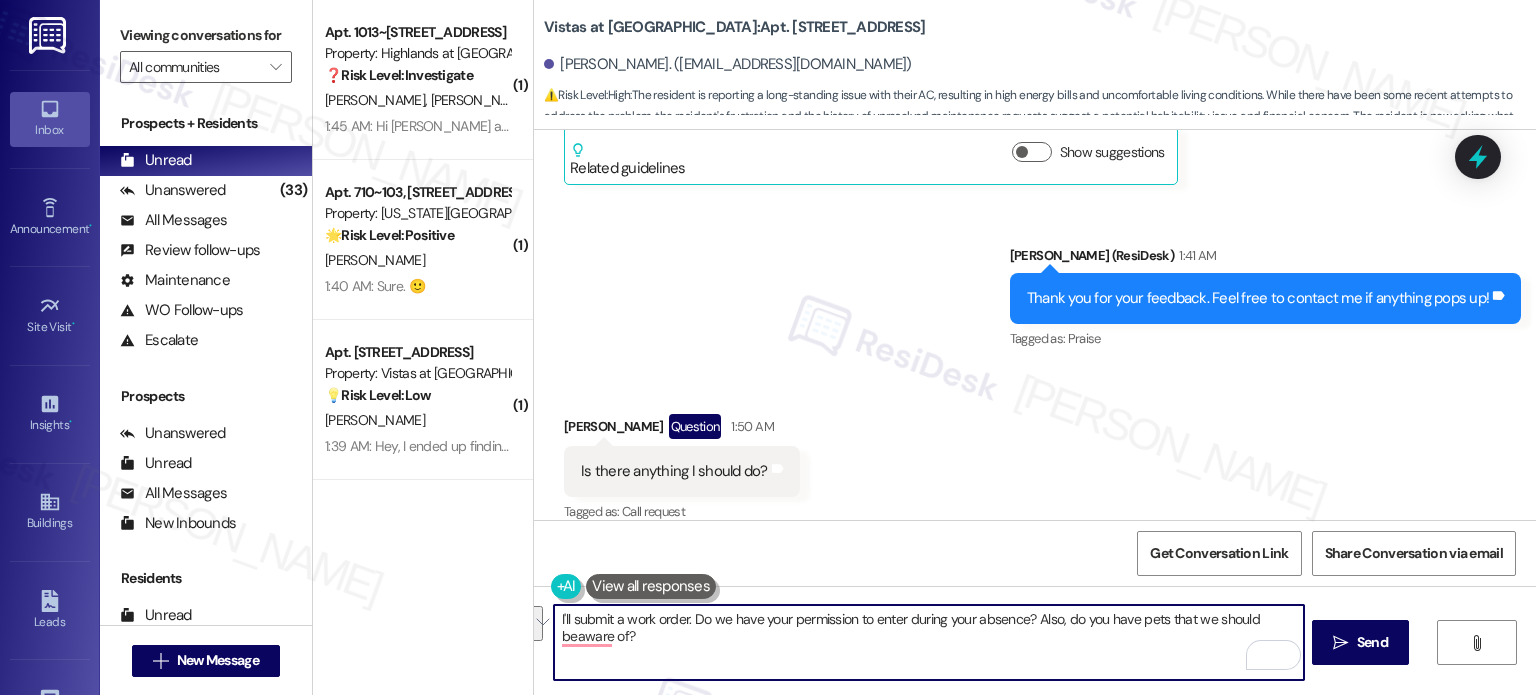 click on "I'll submit a work order. Do we have your permission to enter during your absence? Also, do you have pets that we should beaware of?
 Send " at bounding box center (1035, 661) 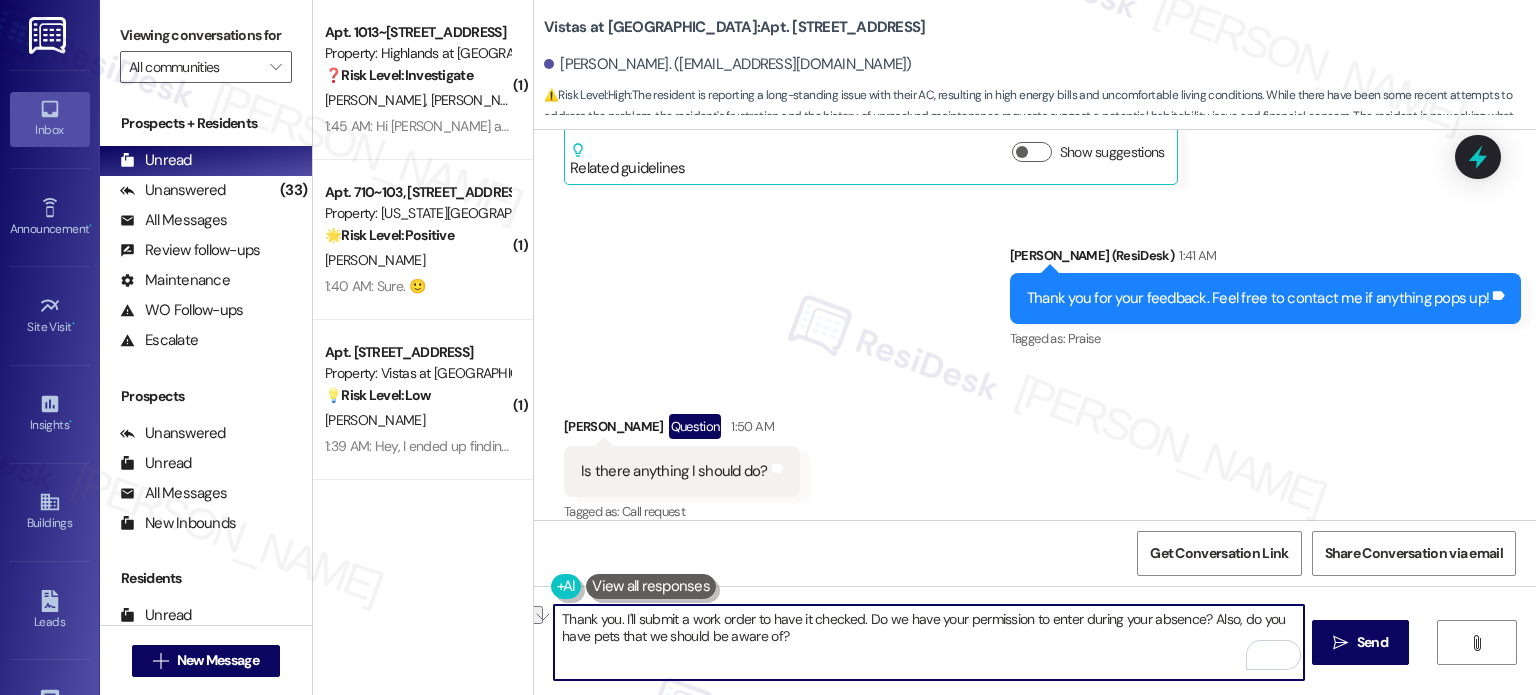 drag, startPoint x: 616, startPoint y: 616, endPoint x: 519, endPoint y: 600, distance: 98.31073 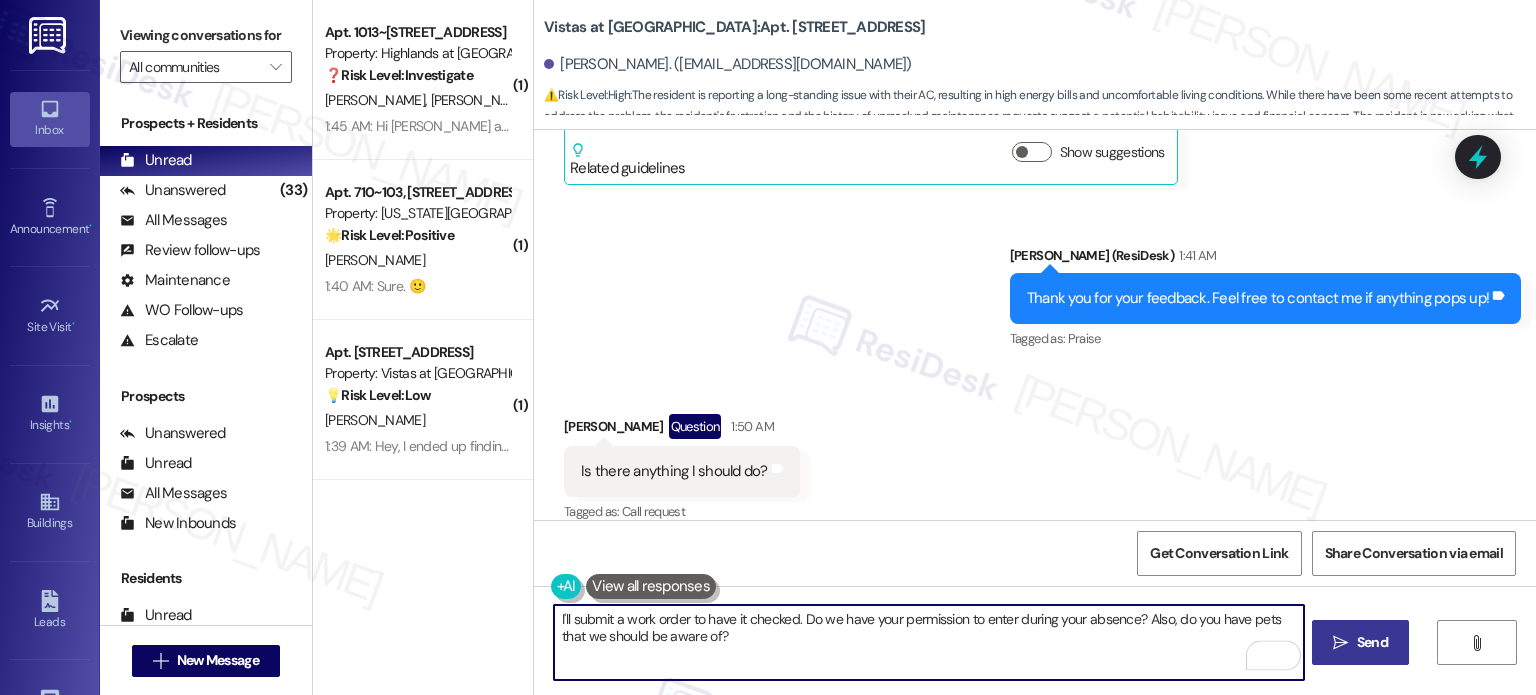 type on "I'll submit a work order to have it checked. Do we have your permission to enter during your absence? Also, do you have pets that we should be aware of?" 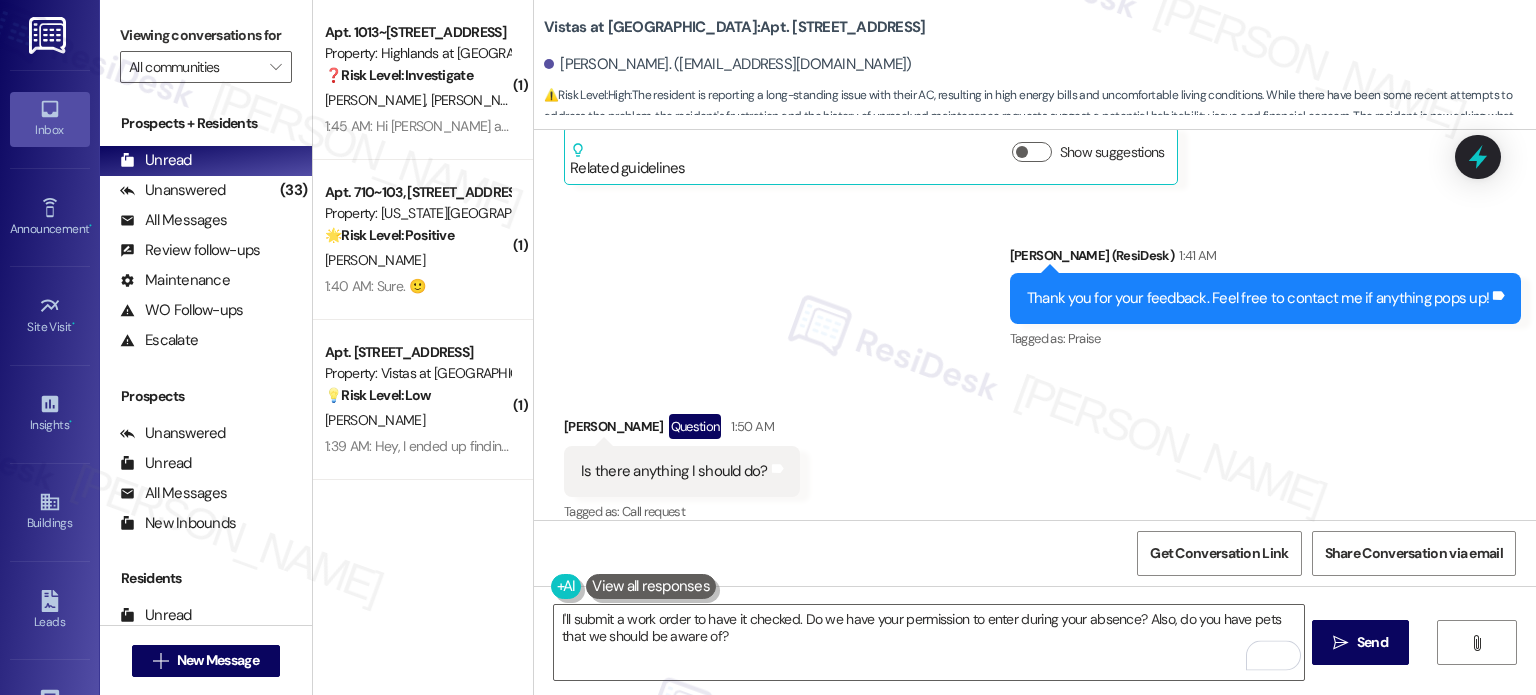 drag, startPoint x: 1397, startPoint y: 639, endPoint x: 1380, endPoint y: 483, distance: 156.92355 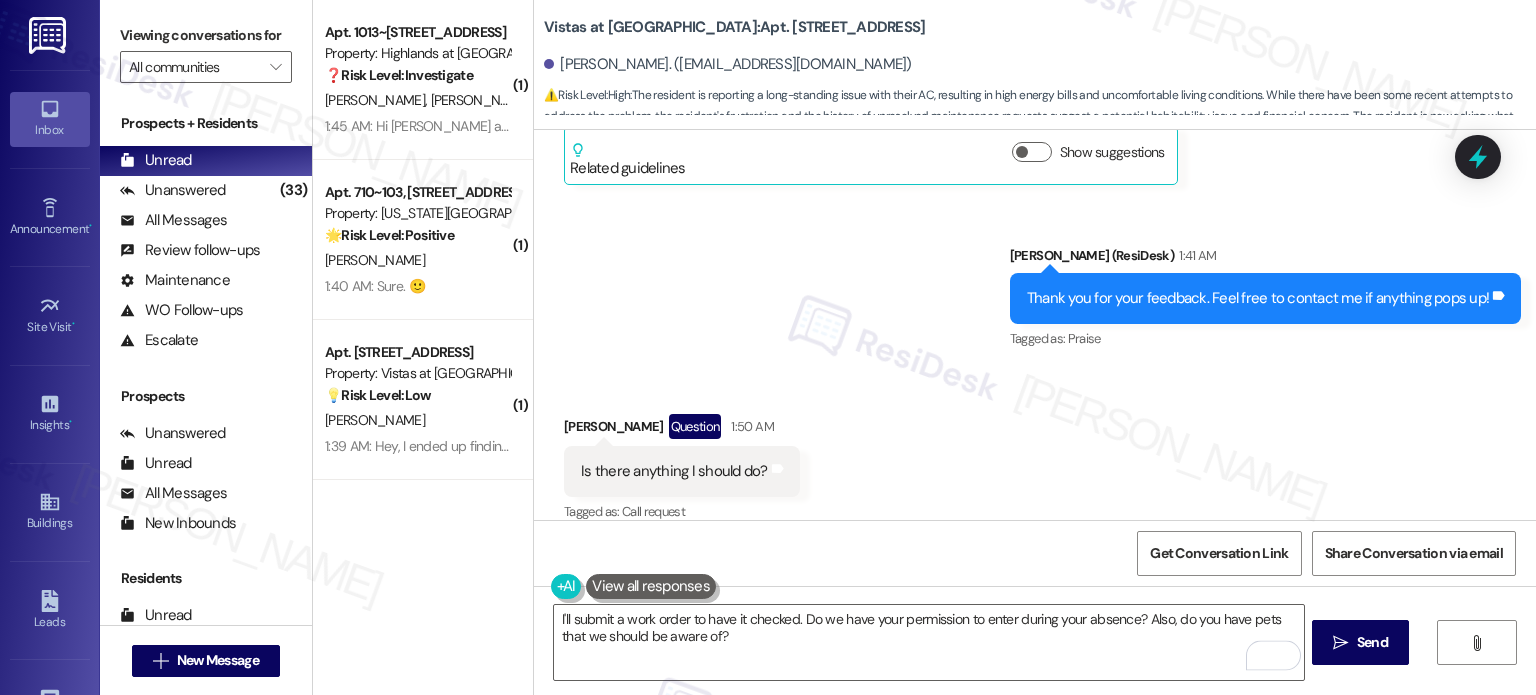 click on "I'll submit a work order to have it checked. Do we have your permission to enter during your absence? Also, do you have pets that we should be aware of?
 Send " at bounding box center (1035, 661) 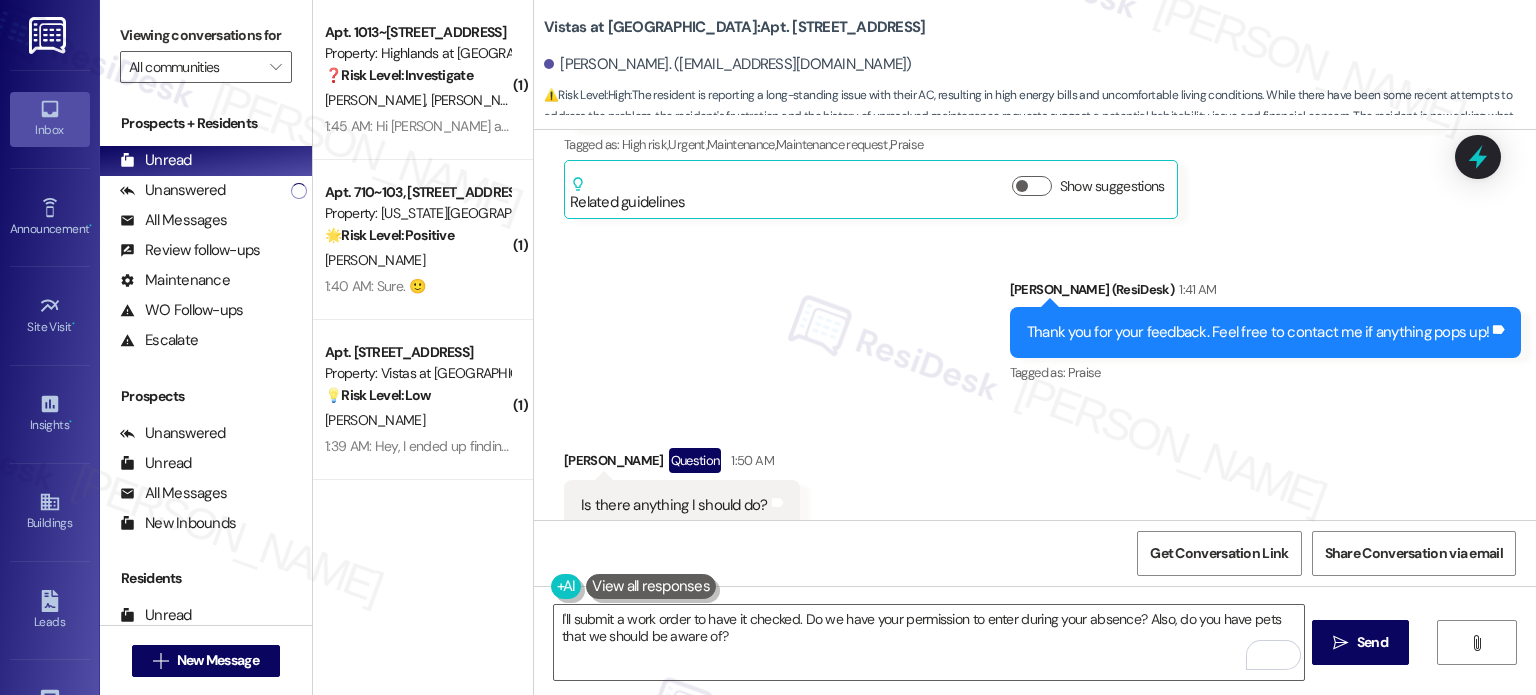 scroll, scrollTop: 2501, scrollLeft: 0, axis: vertical 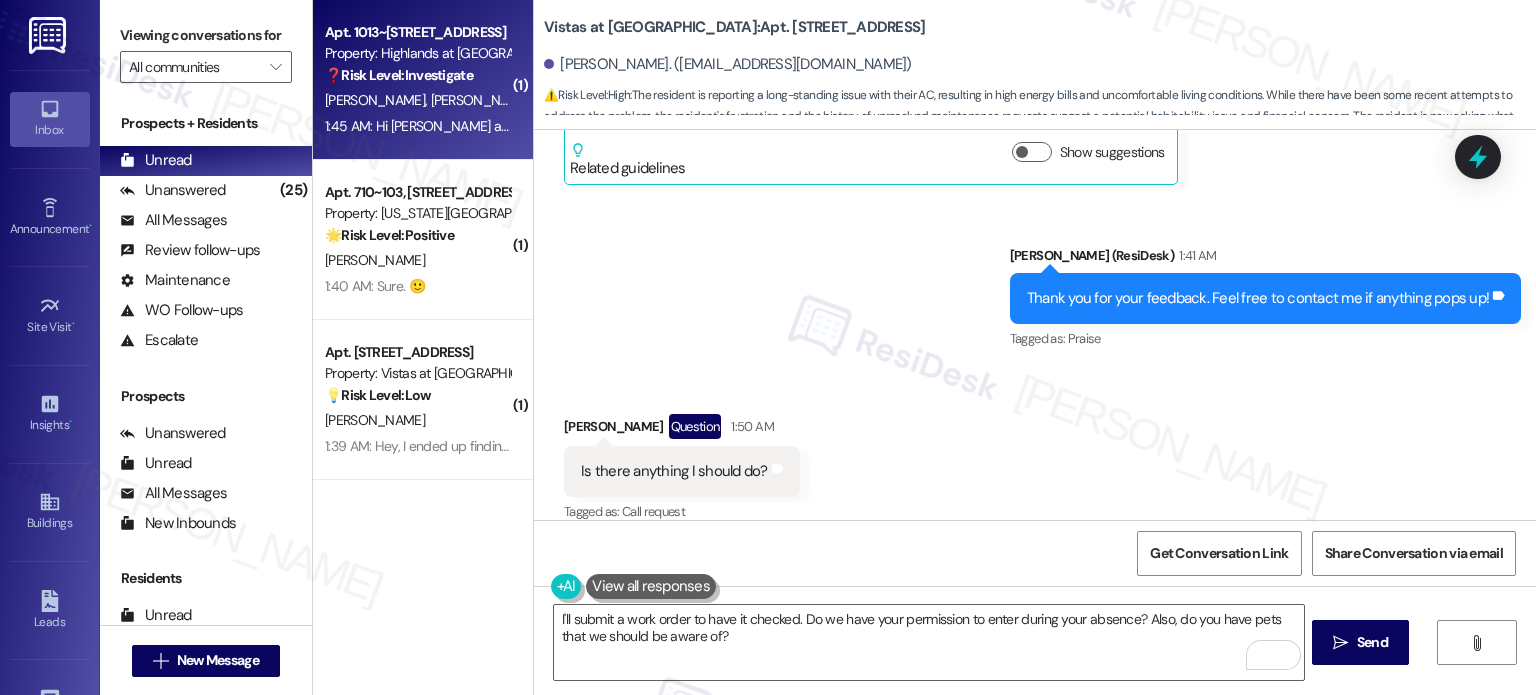 click on "[PERSON_NAME] [PERSON_NAME]" at bounding box center [417, 100] 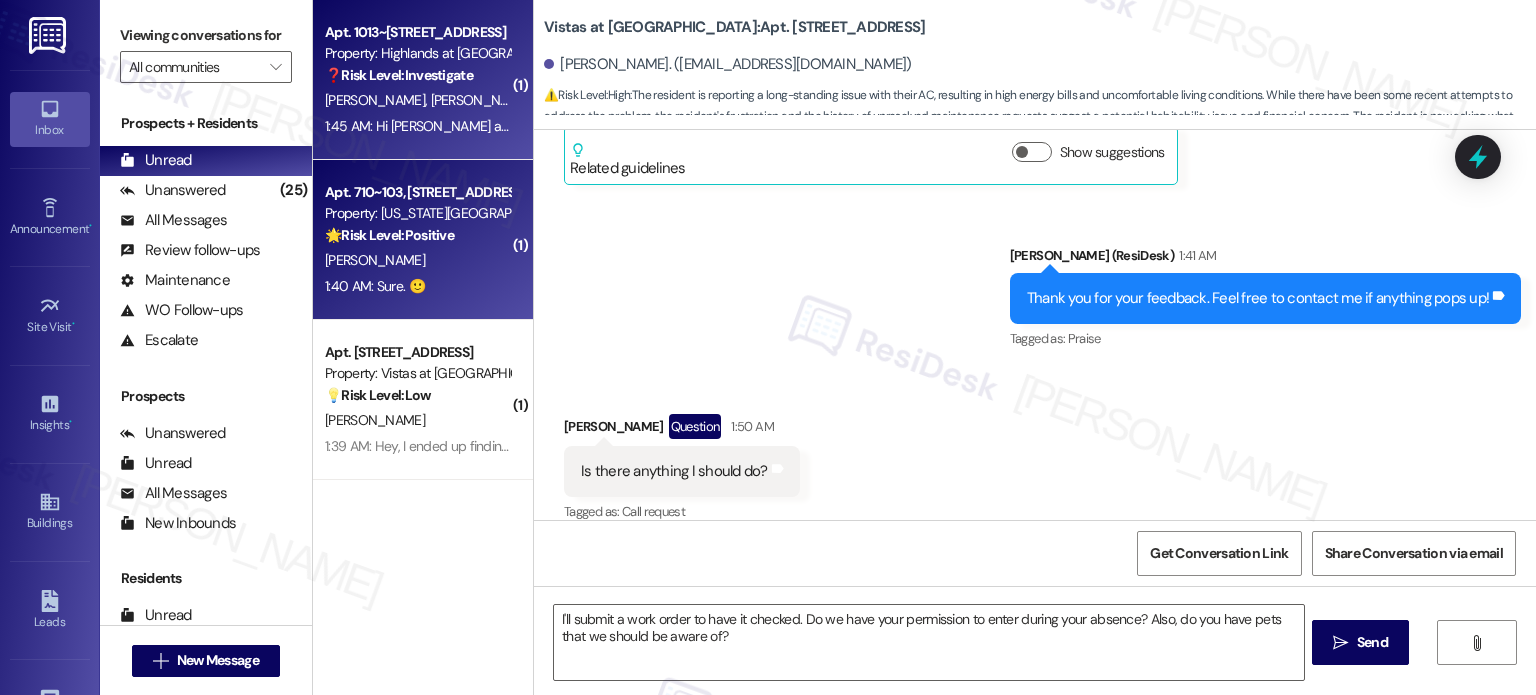 type on "Fetching suggested responses. Please feel free to read through the conversation in the meantime." 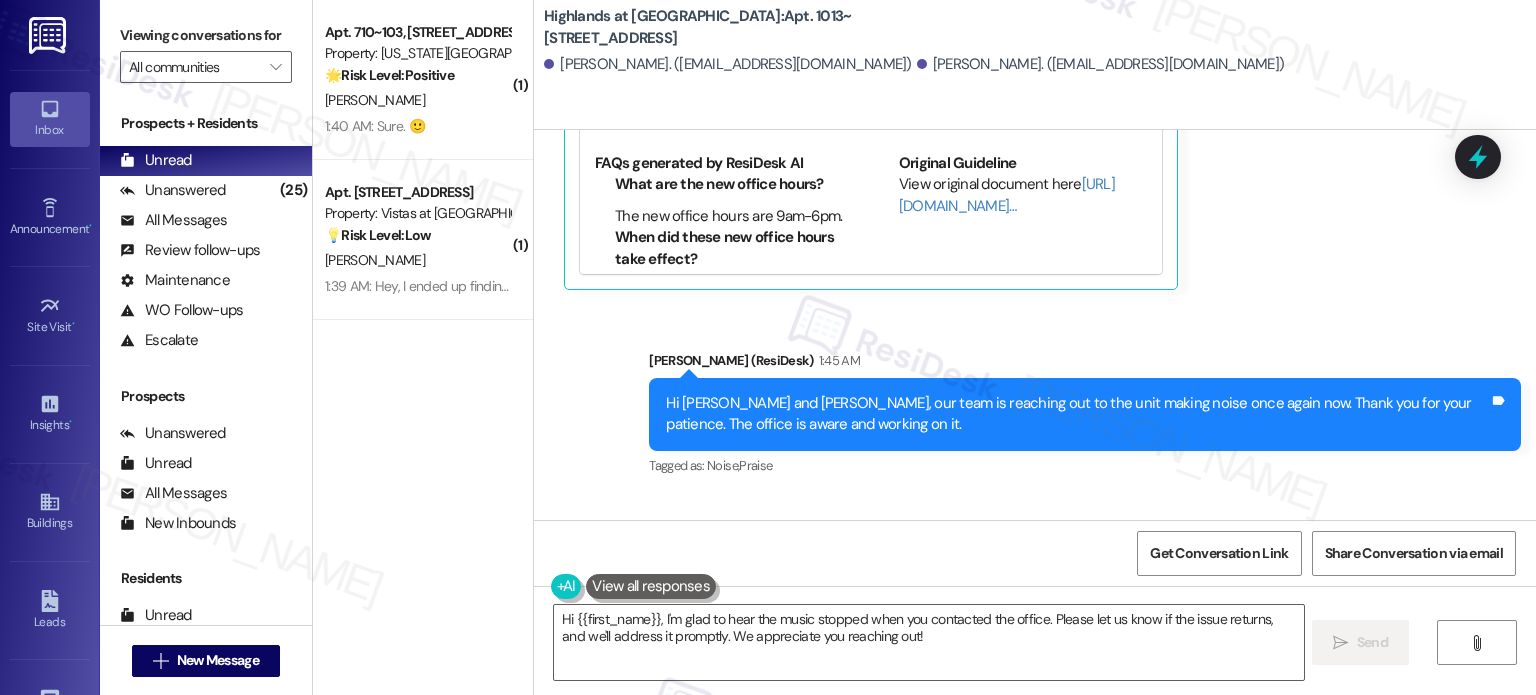 scroll, scrollTop: 28798, scrollLeft: 0, axis: vertical 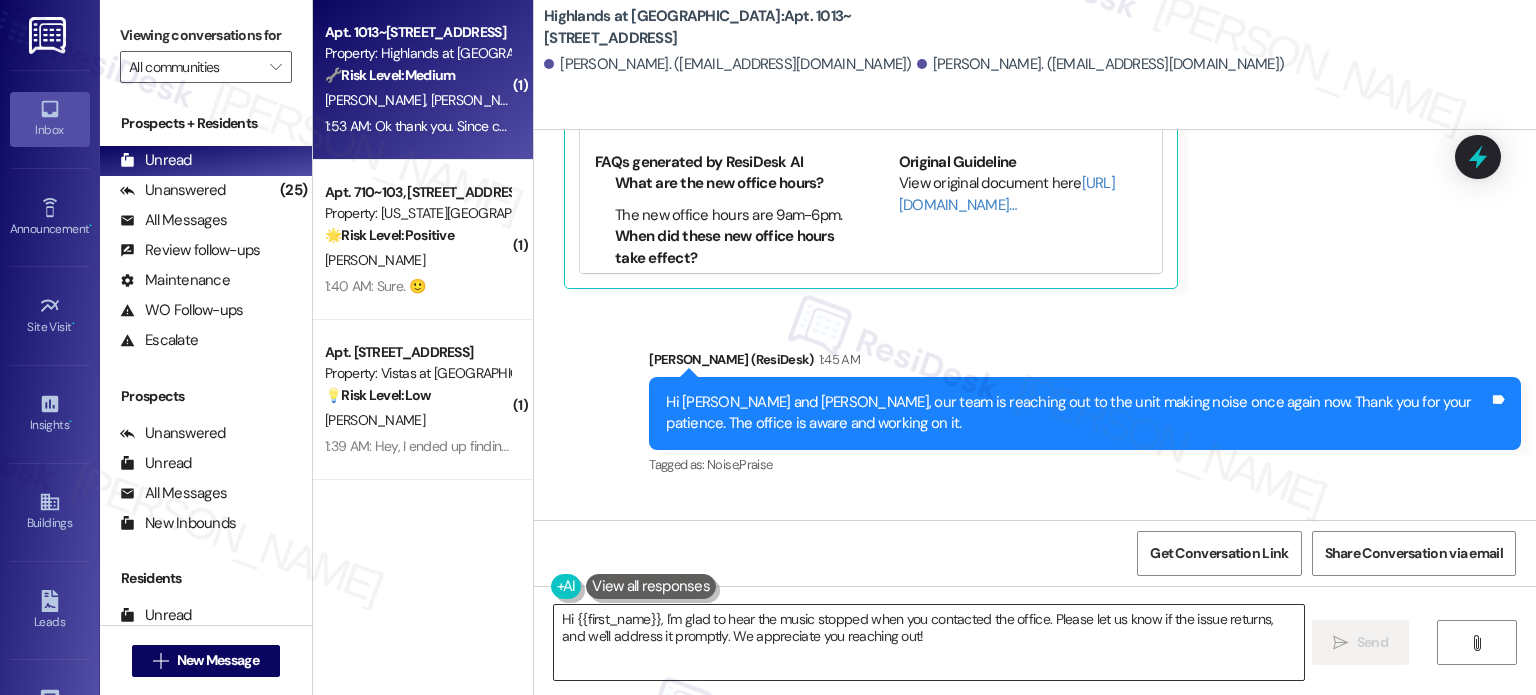 click on "Hi {{first_name}}, I'm glad to hear the music stopped when you contacted the office. Please let us know if the issue returns, and we'll address it promptly. We appreciate you reaching out!" at bounding box center (928, 642) 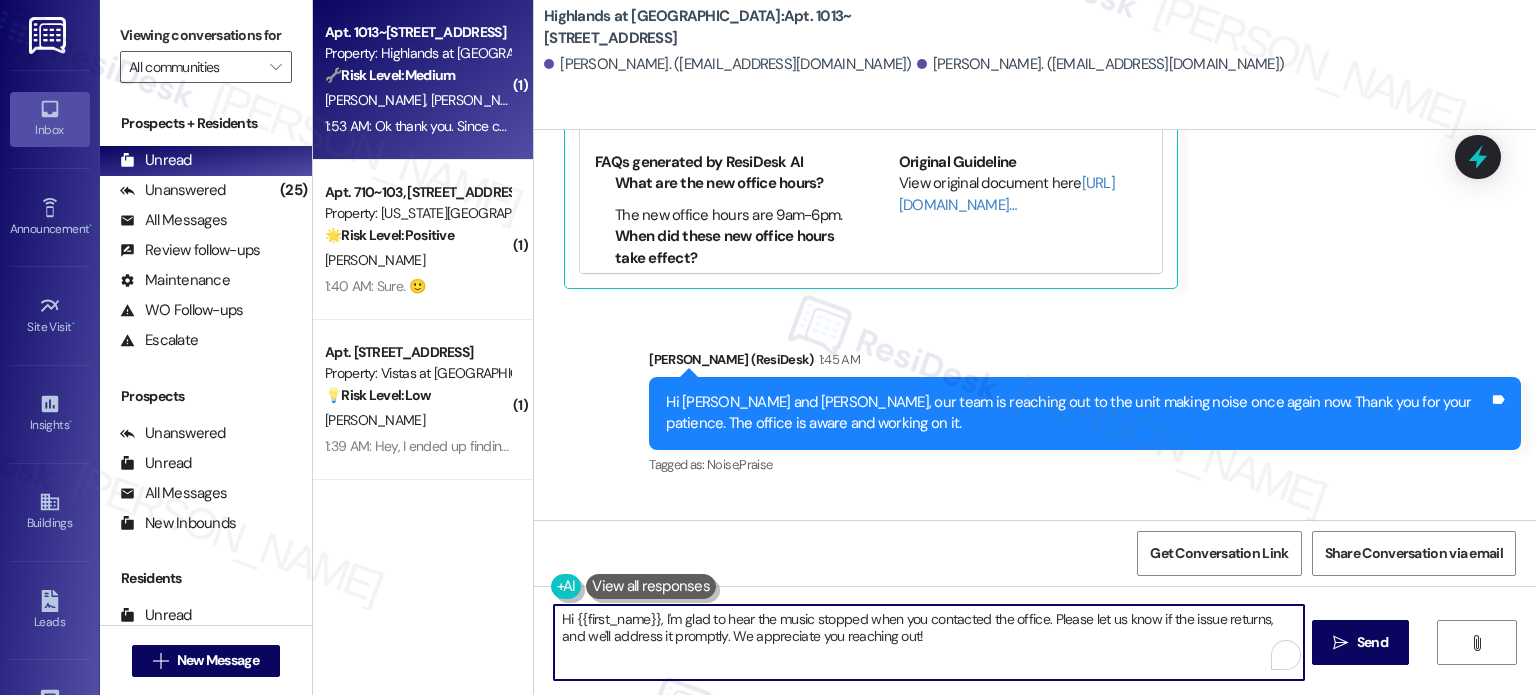click on "Hi {{first_name}}, I'm glad to hear the music stopped when you contacted the office. Please let us know if the issue returns, and we'll address it promptly. We appreciate you reaching out!" at bounding box center [928, 642] 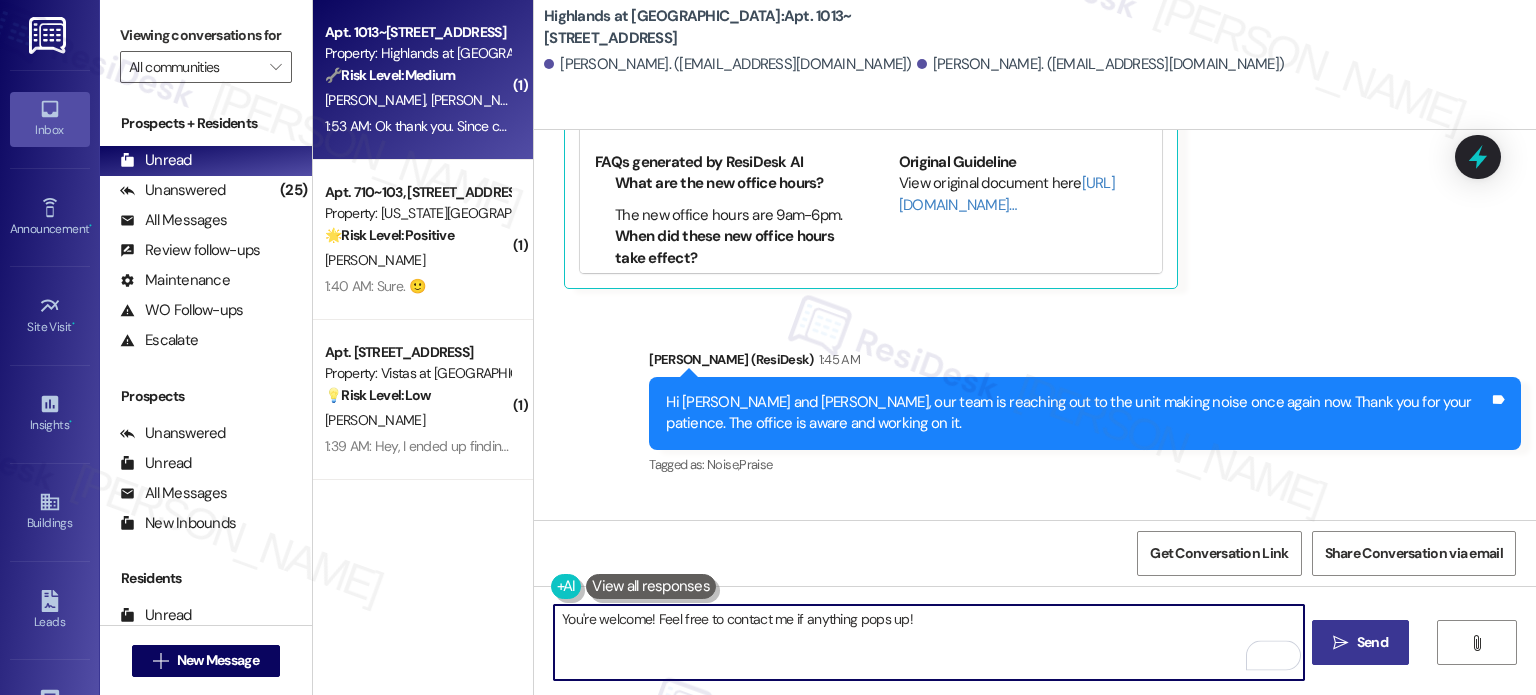 type on "You're welcome! Feel free to contact me if anything pops up!" 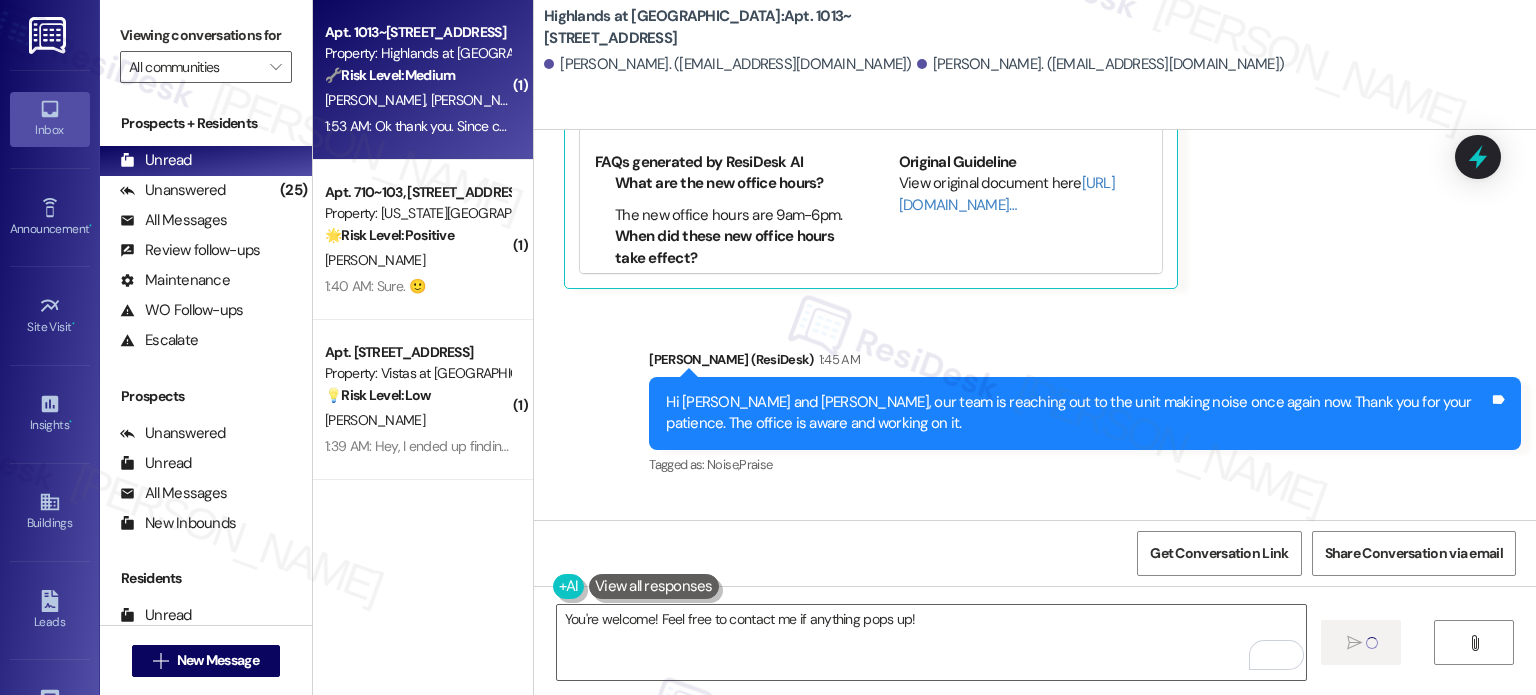 type 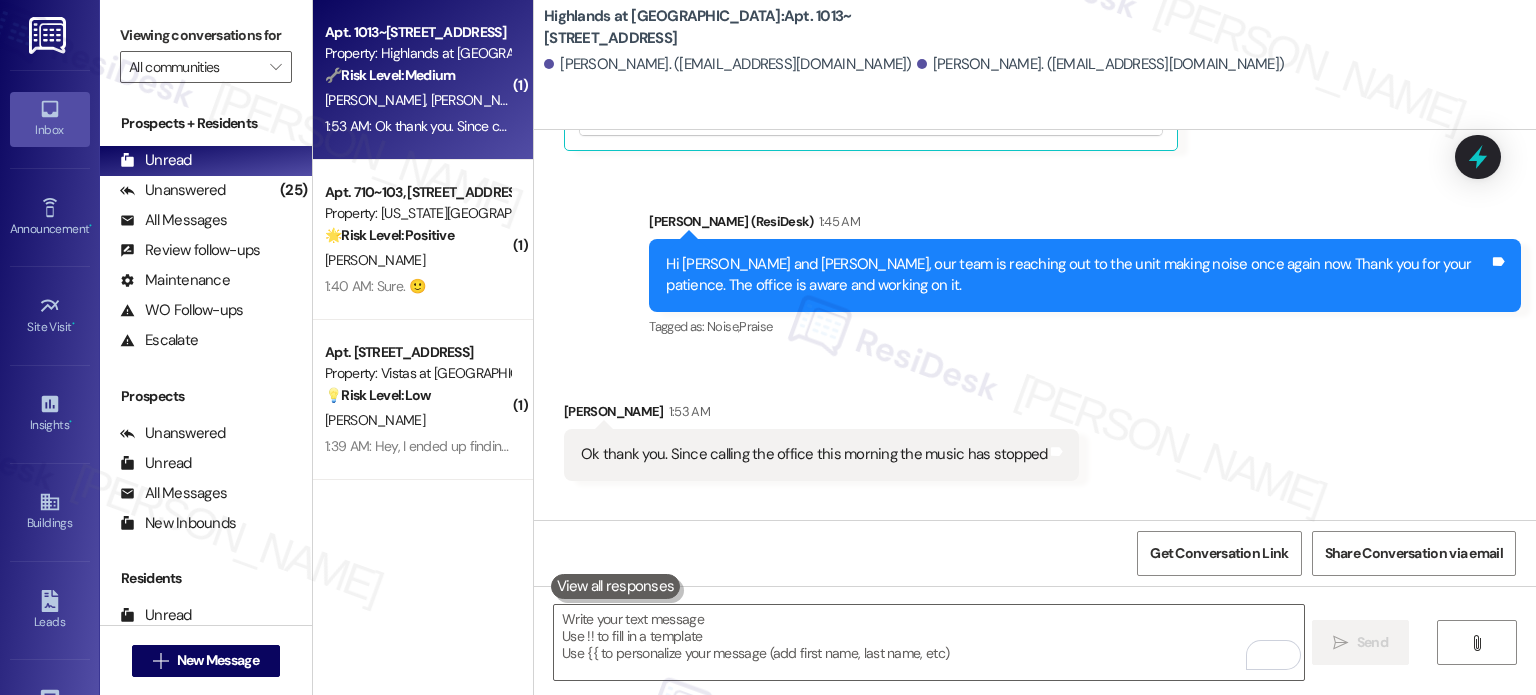 scroll, scrollTop: 28937, scrollLeft: 0, axis: vertical 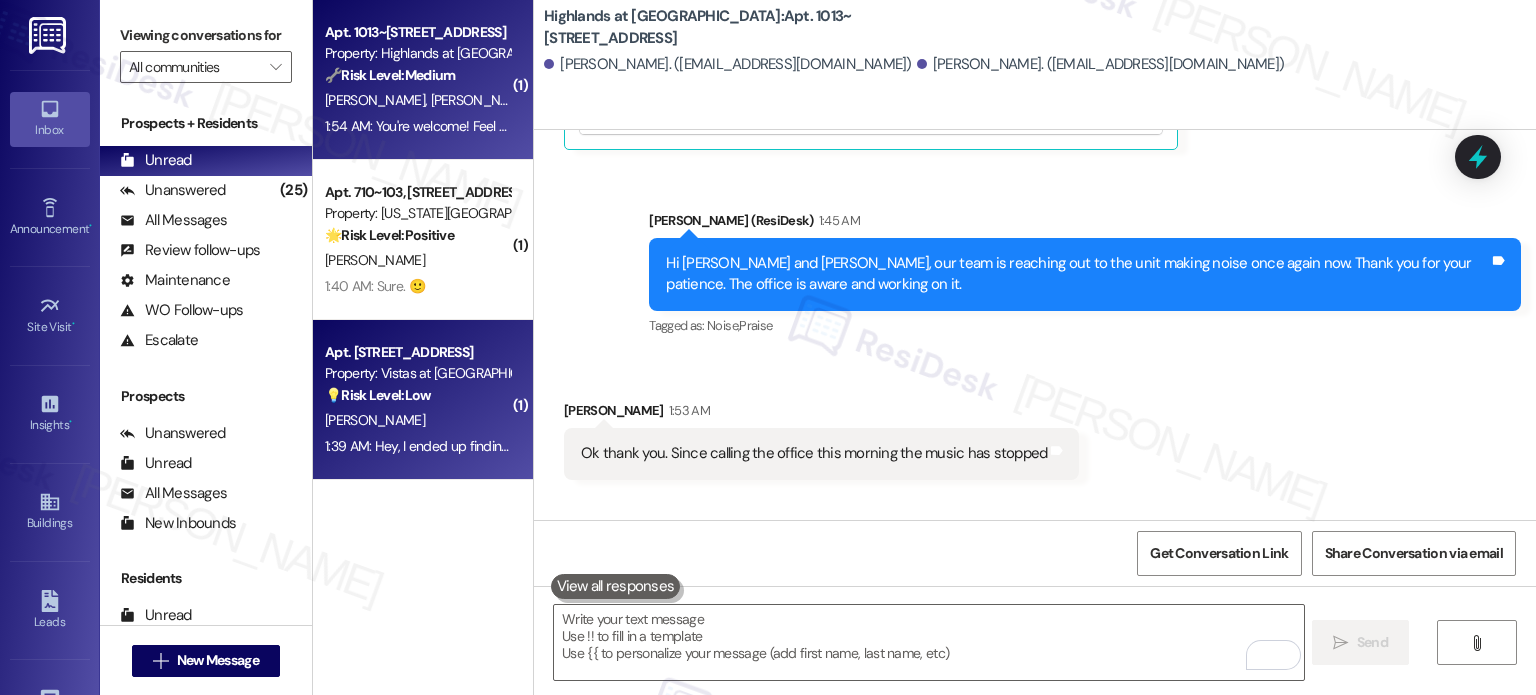 click on "[PERSON_NAME]" at bounding box center [417, 420] 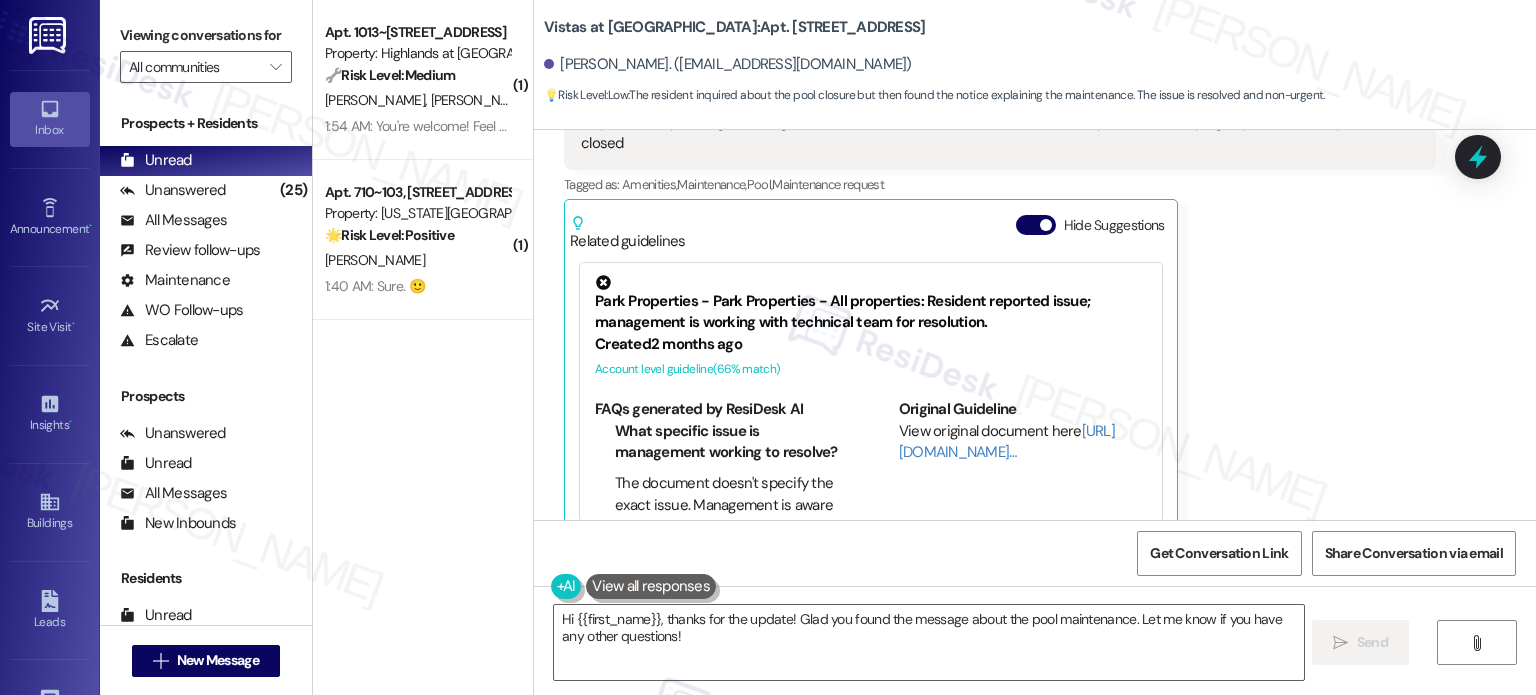 scroll, scrollTop: 864, scrollLeft: 0, axis: vertical 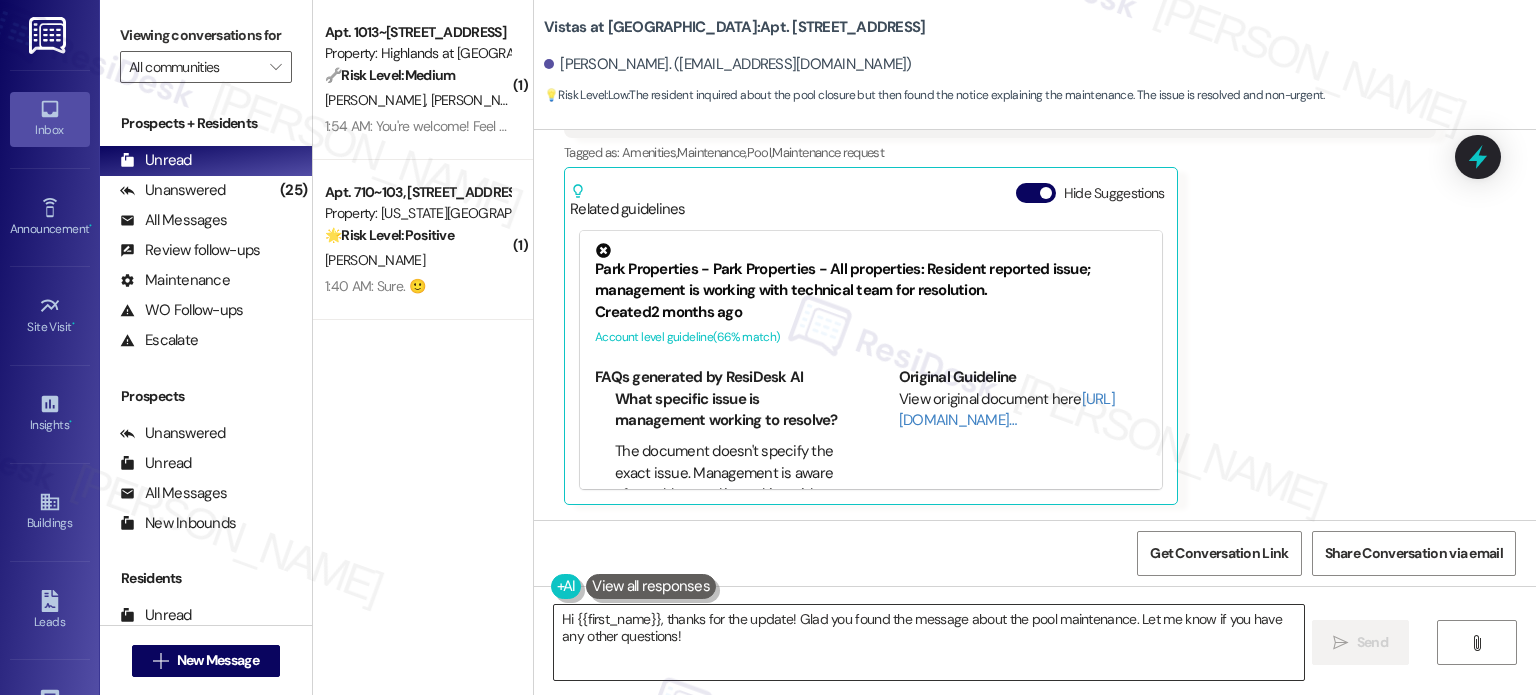click on "Hi {{first_name}}, thanks for the update! Glad you found the message about the pool maintenance. Let me know if you have any other questions!" at bounding box center (928, 642) 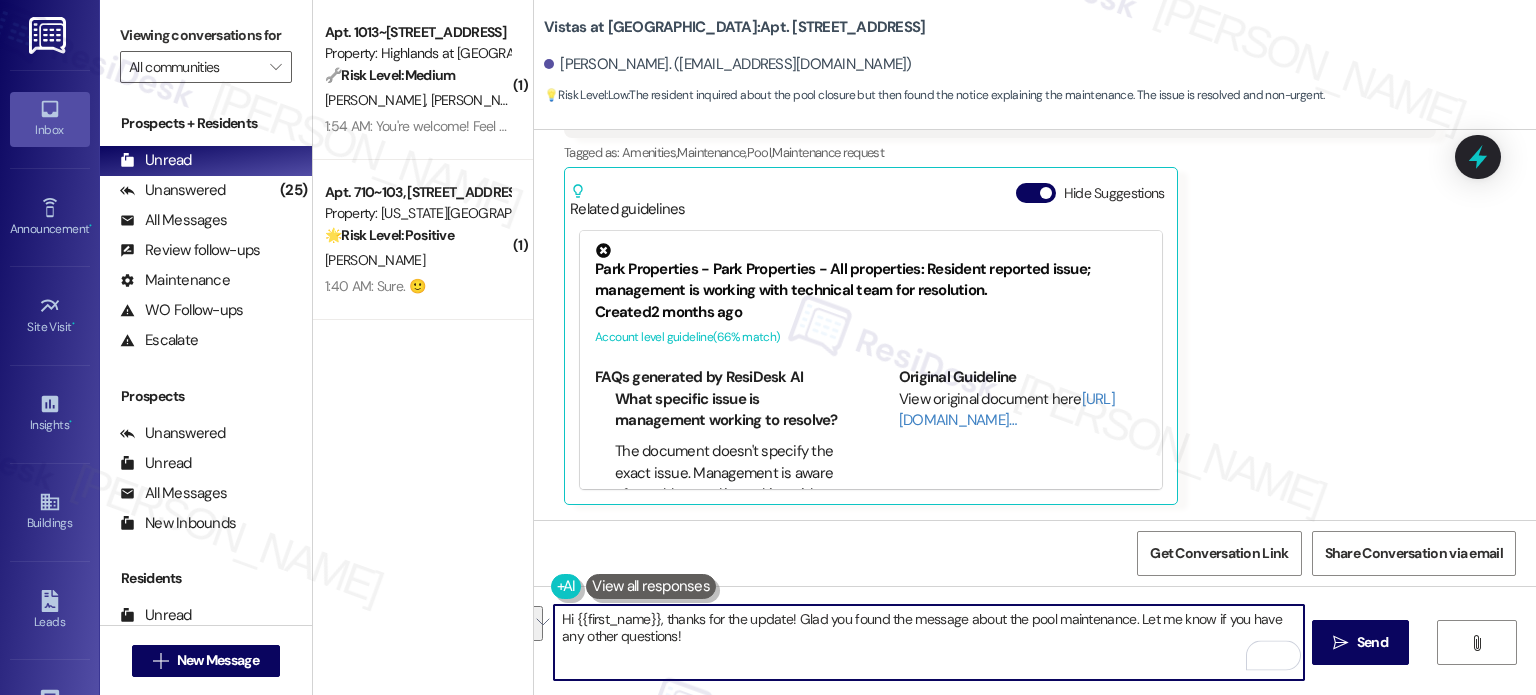drag, startPoint x: 785, startPoint y: 615, endPoint x: 824, endPoint y: 675, distance: 71.561165 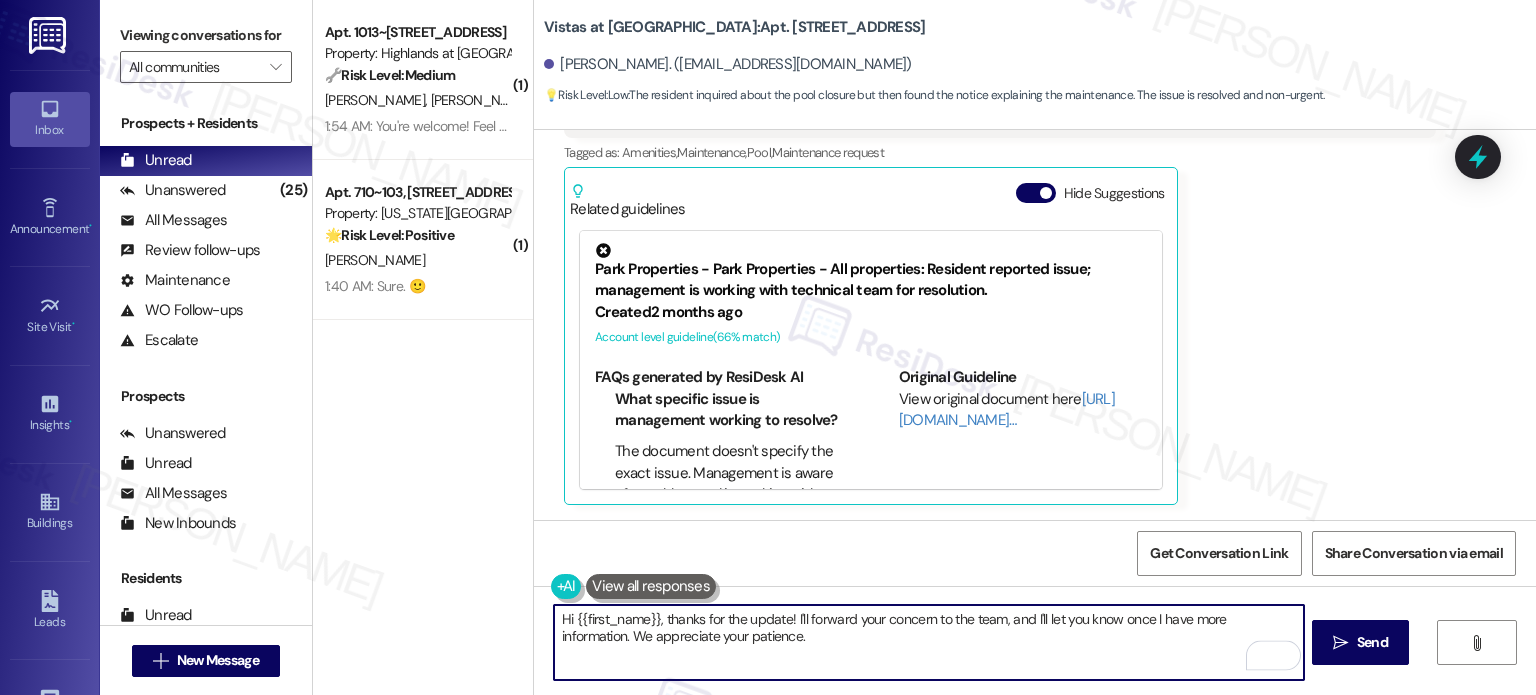 click on "Hi {{first_name}}, thanks for the update! I'll forward your concern to the team, and I'll let you know once I have more information. We appreciate your patience." at bounding box center (928, 642) 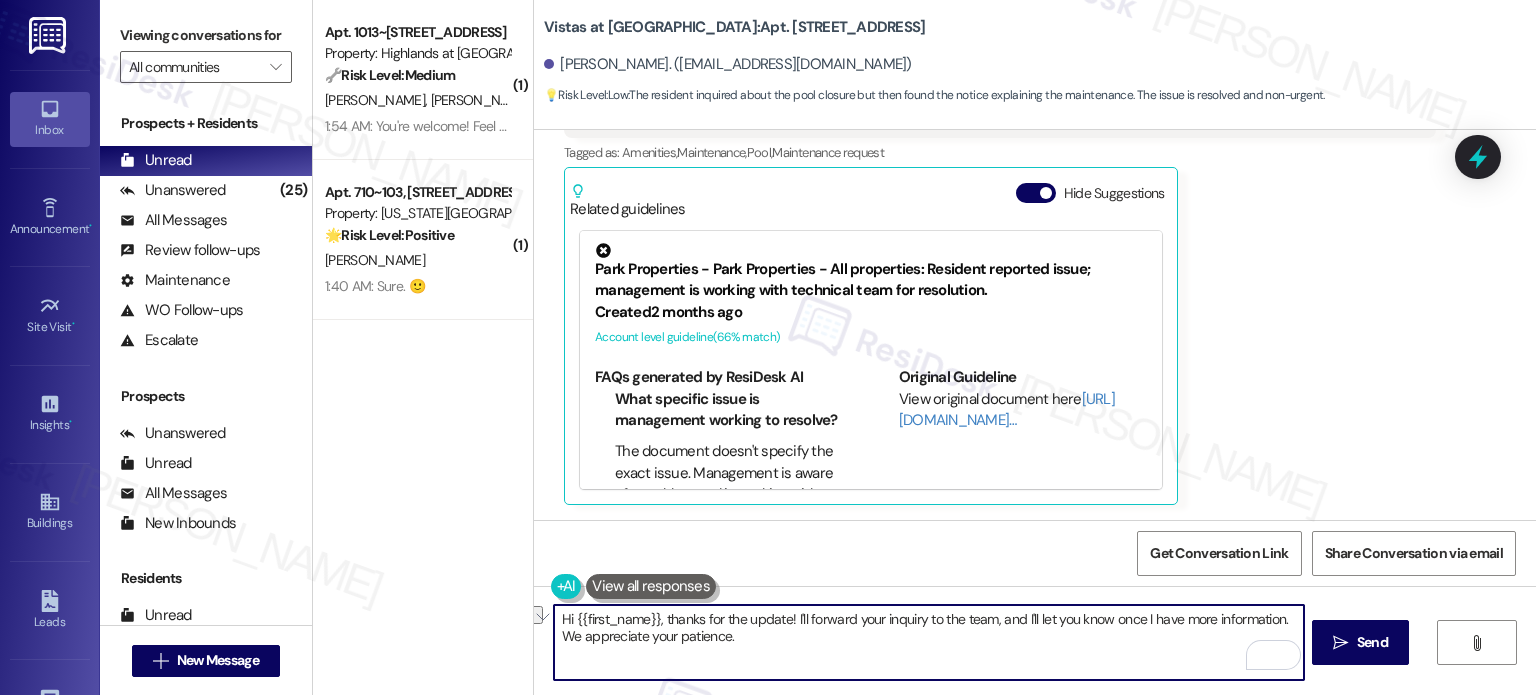 drag, startPoint x: 660, startPoint y: 614, endPoint x: 393, endPoint y: 608, distance: 267.0674 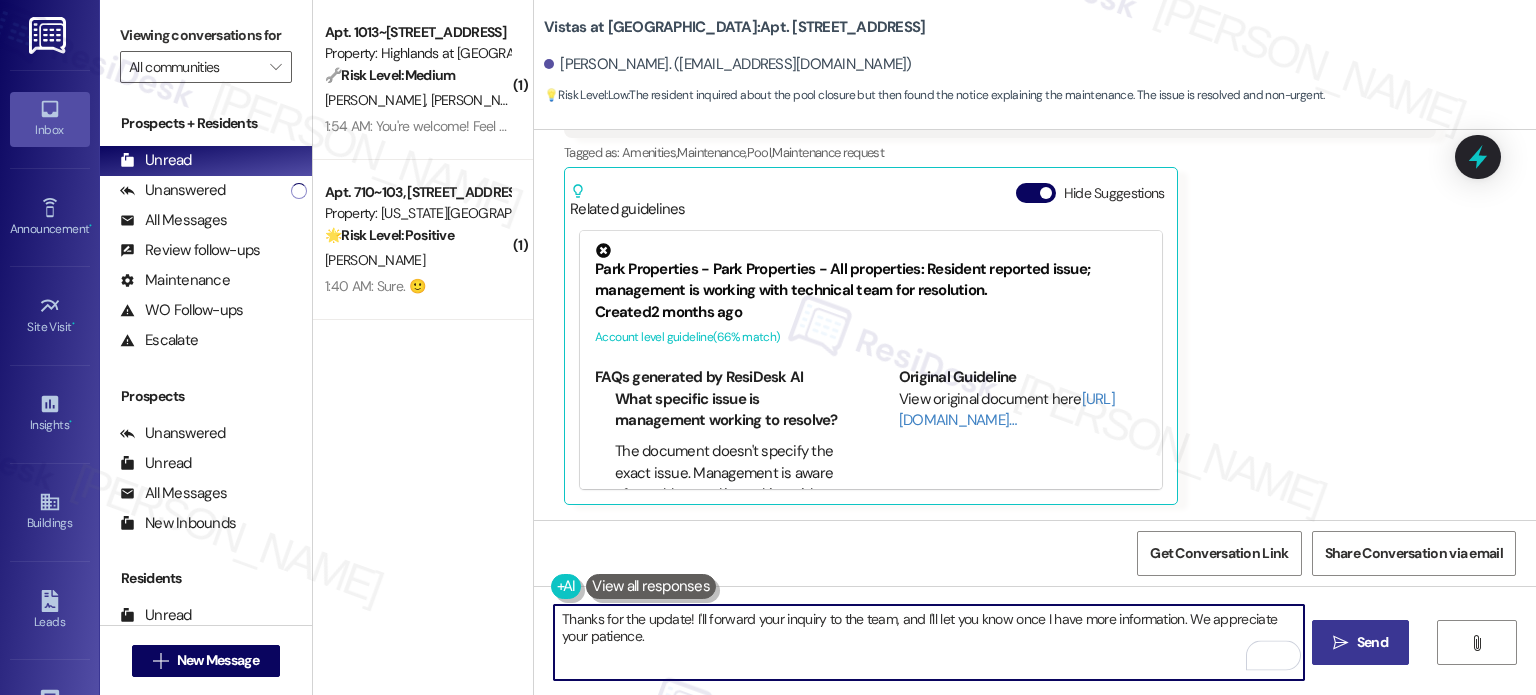 type on "Thanks for the update! I'll forward your inquiry to the team, and I'll let you know once I have more information. We appreciate your patience." 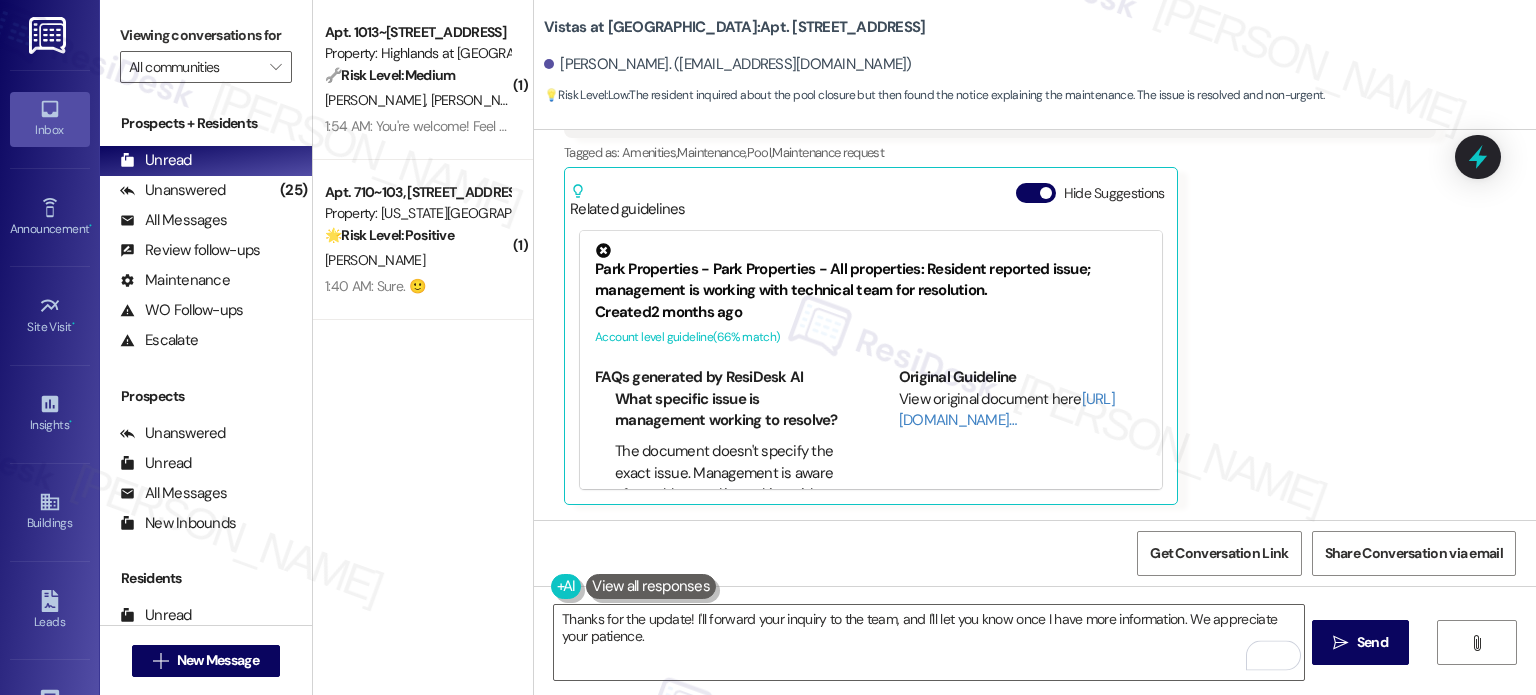 drag, startPoint x: 1392, startPoint y: 636, endPoint x: 1343, endPoint y: 497, distance: 147.38385 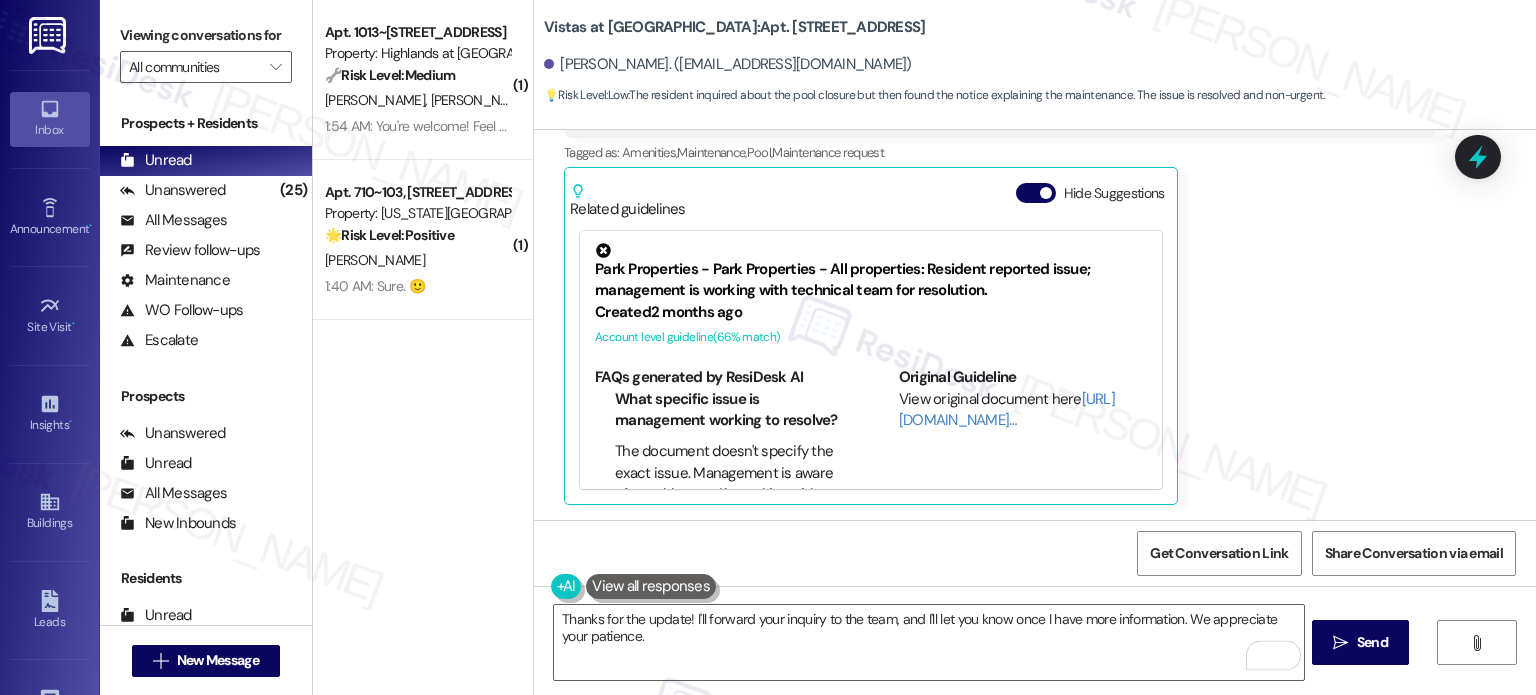 click on "Thanks for the update! I'll forward your inquiry to the team, and I'll let you know once I have more information. We appreciate your patience.
 Send " at bounding box center (1035, 661) 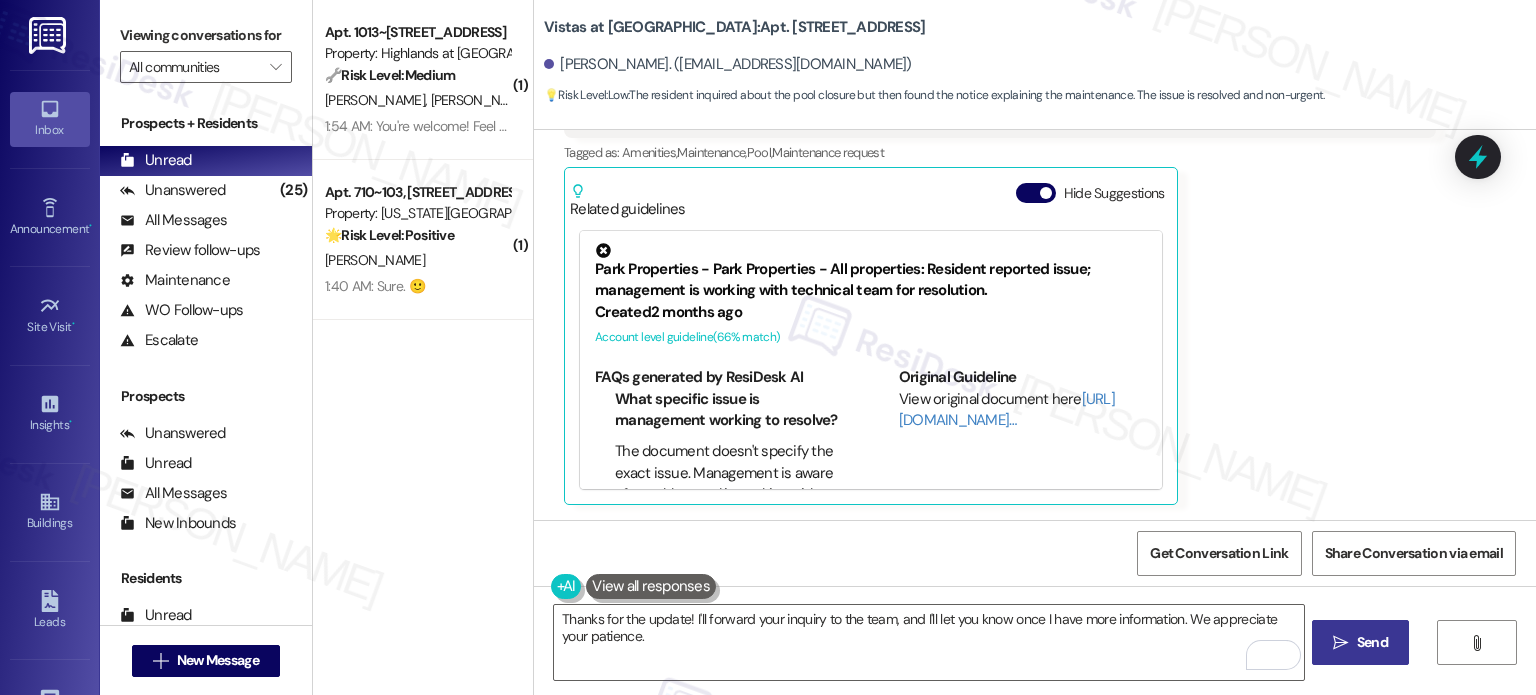 click on " Send" at bounding box center [1360, 642] 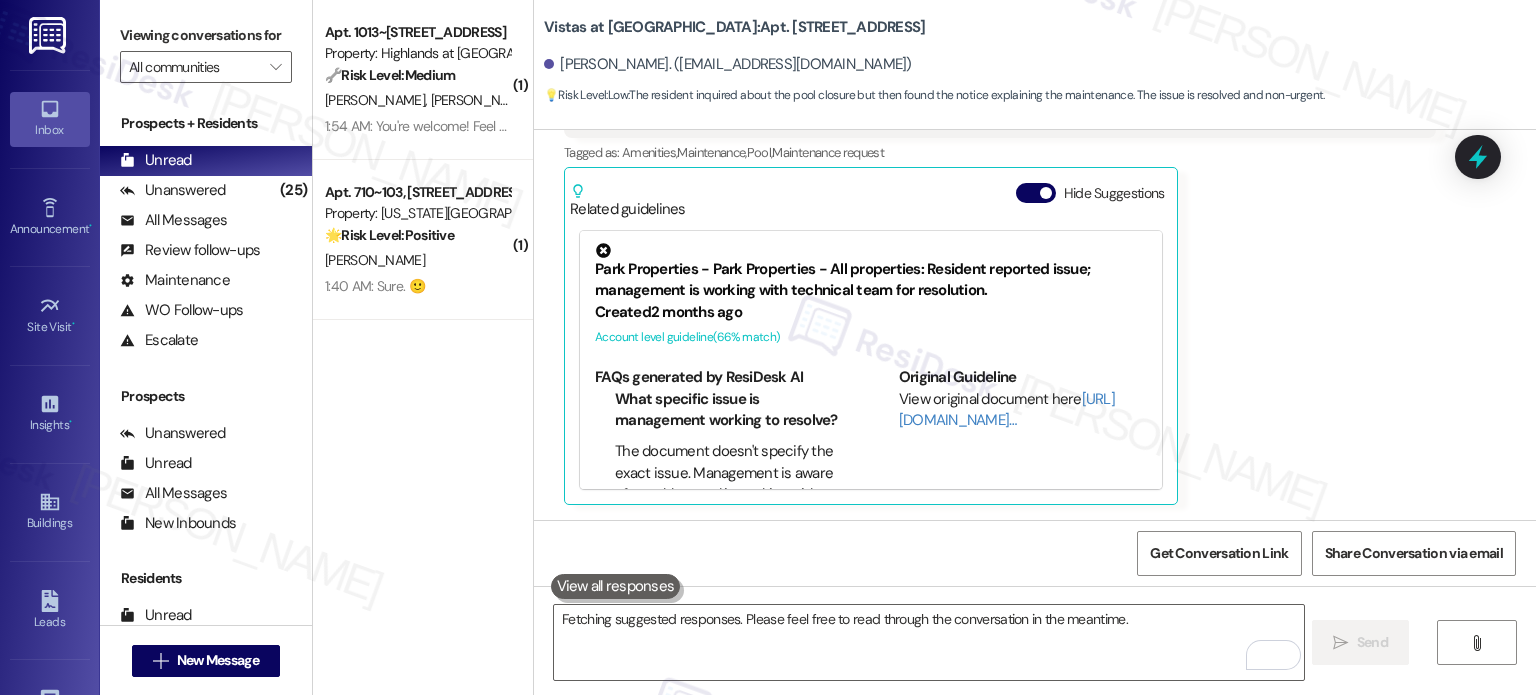 scroll, scrollTop: 863, scrollLeft: 0, axis: vertical 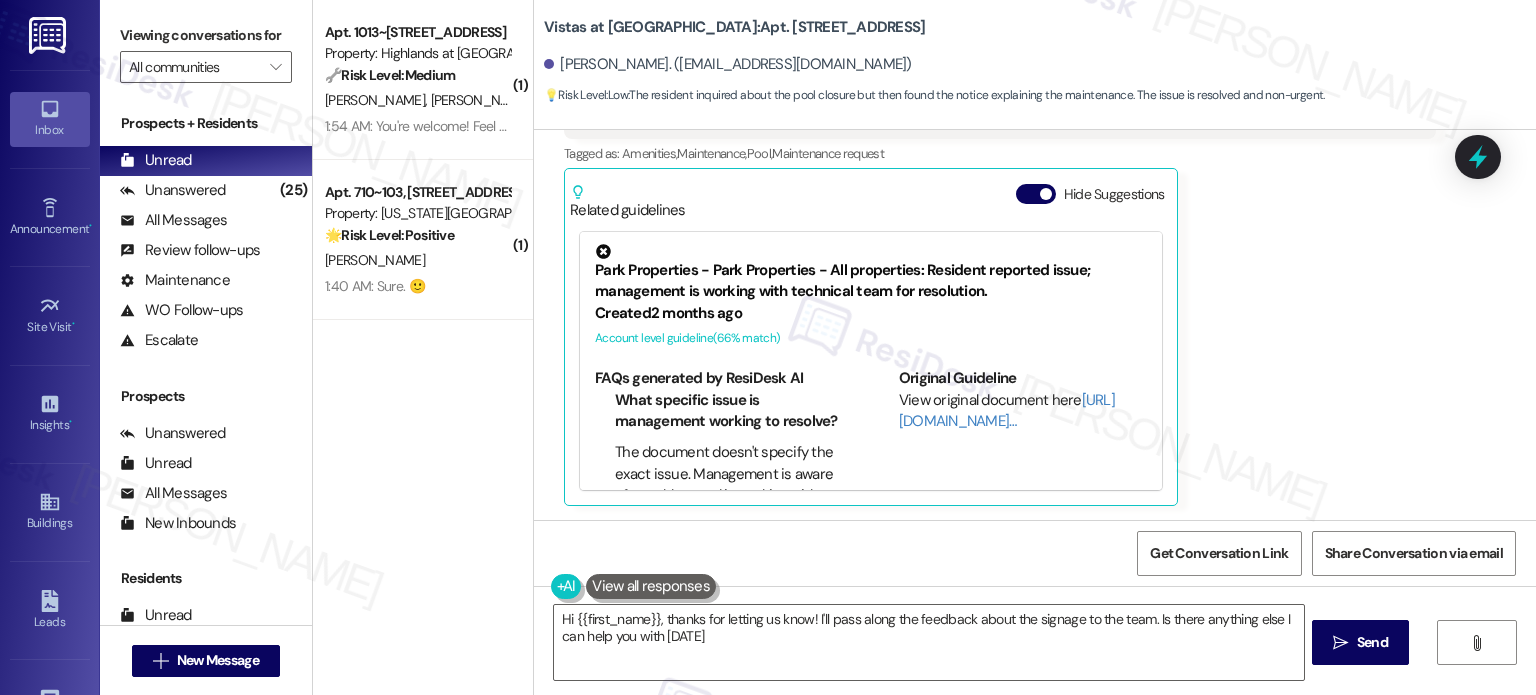 type on "Hi {{first_name}}, thanks for letting us know! I'll pass along the feedback about the signage to the team. Is there anything else I can help you with [DATE]?" 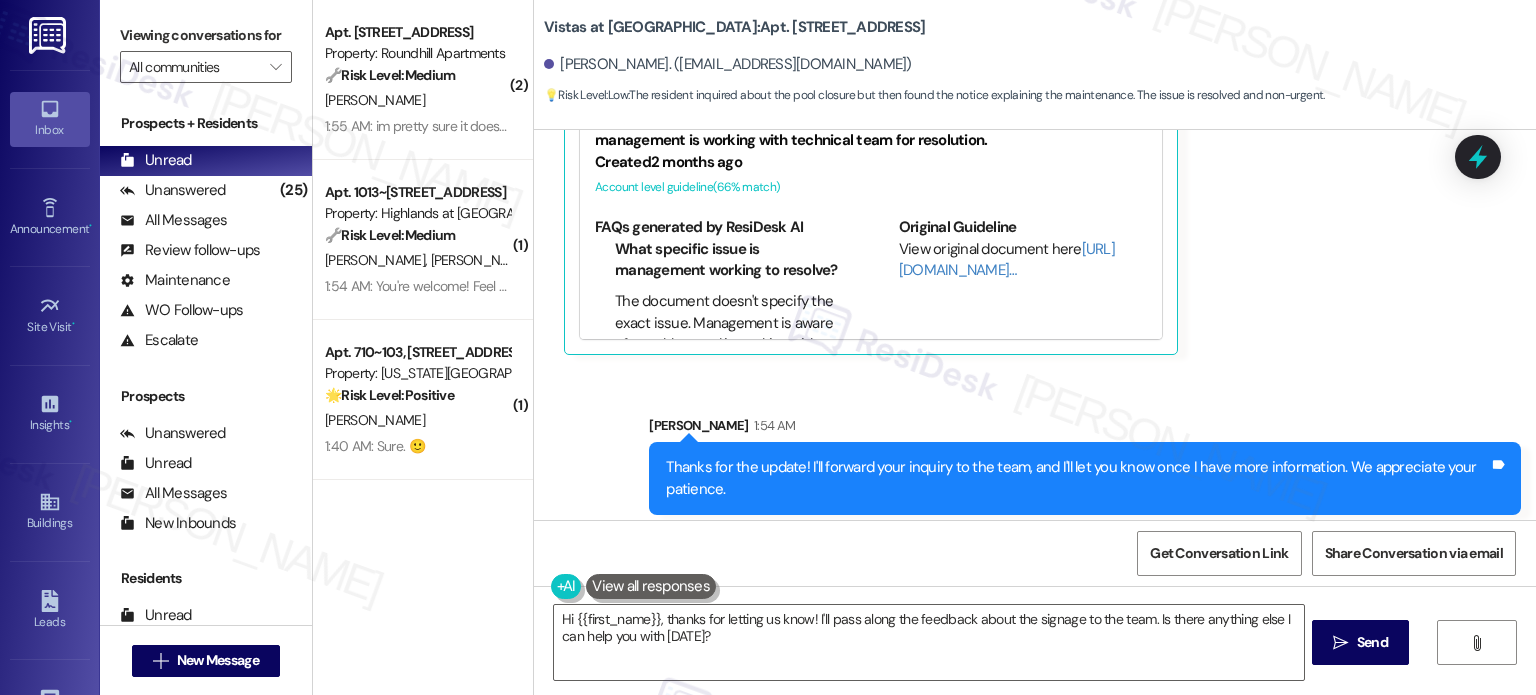 scroll, scrollTop: 1024, scrollLeft: 0, axis: vertical 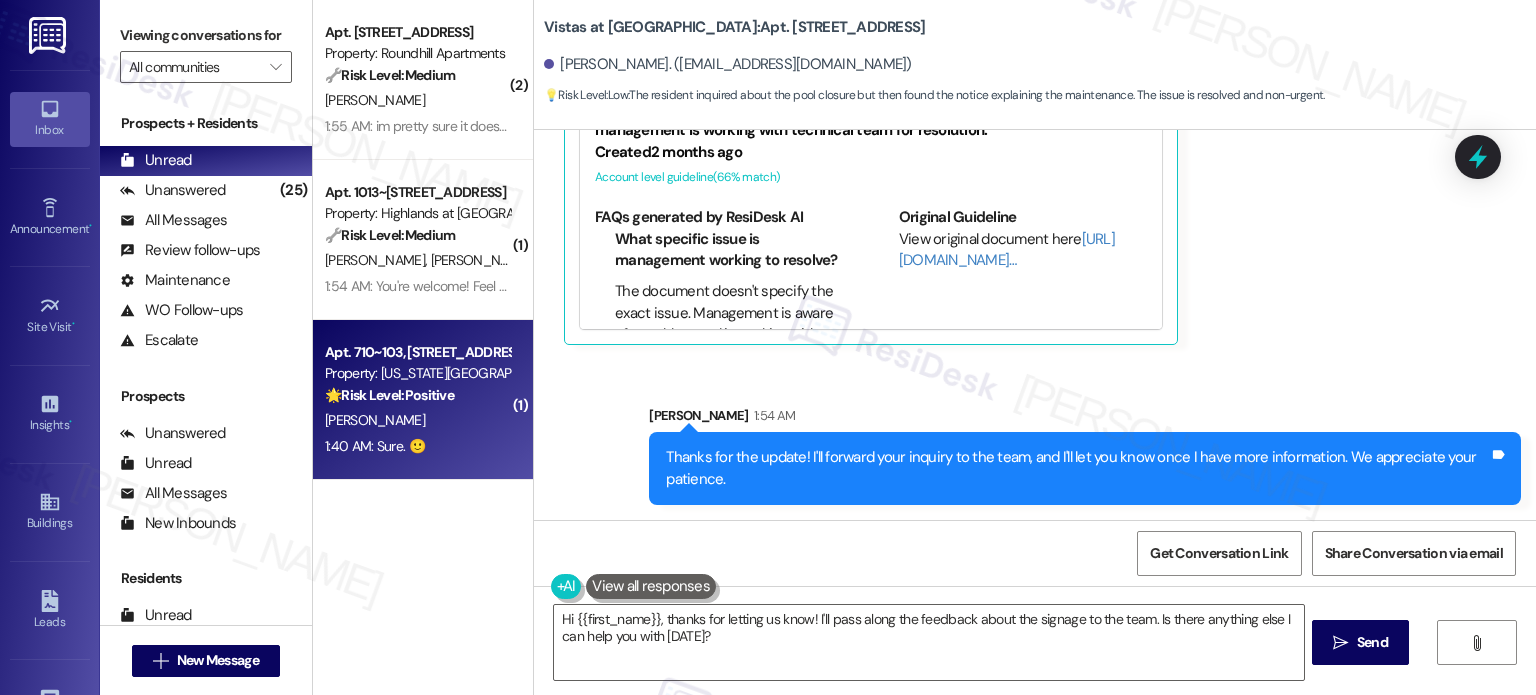 click on "[PERSON_NAME]" at bounding box center [417, 420] 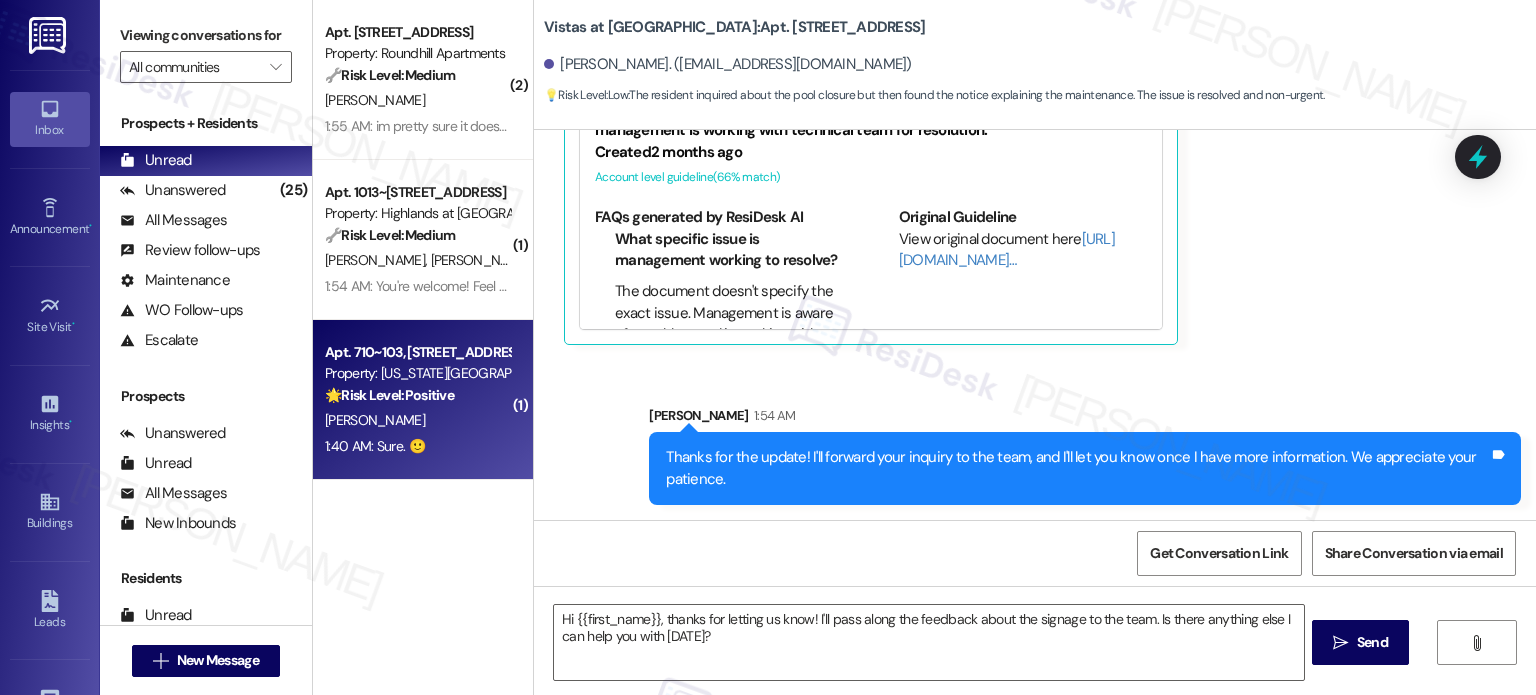 type on "Fetching suggested responses. Please feel free to read through the conversation in the meantime." 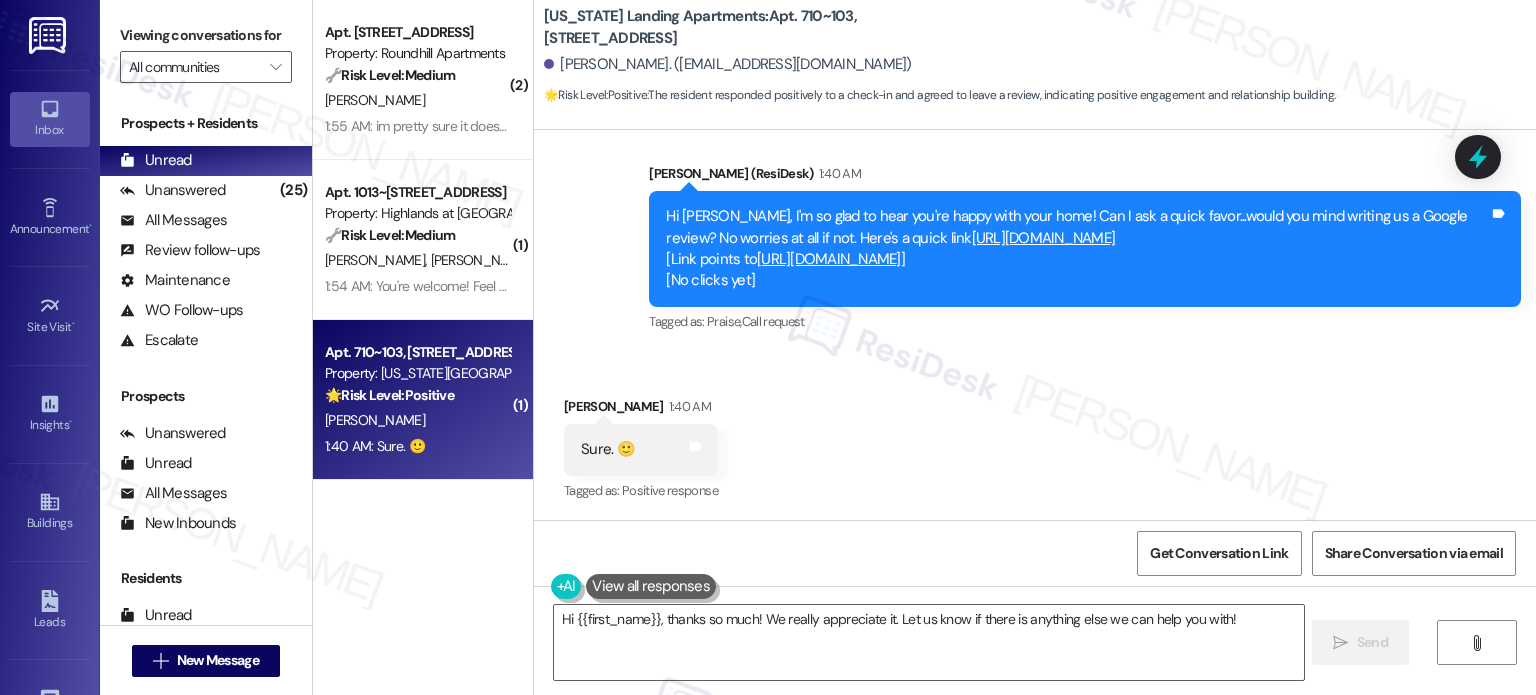 scroll, scrollTop: 900, scrollLeft: 0, axis: vertical 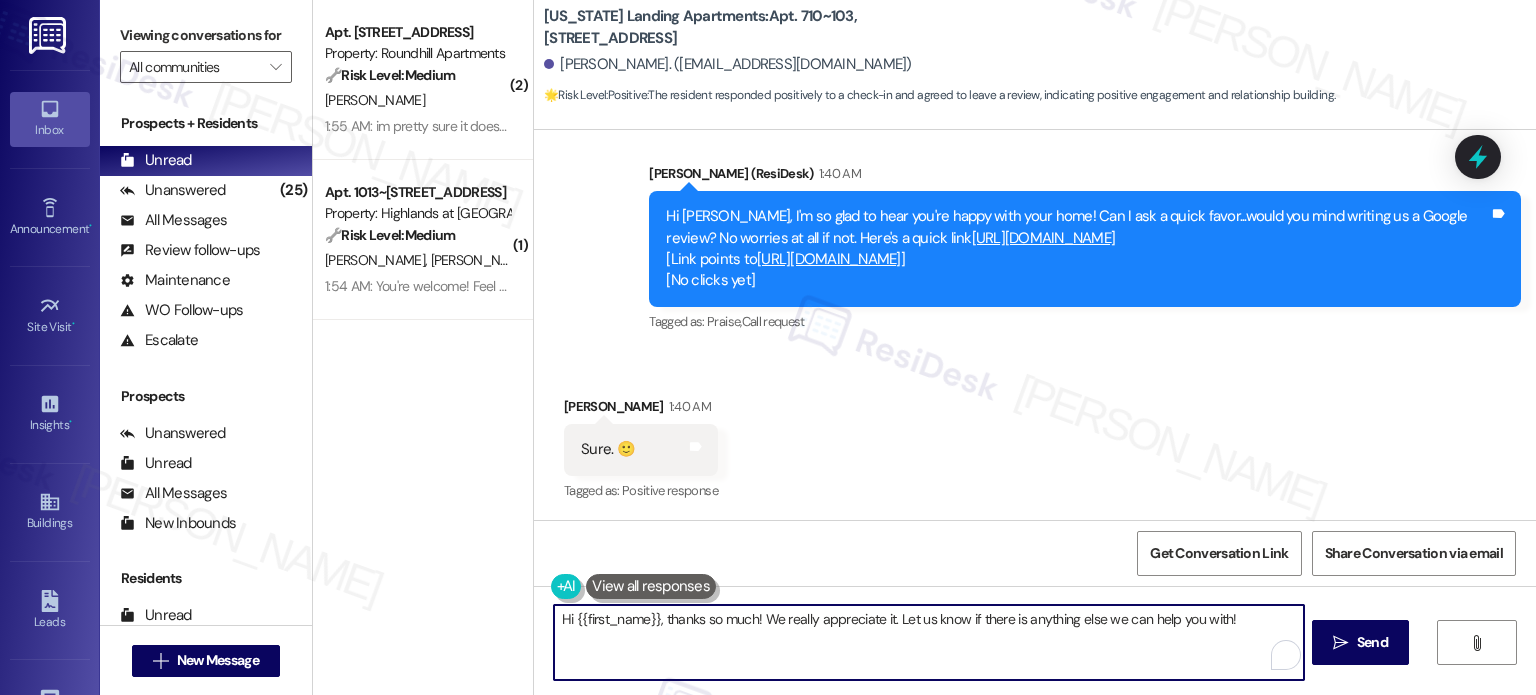 drag, startPoint x: 659, startPoint y: 620, endPoint x: 351, endPoint y: 620, distance: 308 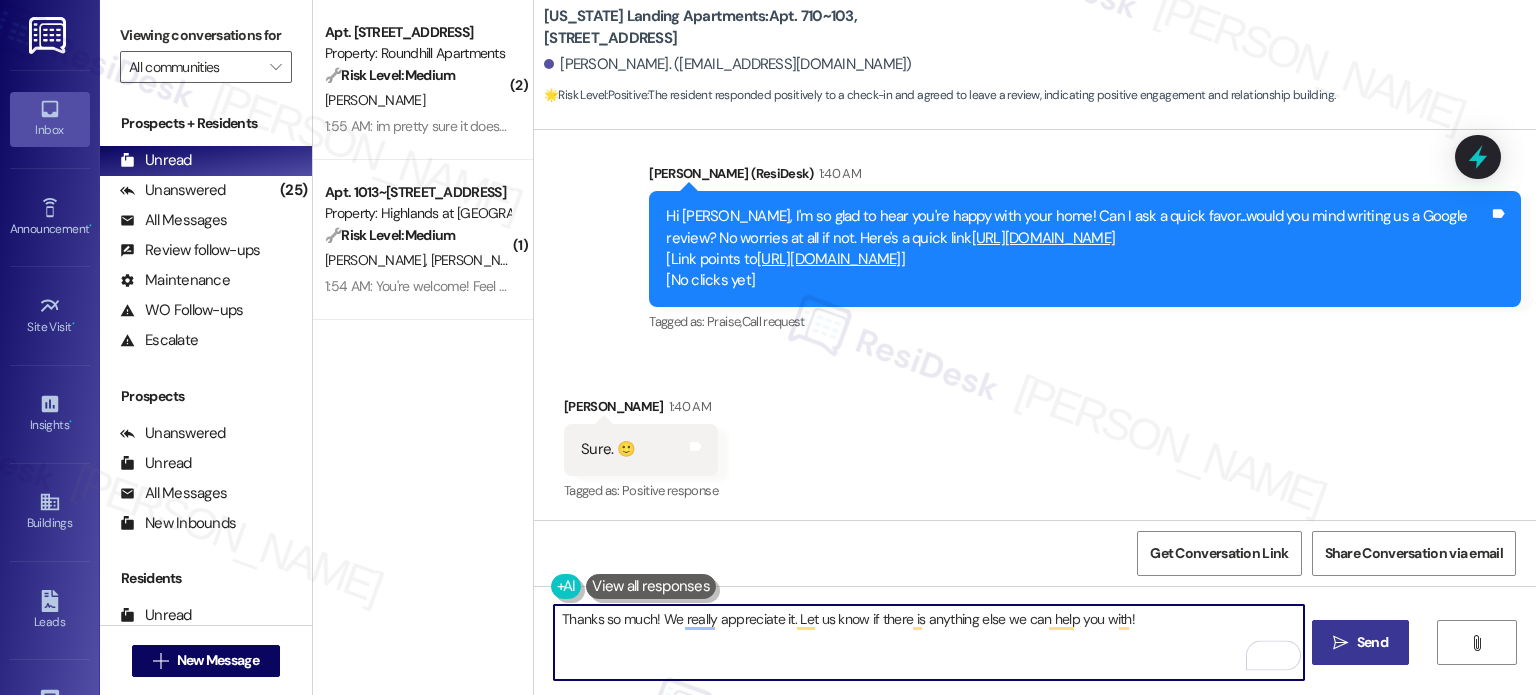 type on "Thanks so much! We really appreciate it. Let us know if there is anything else we can help you with!" 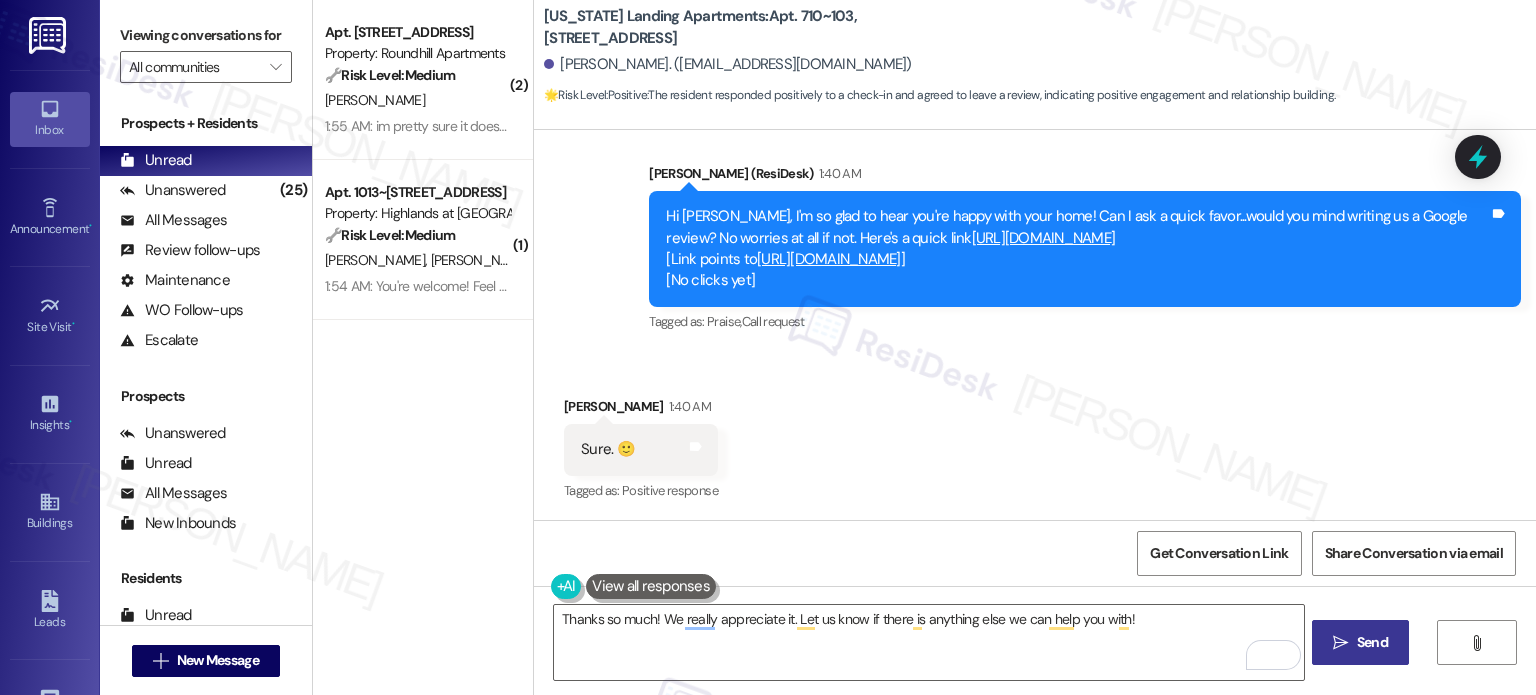 click on " Send" at bounding box center (1360, 642) 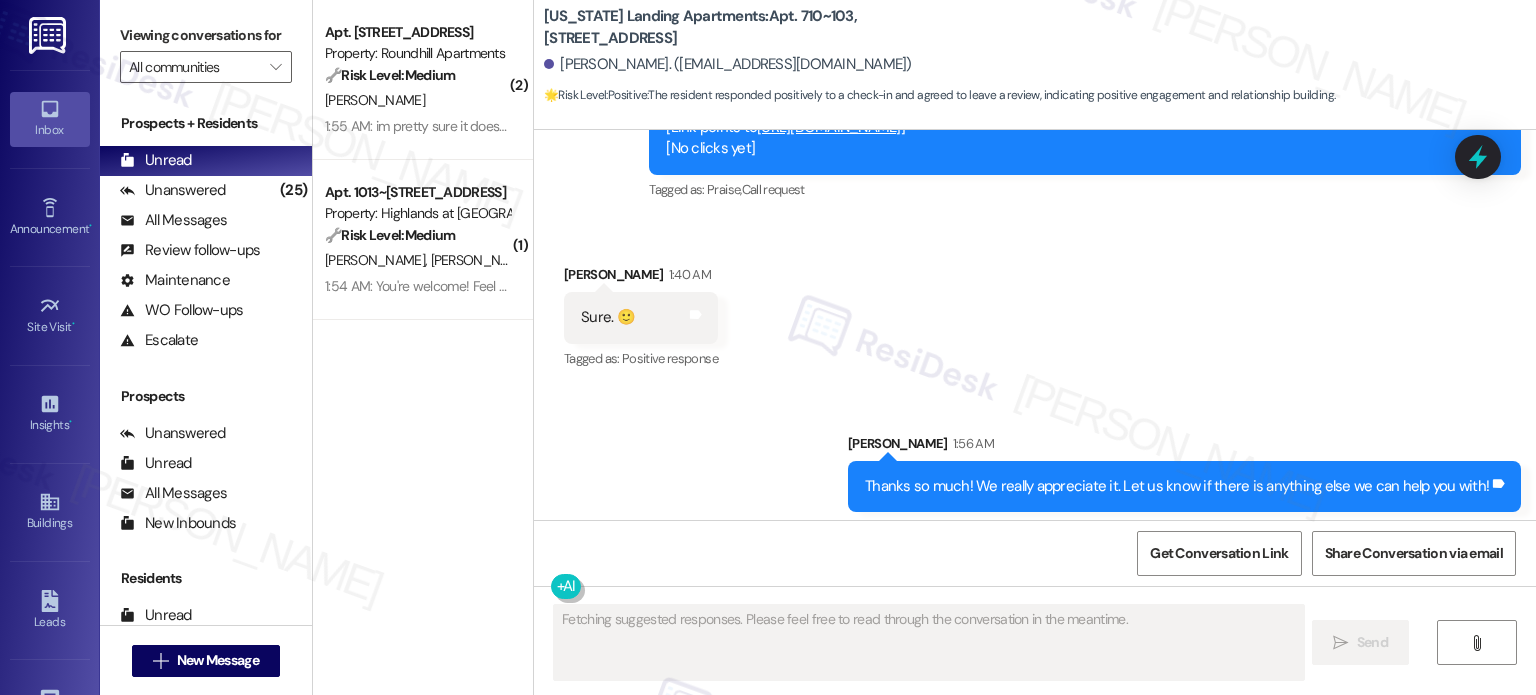 scroll, scrollTop: 1040, scrollLeft: 0, axis: vertical 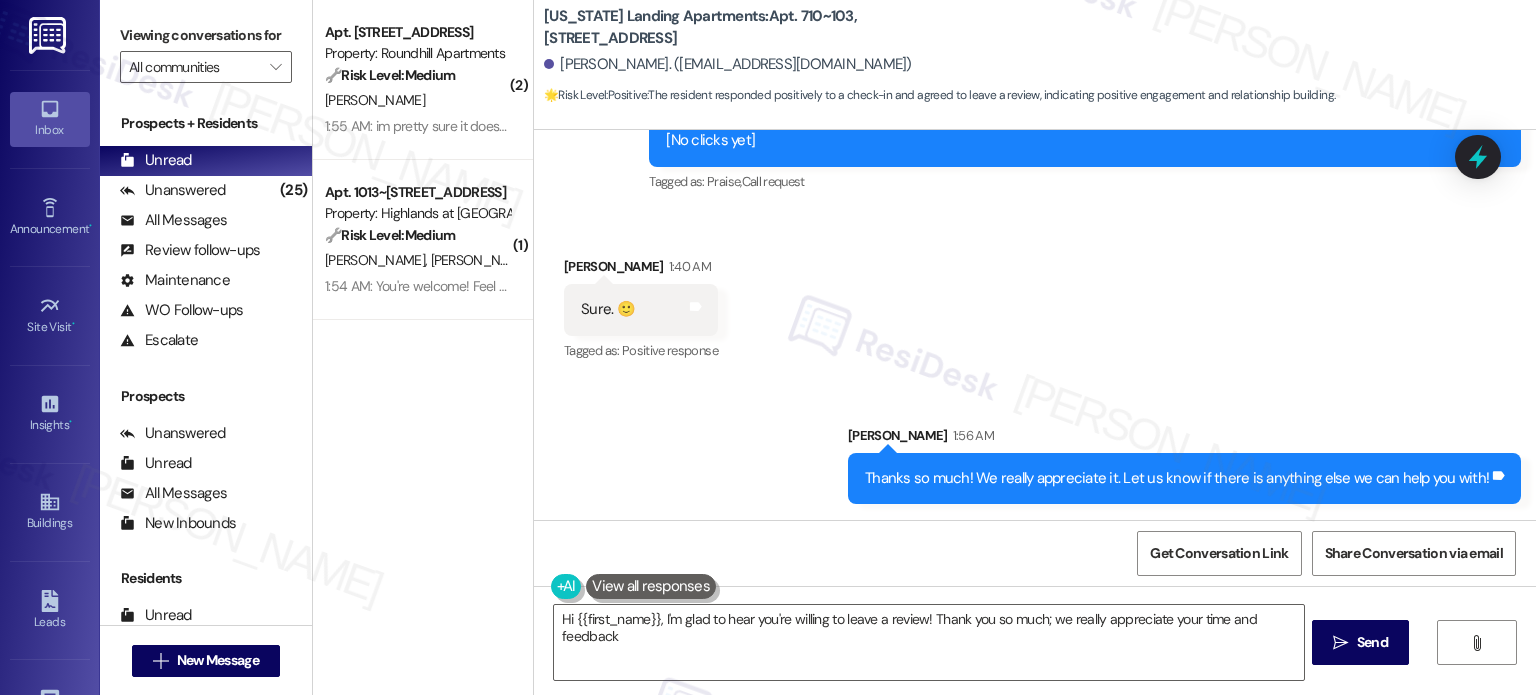 type on "Hi {{first_name}}, I'm glad to hear you're willing to leave a review! Thank you so much; we really appreciate your time and feedback!" 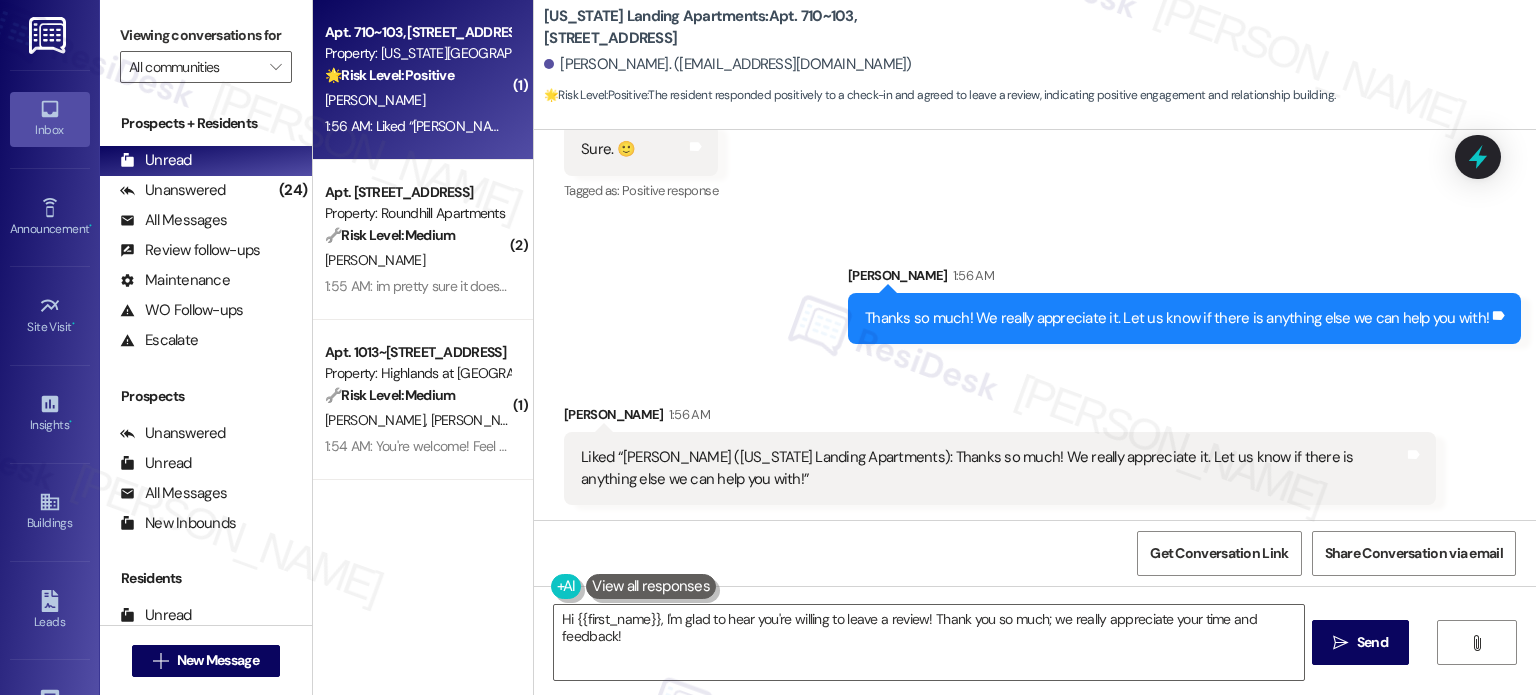 scroll, scrollTop: 1200, scrollLeft: 0, axis: vertical 